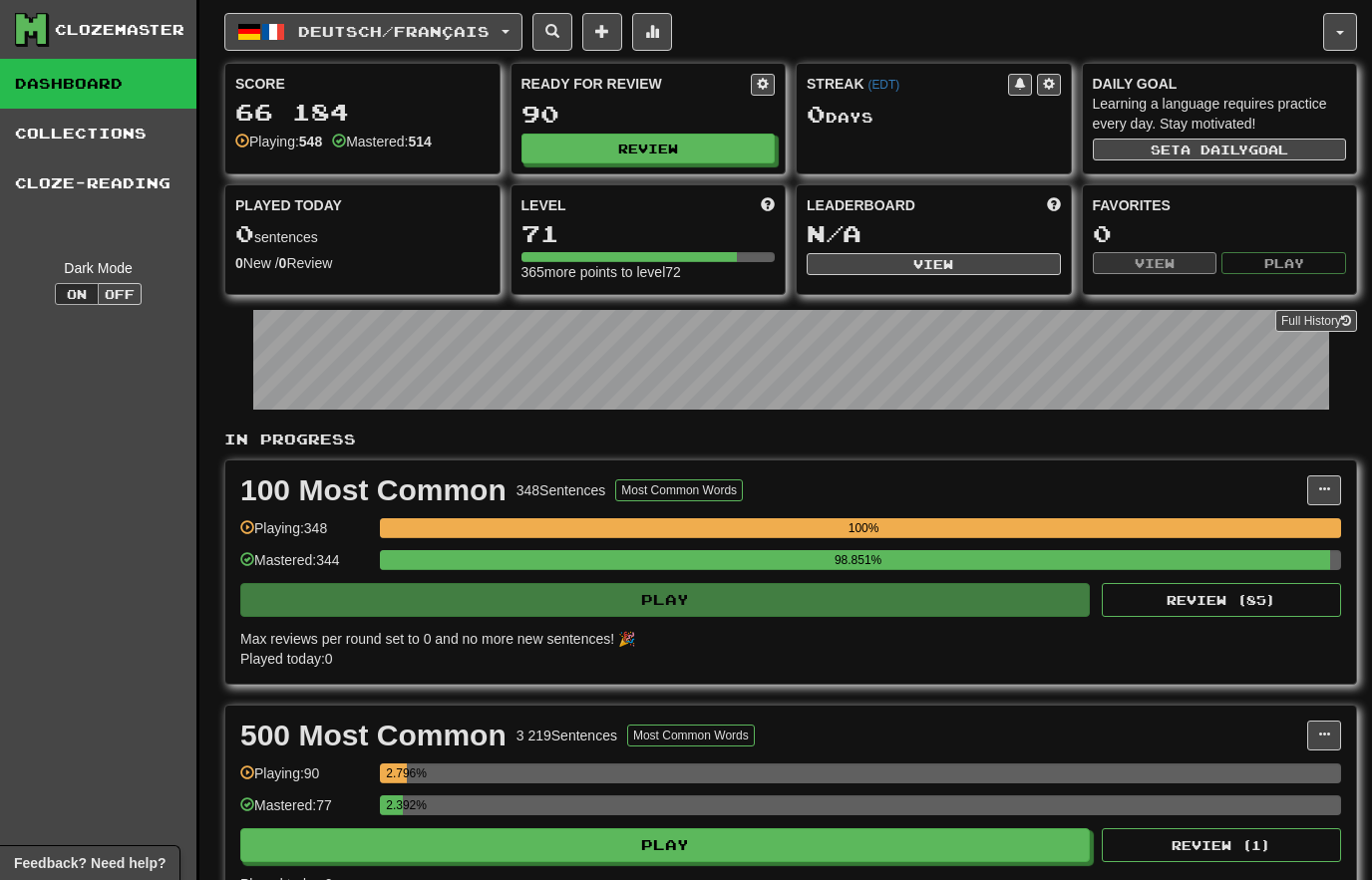 scroll, scrollTop: 0, scrollLeft: 0, axis: both 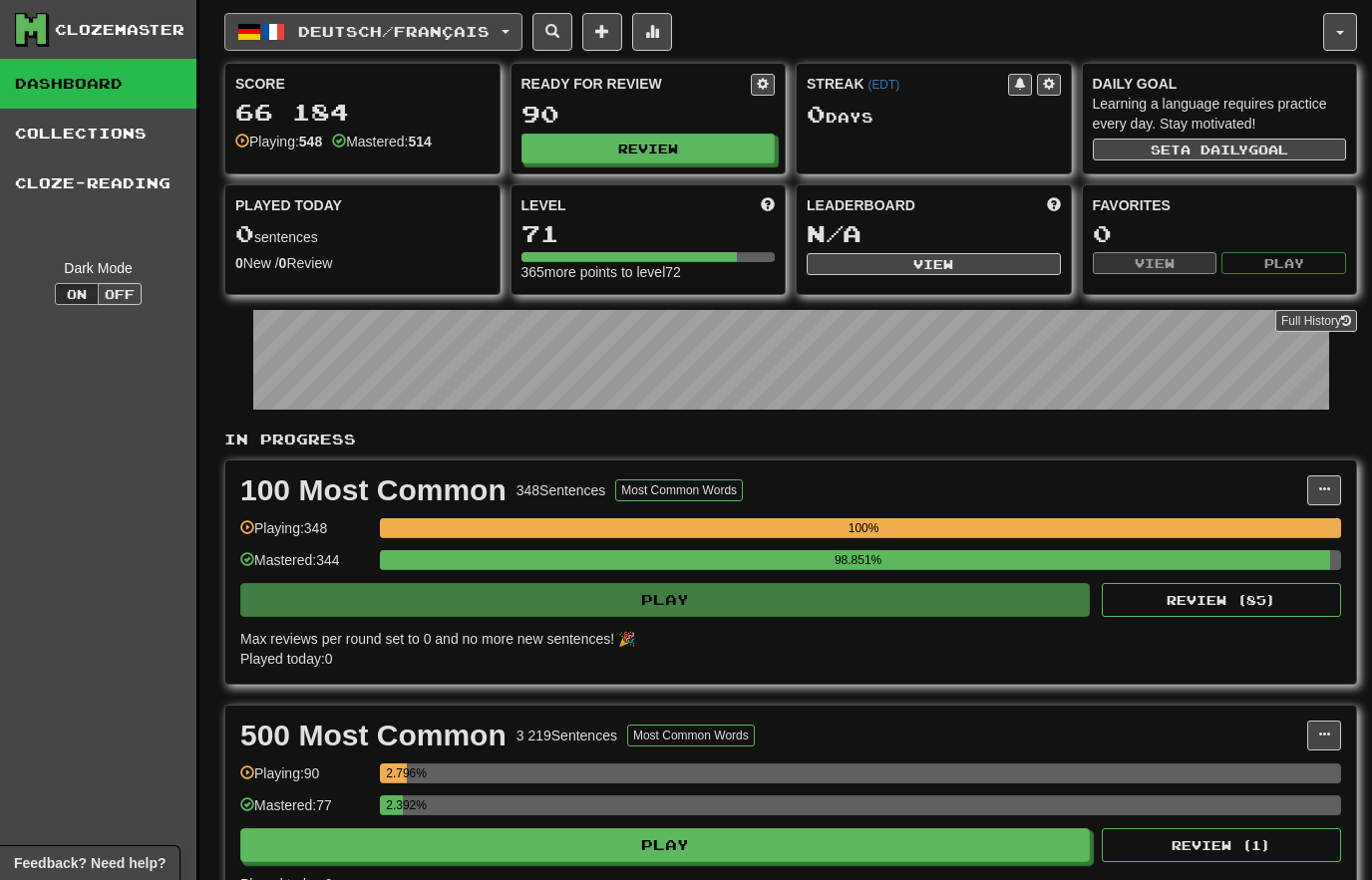 click on "Deutsch  /  Français" at bounding box center [394, 31] 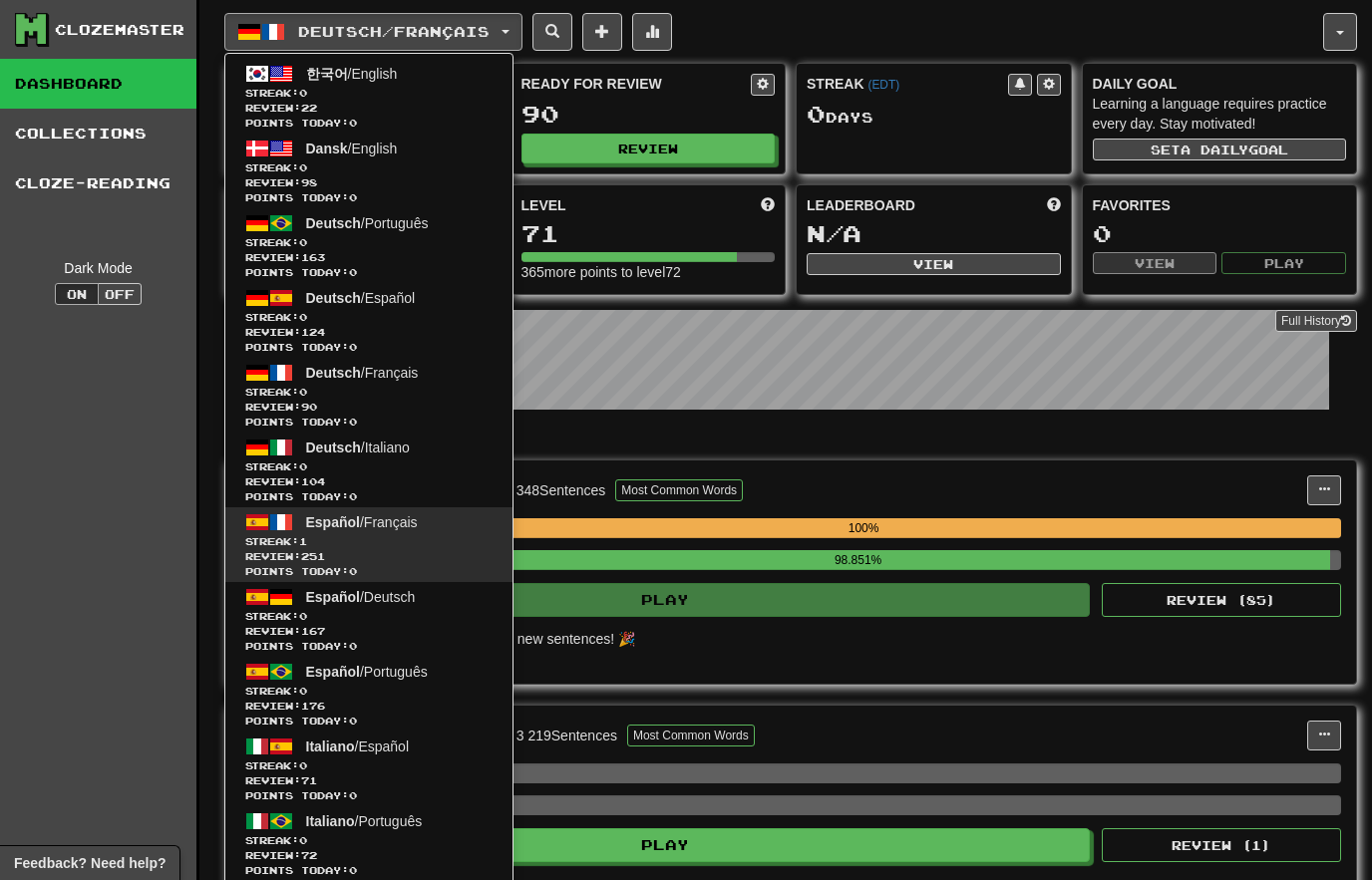 click on "Español  /  Français Streak:  1   Review:  251 Points today:  0" at bounding box center [369, 544] 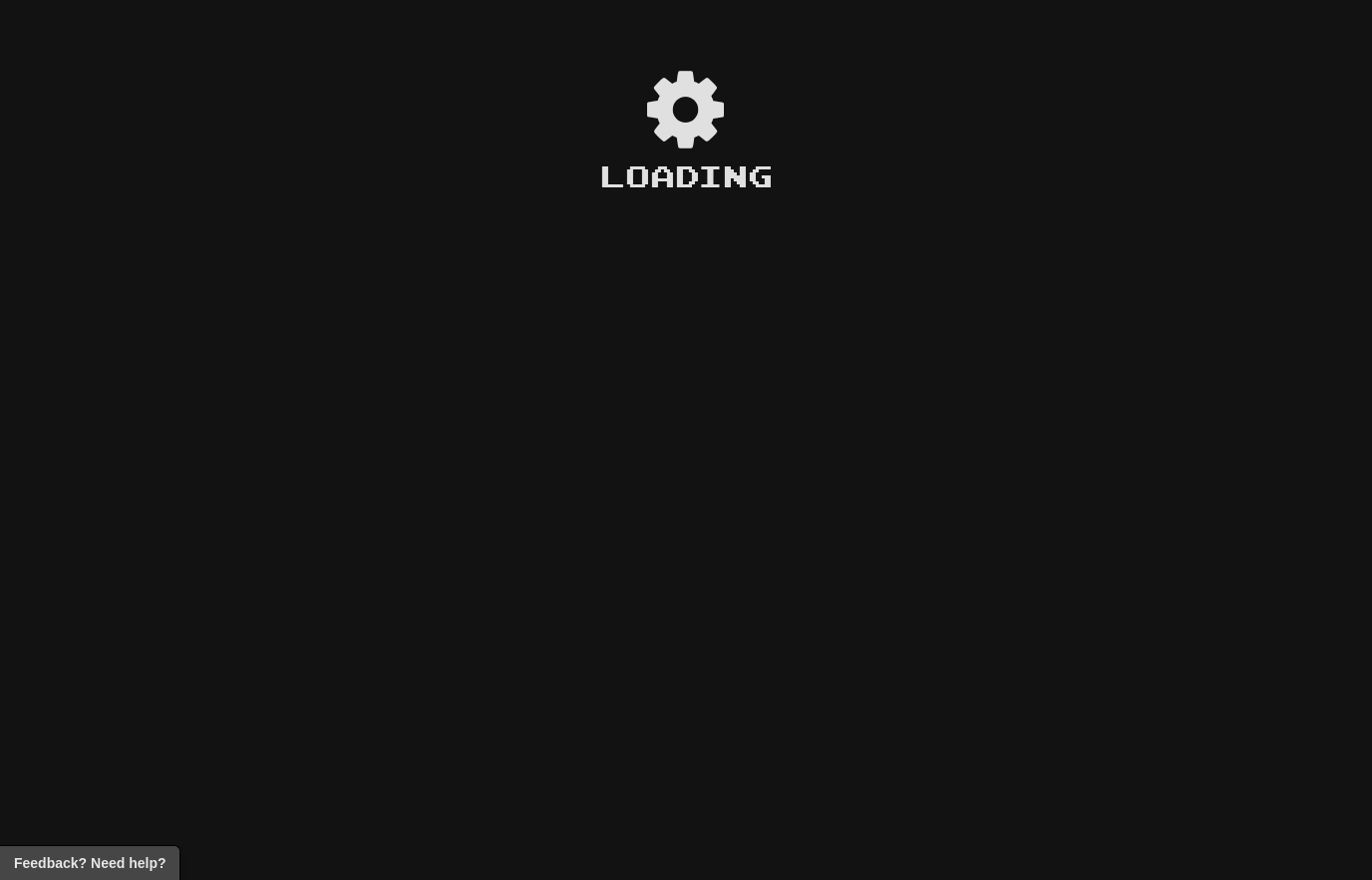 scroll, scrollTop: 0, scrollLeft: 0, axis: both 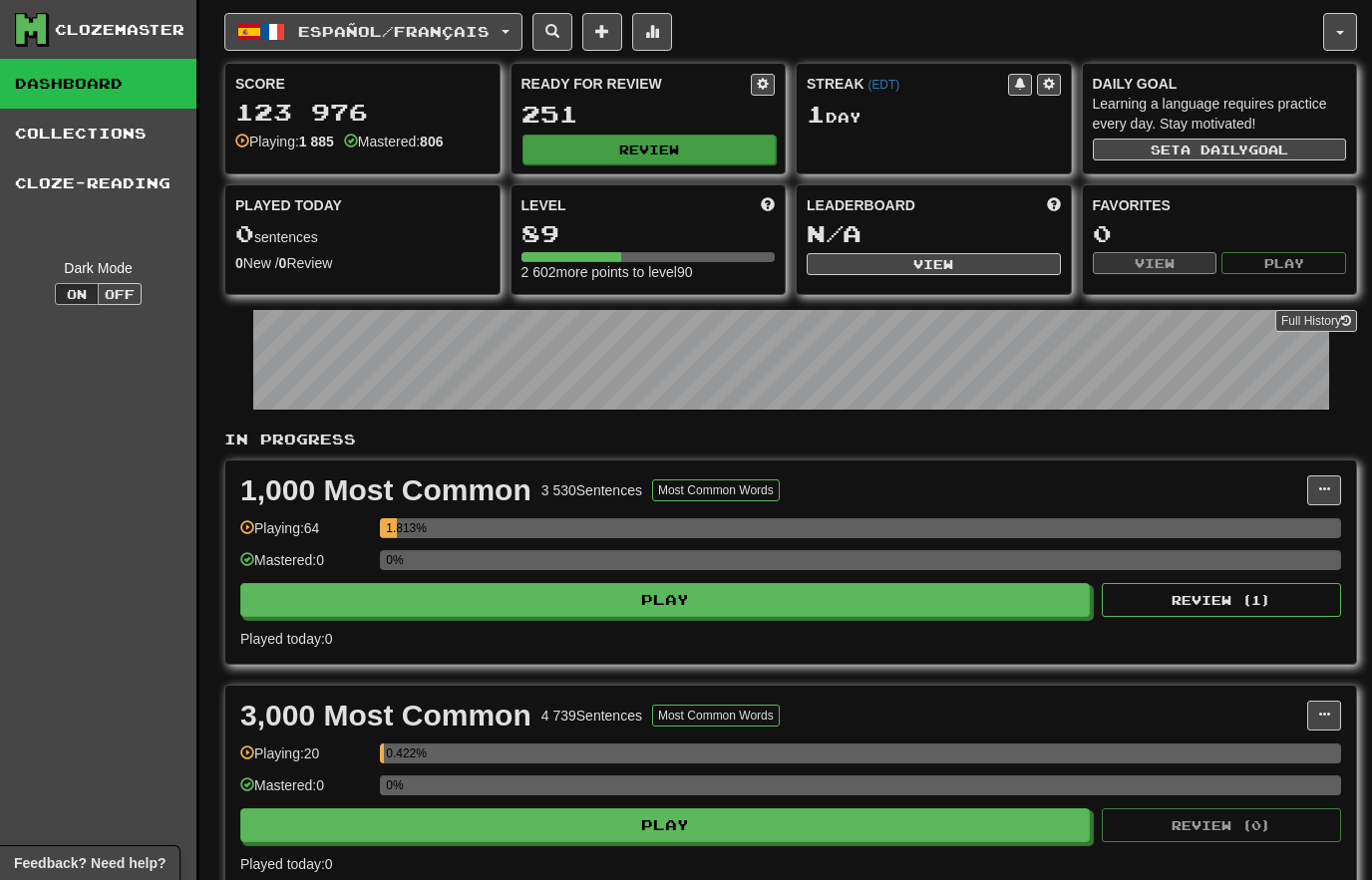 click on "Review" at bounding box center [649, 149] 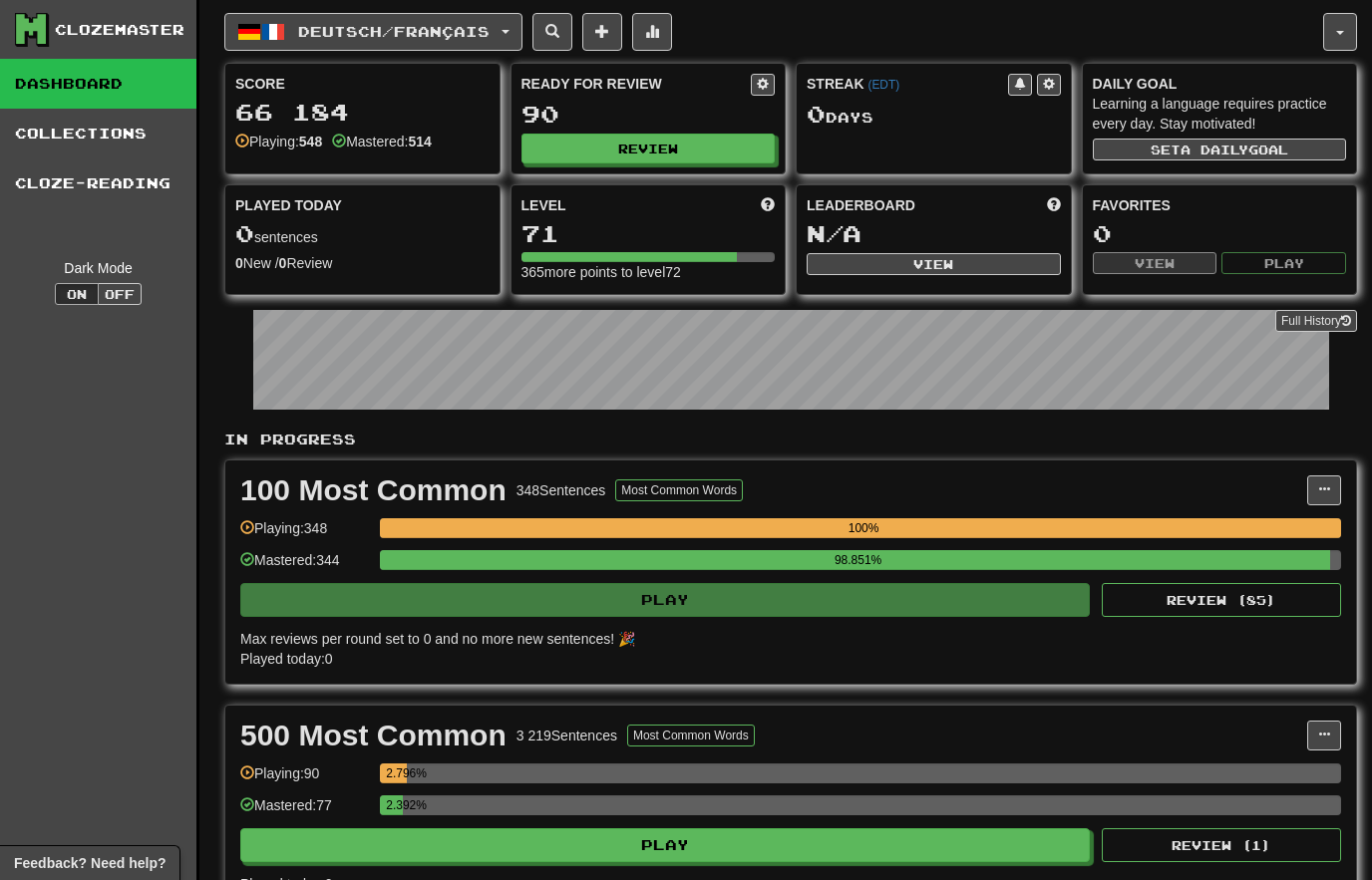 scroll, scrollTop: 0, scrollLeft: 0, axis: both 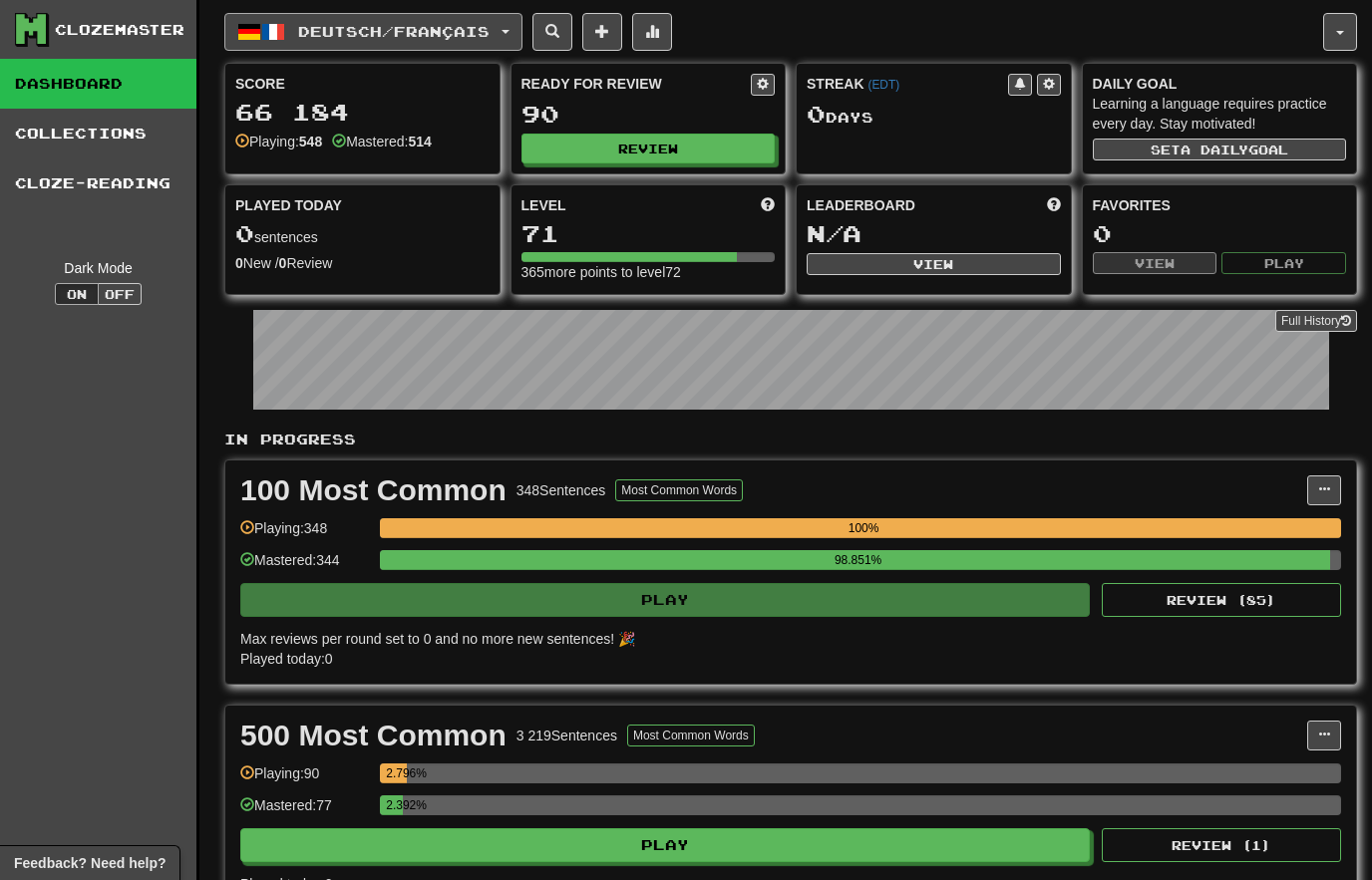 click on "Deutsch  /  Français" at bounding box center [394, 31] 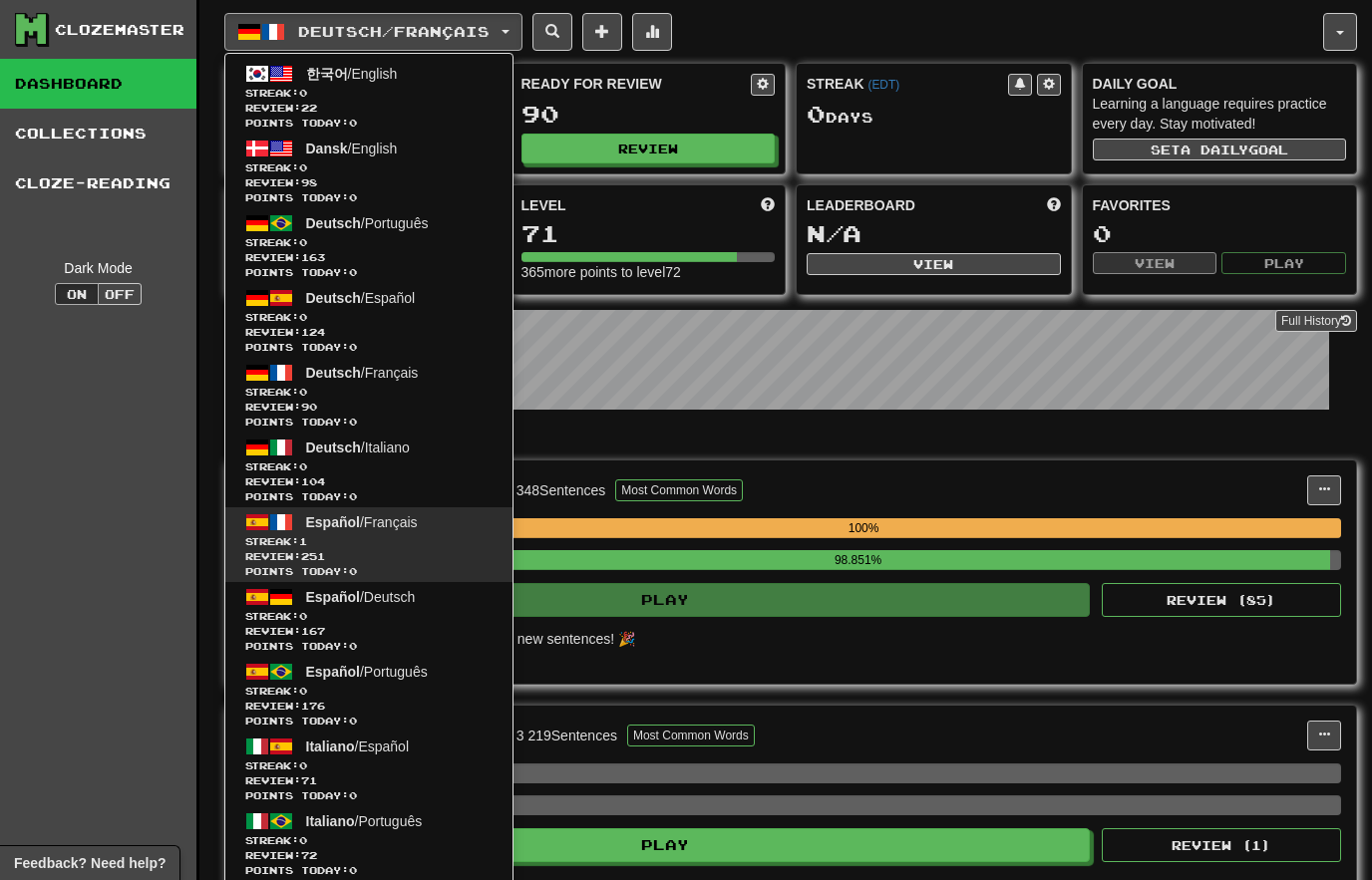 click on "Streak:  1" at bounding box center [369, 541] 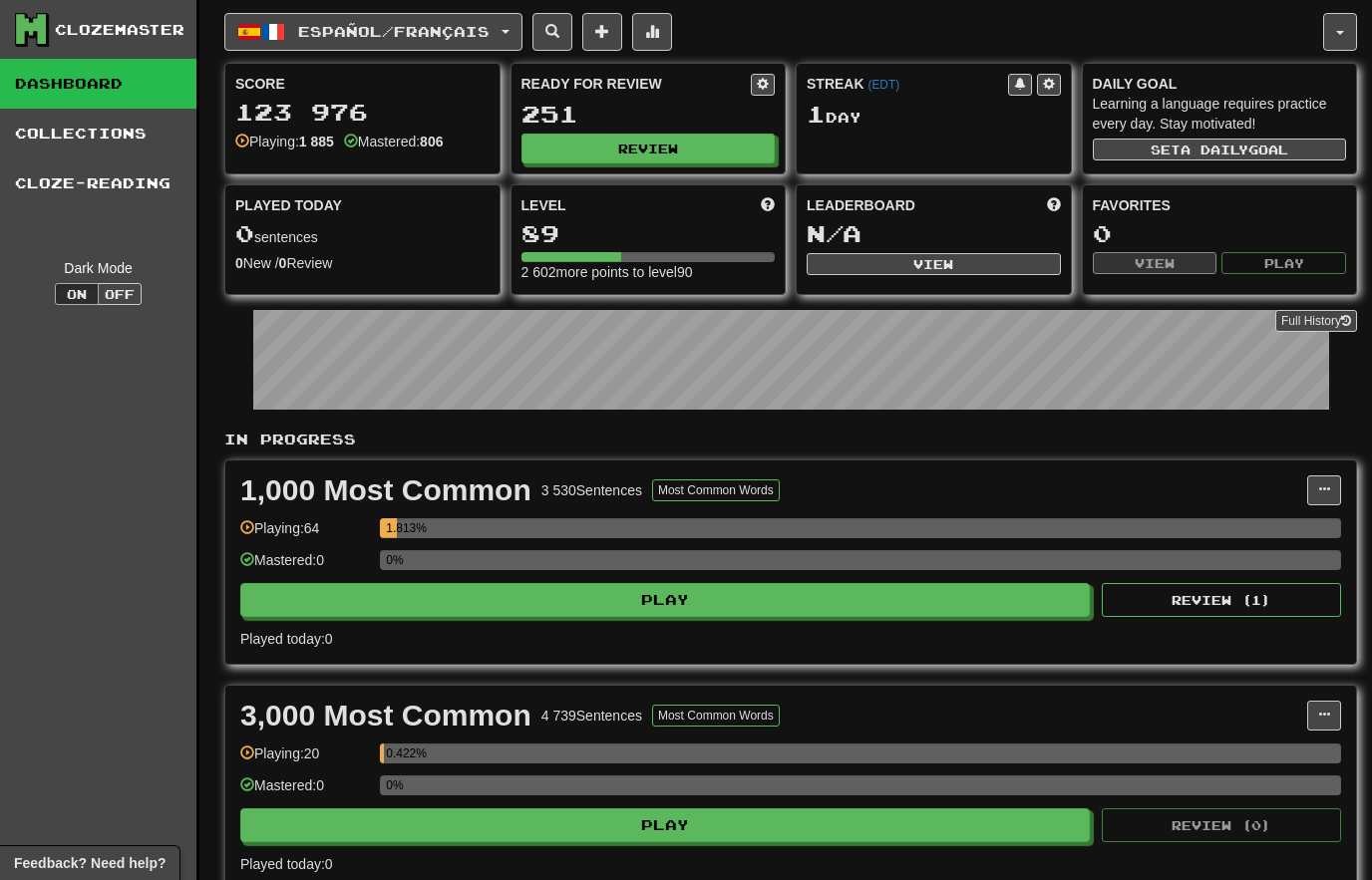 scroll, scrollTop: 0, scrollLeft: 0, axis: both 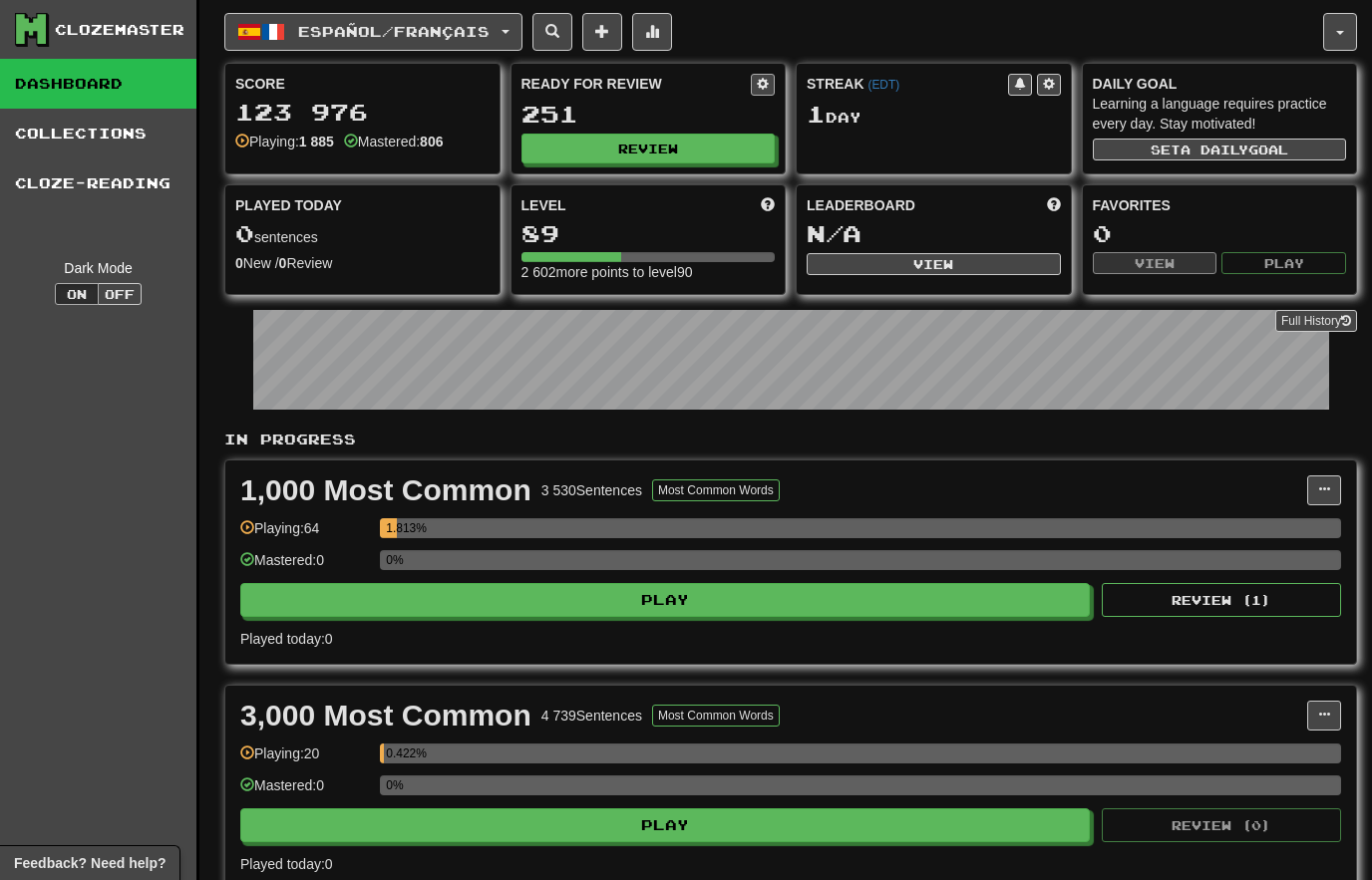 click at bounding box center (763, 85) 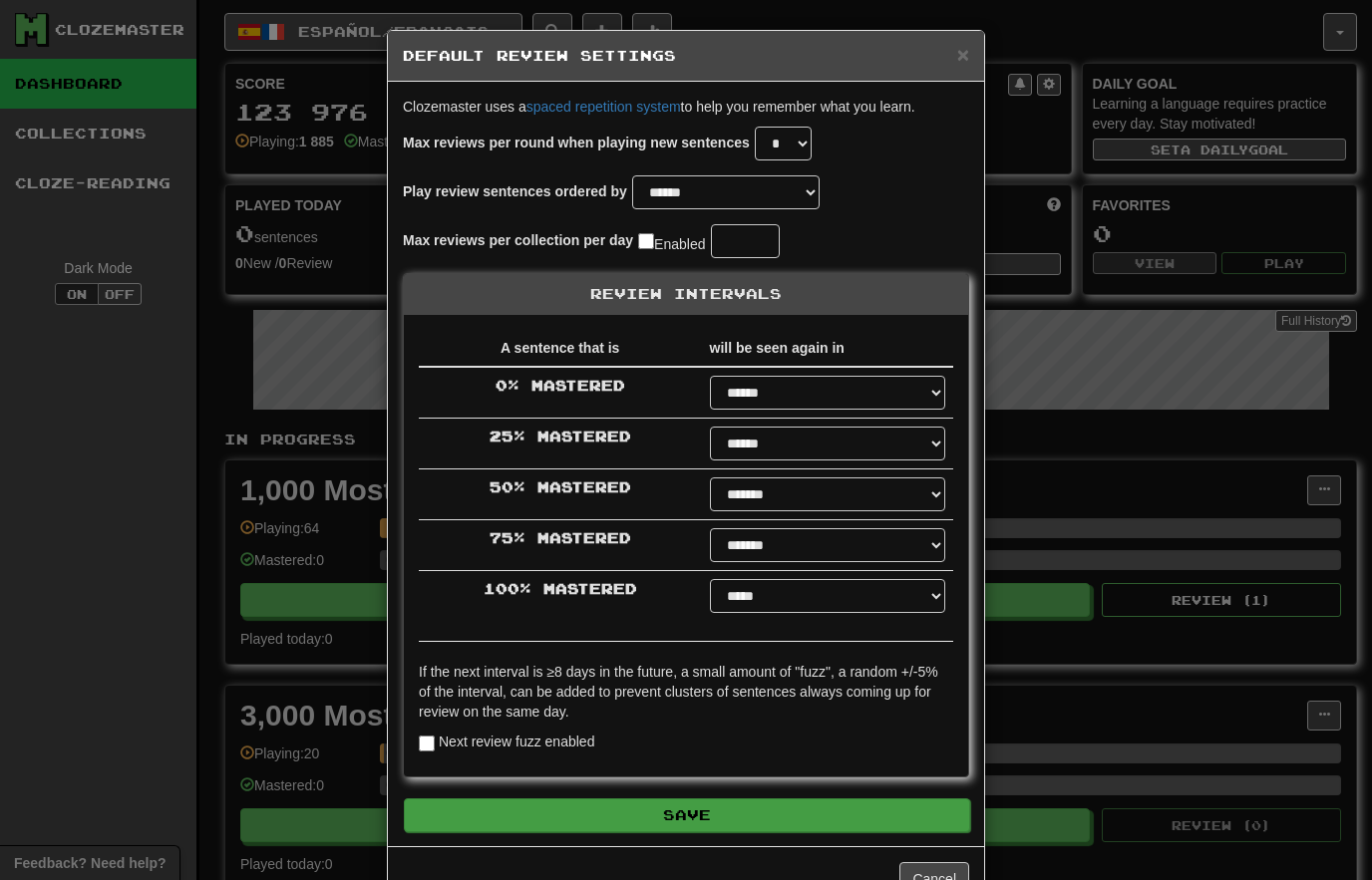 click on "Save" at bounding box center [687, 815] 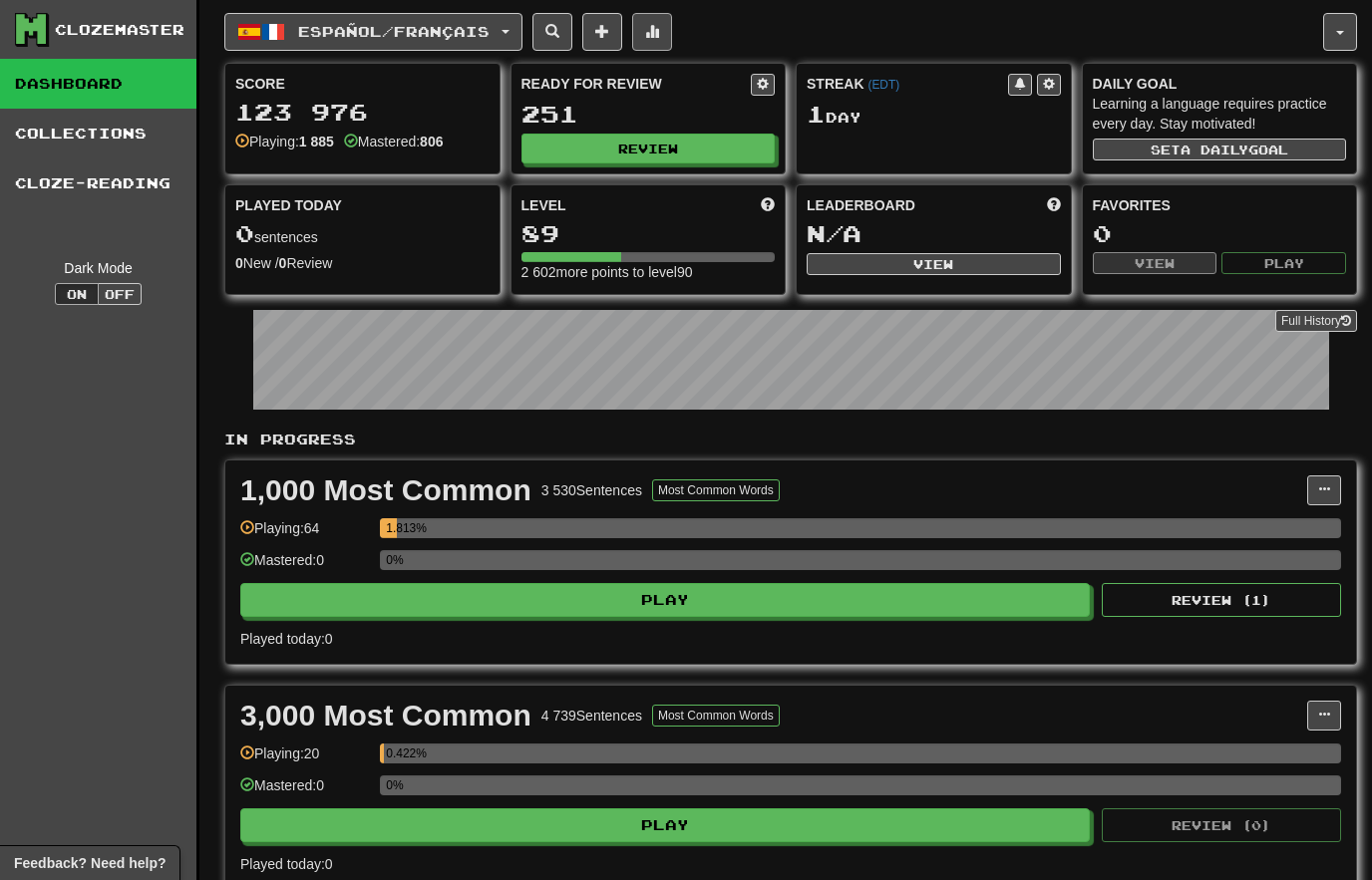click at bounding box center [652, 31] 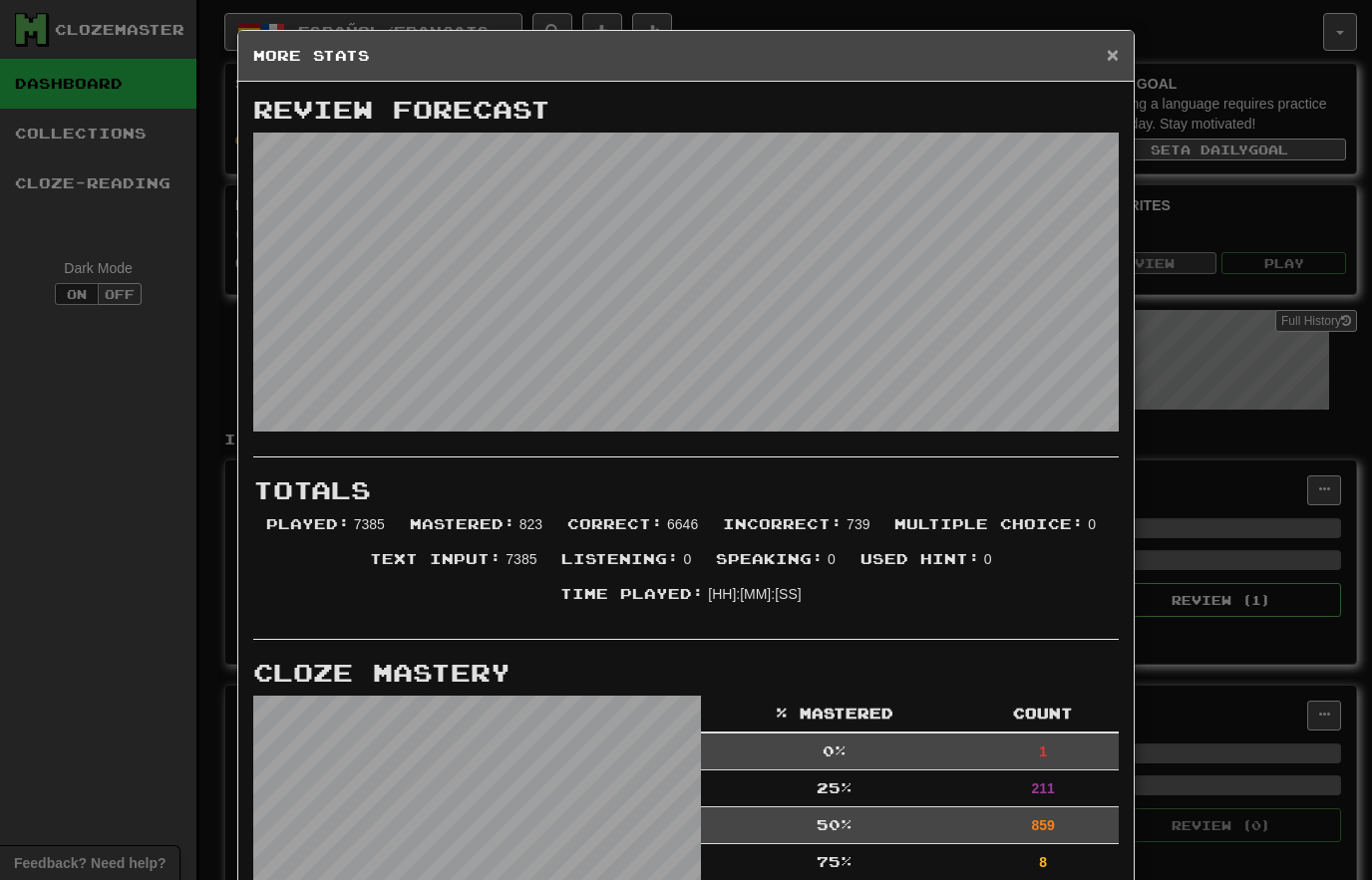 click on "×" at bounding box center (1113, 54) 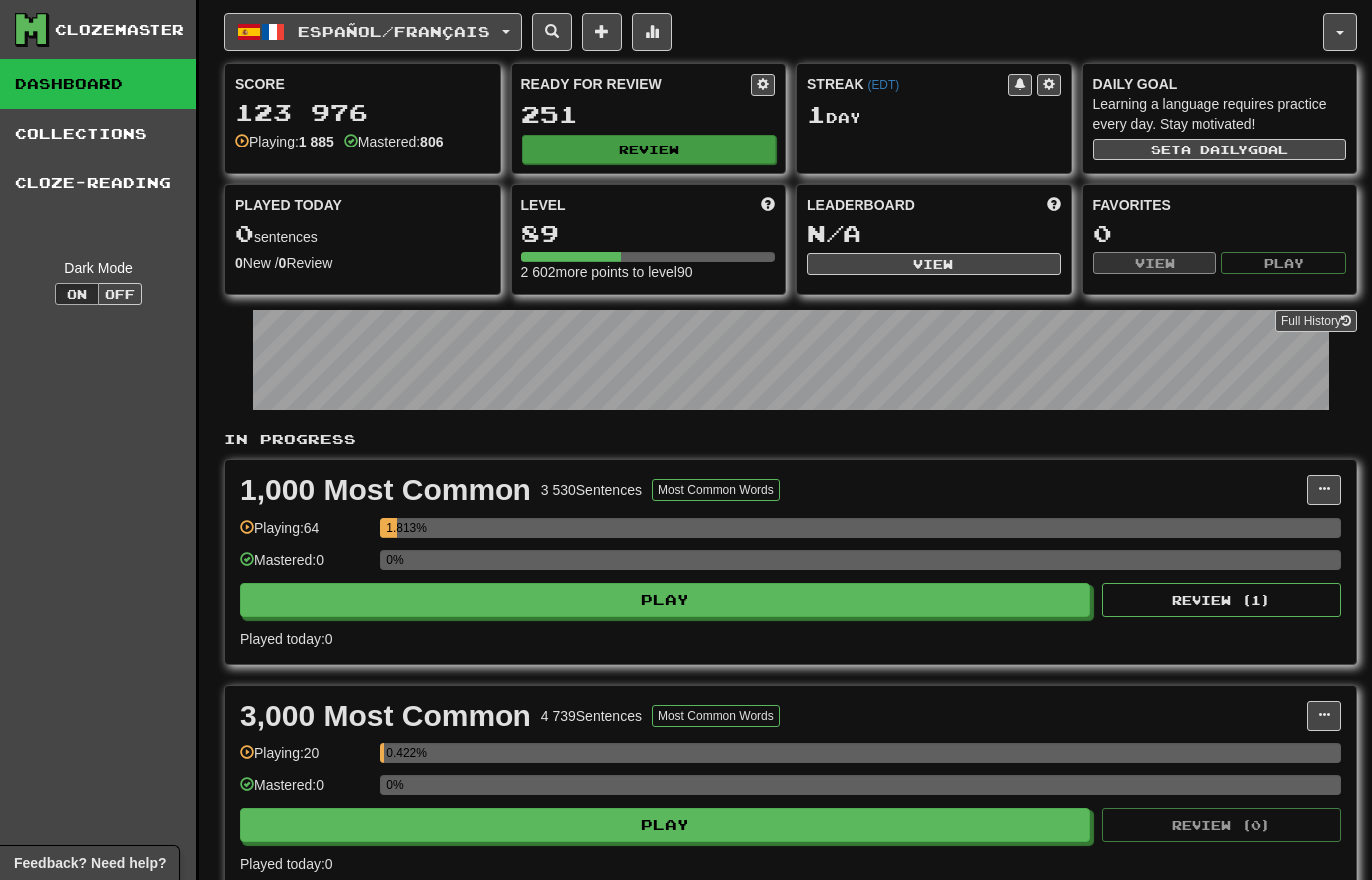 click on "Review" at bounding box center [649, 149] 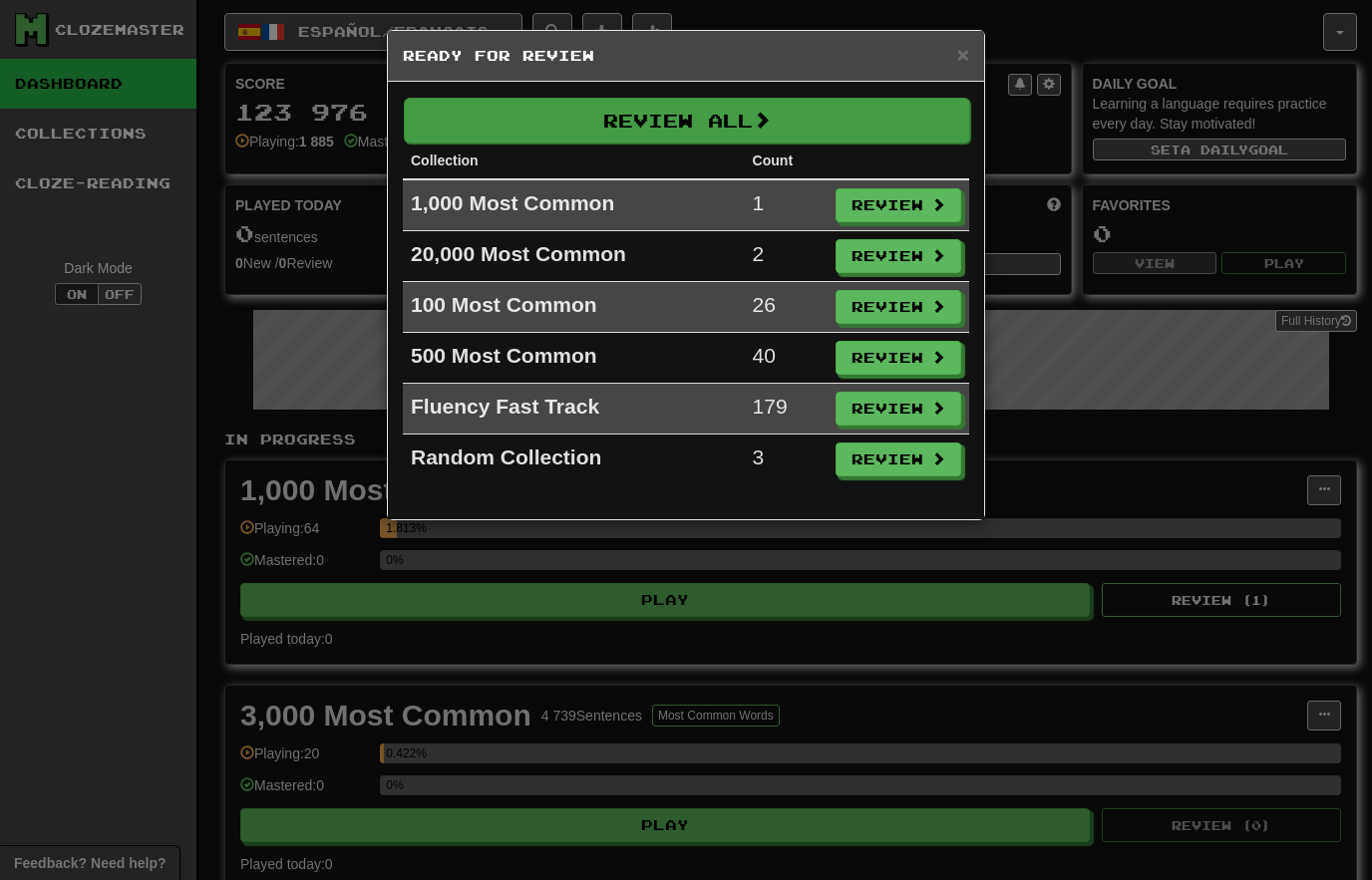 click on "Review All" at bounding box center [687, 121] 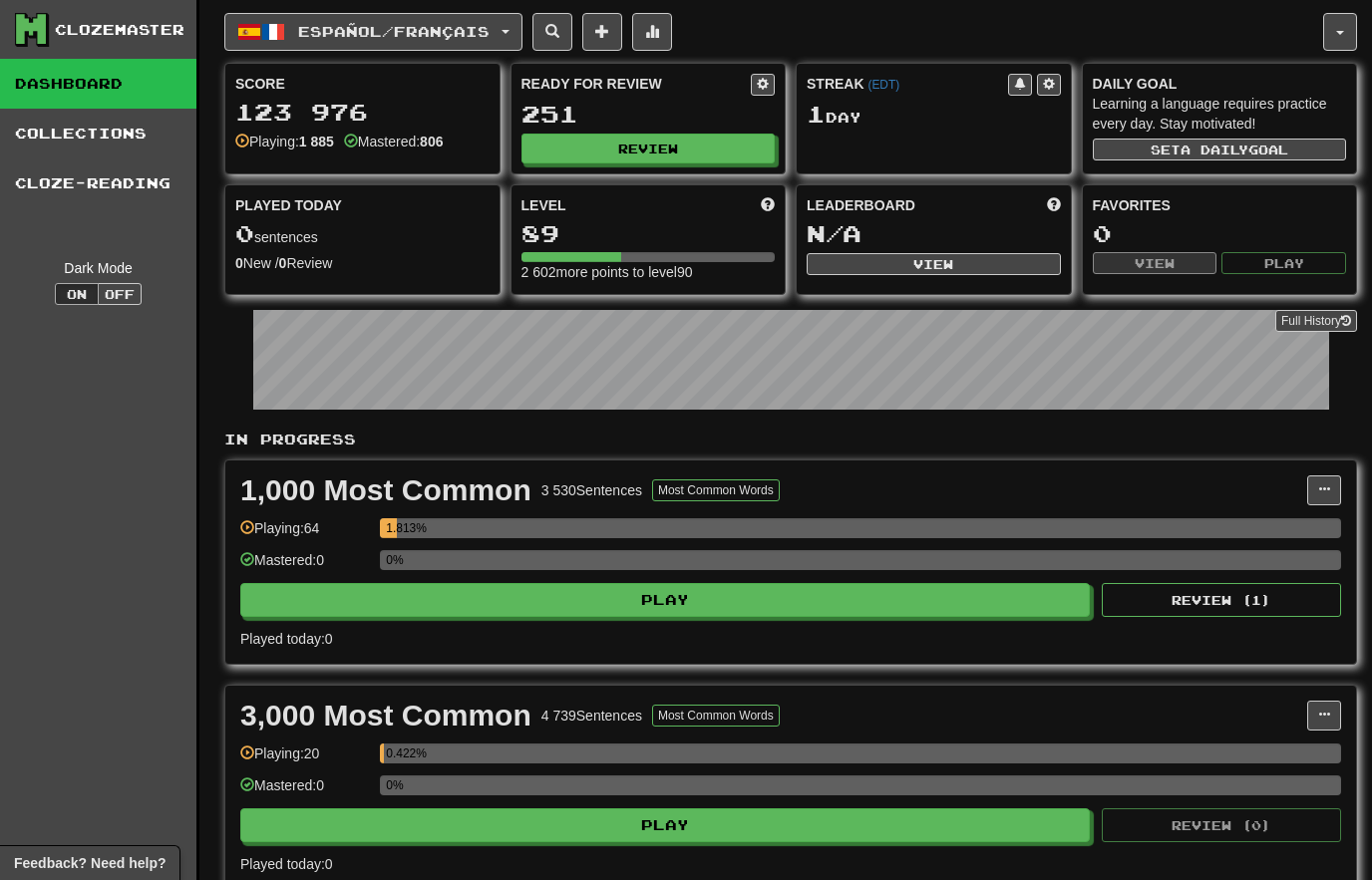 select on "********" 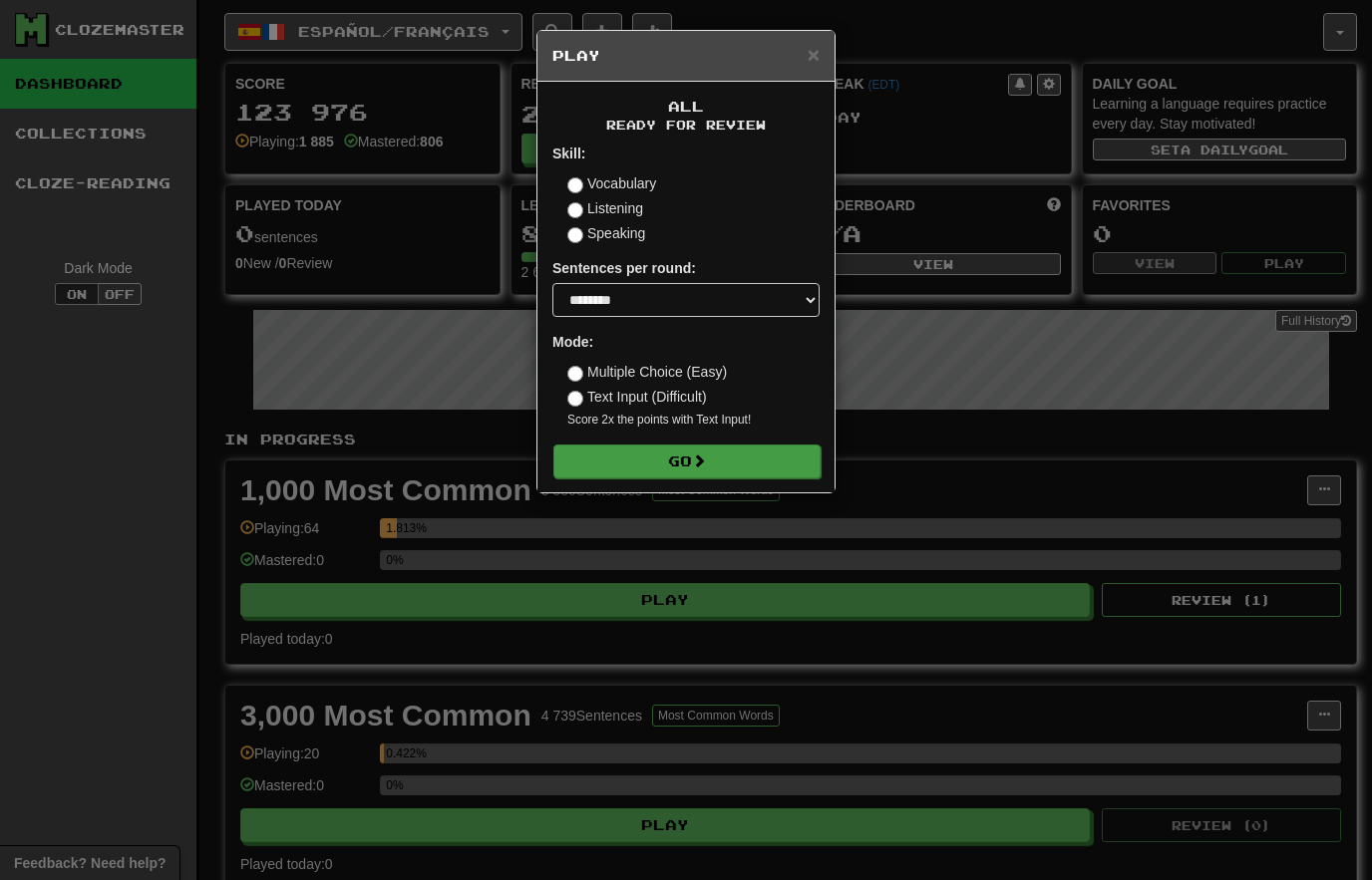 click on "Go" at bounding box center (687, 461) 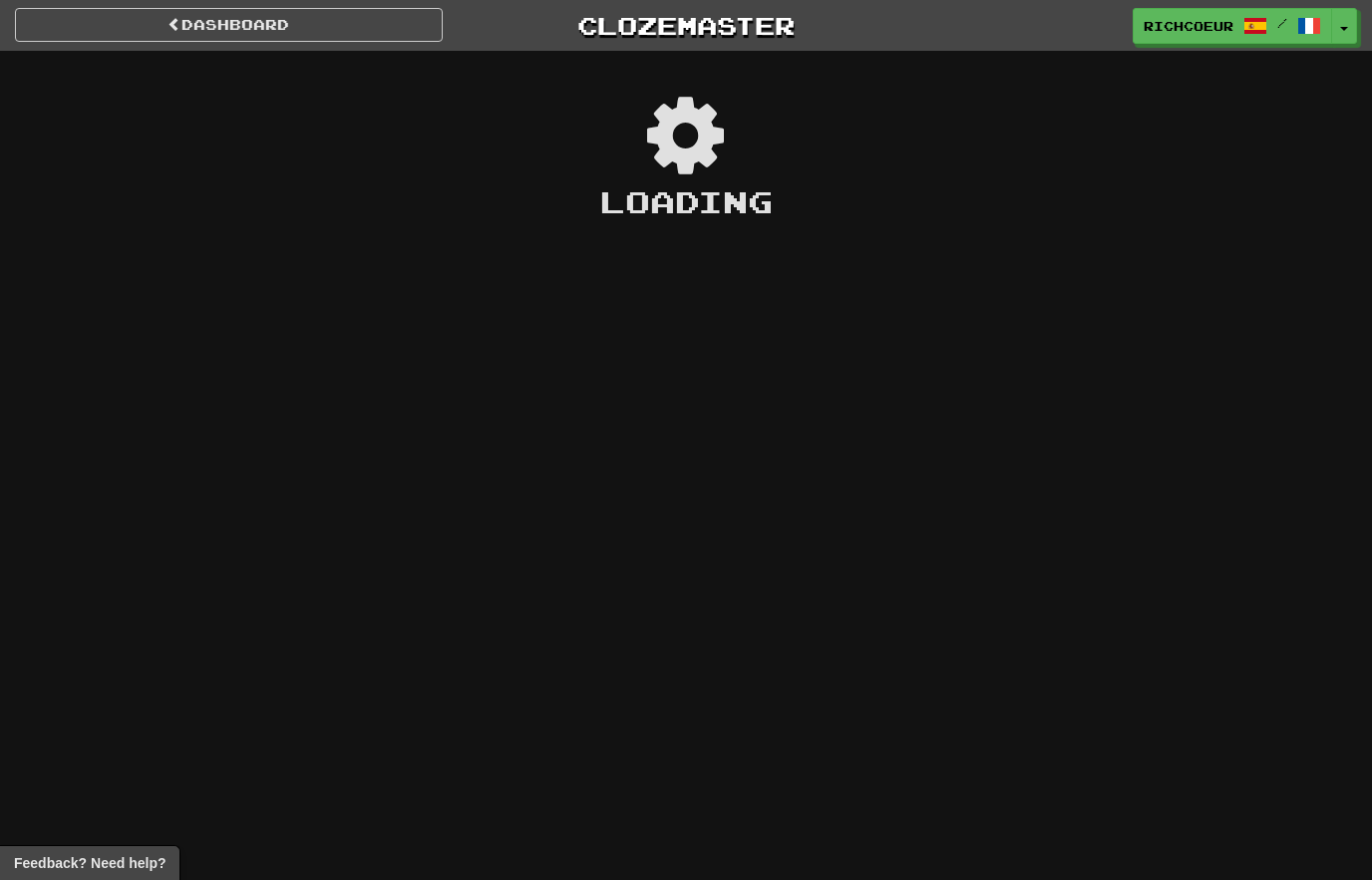 scroll, scrollTop: 0, scrollLeft: 0, axis: both 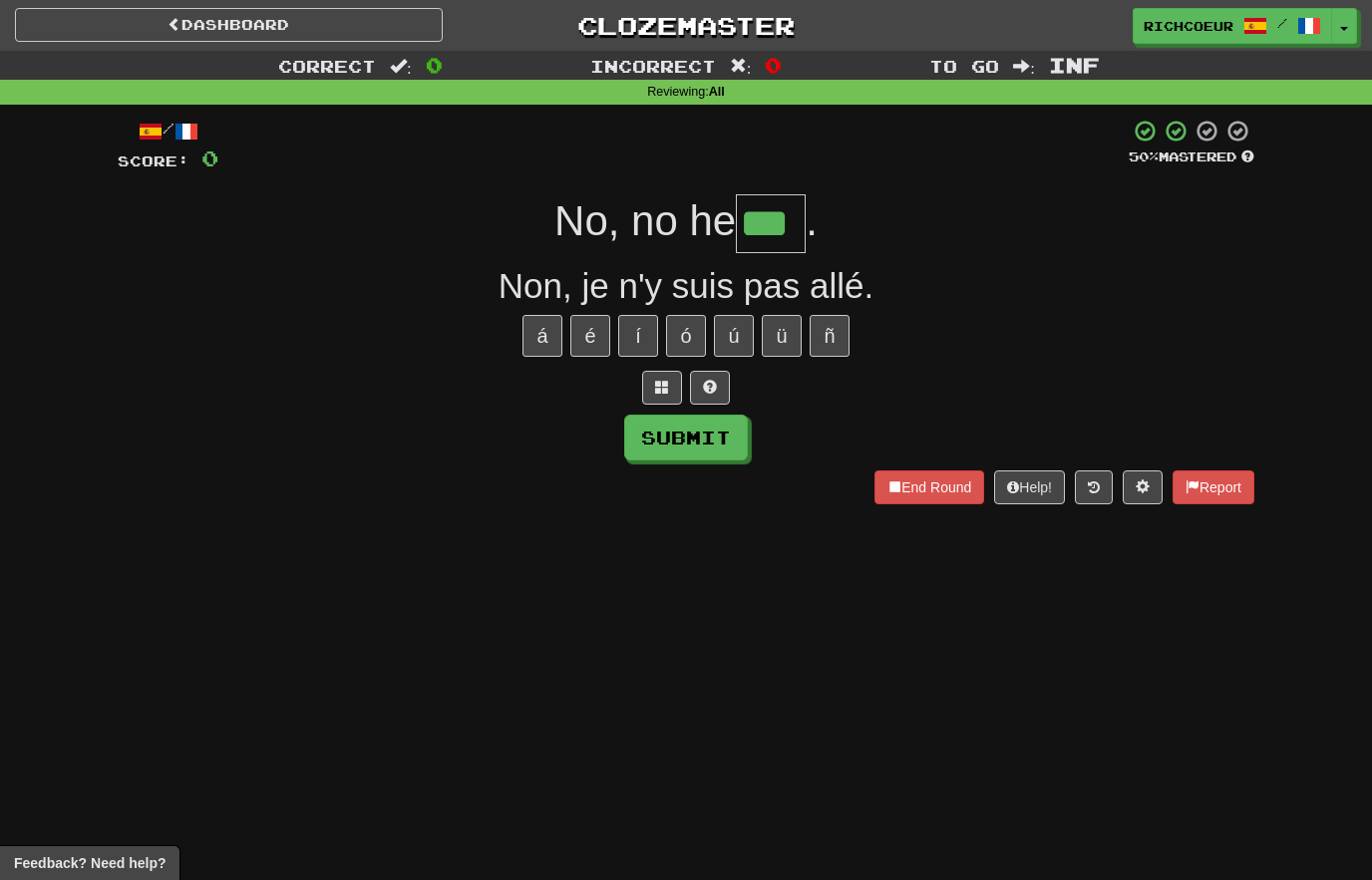 type on "***" 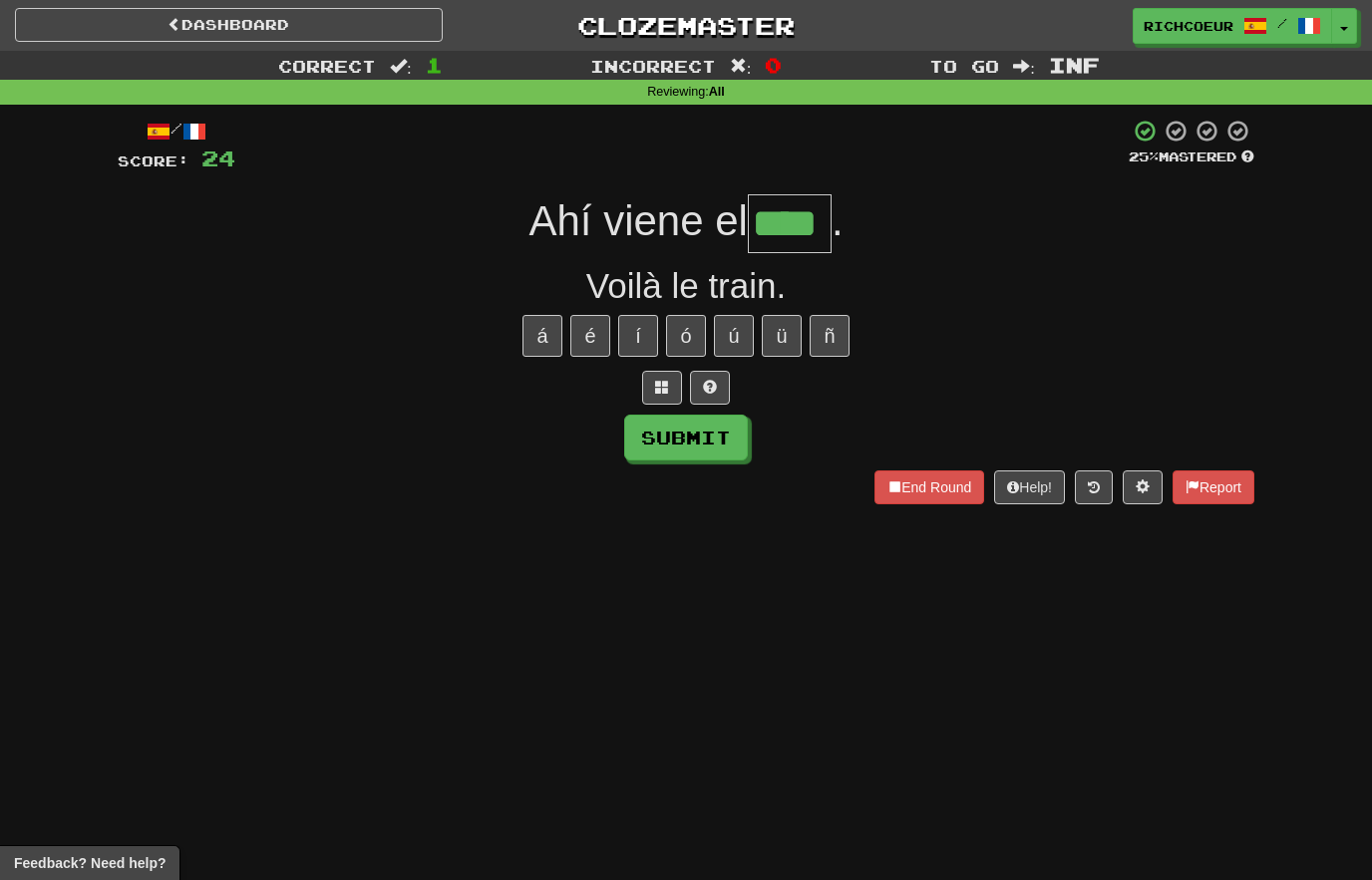 type on "****" 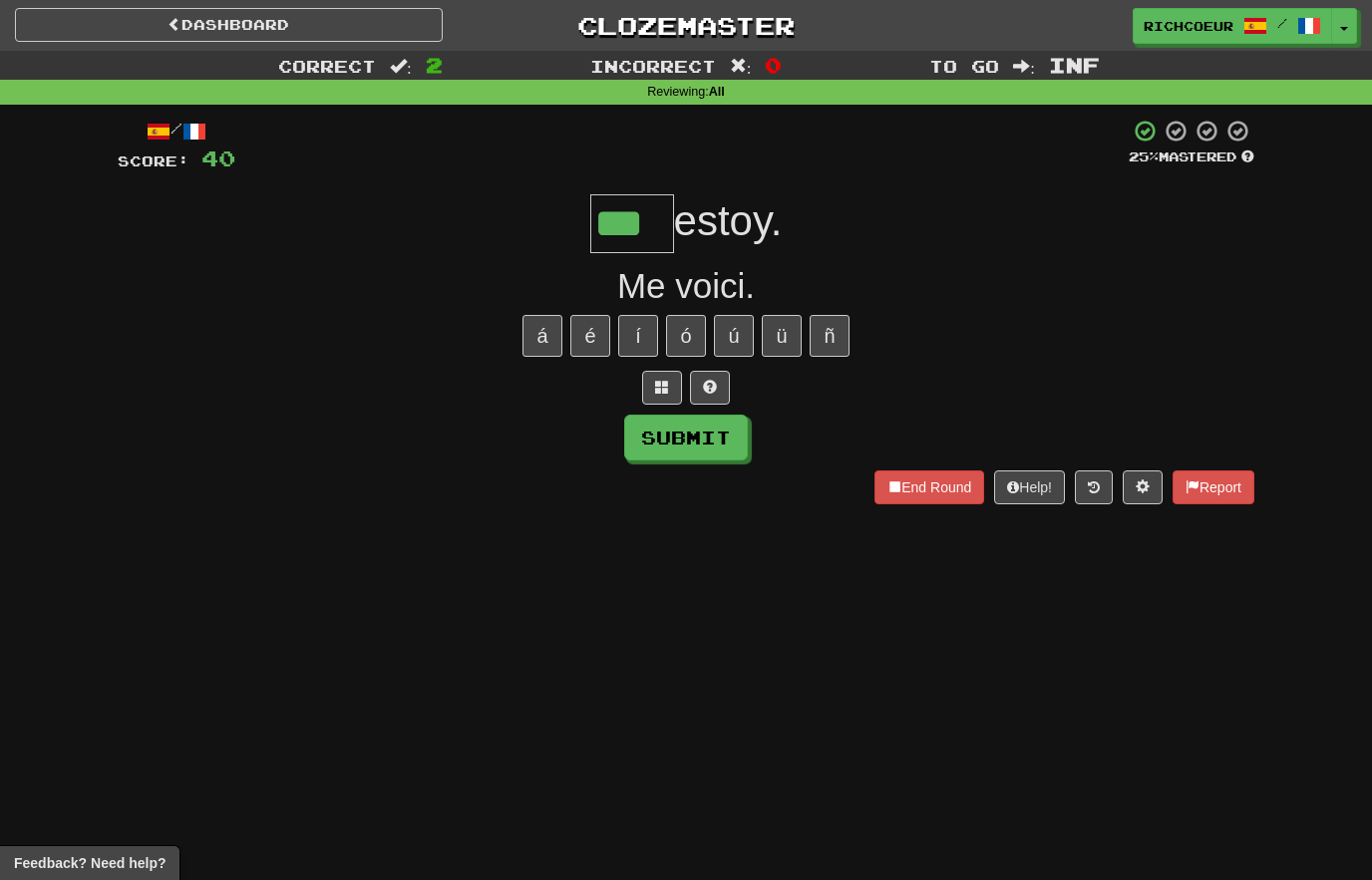 type on "***" 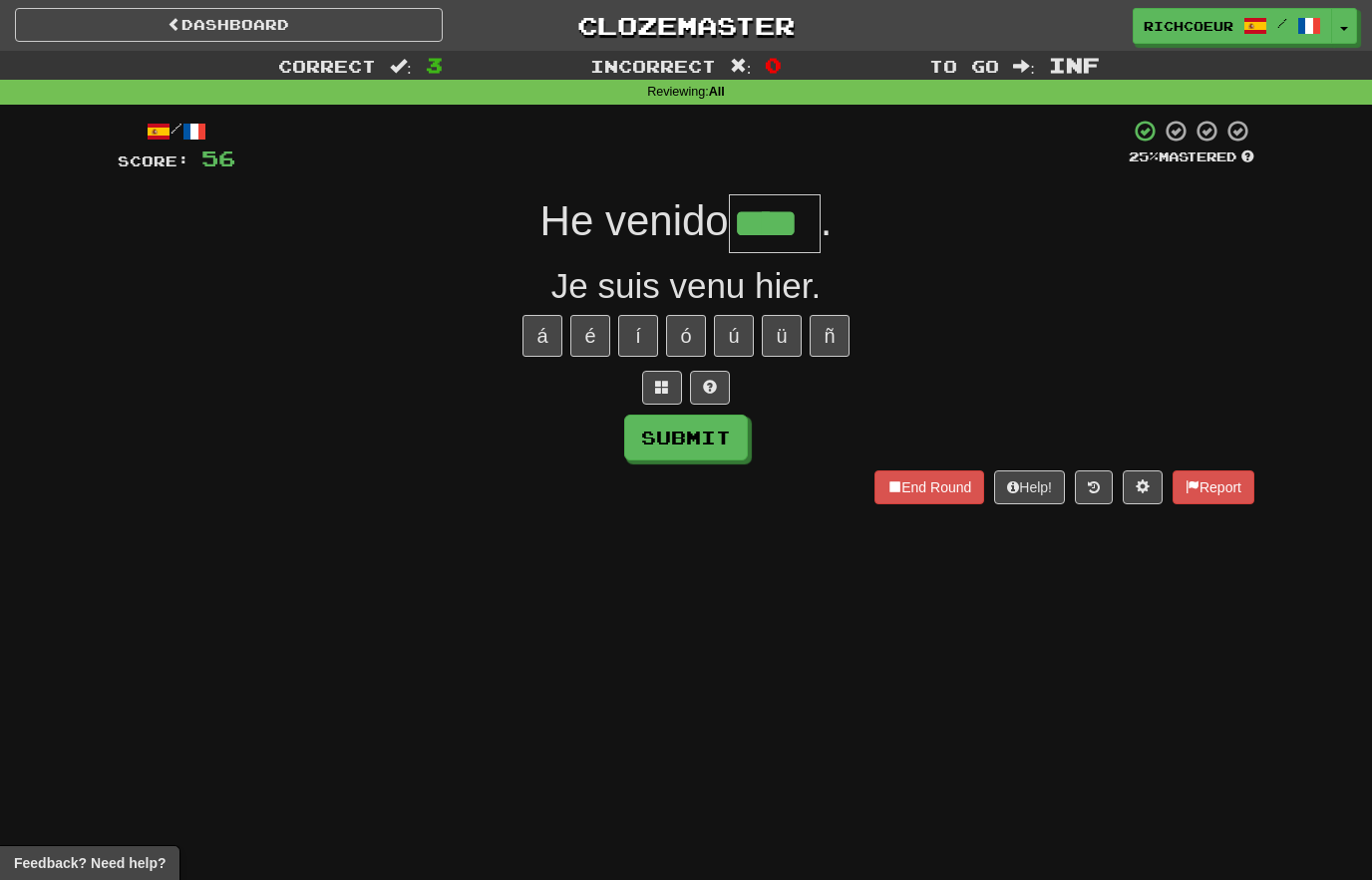 type on "****" 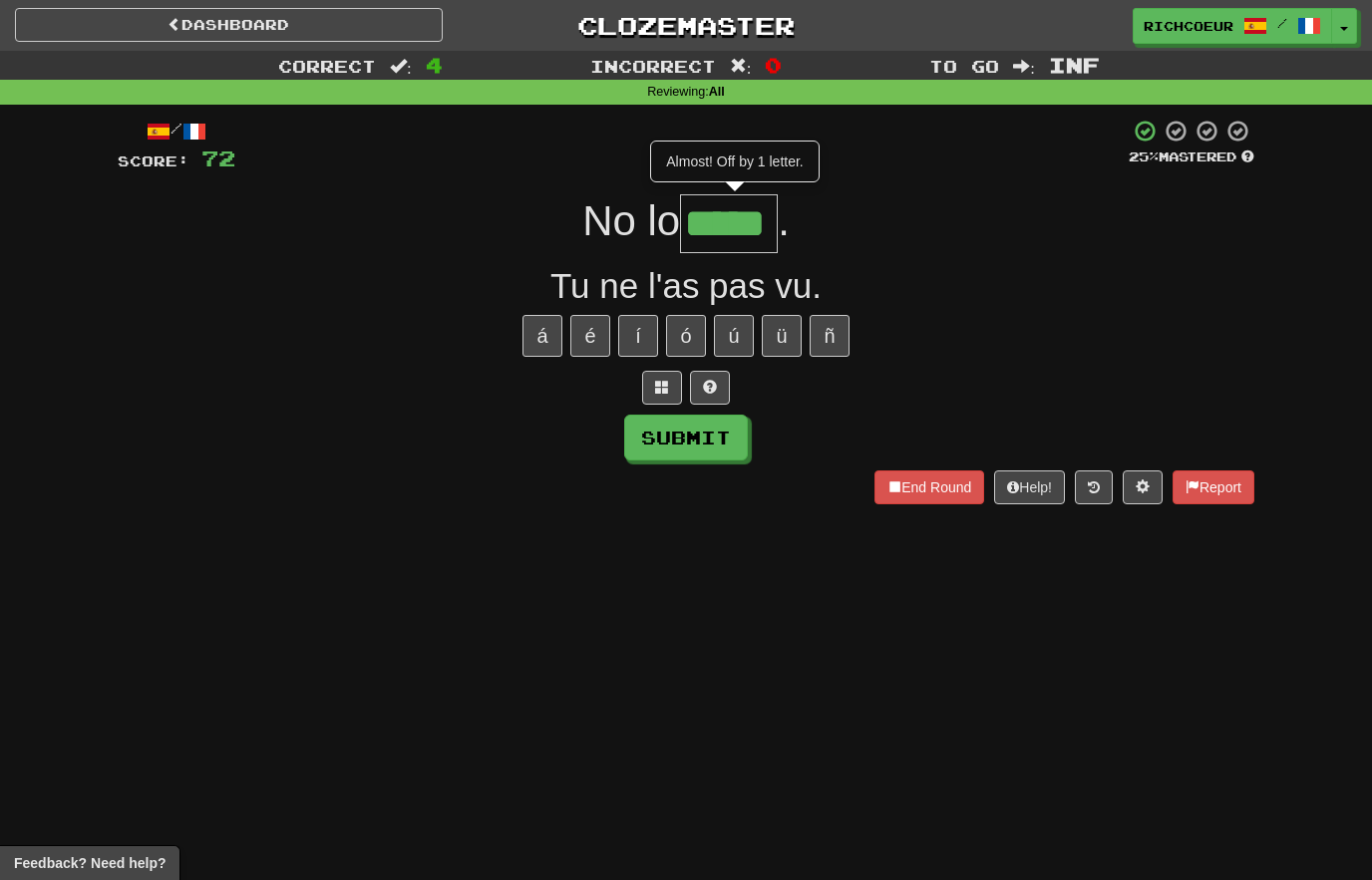 type on "*****" 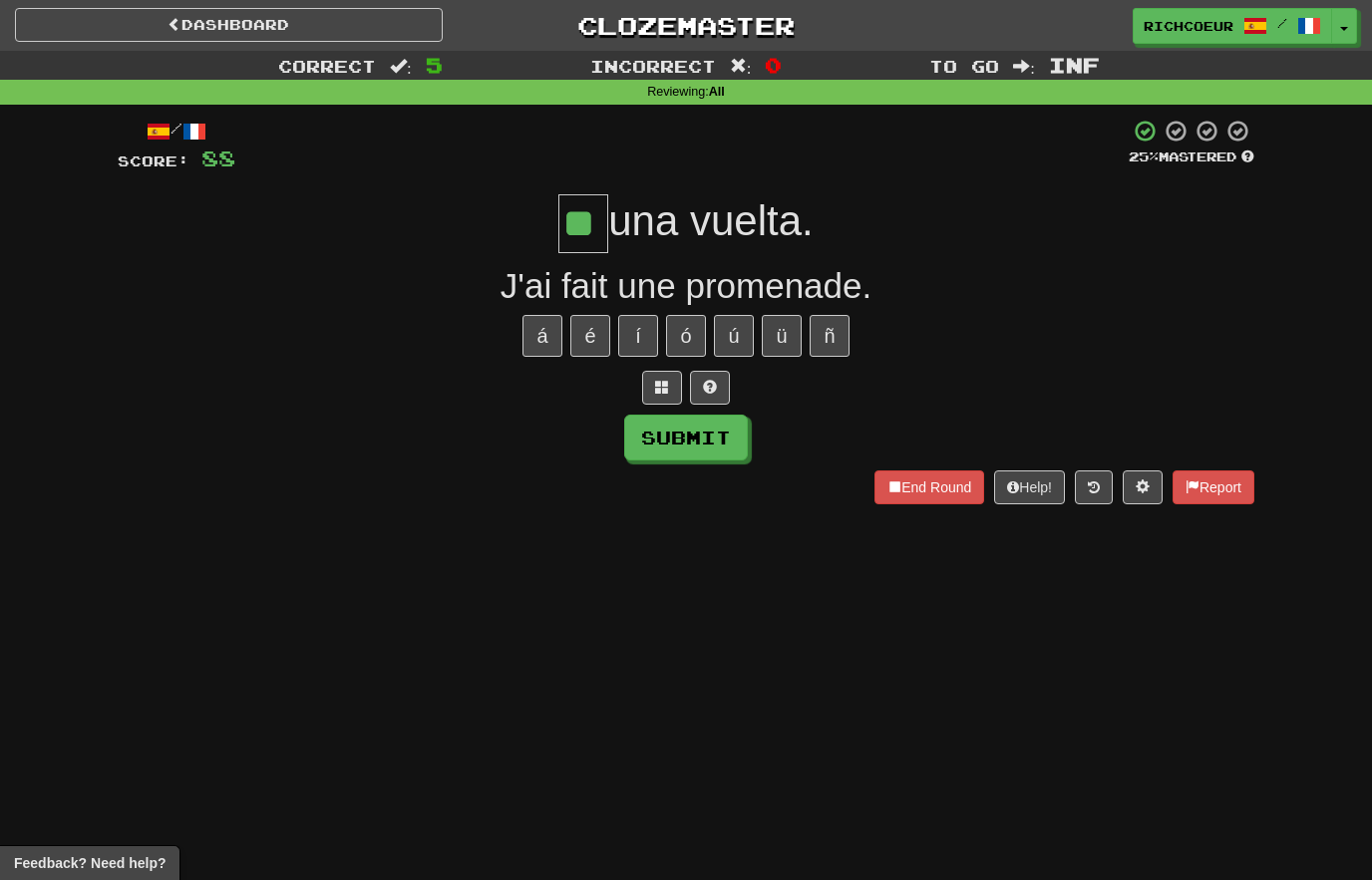 type on "**" 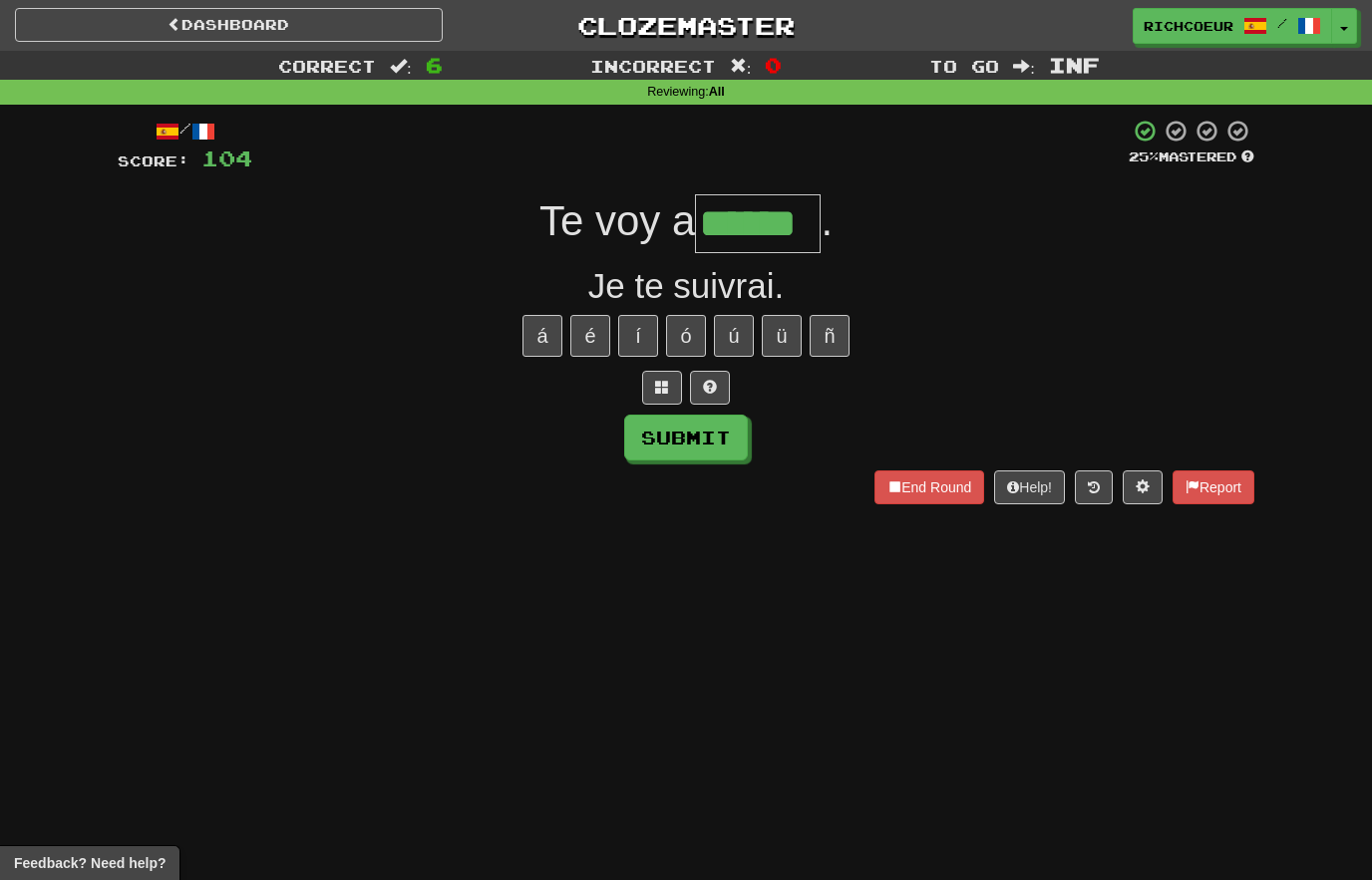type on "******" 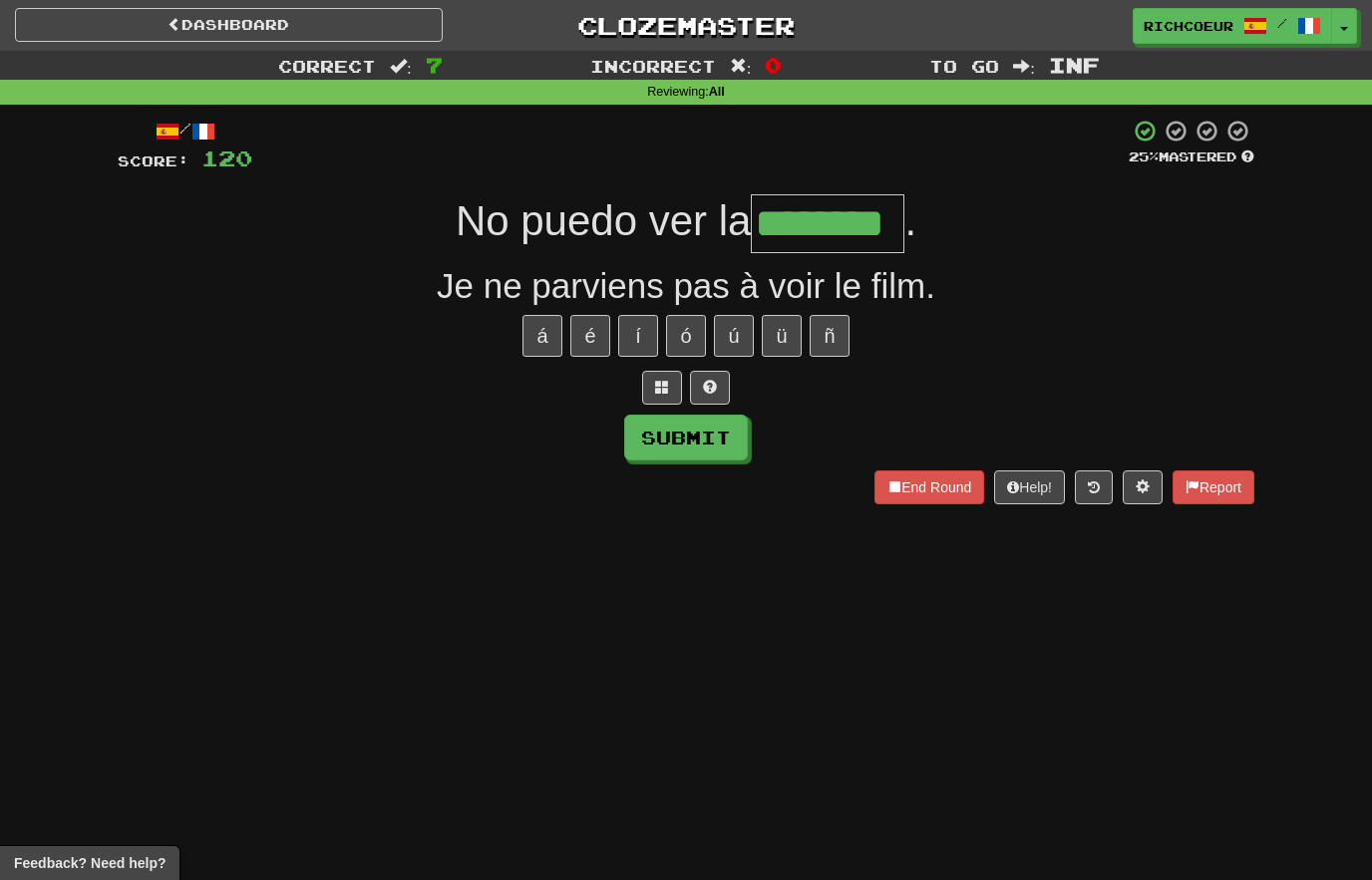 type on "********" 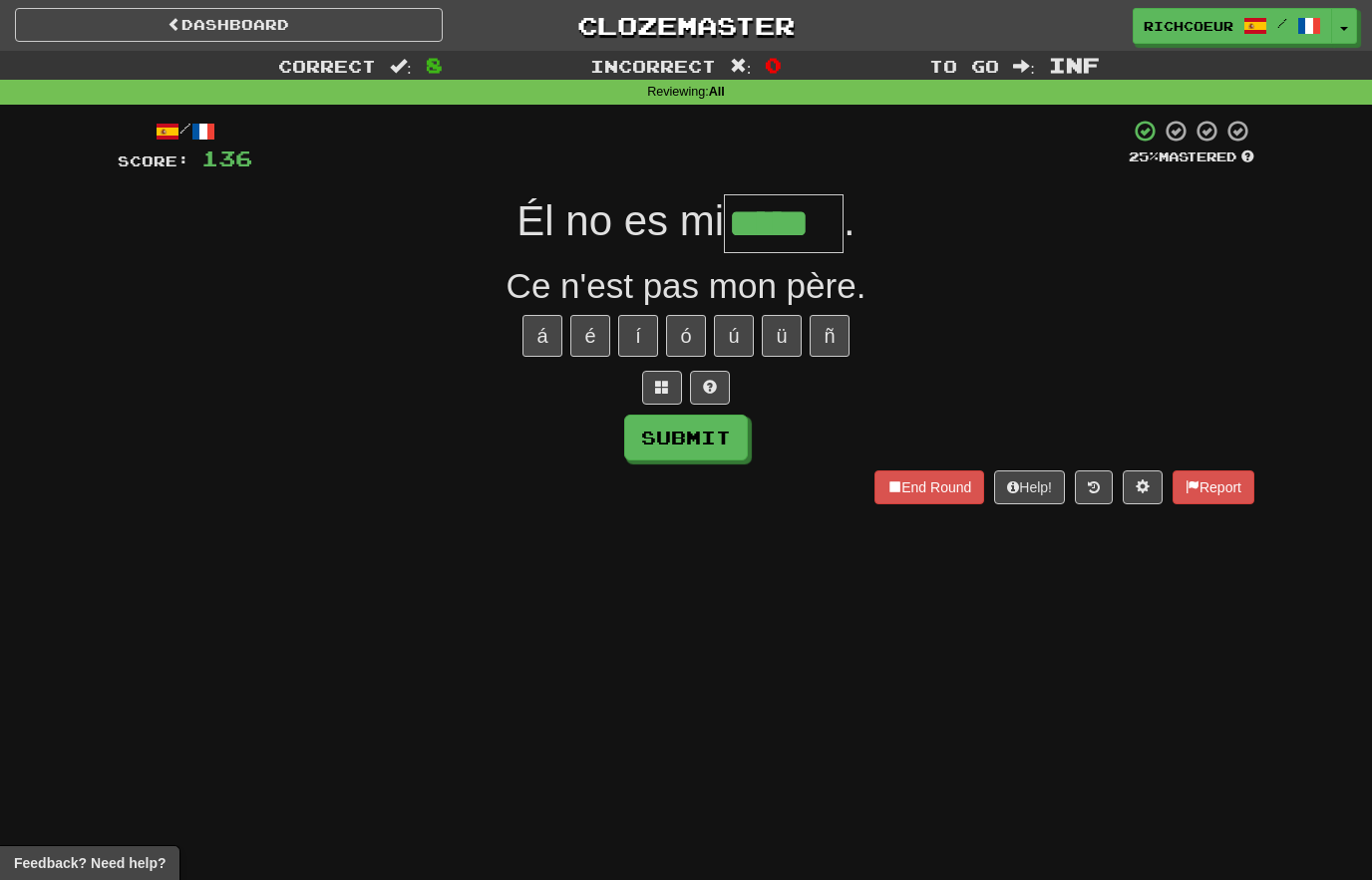 type on "*****" 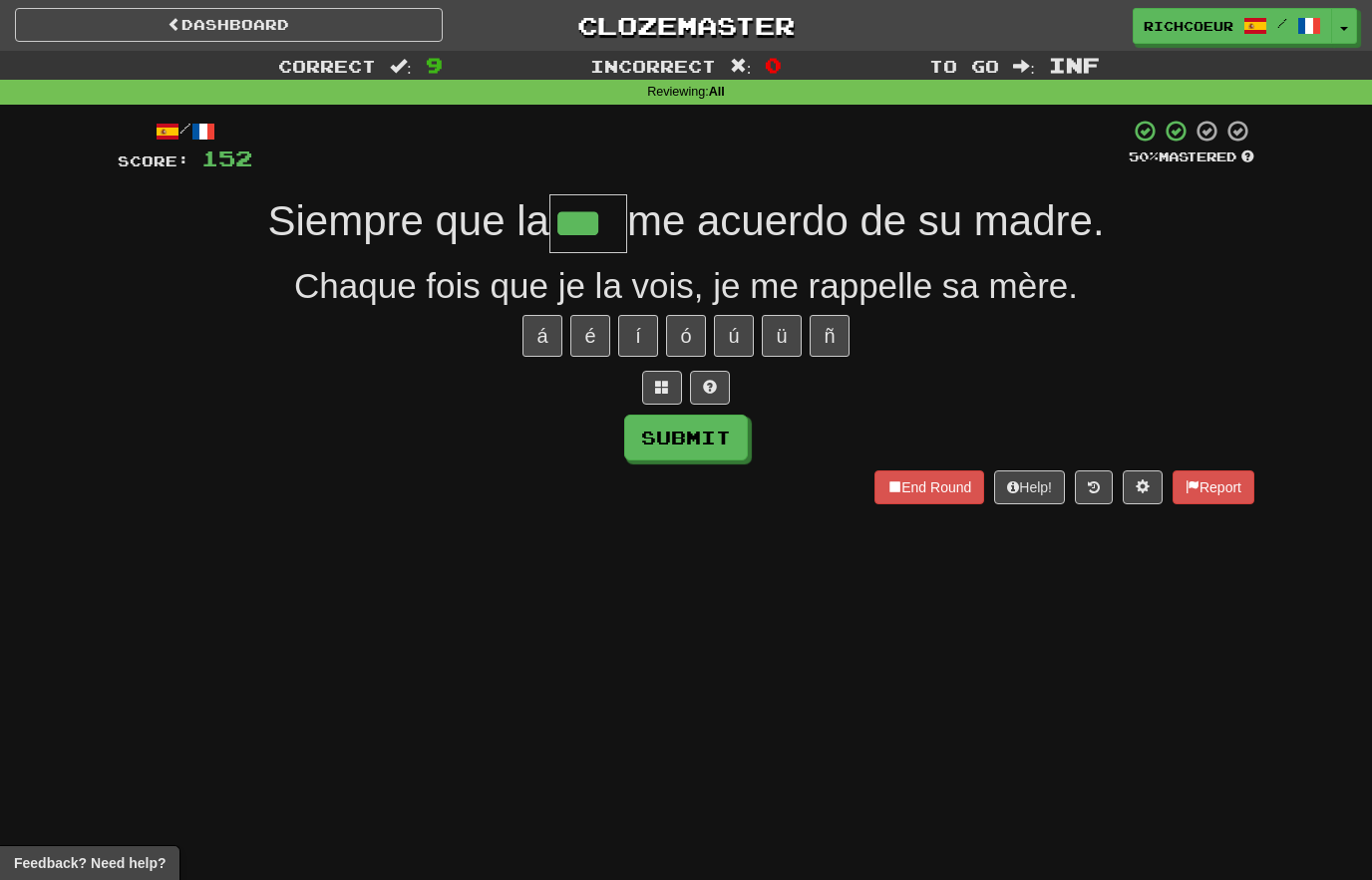 type on "***" 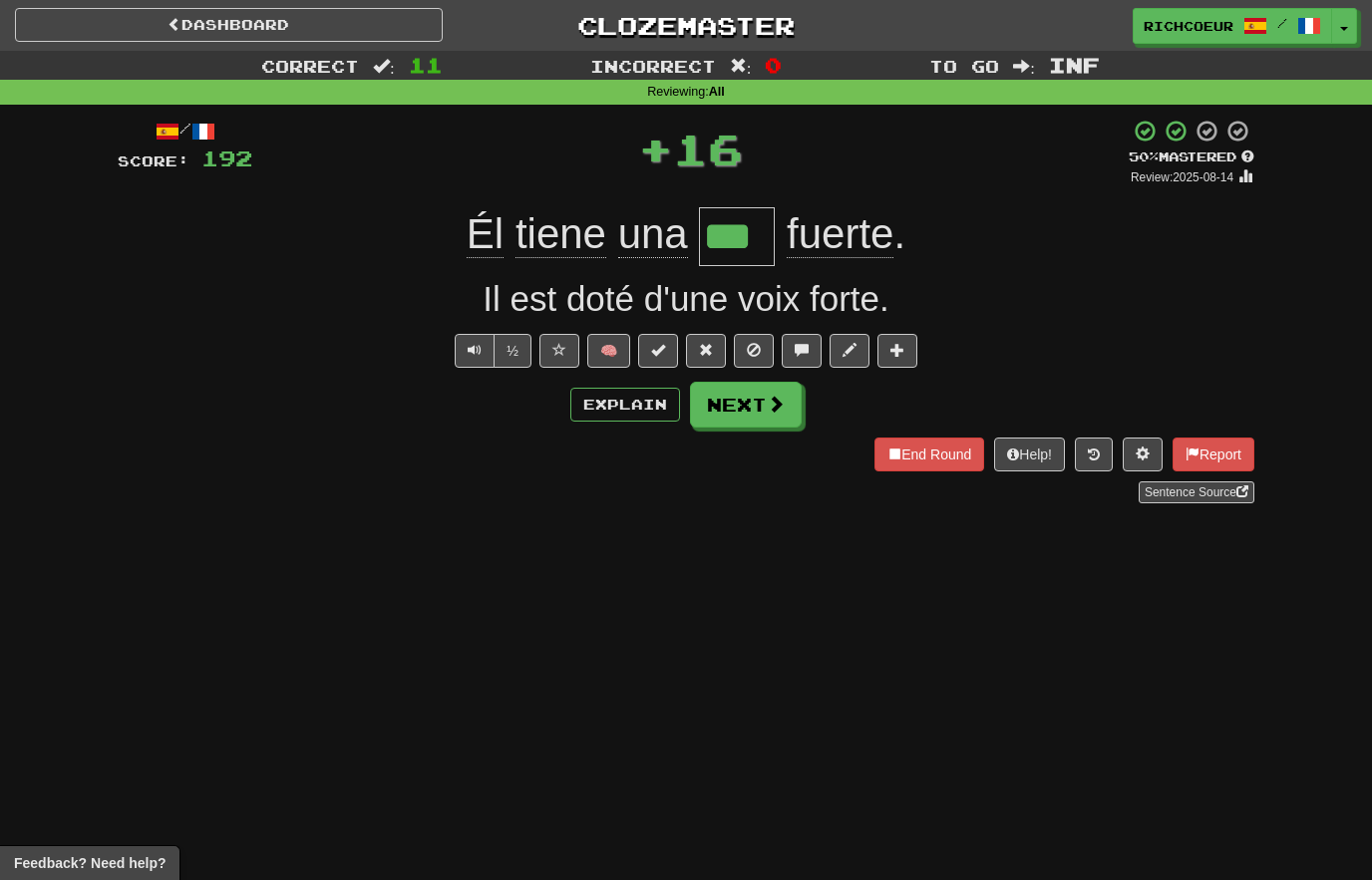 type on "***" 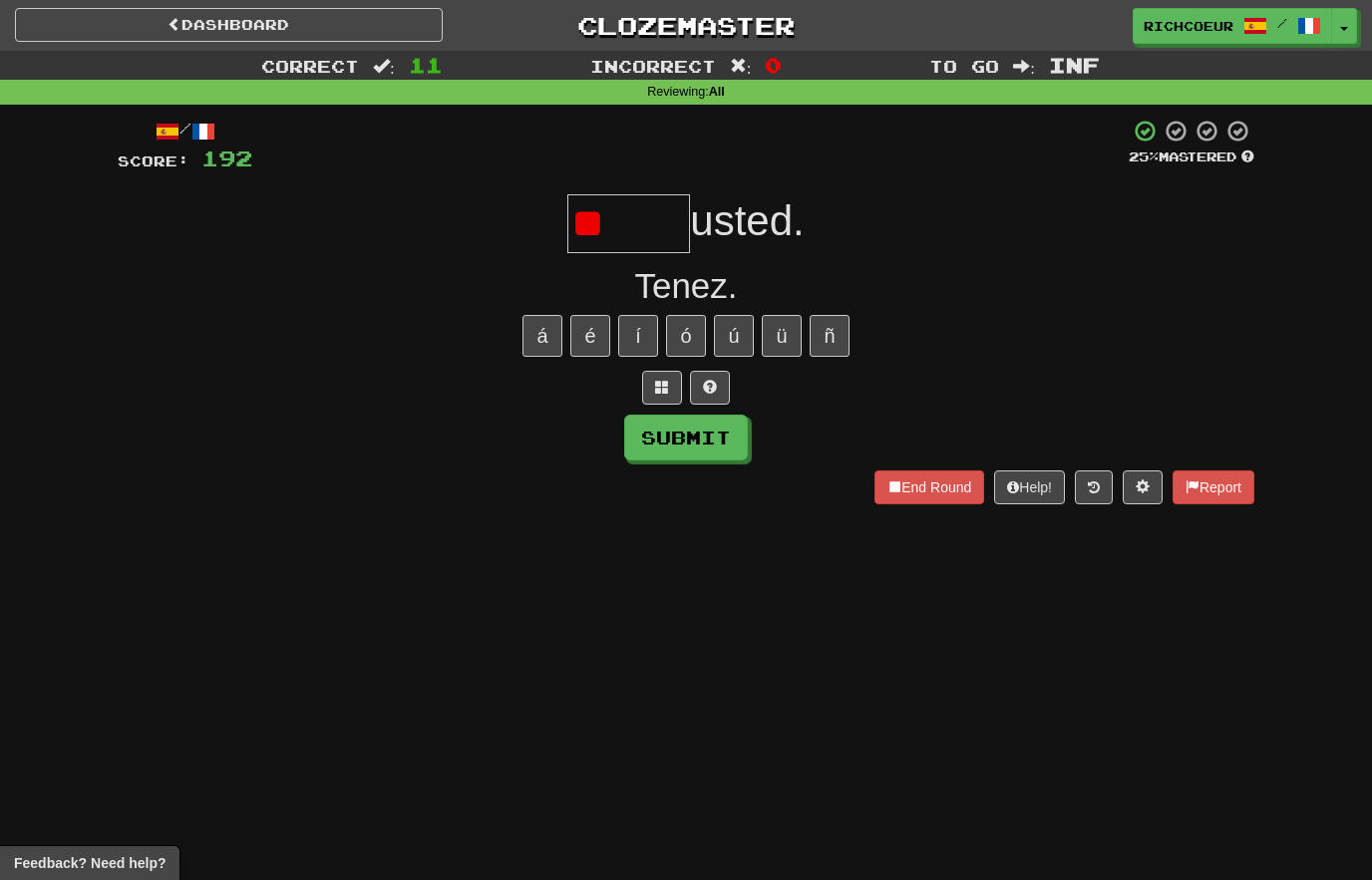type on "*****" 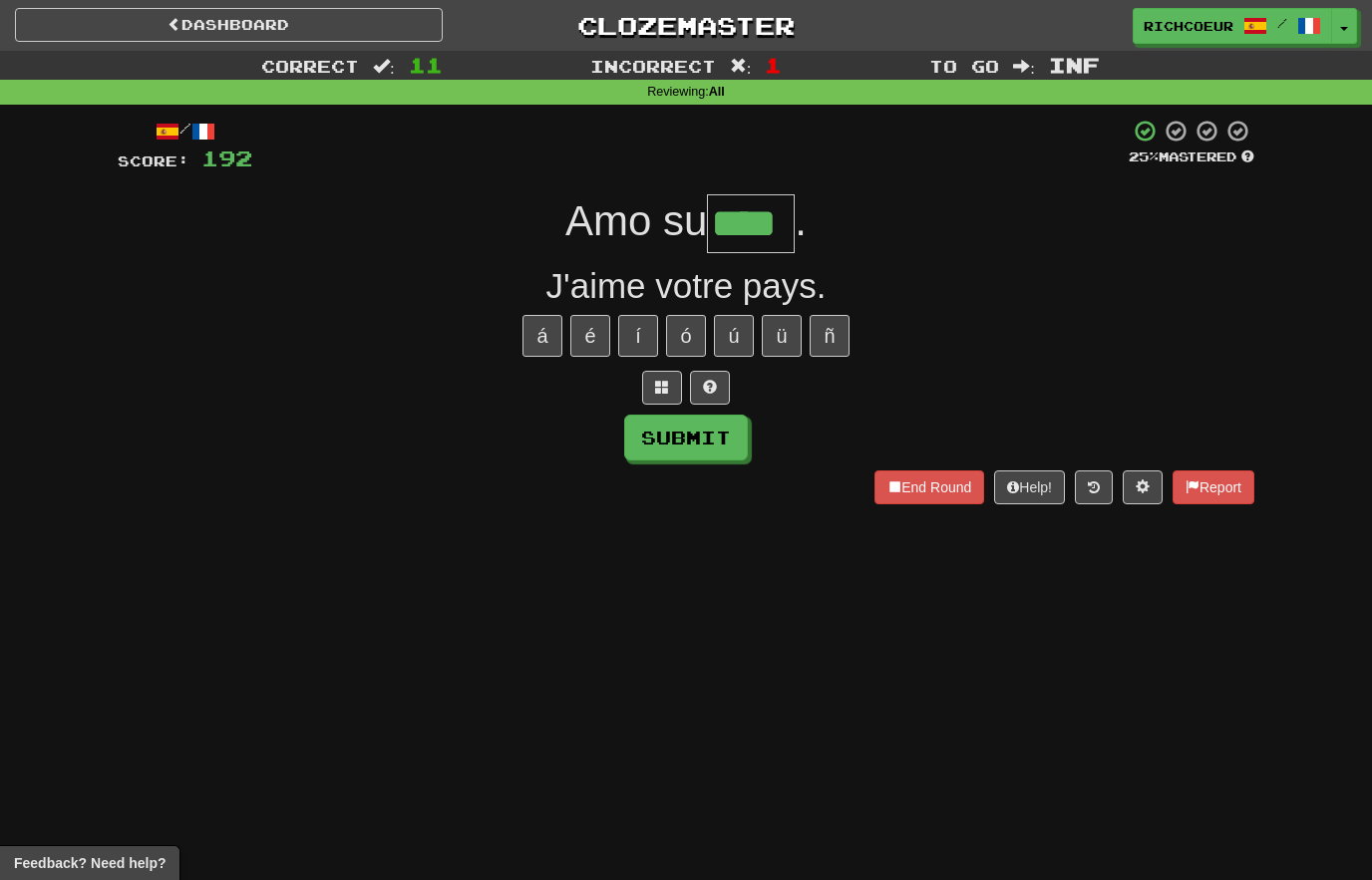 type on "****" 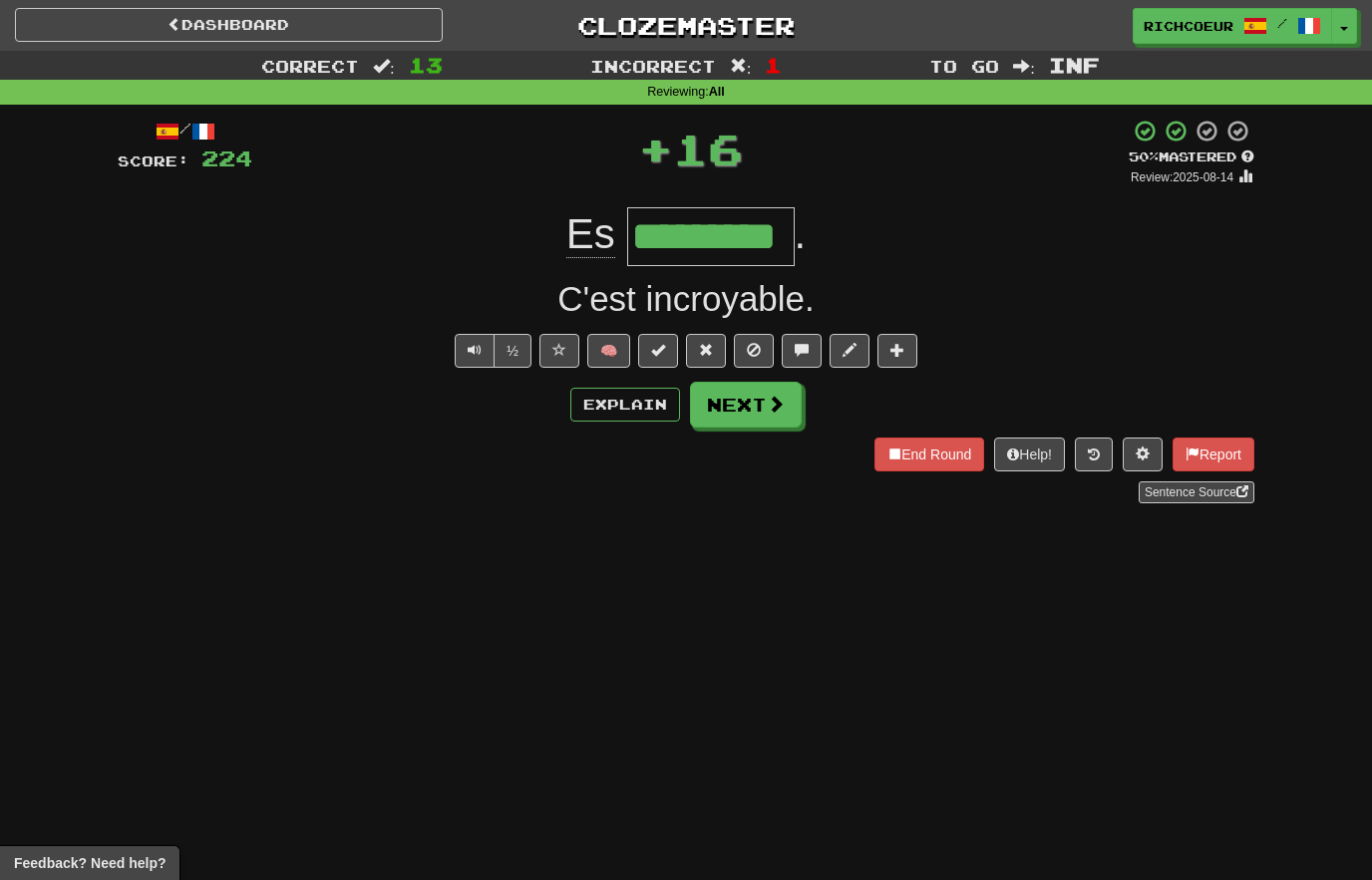 type on "*********" 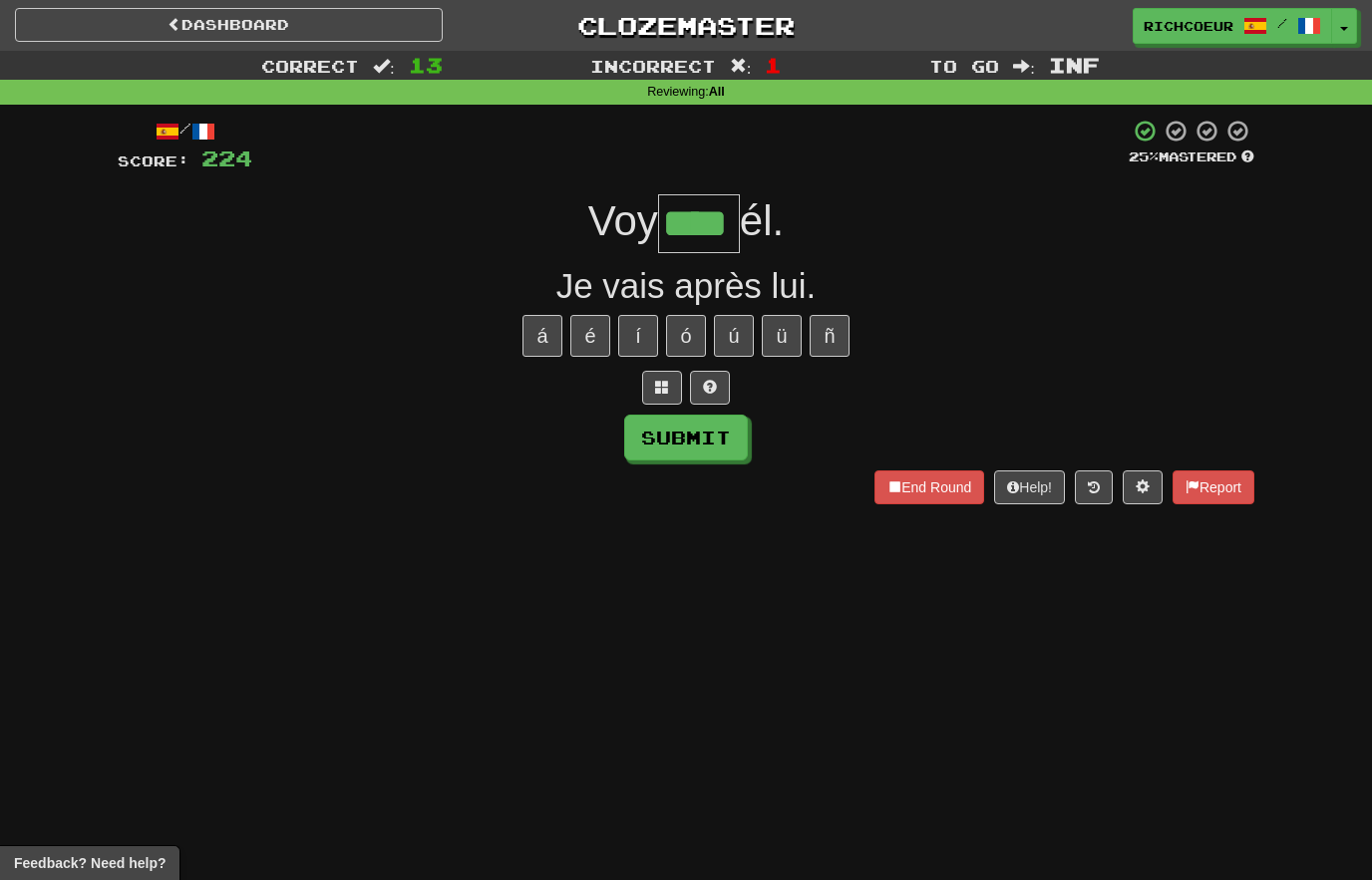 type on "****" 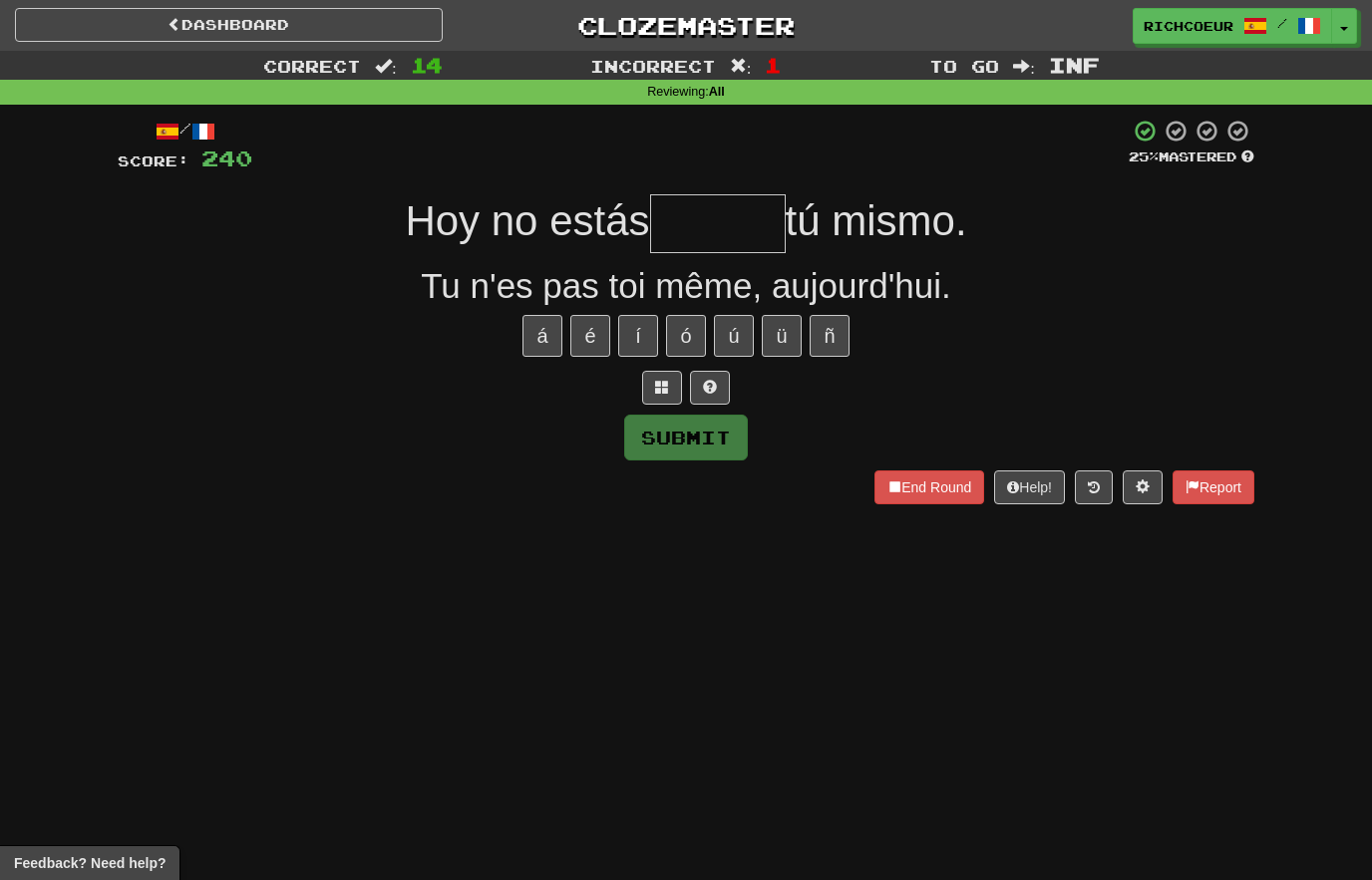 type on "*" 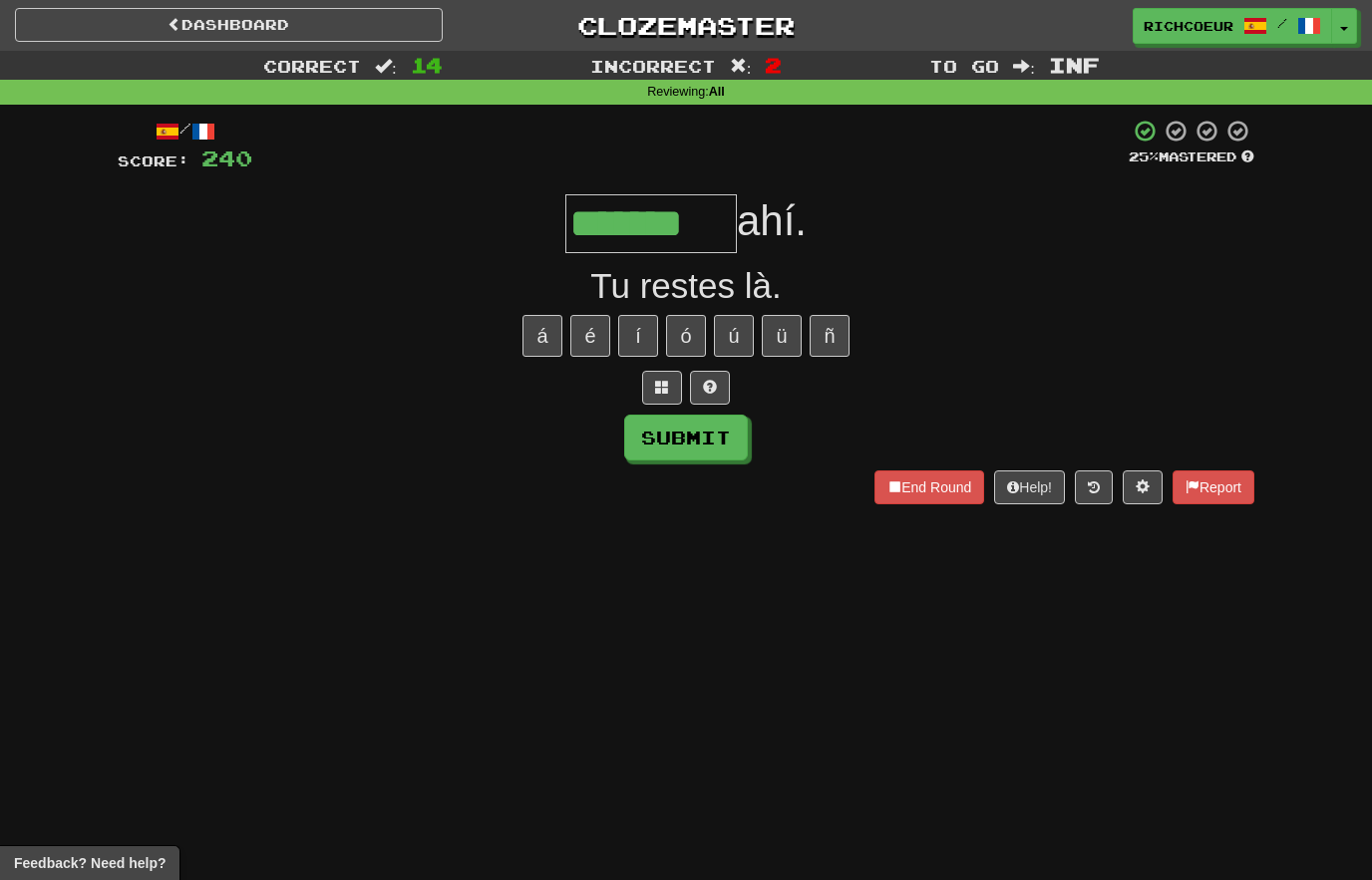 type on "*******" 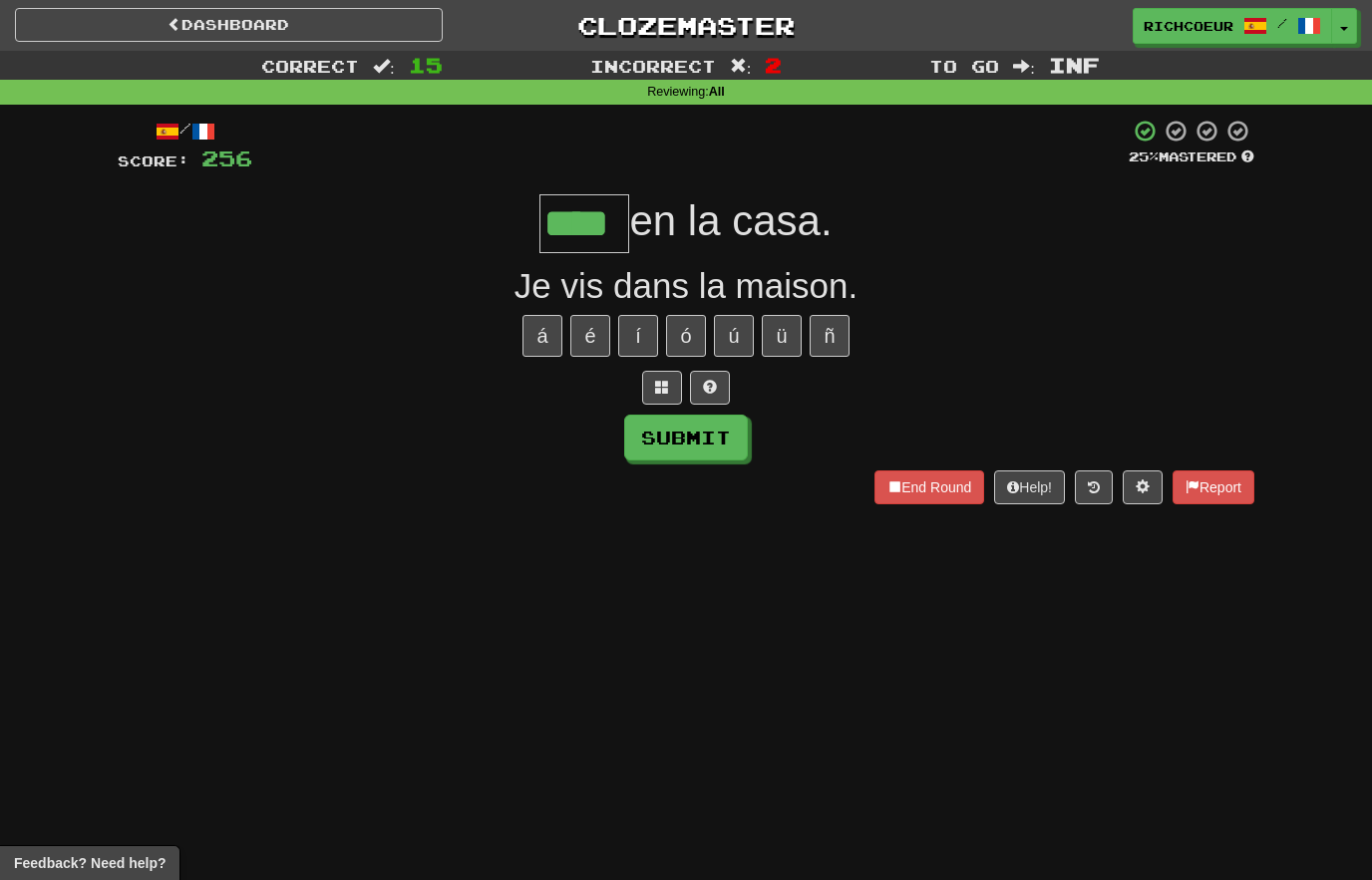 type on "****" 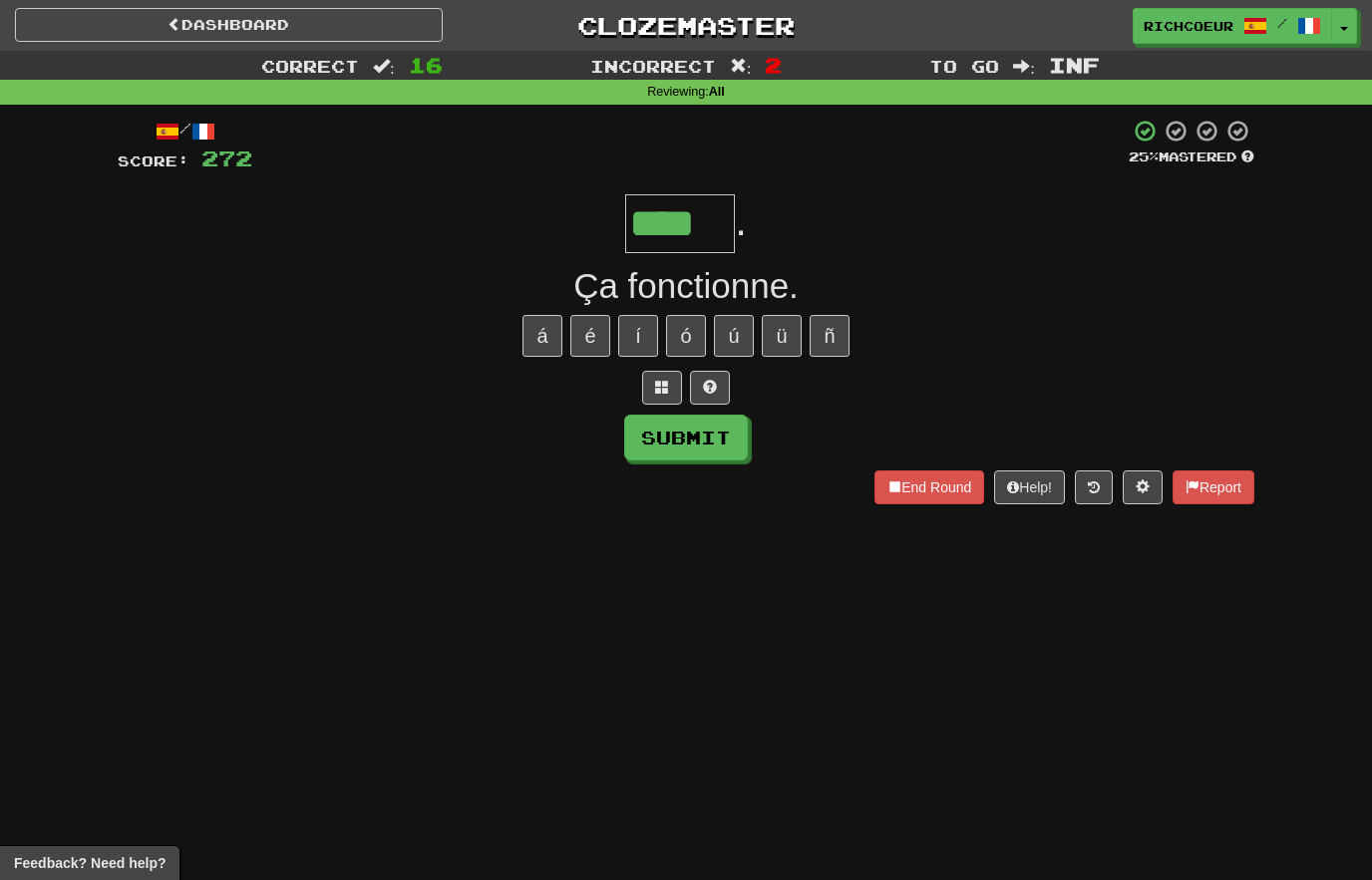 type on "****" 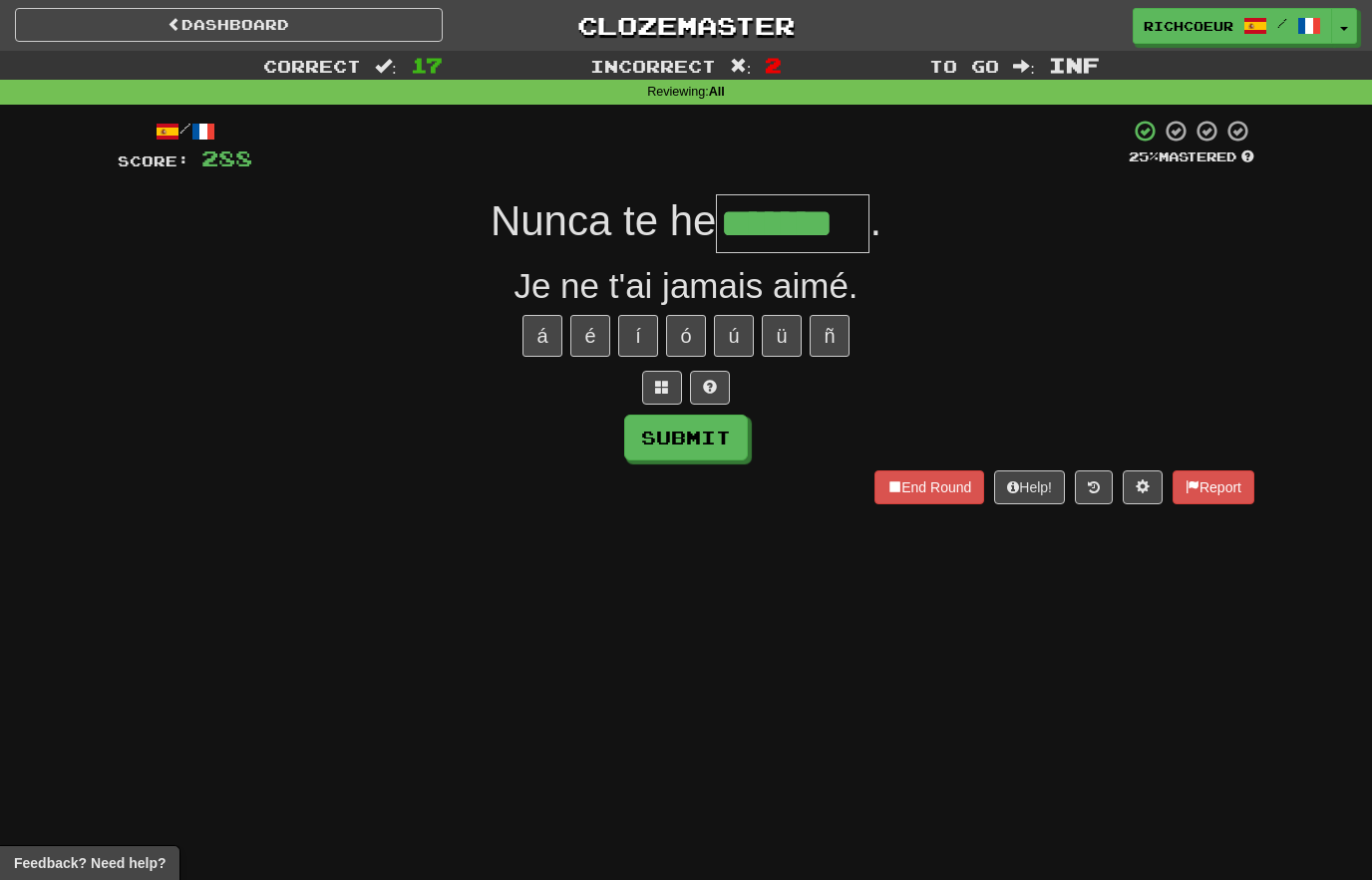 type on "*******" 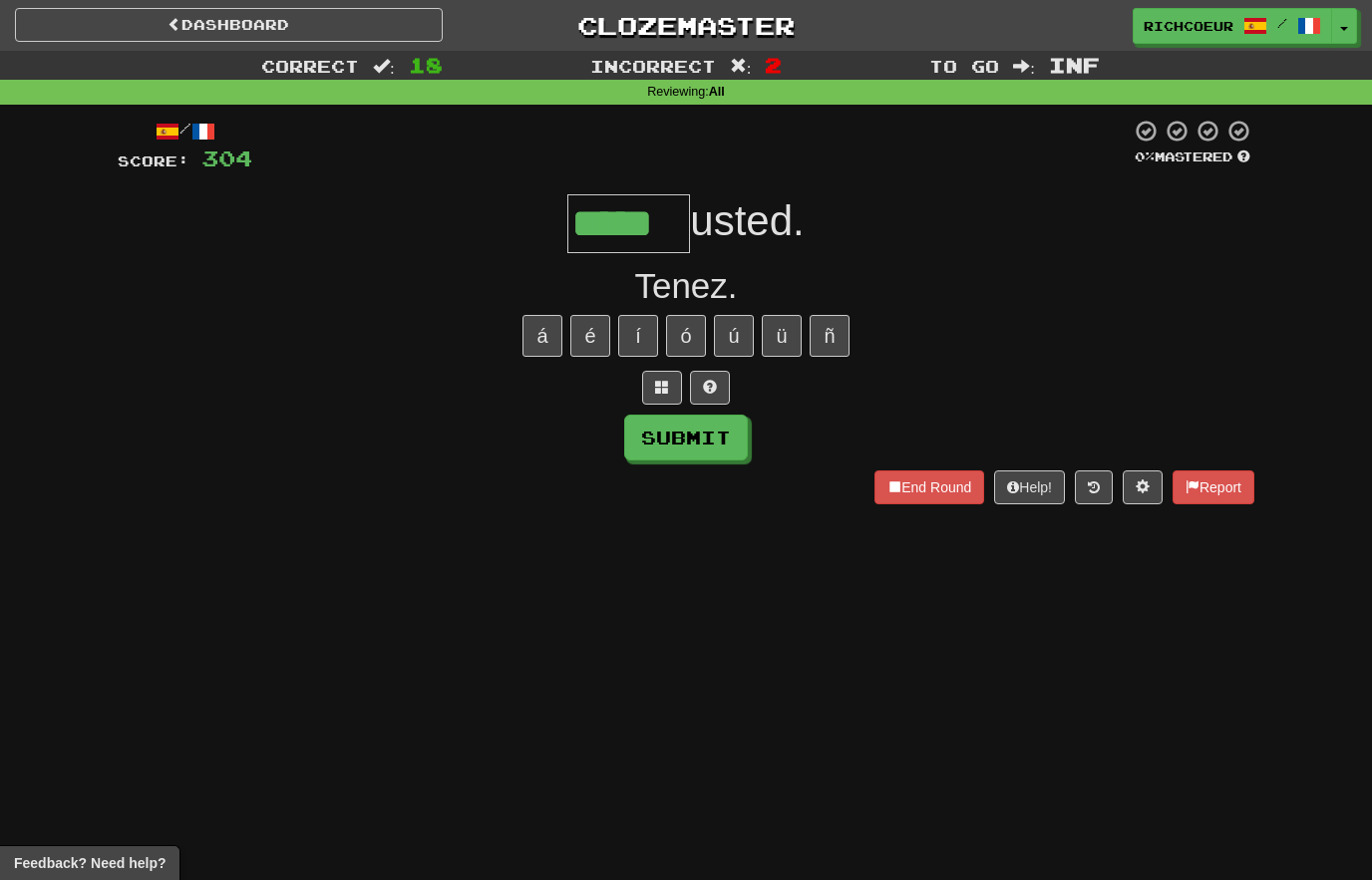 type on "*****" 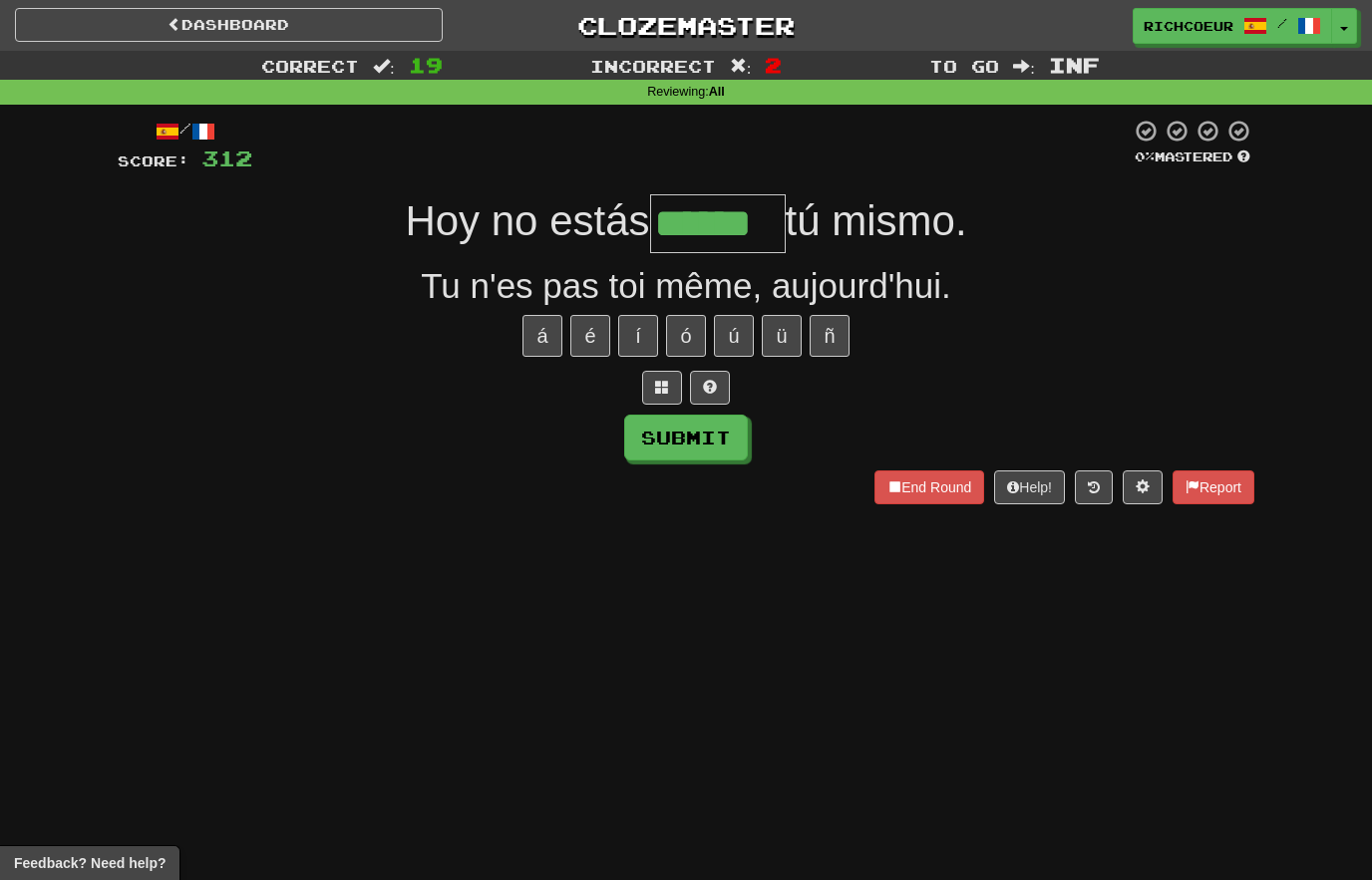 type on "******" 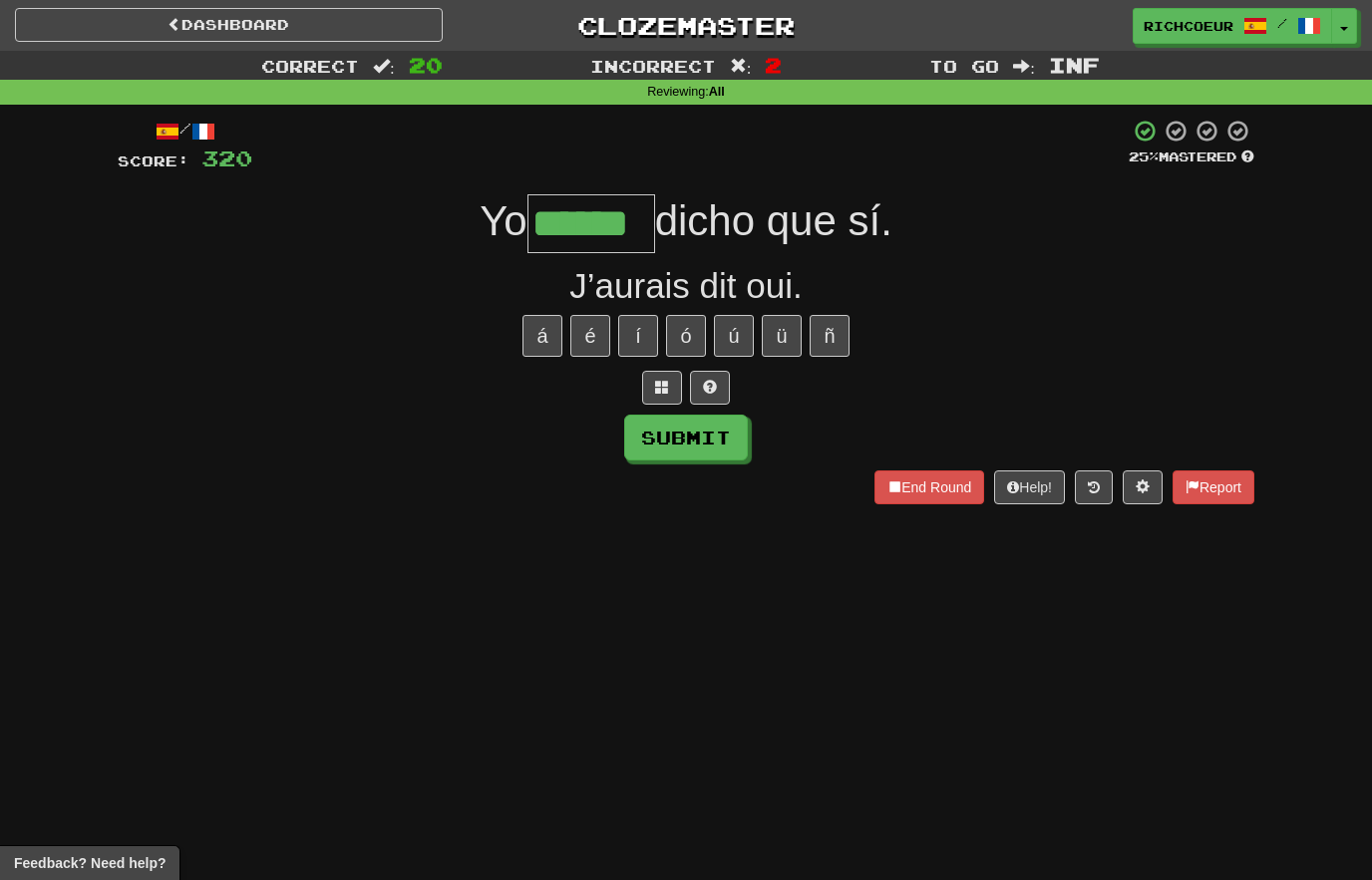 type on "******" 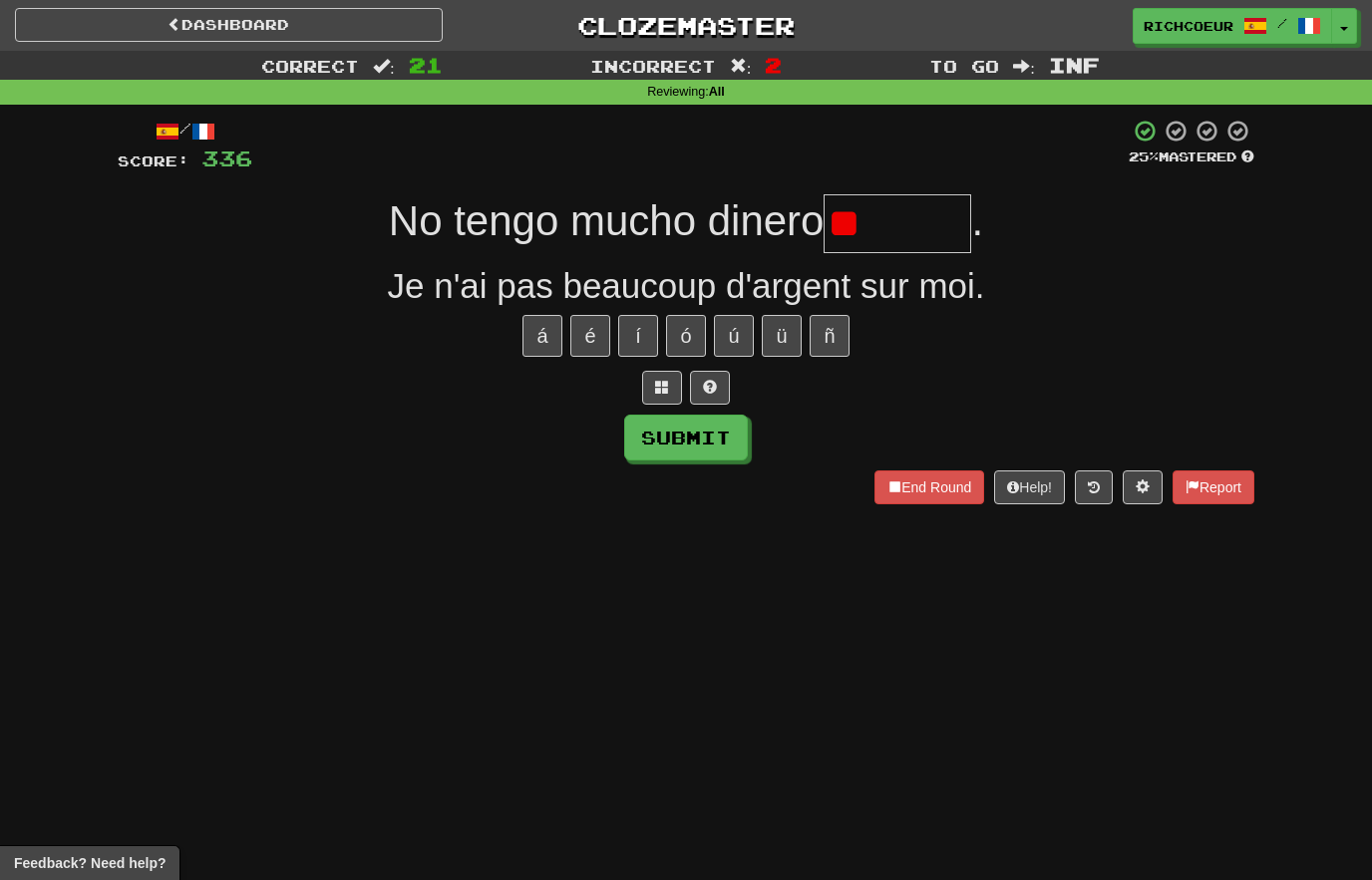 type on "*" 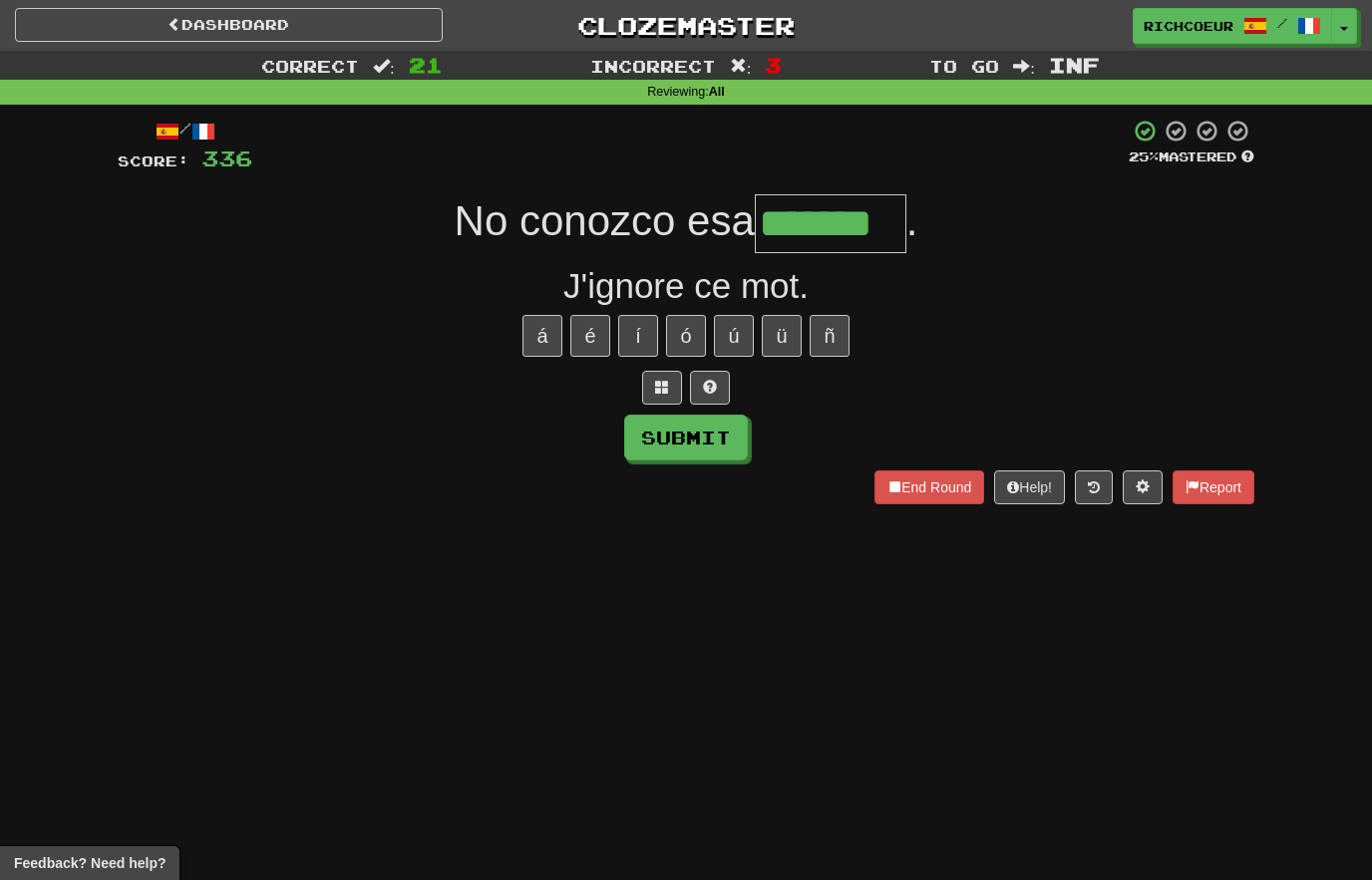 type on "*******" 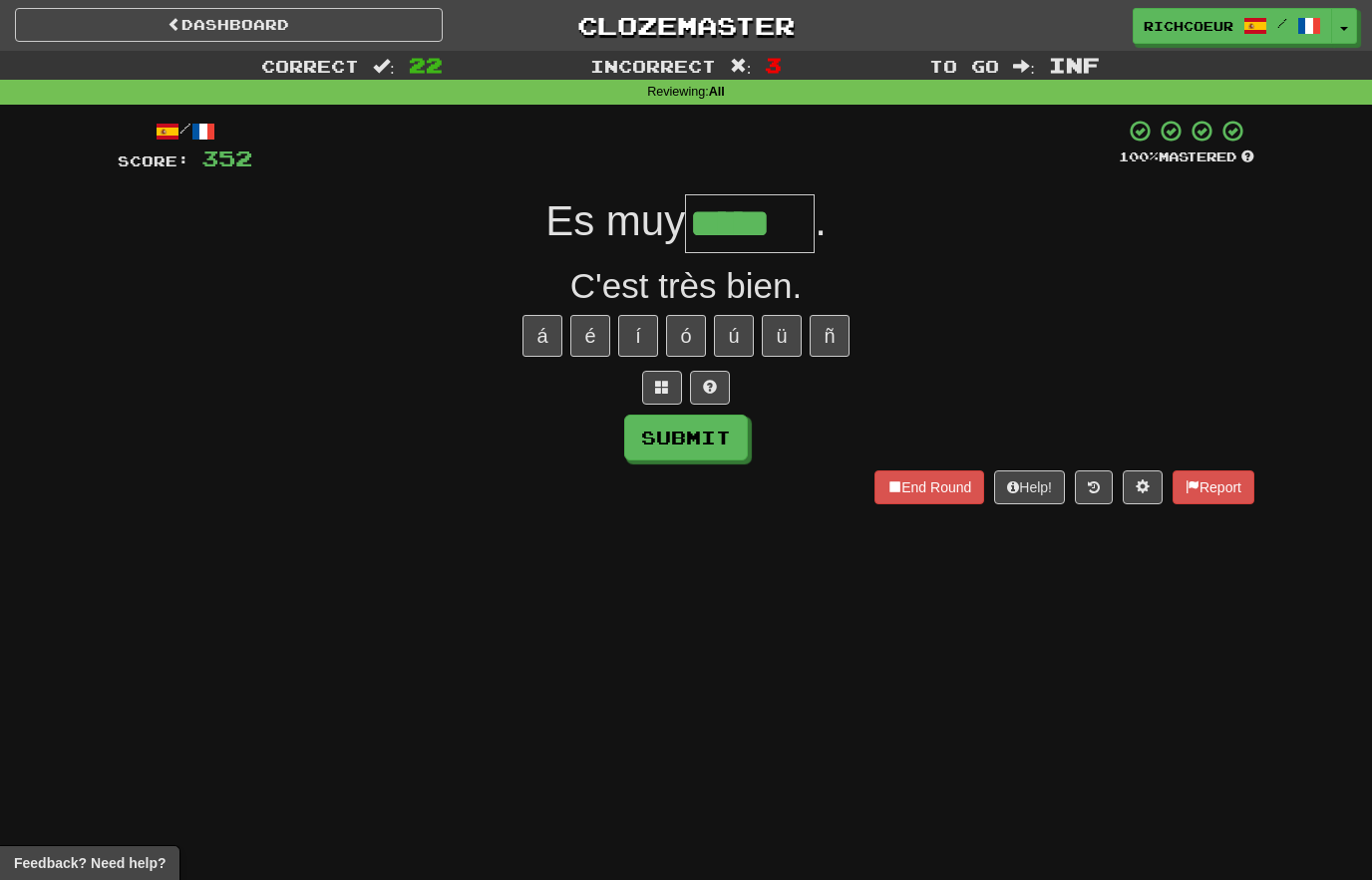 type on "*****" 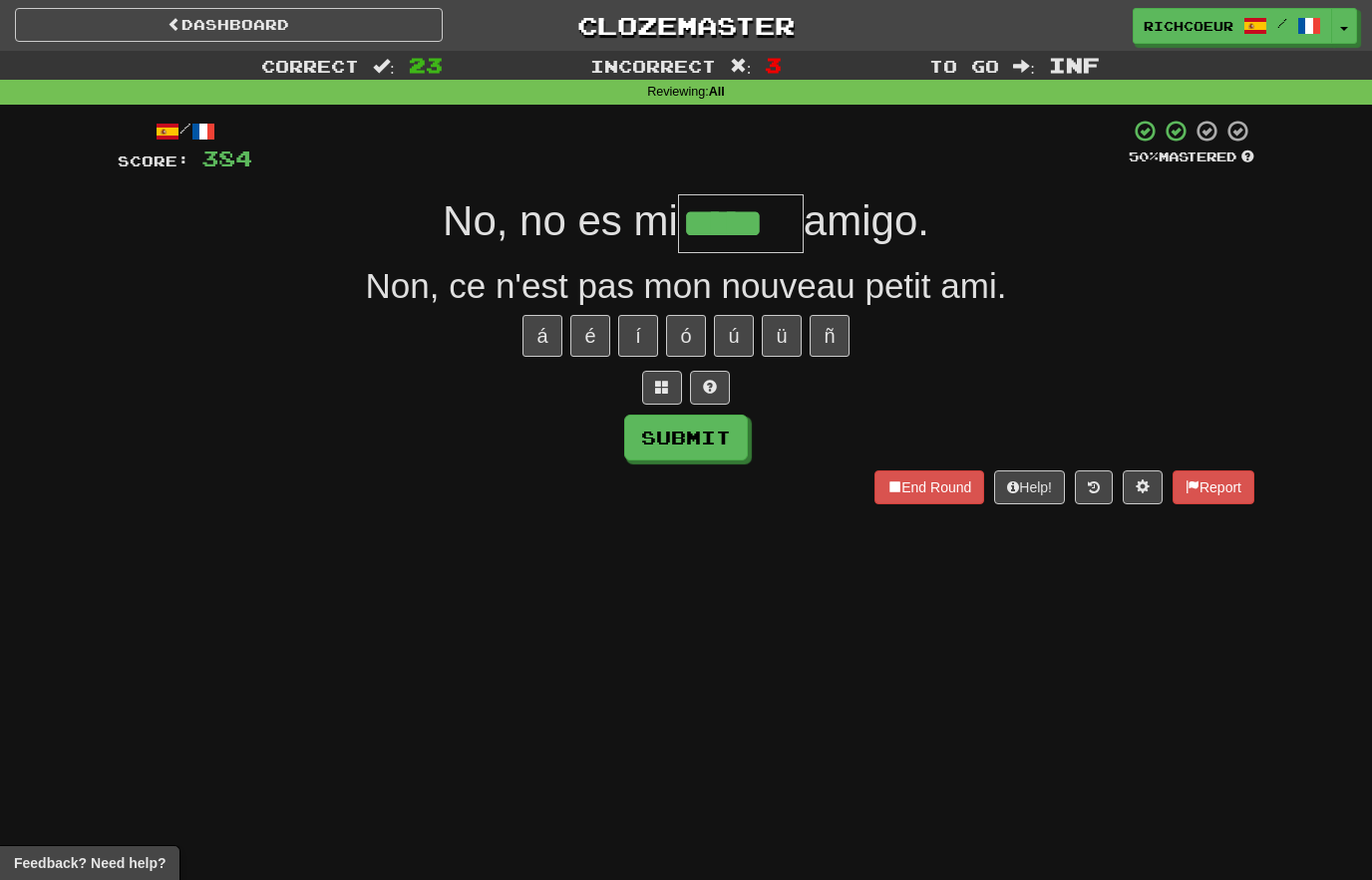 type on "*****" 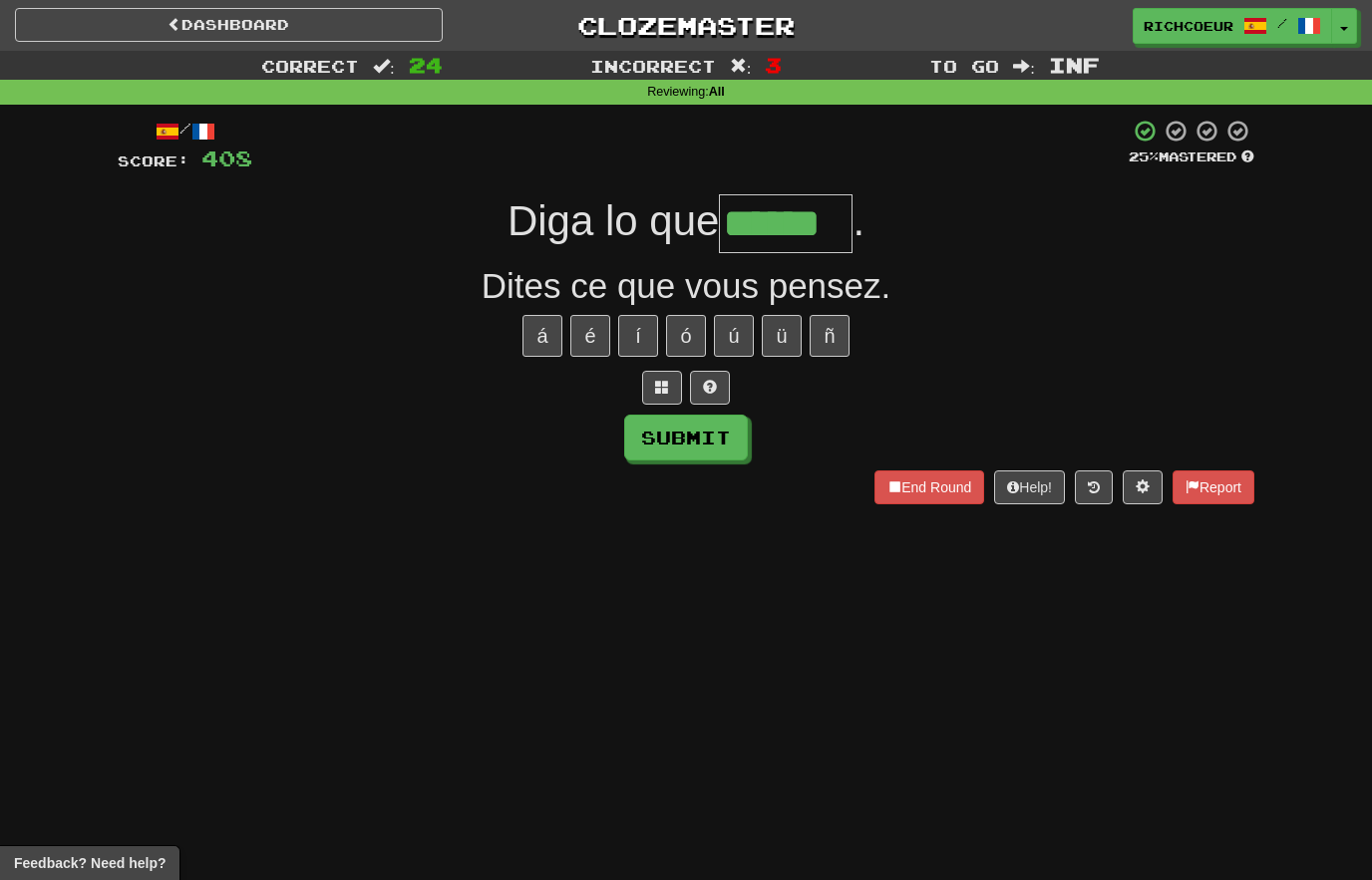 type on "******" 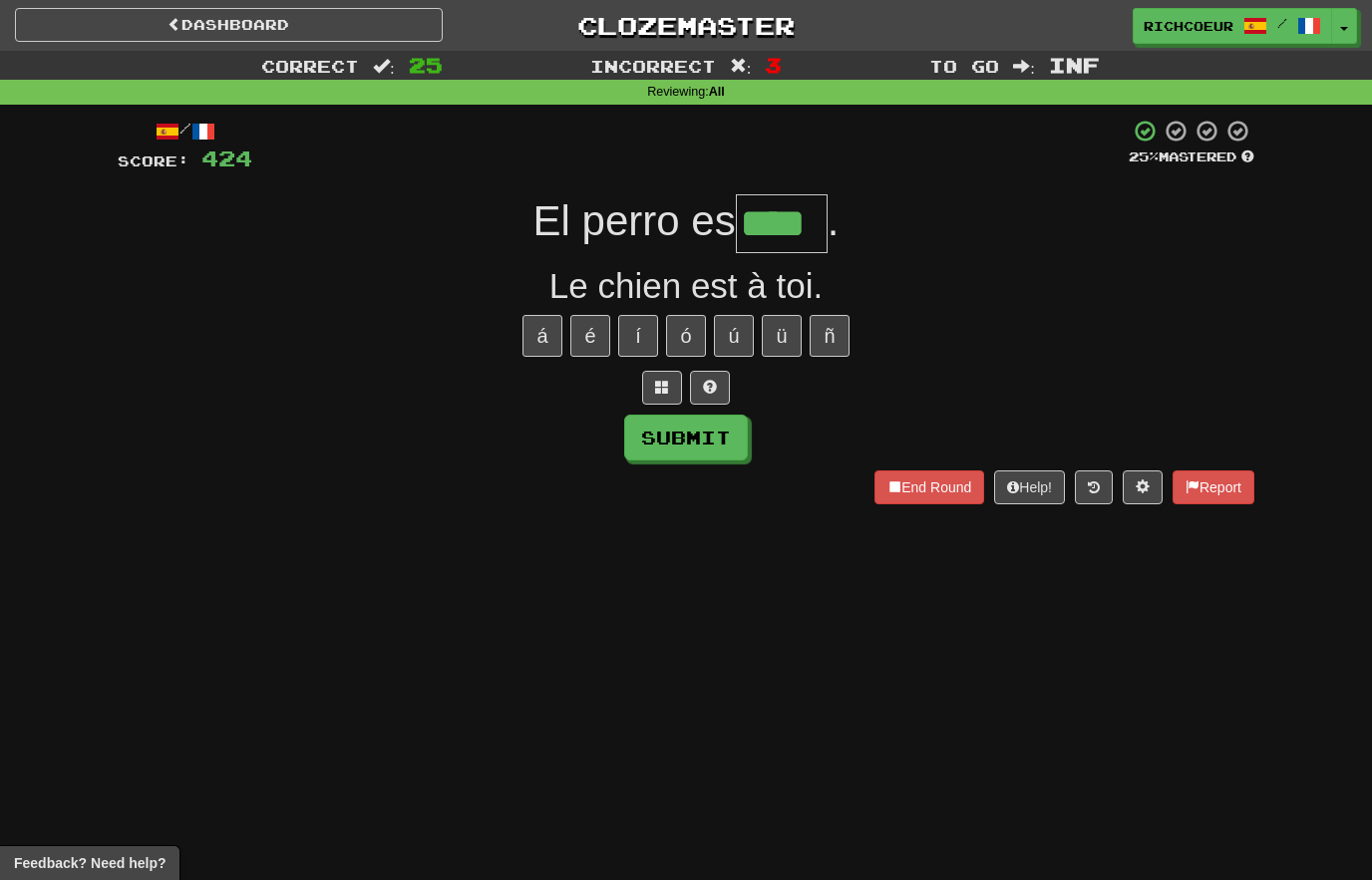 type on "****" 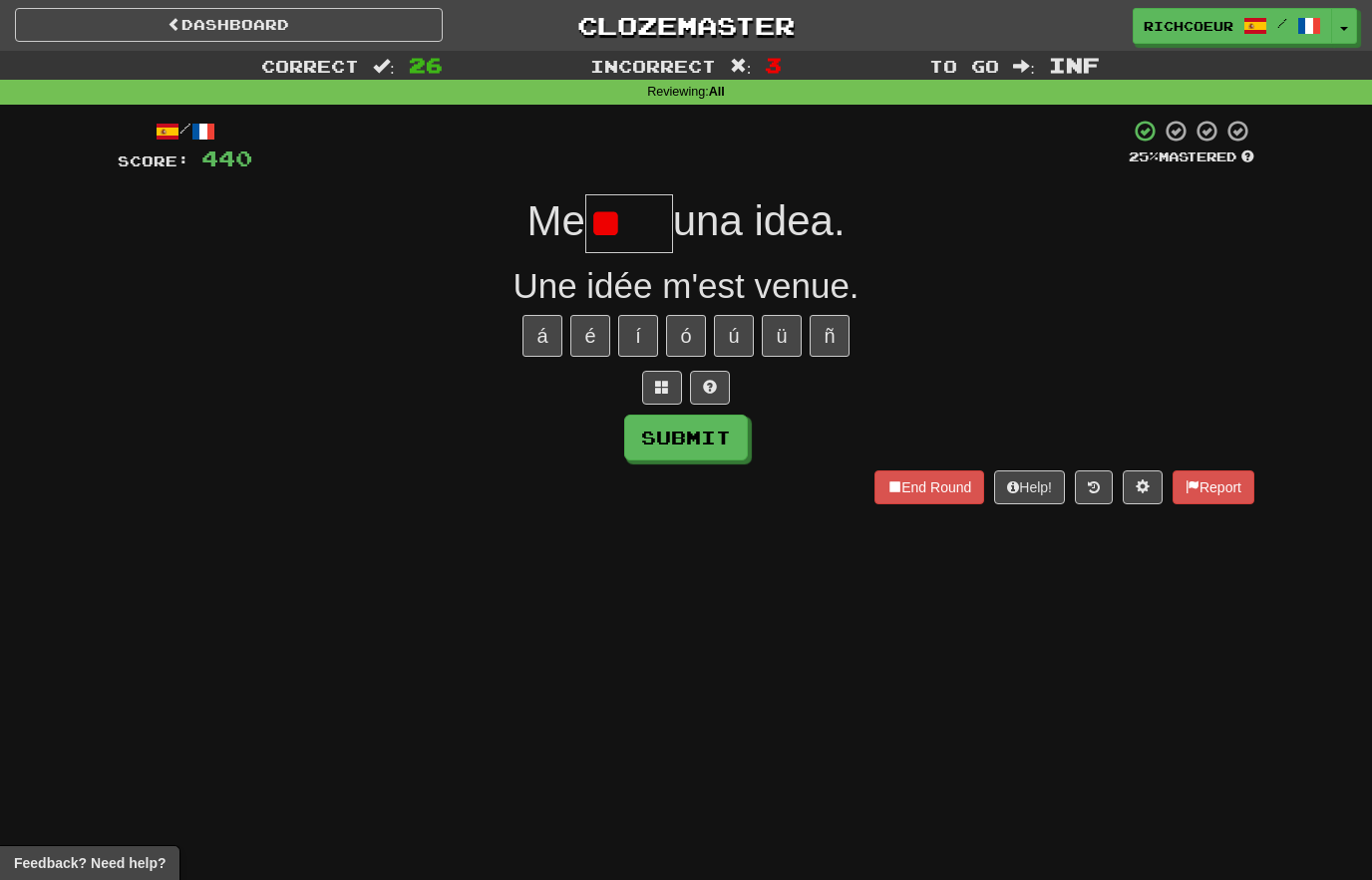 type on "*" 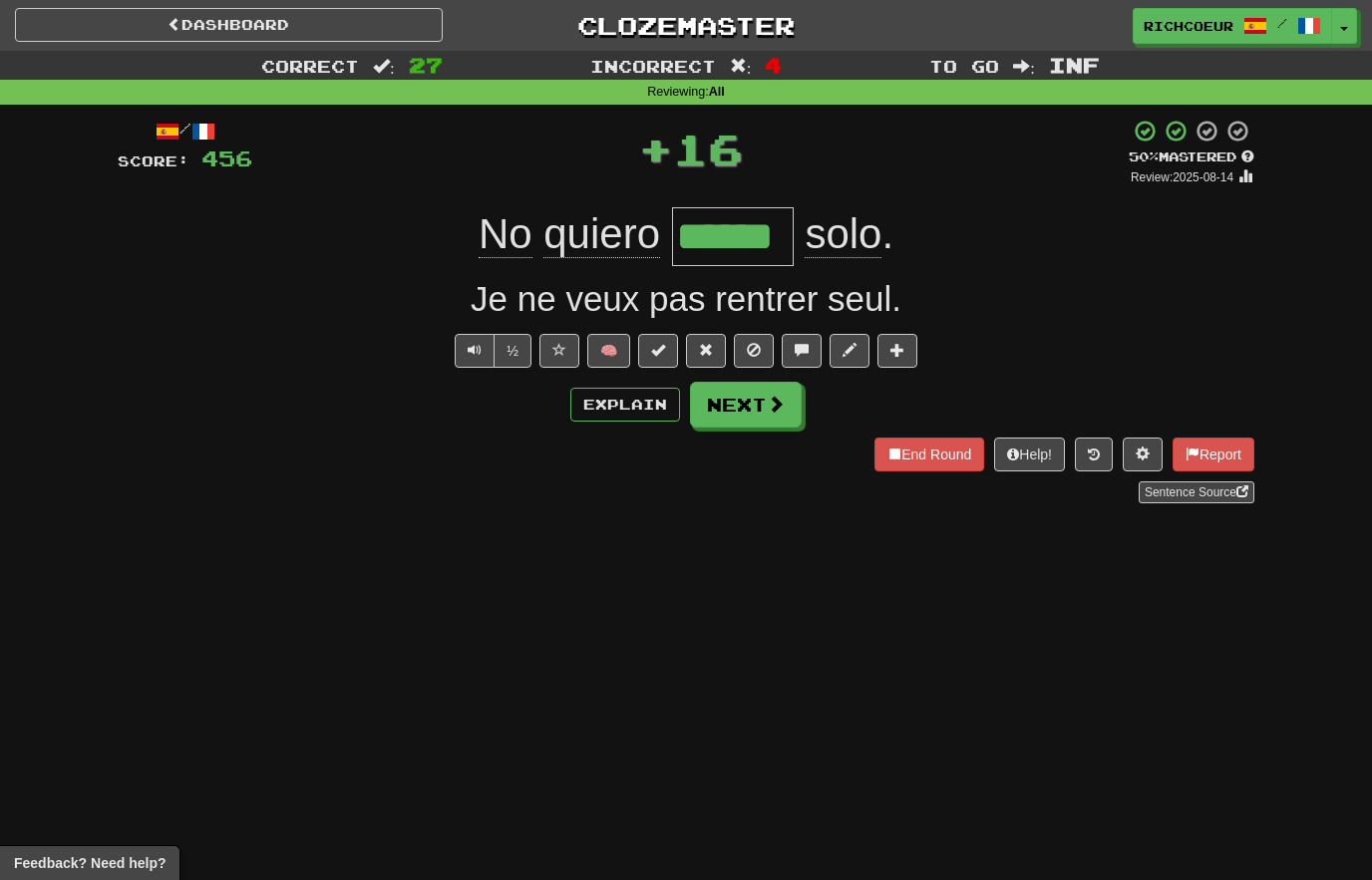 type on "******" 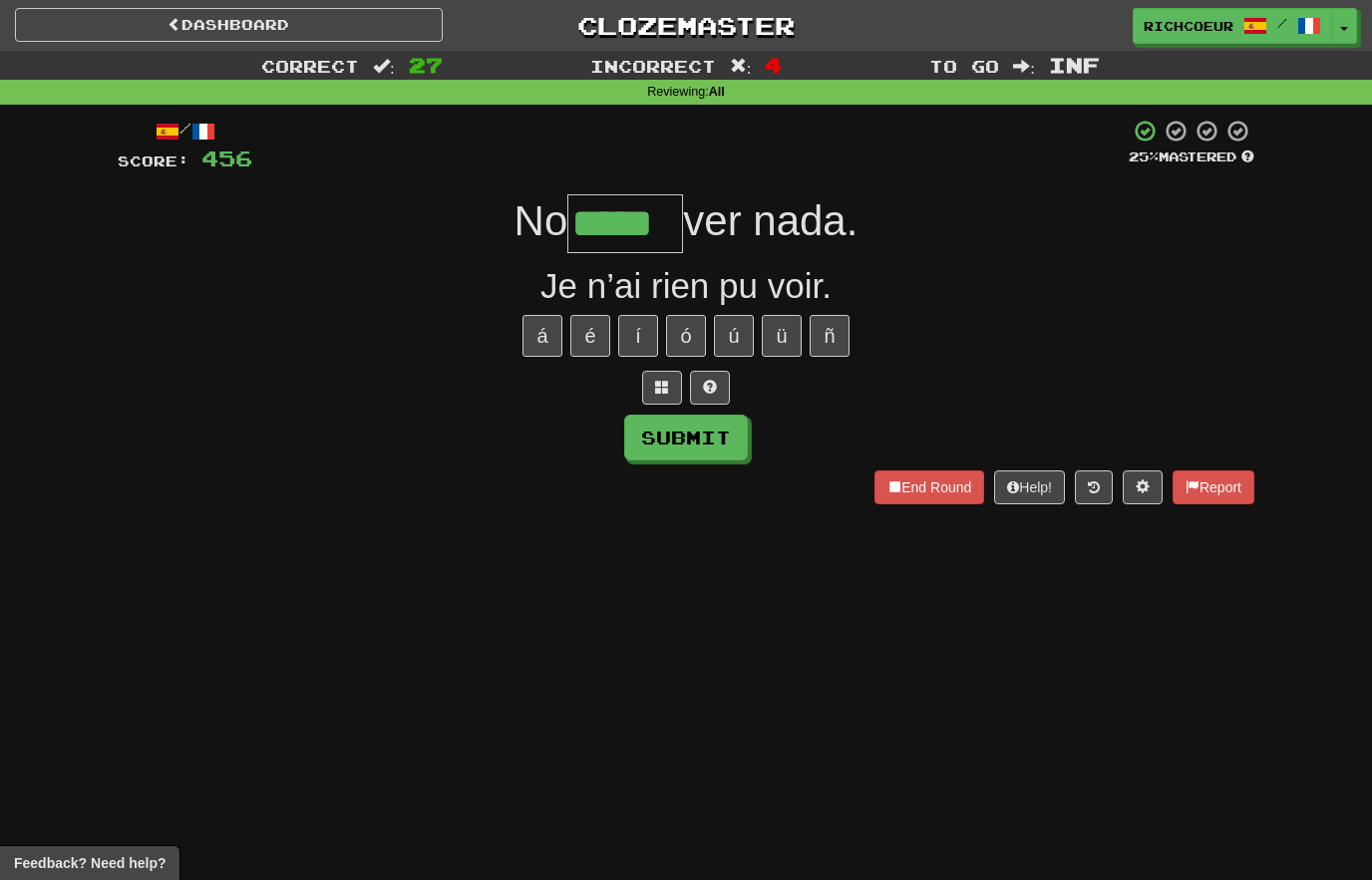 type on "*****" 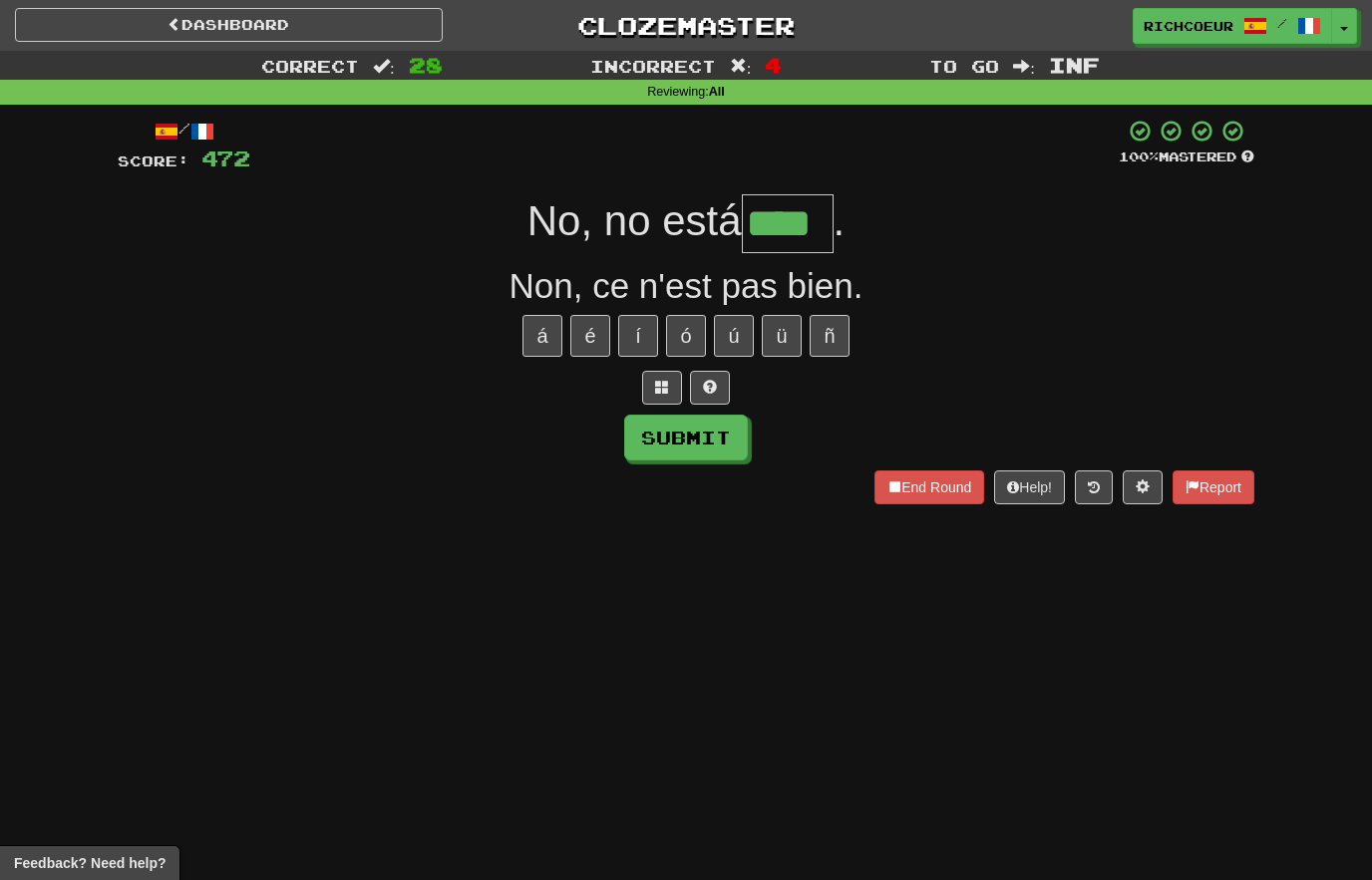 type on "****" 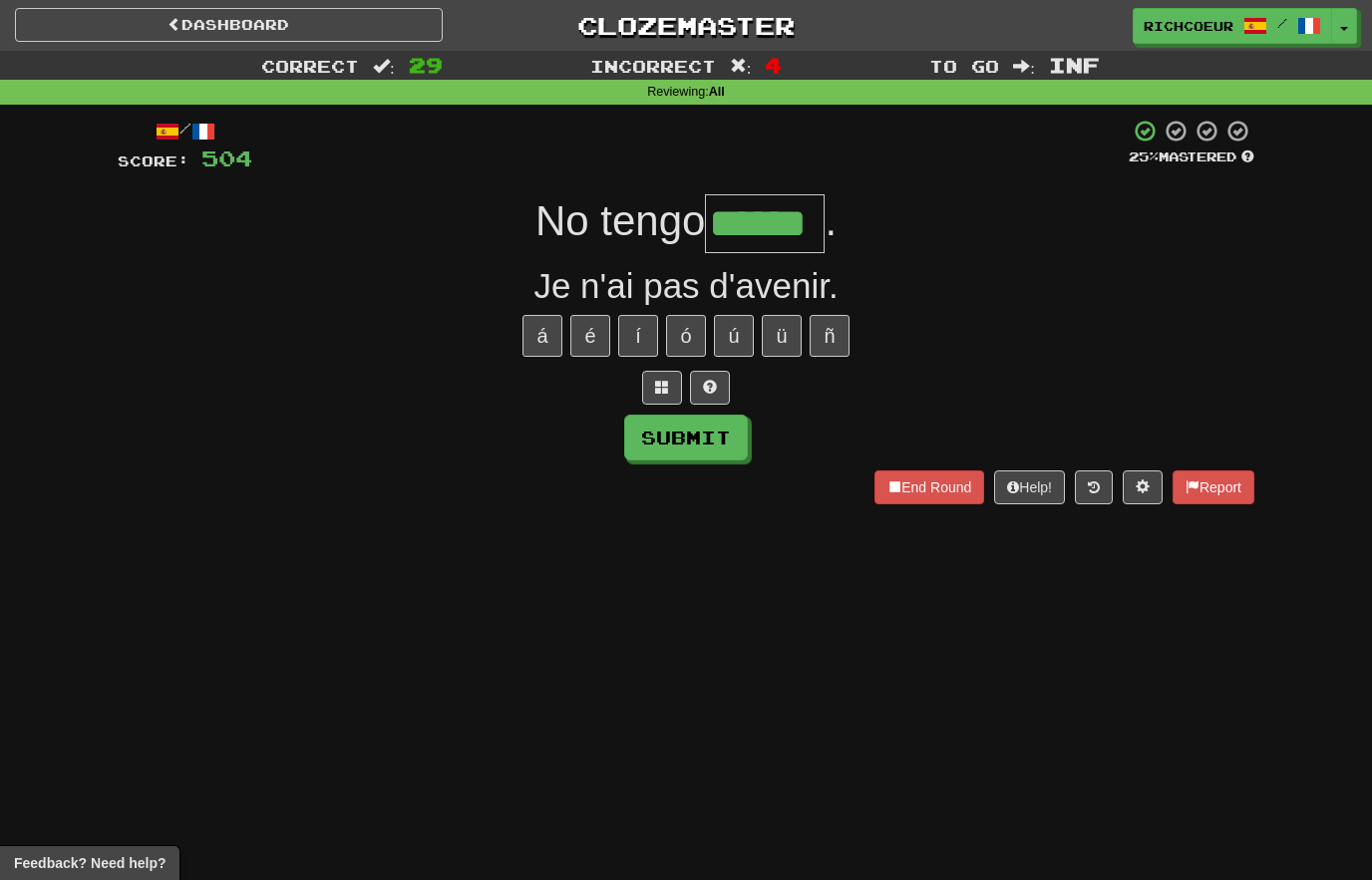 type on "******" 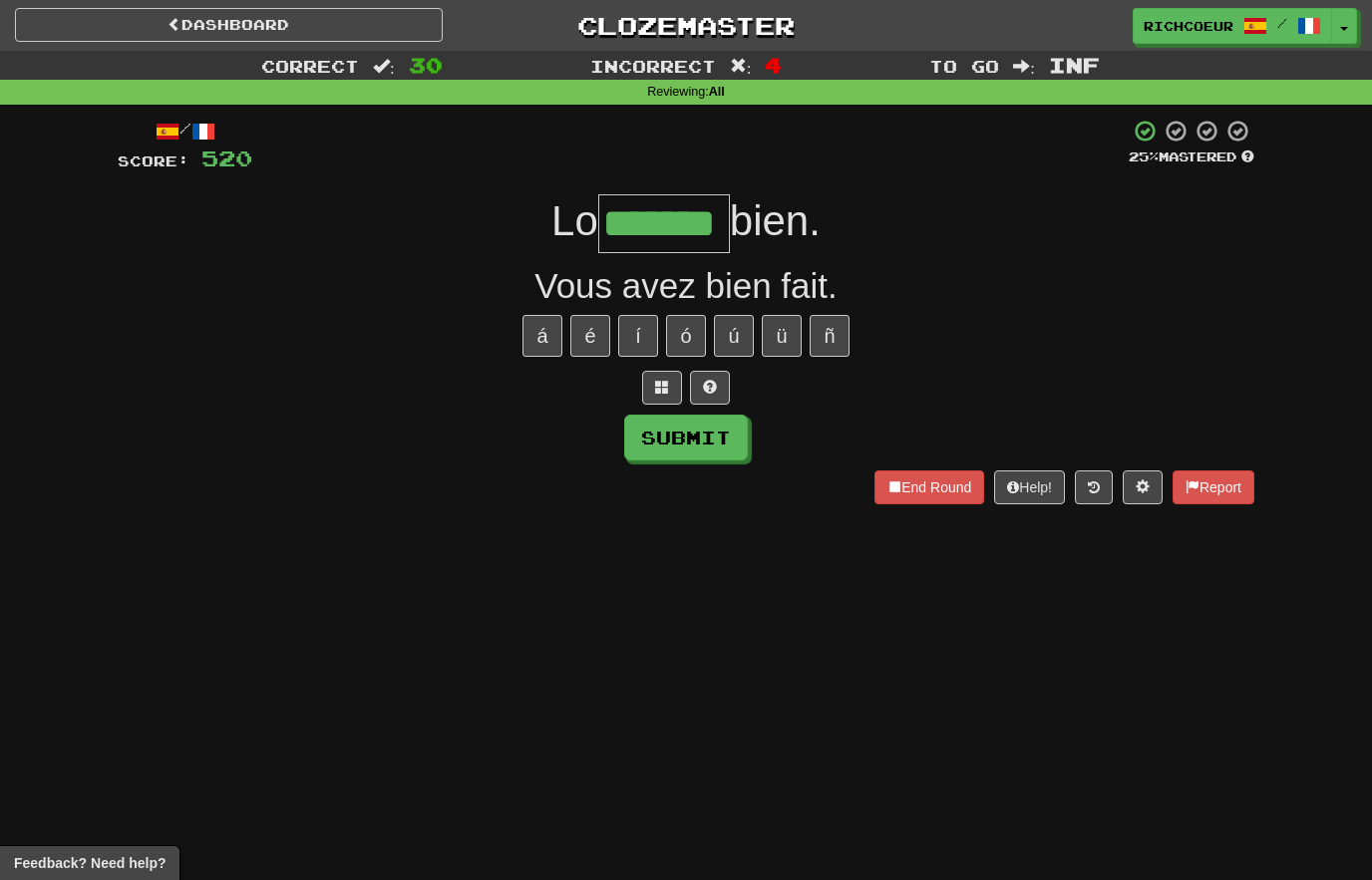 type on "*******" 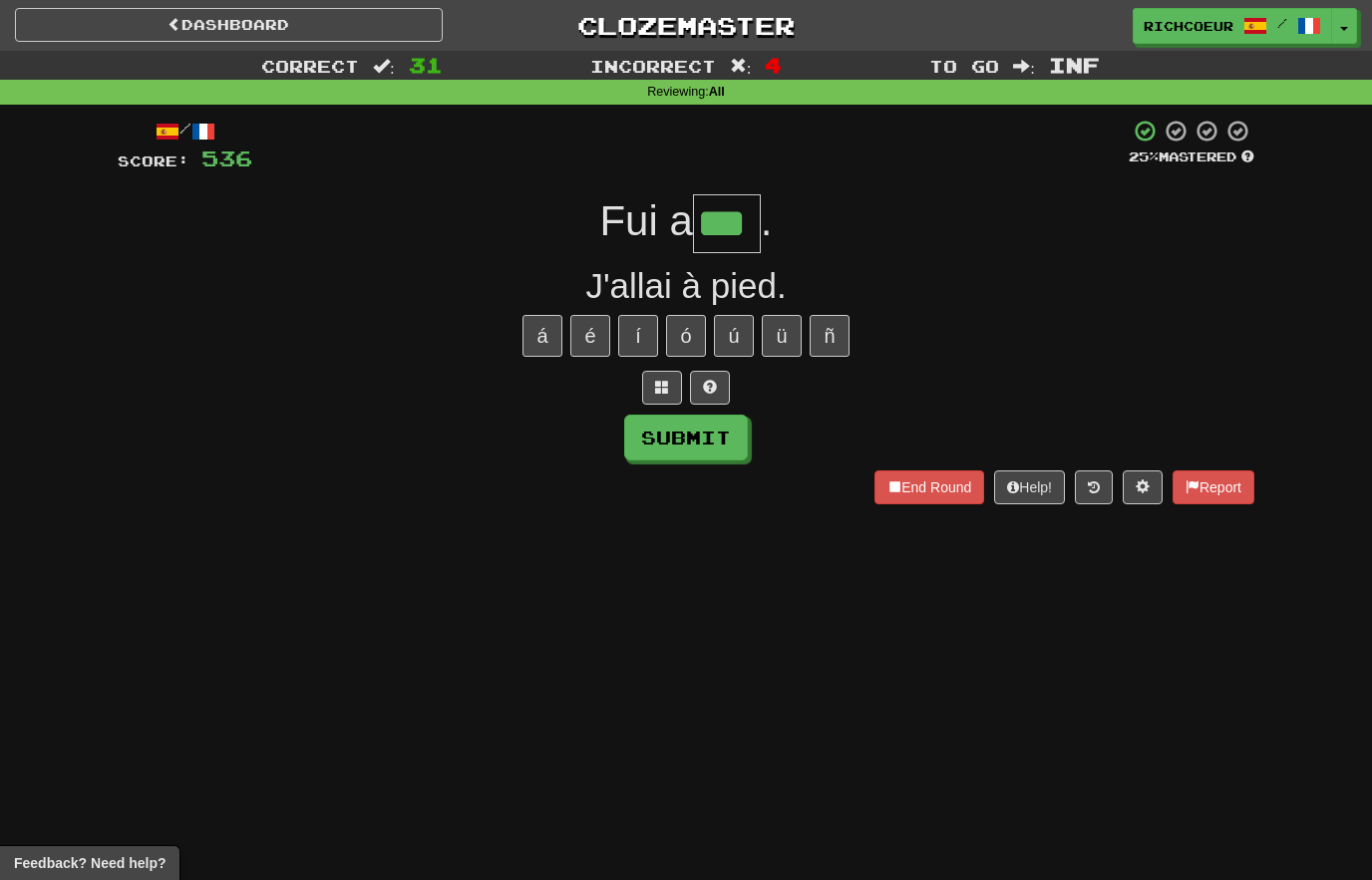 type on "***" 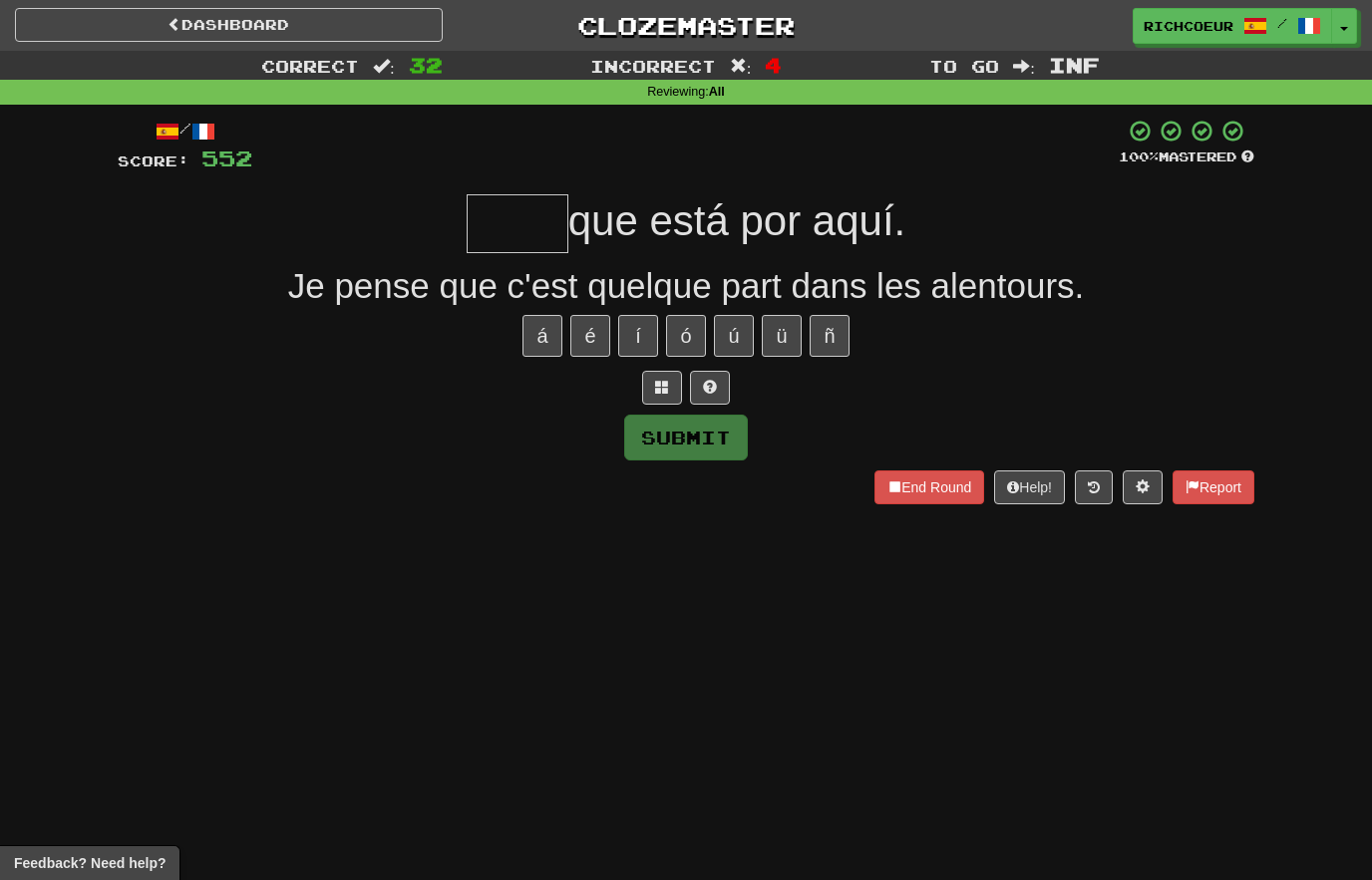 type on "*" 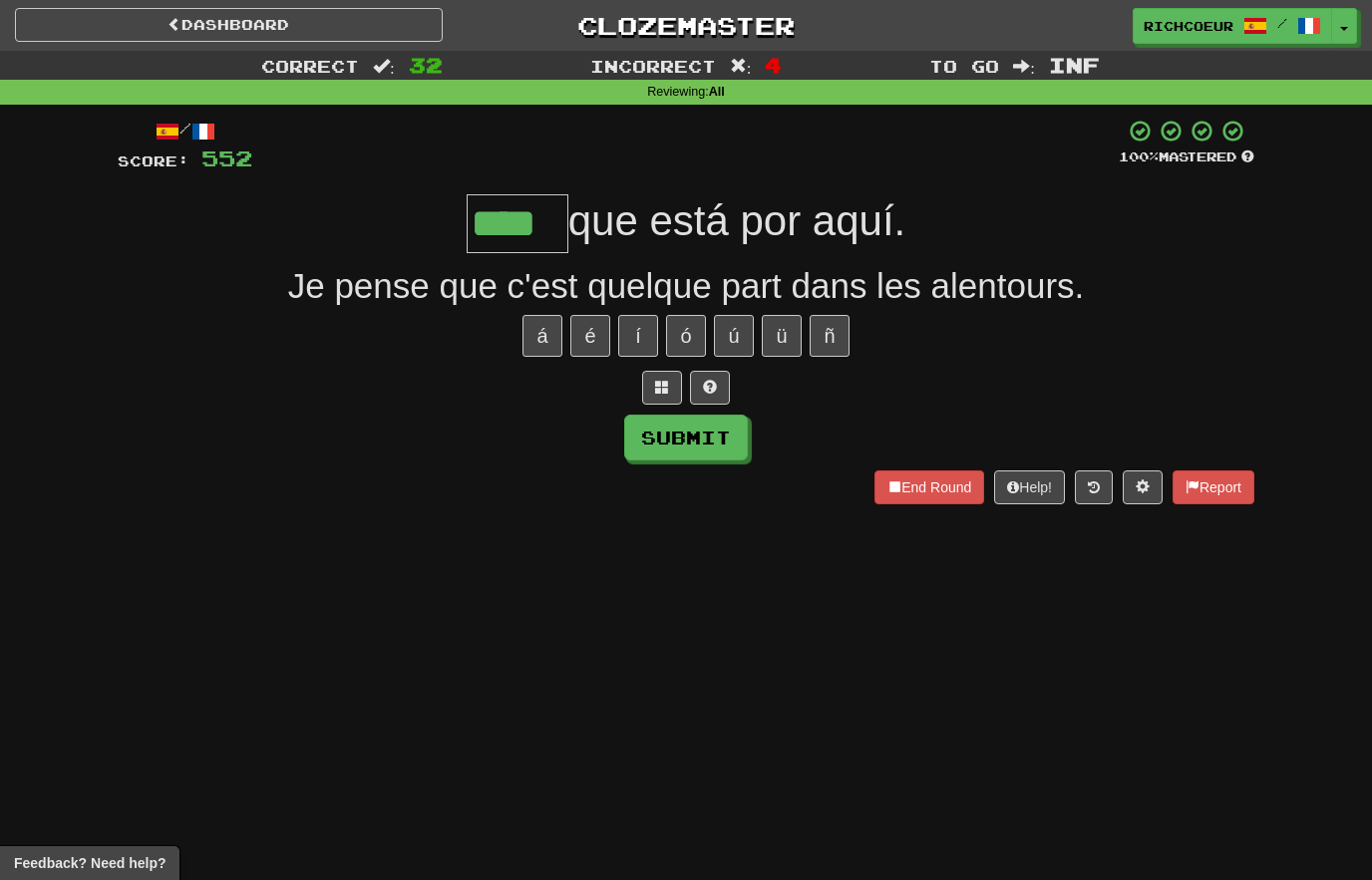 type on "****" 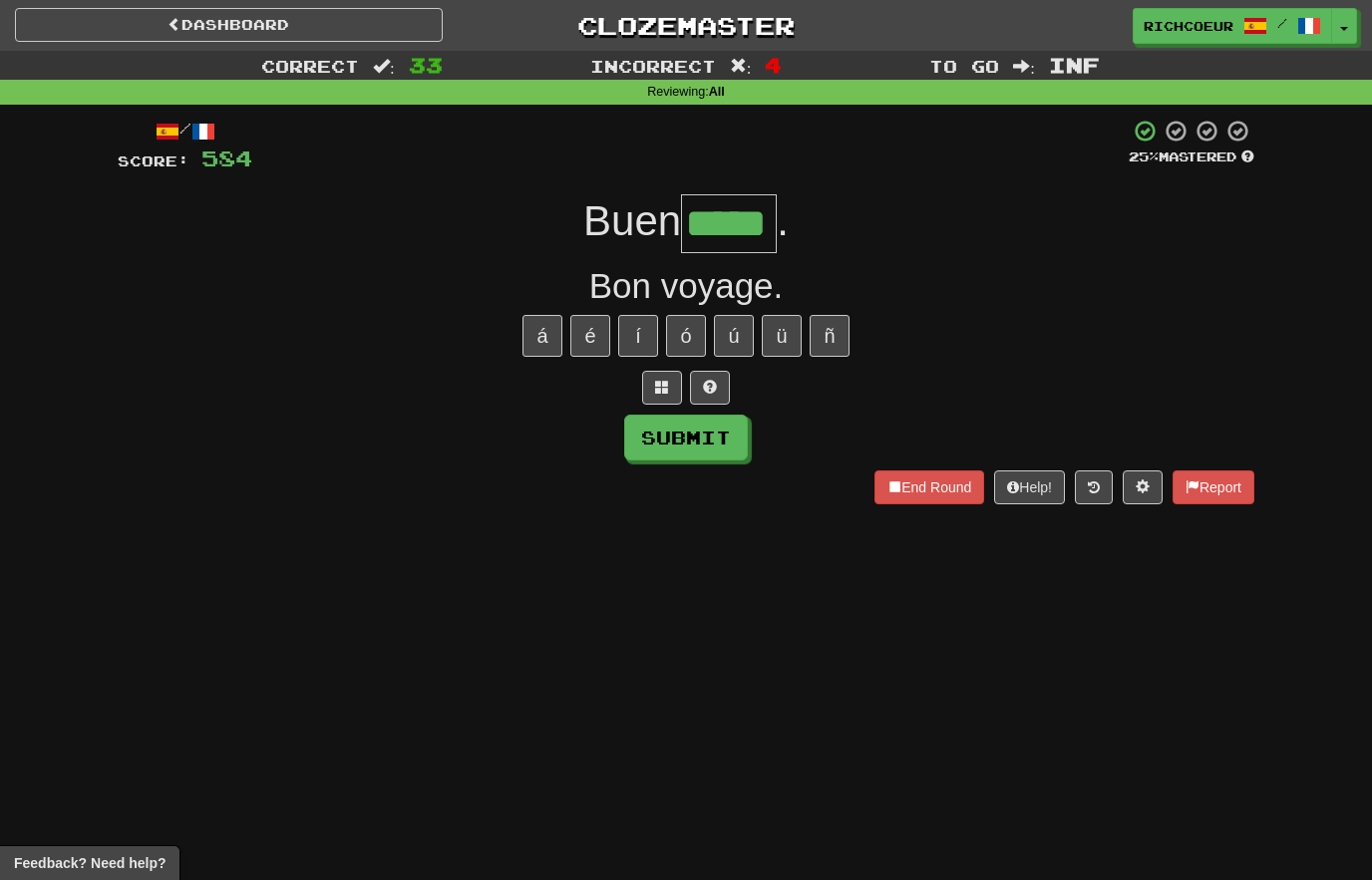 type on "*****" 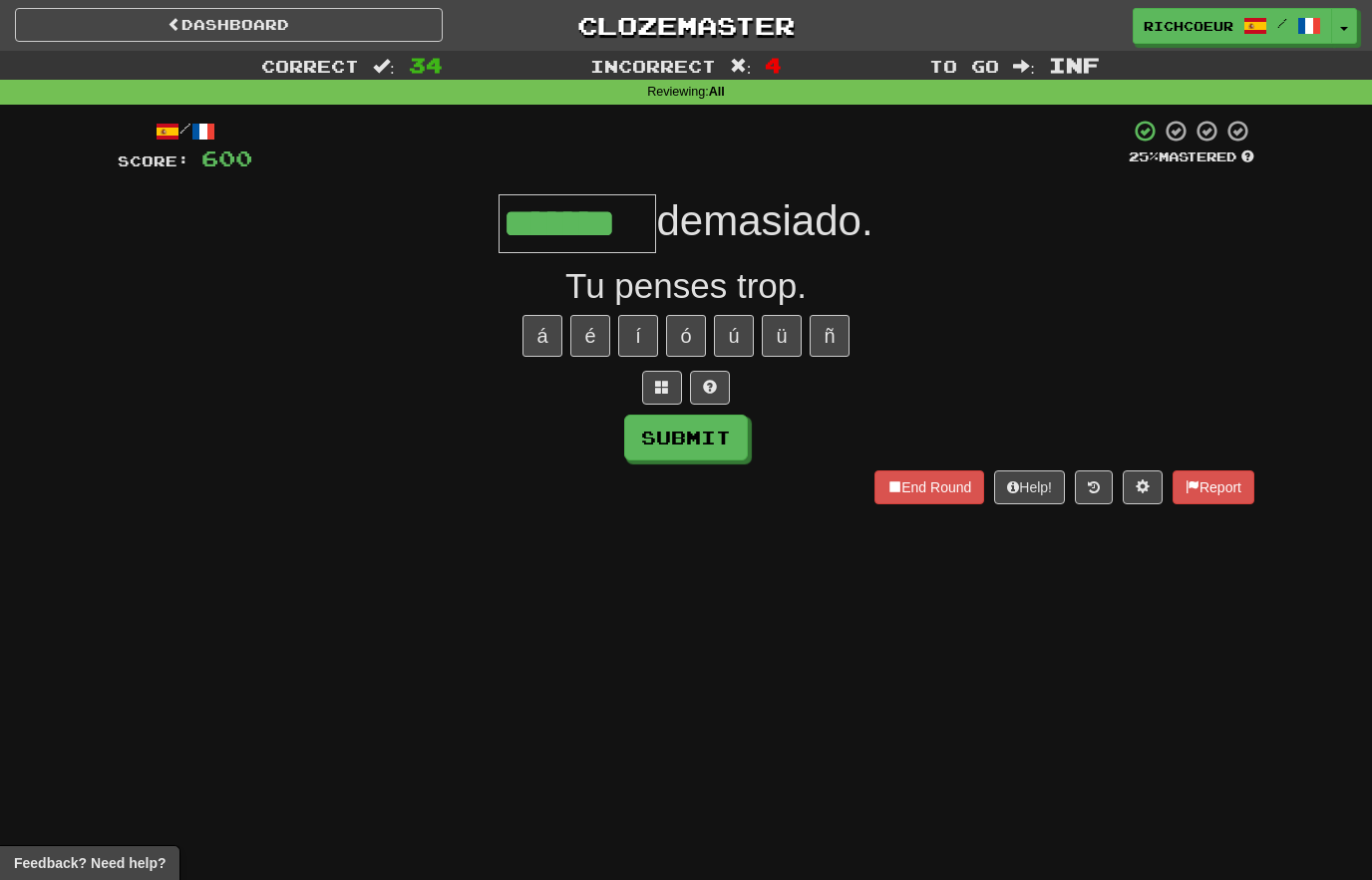 type on "*******" 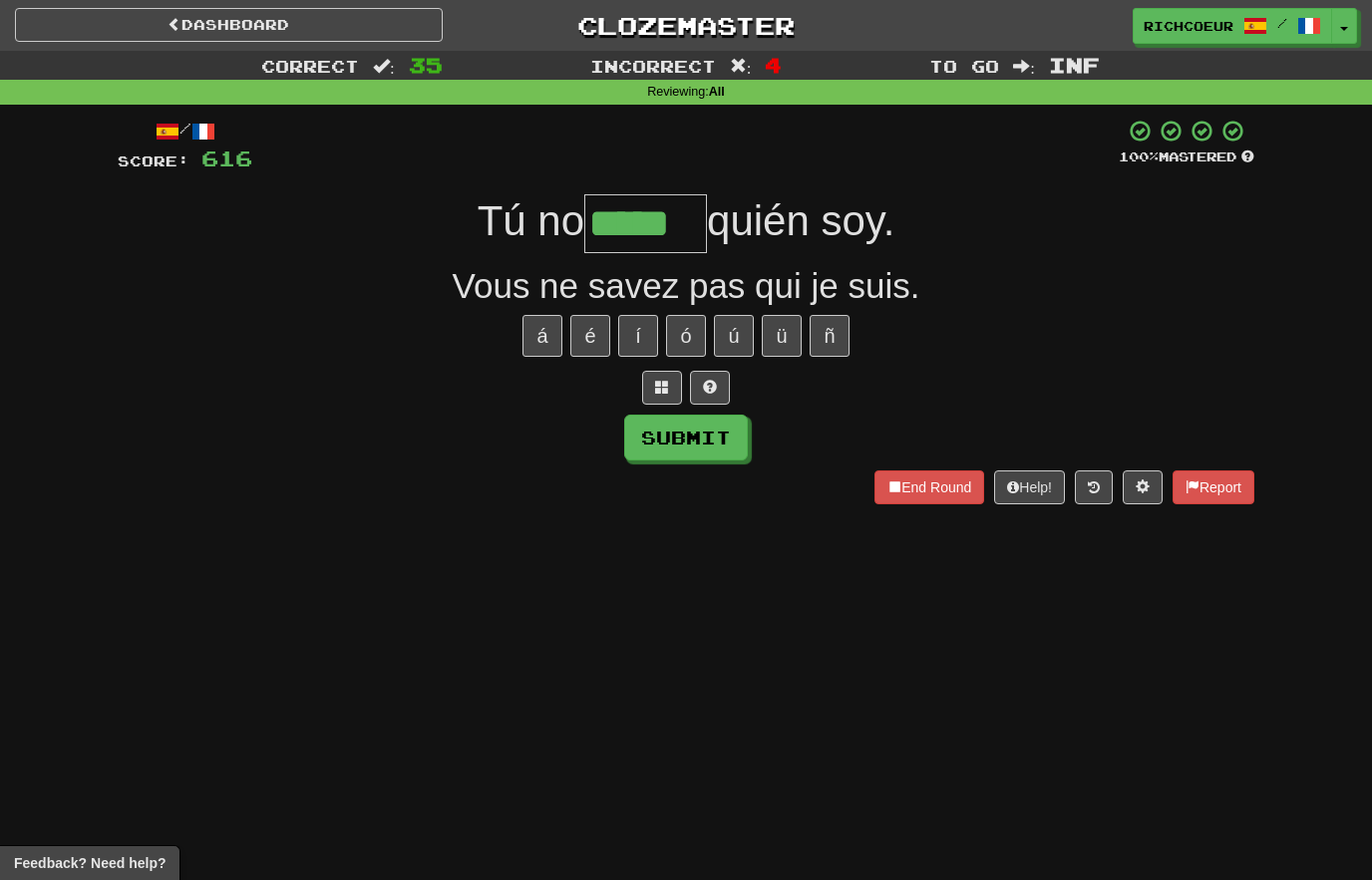 type on "*****" 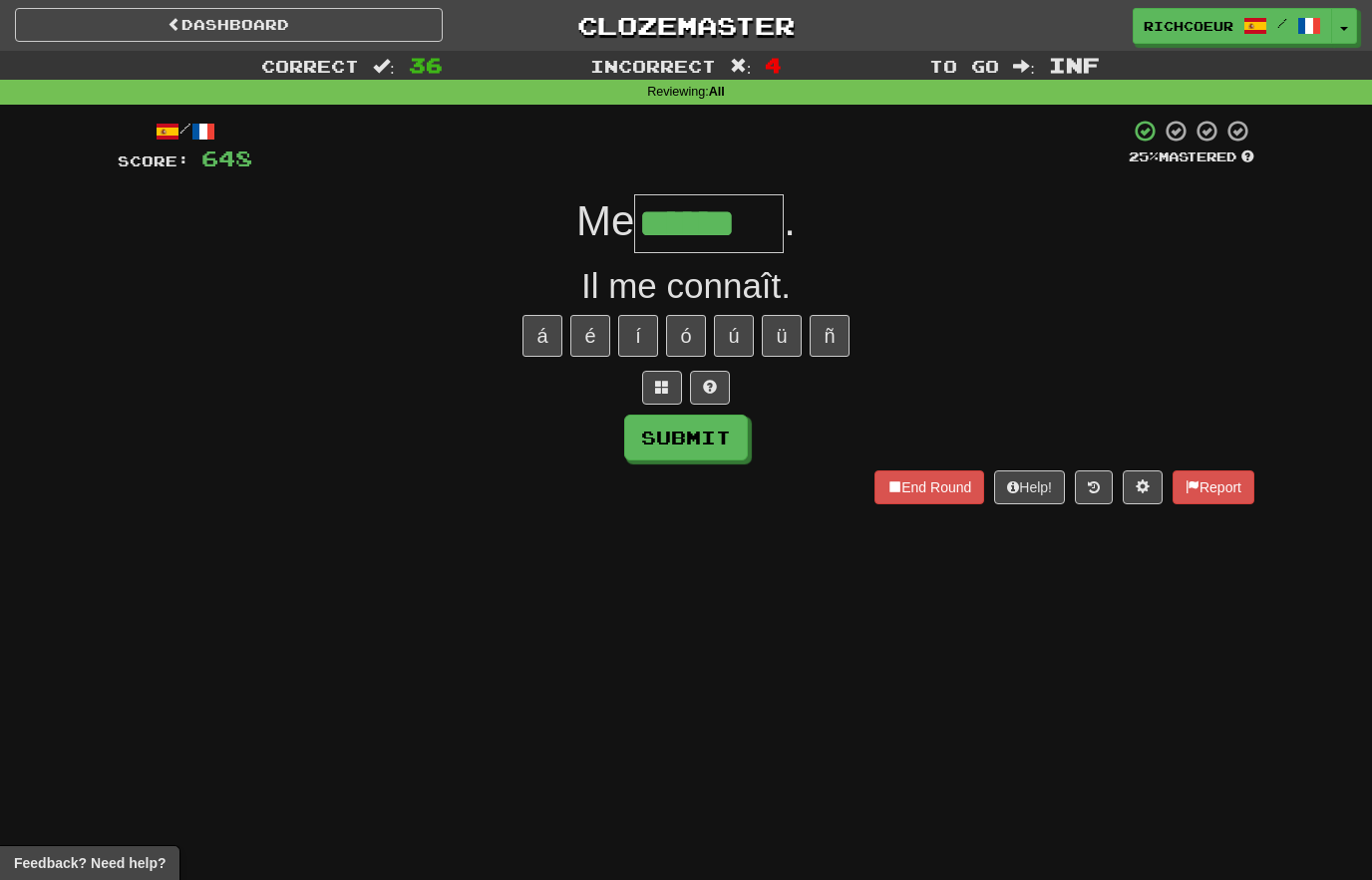 type on "******" 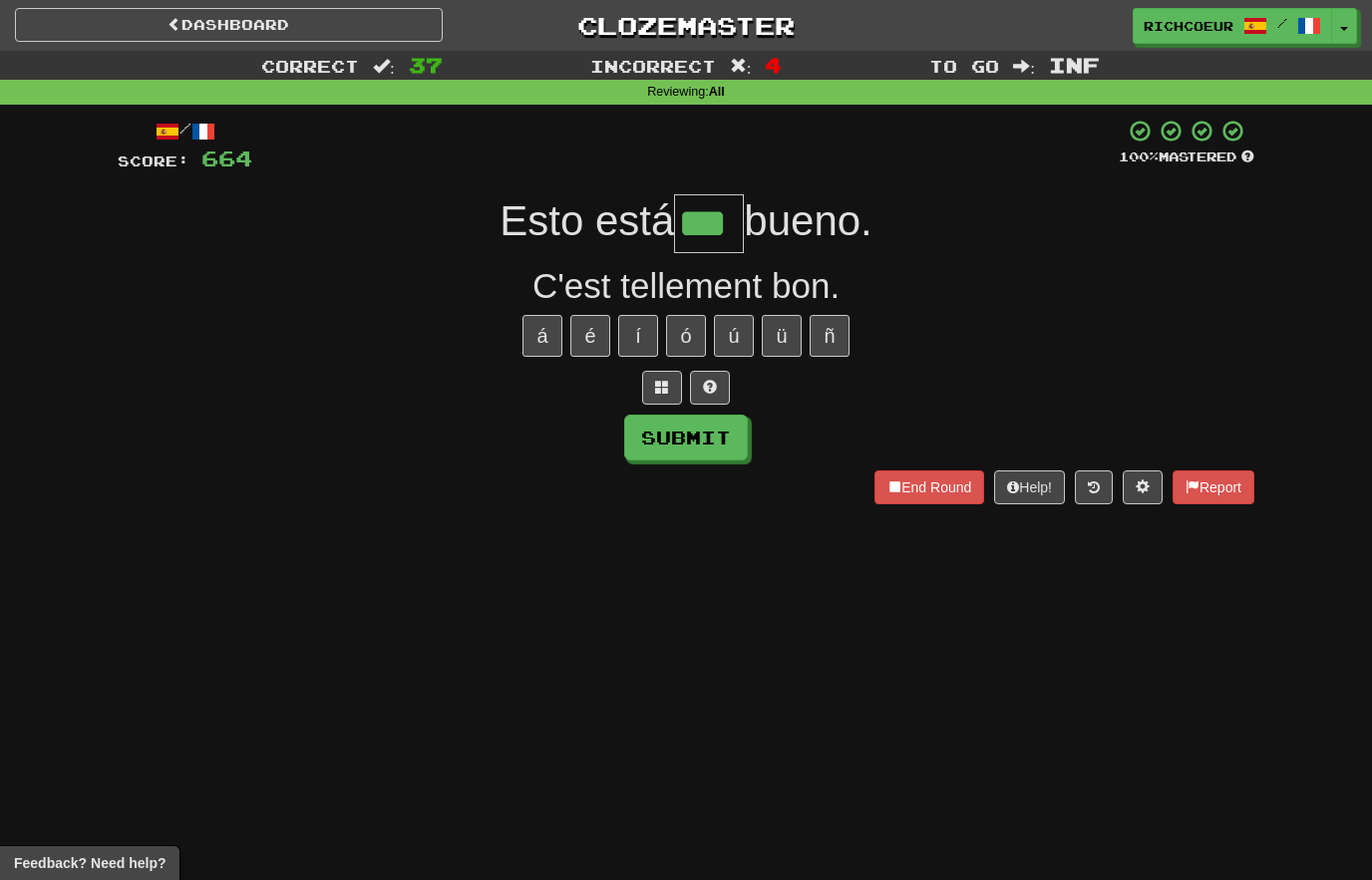 type on "***" 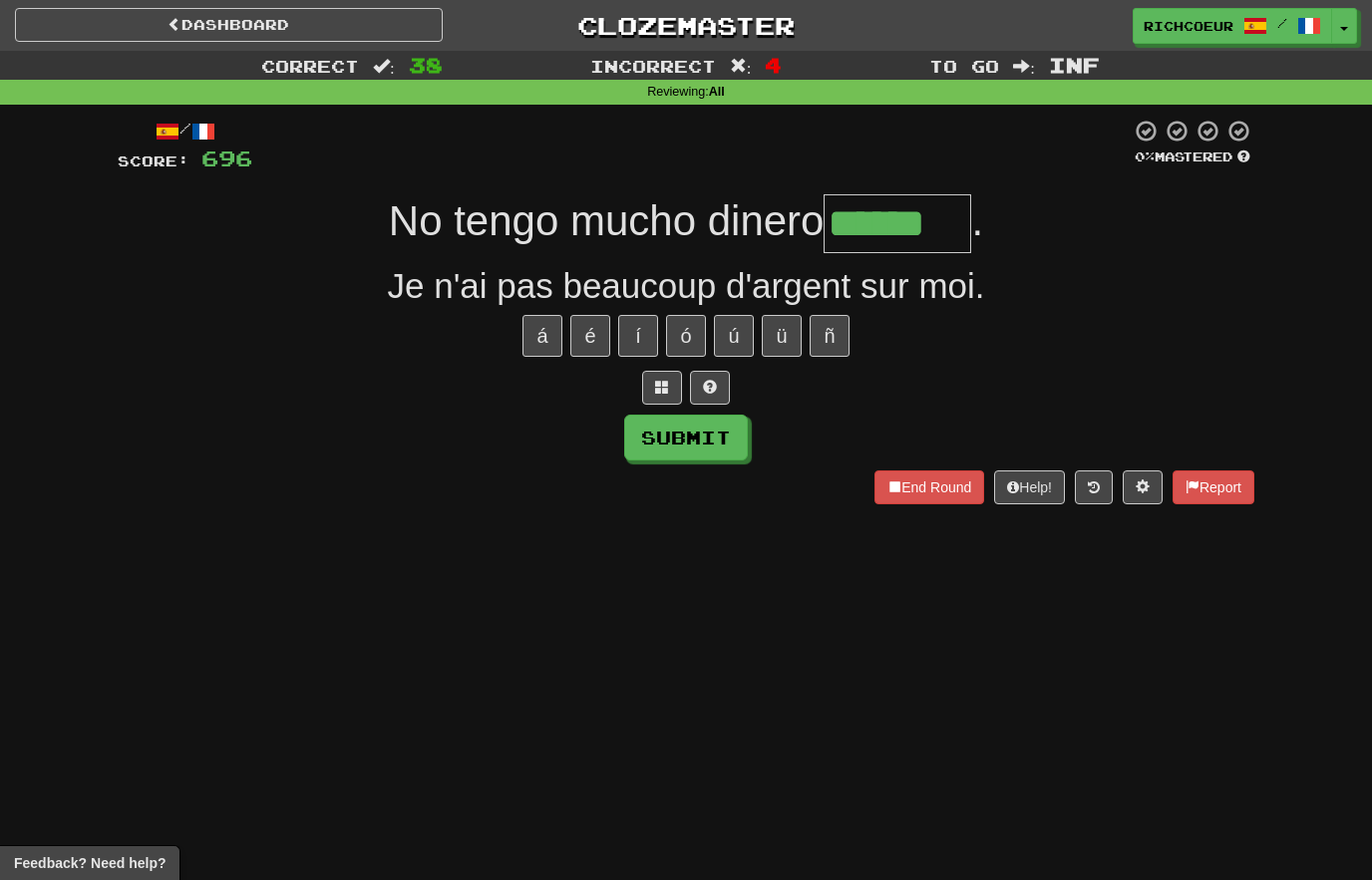 type on "******" 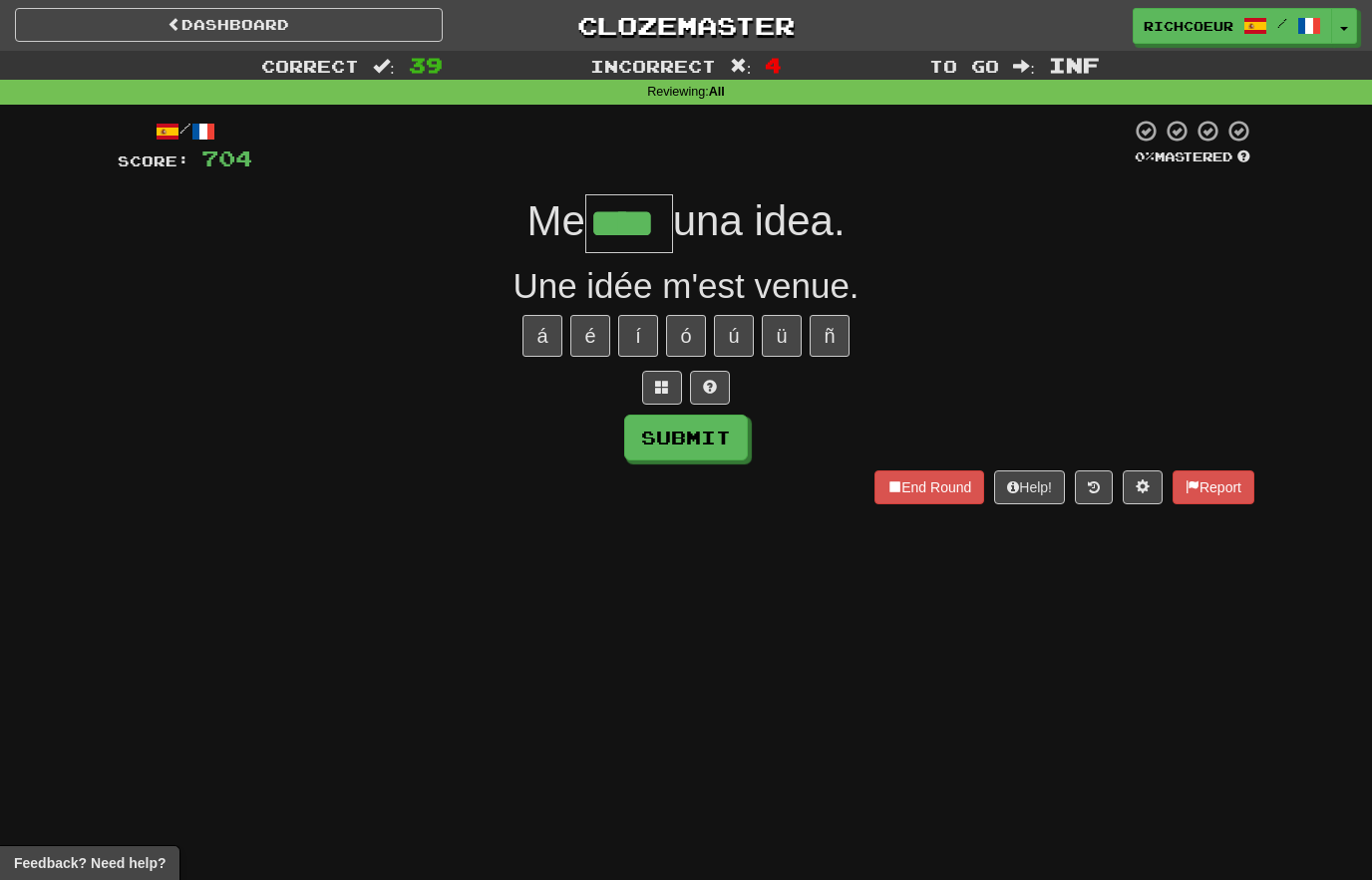 type on "****" 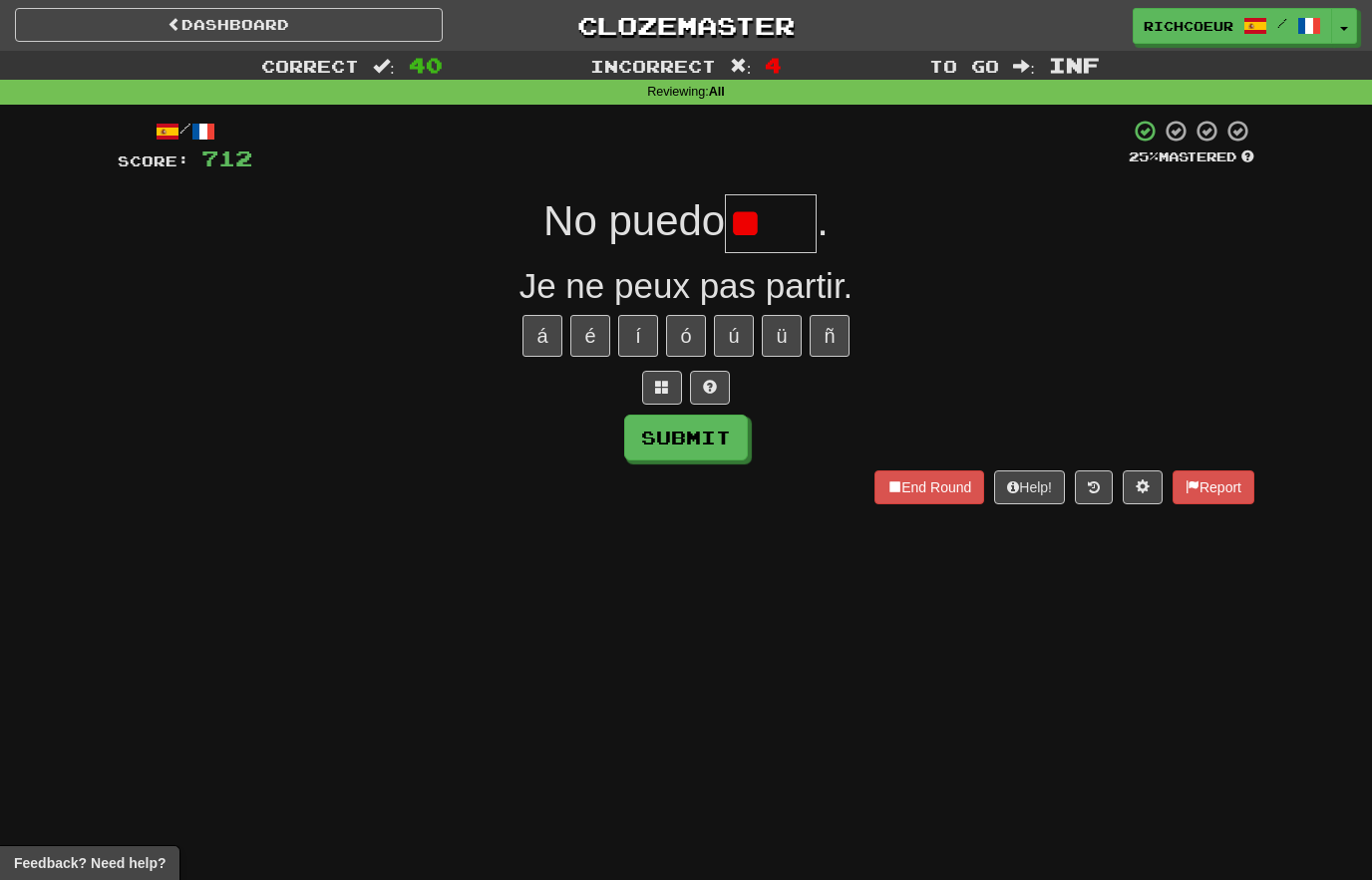 type on "*" 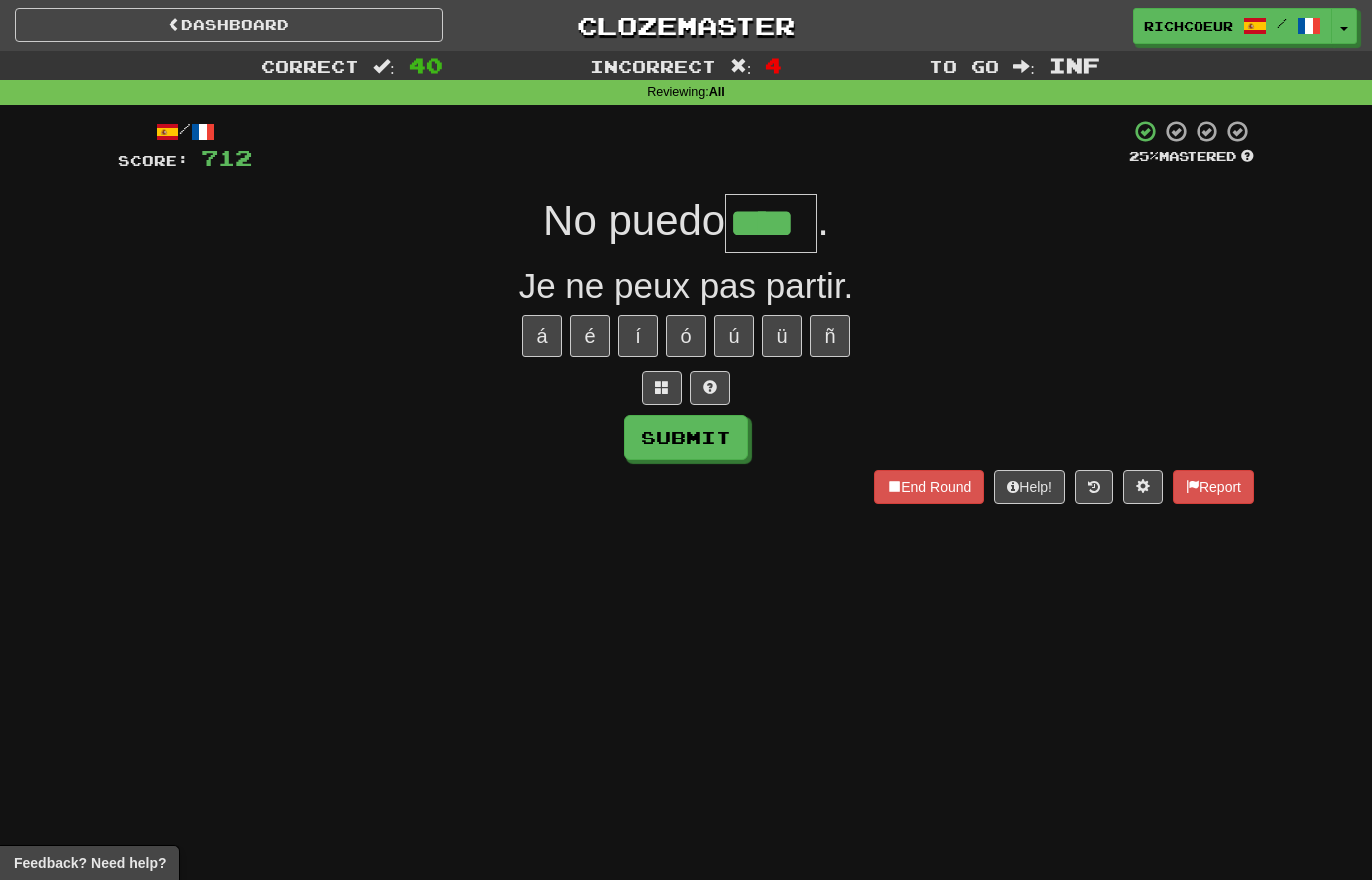 type on "****" 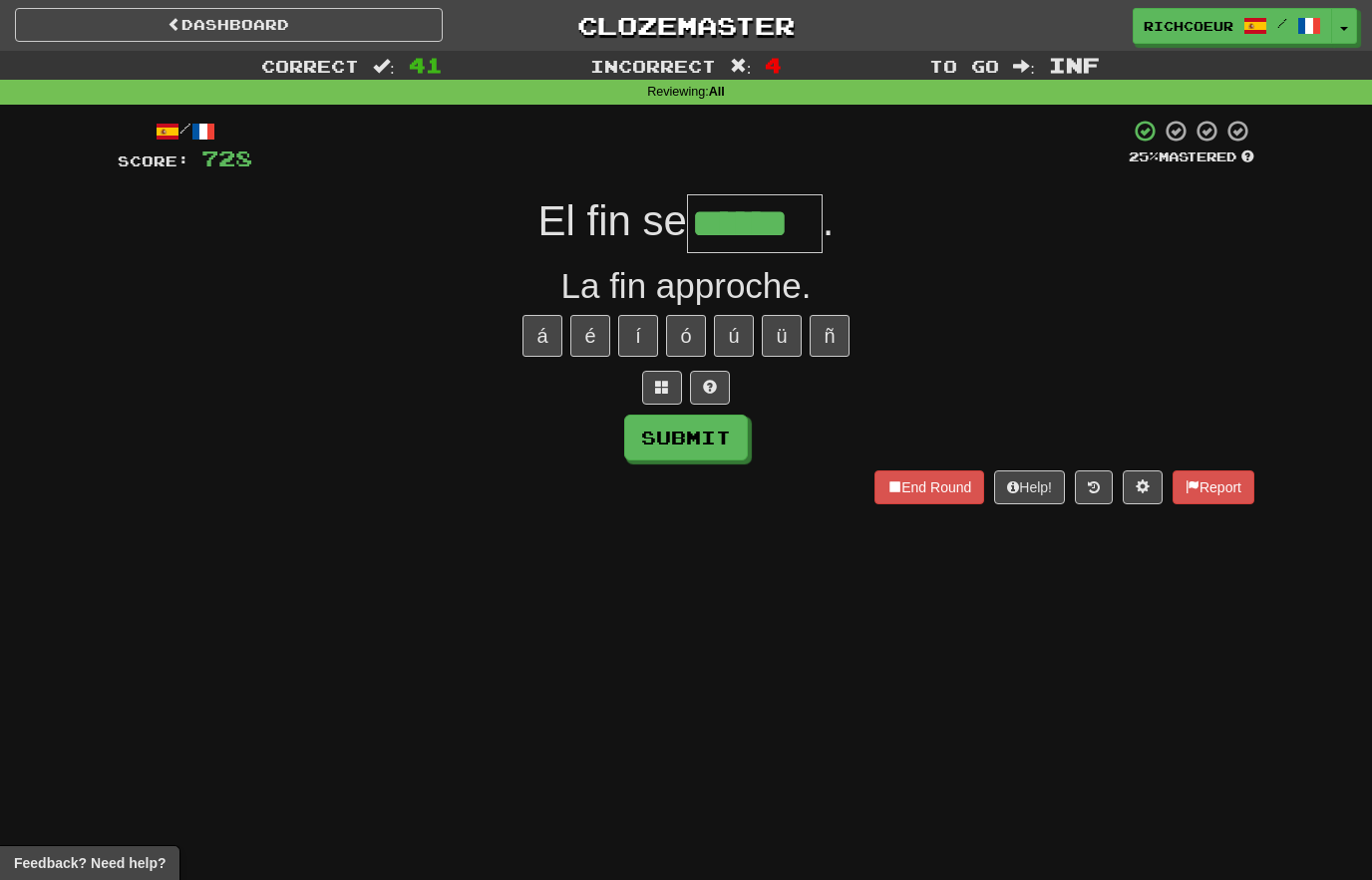 type on "******" 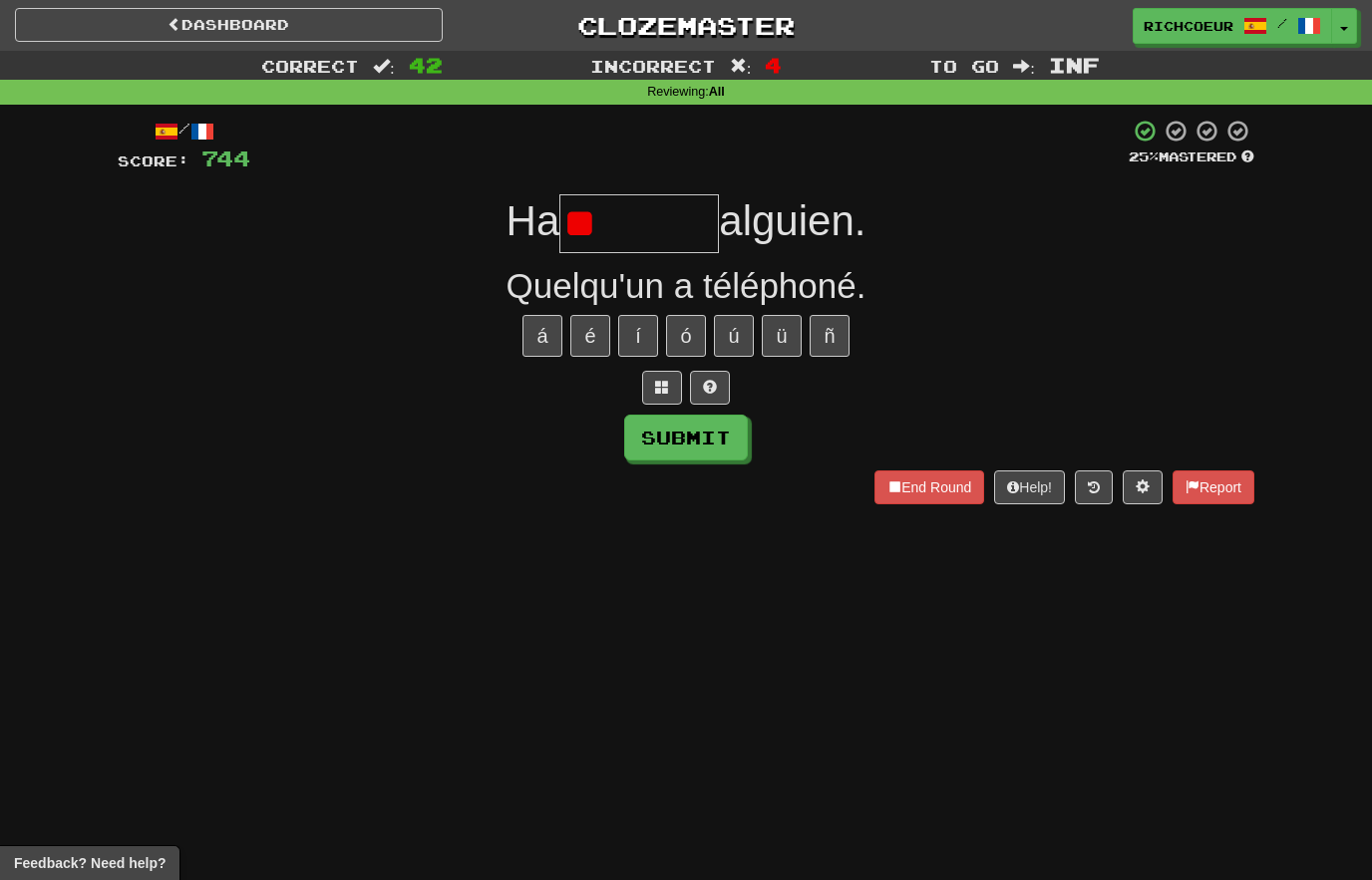 type on "*" 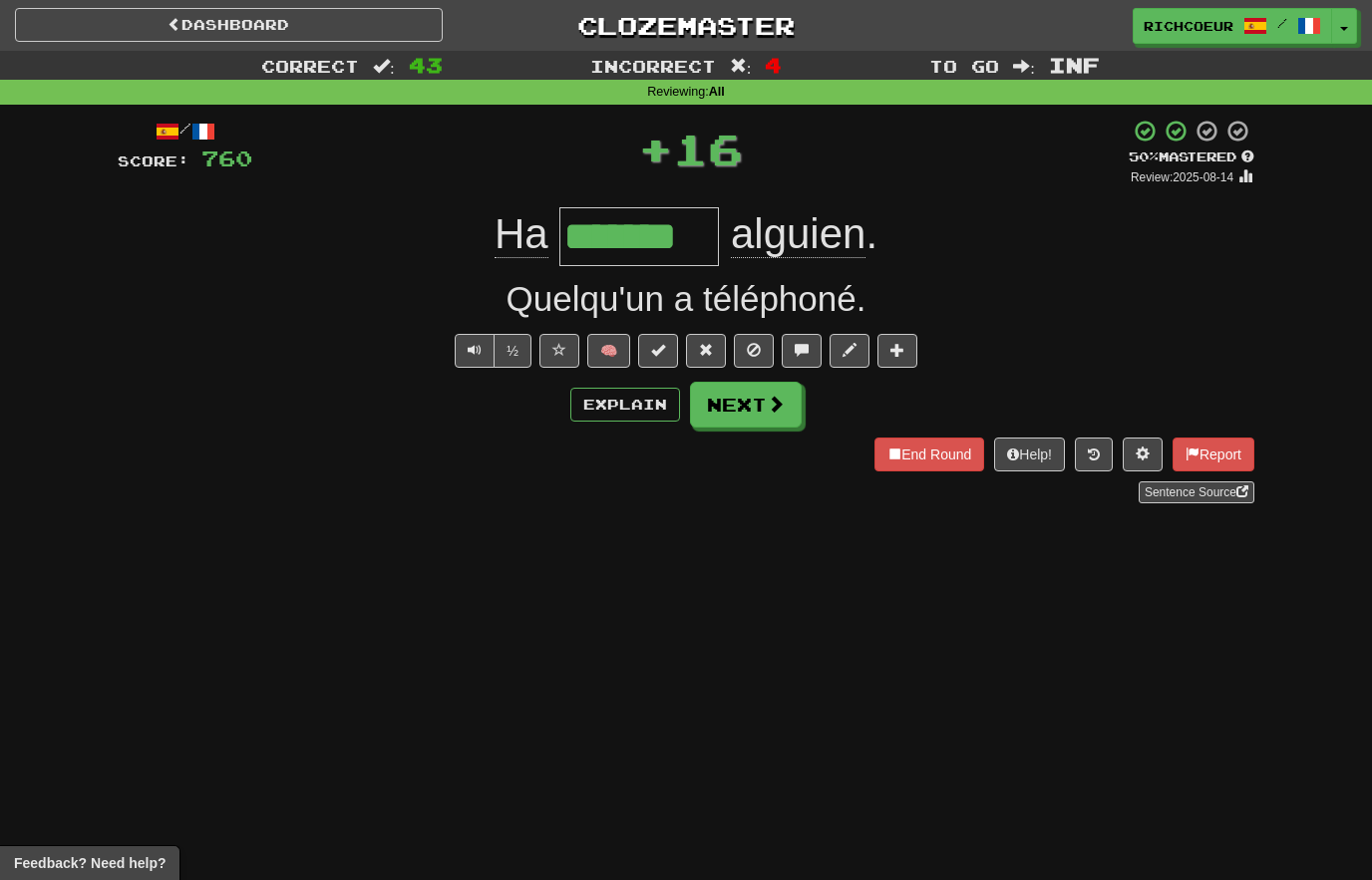 type on "*******" 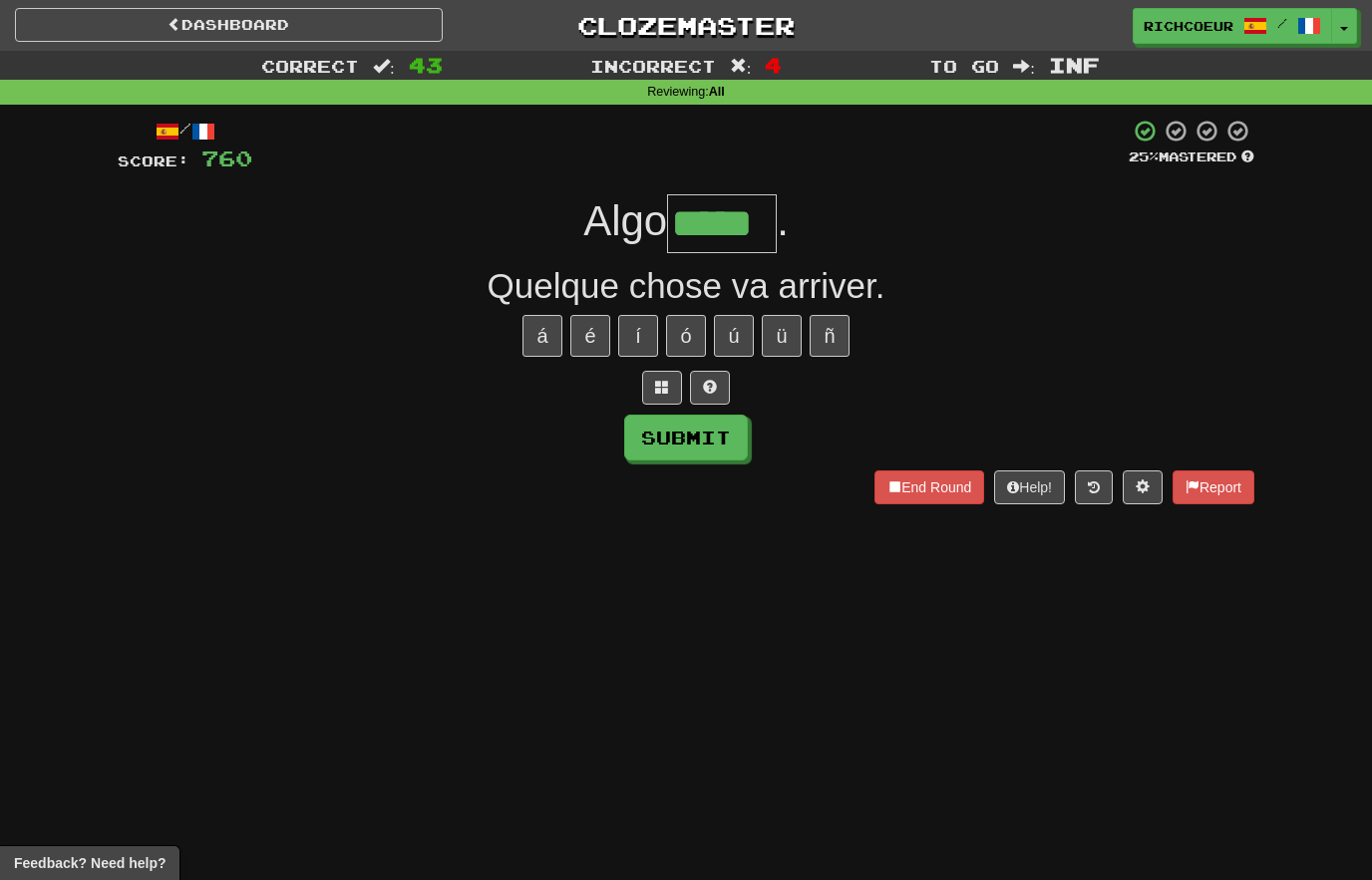 type on "*****" 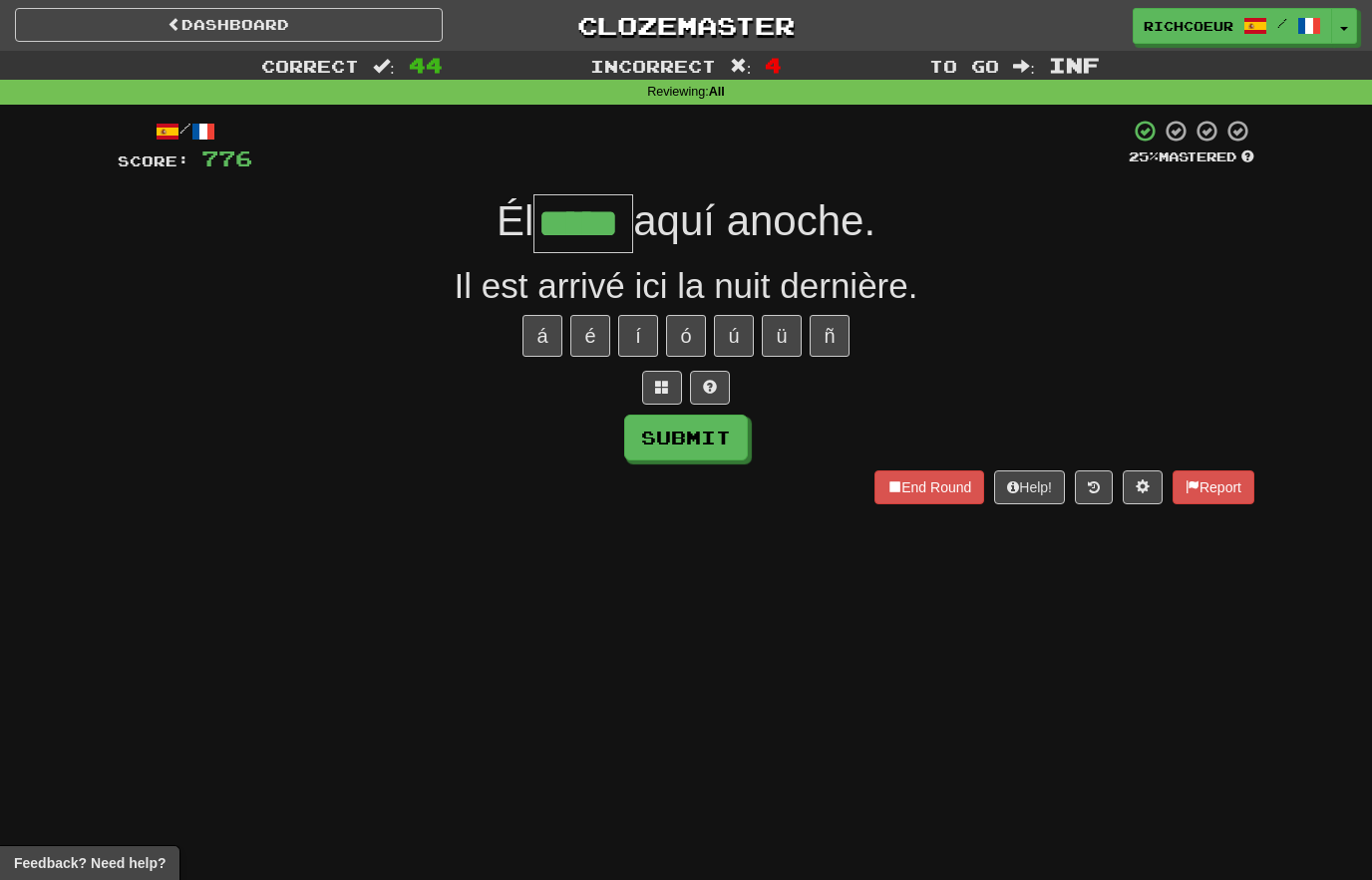 type on "*****" 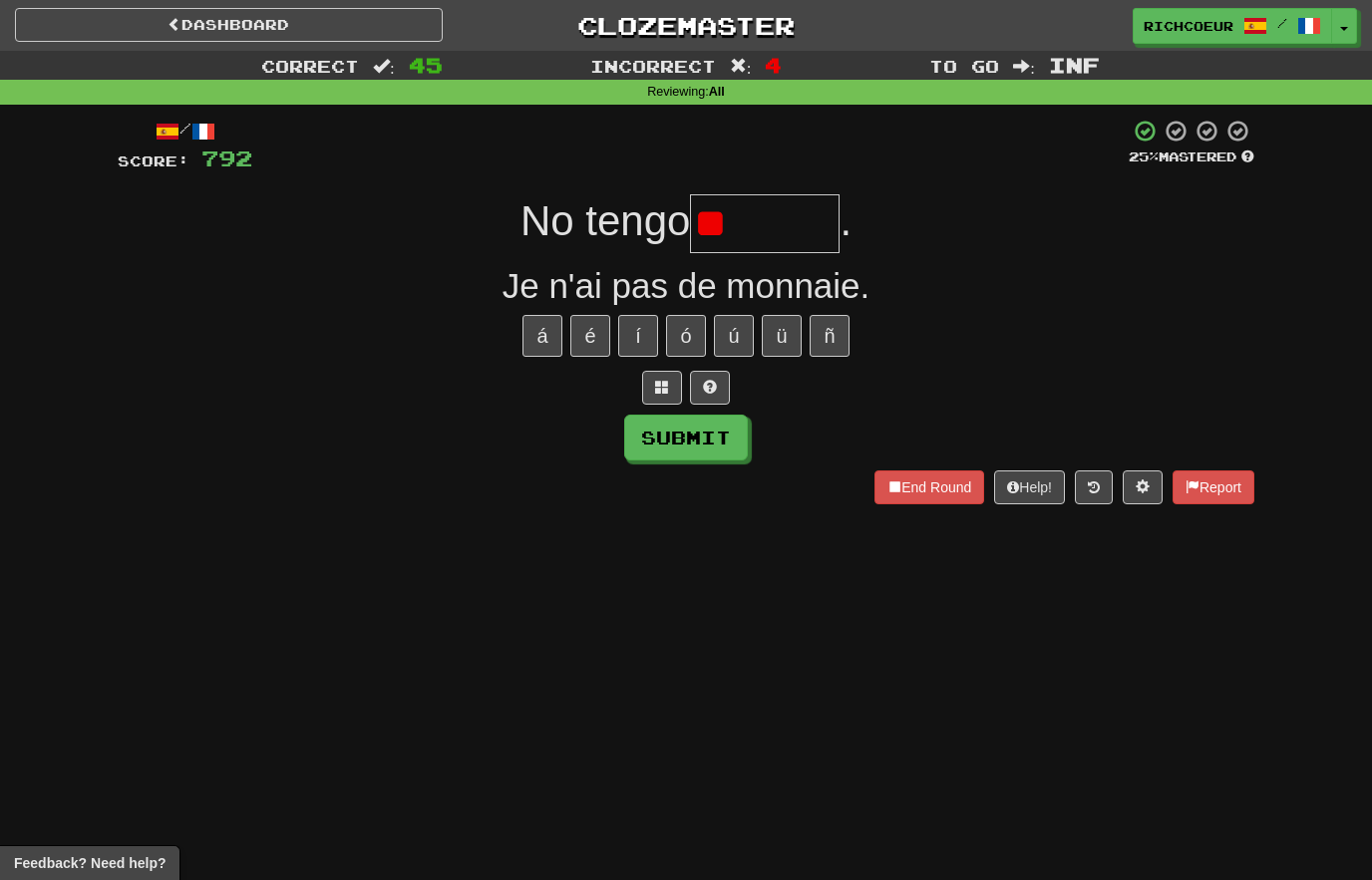 type on "*" 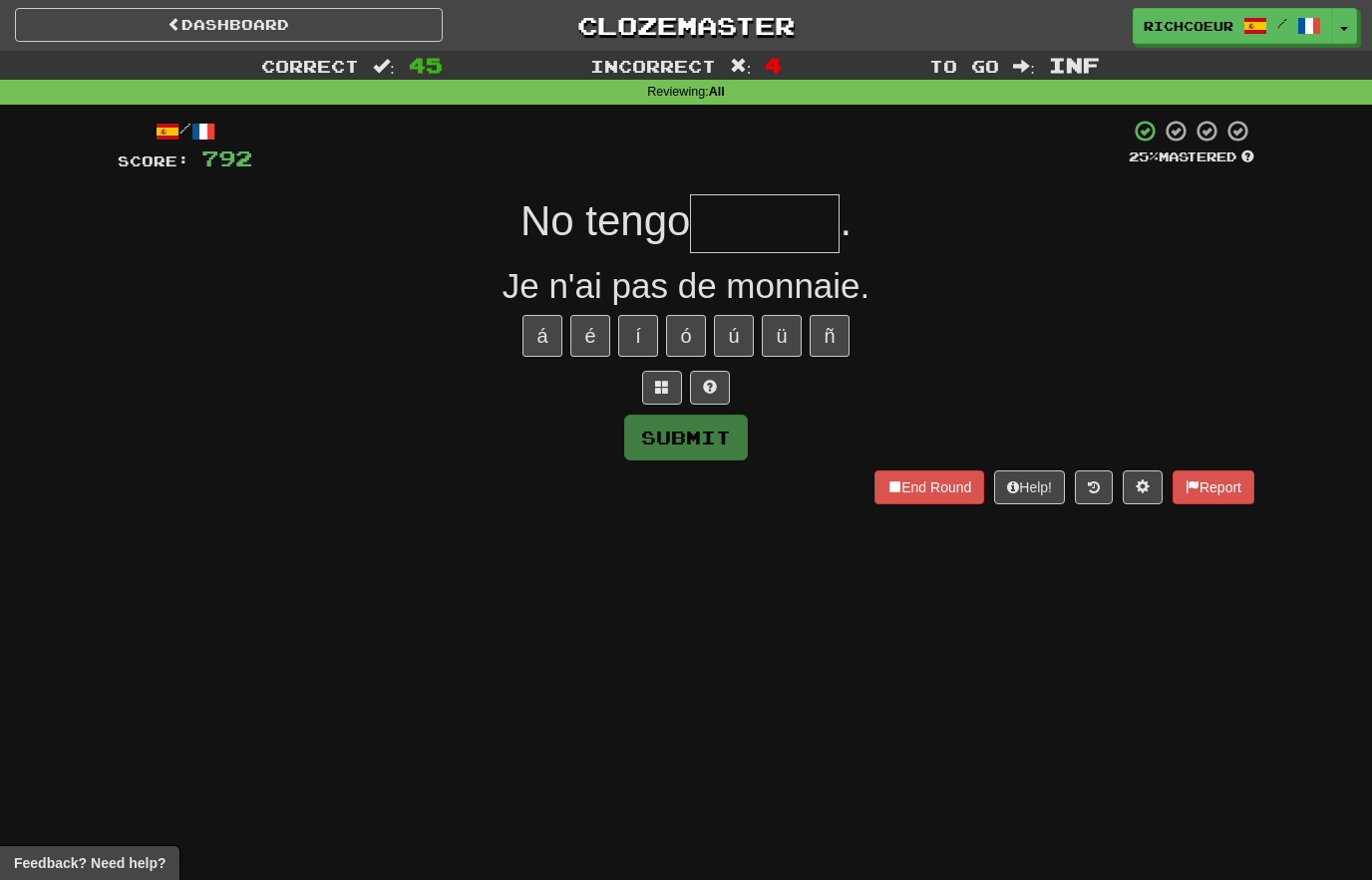 type on "******" 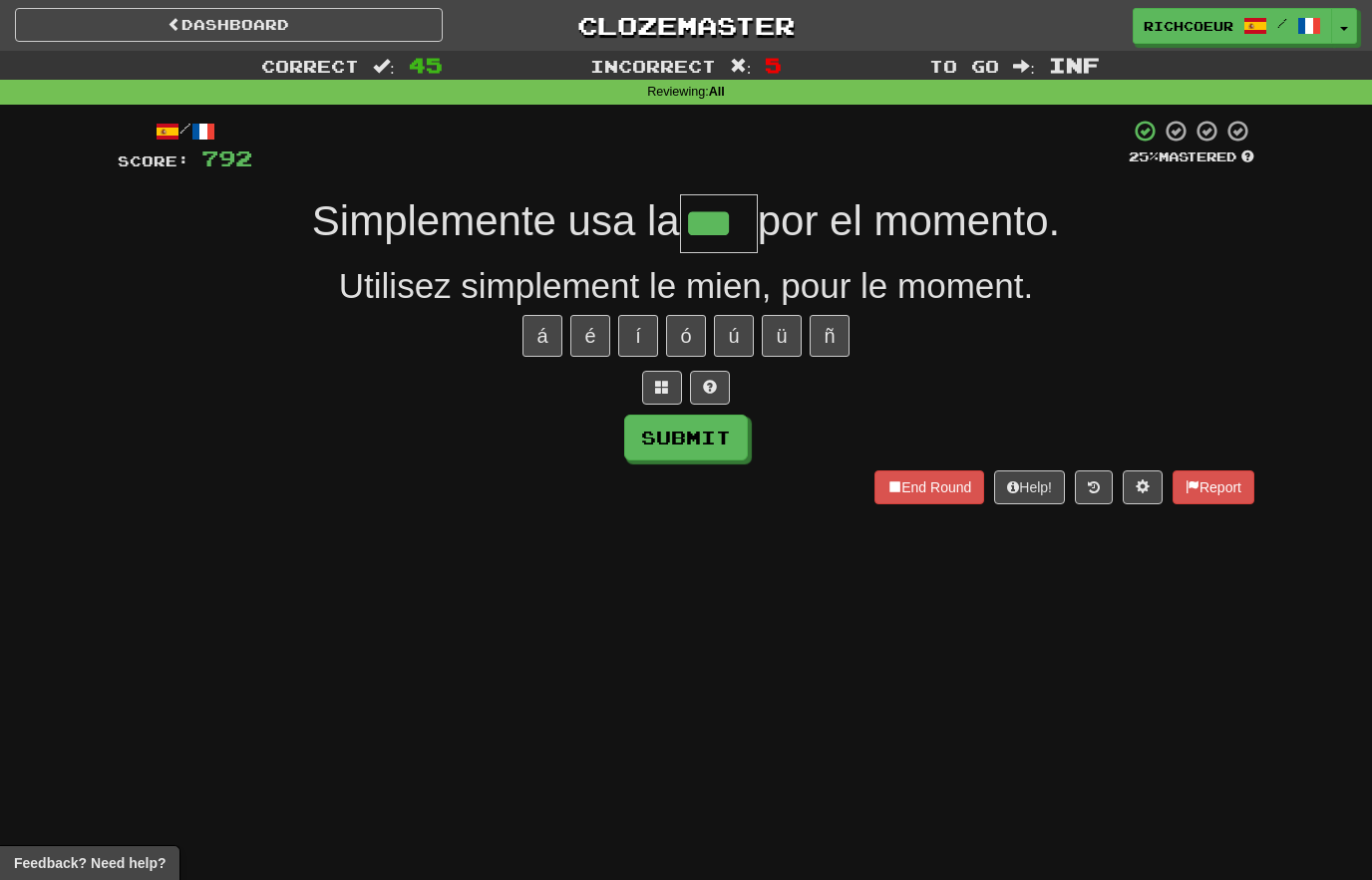type on "***" 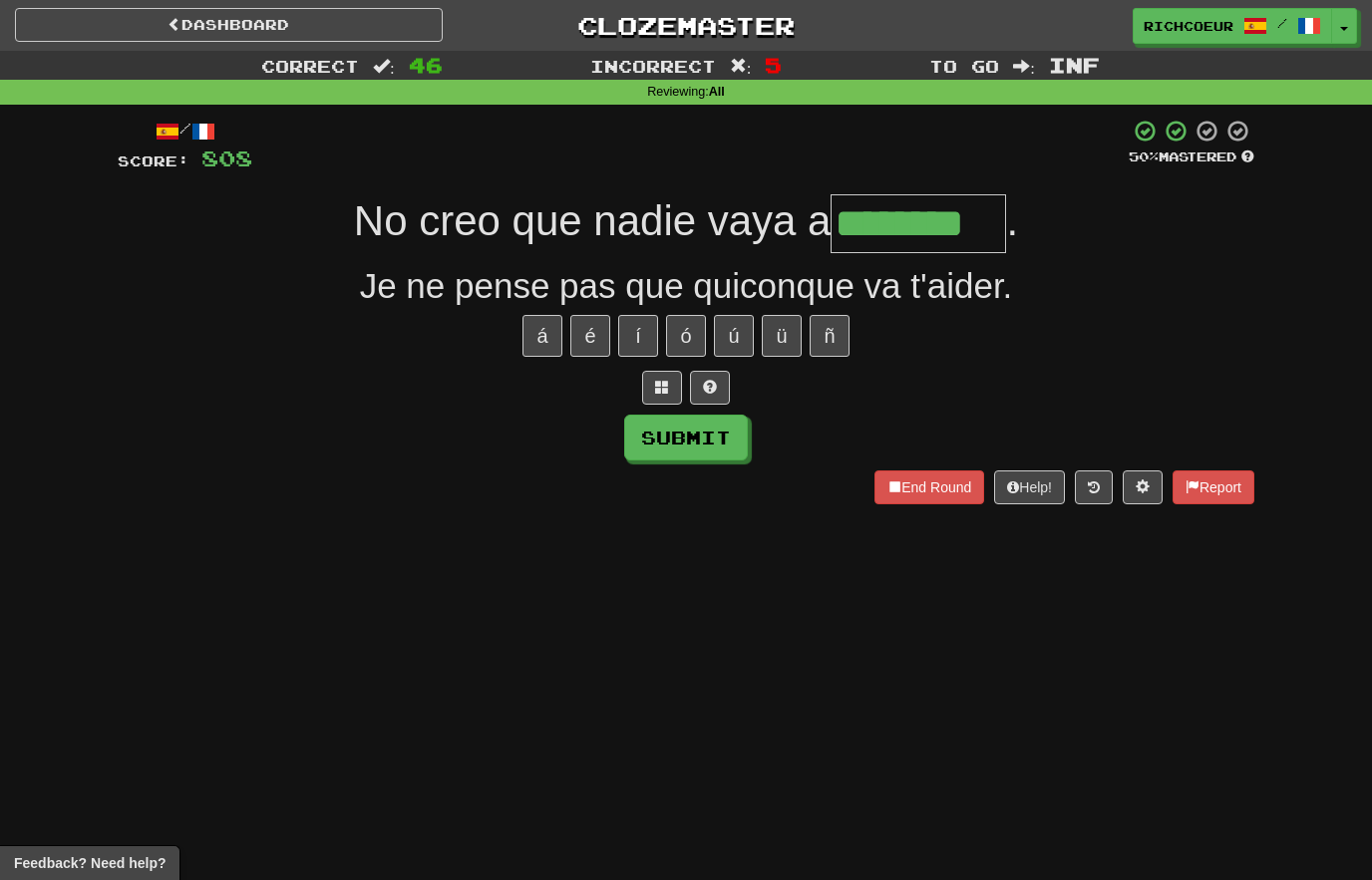 type on "********" 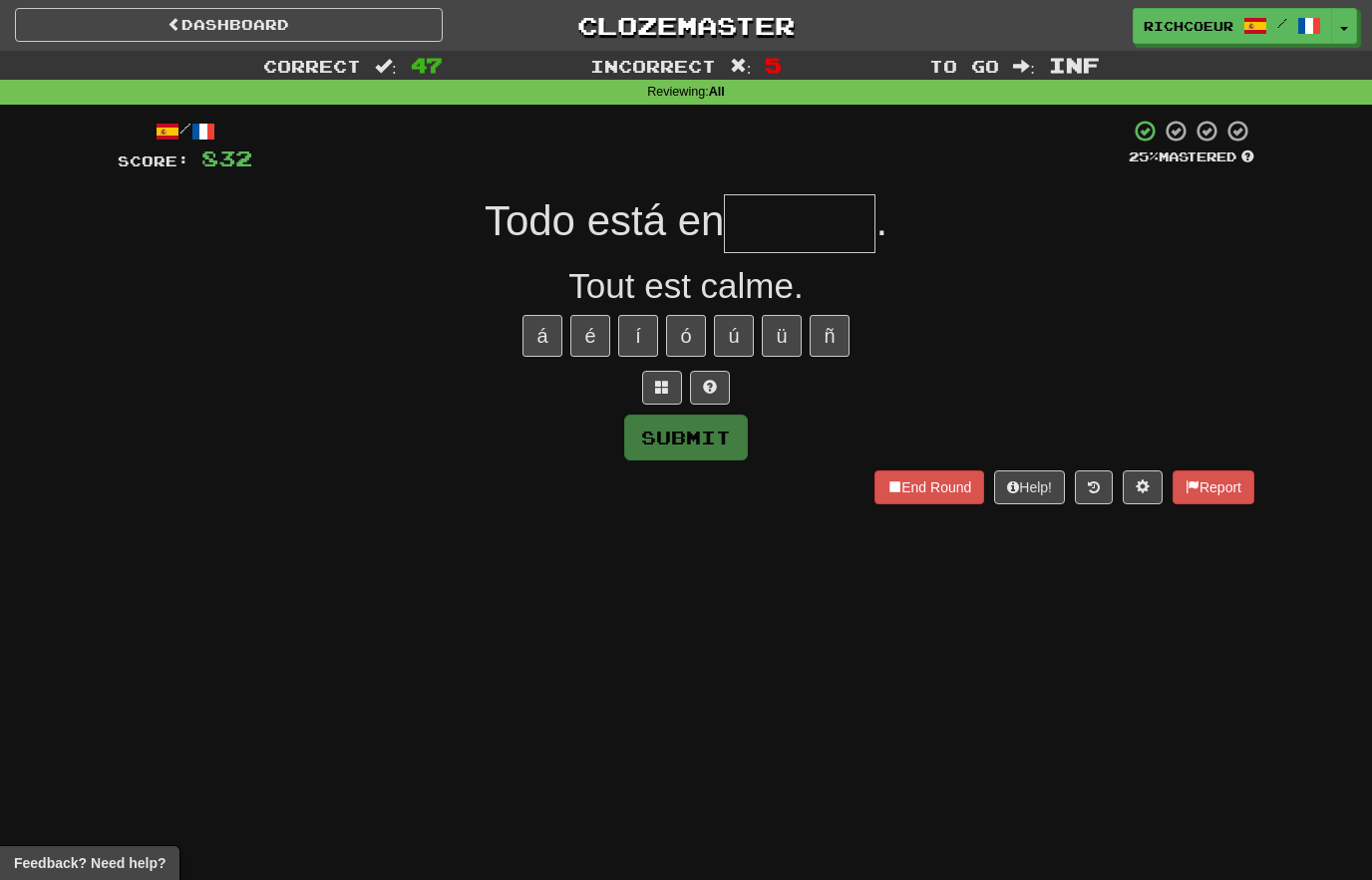 type on "*" 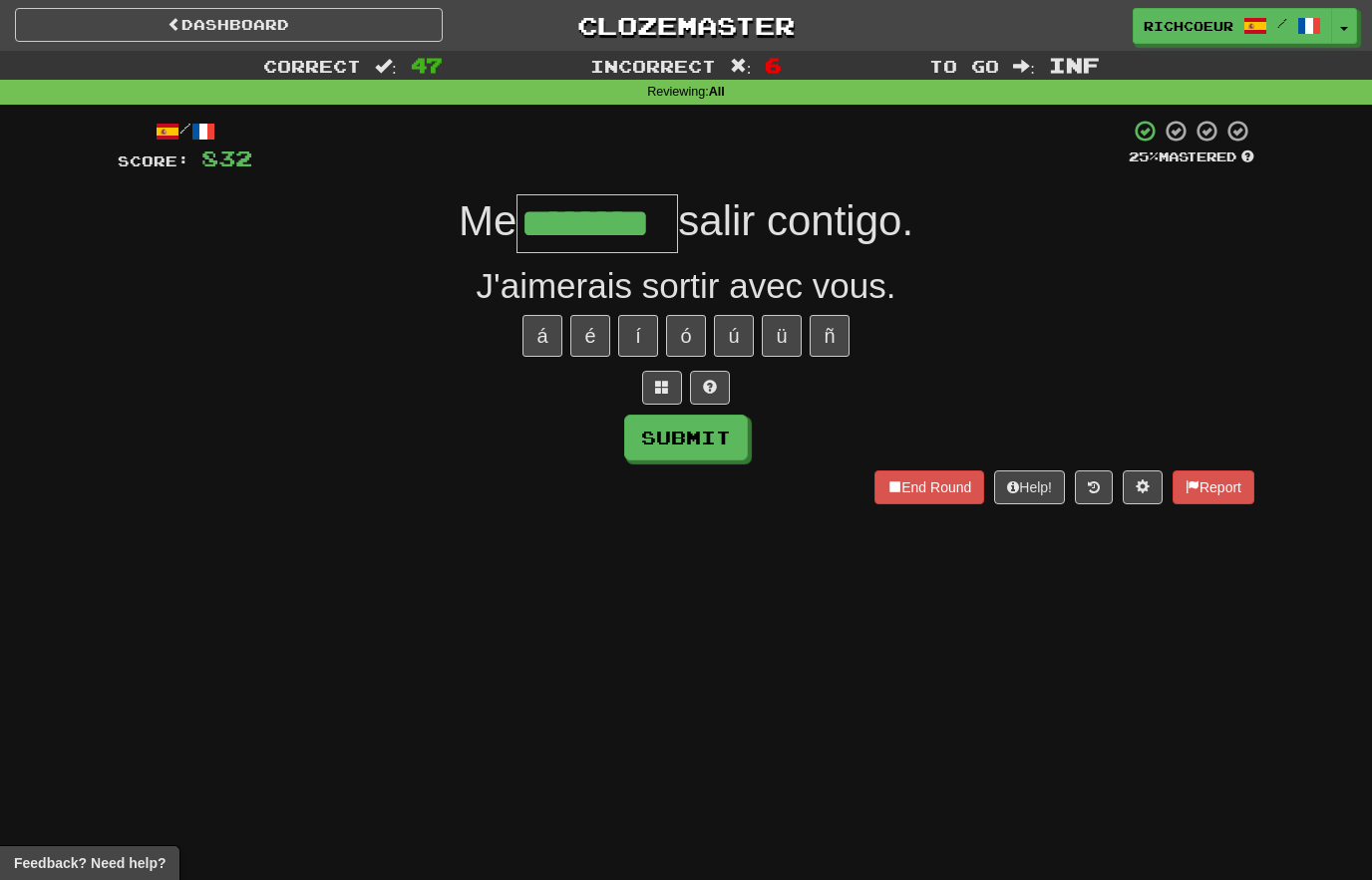 type on "********" 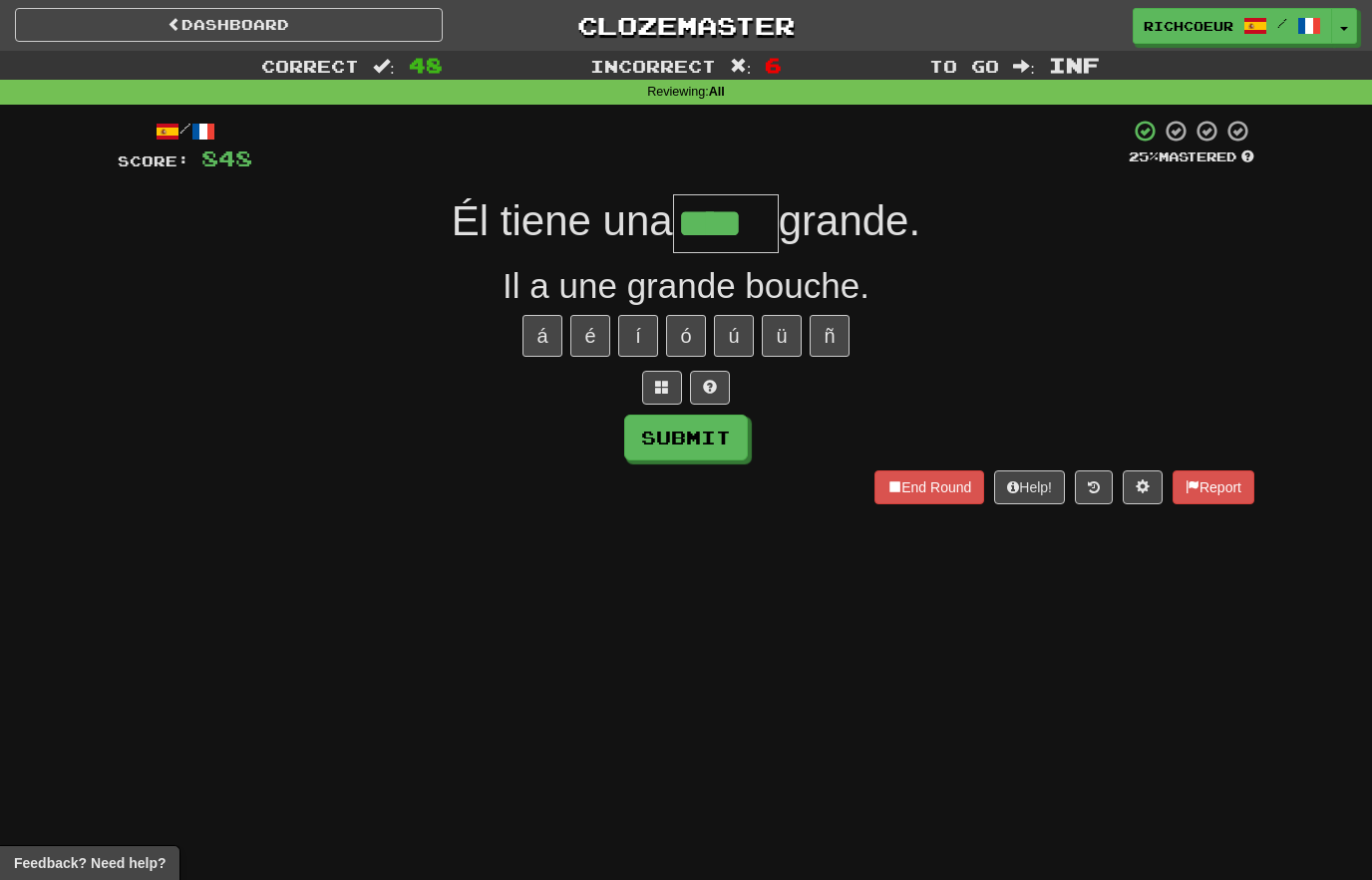 type on "****" 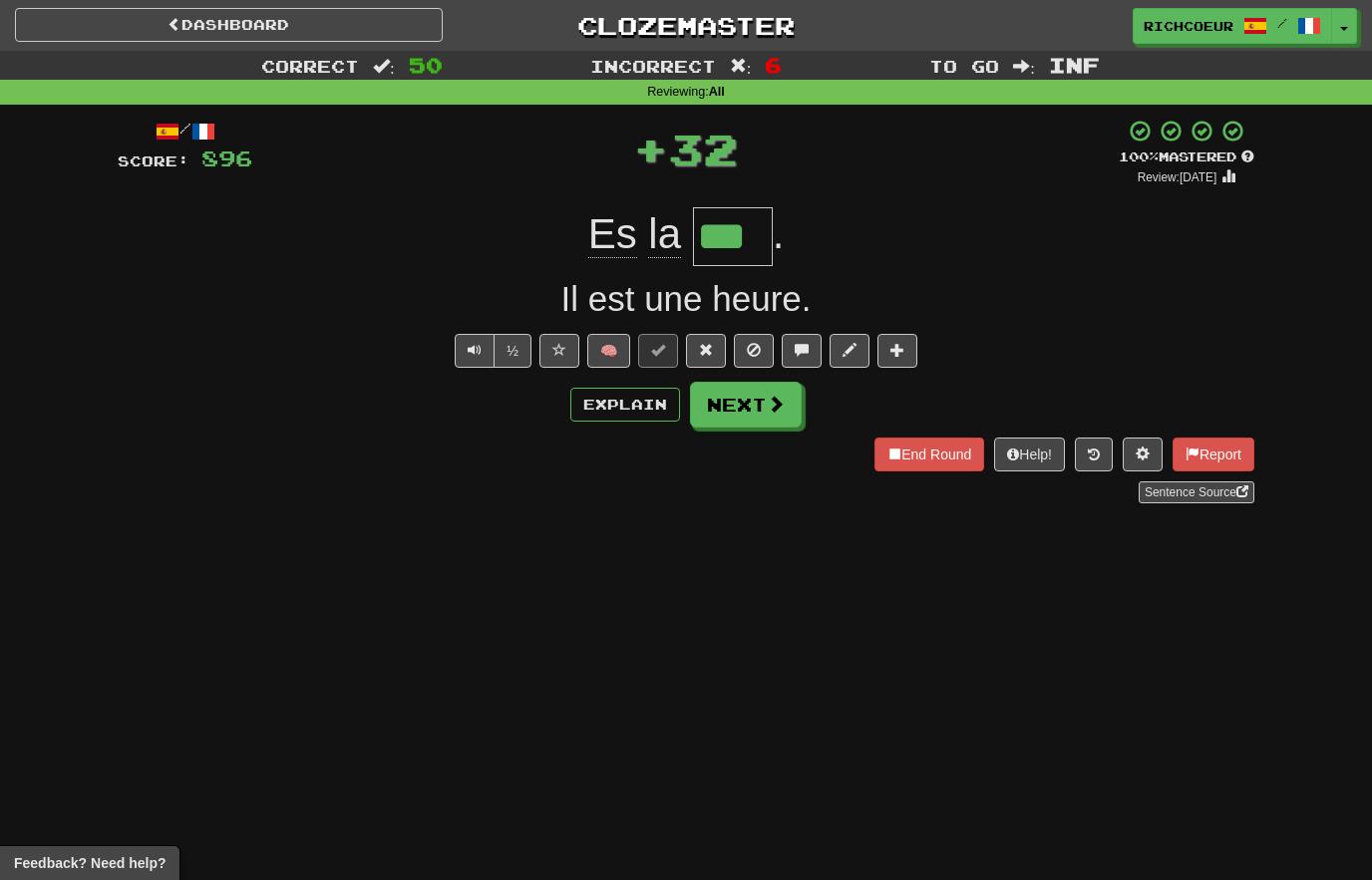 type on "***" 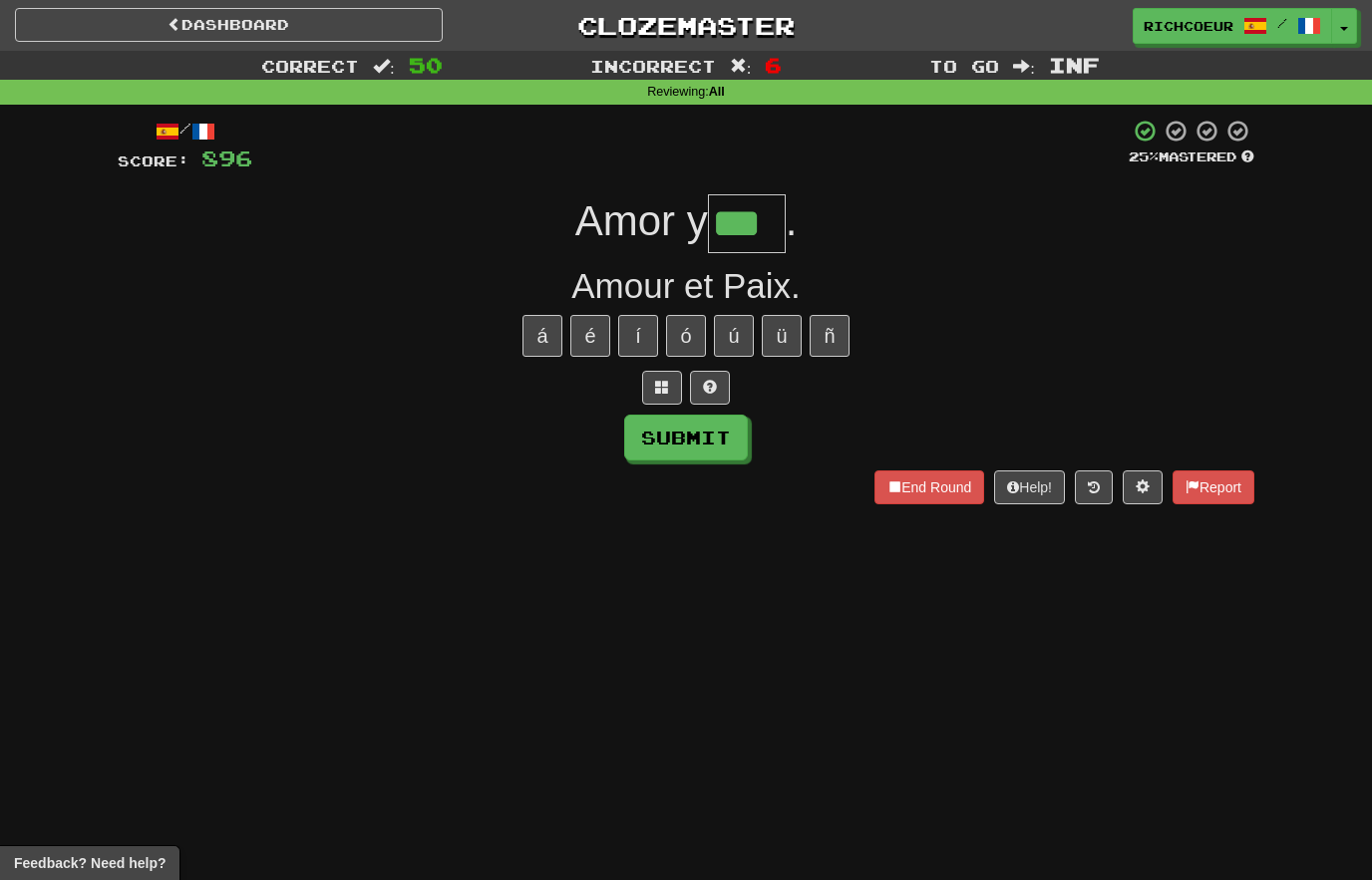 type on "***" 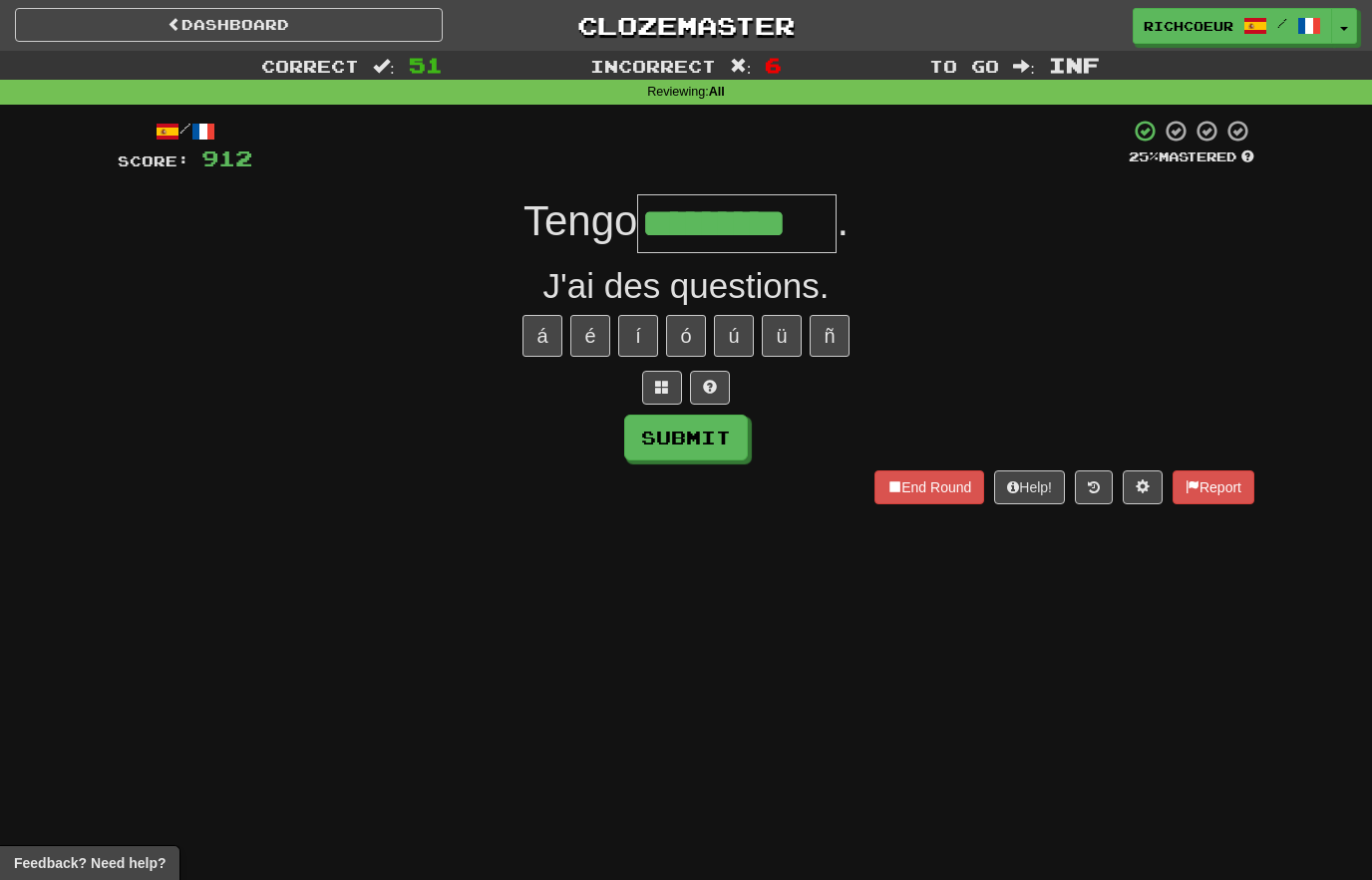 type on "*********" 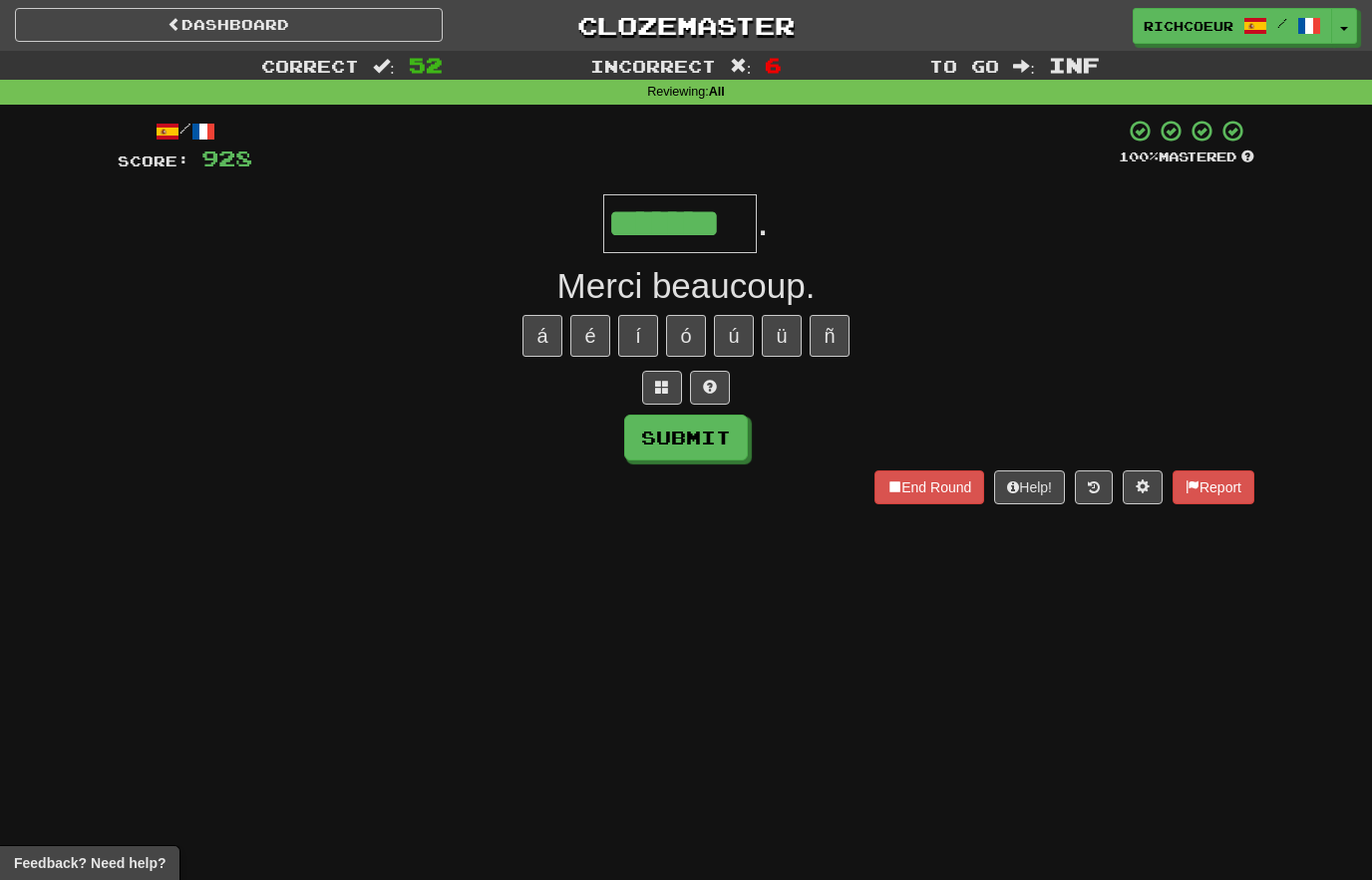type on "*******" 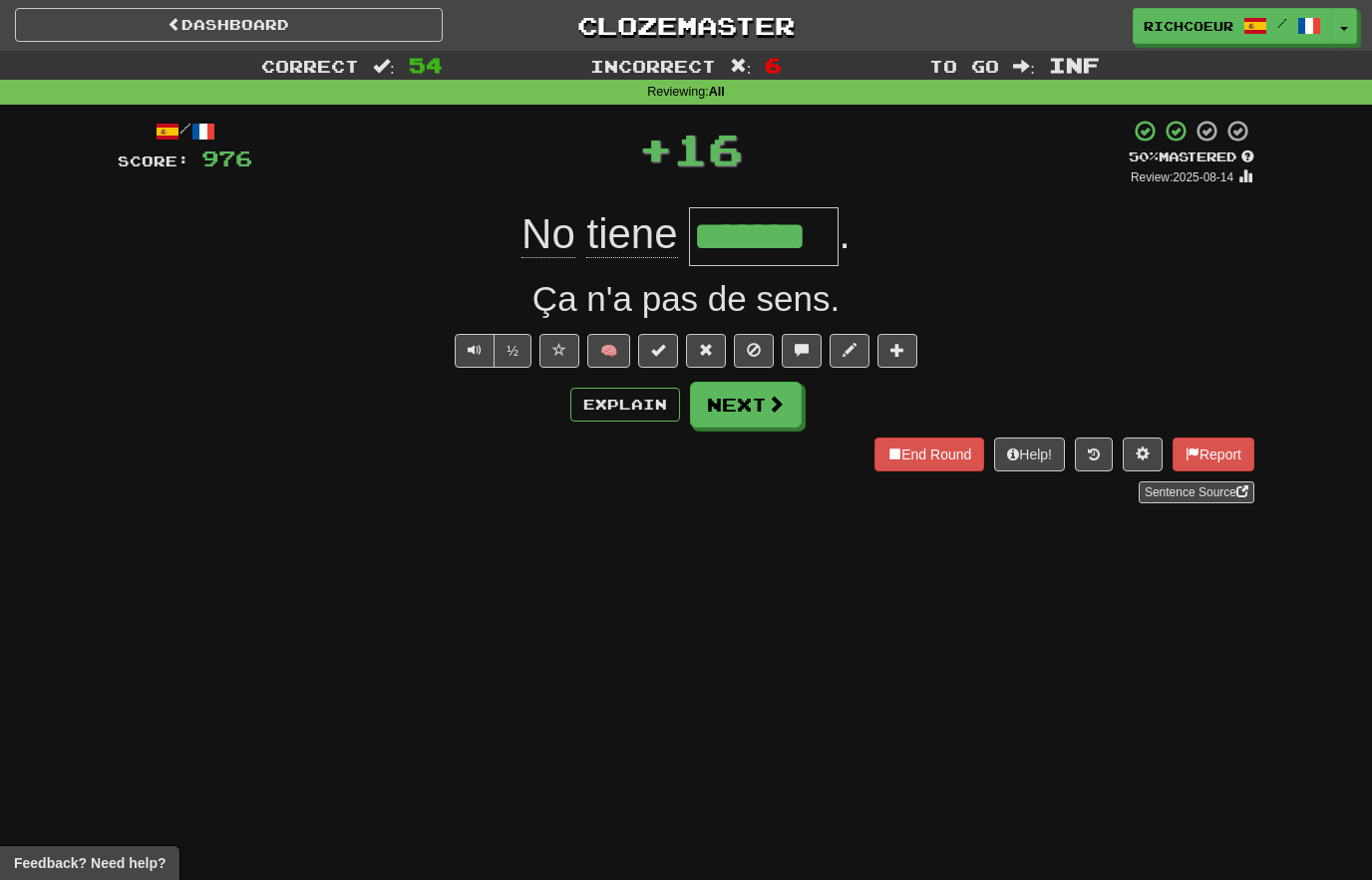 type on "*******" 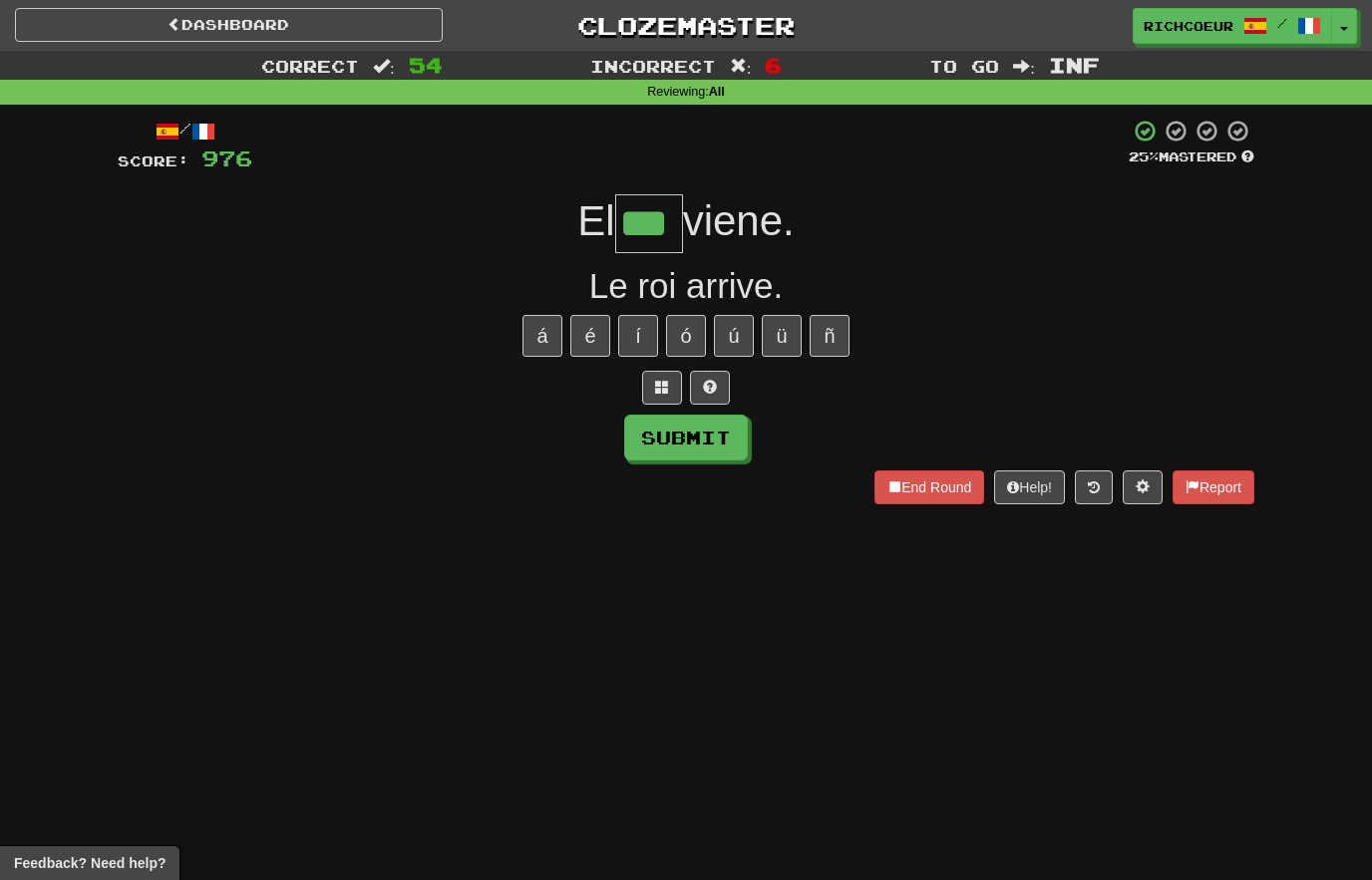 type on "***" 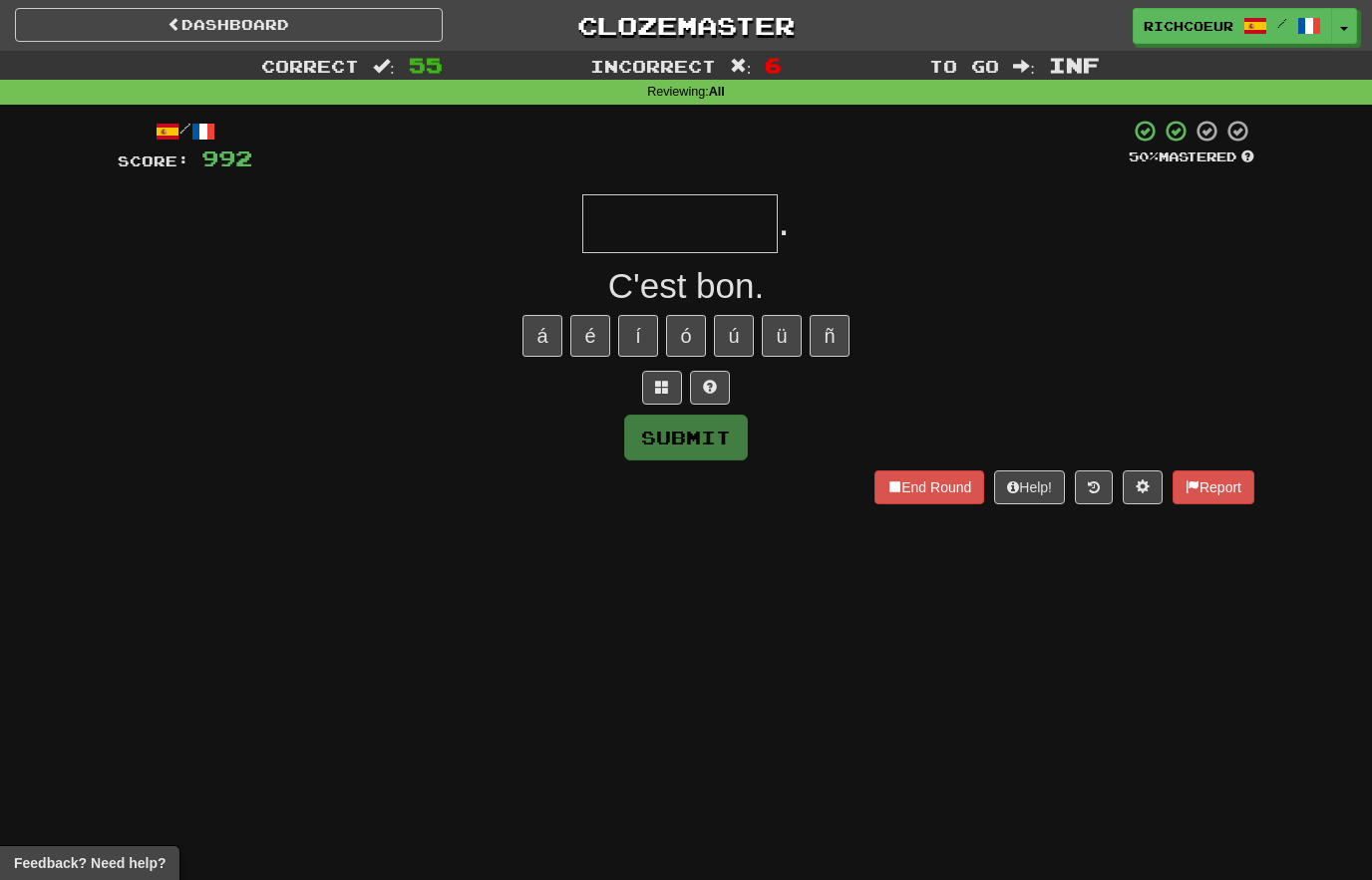 type on "**********" 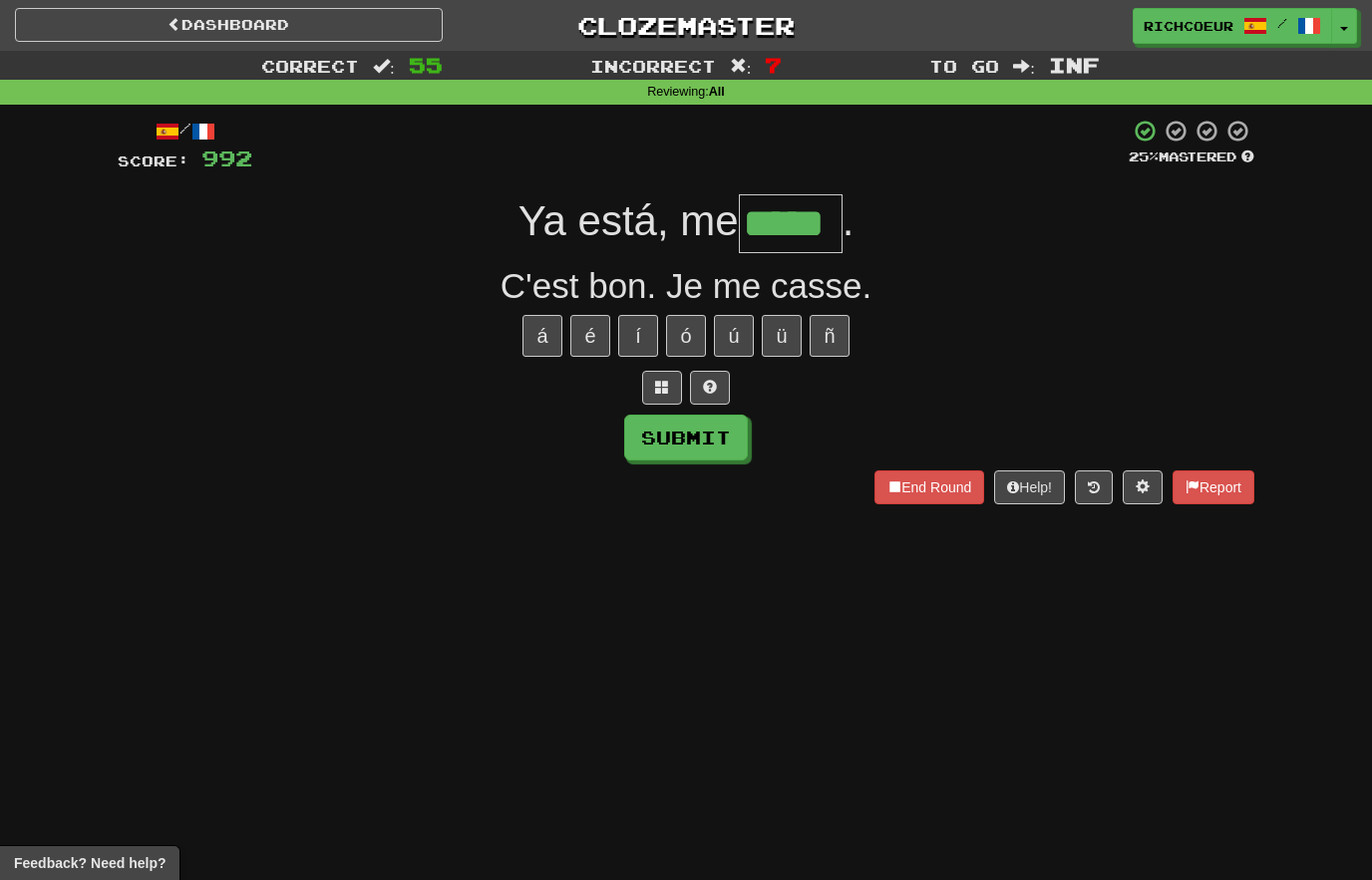 type on "*****" 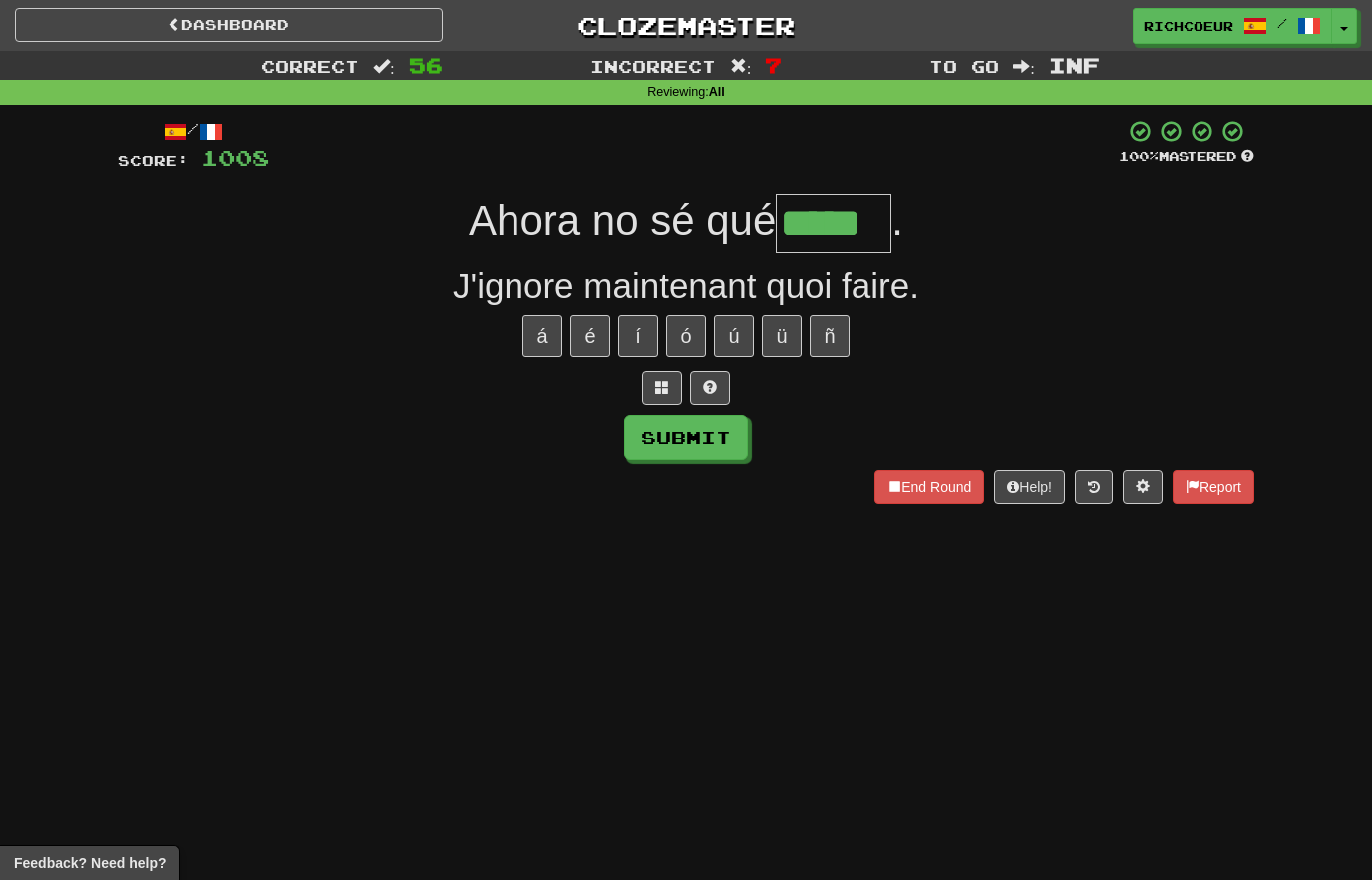 type on "*****" 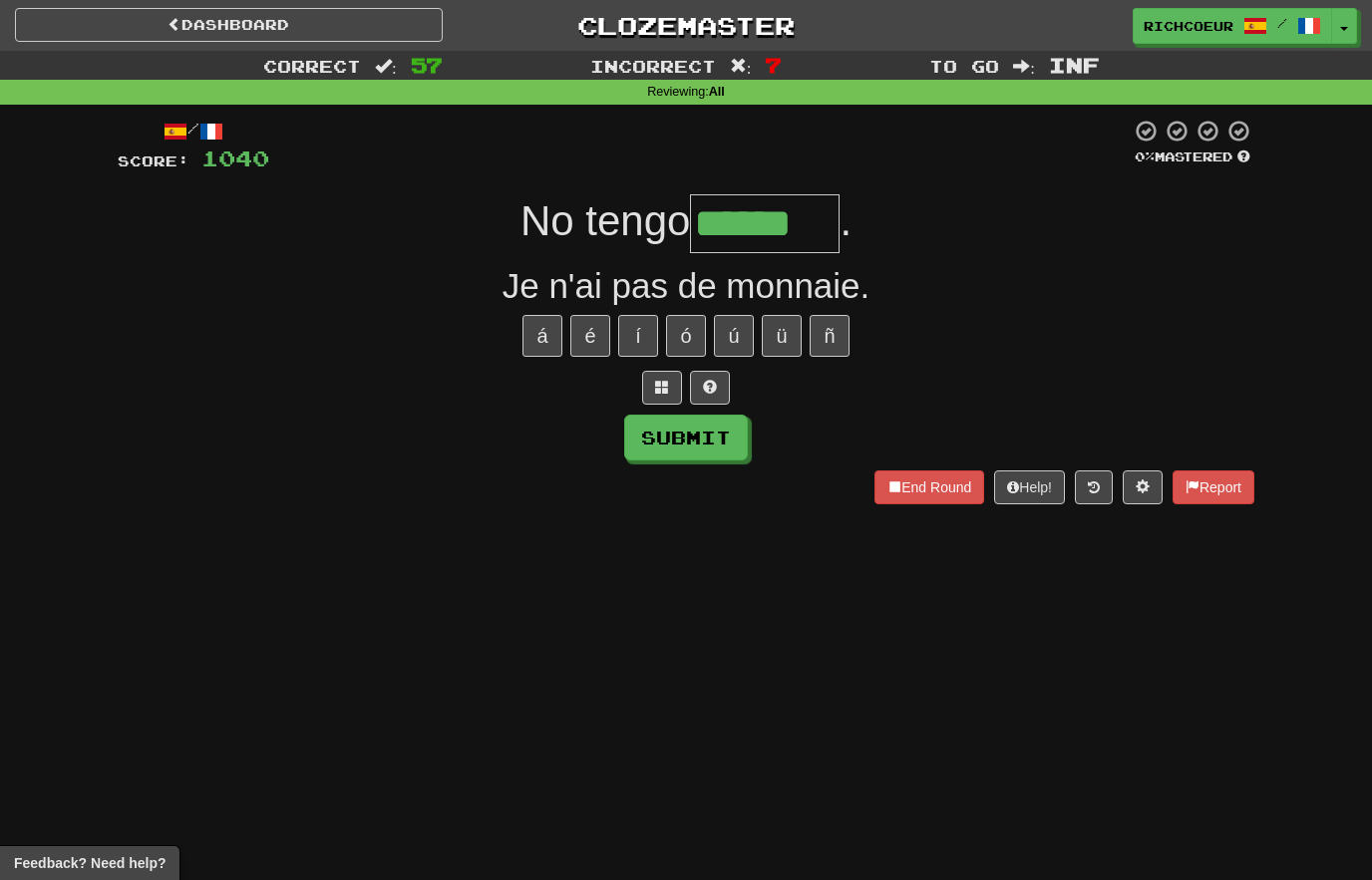 type on "******" 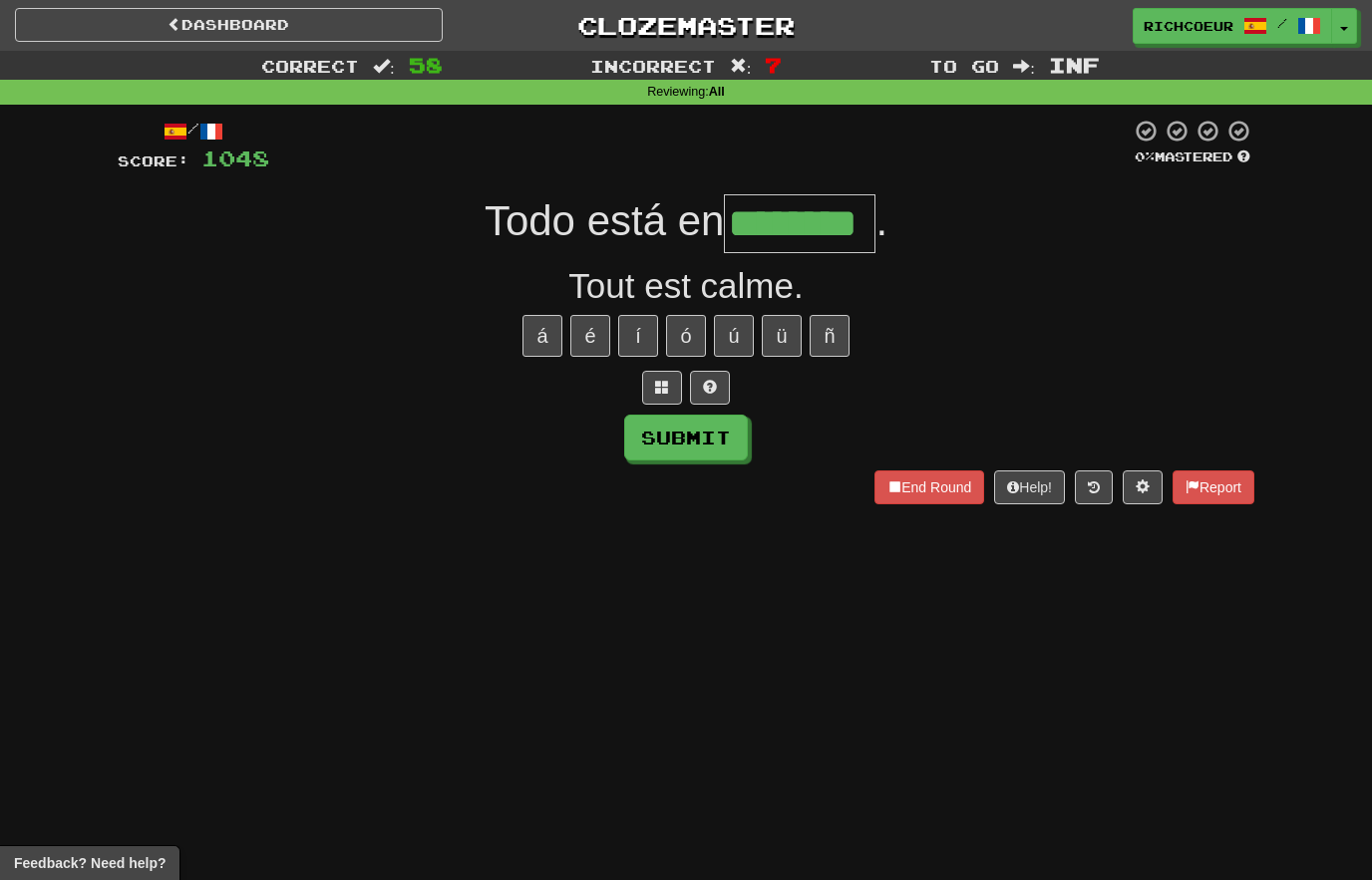 type on "********" 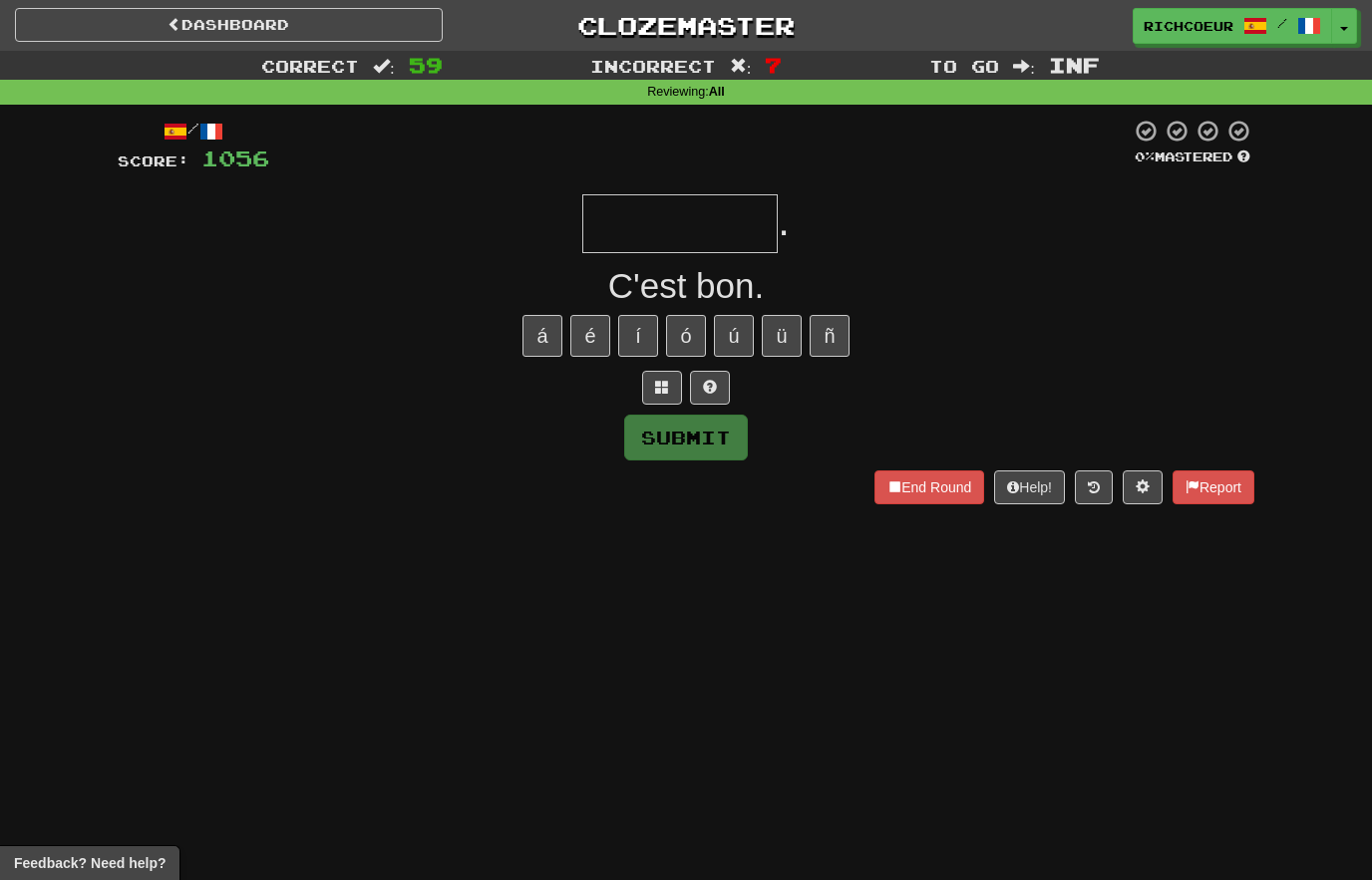 type on "**********" 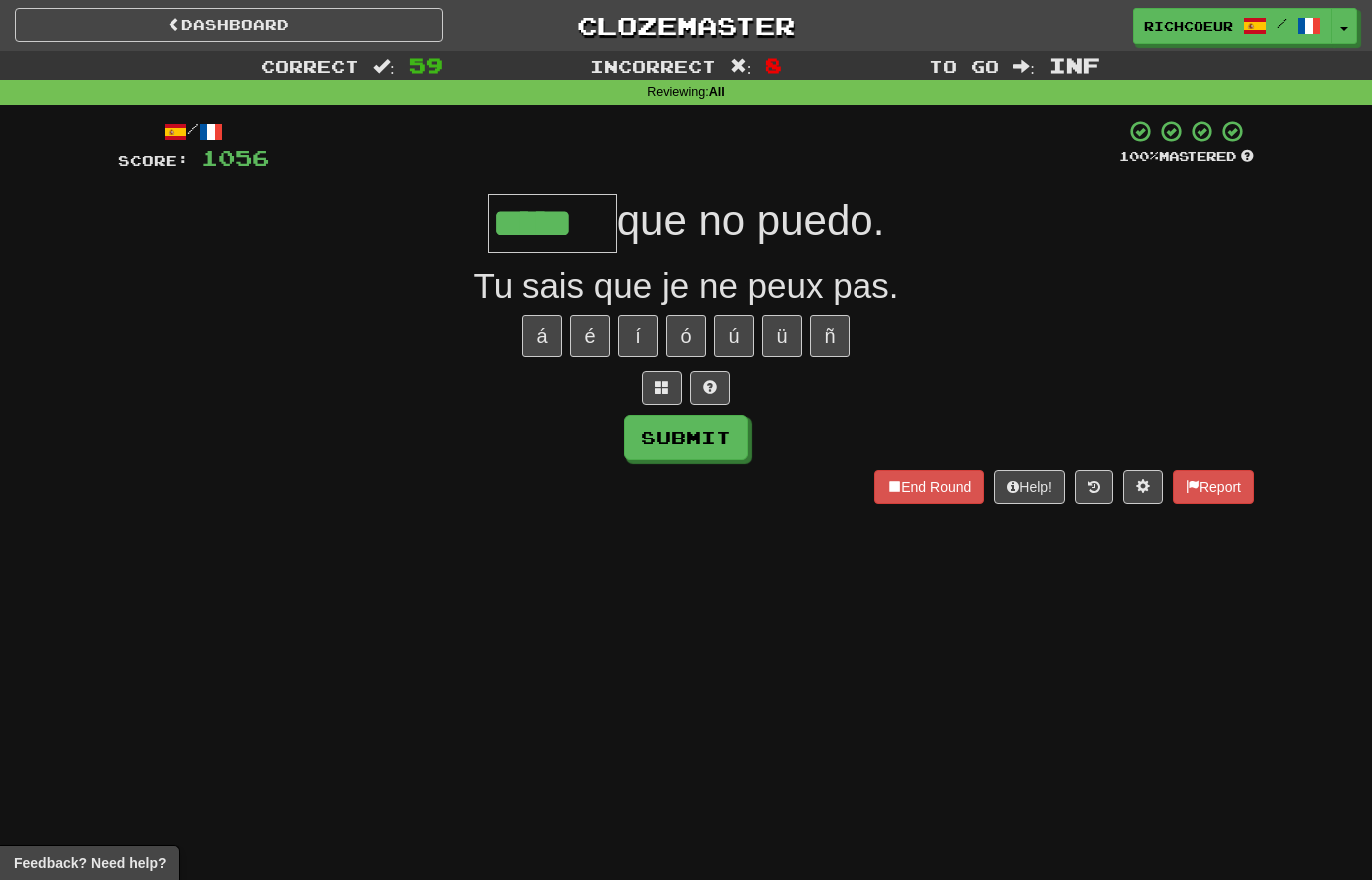 type on "*****" 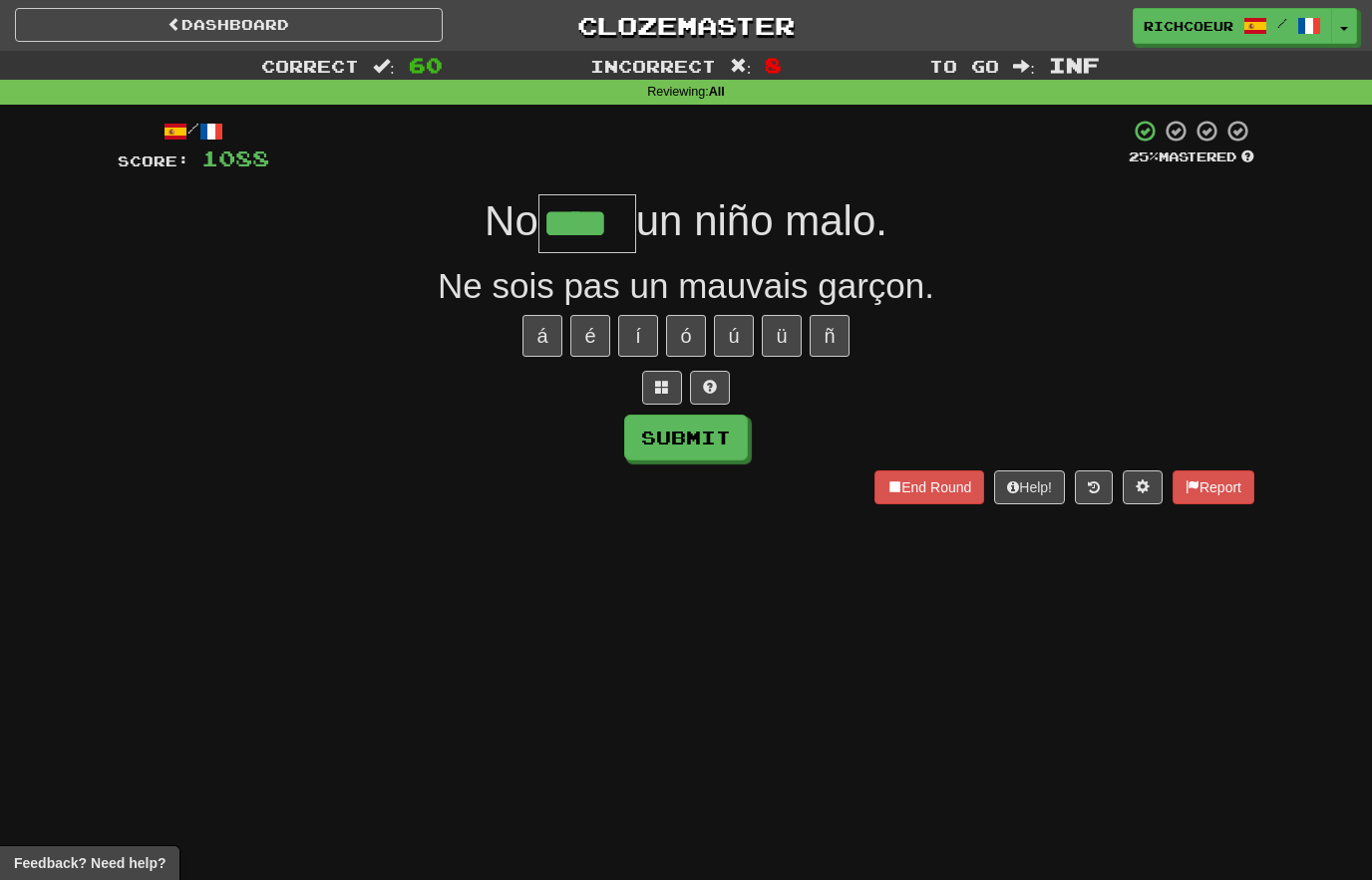 type on "****" 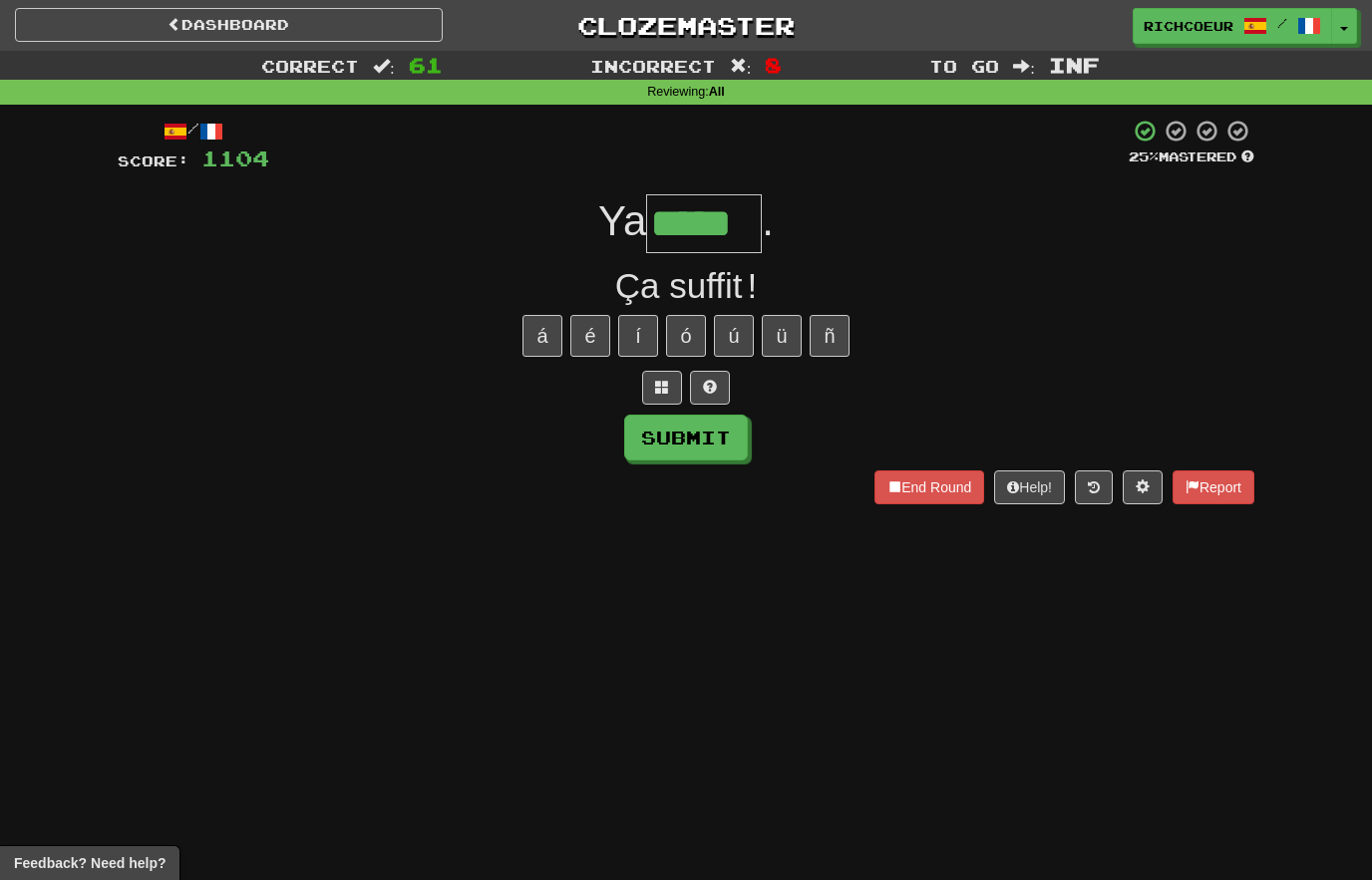 type on "*****" 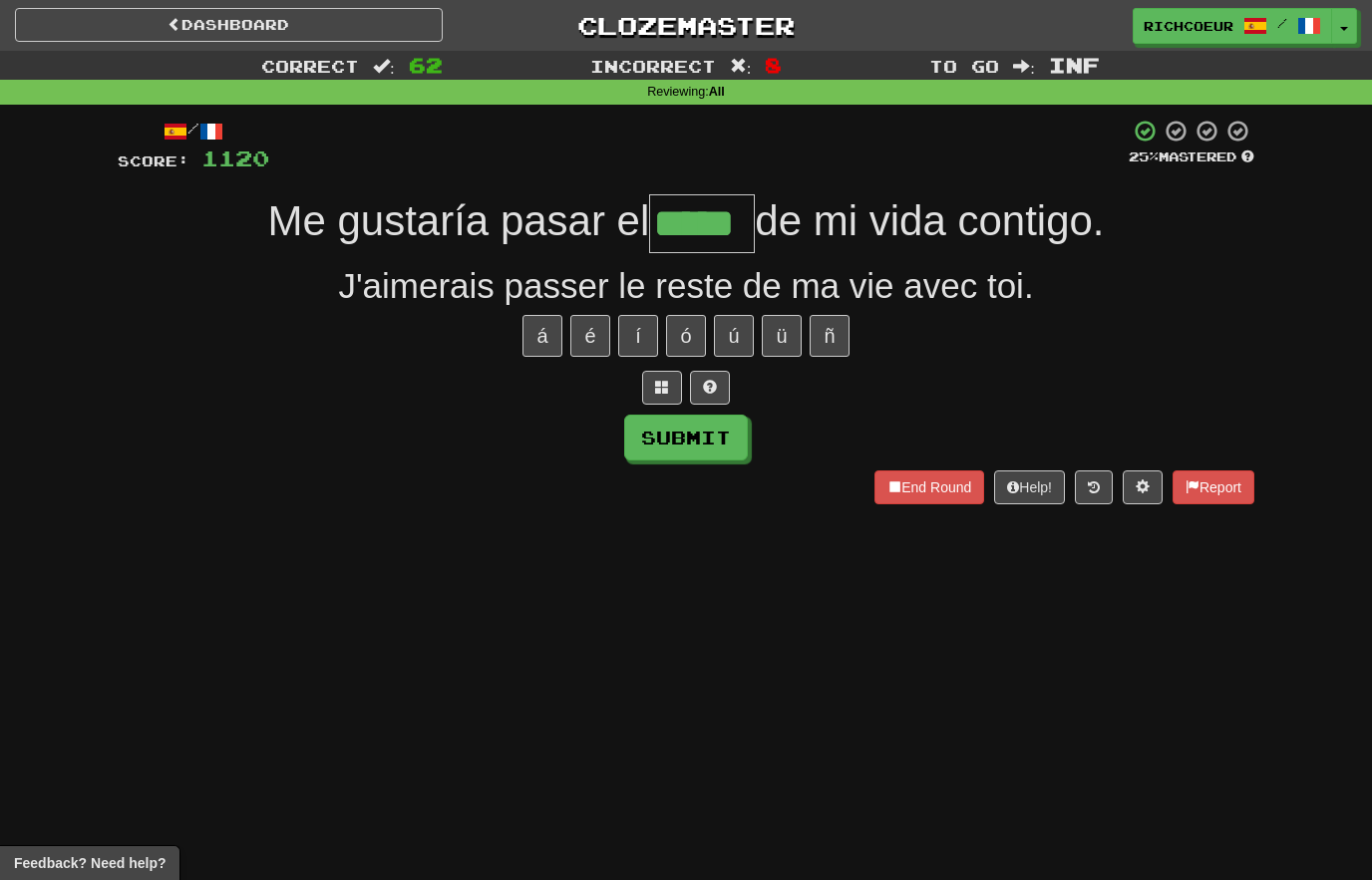 type on "*****" 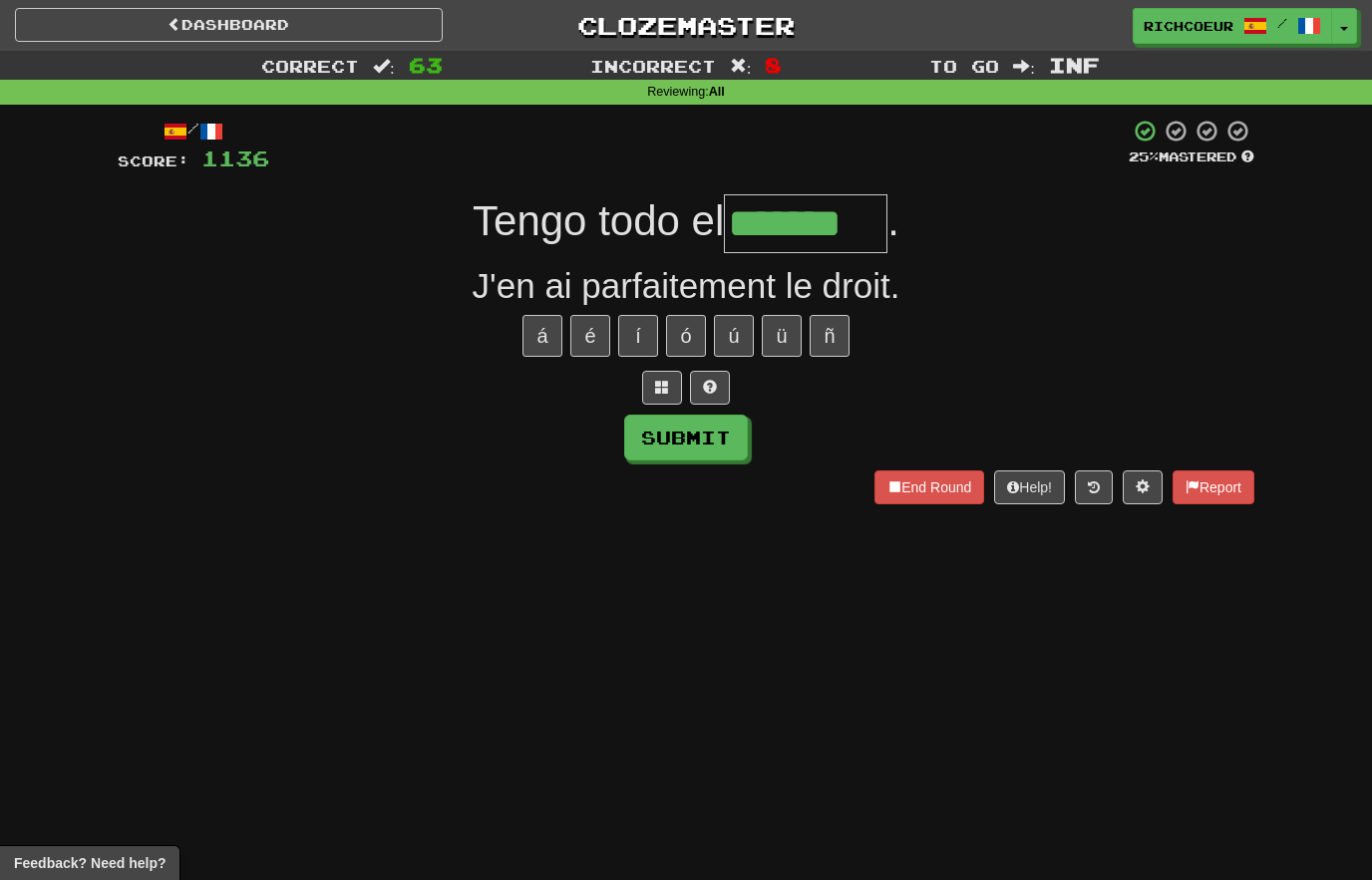 type on "*******" 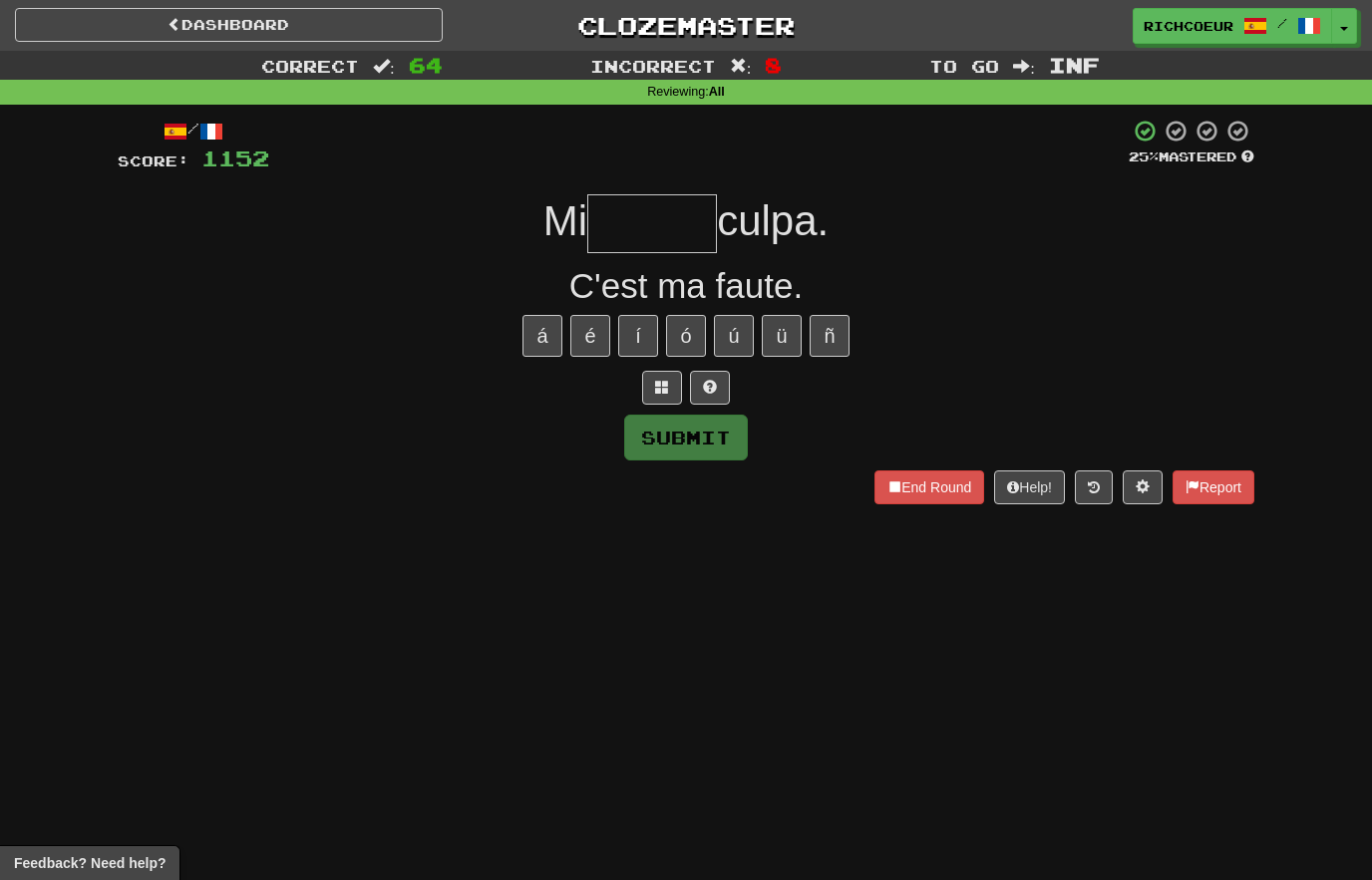 type on "******" 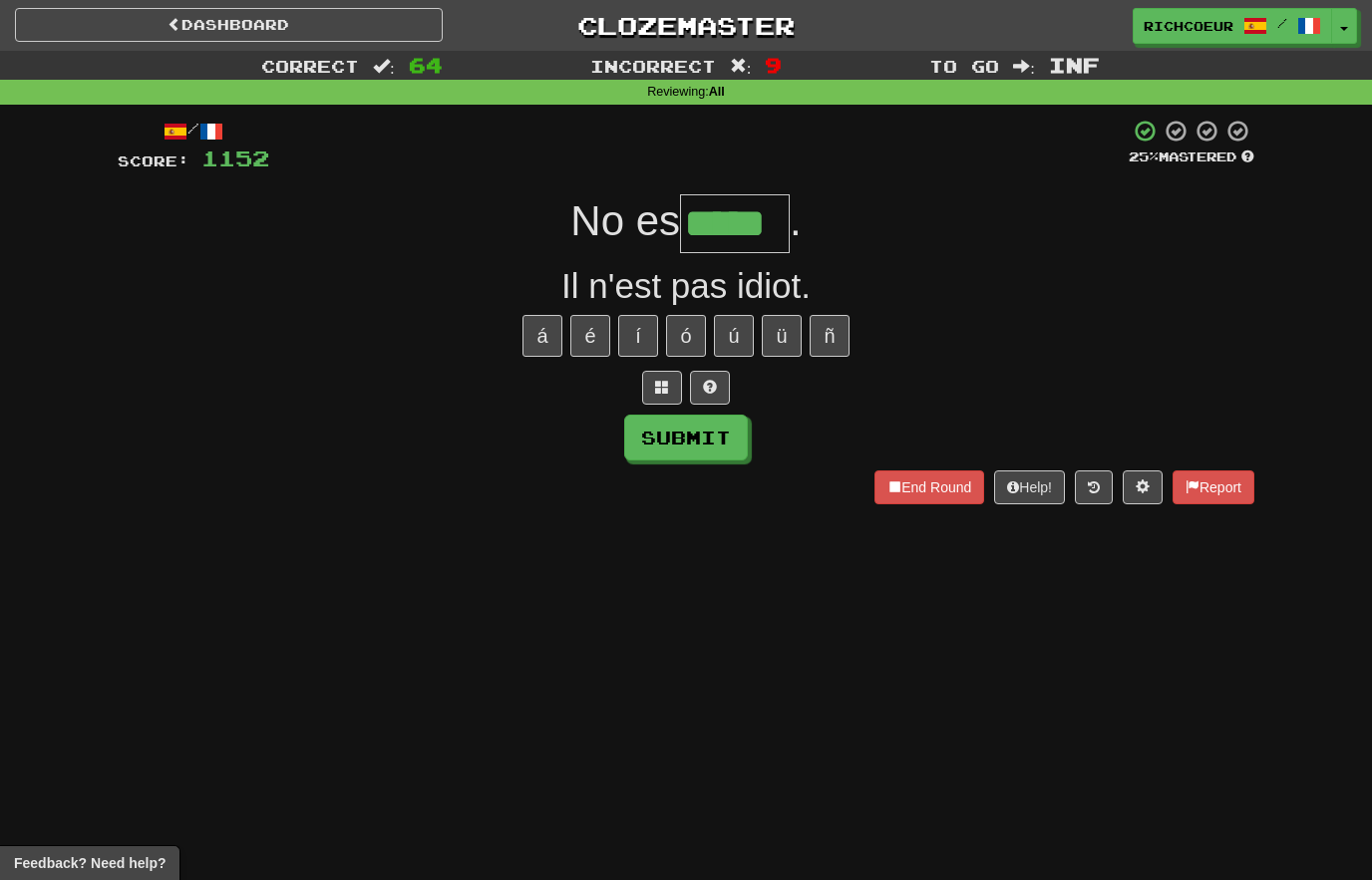 type on "*****" 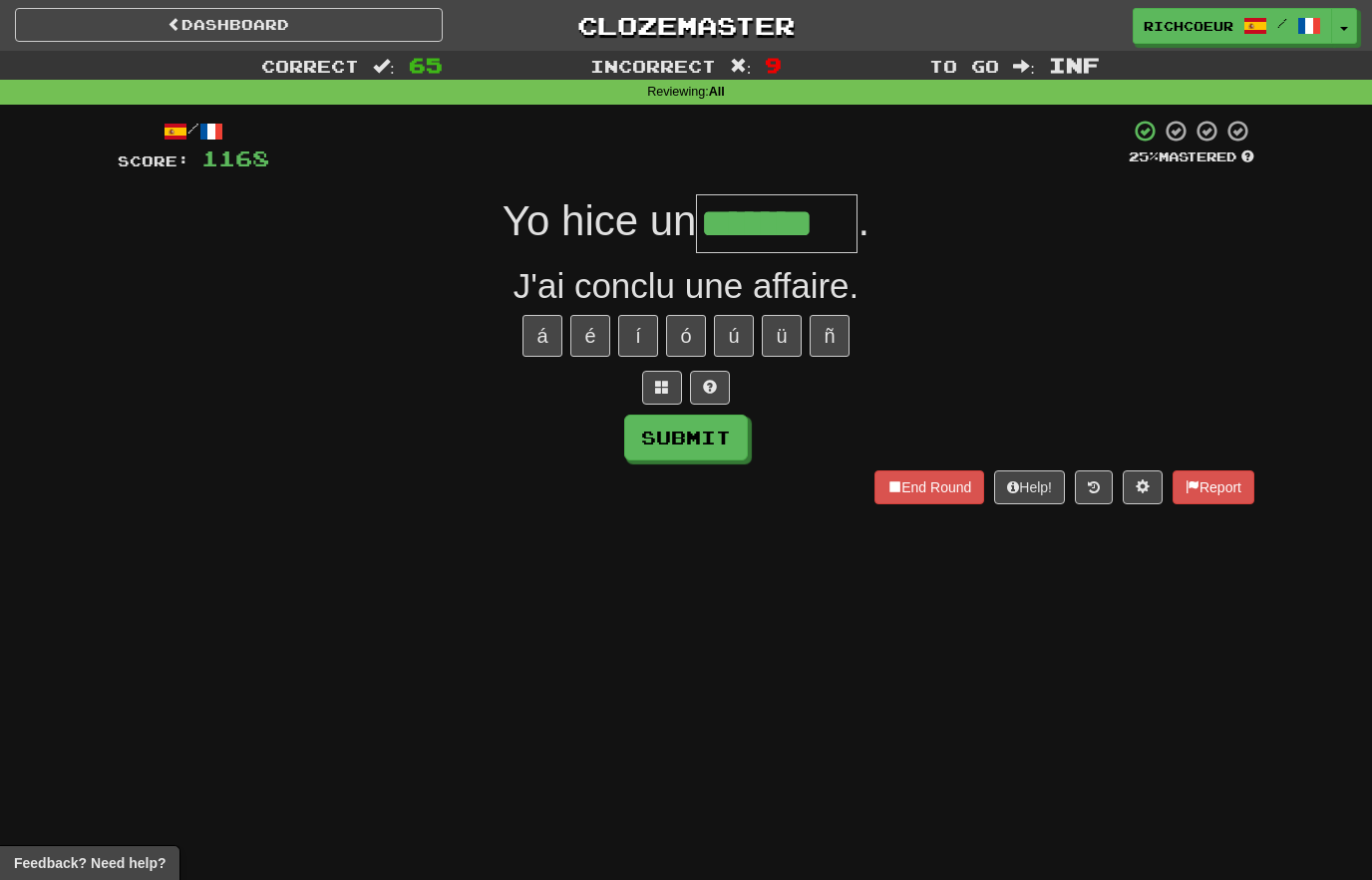 type on "*******" 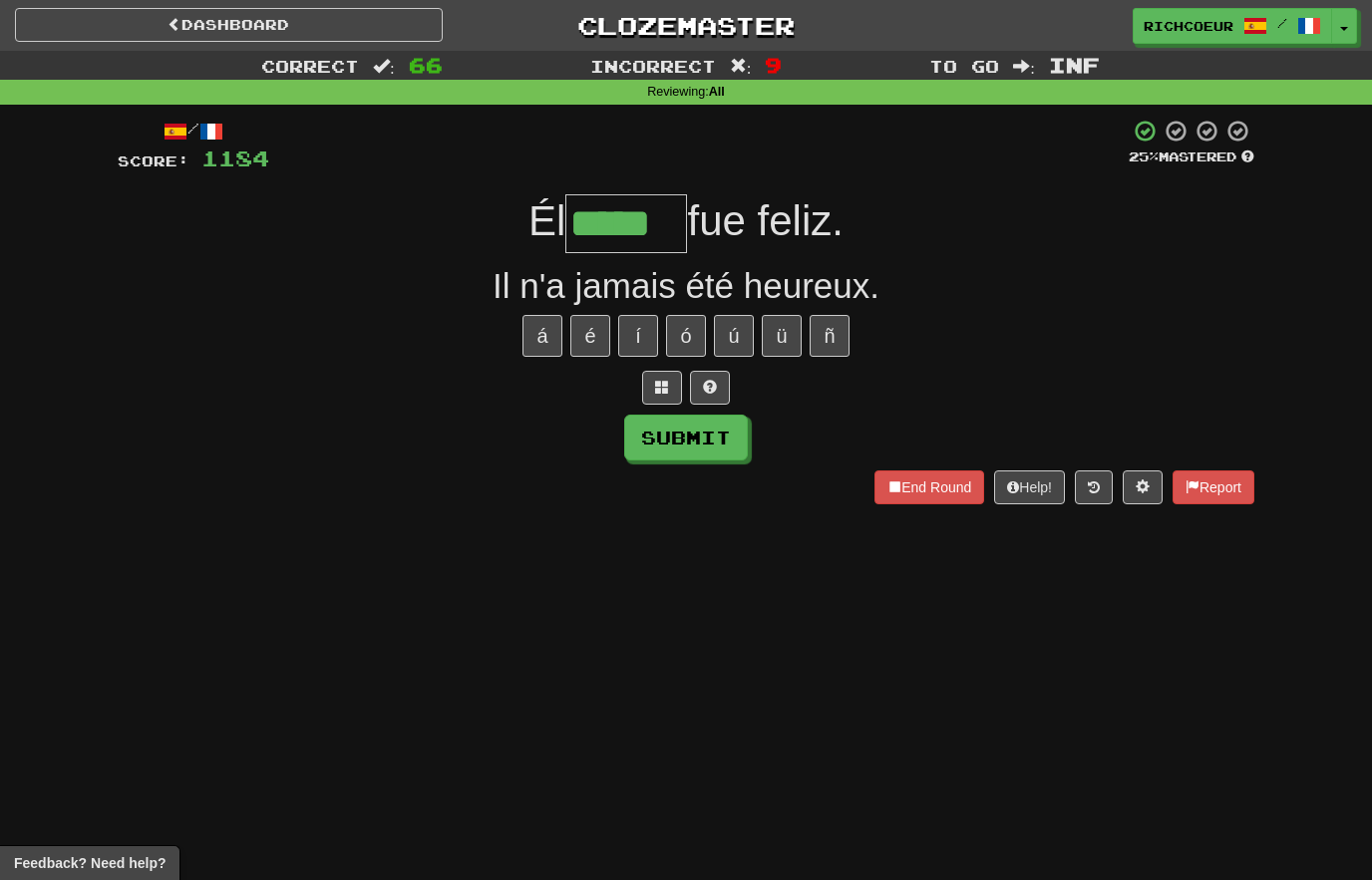 type on "*****" 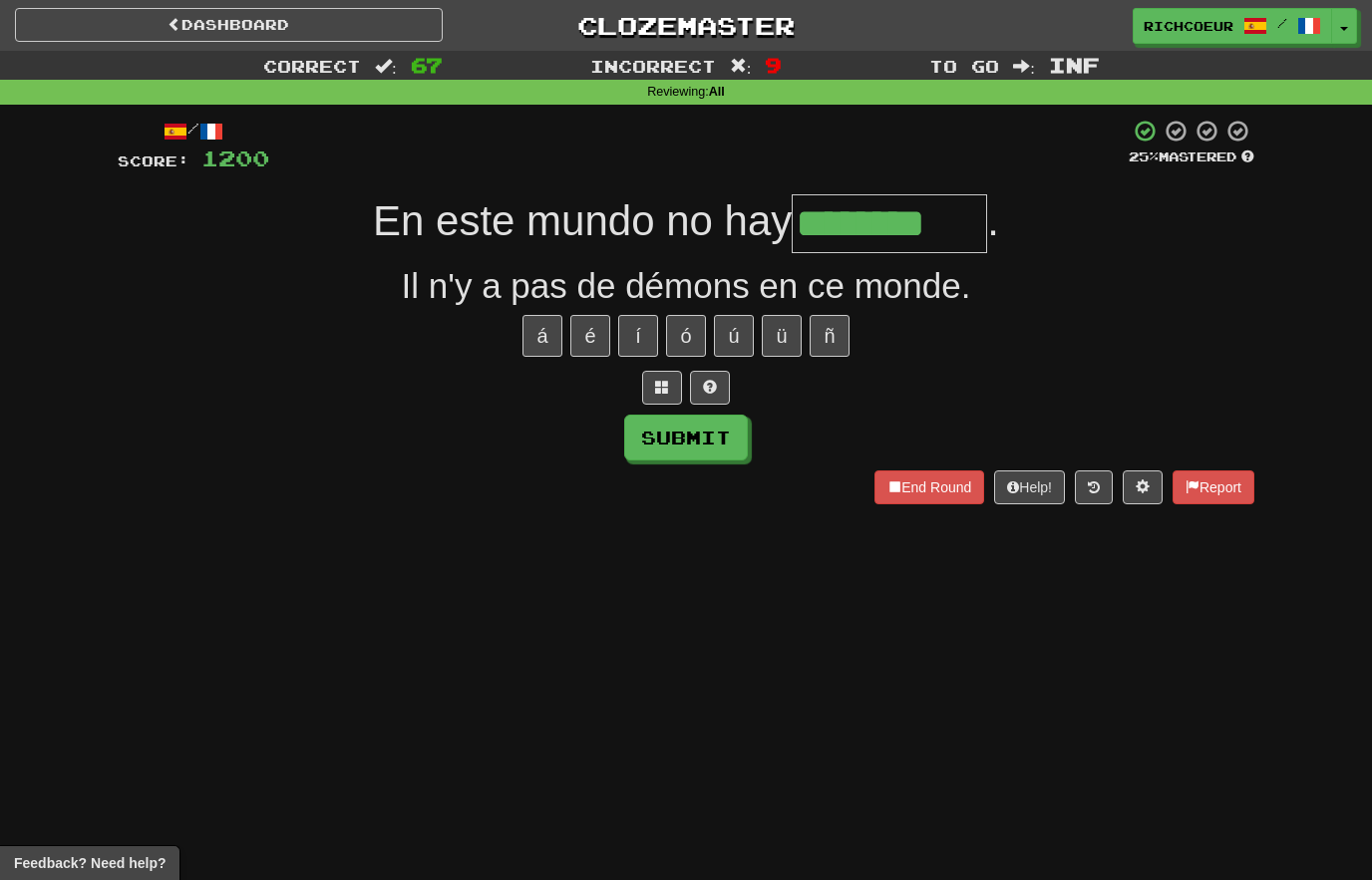type on "********" 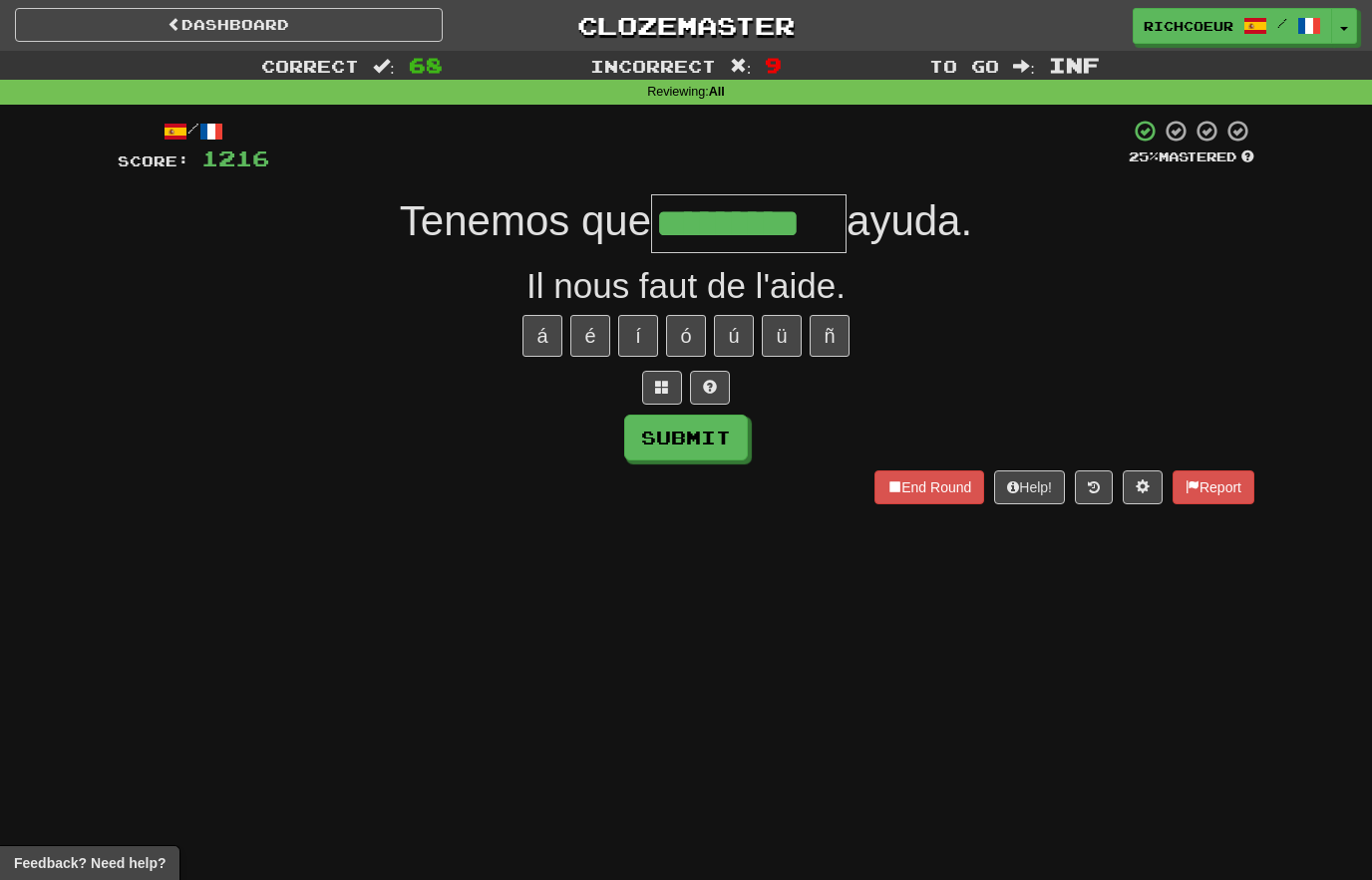 type on "*********" 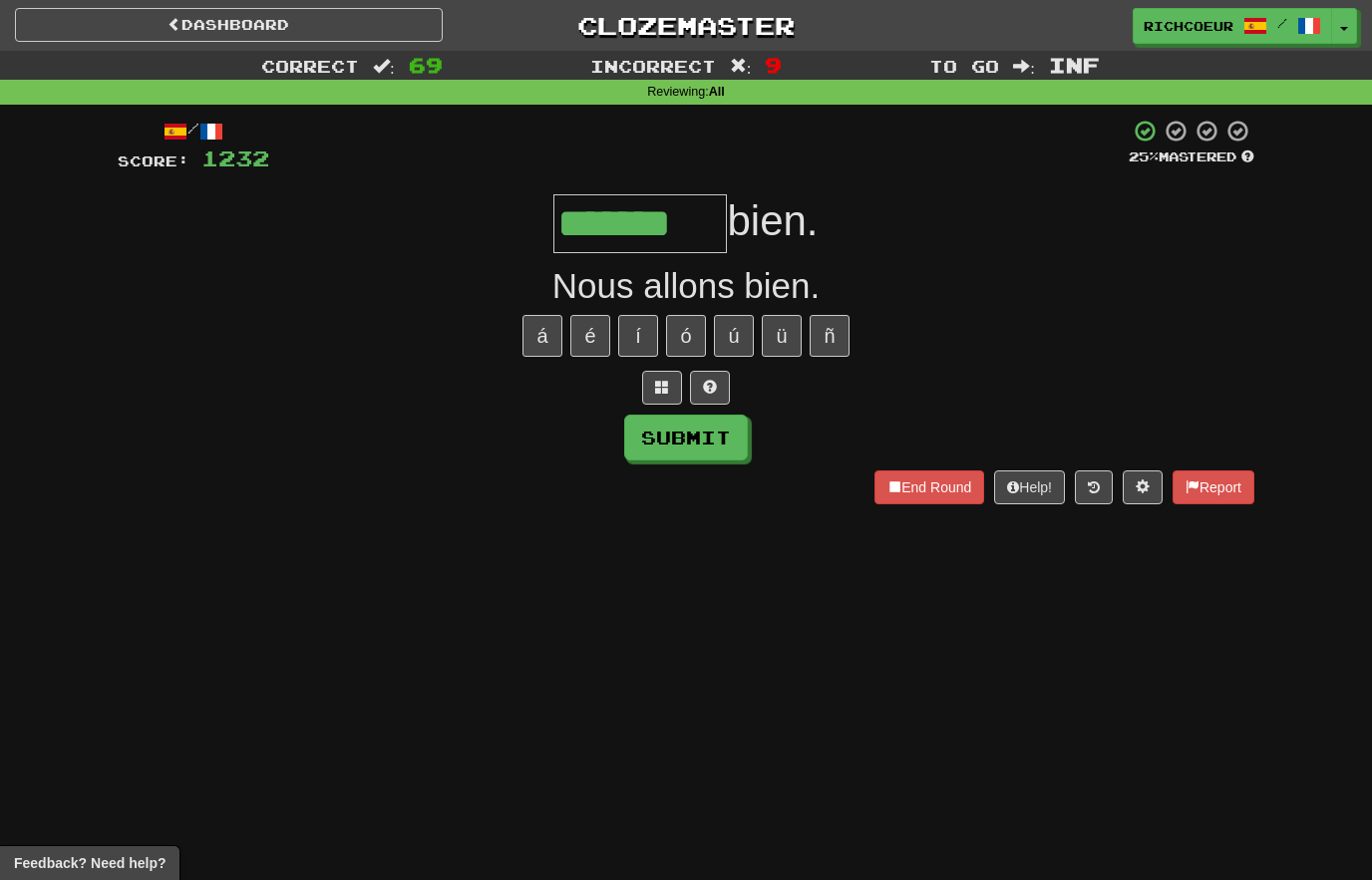 type on "*******" 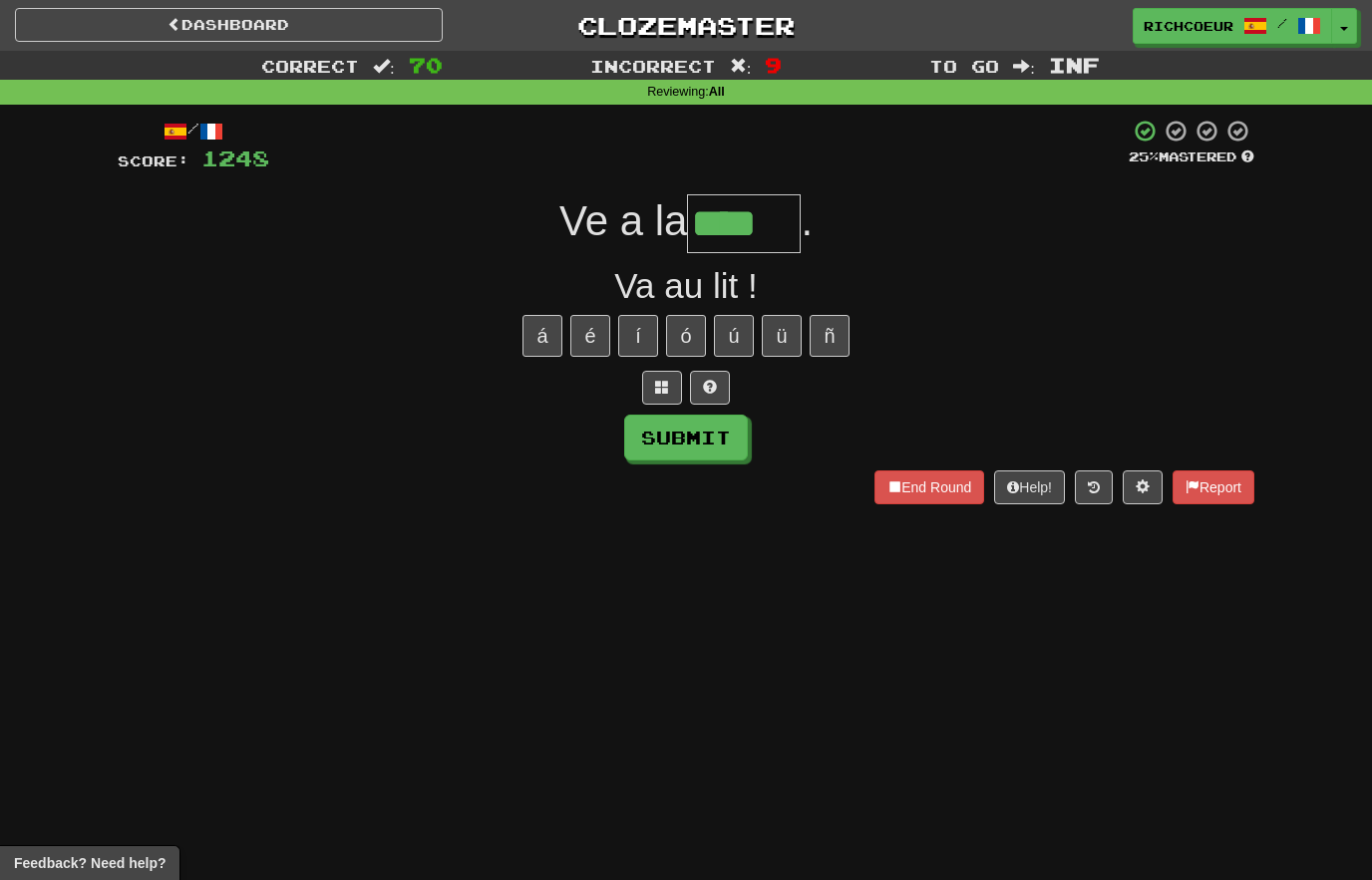 type on "****" 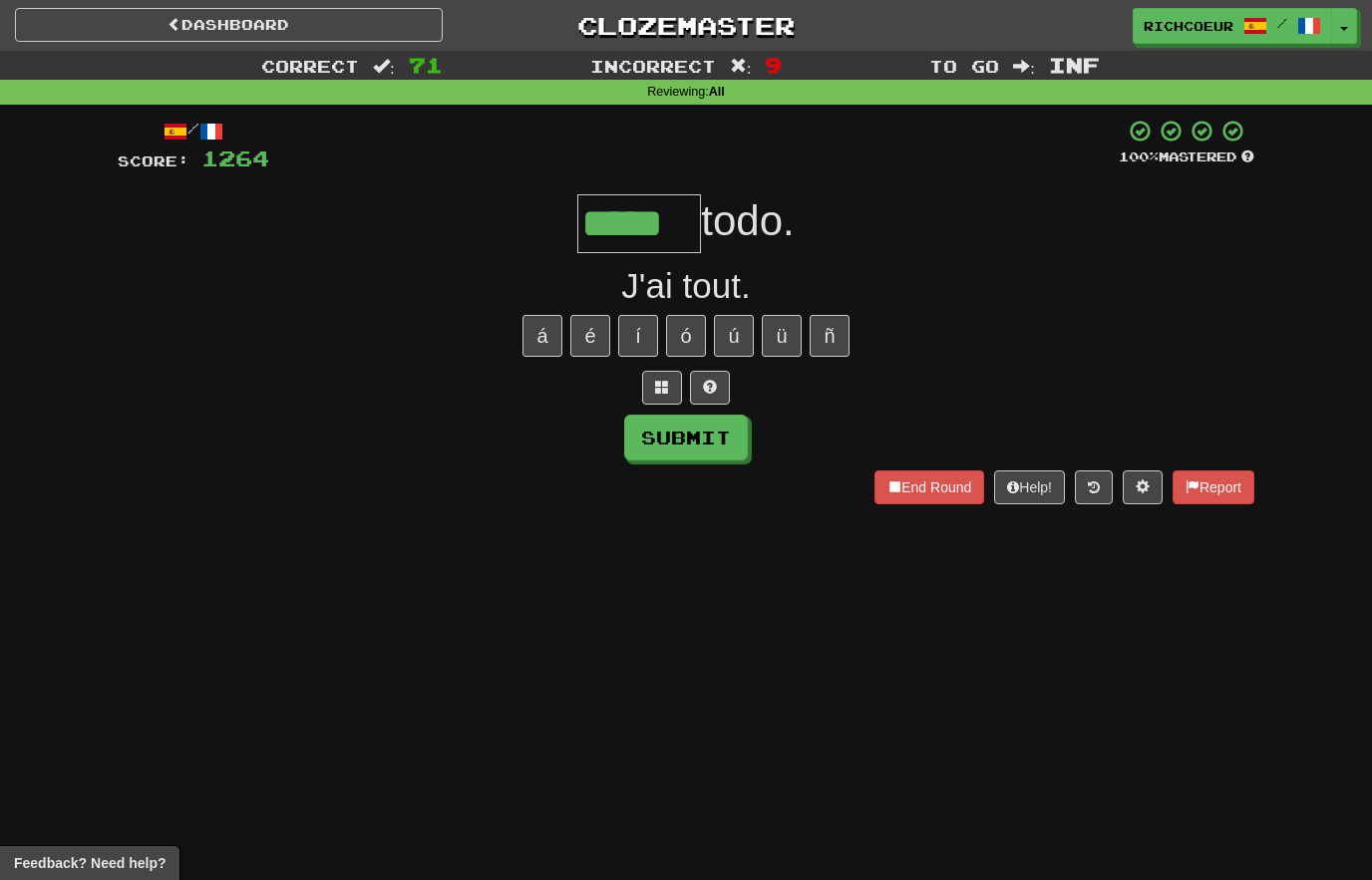 type on "*****" 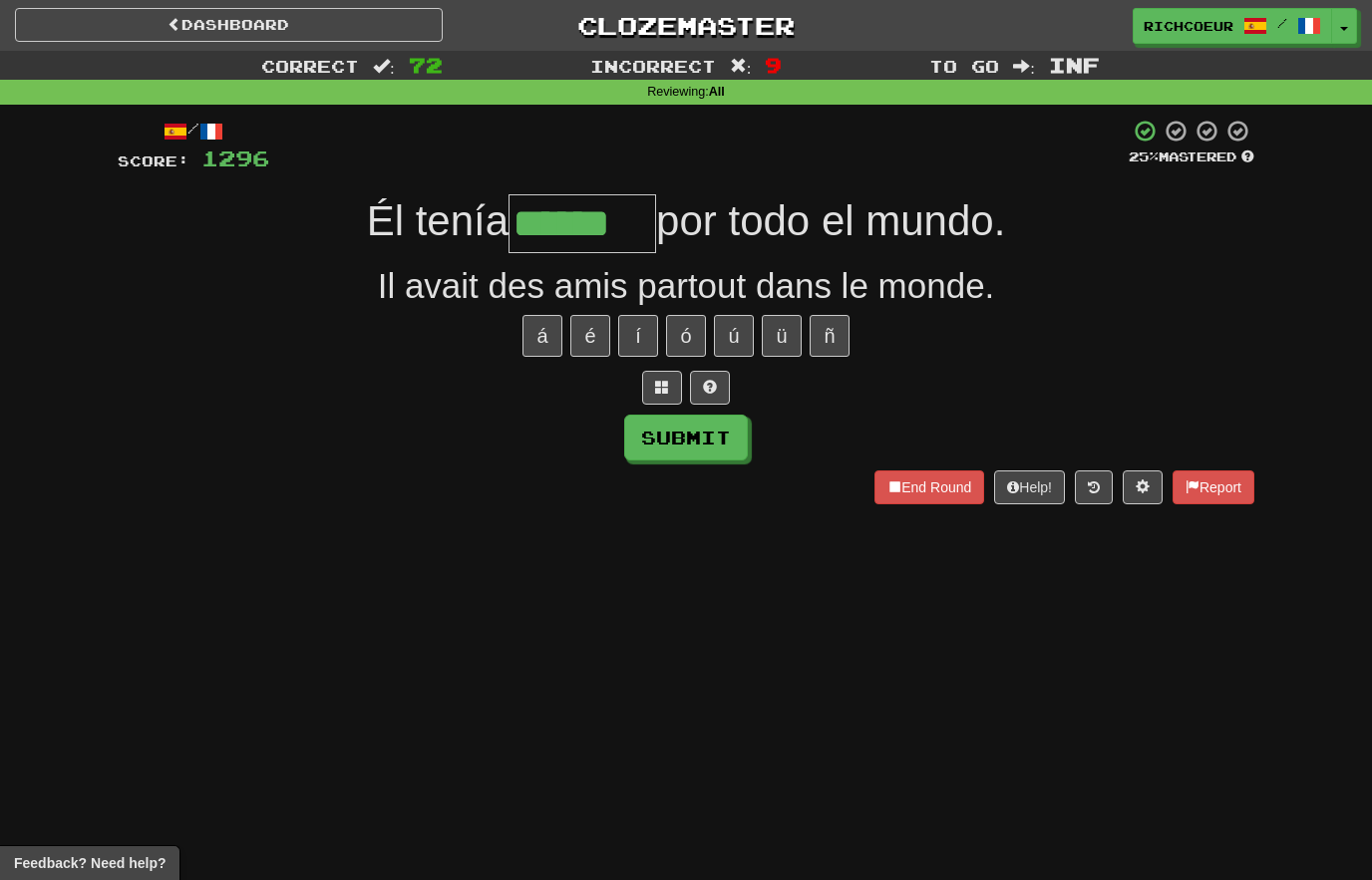 type on "******" 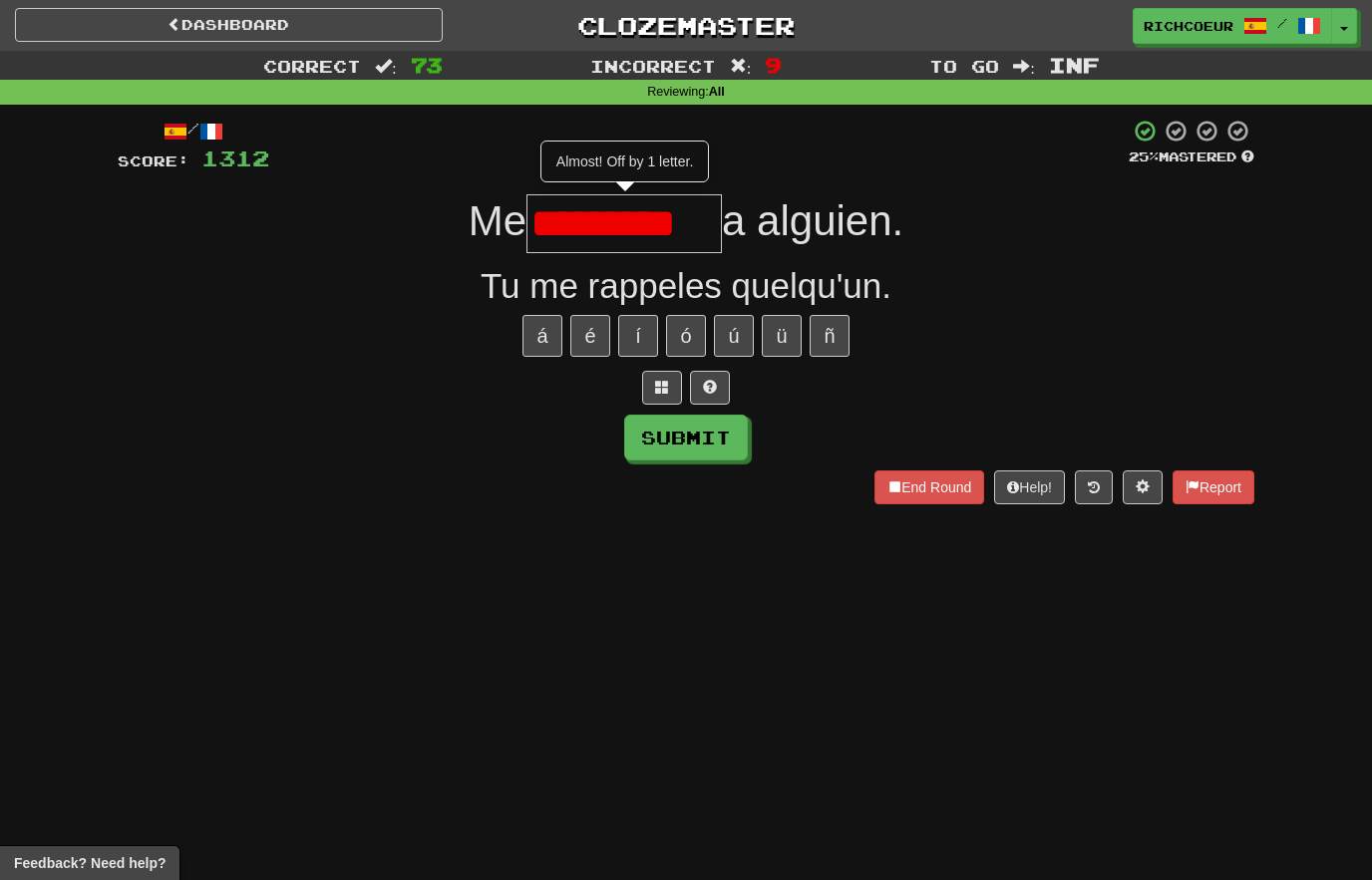 type on "*********" 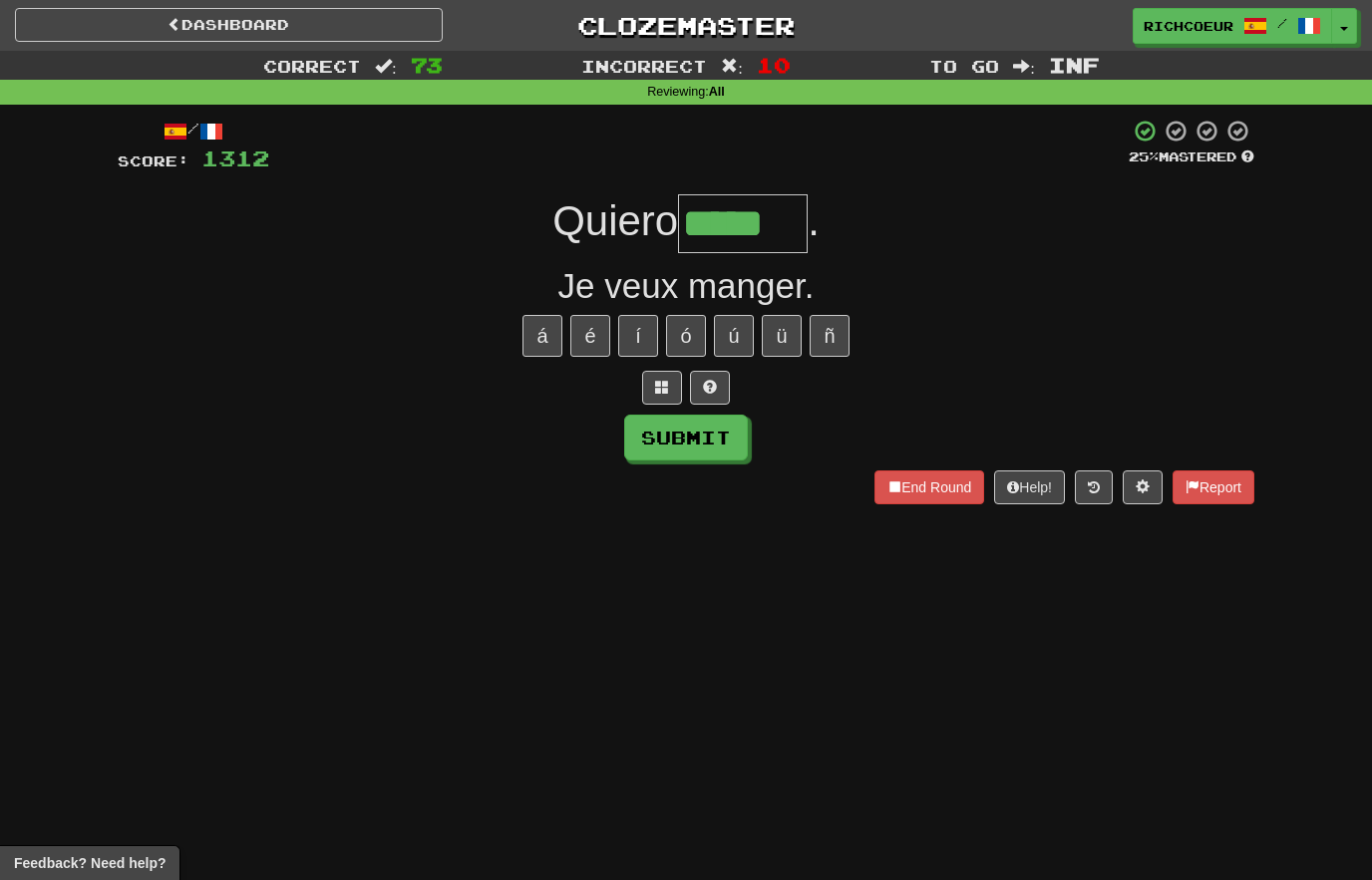 type on "*****" 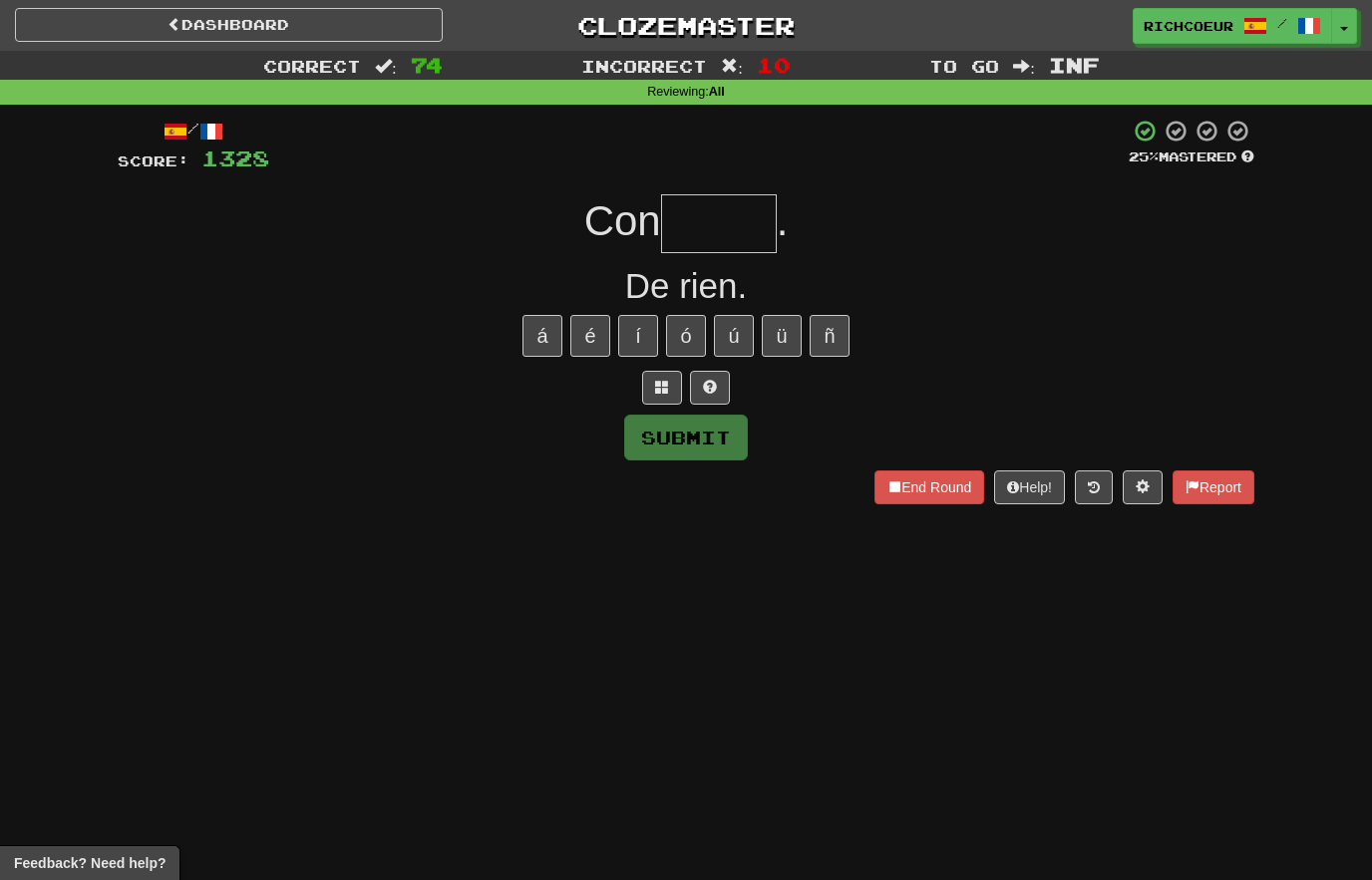 type on "*****" 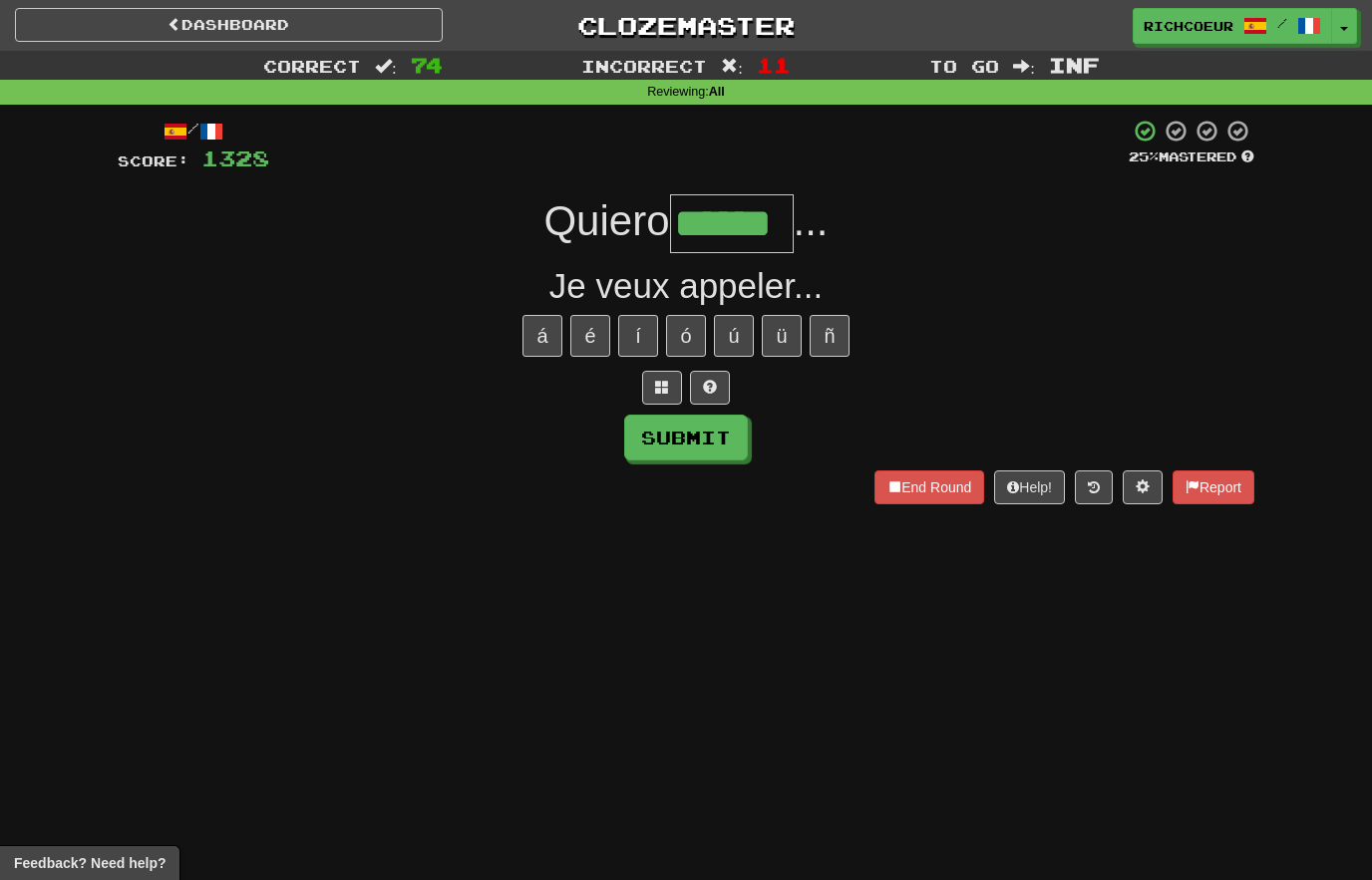 type on "******" 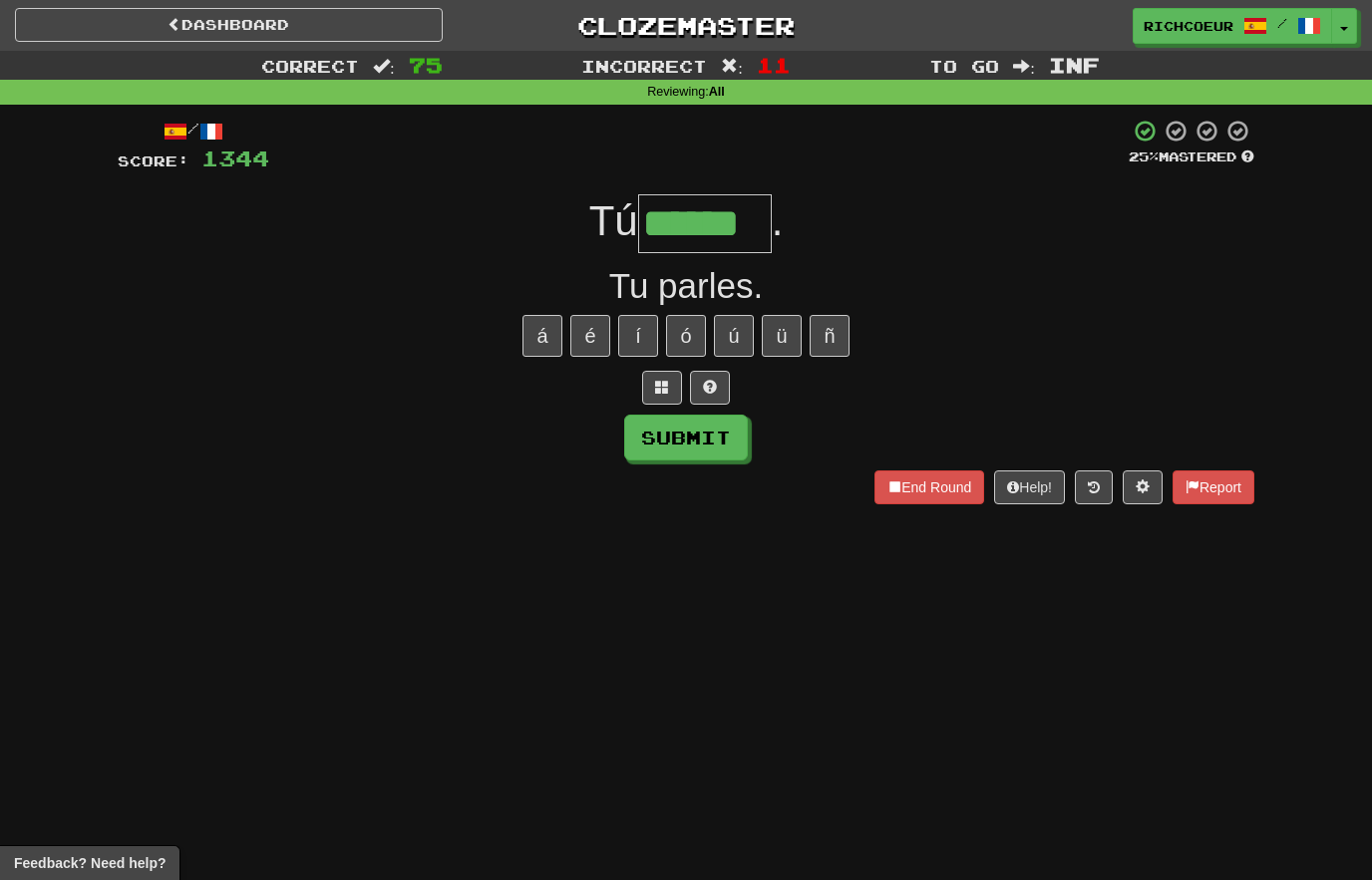 type on "******" 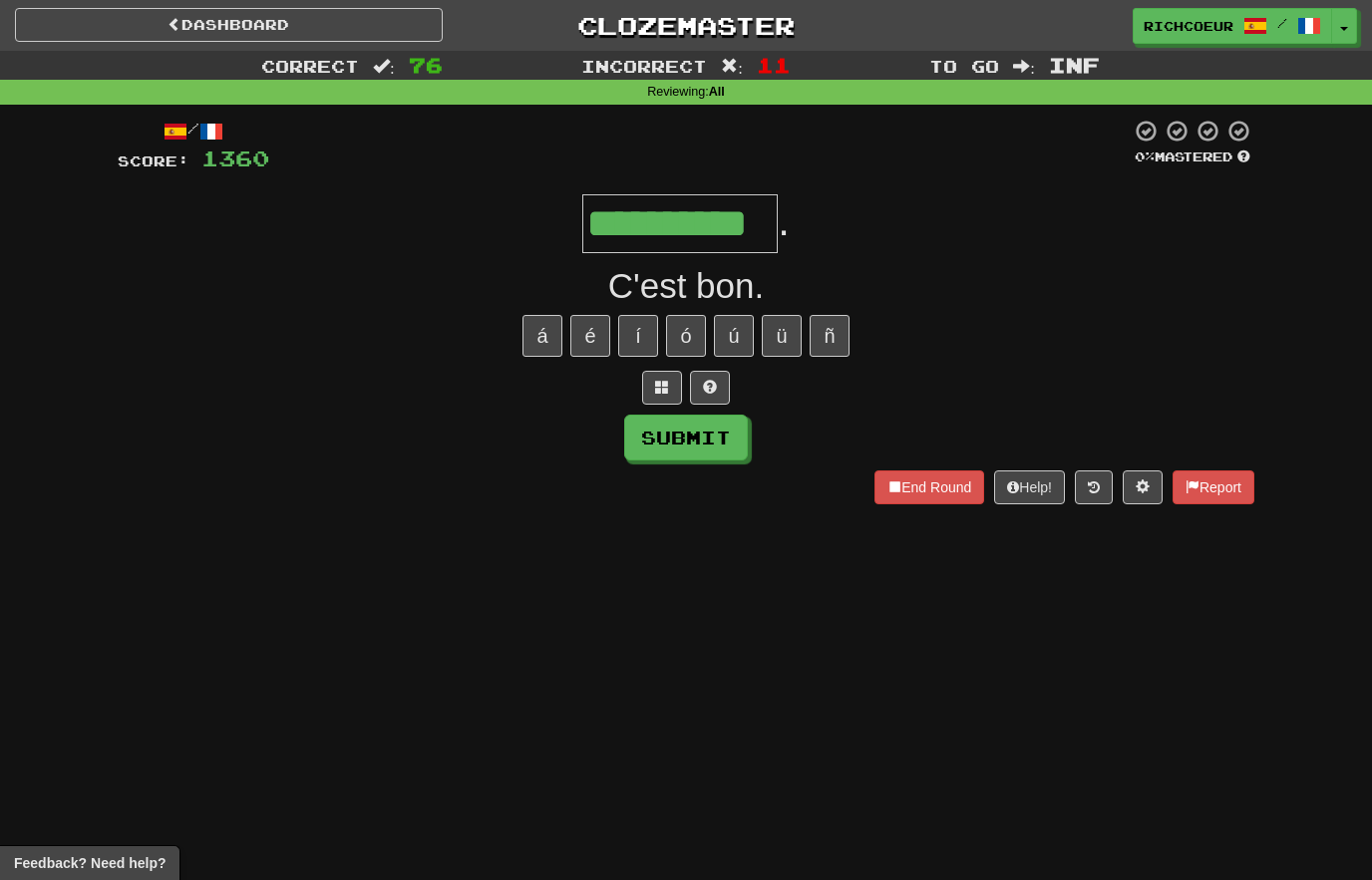 type on "**********" 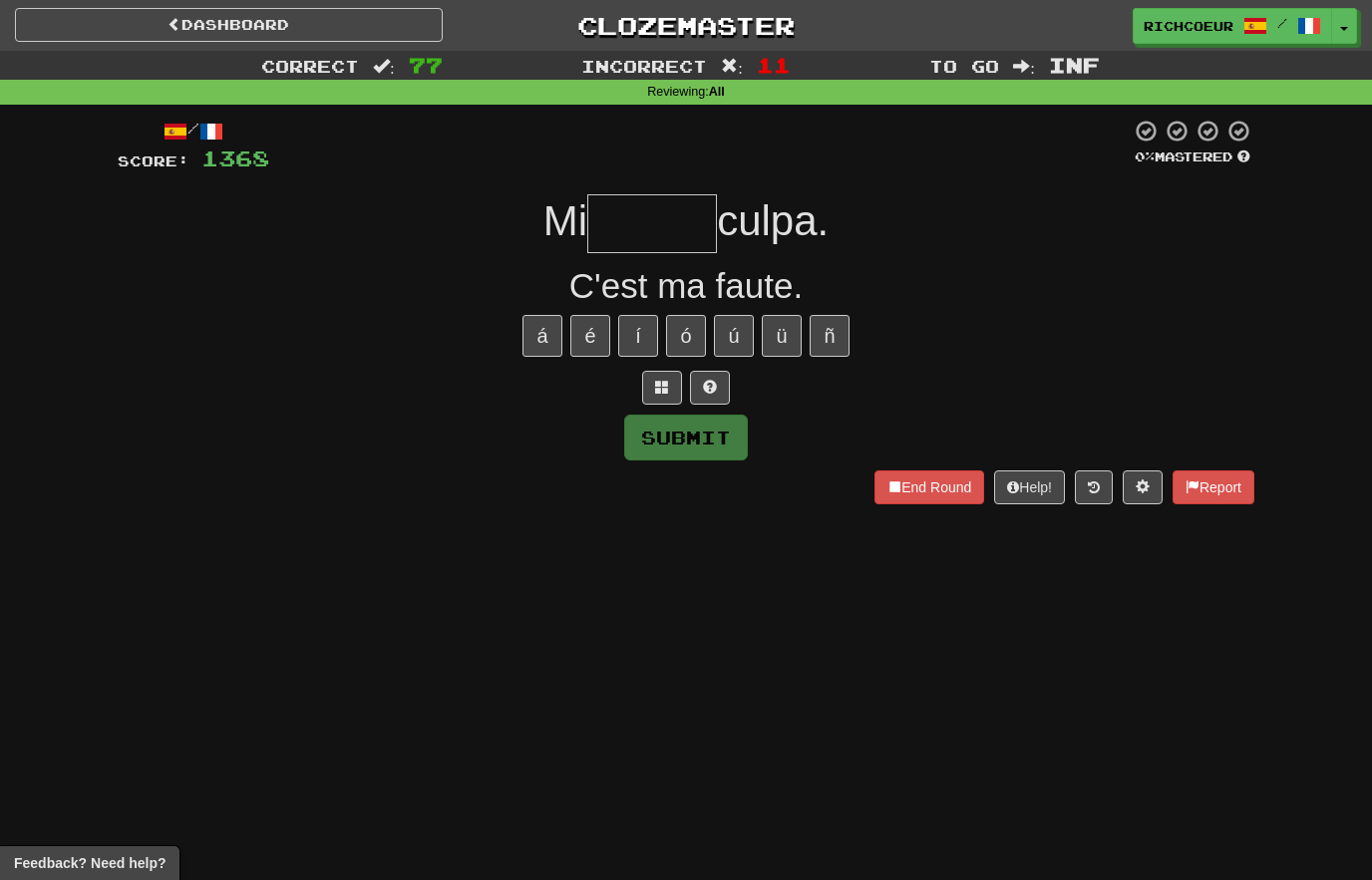 type on "*" 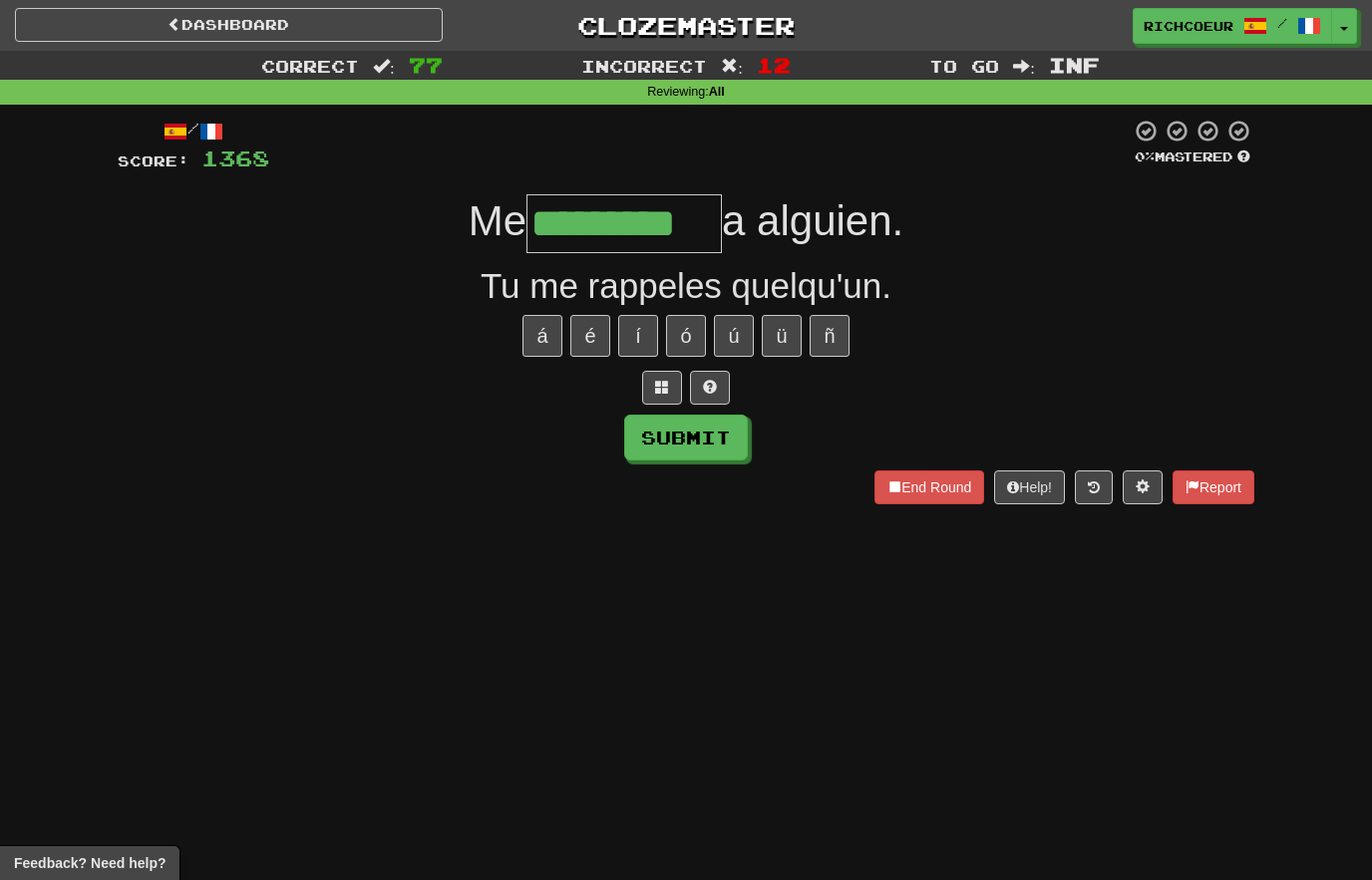 type on "*********" 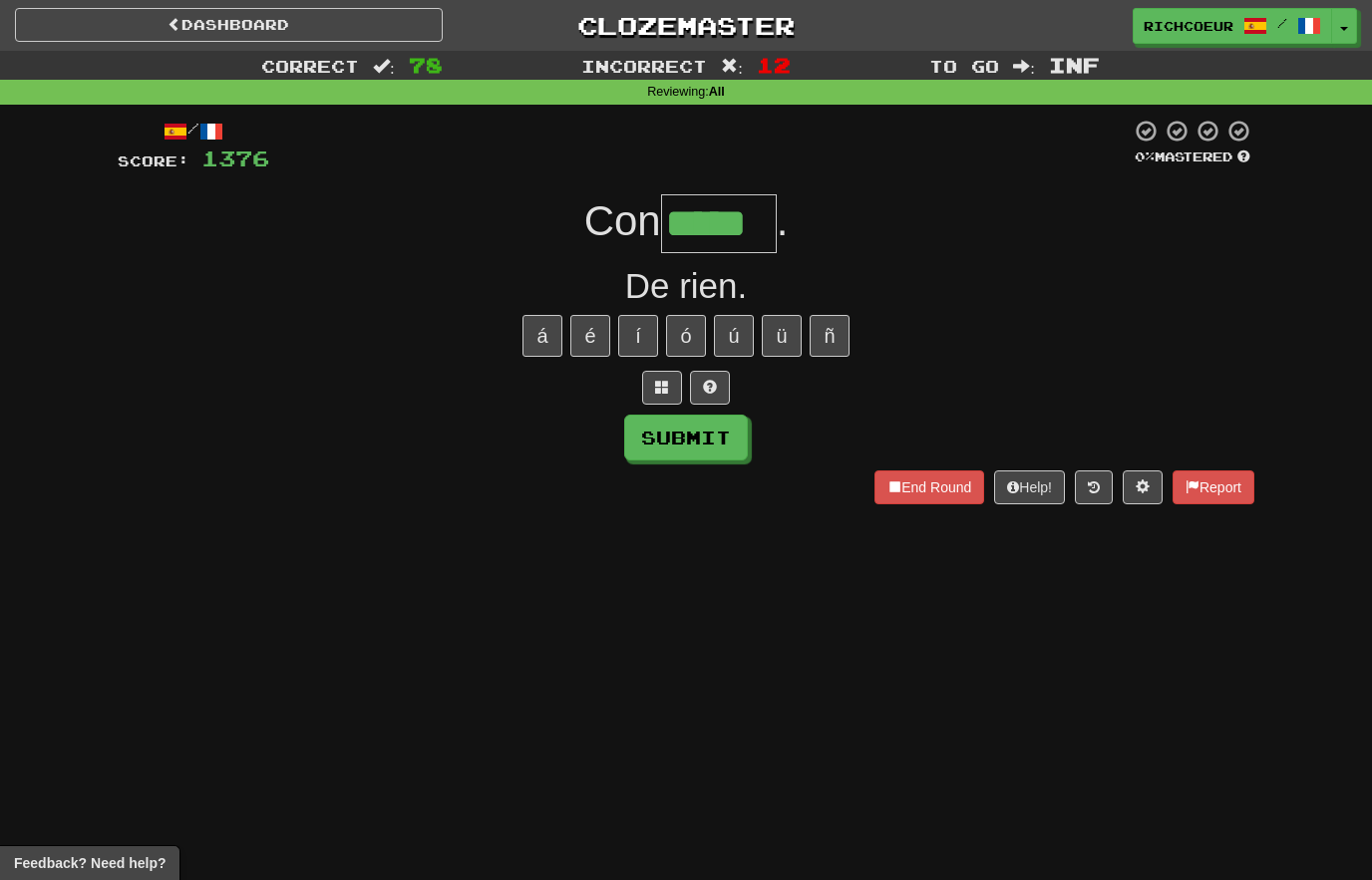 type on "*****" 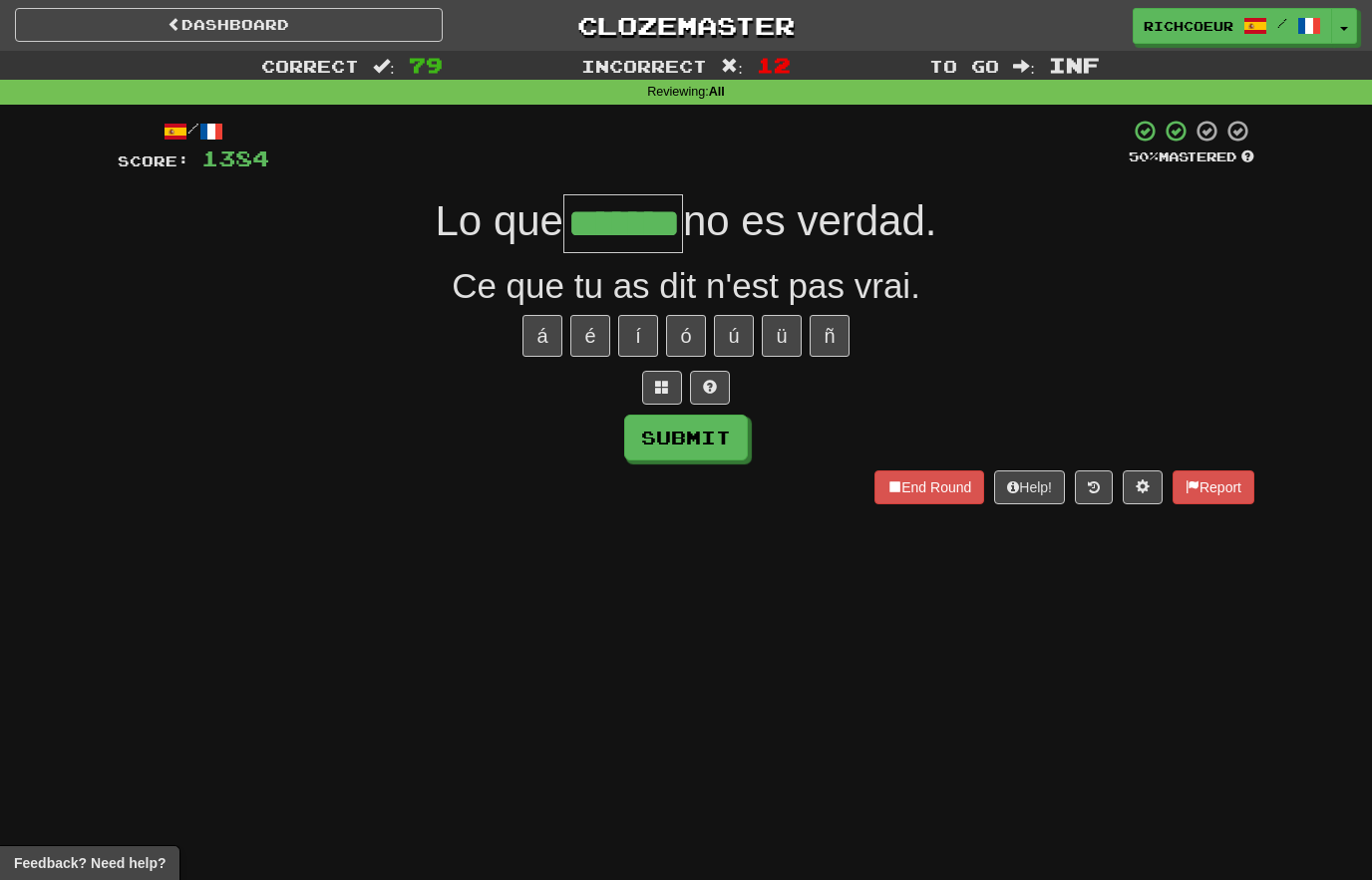 type on "*******" 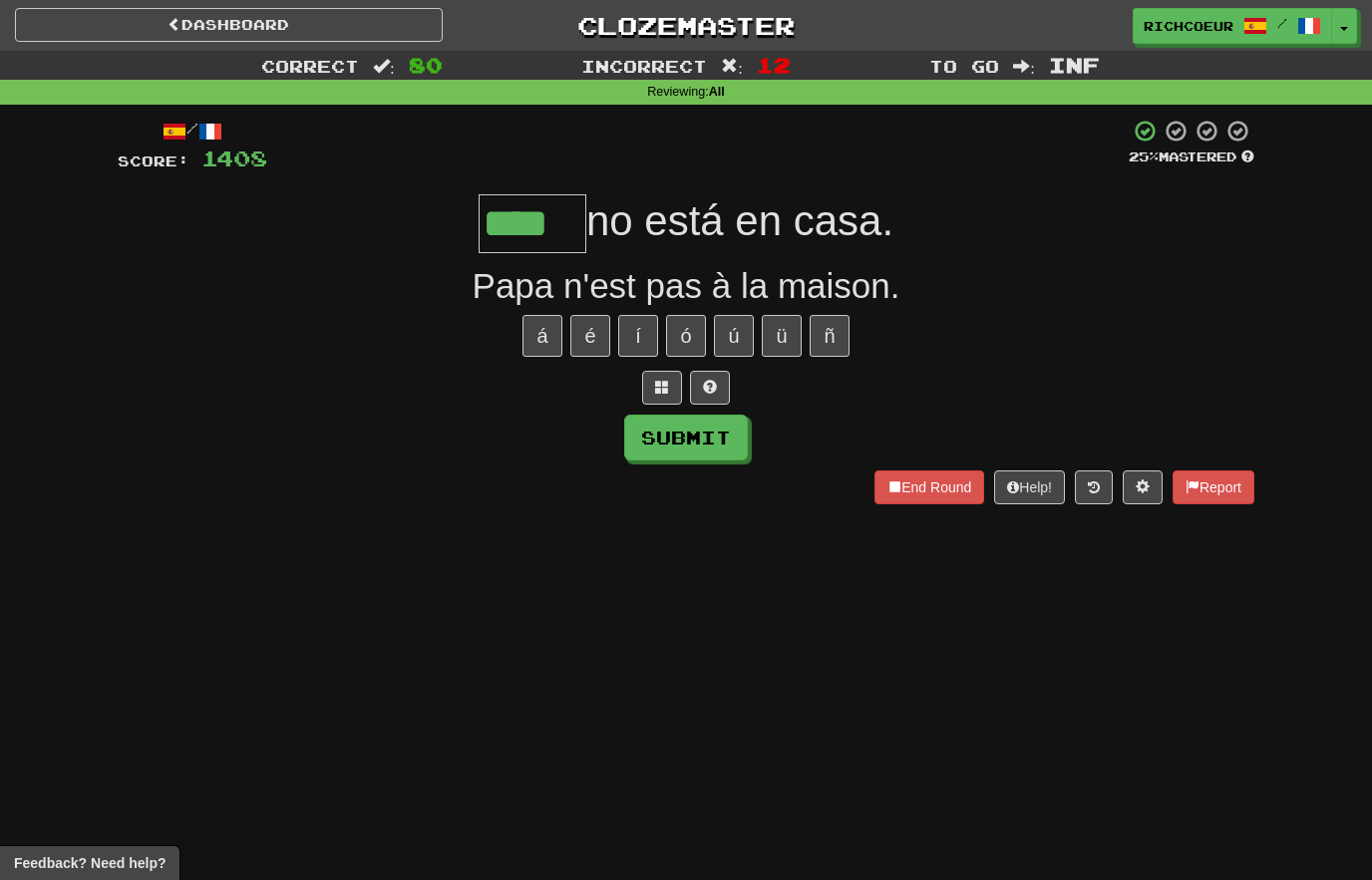 type on "****" 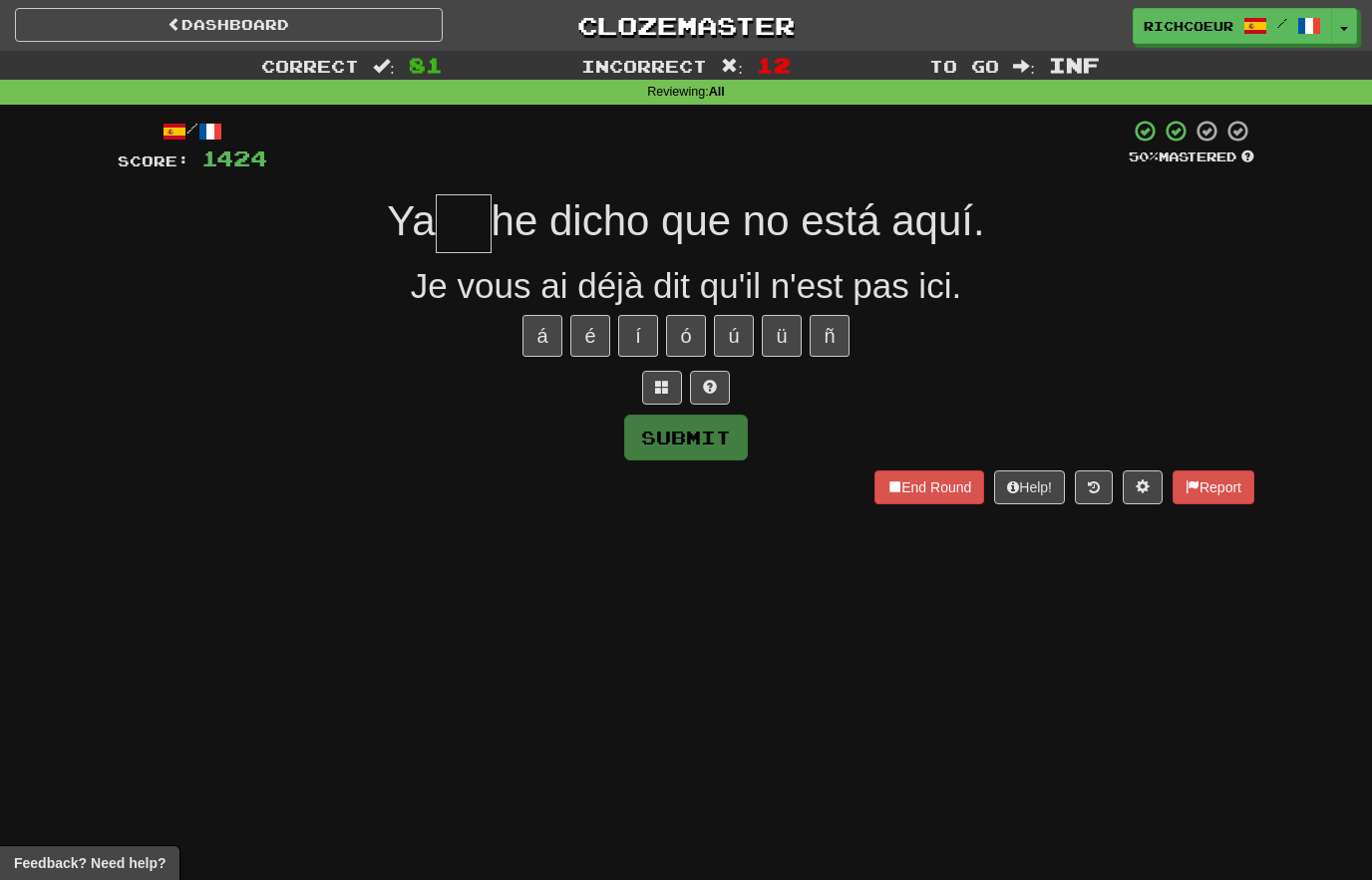 type on "*" 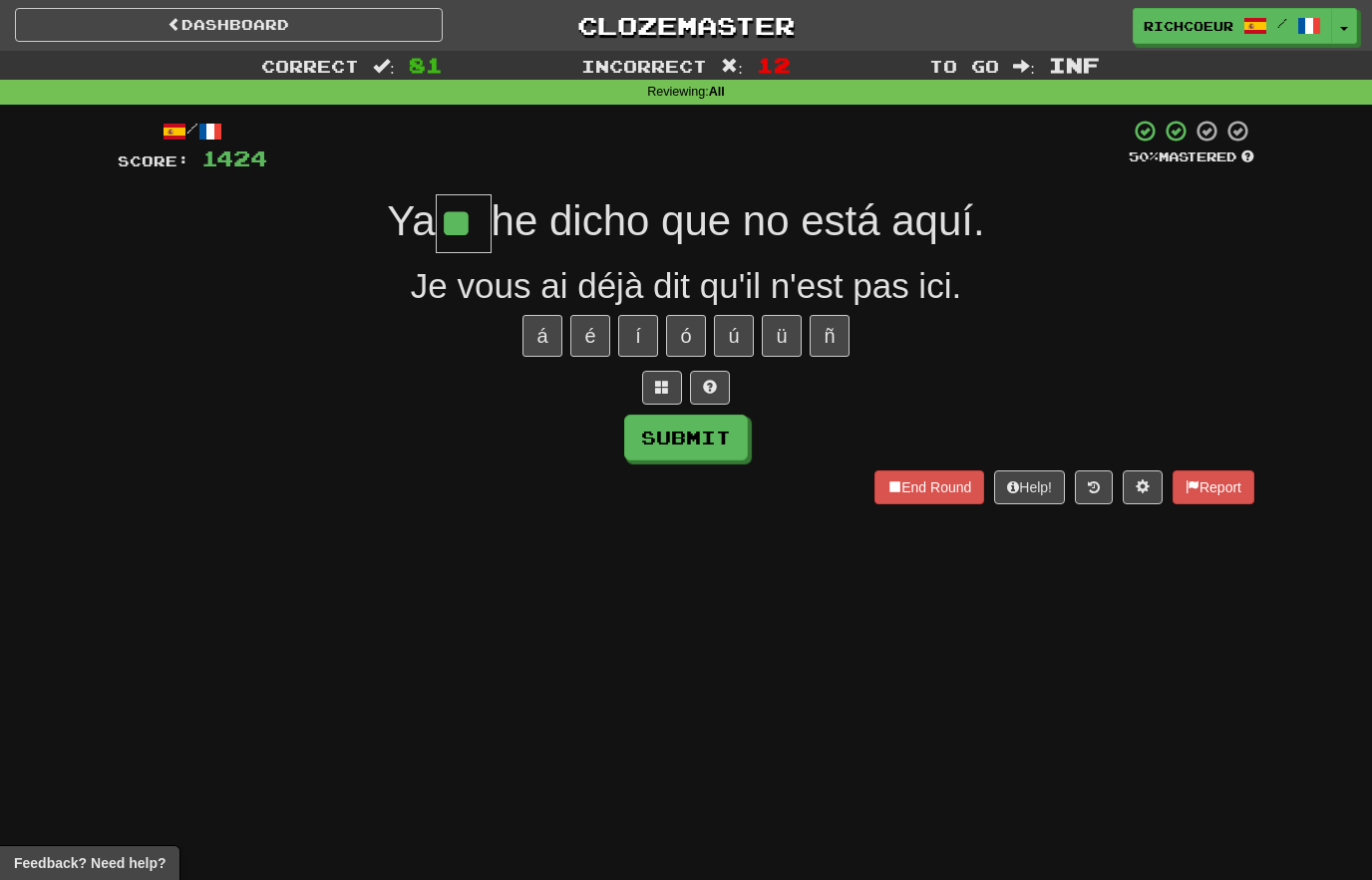type on "**" 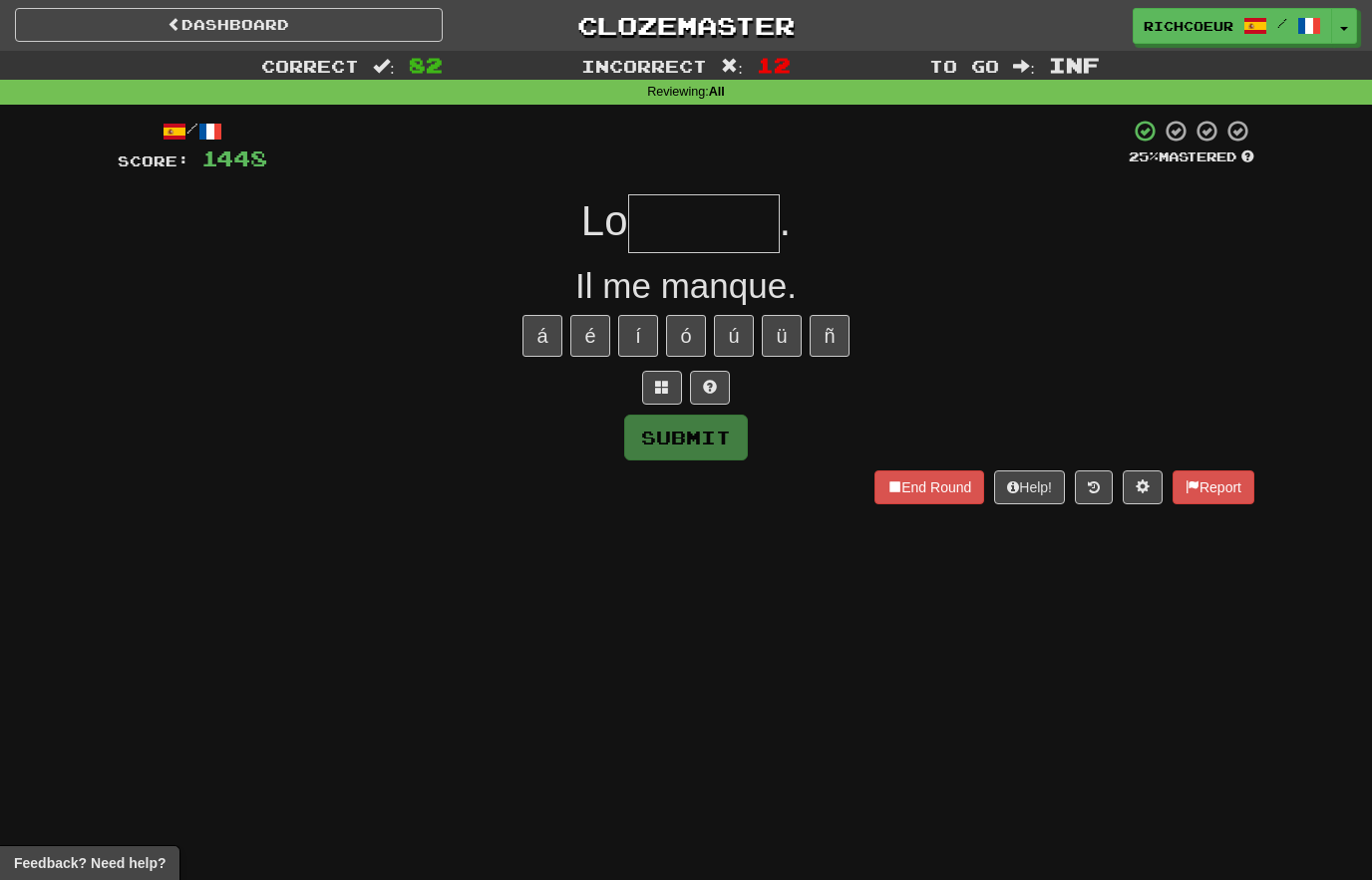 type on "*******" 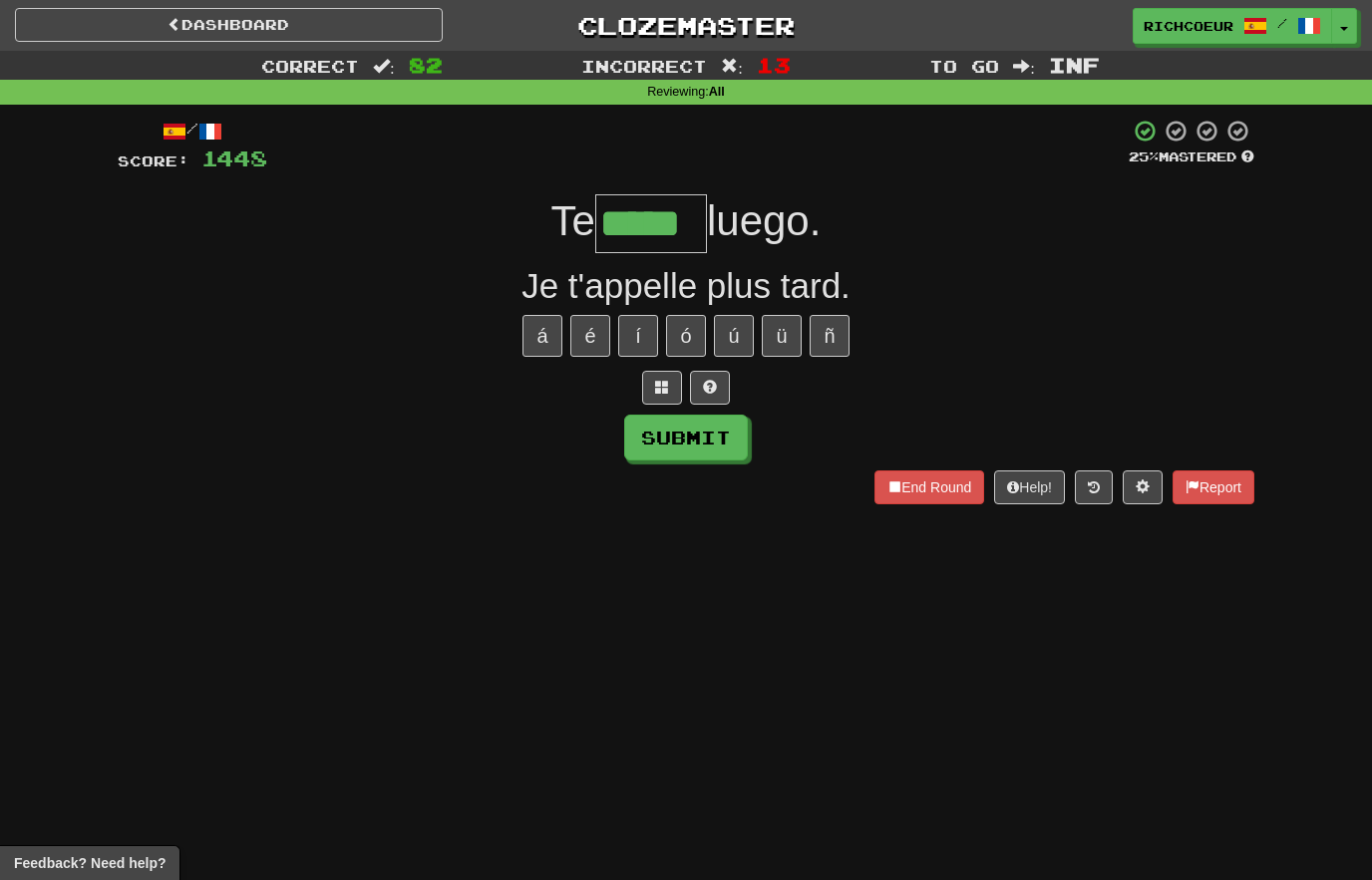 type on "*****" 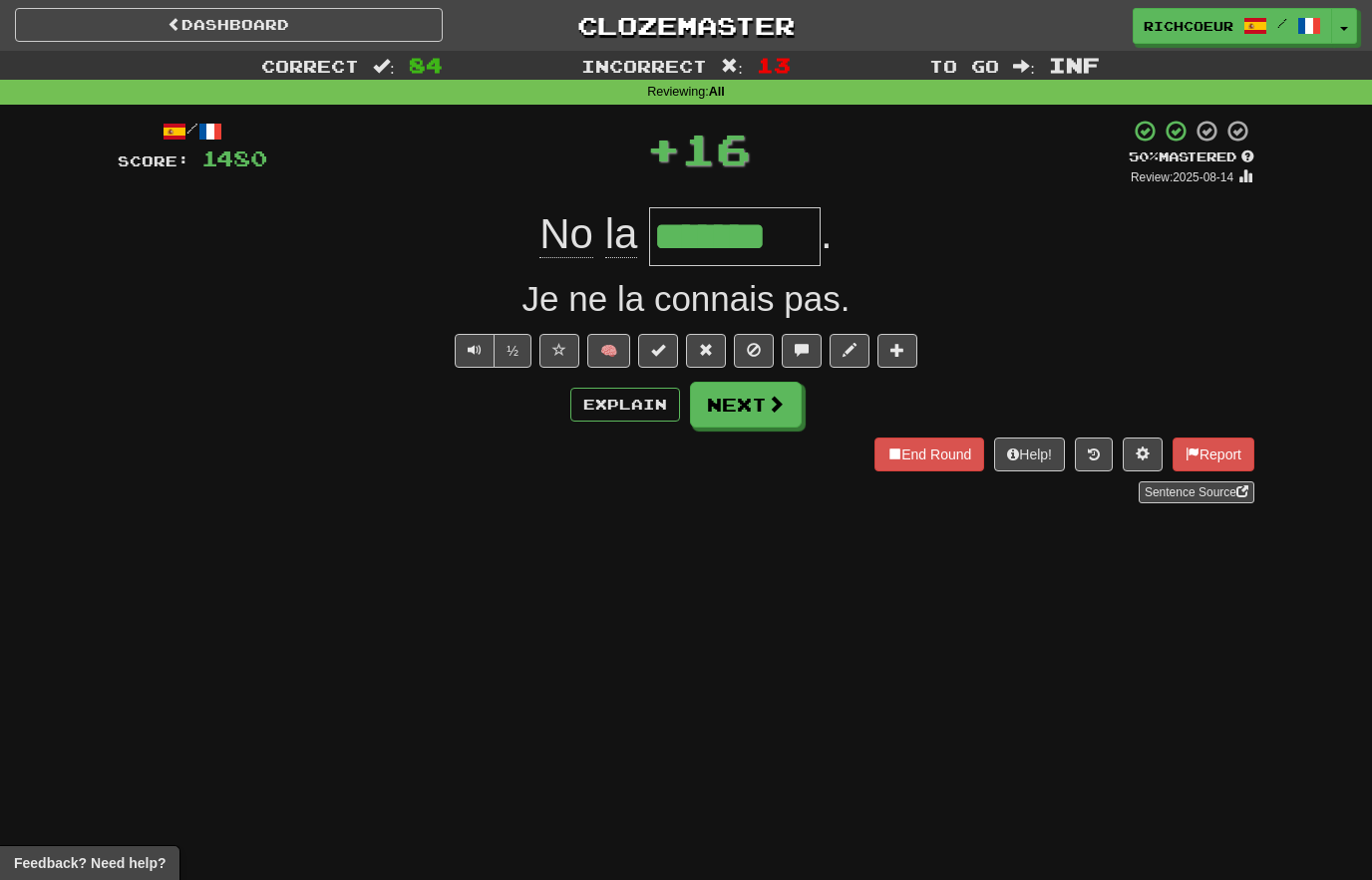 type on "*******" 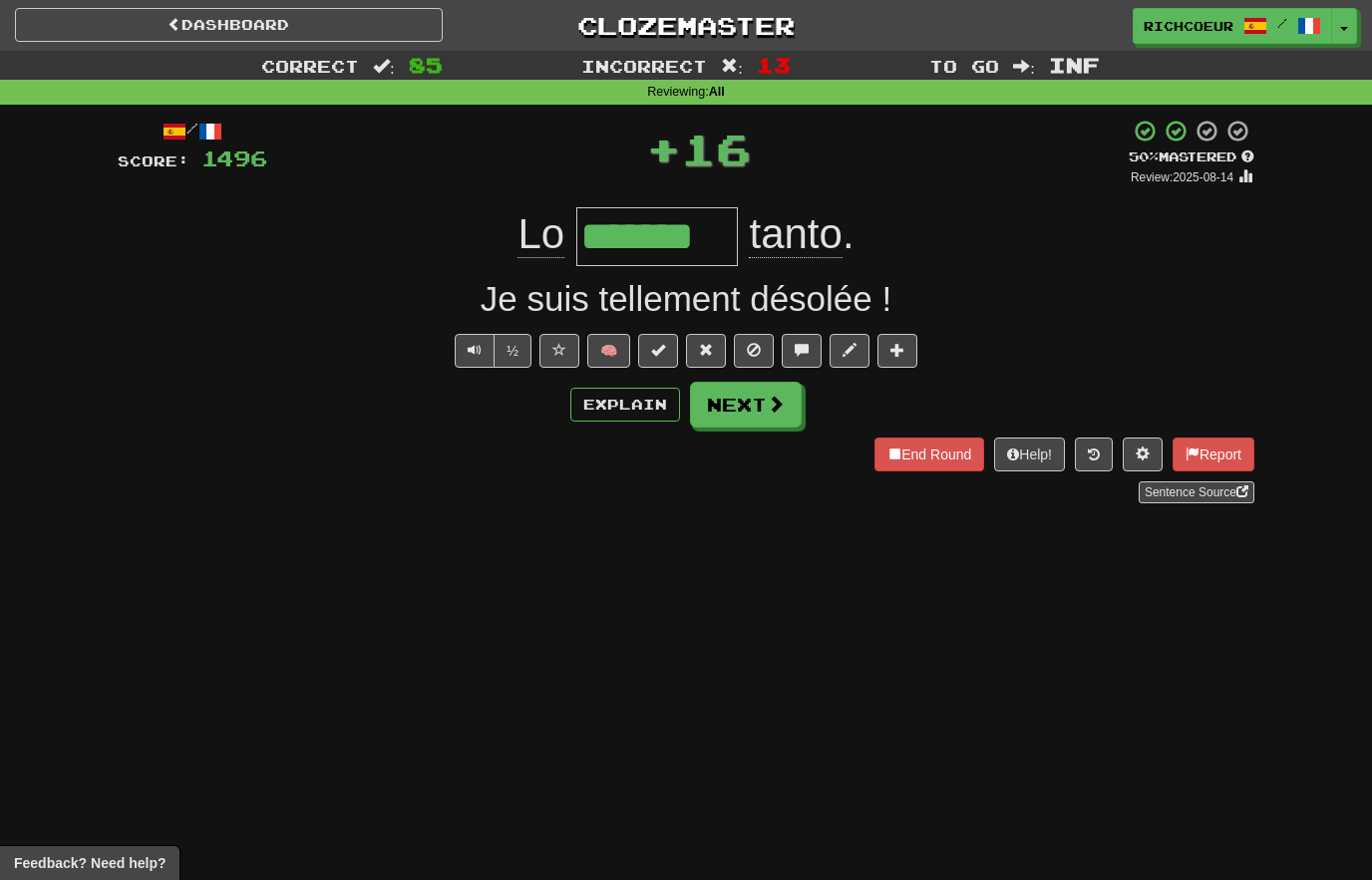 type on "*******" 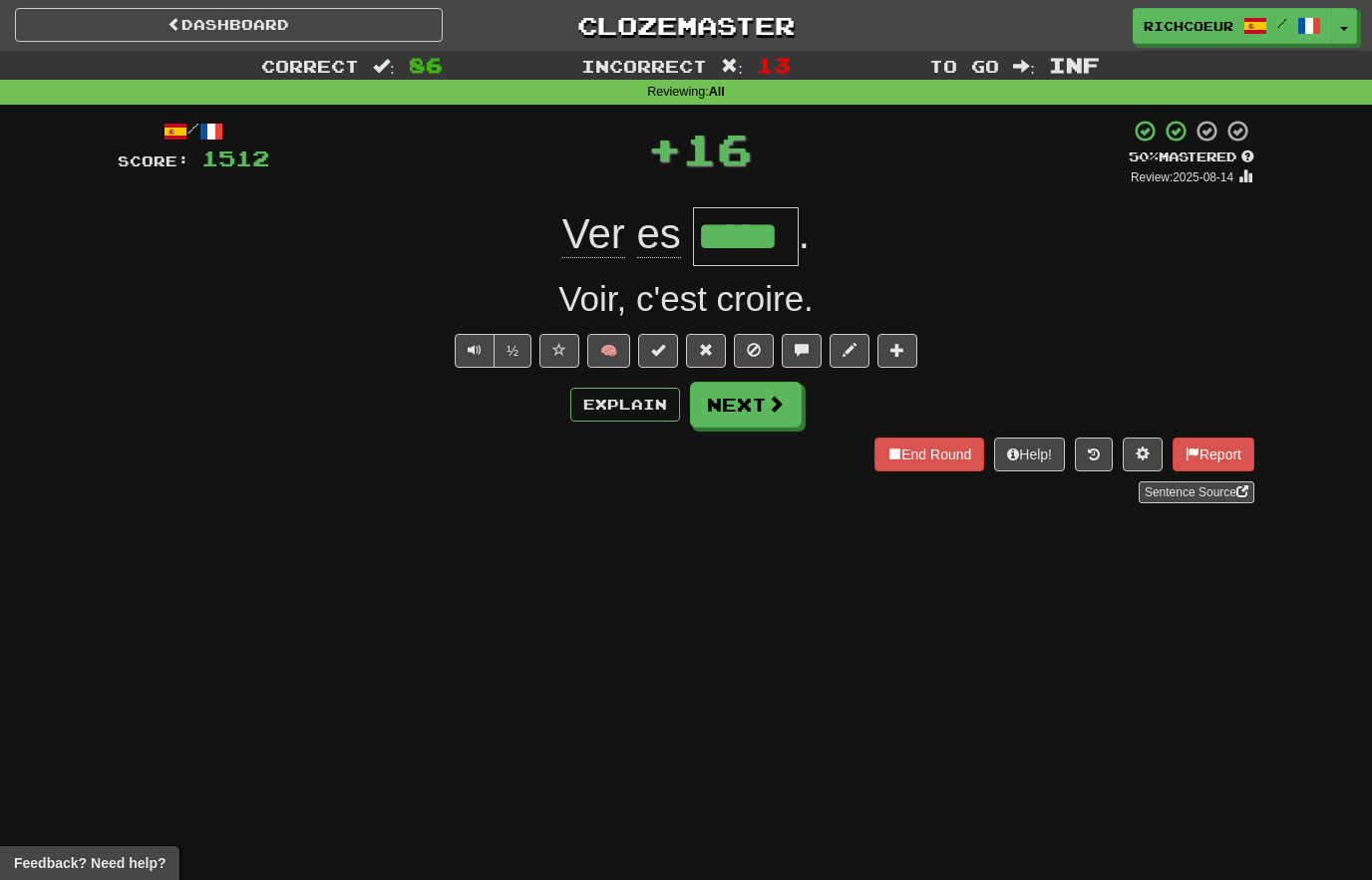 type on "*****" 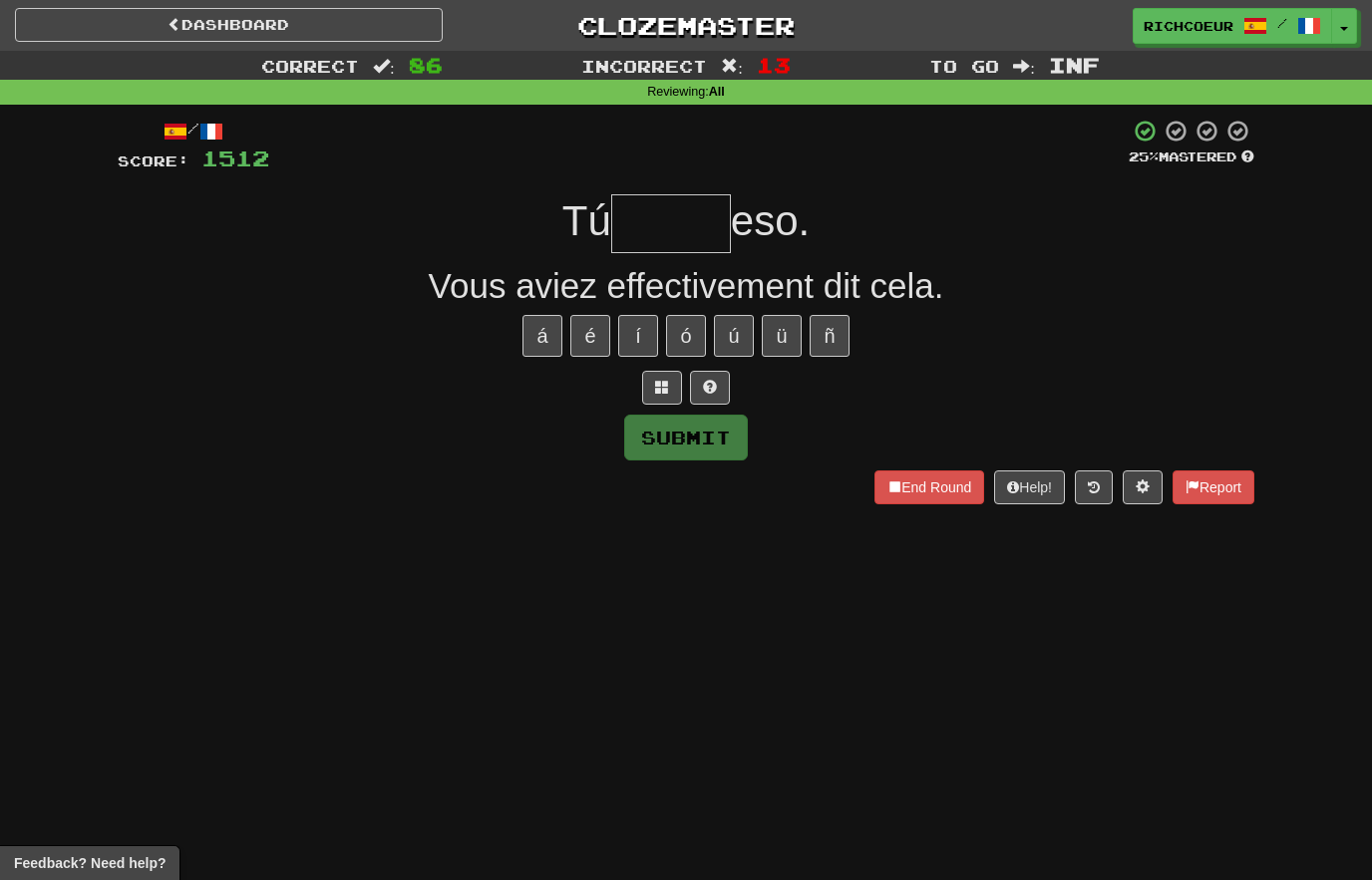 type on "*" 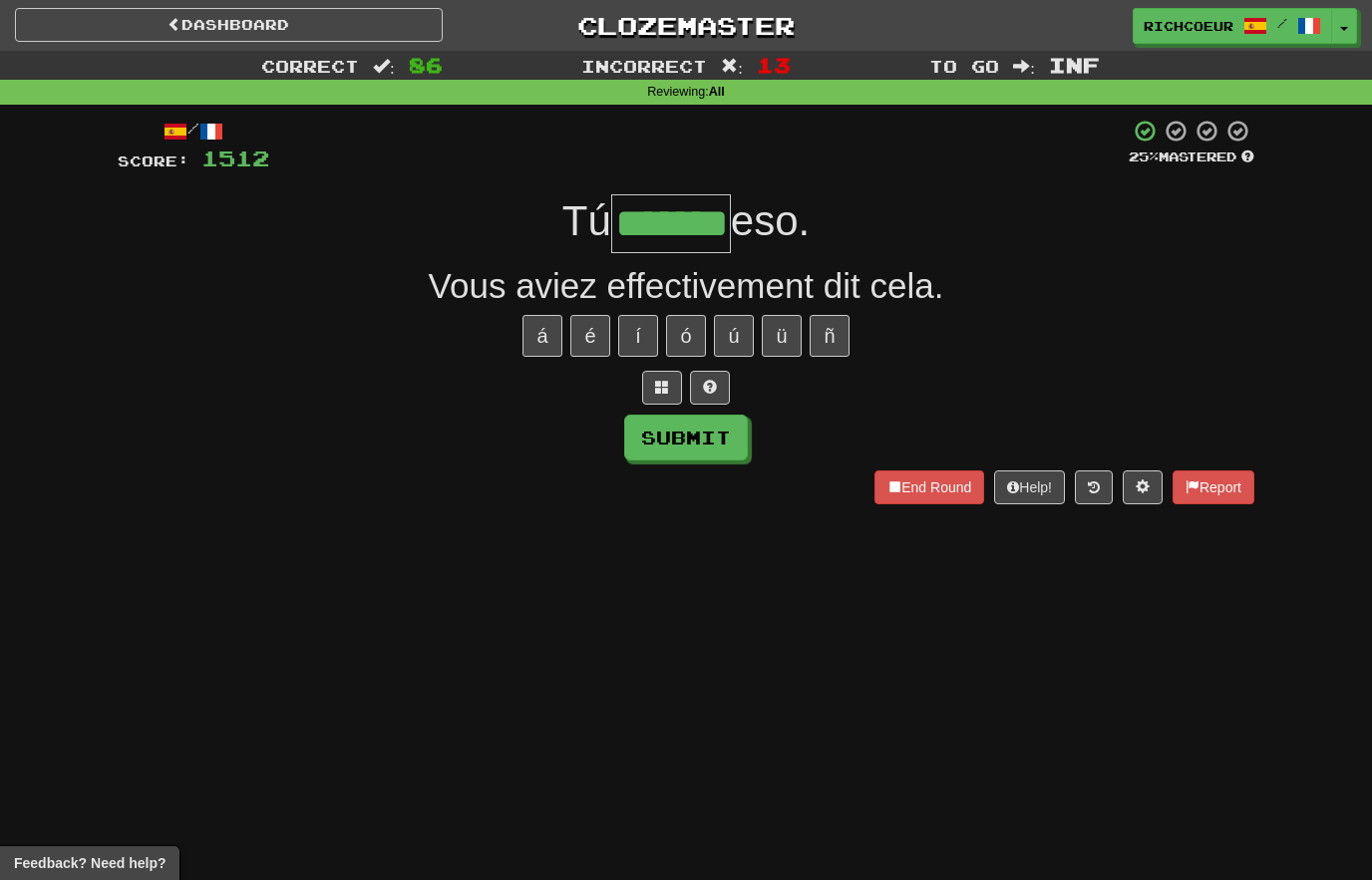 type on "*******" 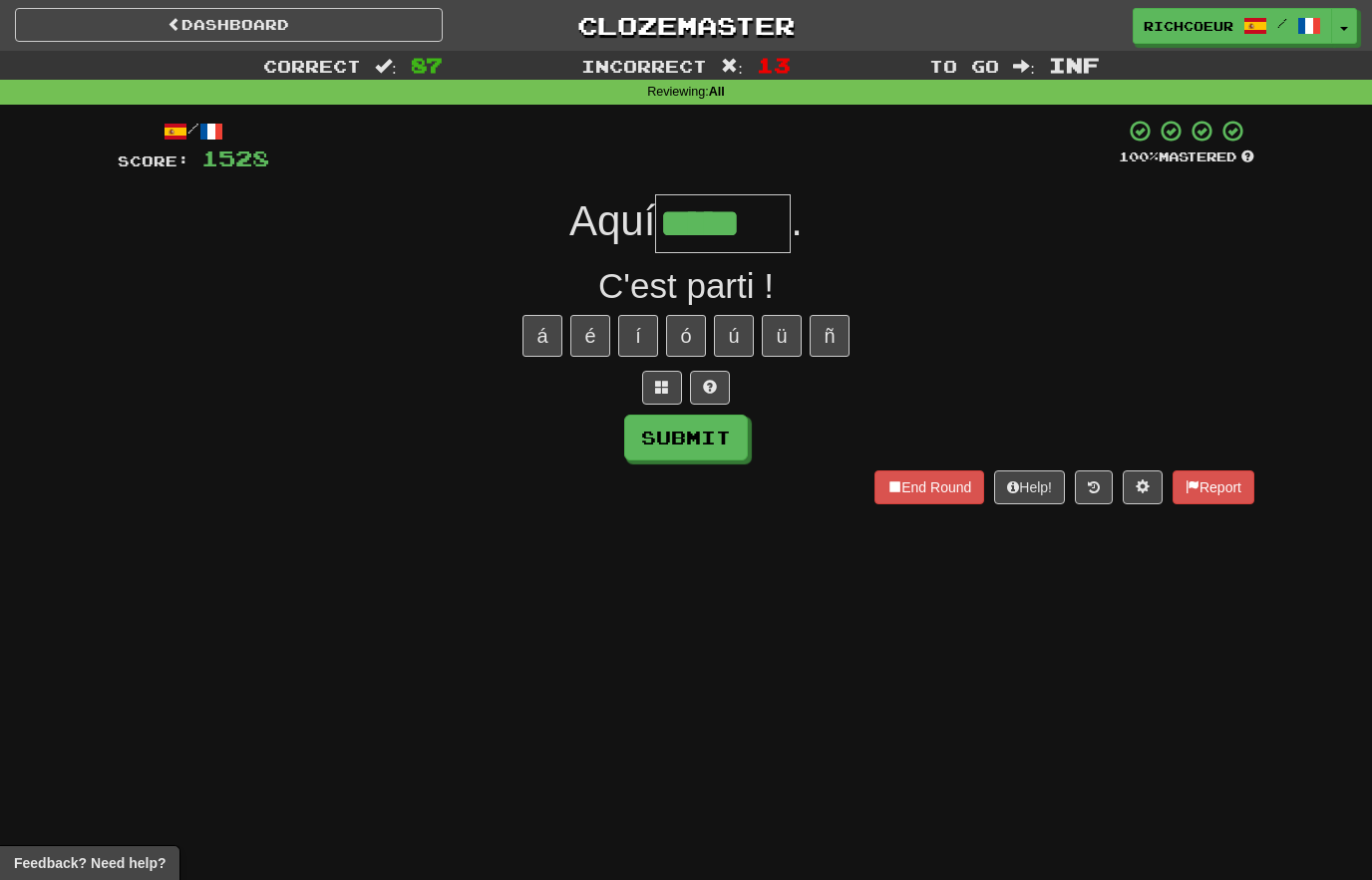 type on "*****" 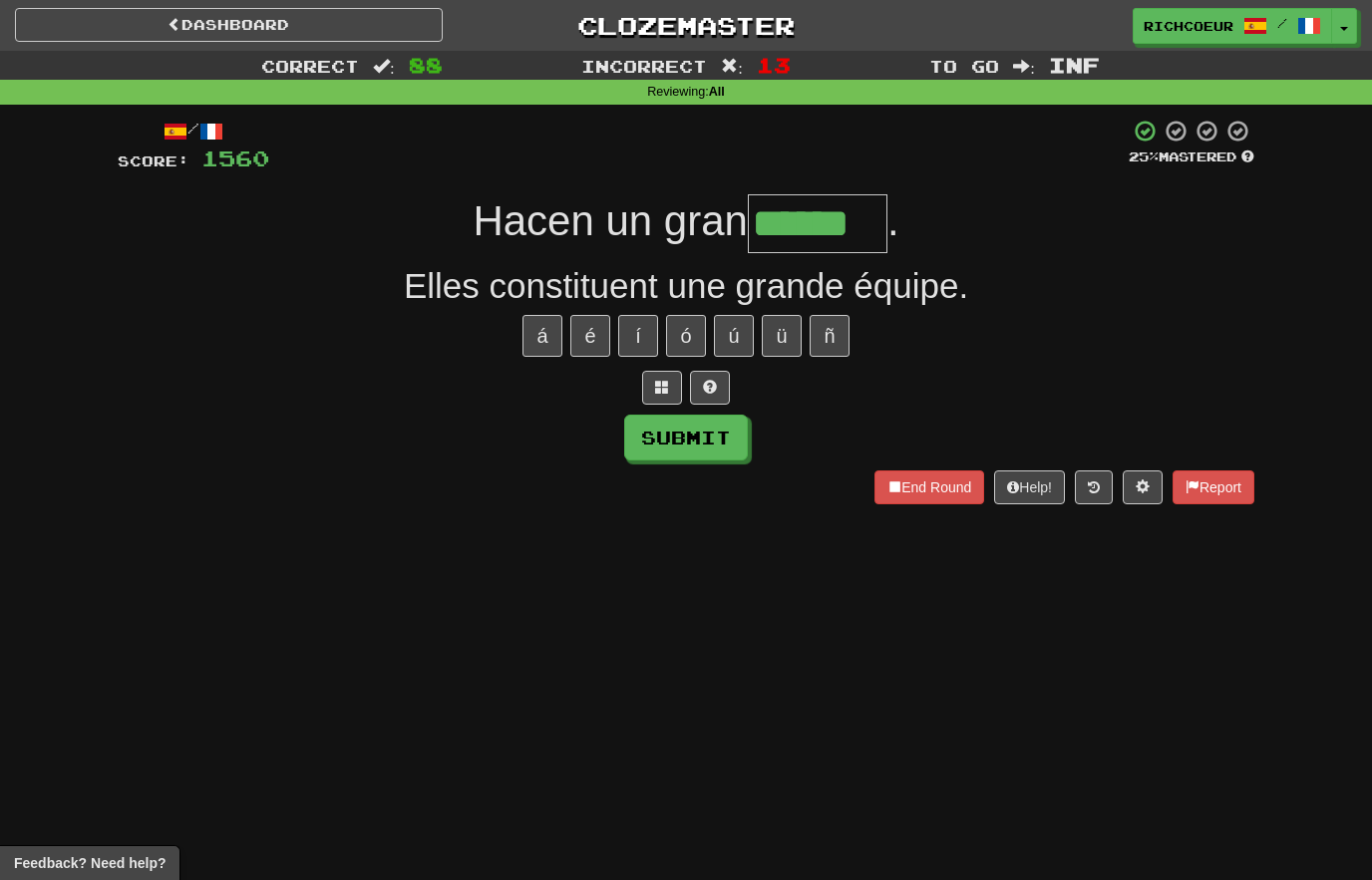 type on "******" 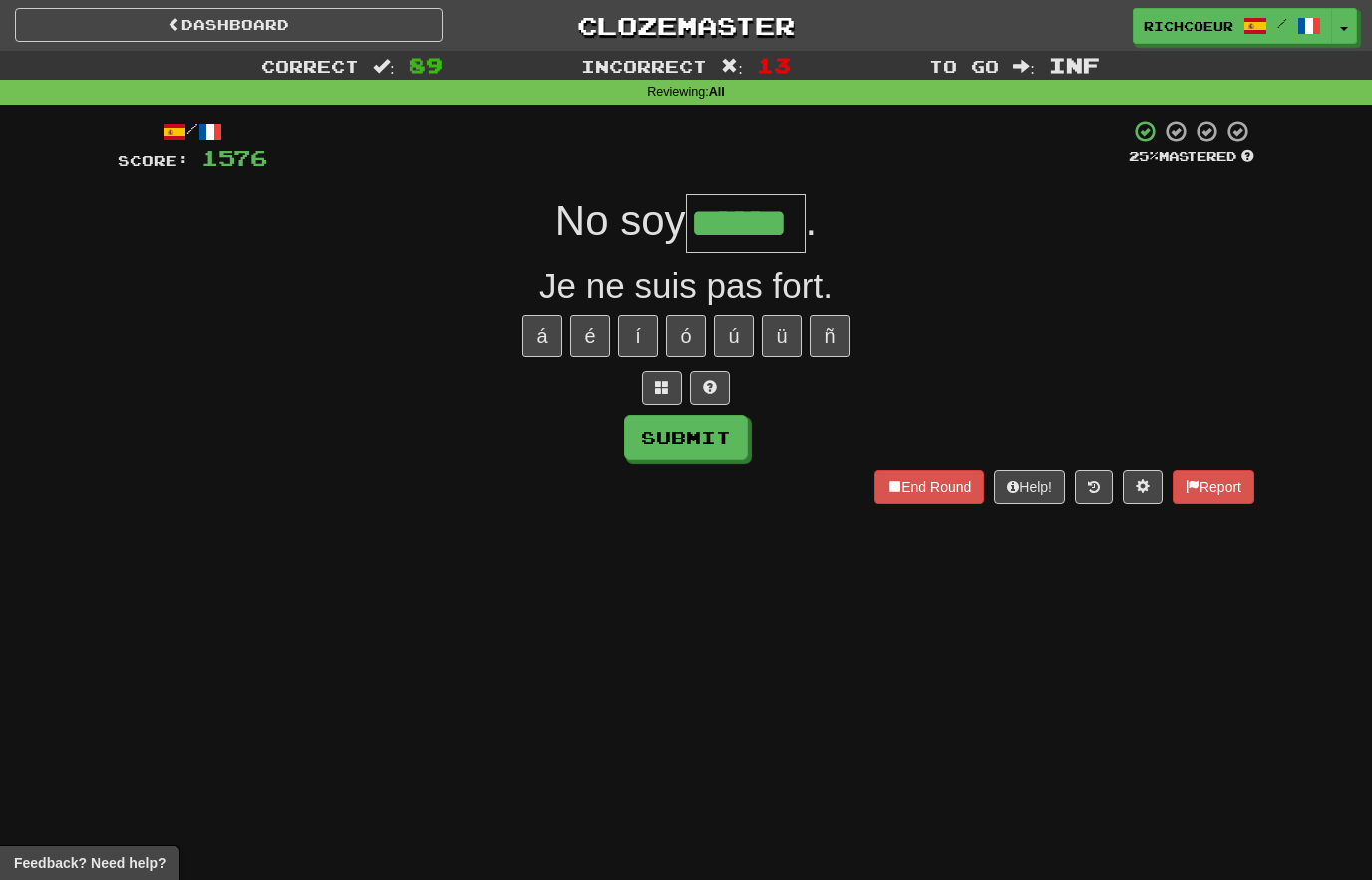 type on "******" 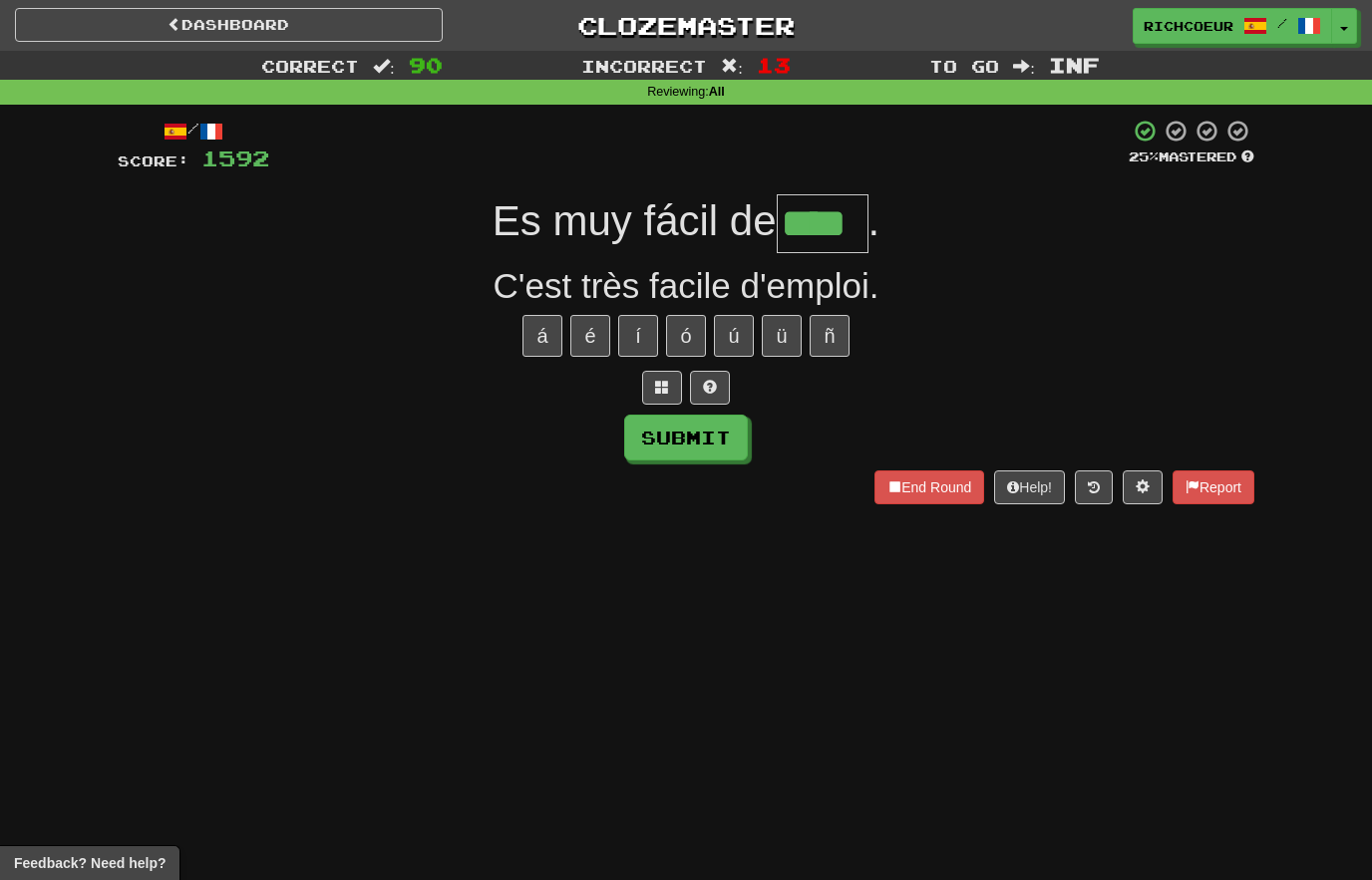 type on "****" 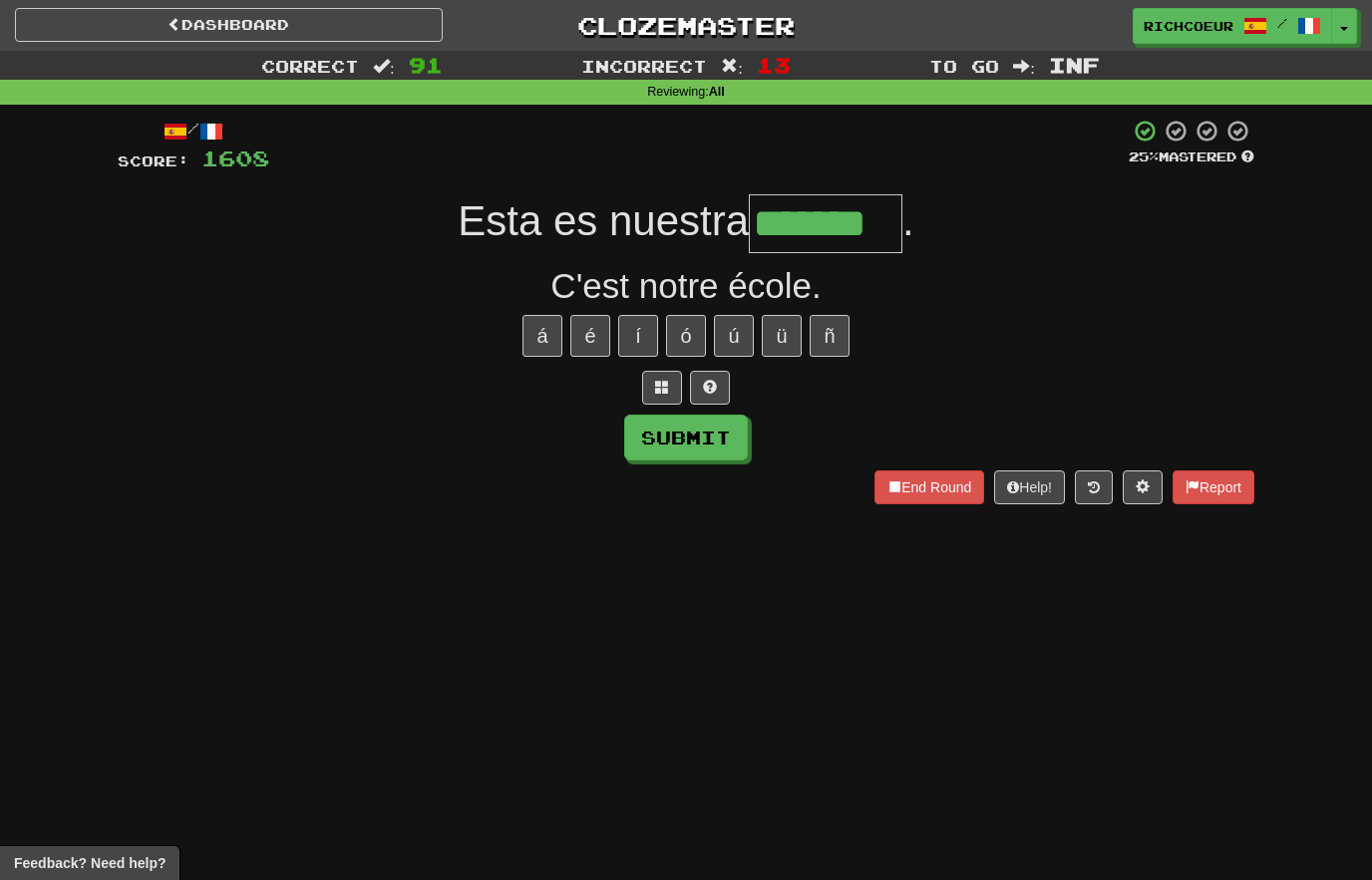 type on "*******" 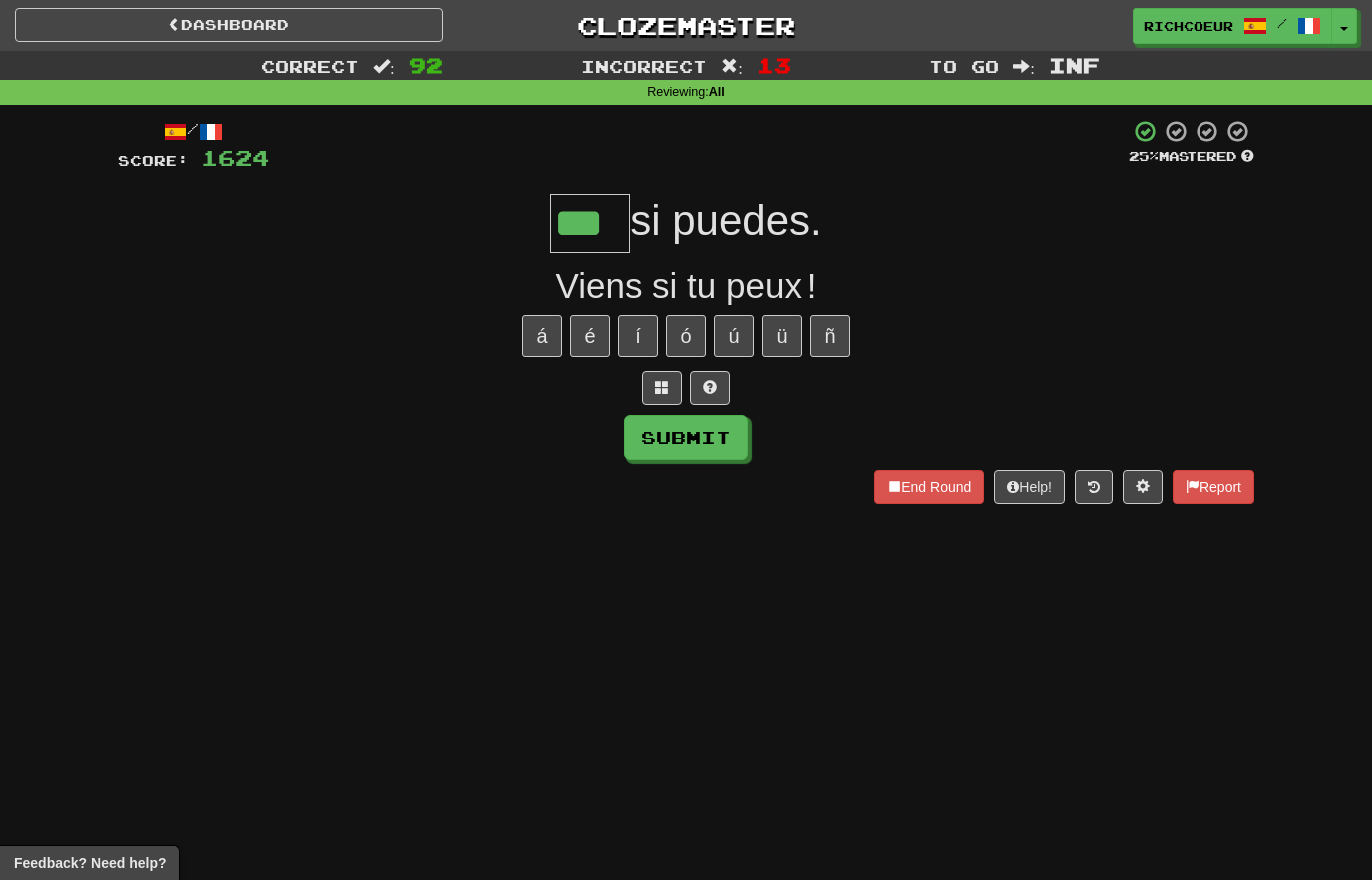 type on "***" 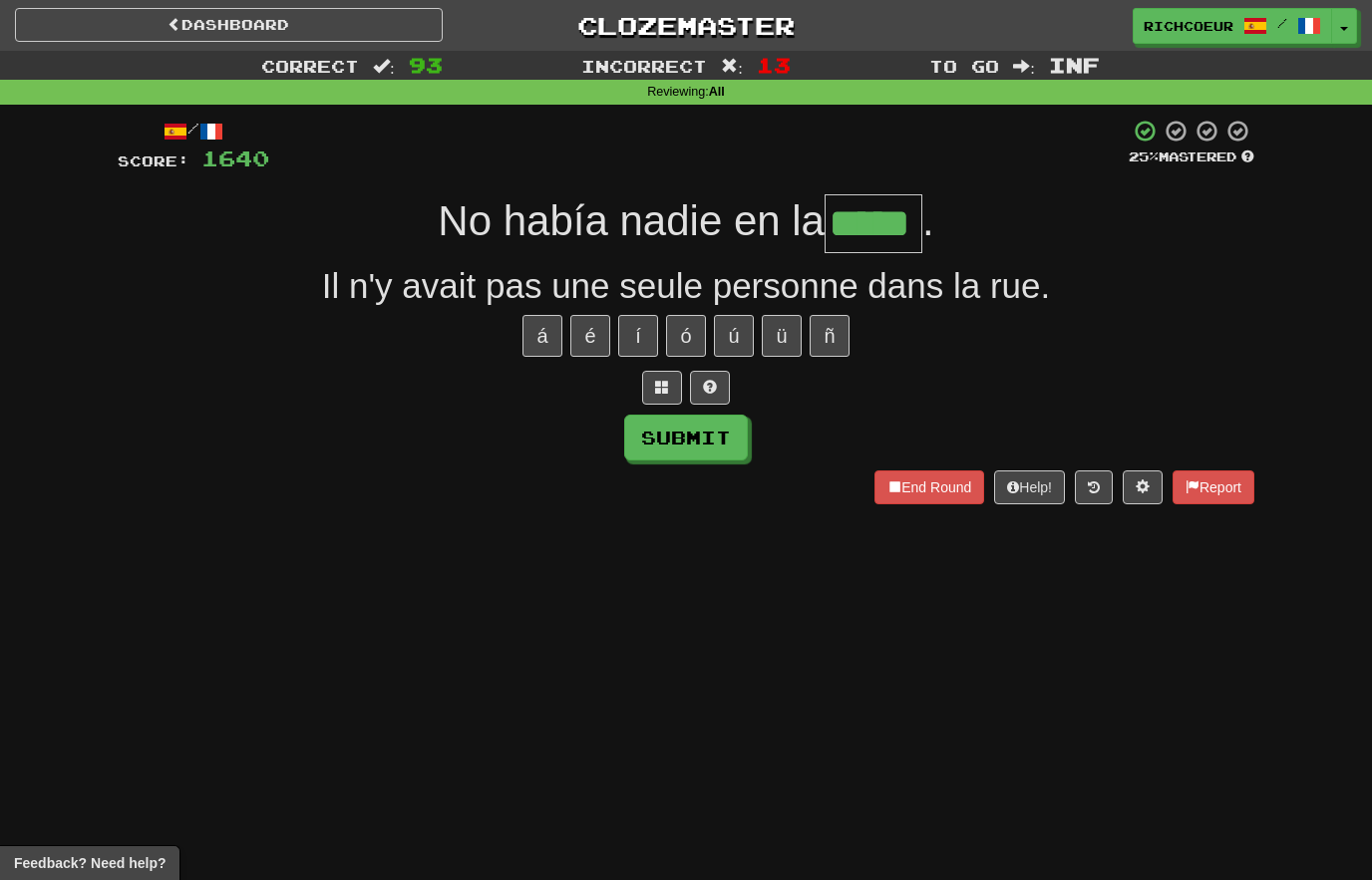 type on "*****" 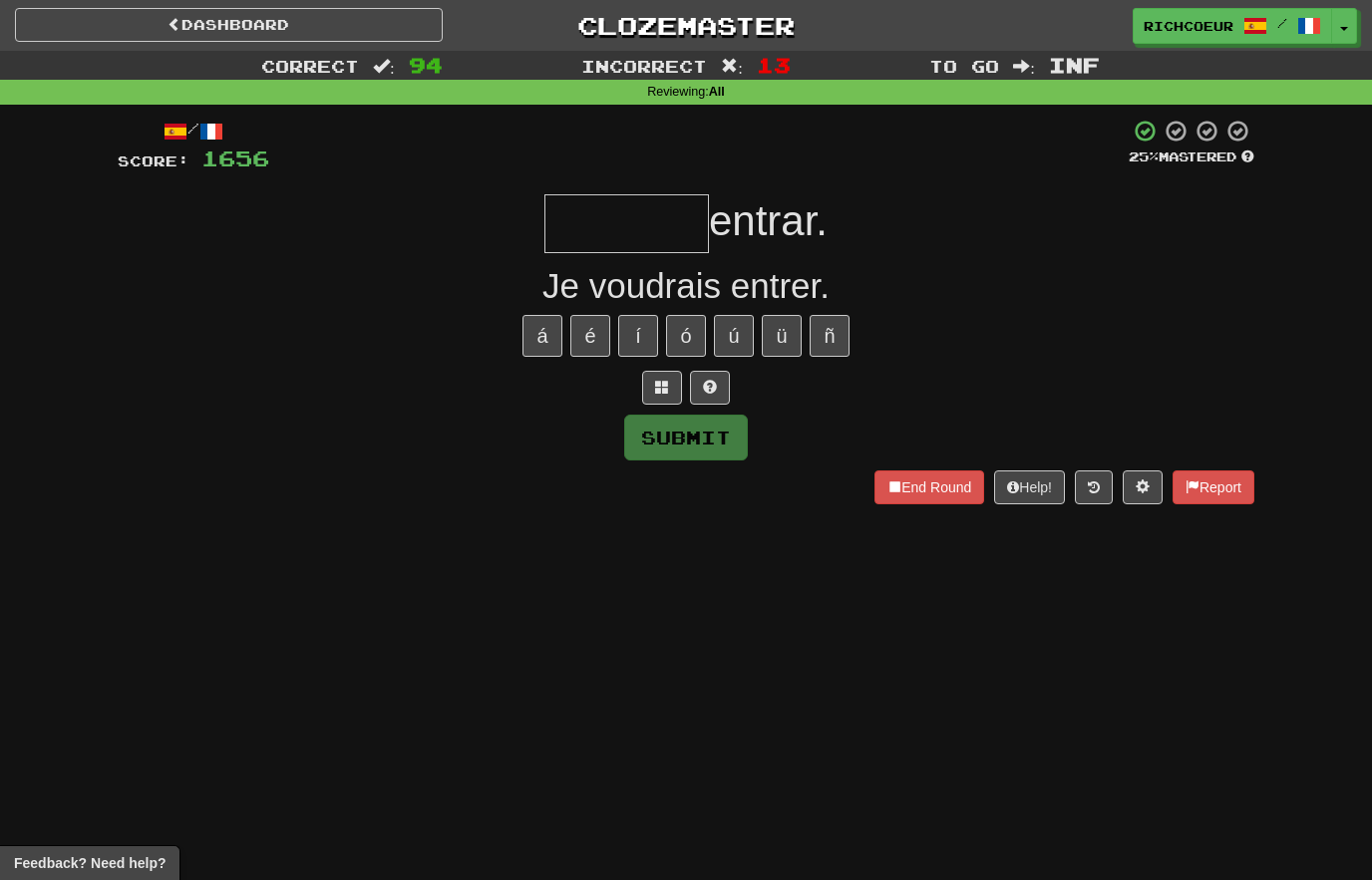 type on "*" 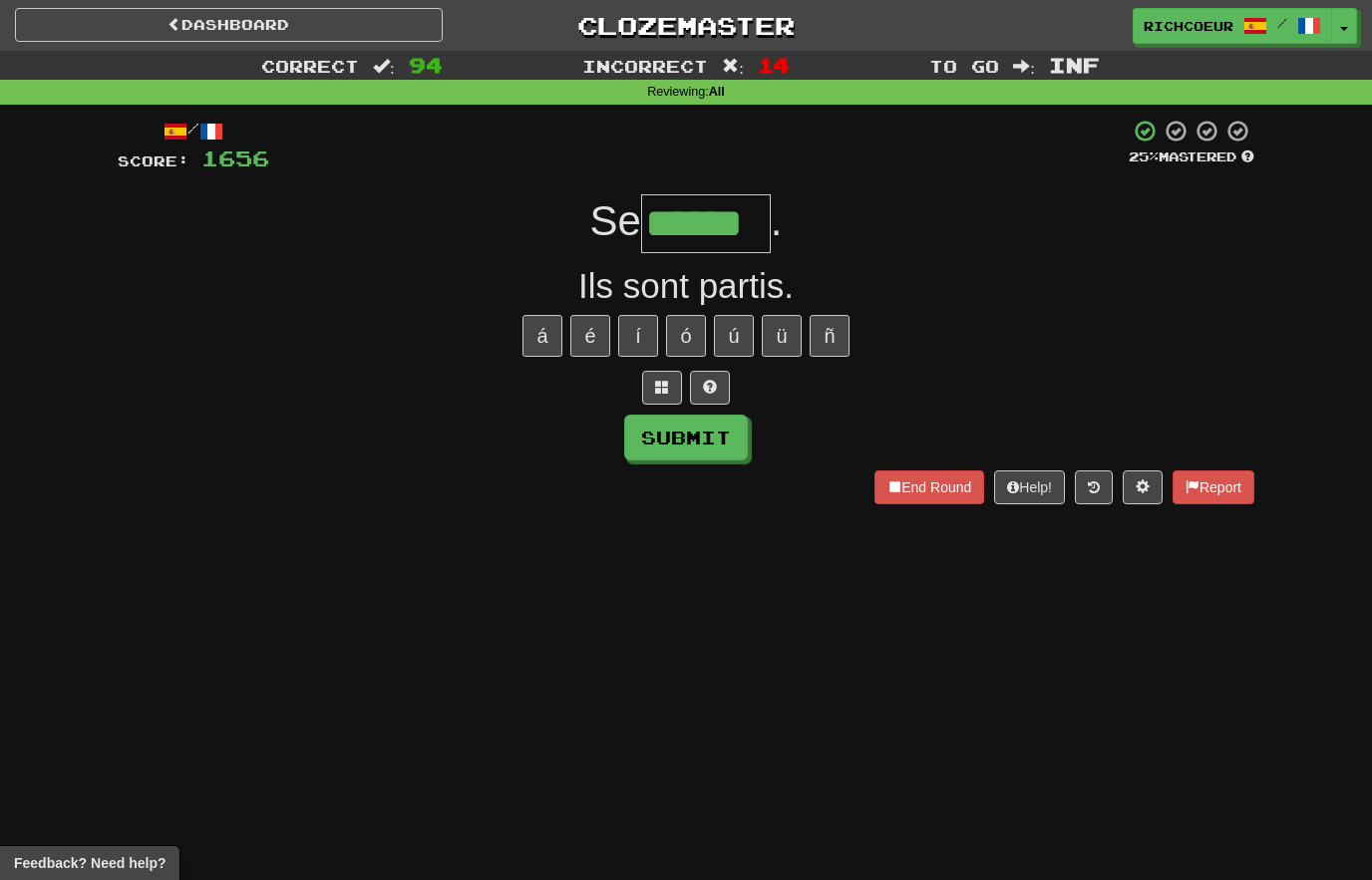 type on "******" 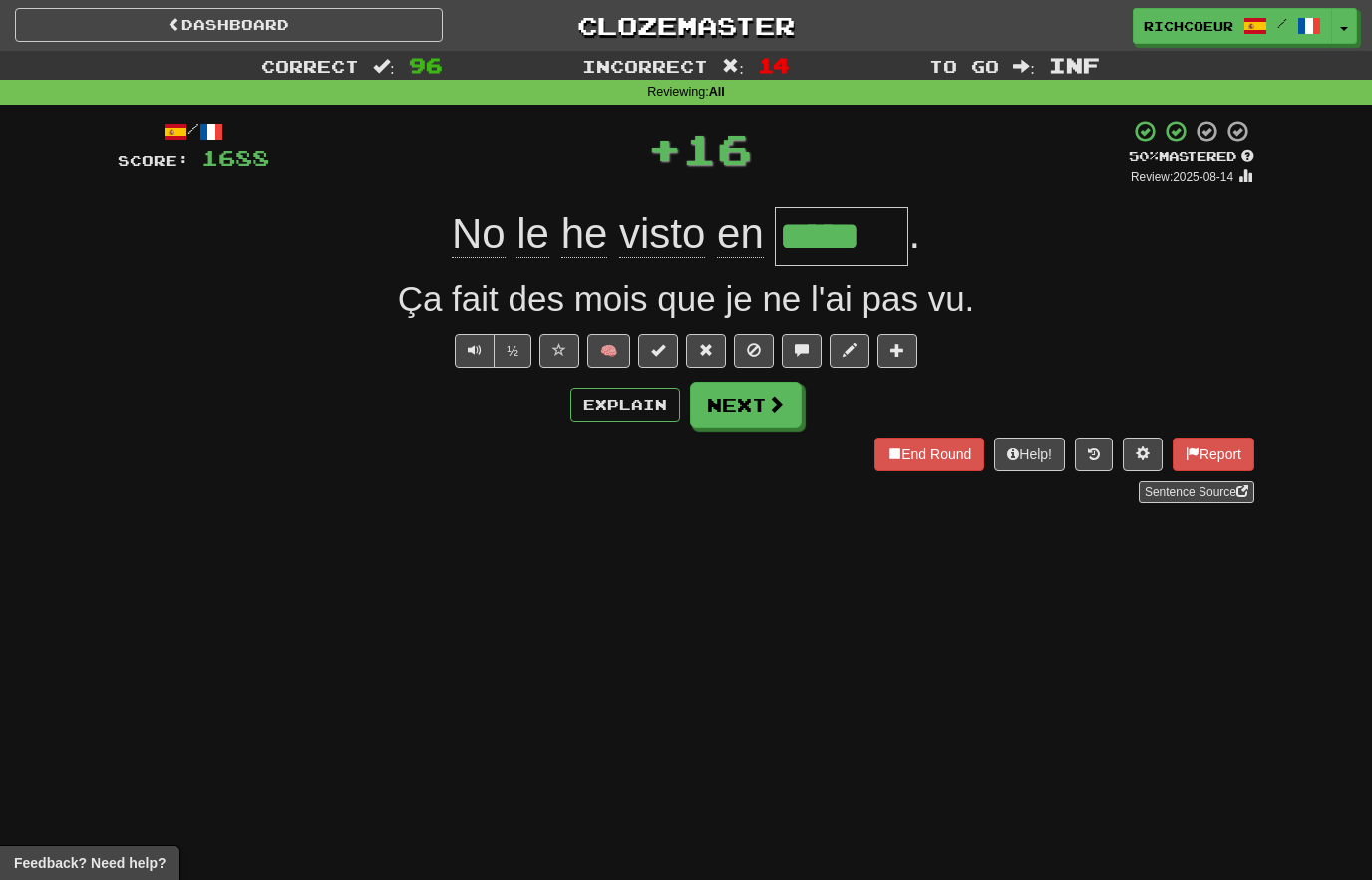 type on "*****" 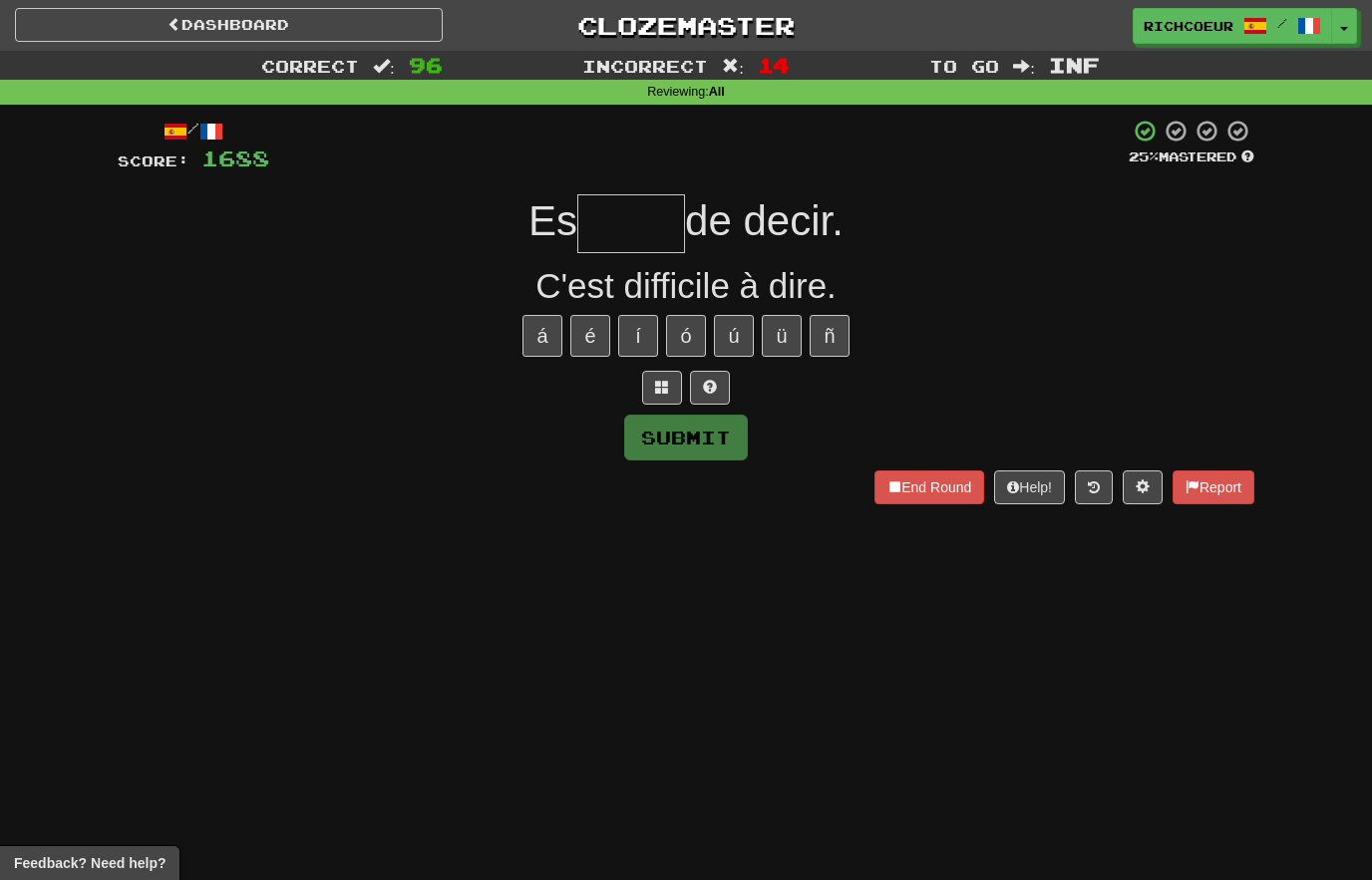 type on "*******" 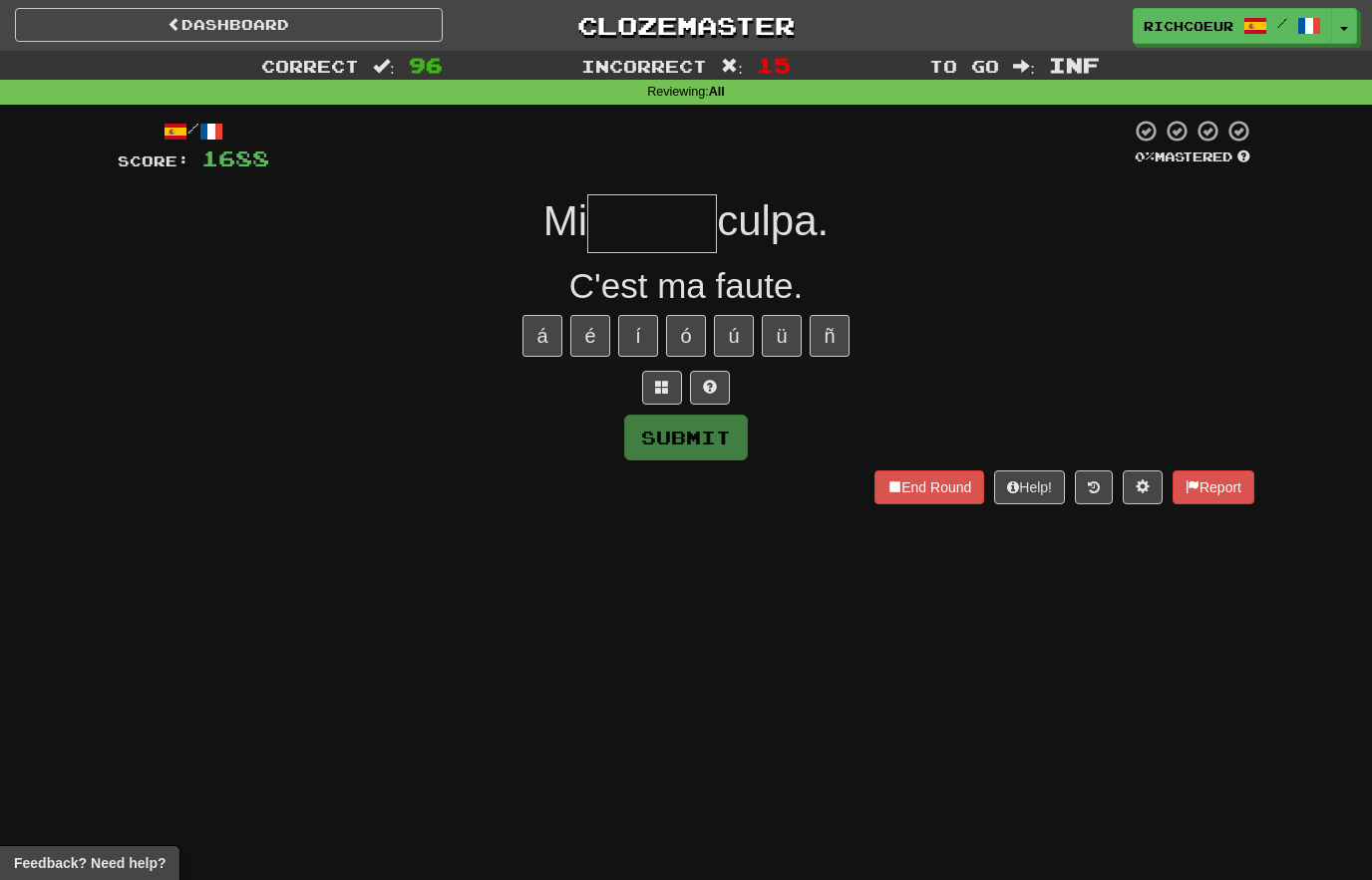 type on "******" 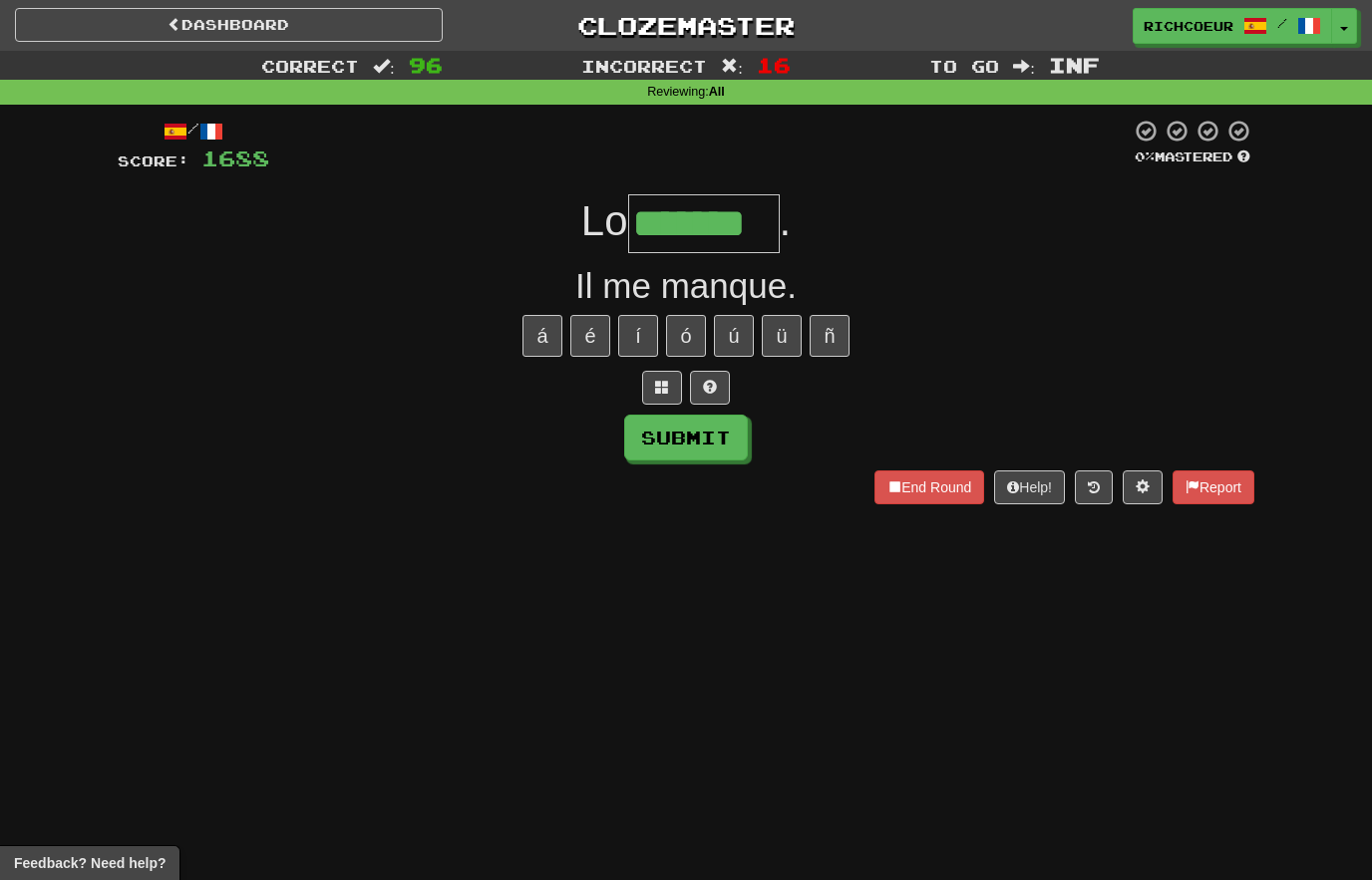 type on "*******" 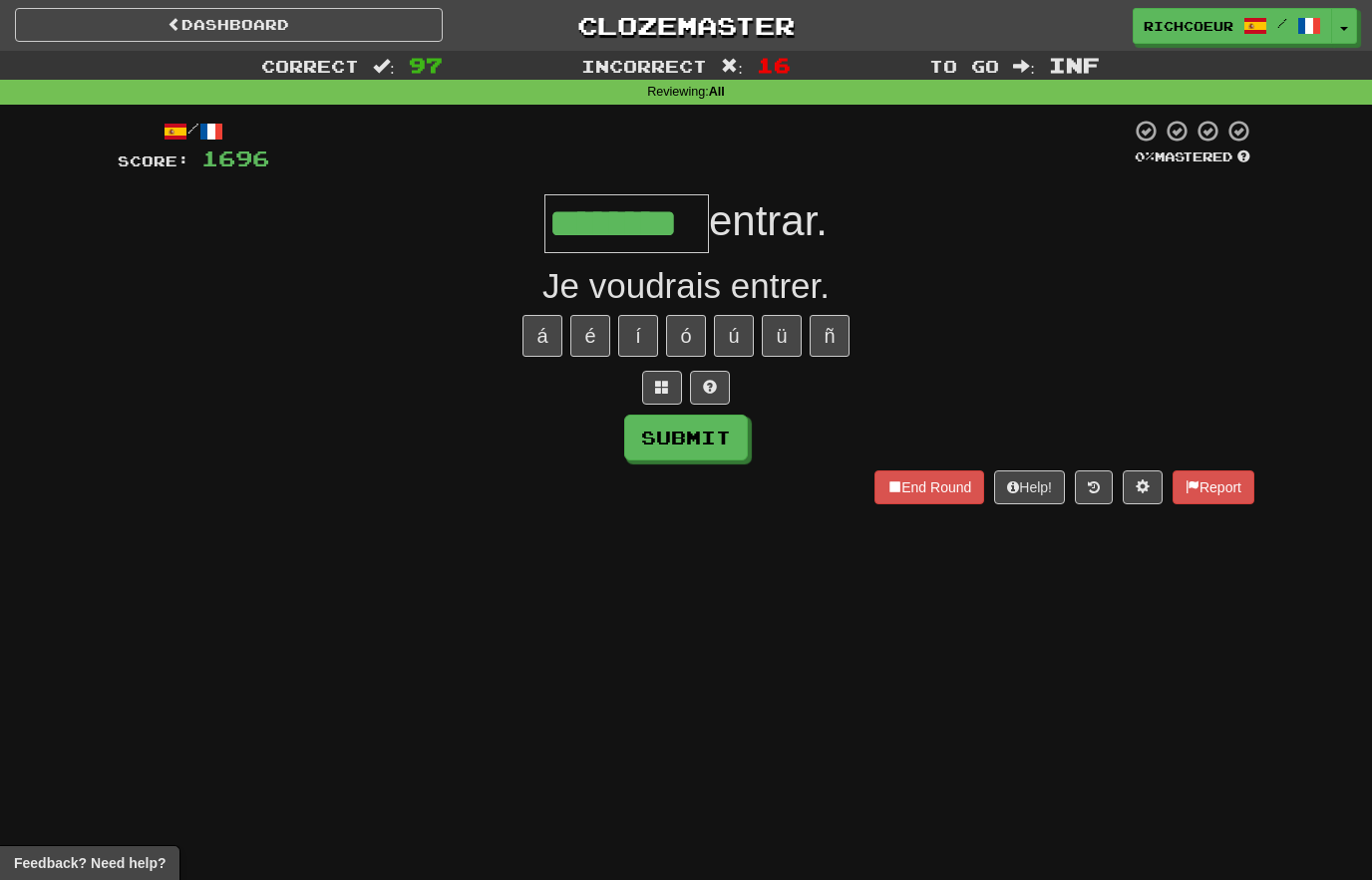 type on "********" 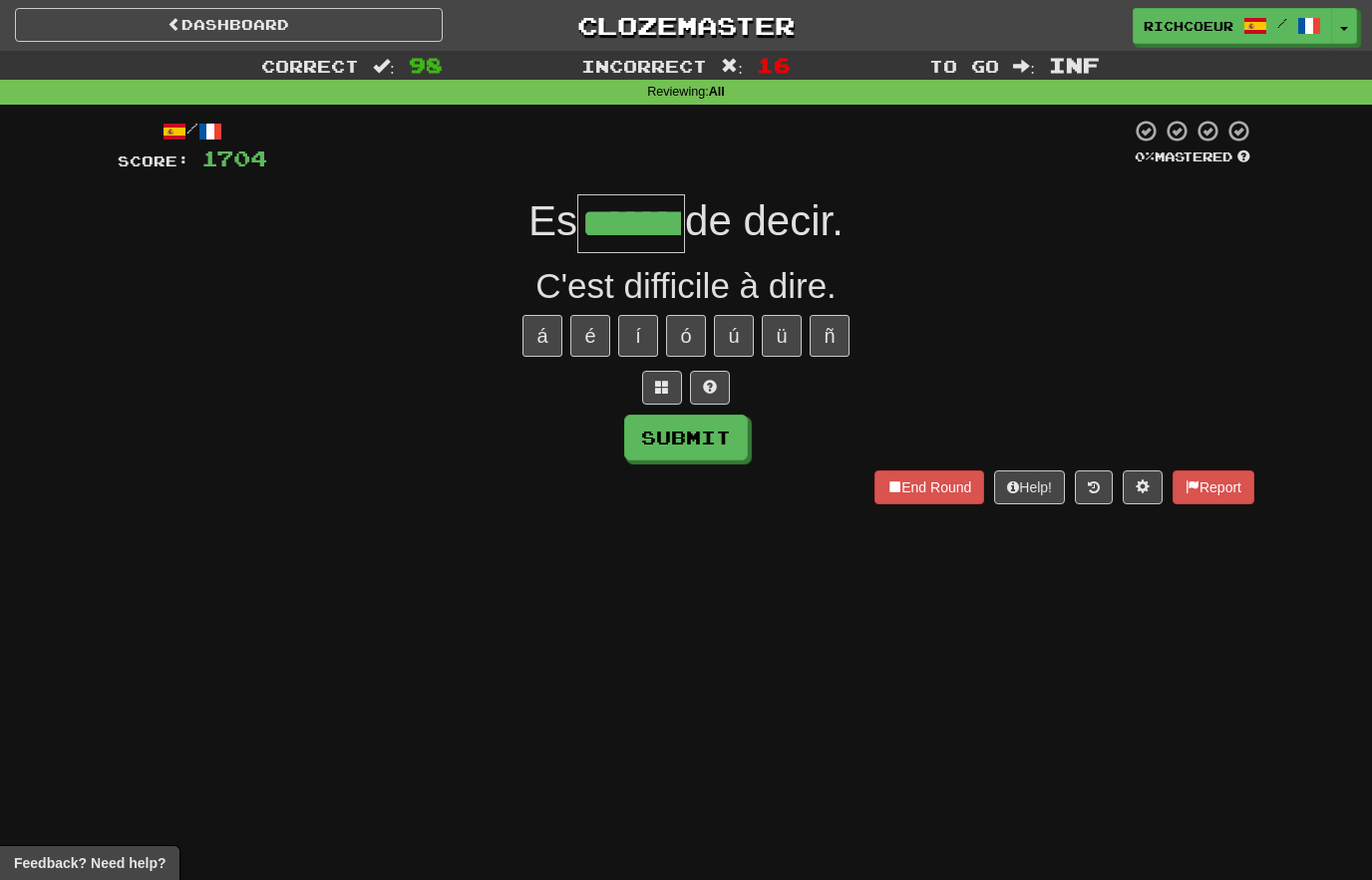 type on "*******" 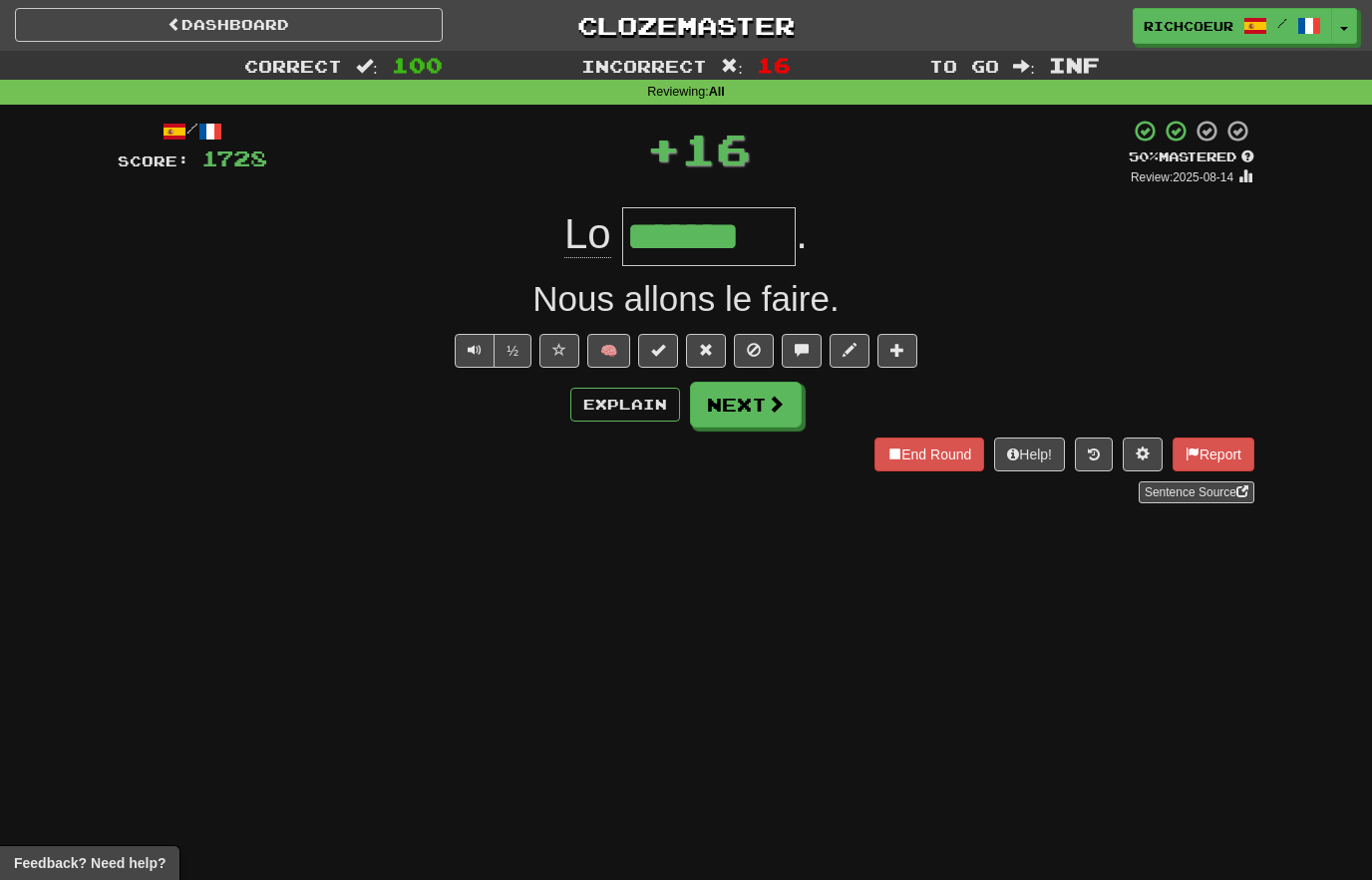 type on "*******" 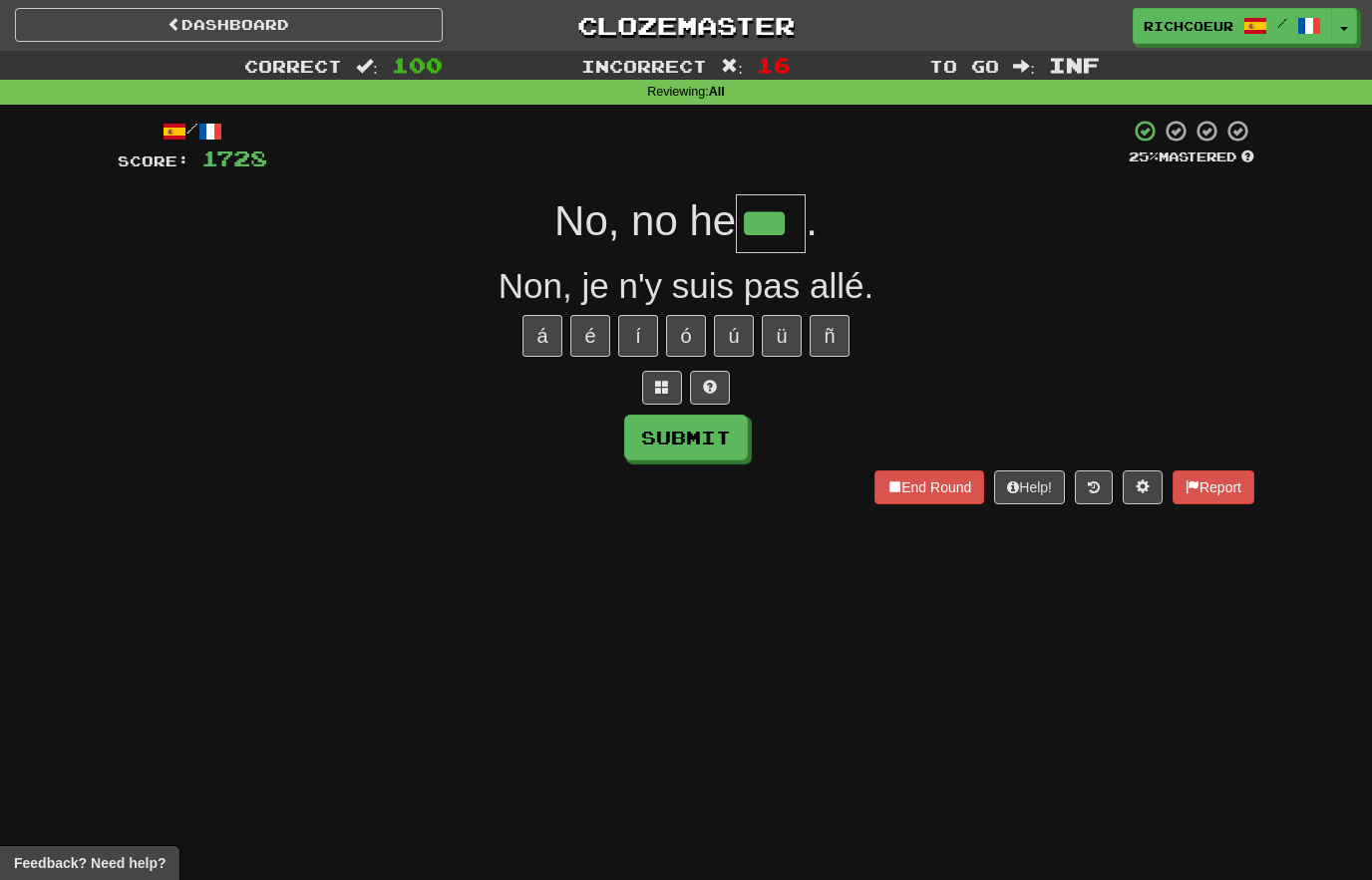 type on "***" 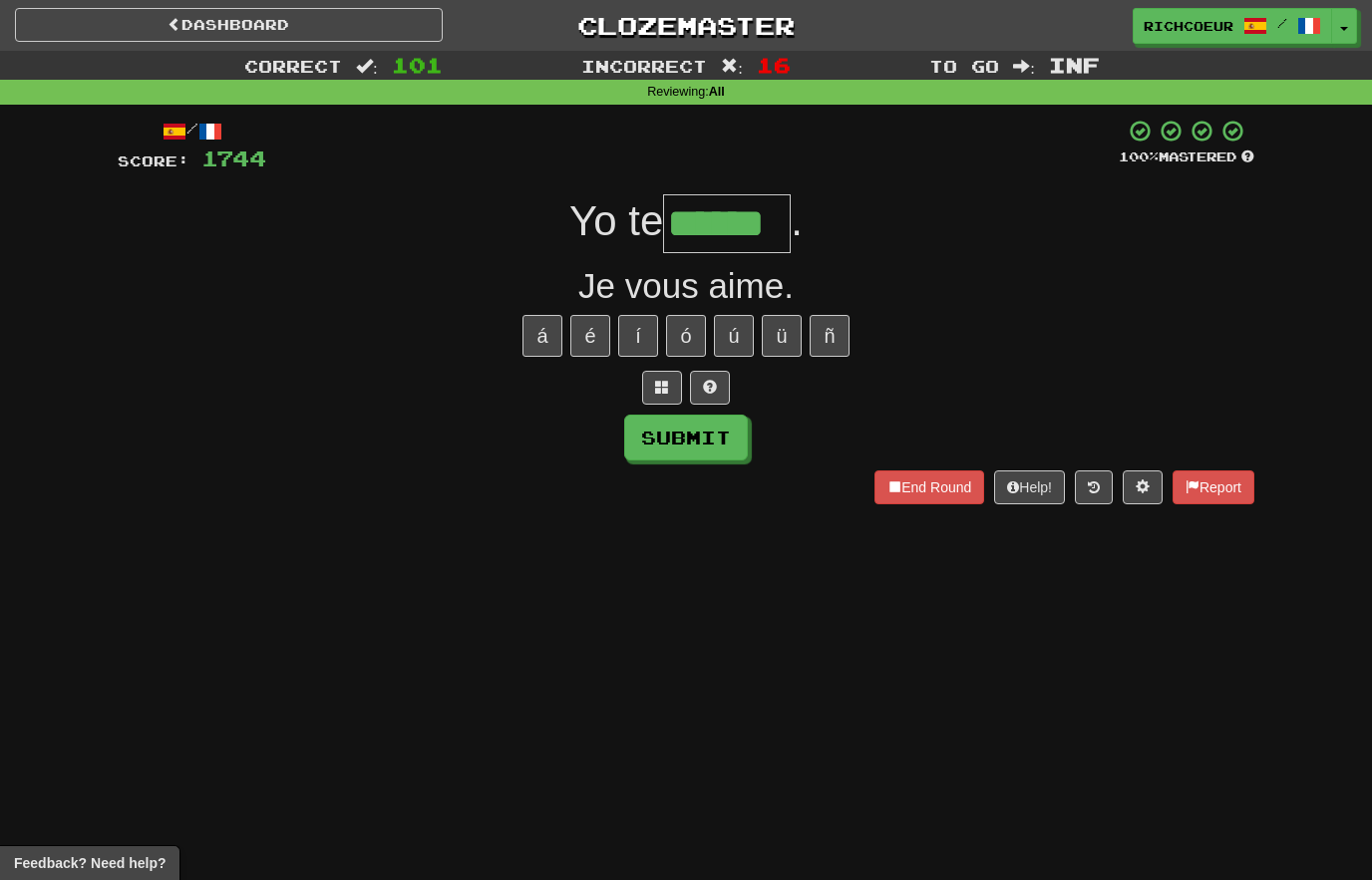 type on "******" 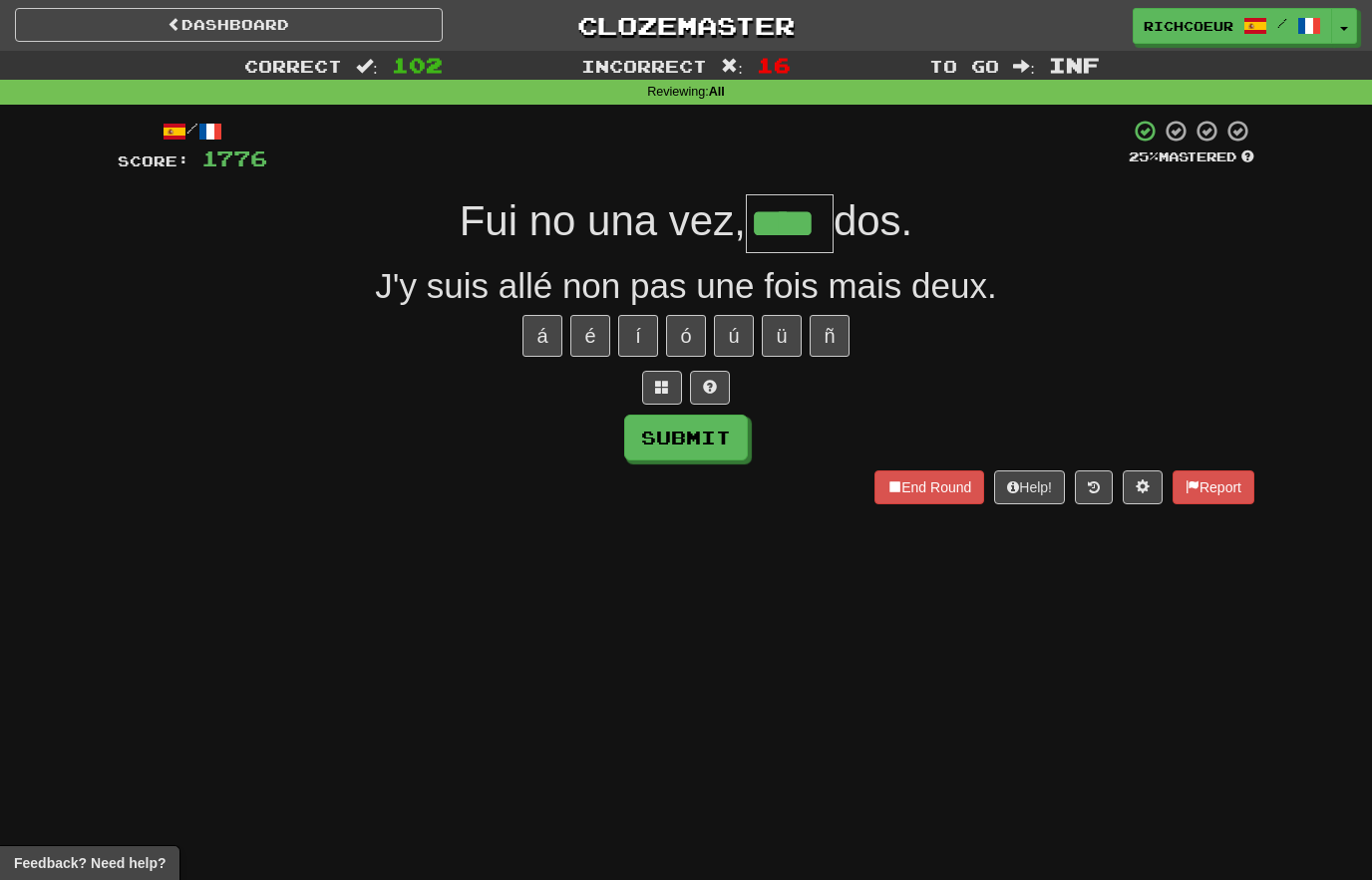 type on "****" 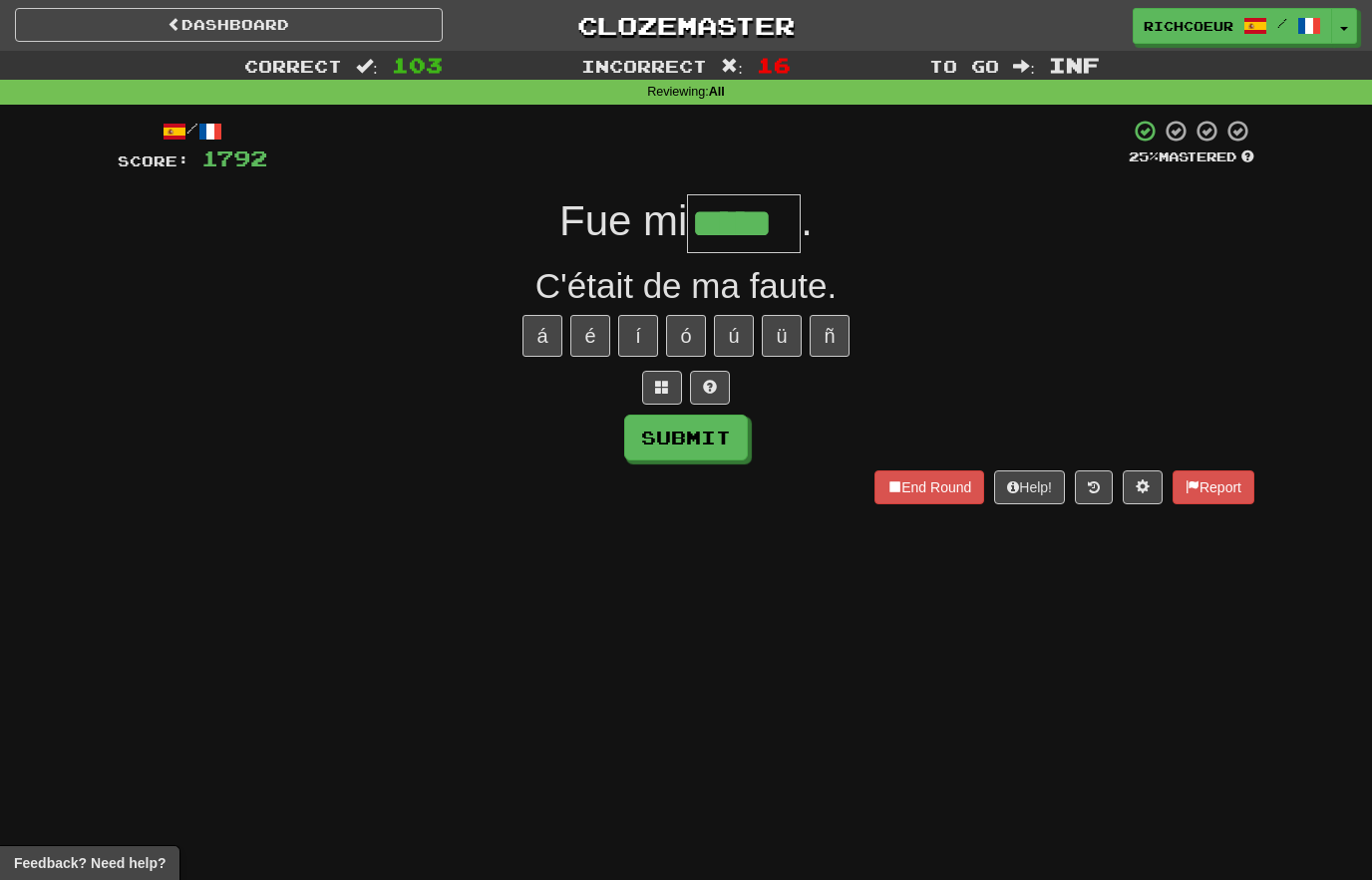 type on "*****" 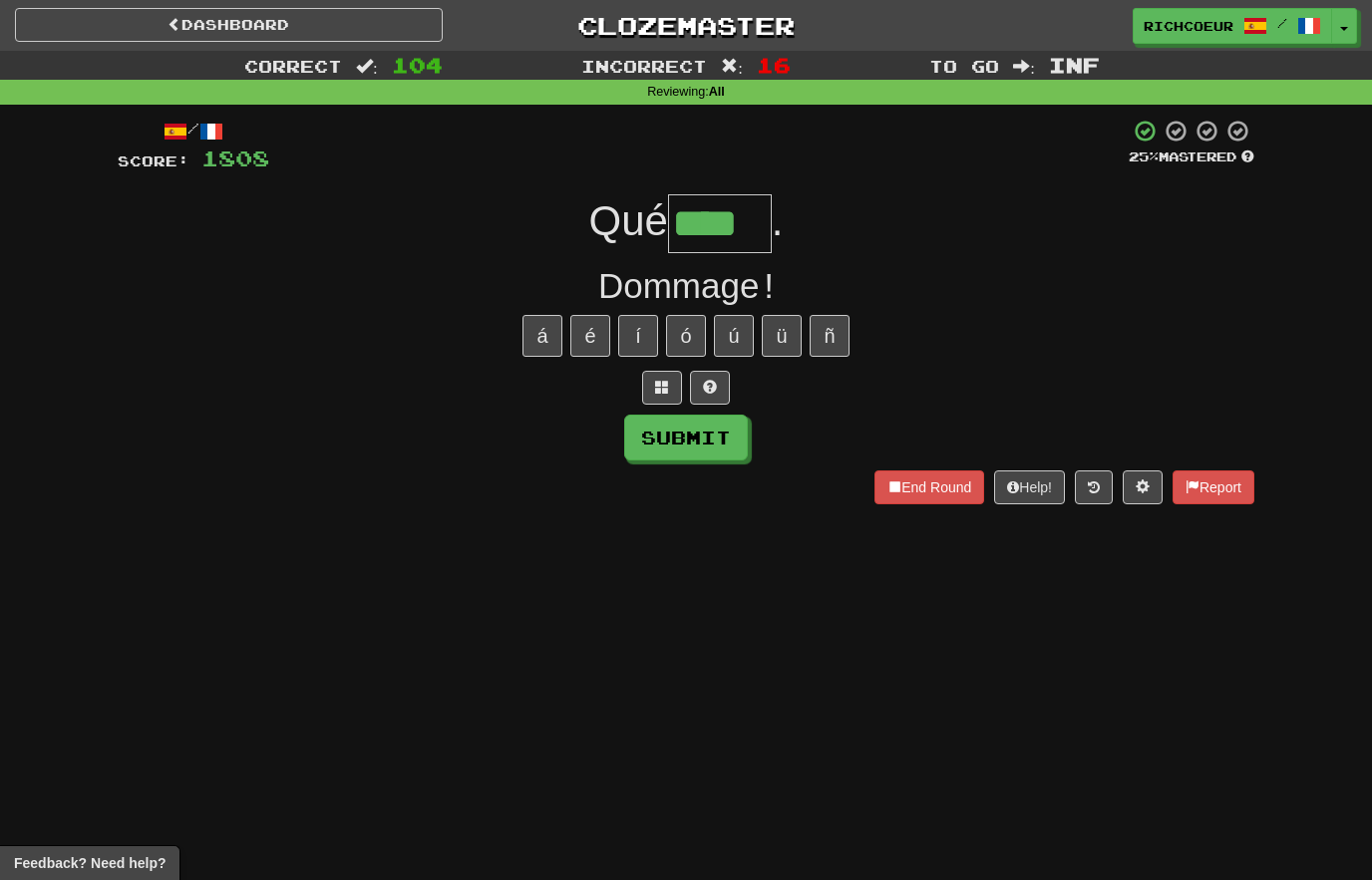 type on "****" 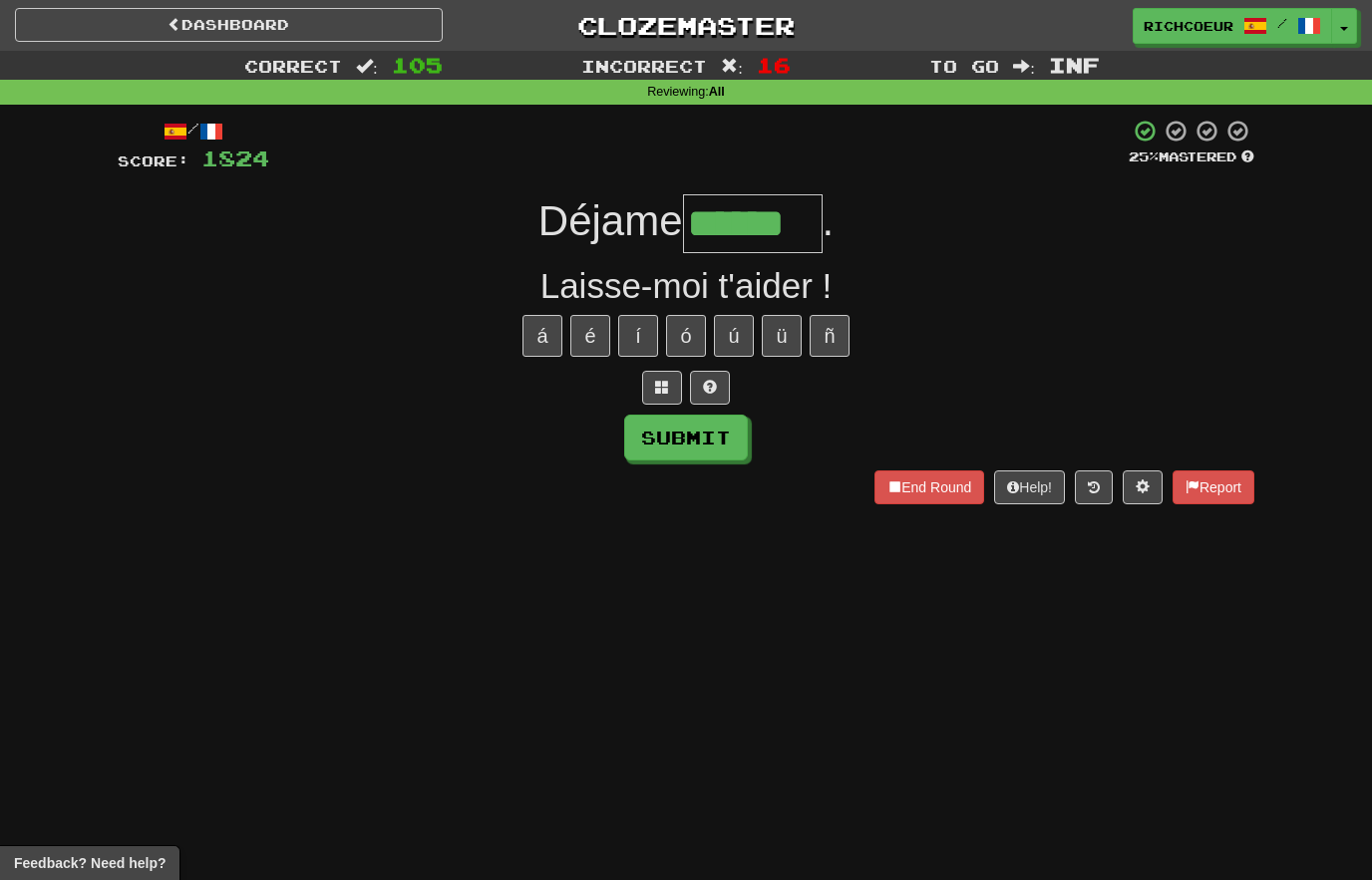 type on "******" 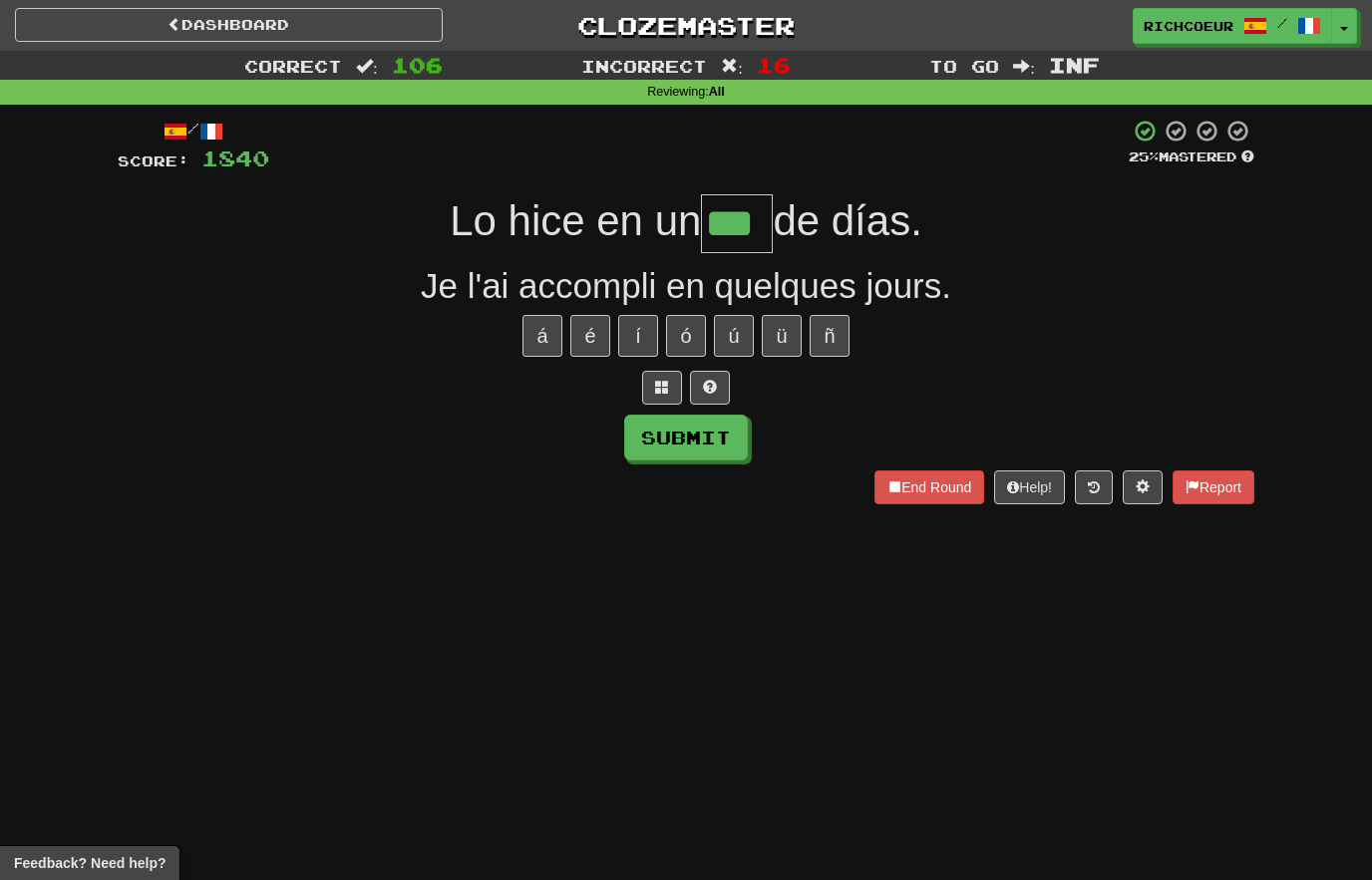 type on "***" 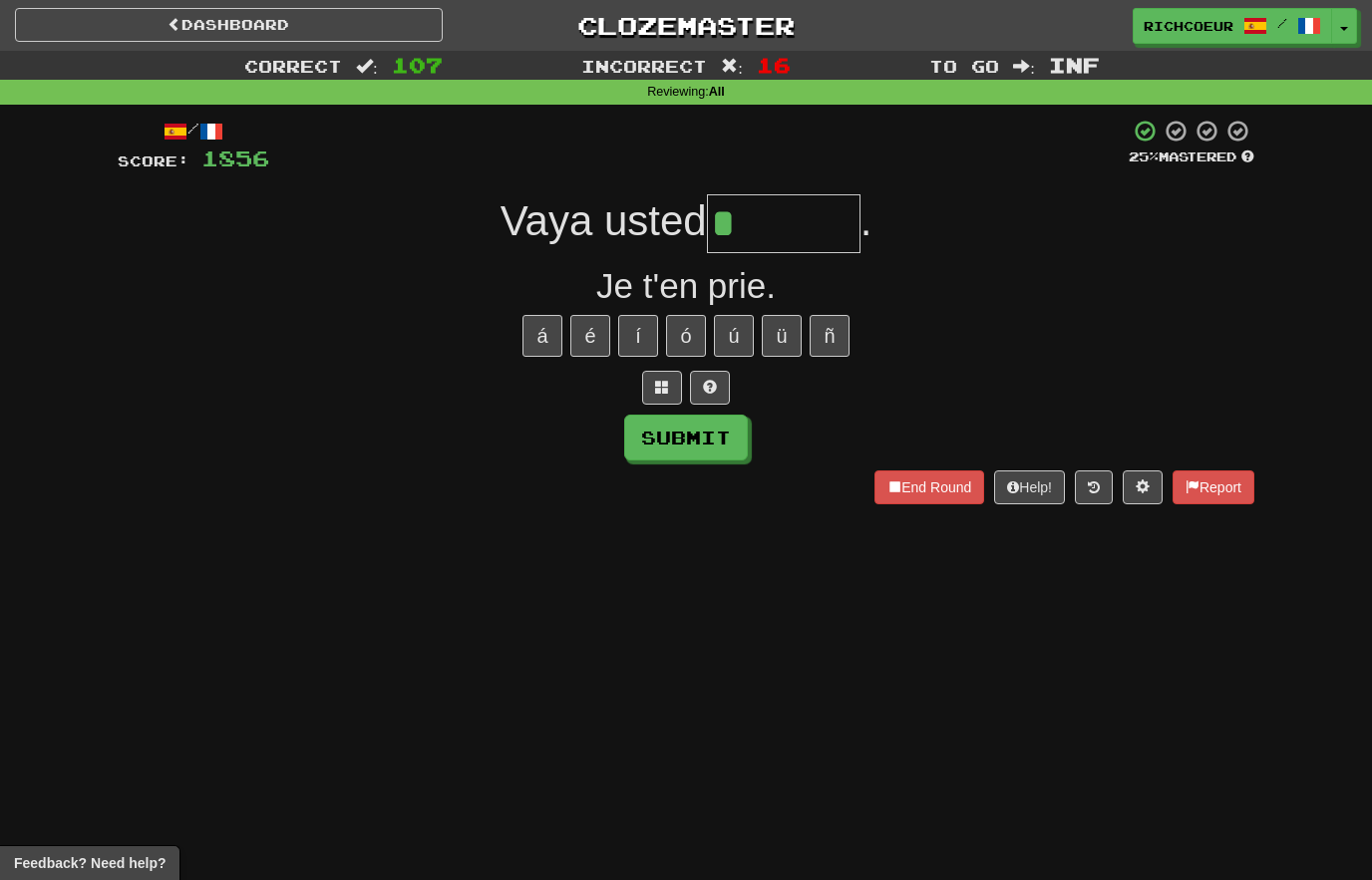type on "*******" 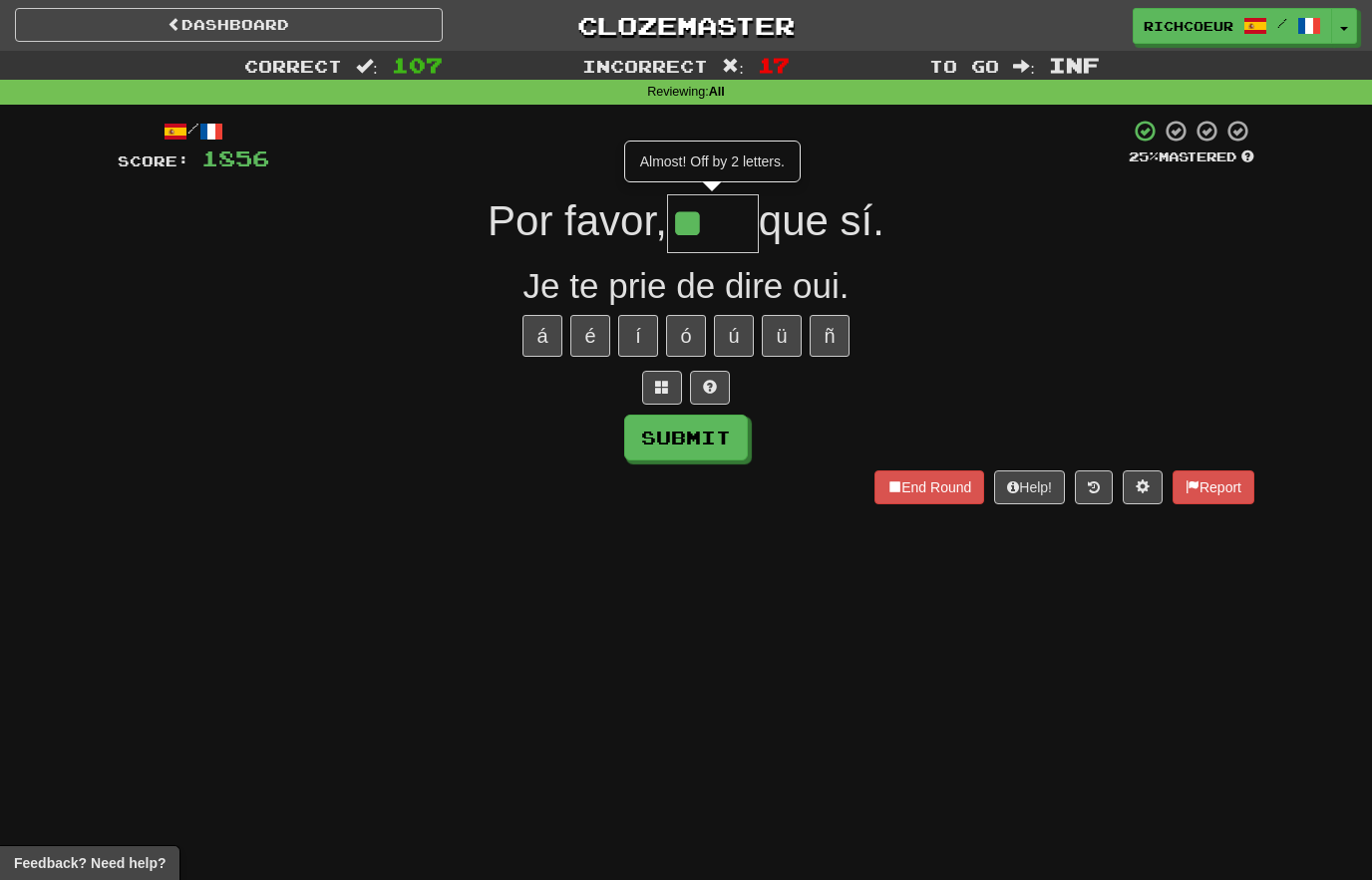 type on "****" 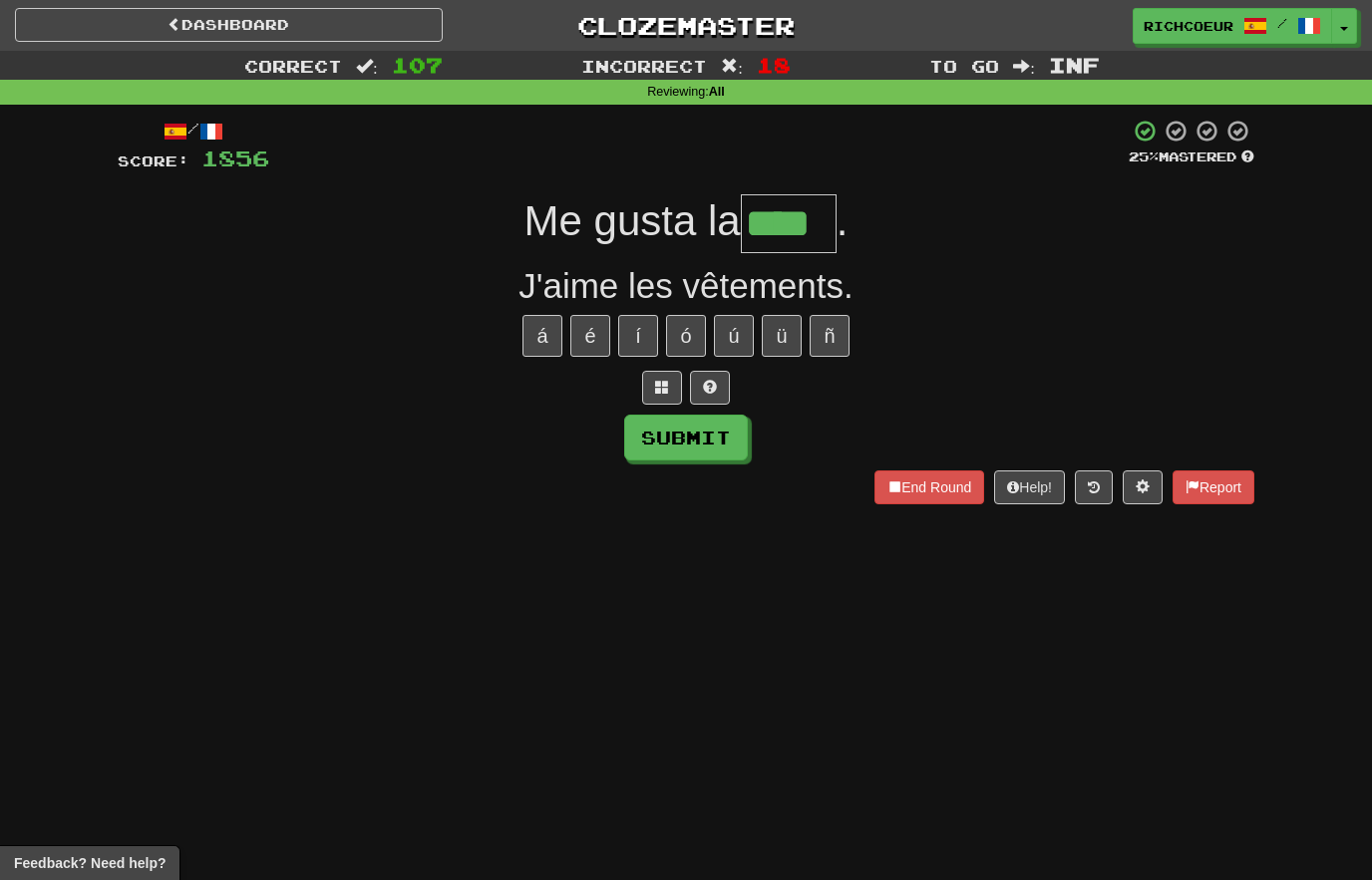 type on "****" 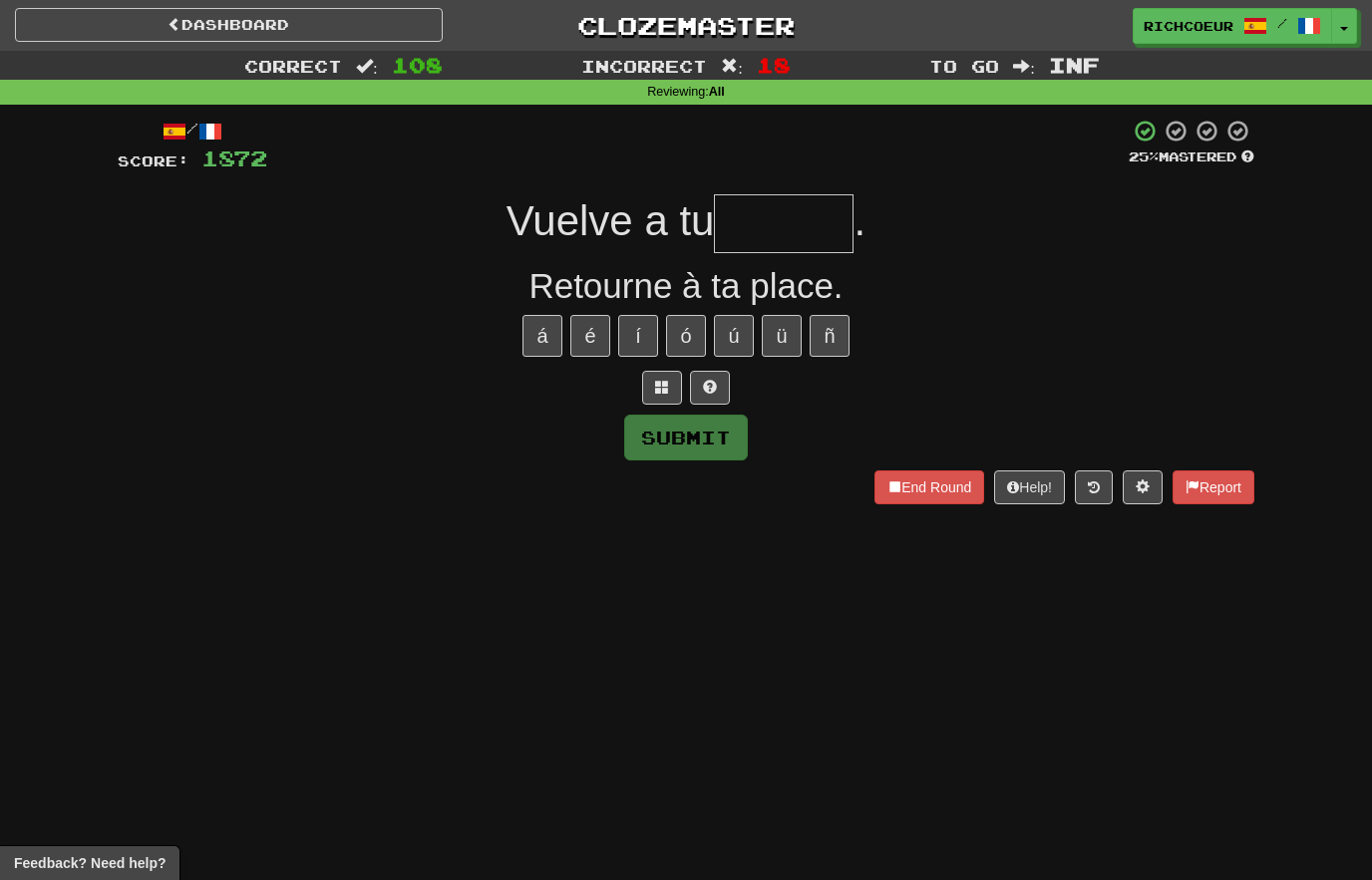 type on "*" 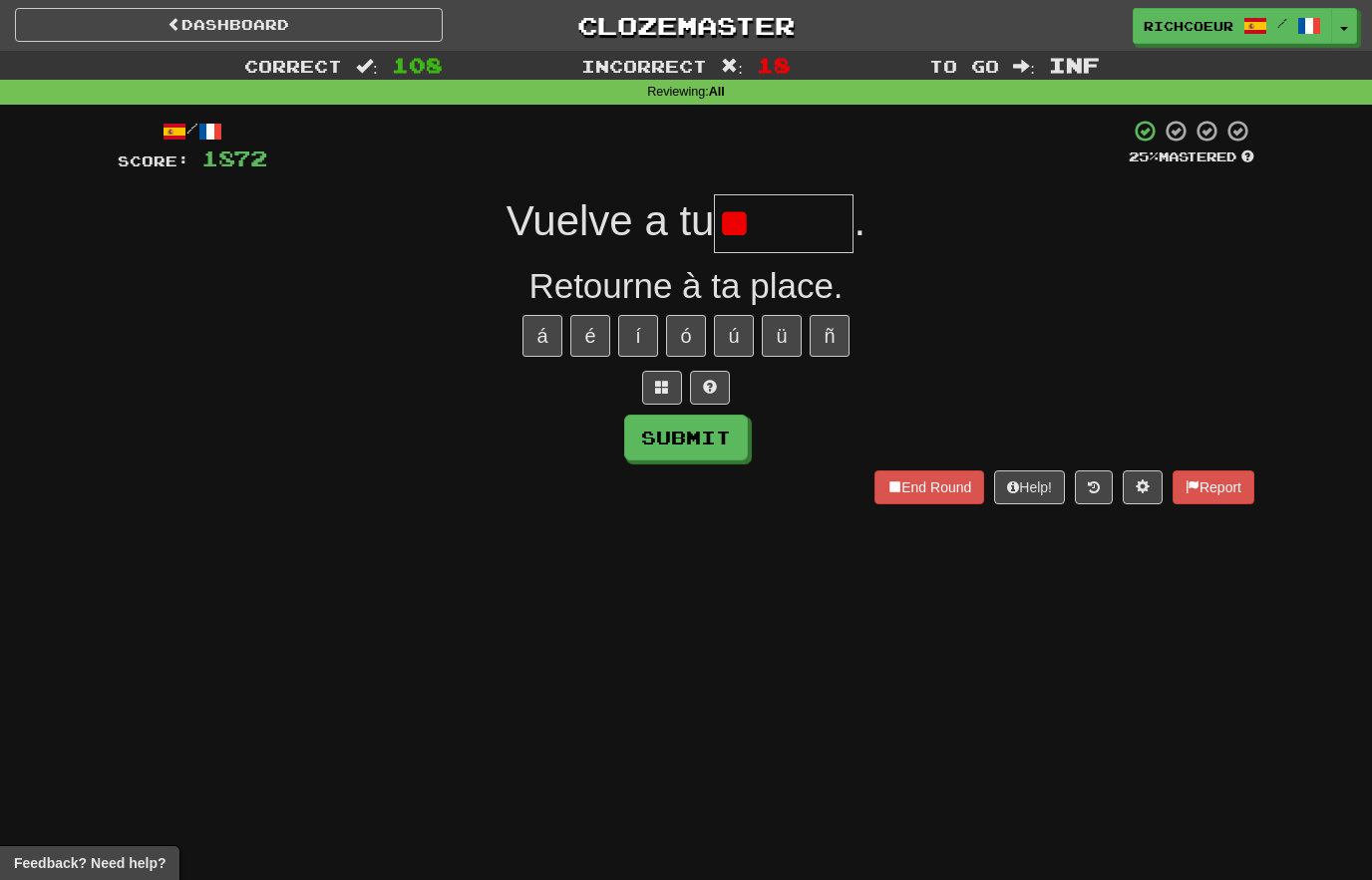 type on "******" 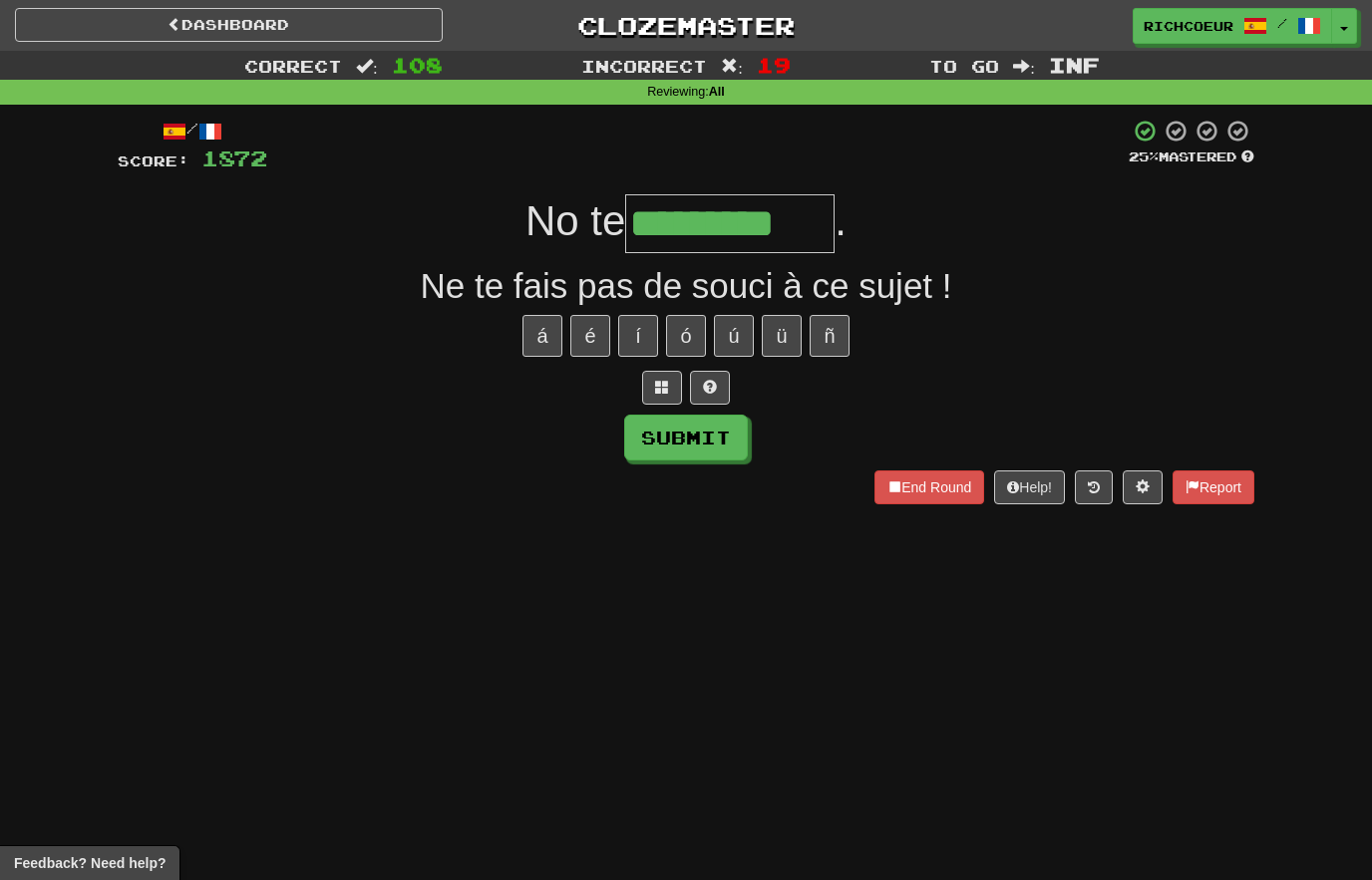 type on "*********" 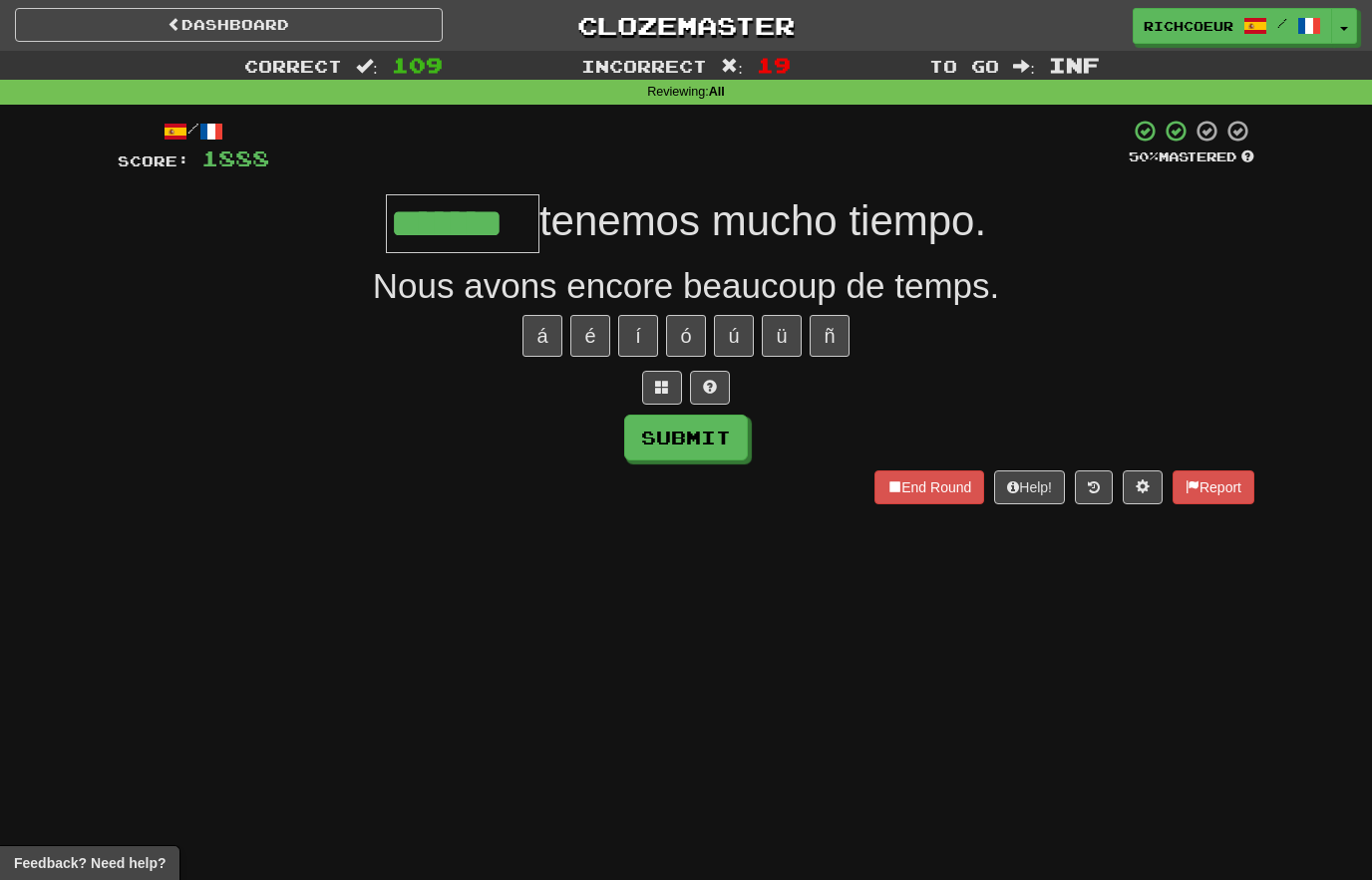 type on "*******" 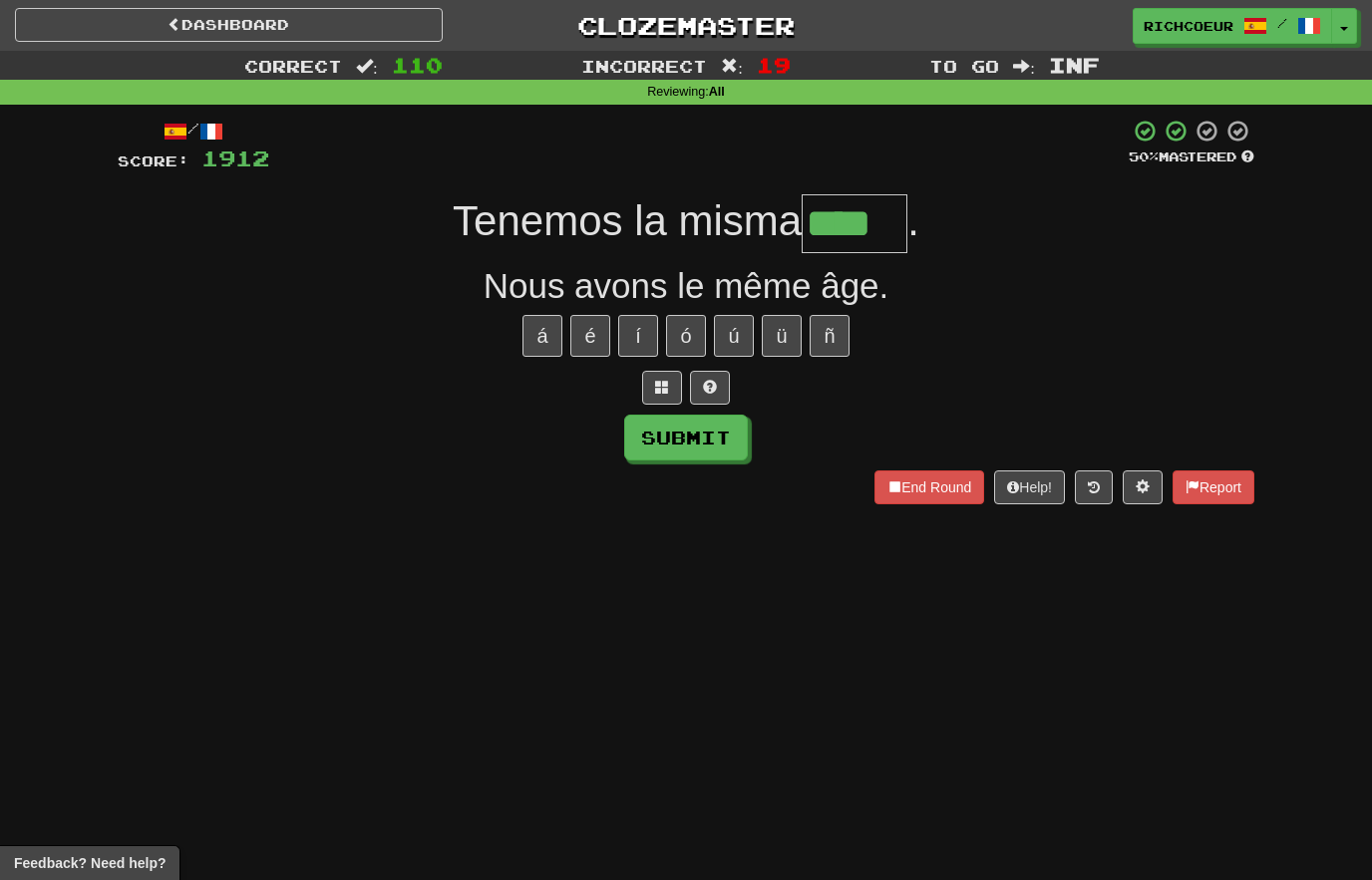 type on "****" 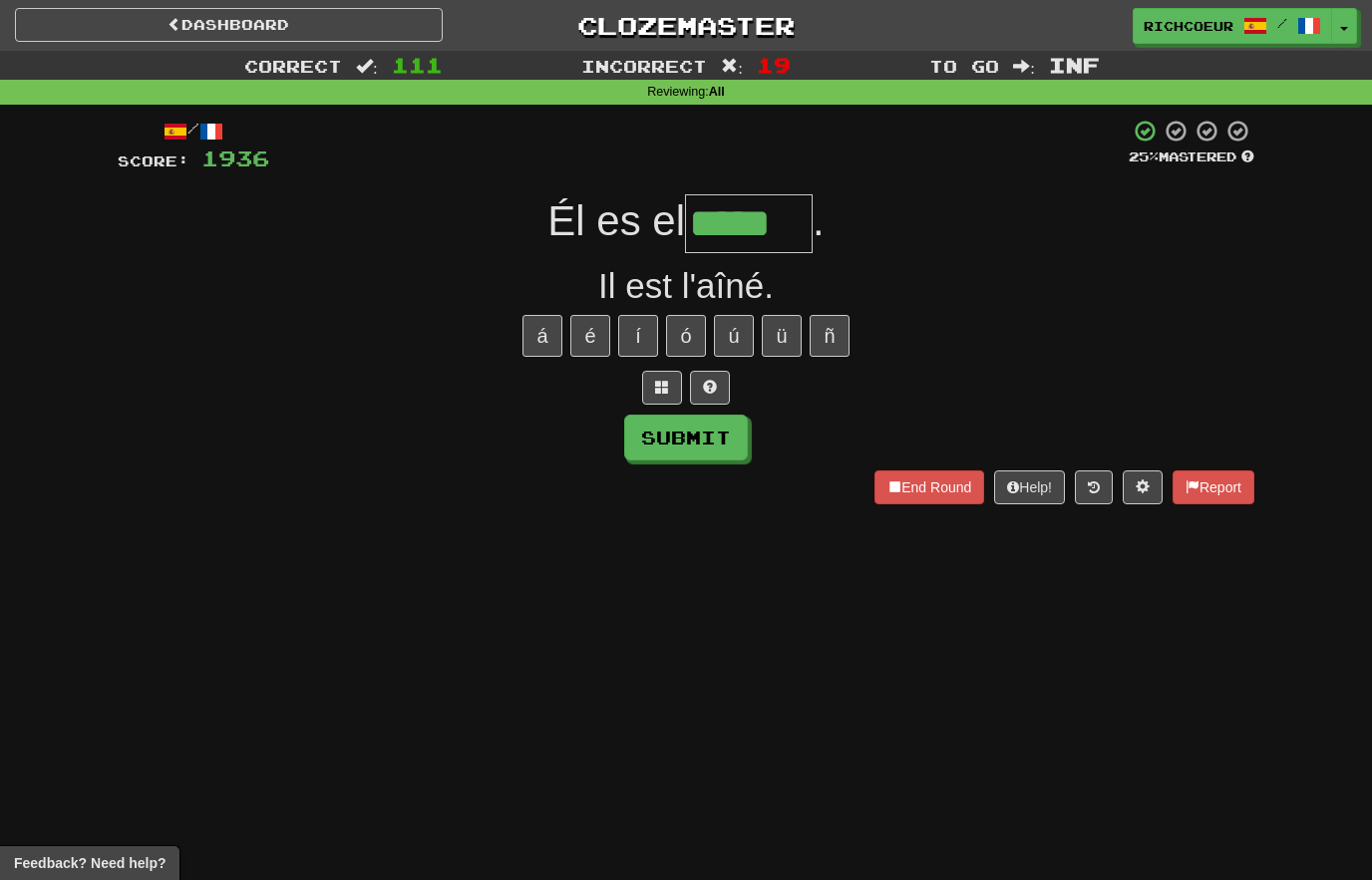 type on "*****" 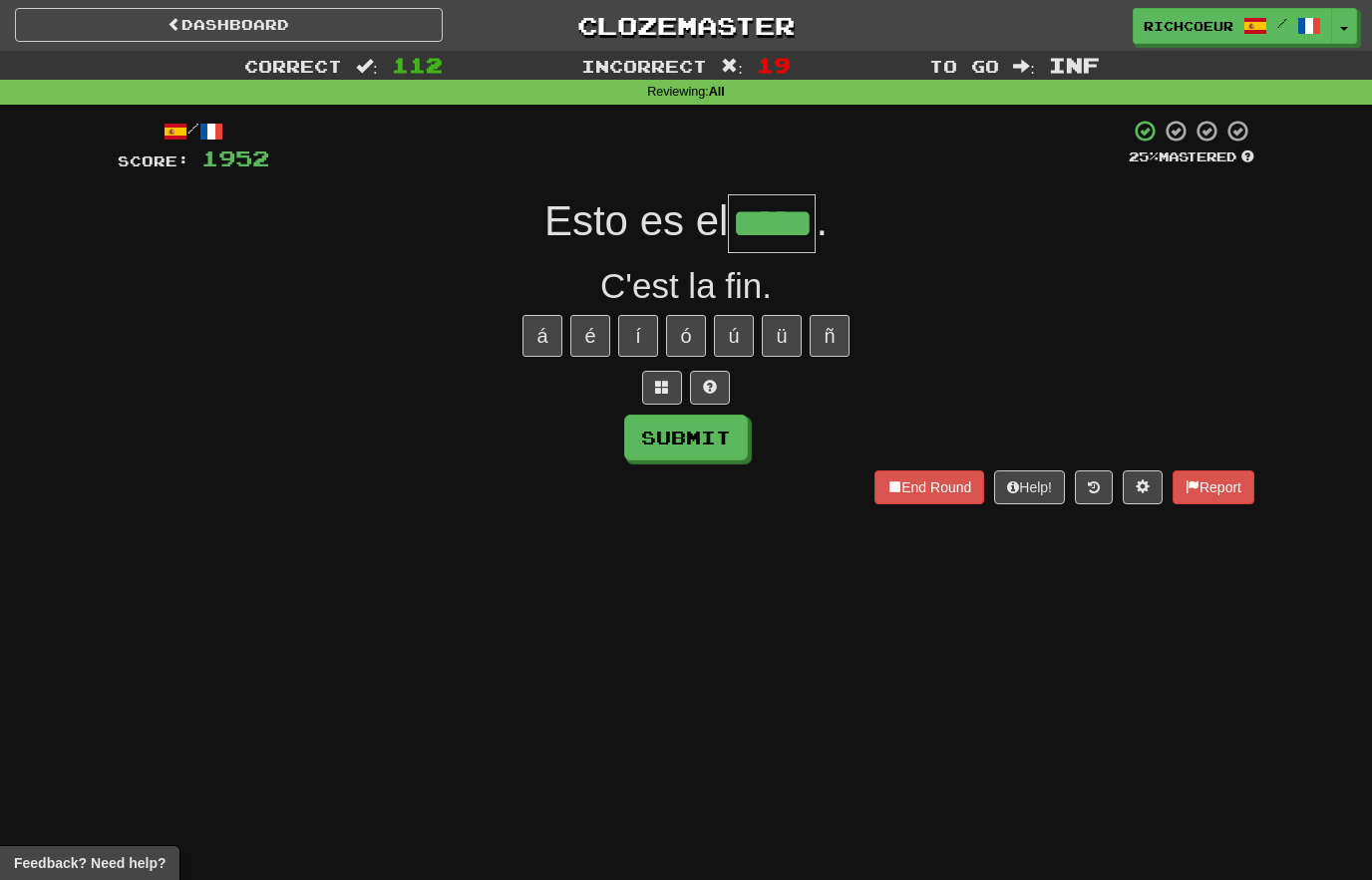 type on "*****" 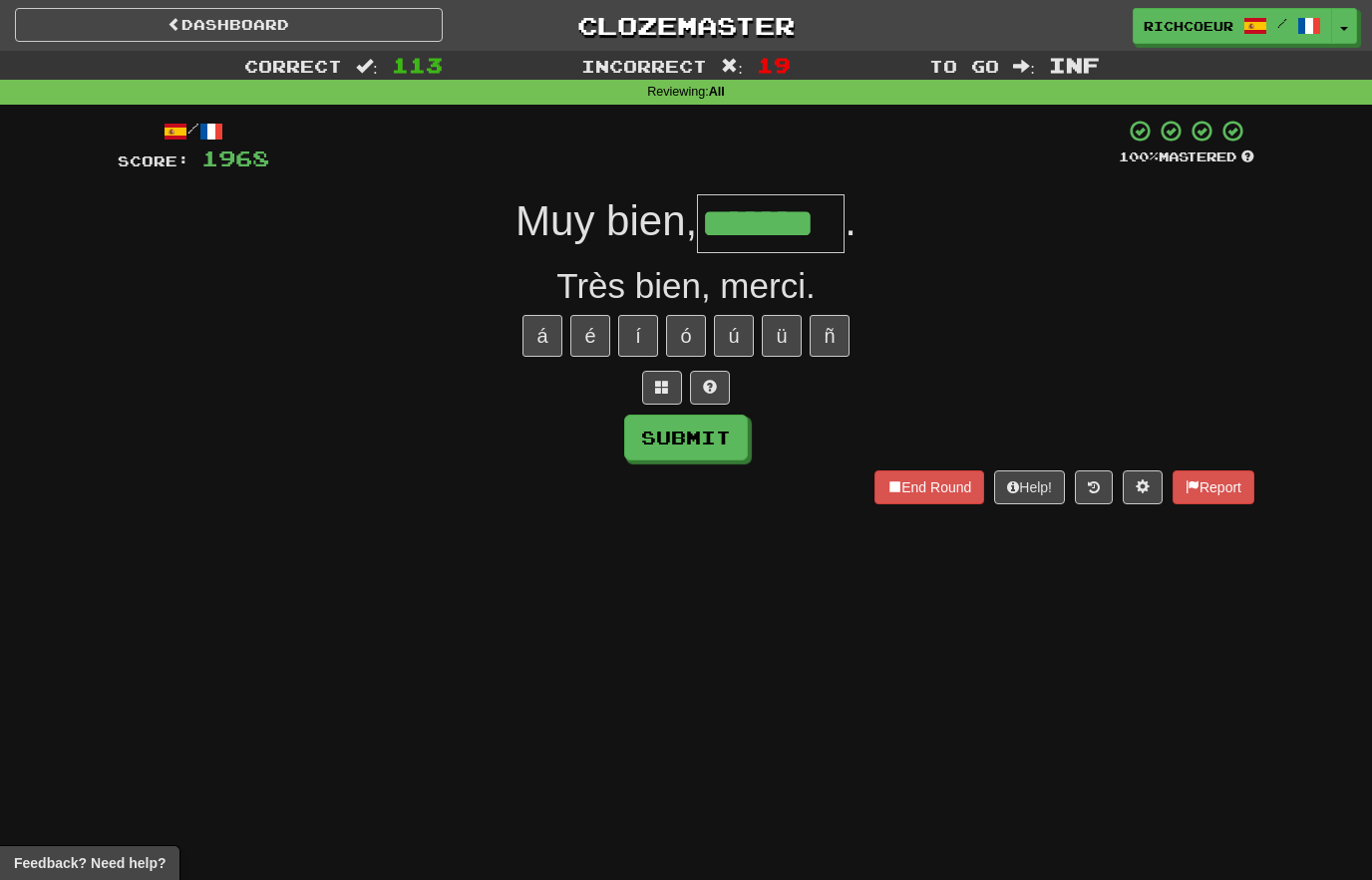 type on "*******" 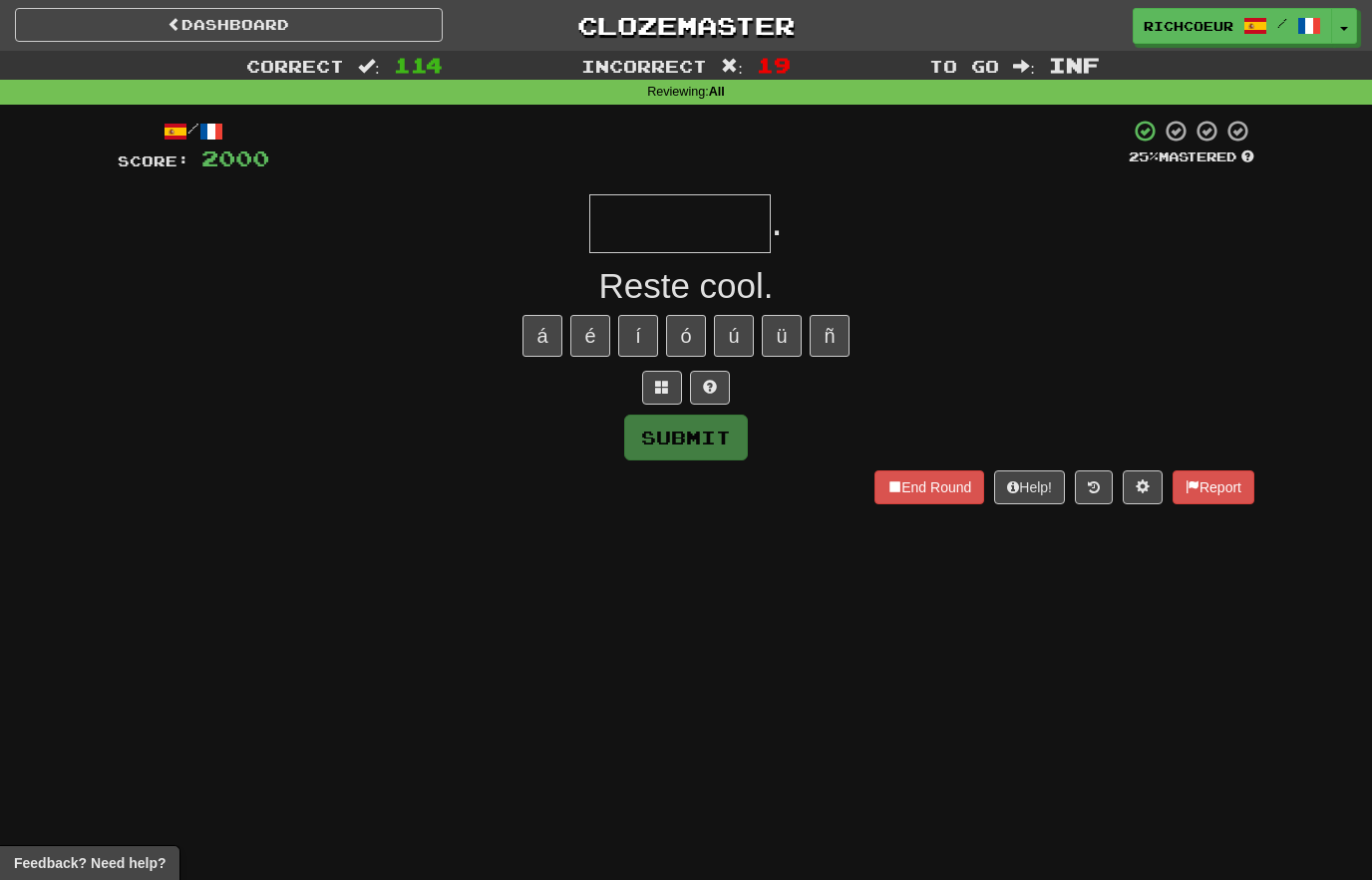 type on "*********" 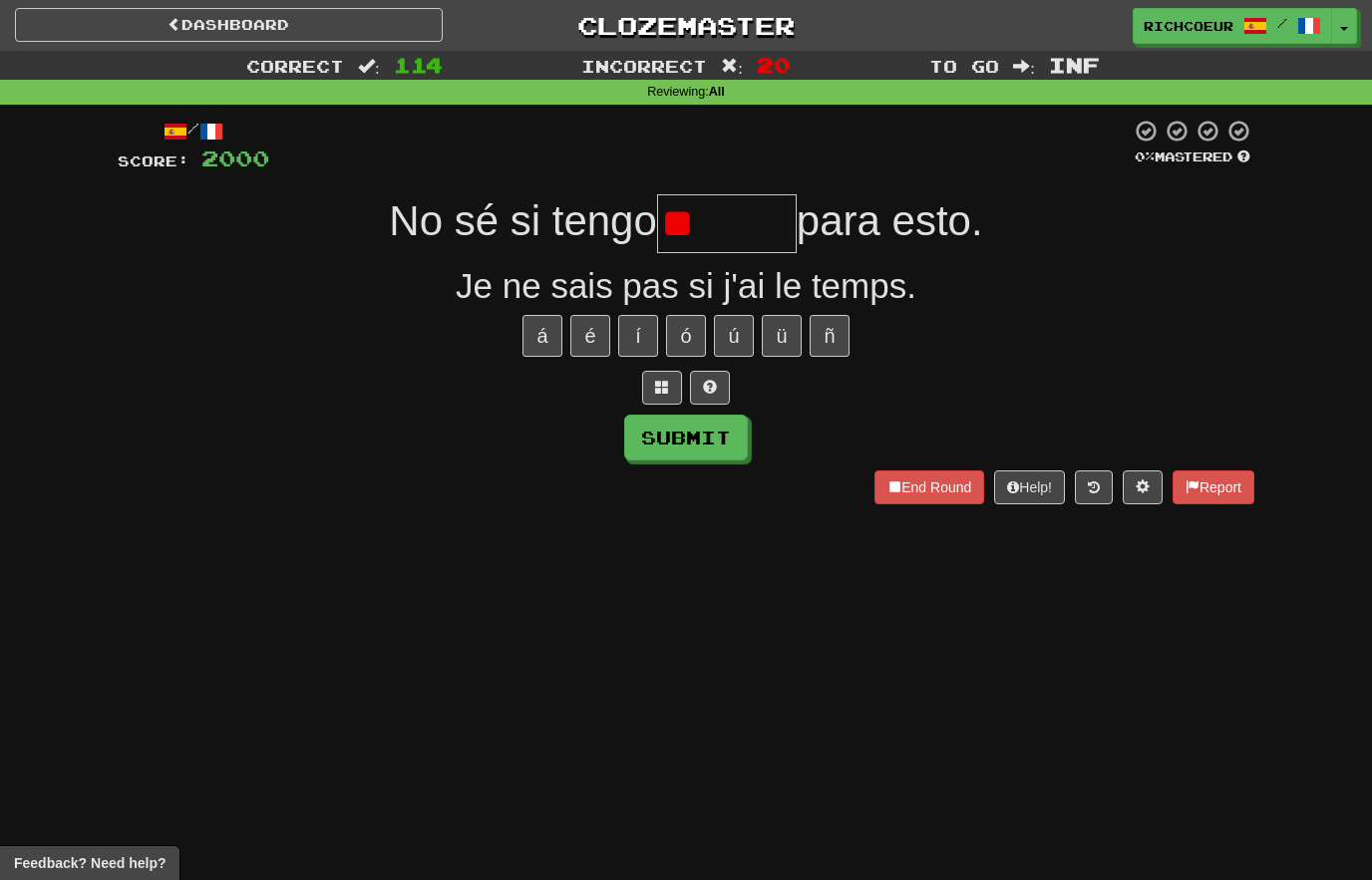 type on "*" 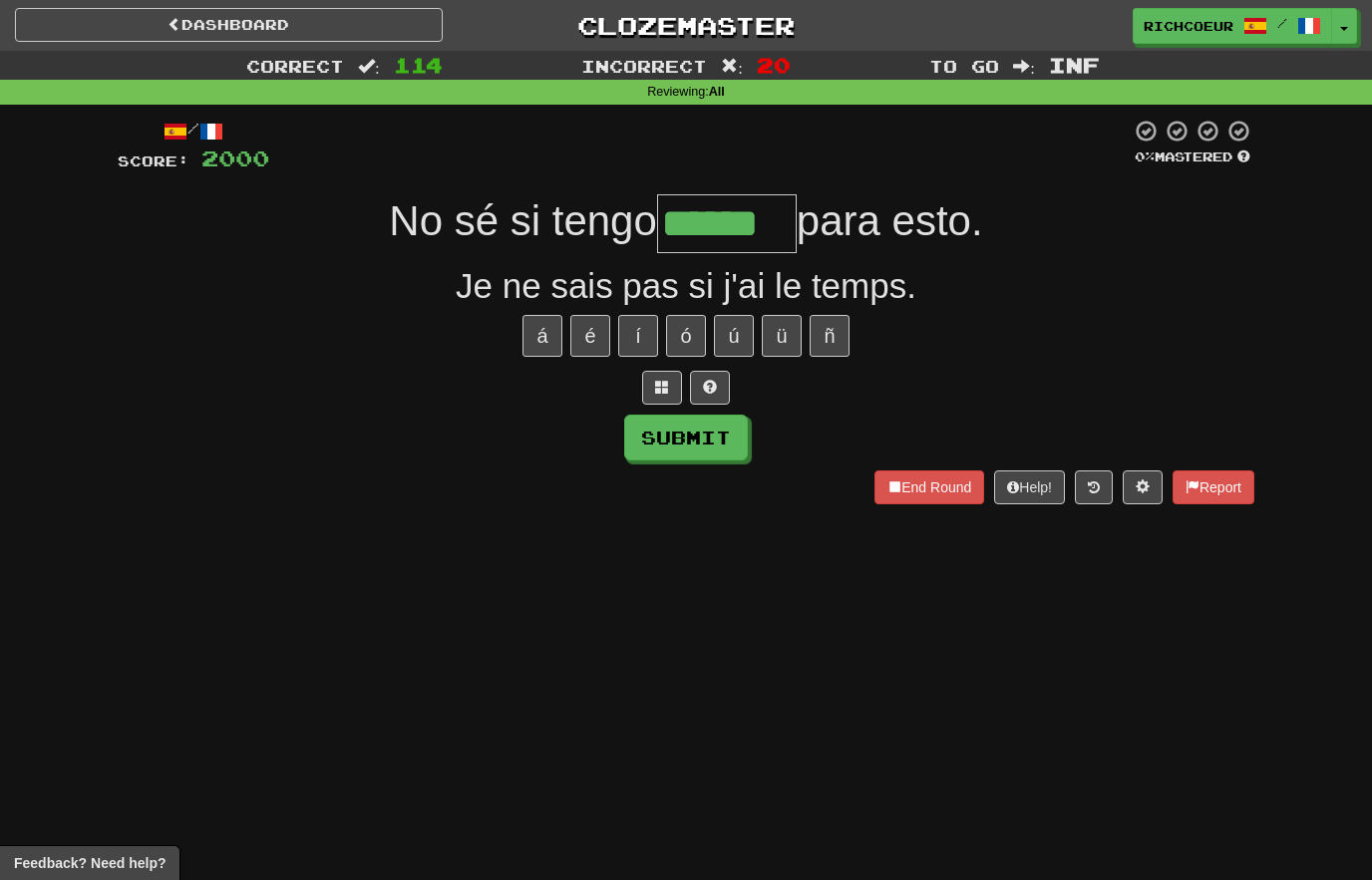 type on "******" 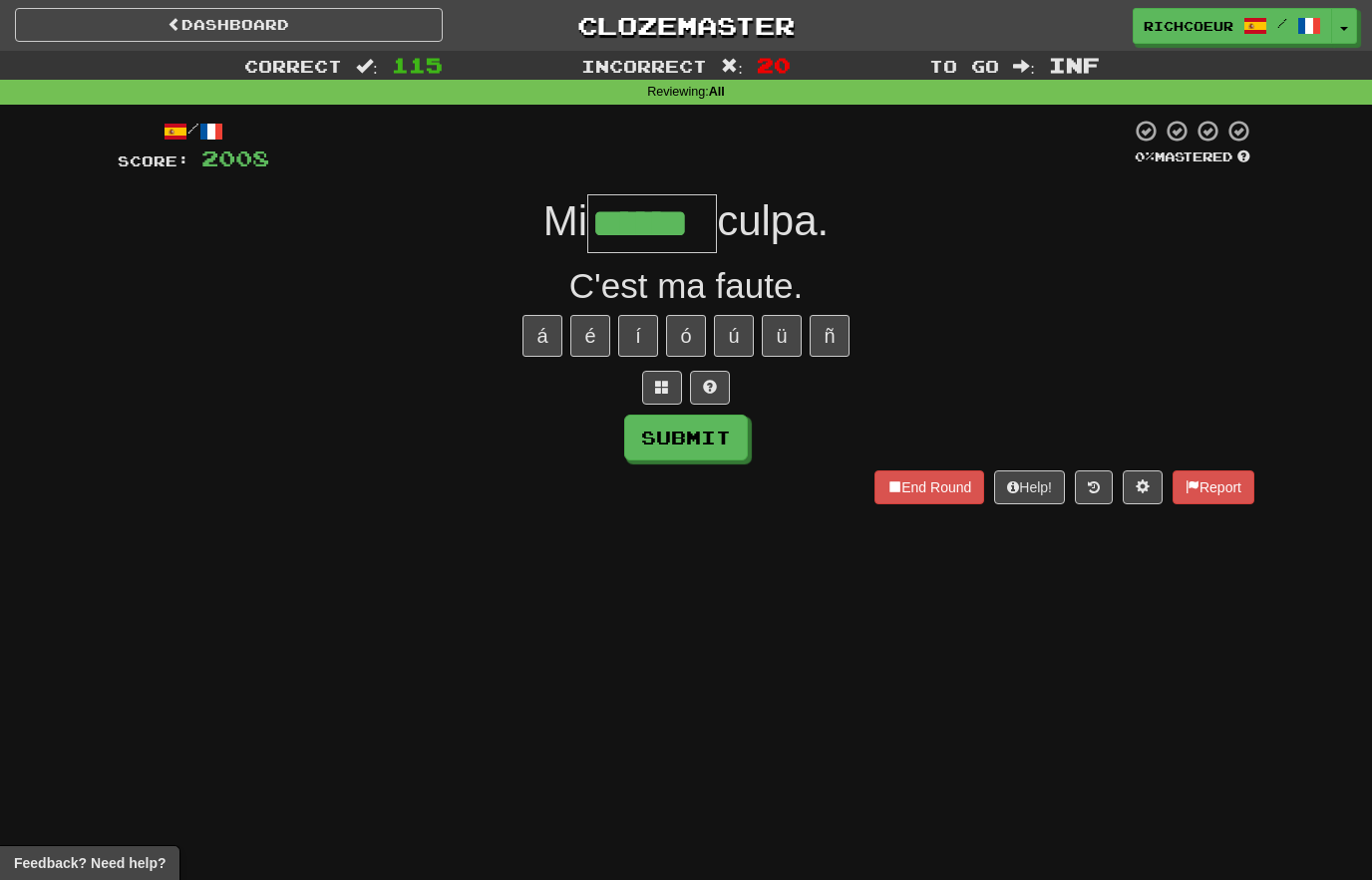 type on "******" 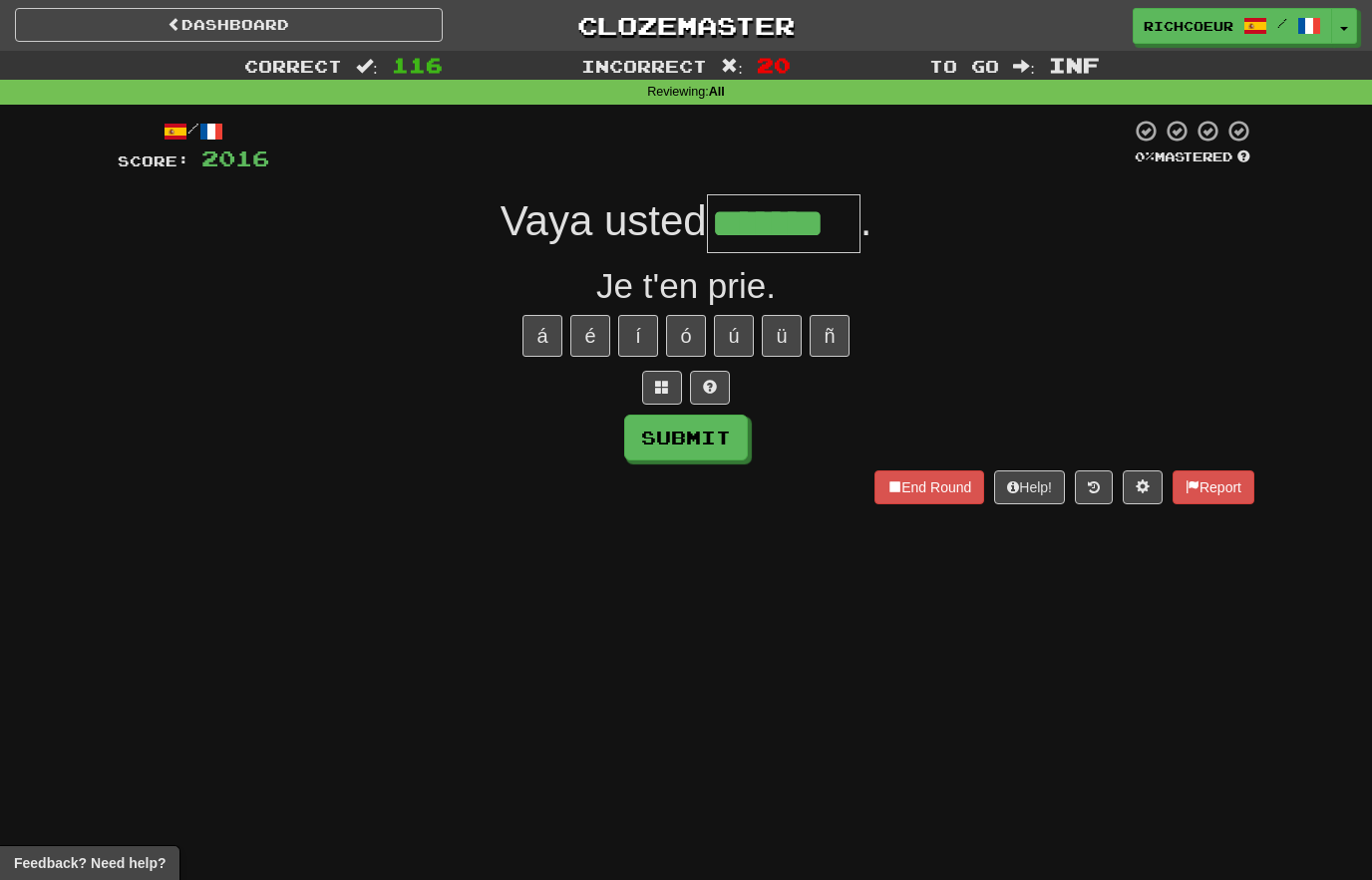 type on "*******" 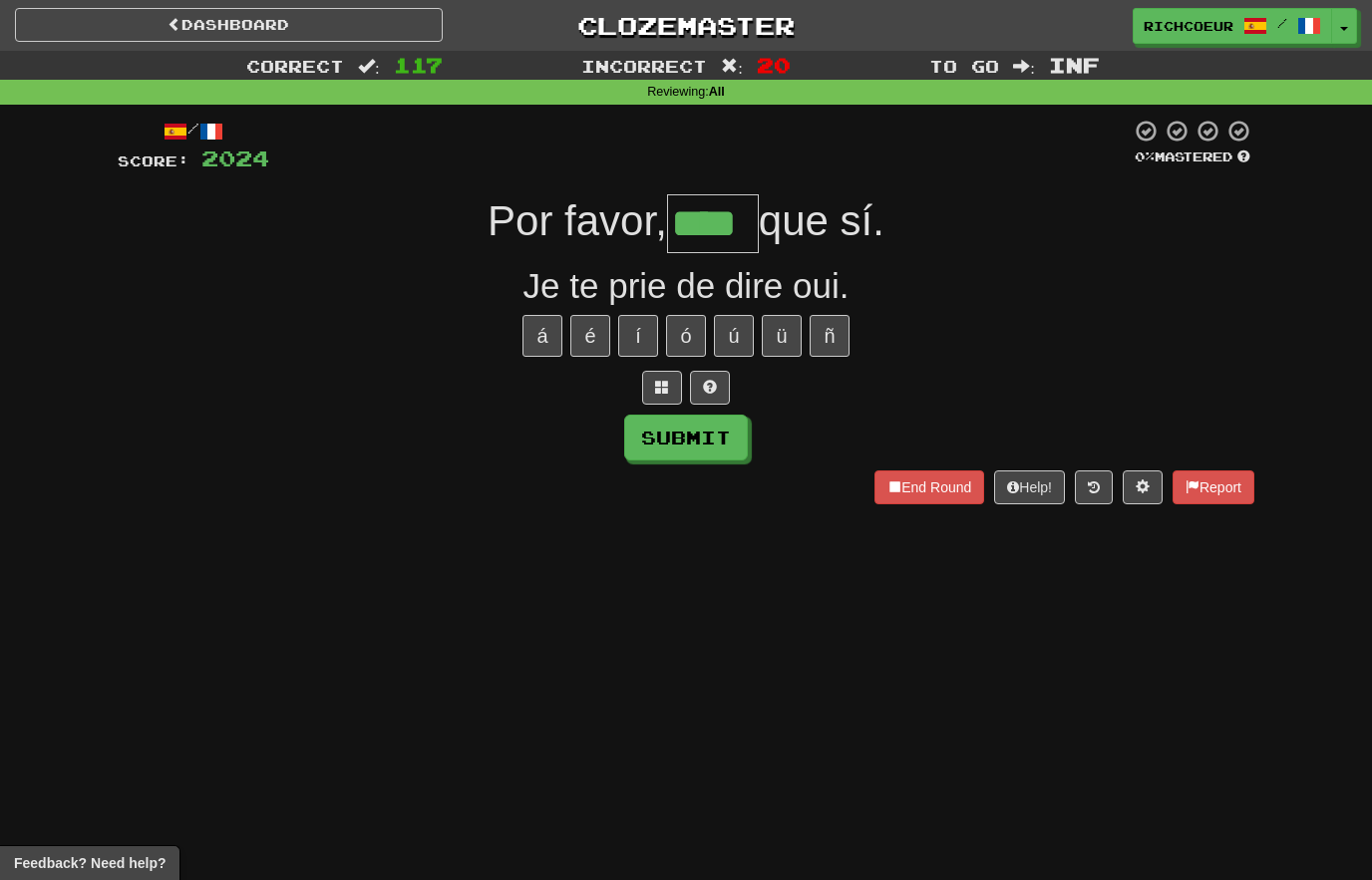 type on "****" 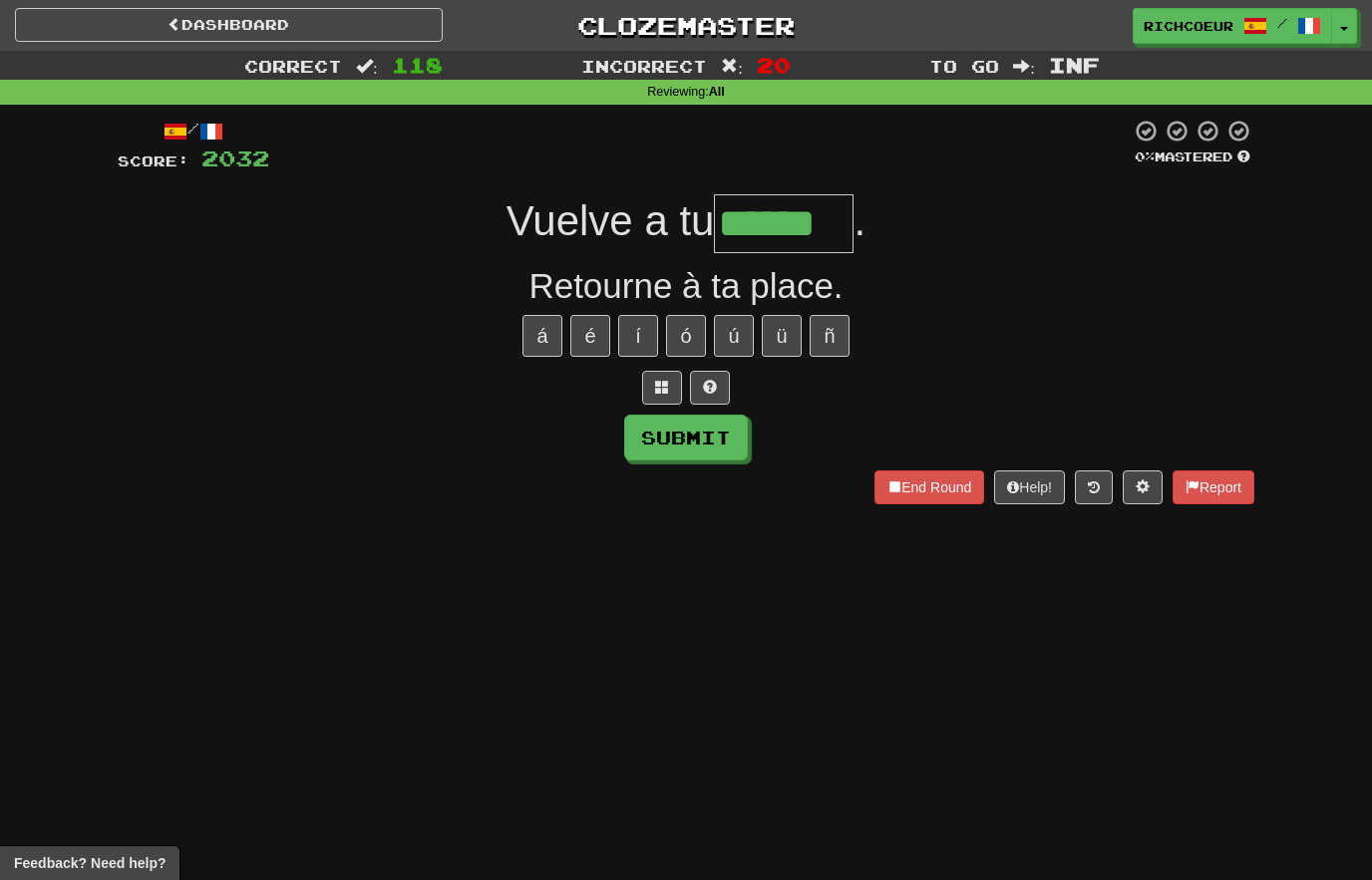type on "******" 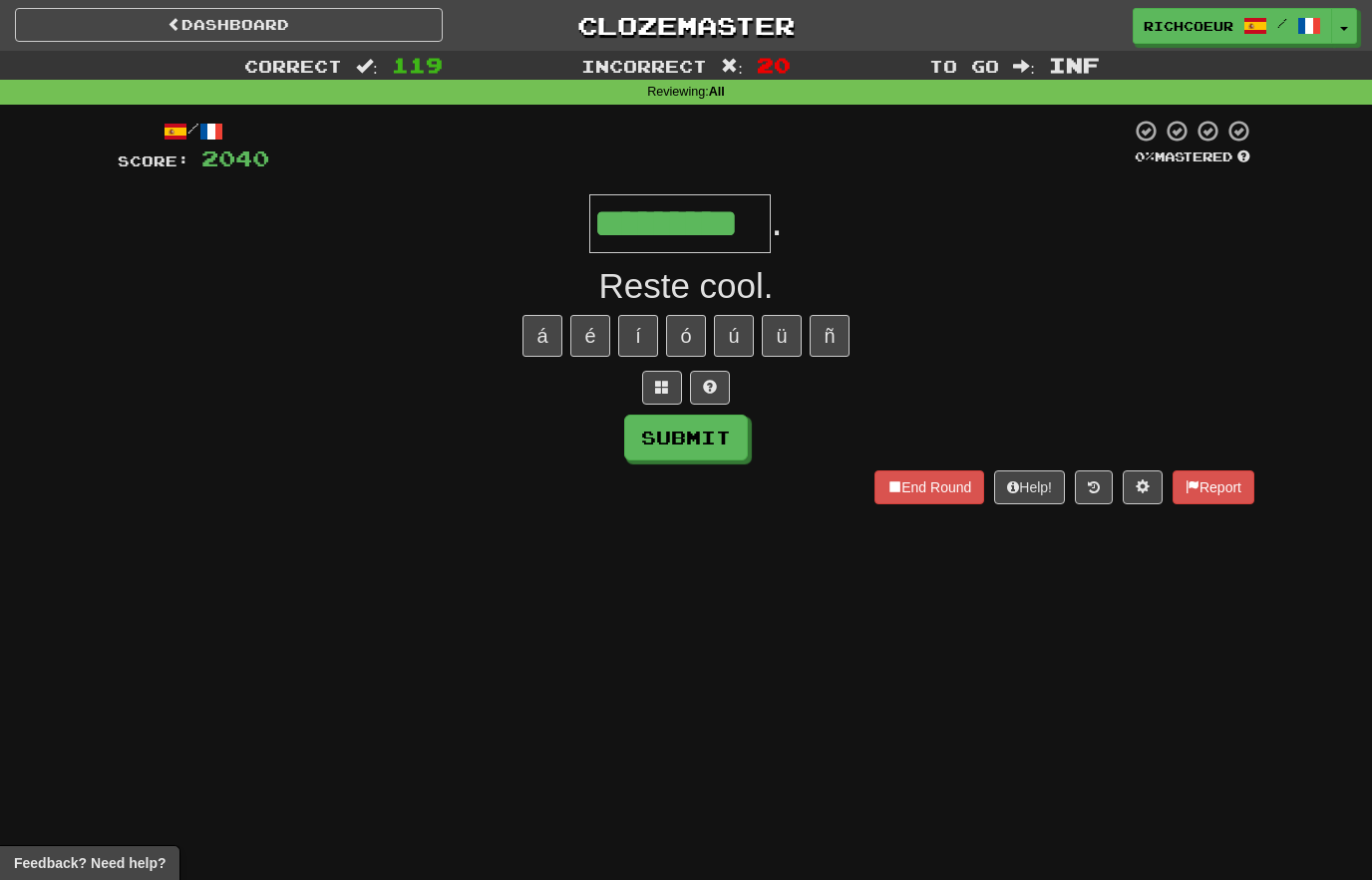 type on "*********" 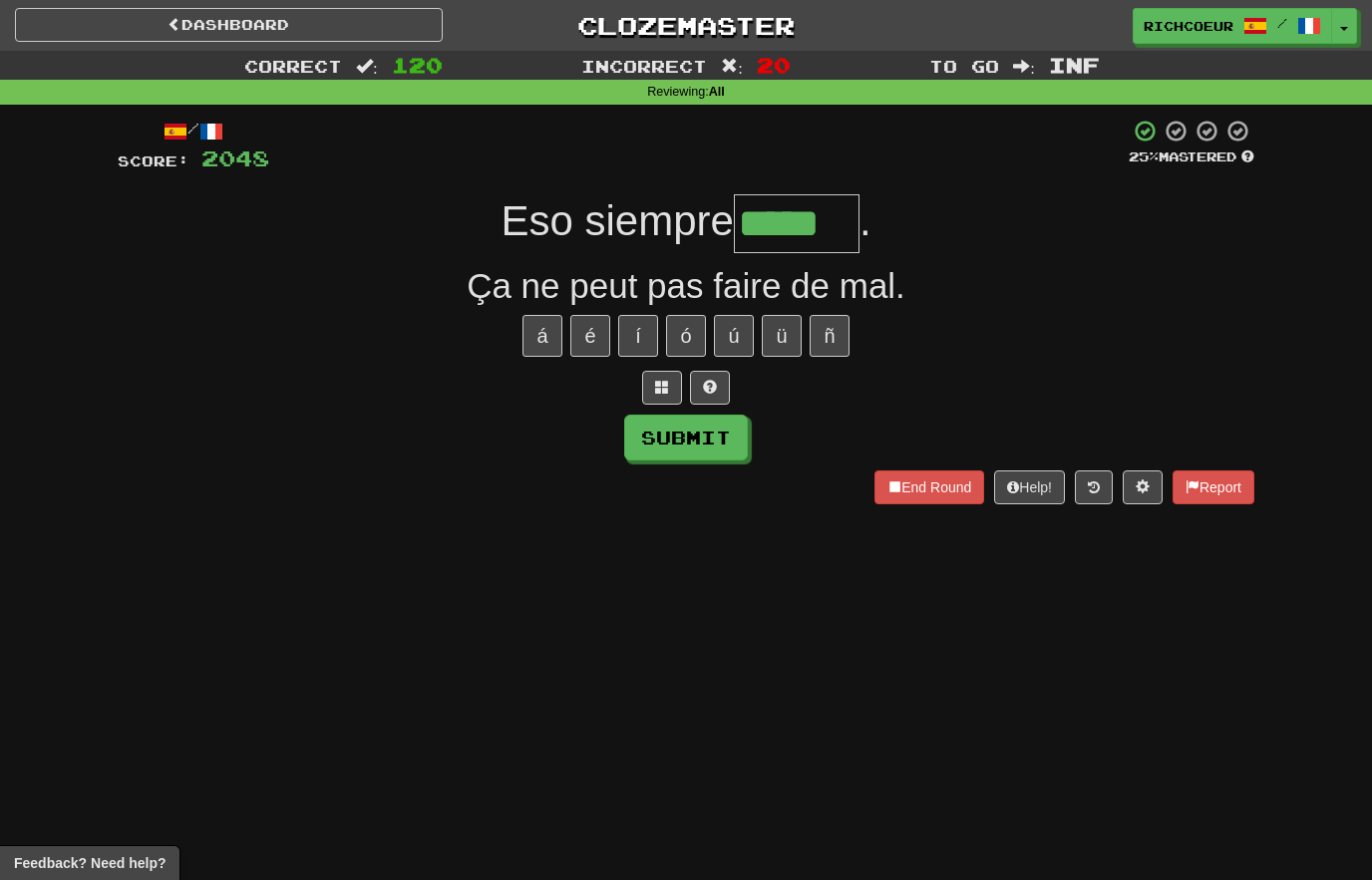 type on "*****" 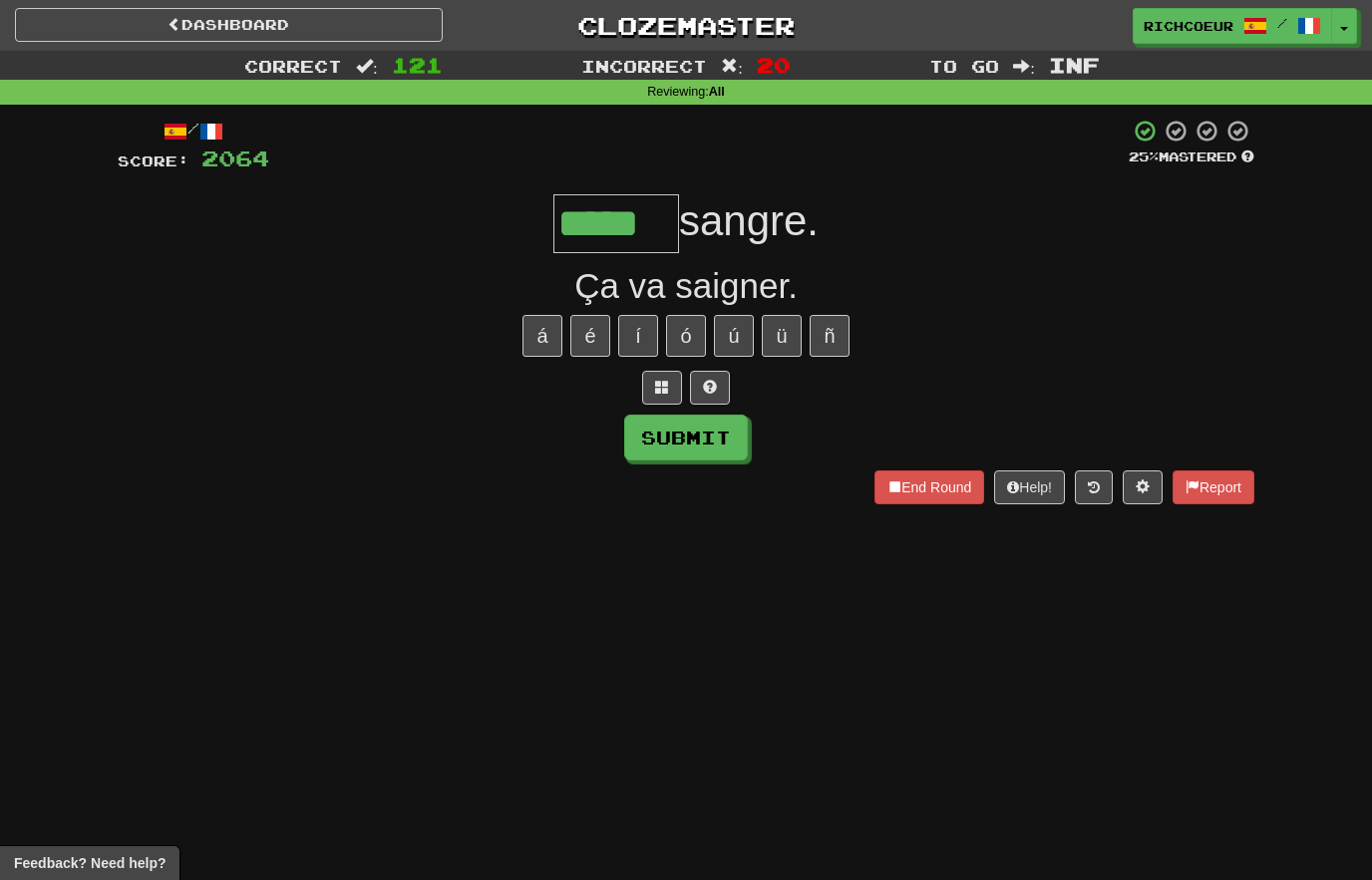 type on "*****" 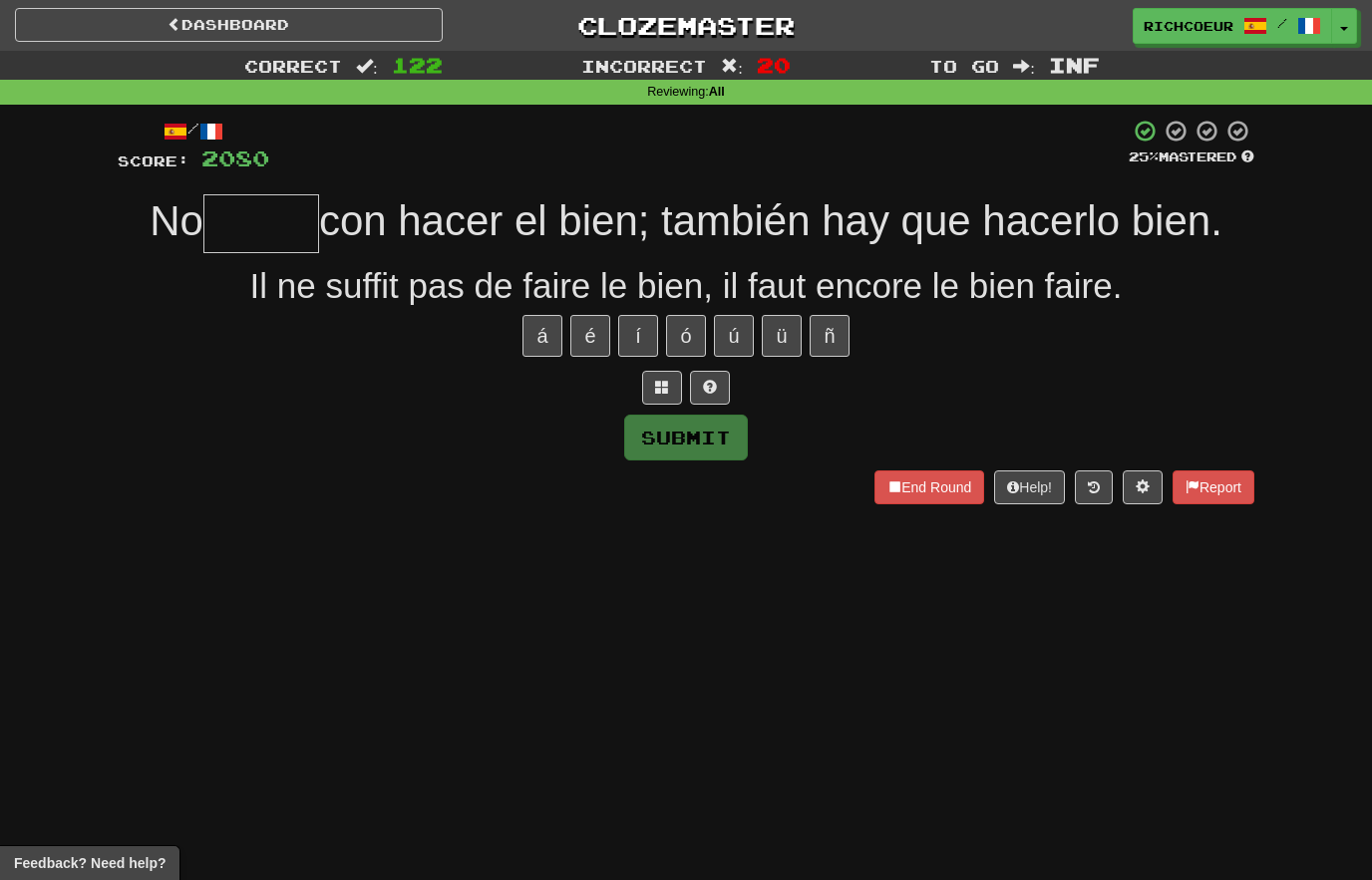 type on "*" 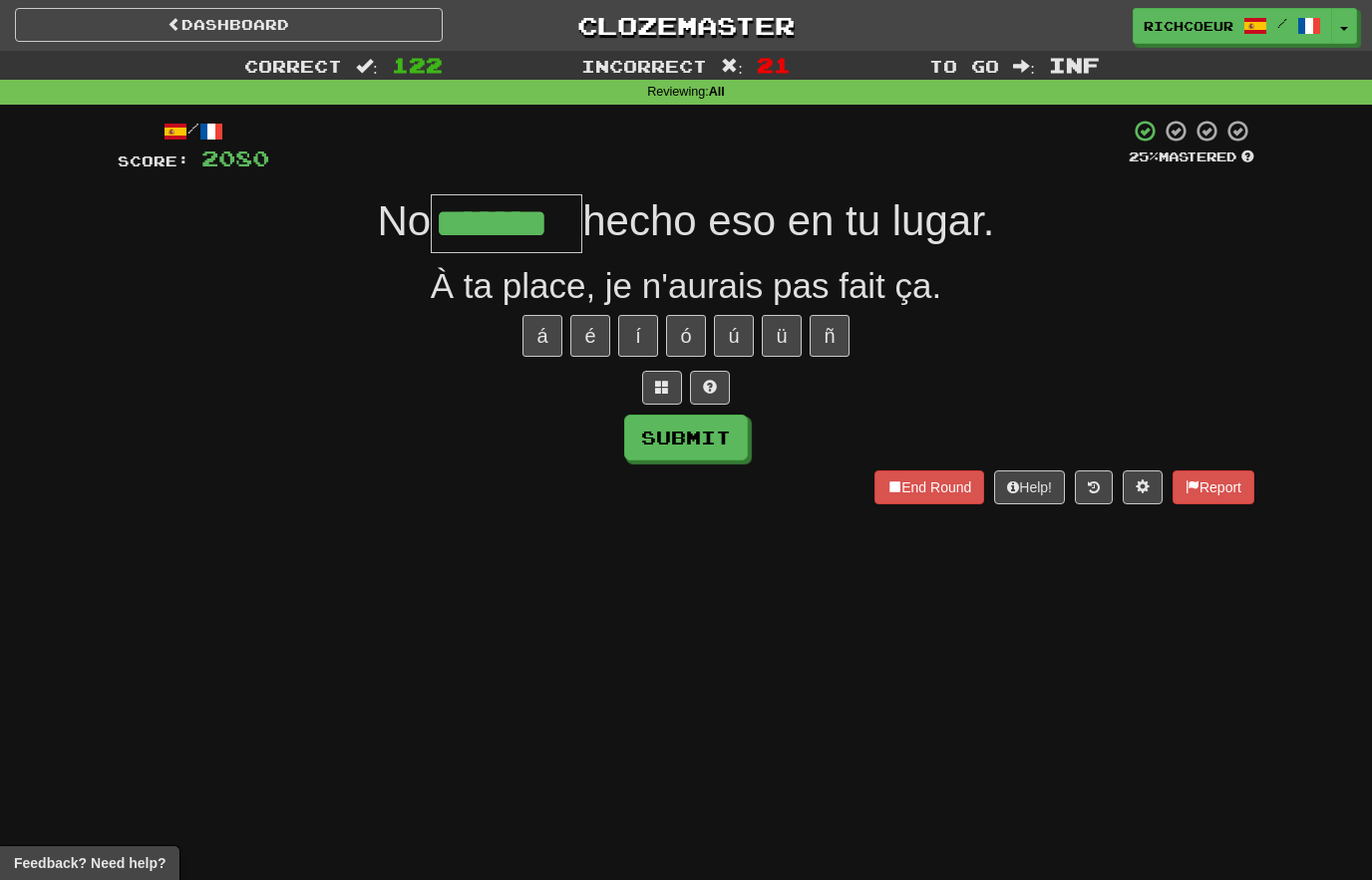 type on "*******" 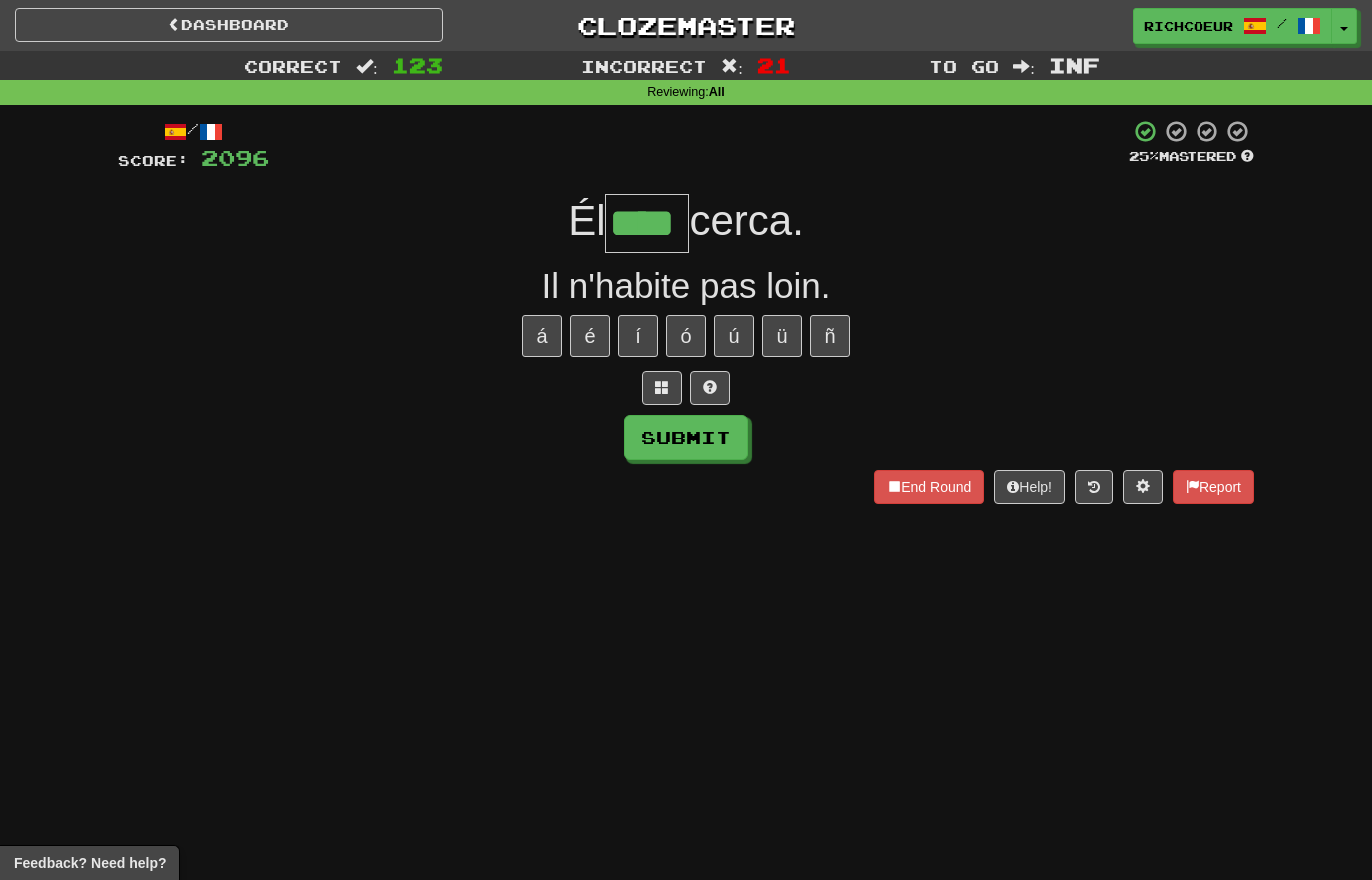 type on "****" 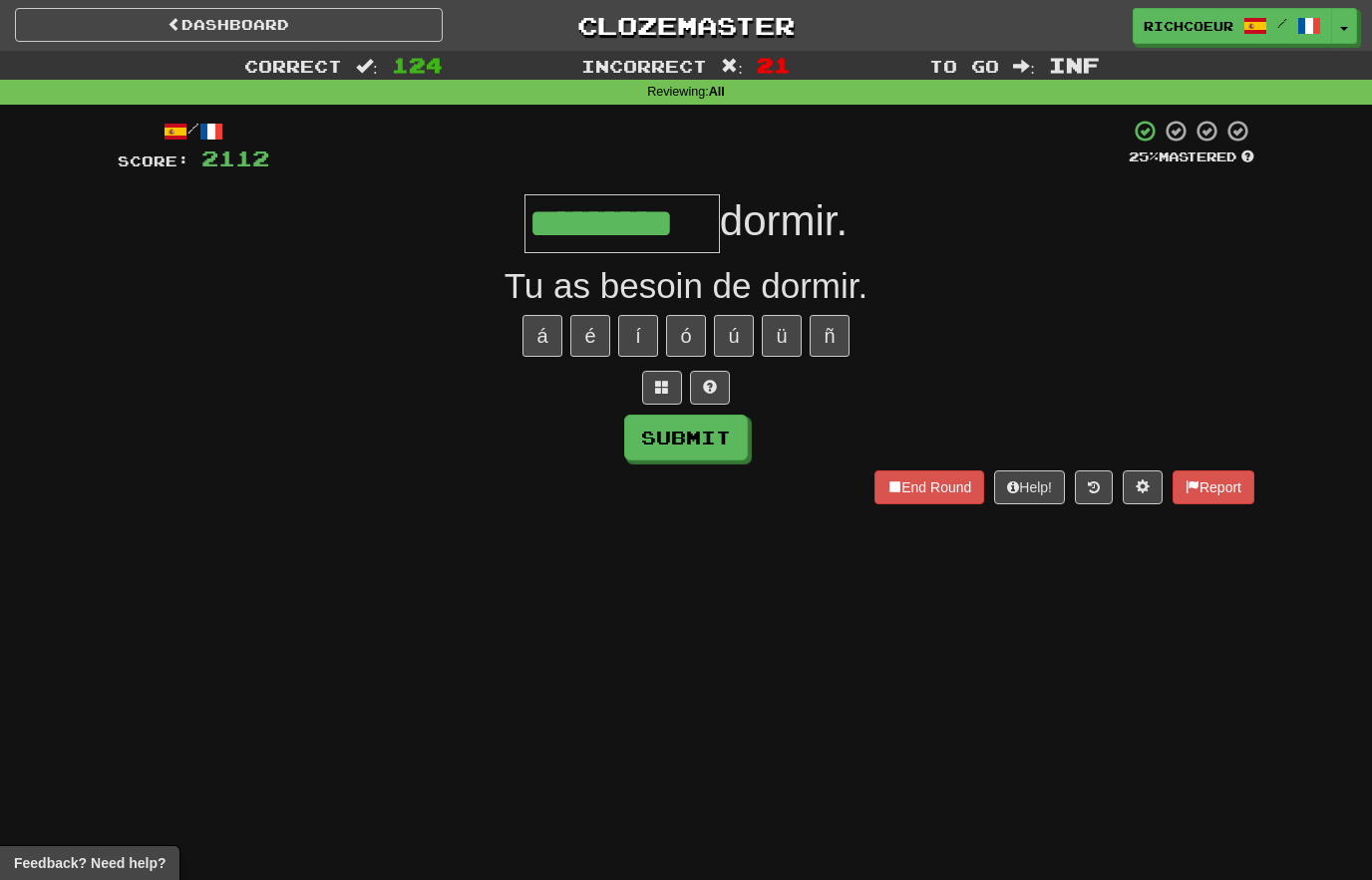 type on "*********" 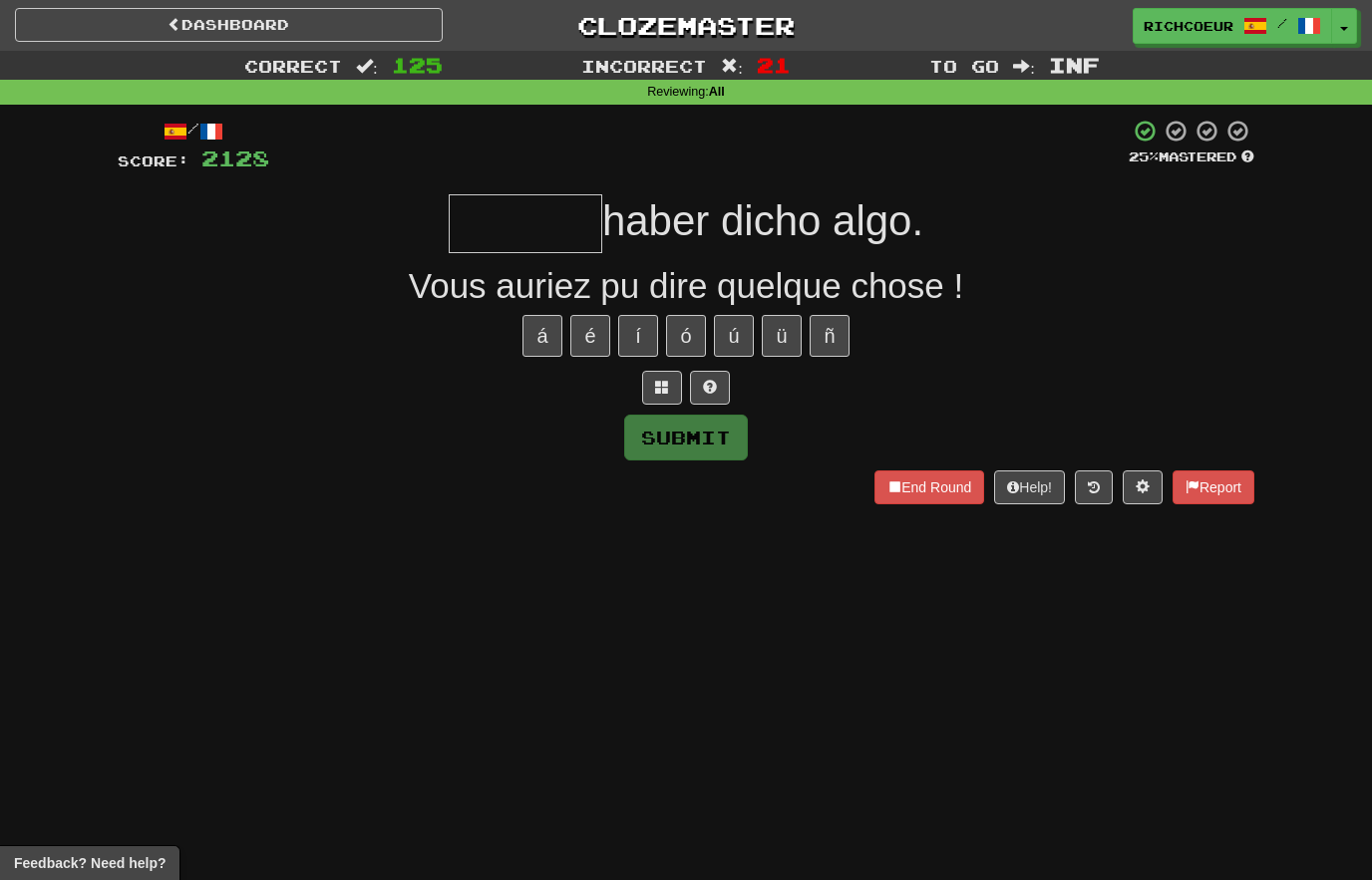 type on "*" 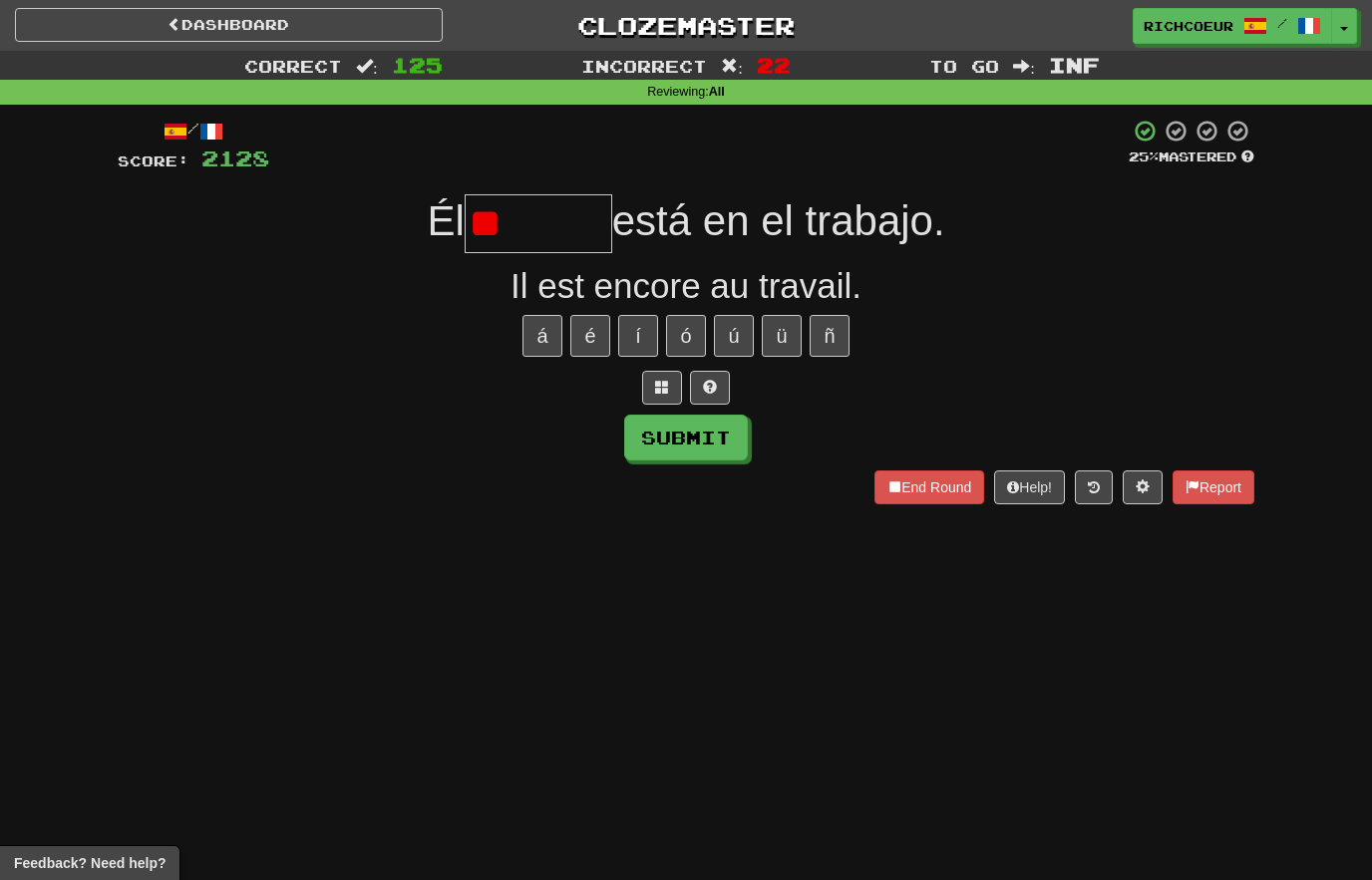 type on "*" 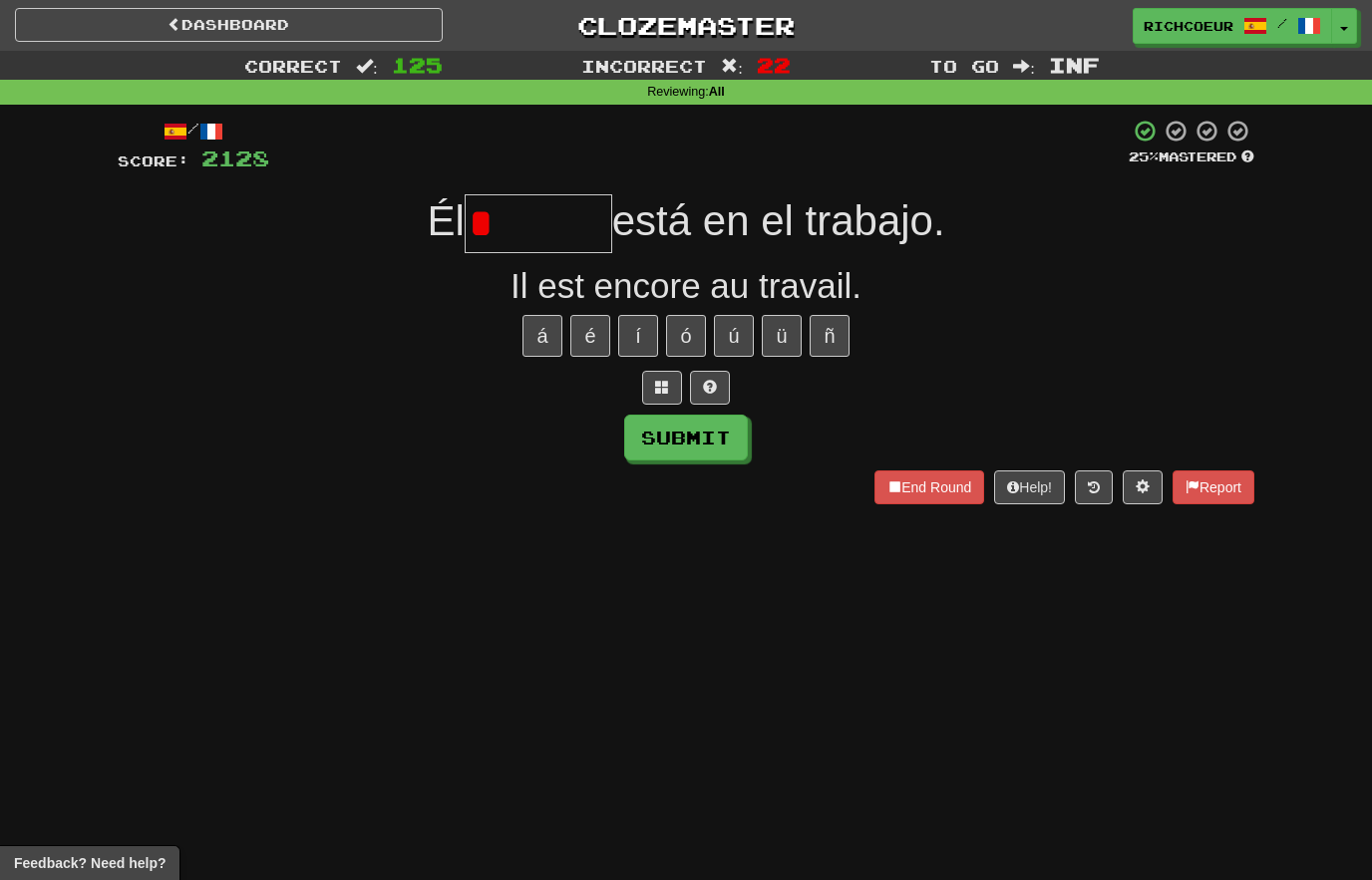 type on "*******" 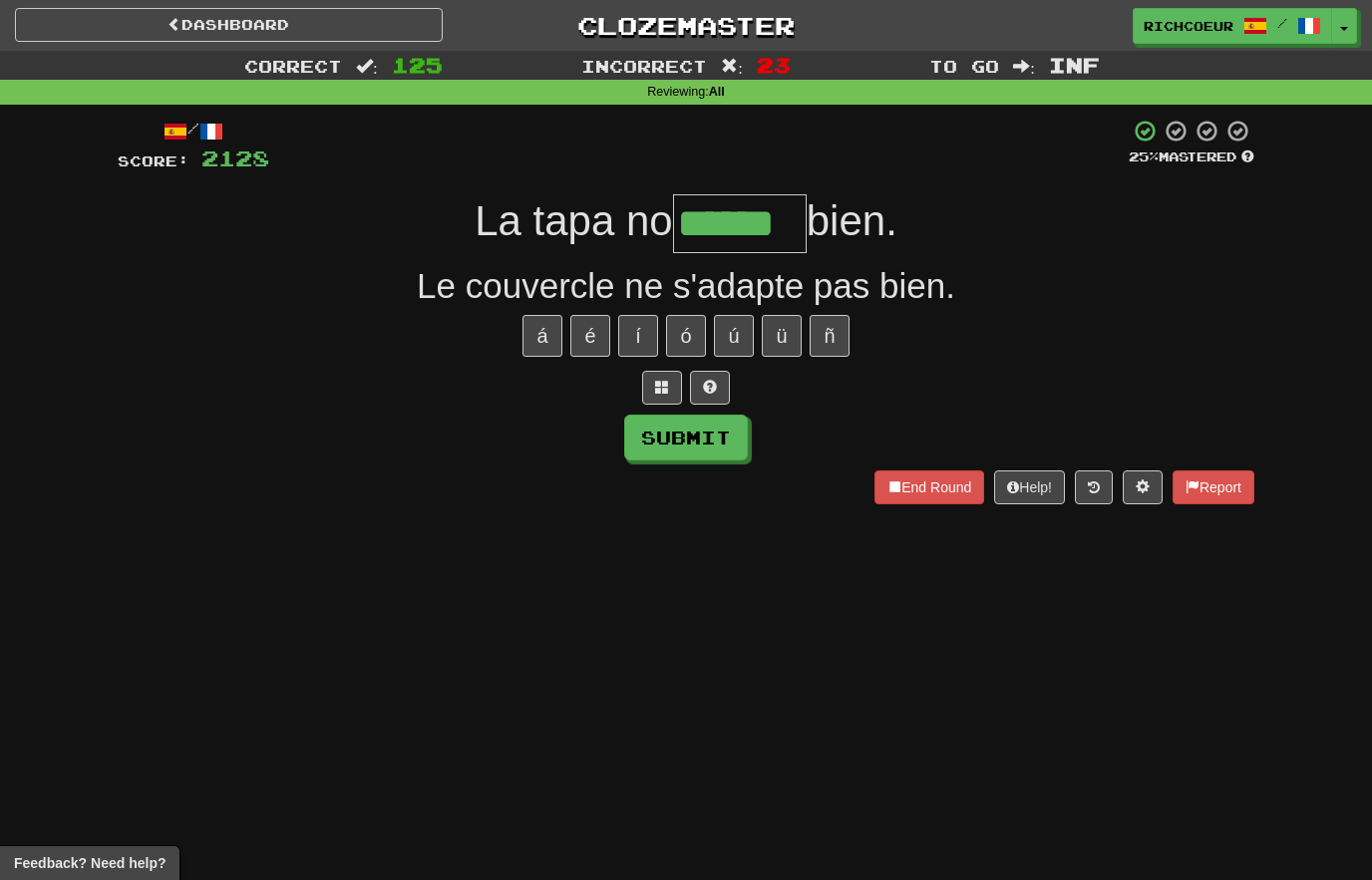 type on "******" 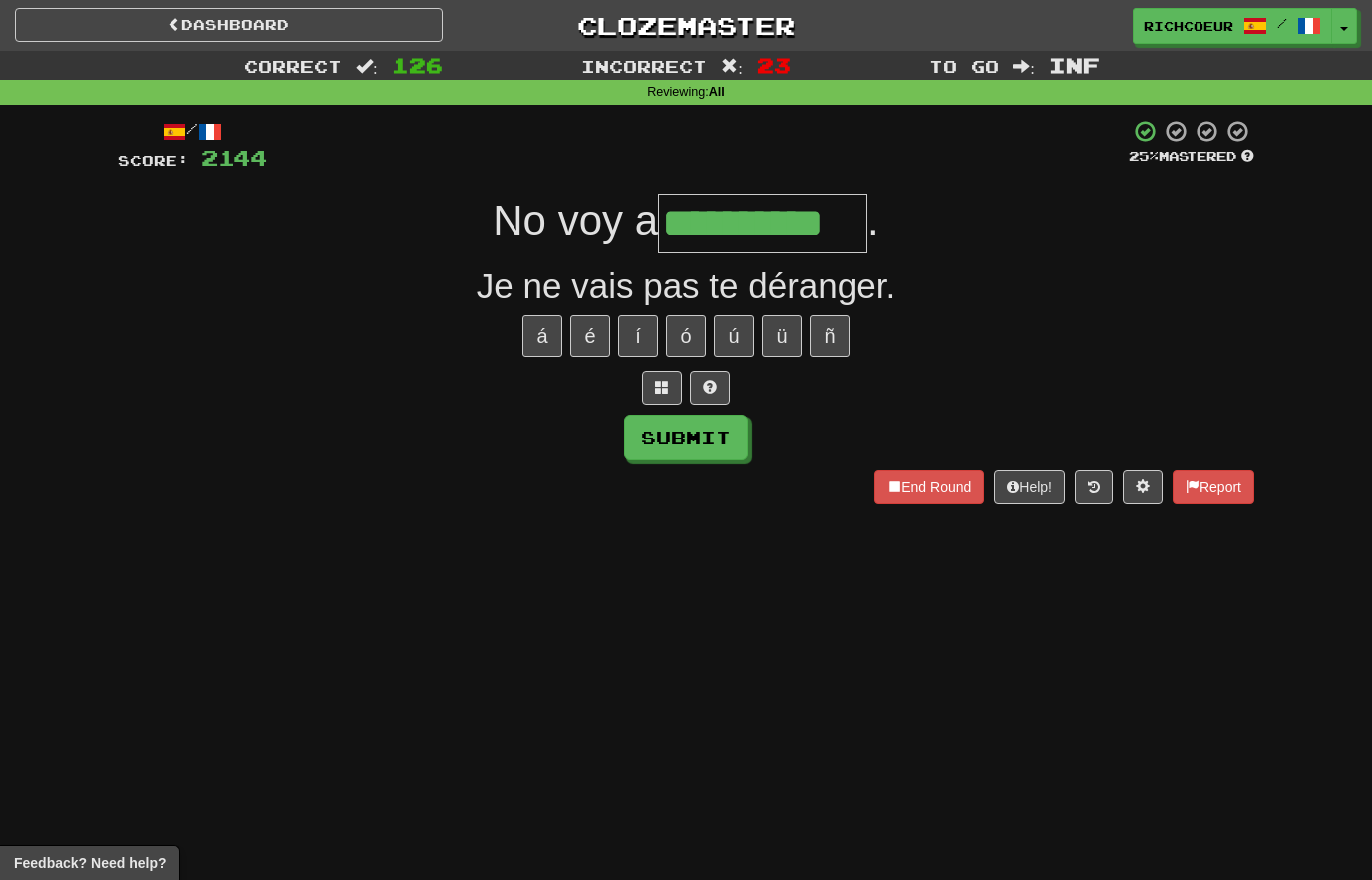 type on "**********" 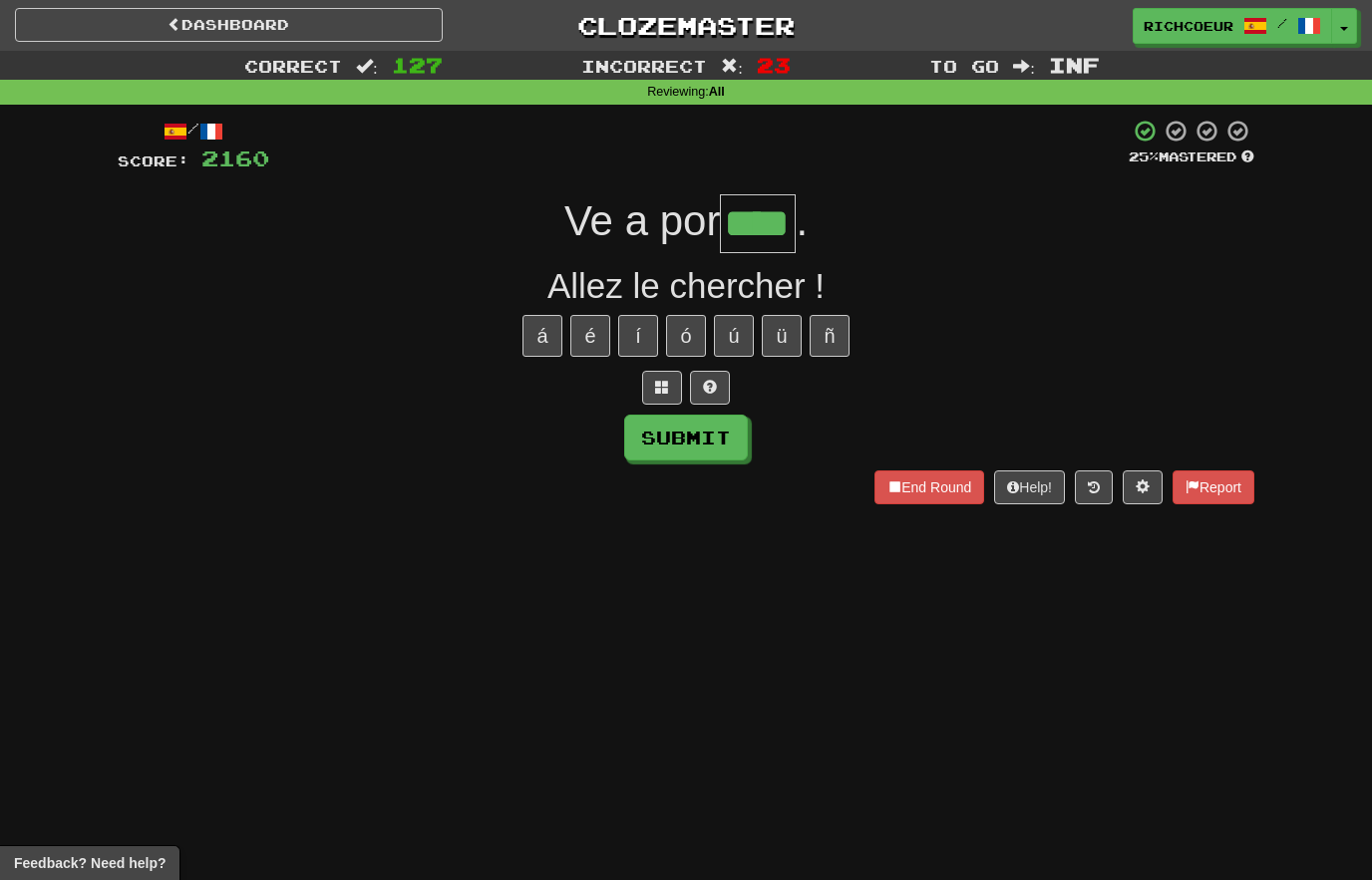 type on "****" 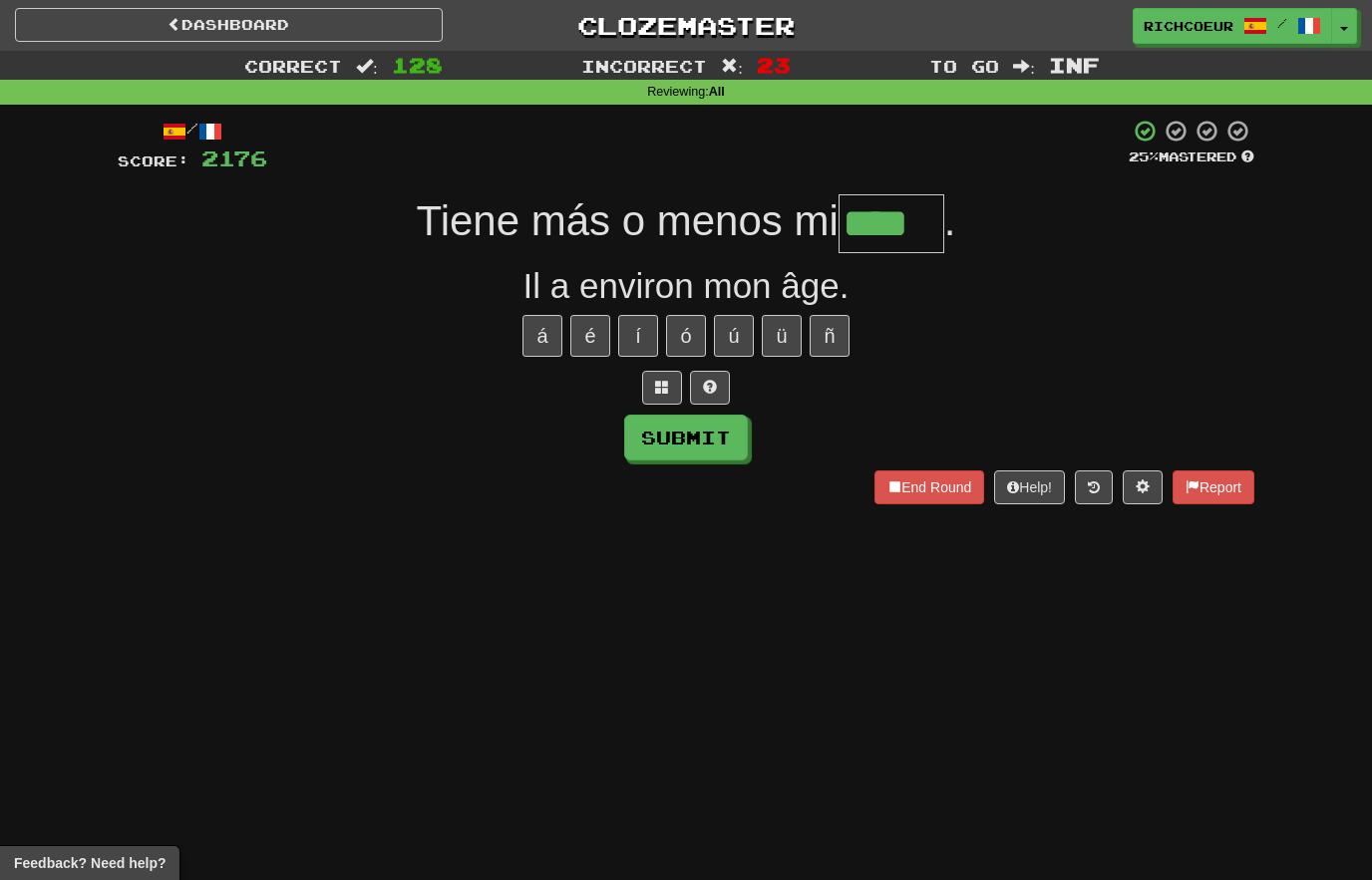 type on "****" 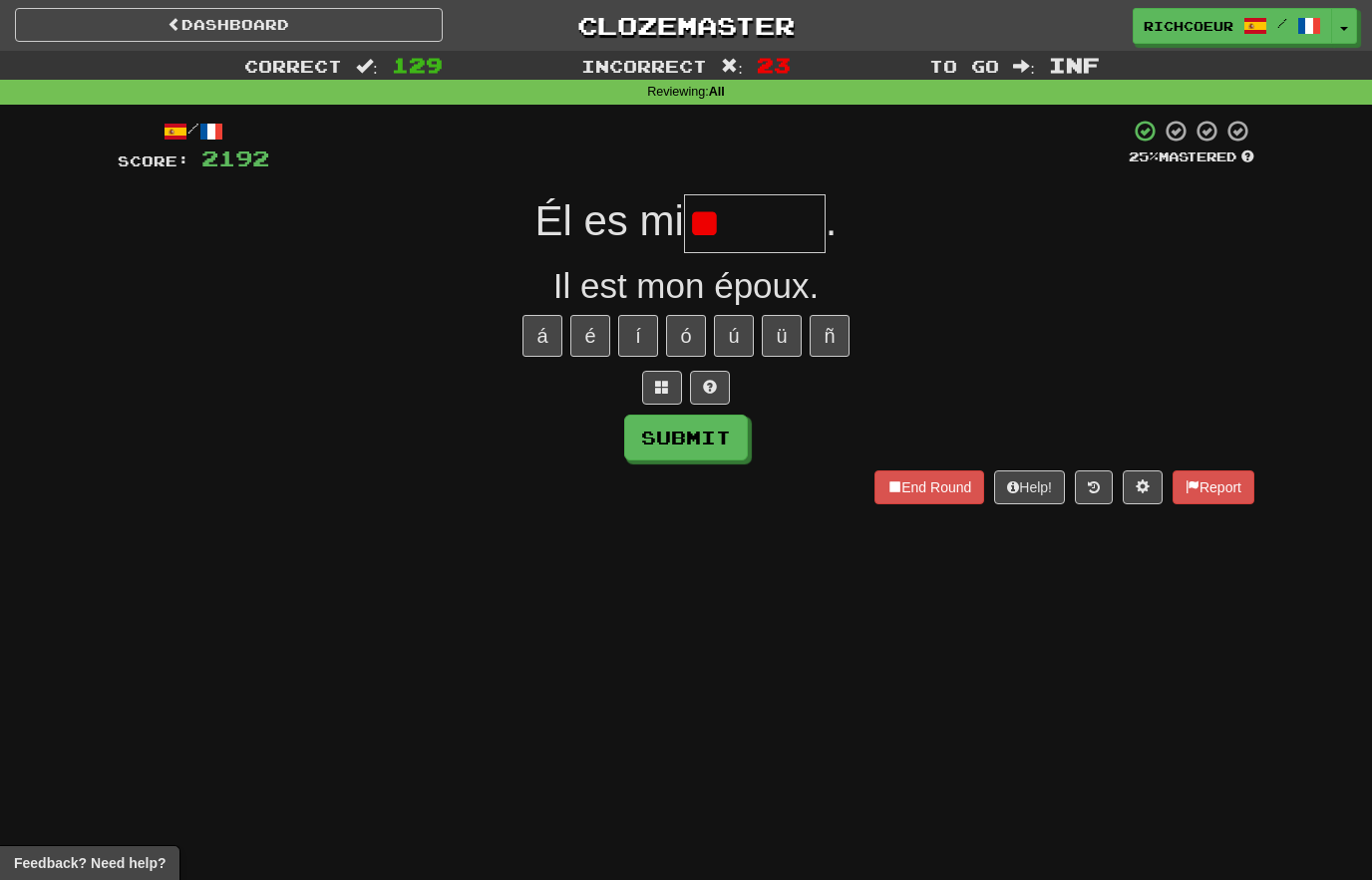 type on "*" 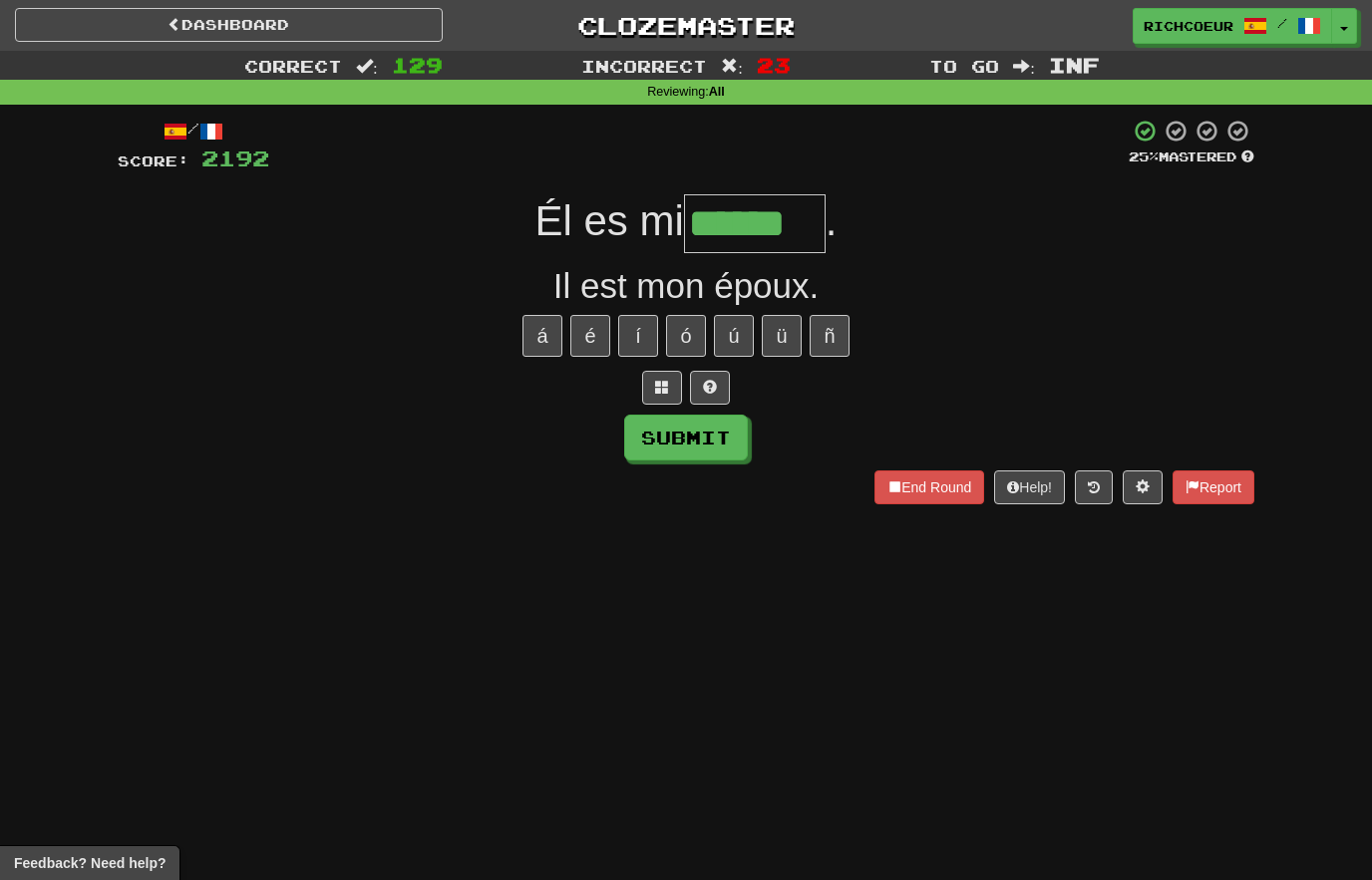 type on "******" 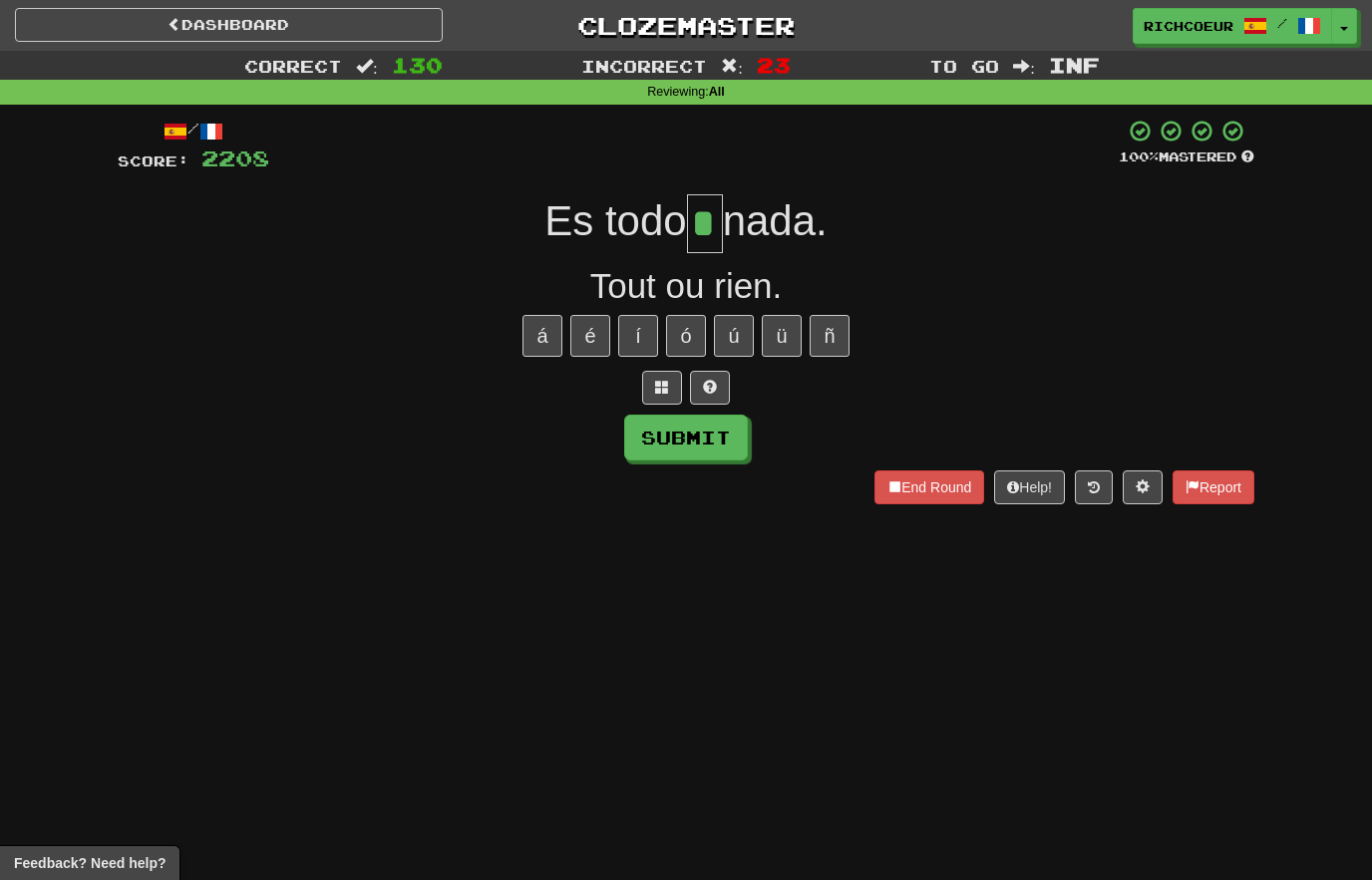 type on "*" 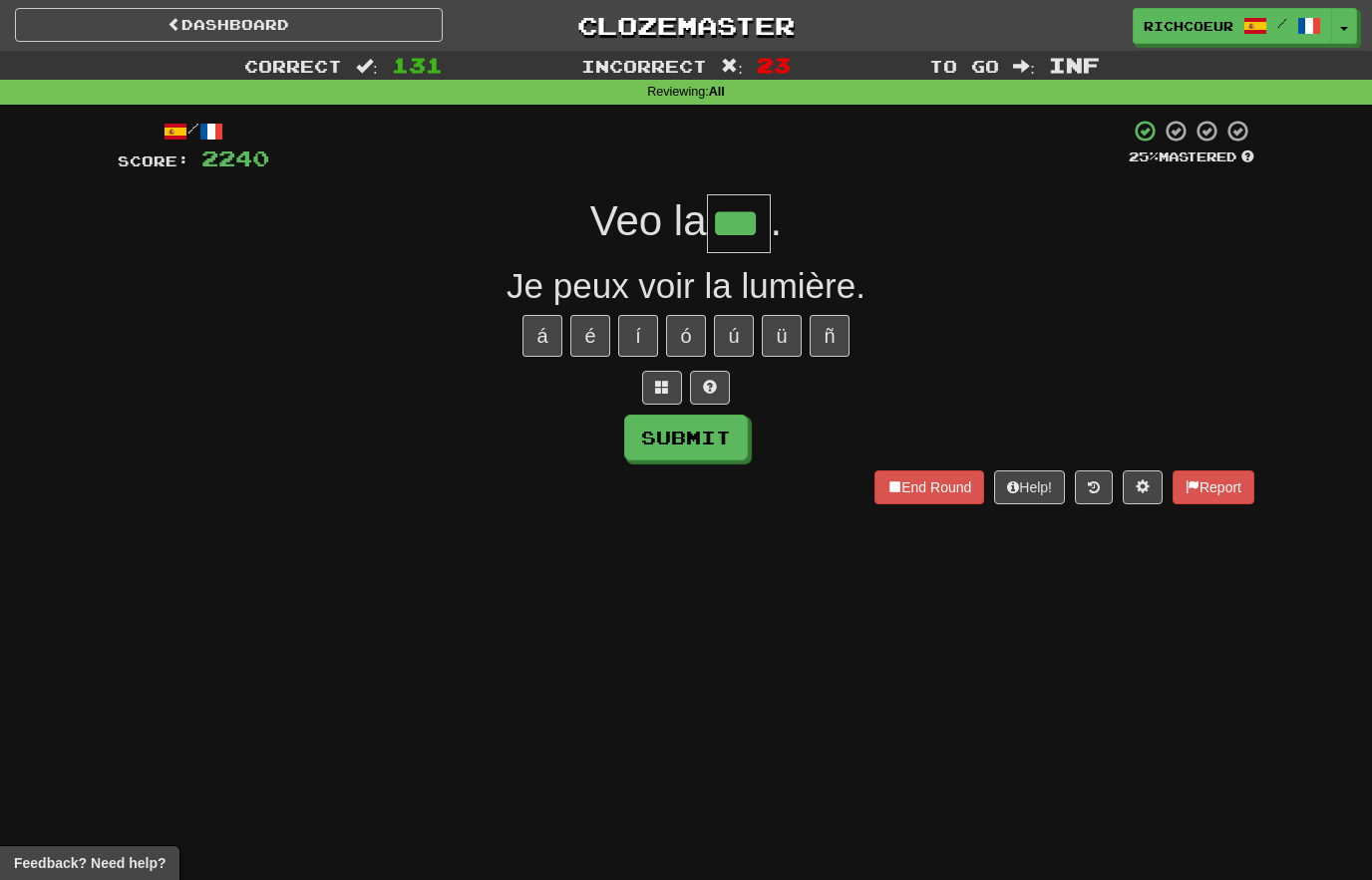 type on "***" 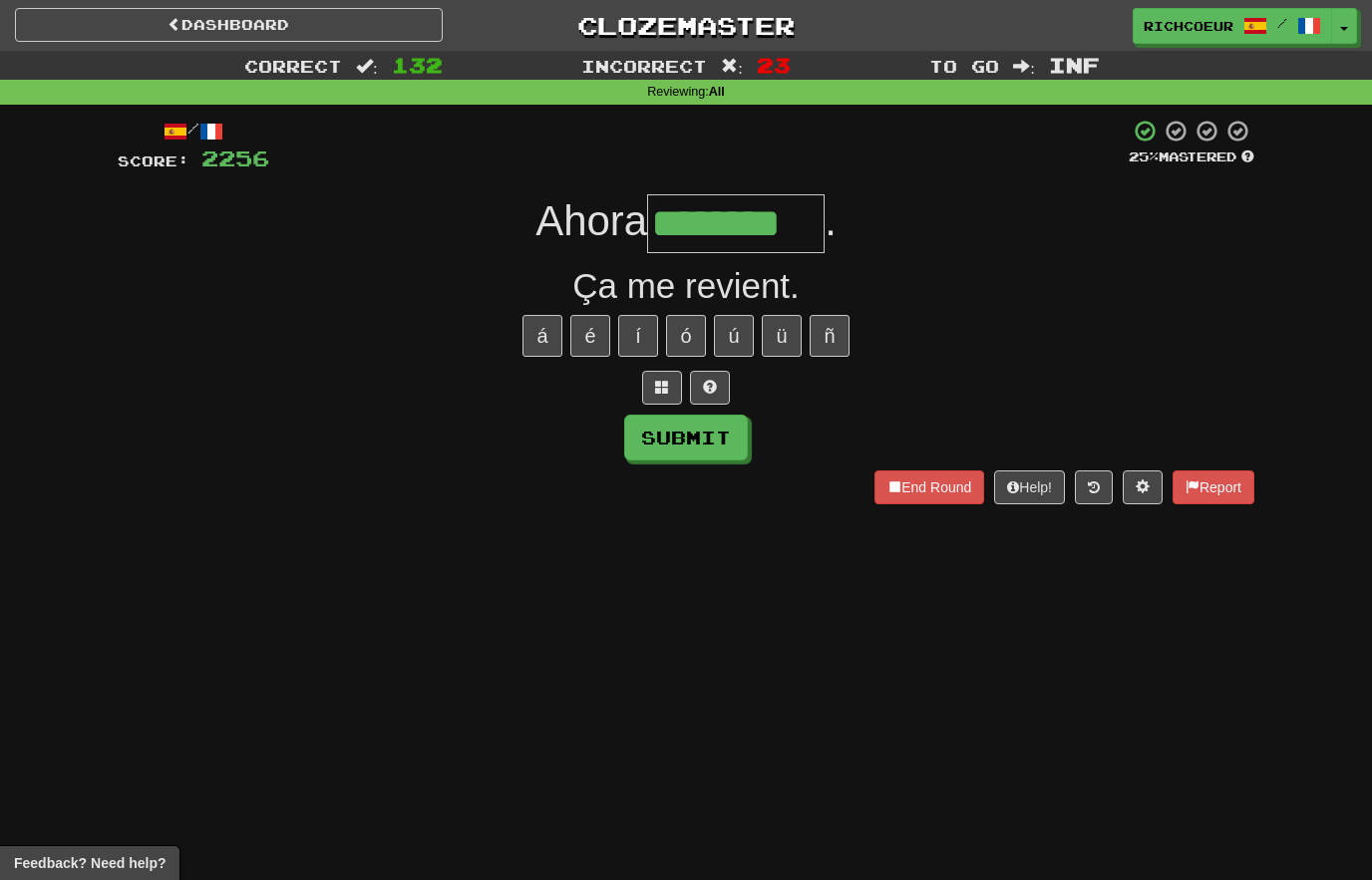 type on "********" 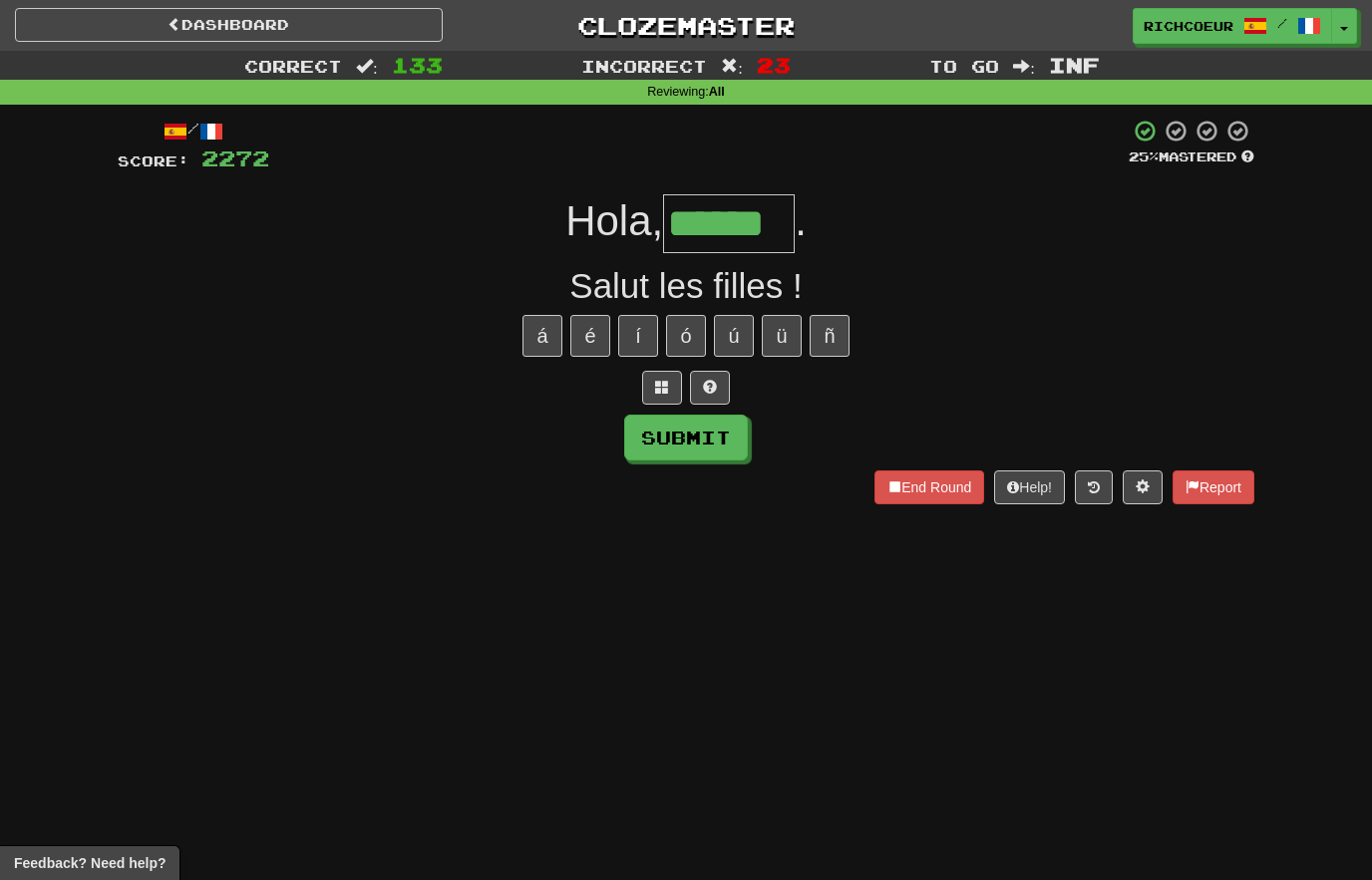type on "******" 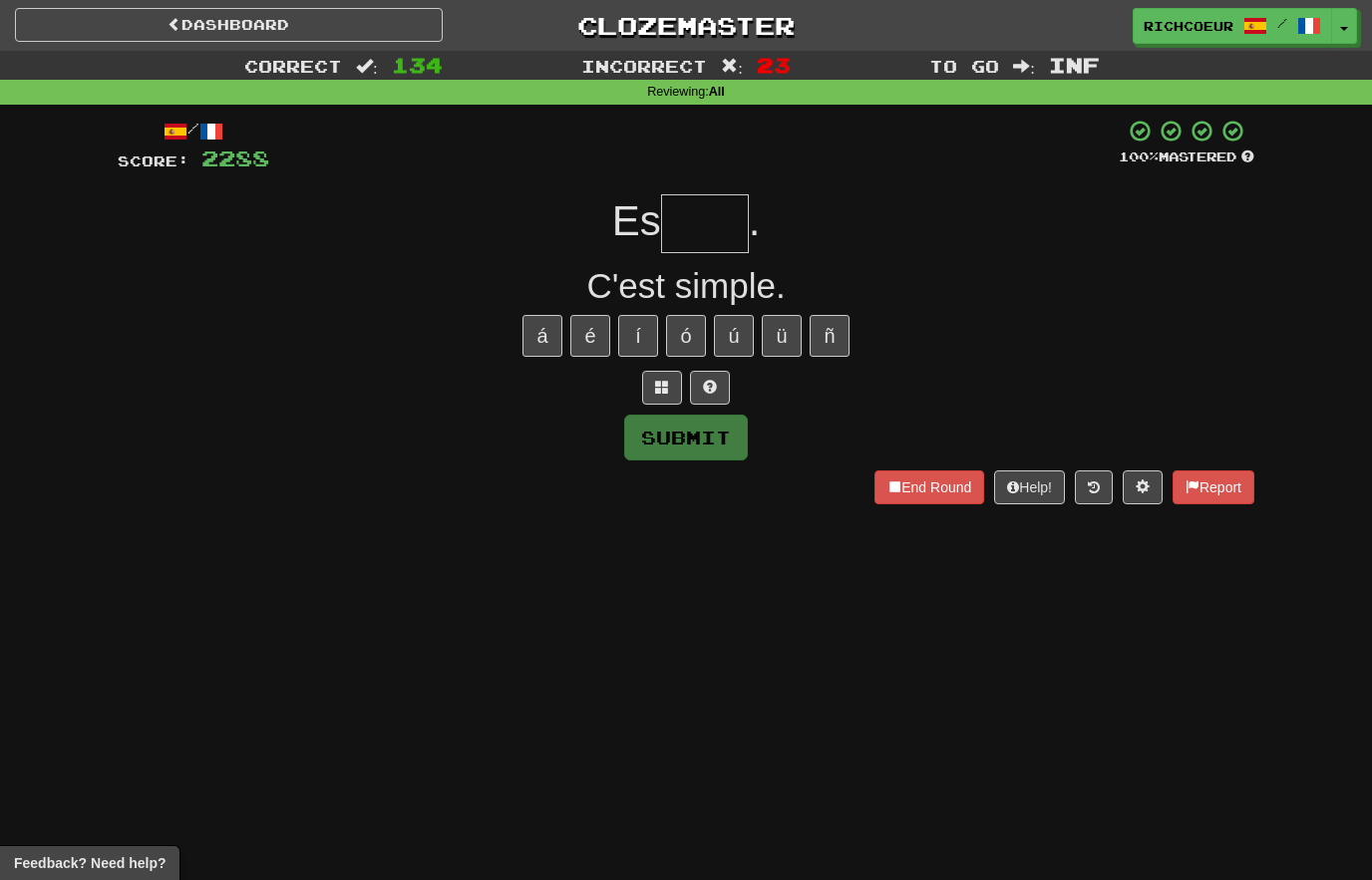 type on "*****" 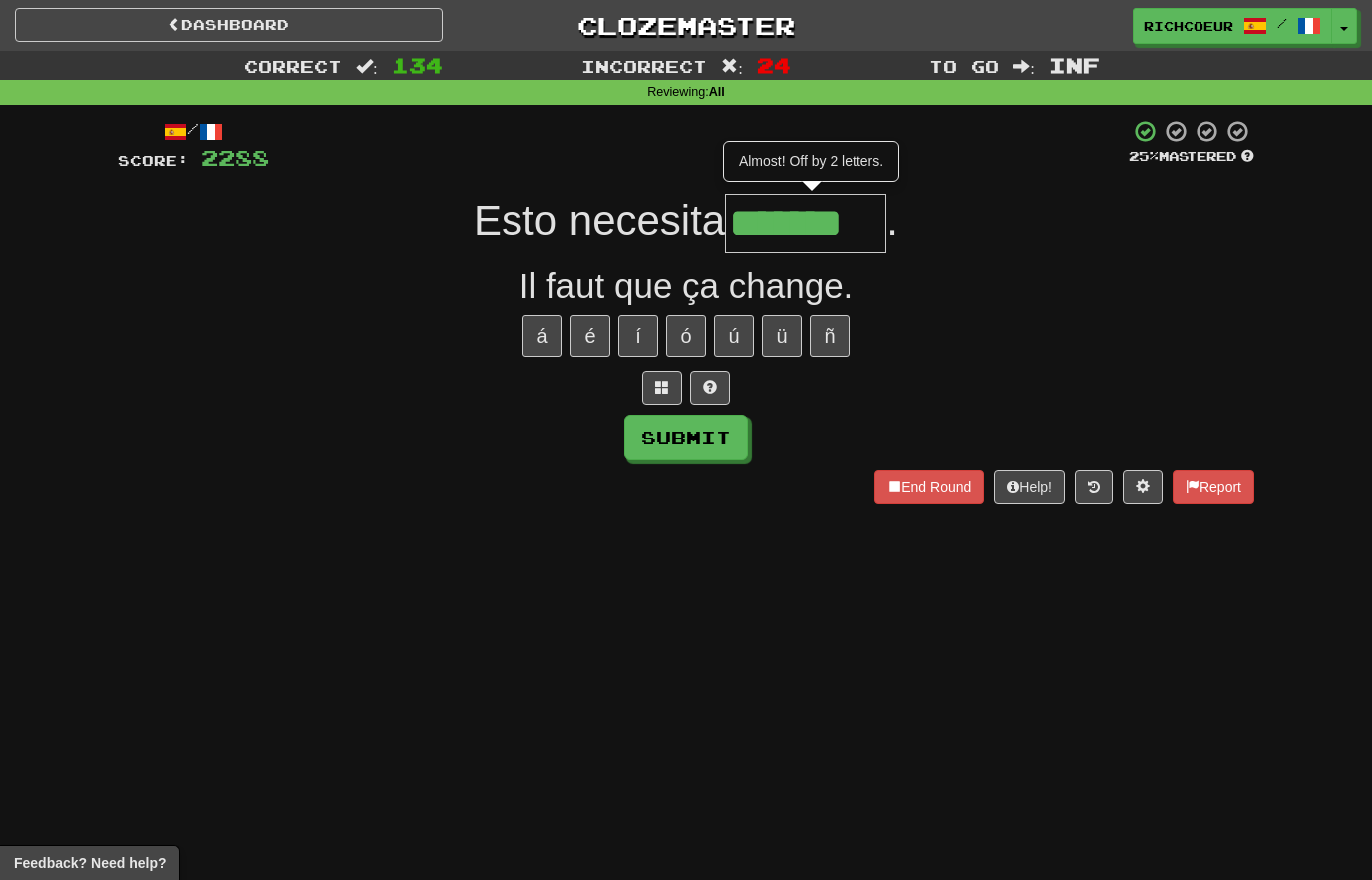 type on "*******" 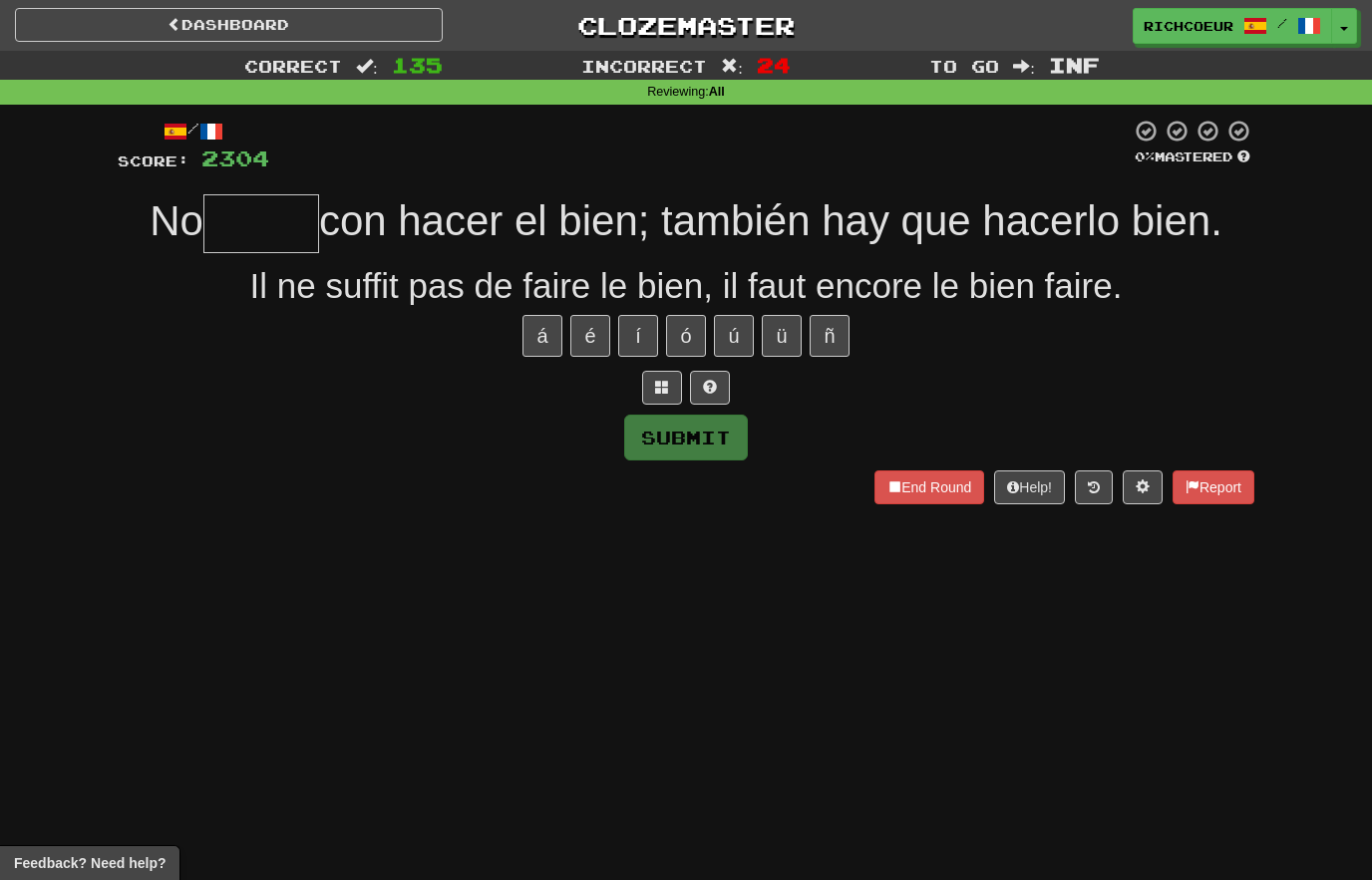 type on "*****" 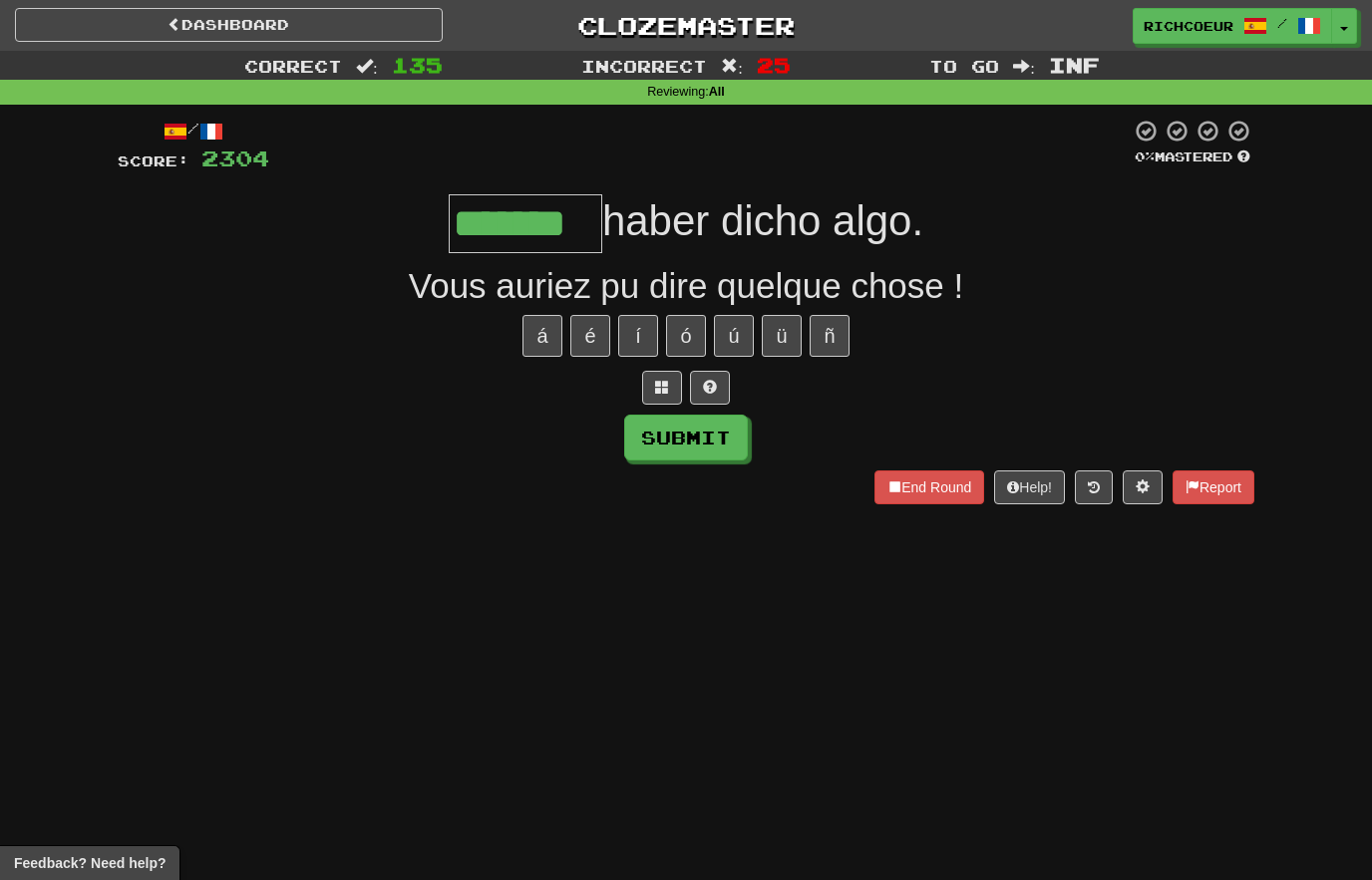 type on "*******" 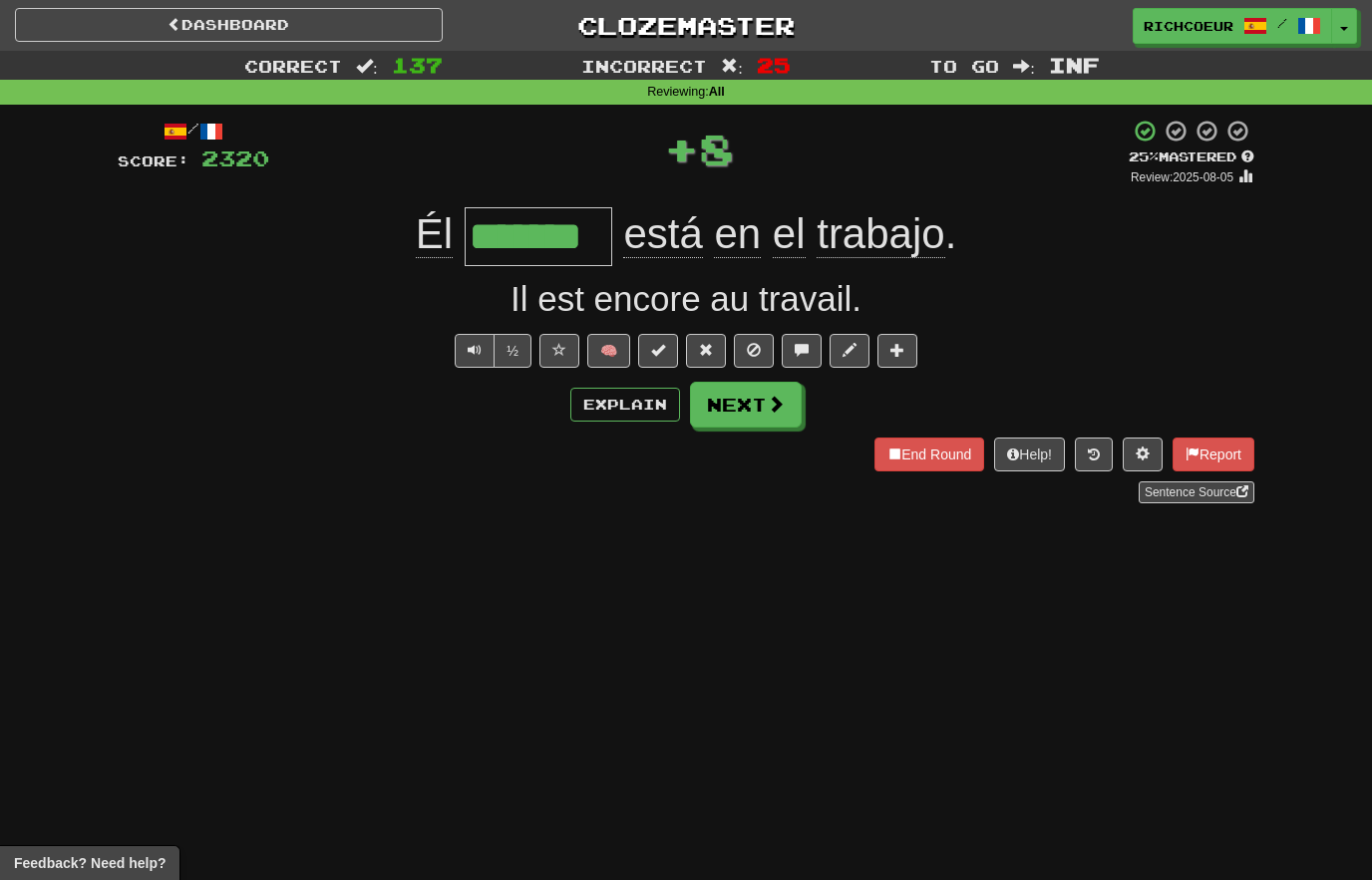 type on "*******" 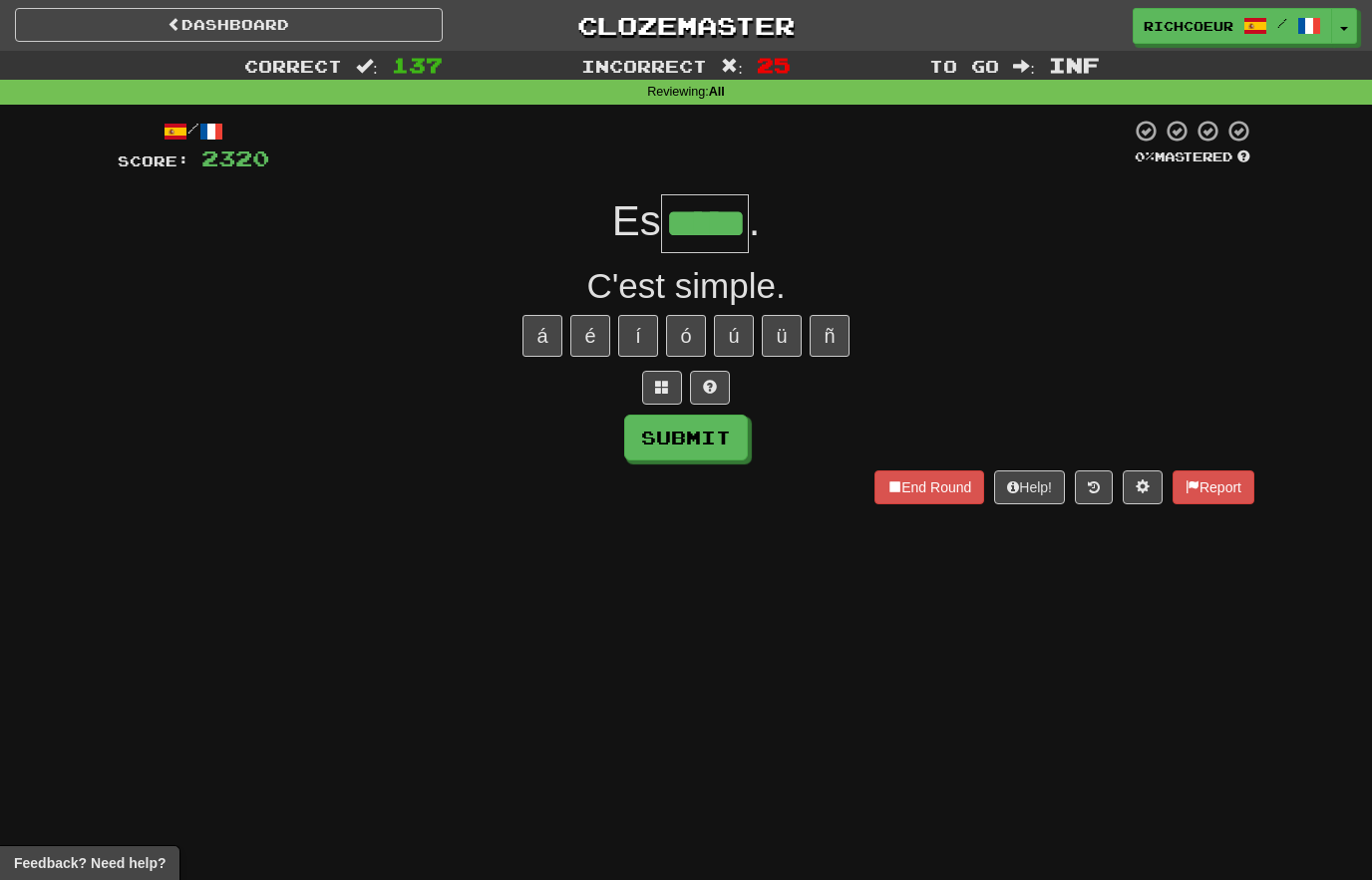 type on "*****" 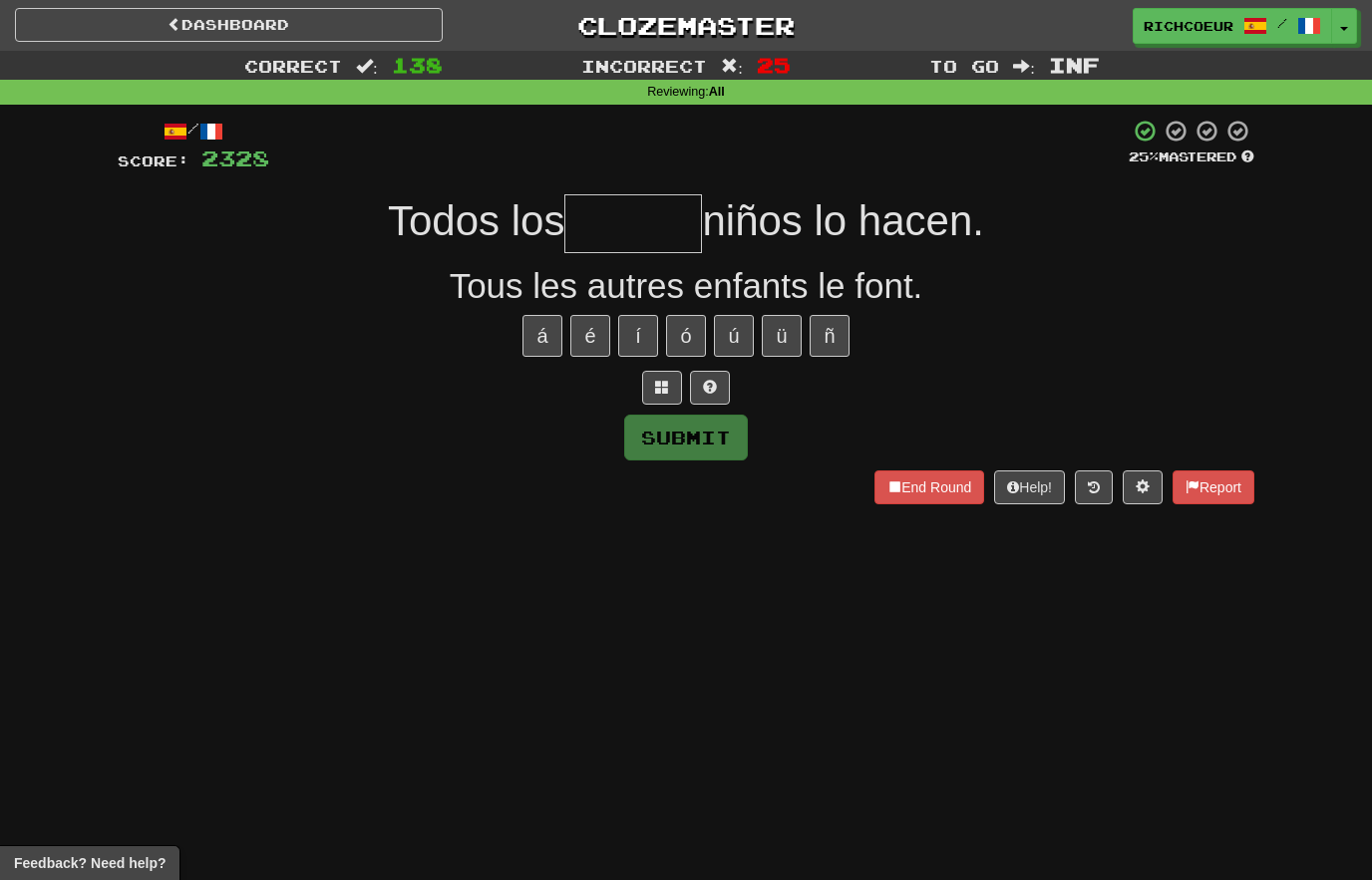 type on "*" 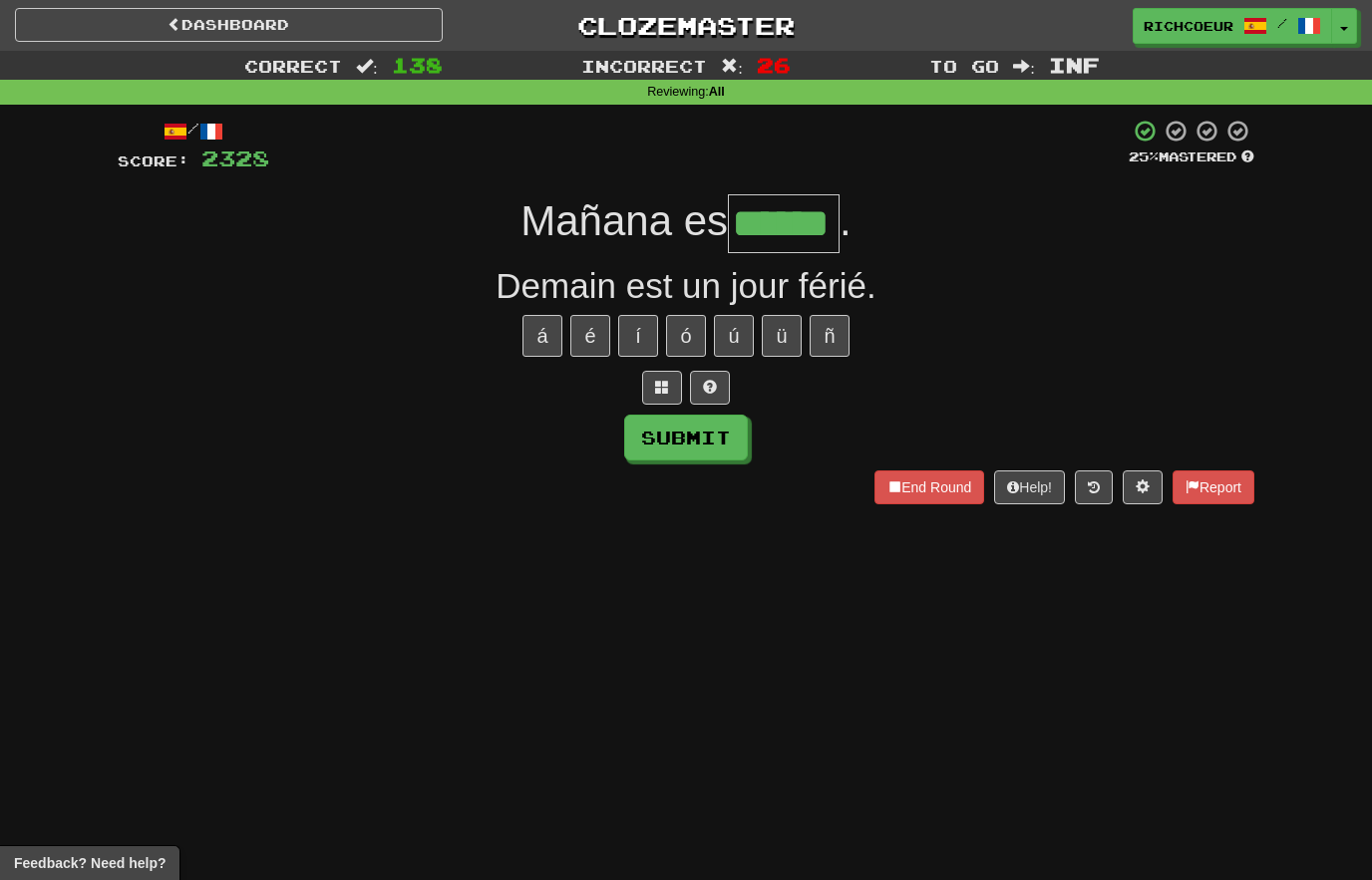 type on "******" 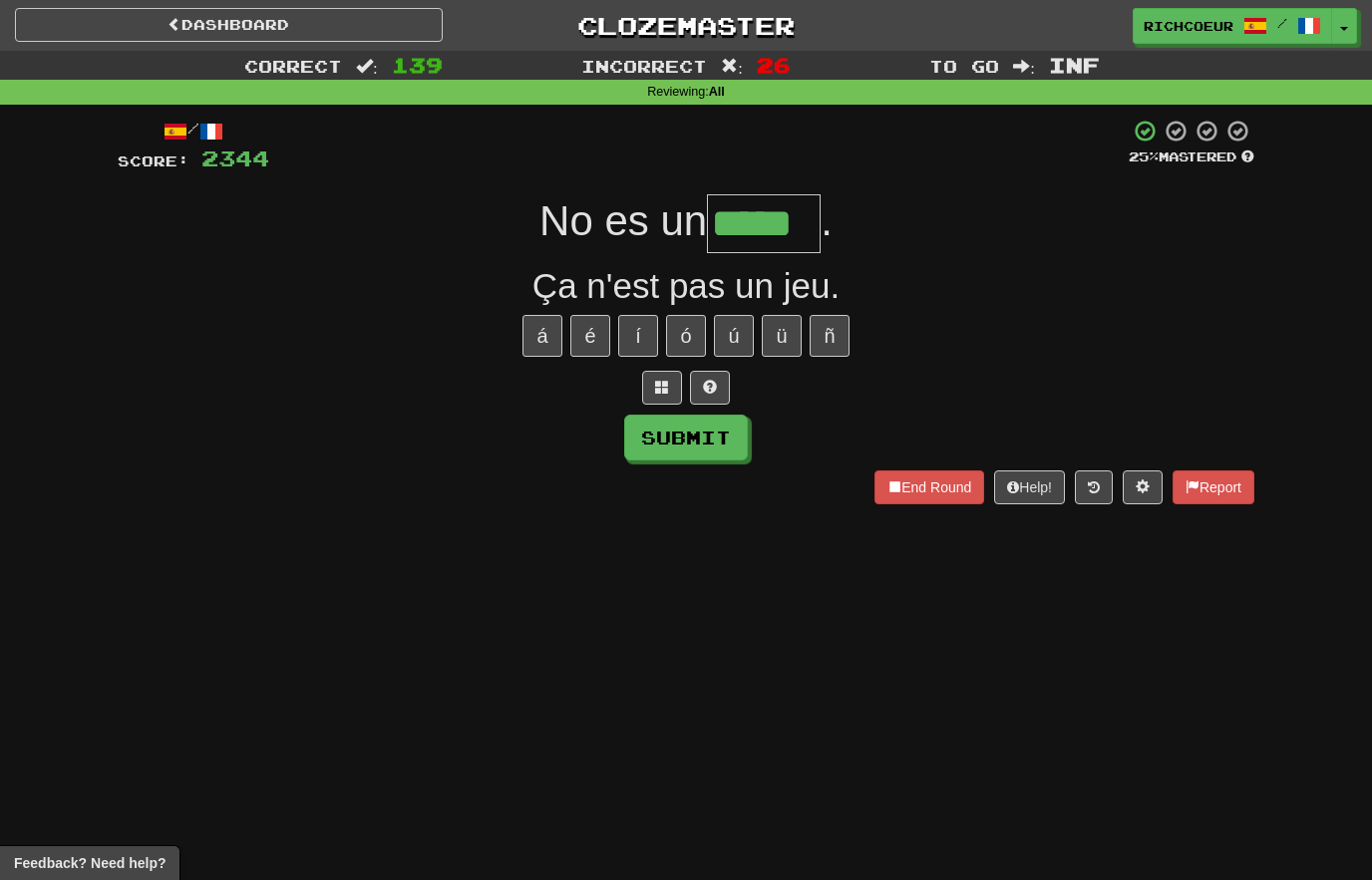 type on "*****" 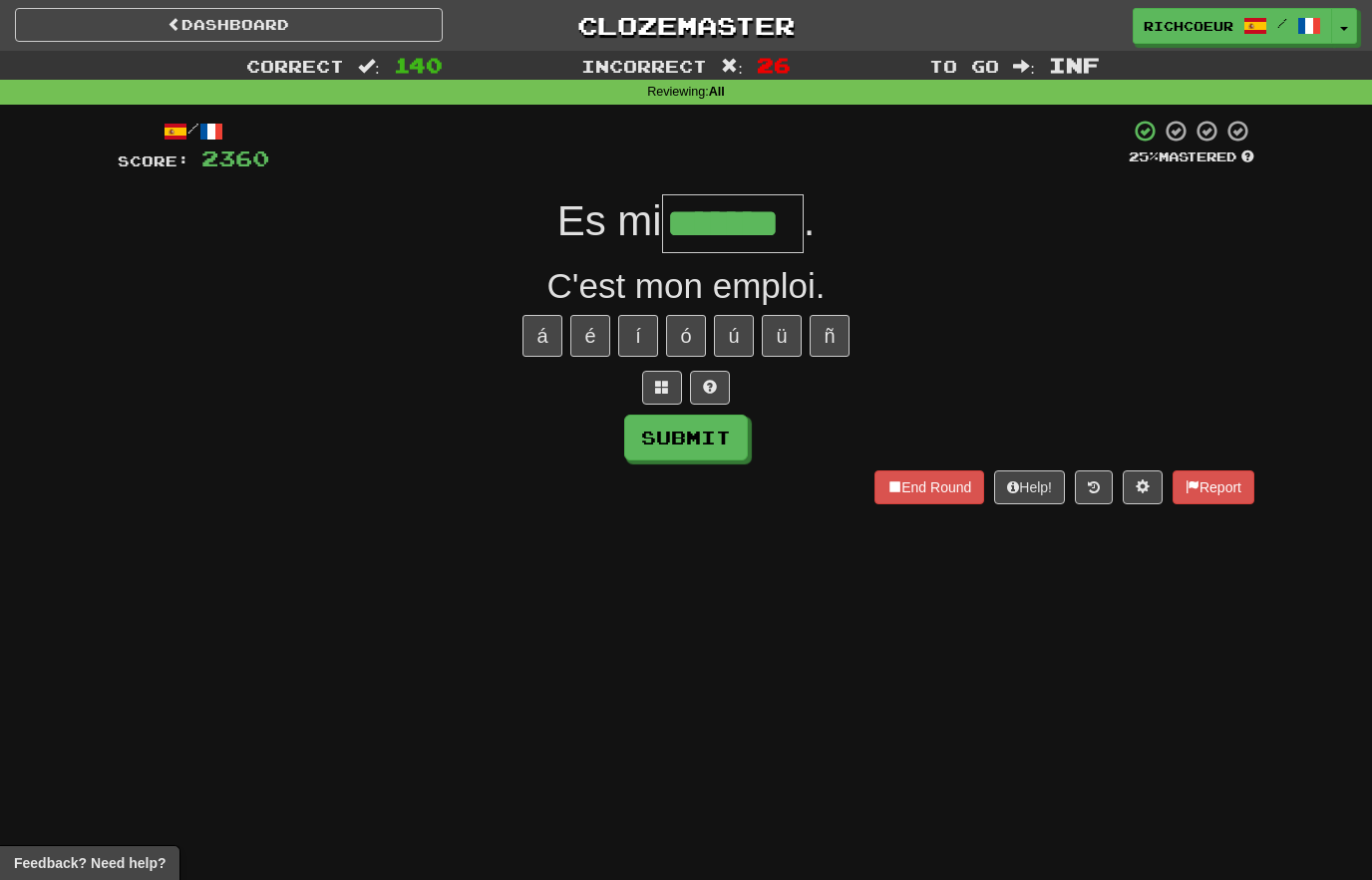 type on "*******" 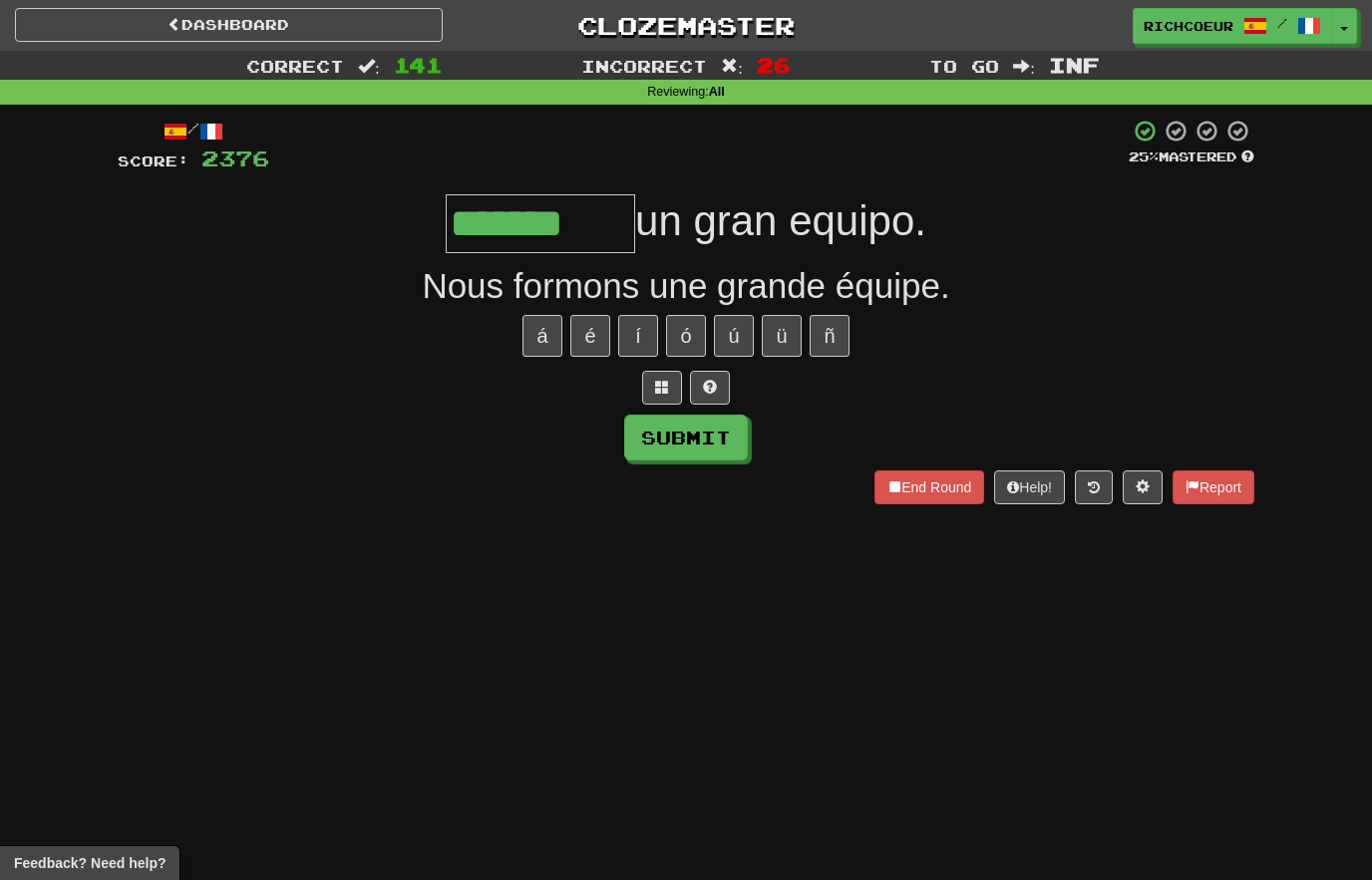 type on "*******" 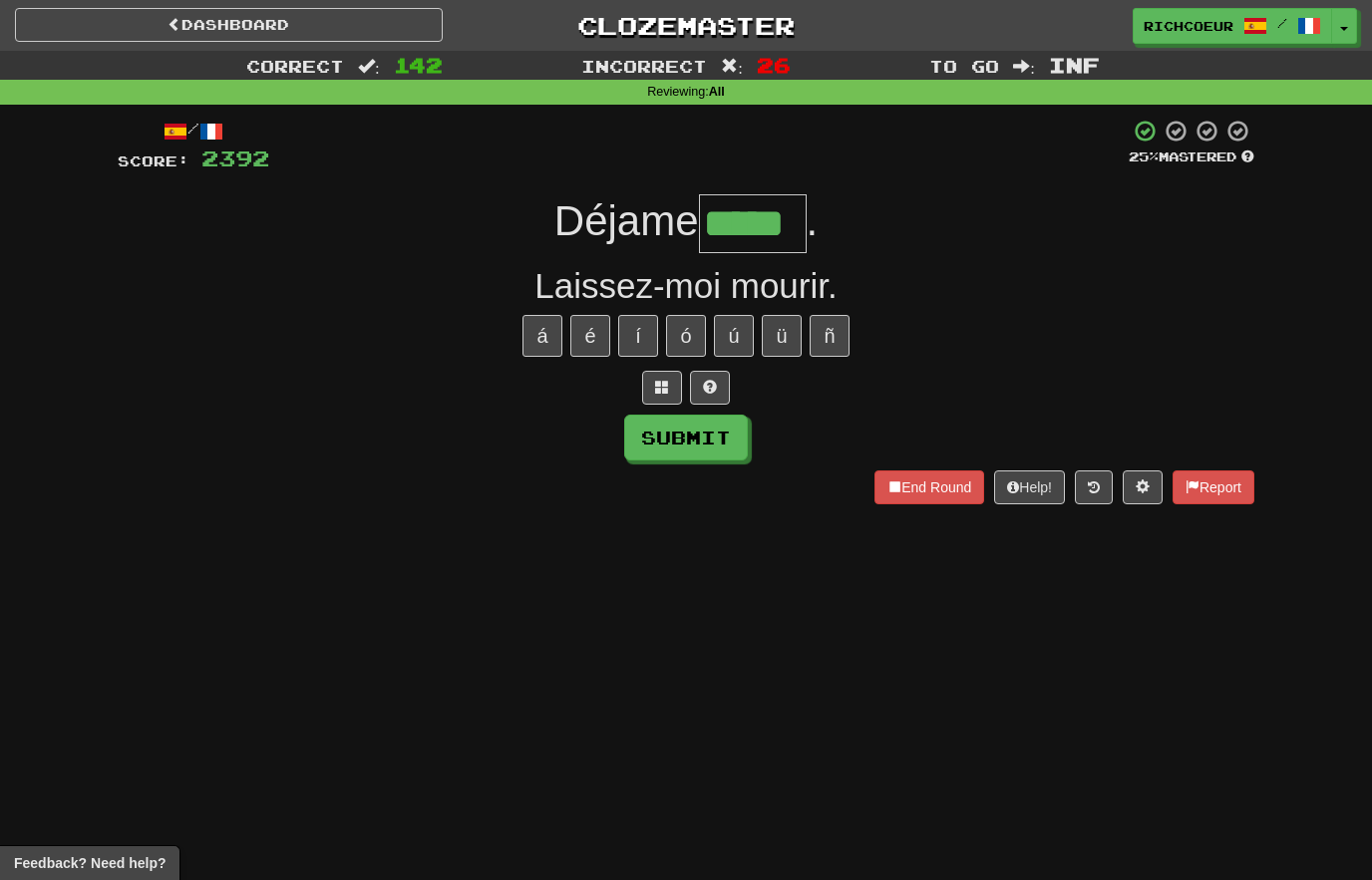 type on "*****" 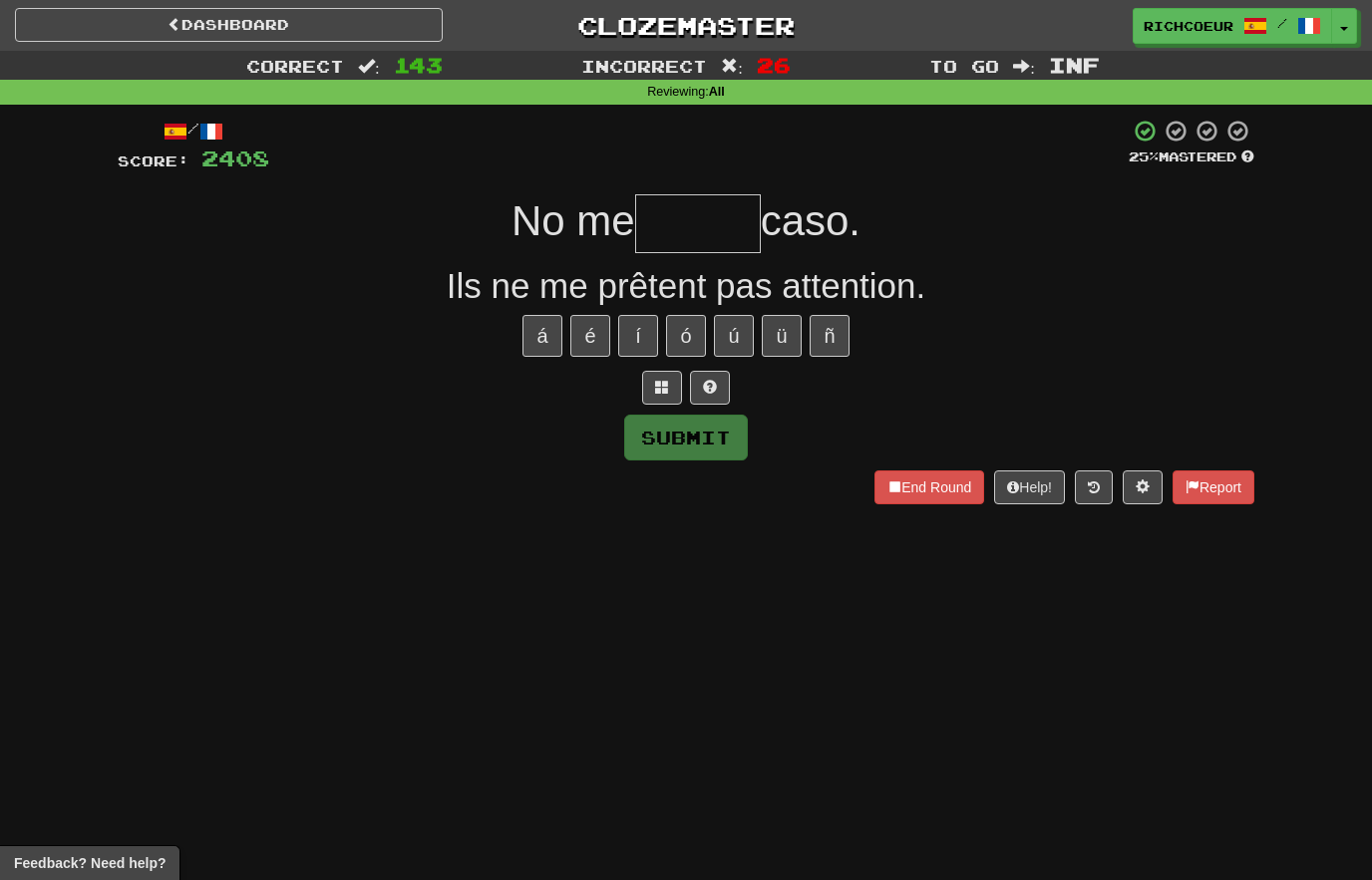 type on "*" 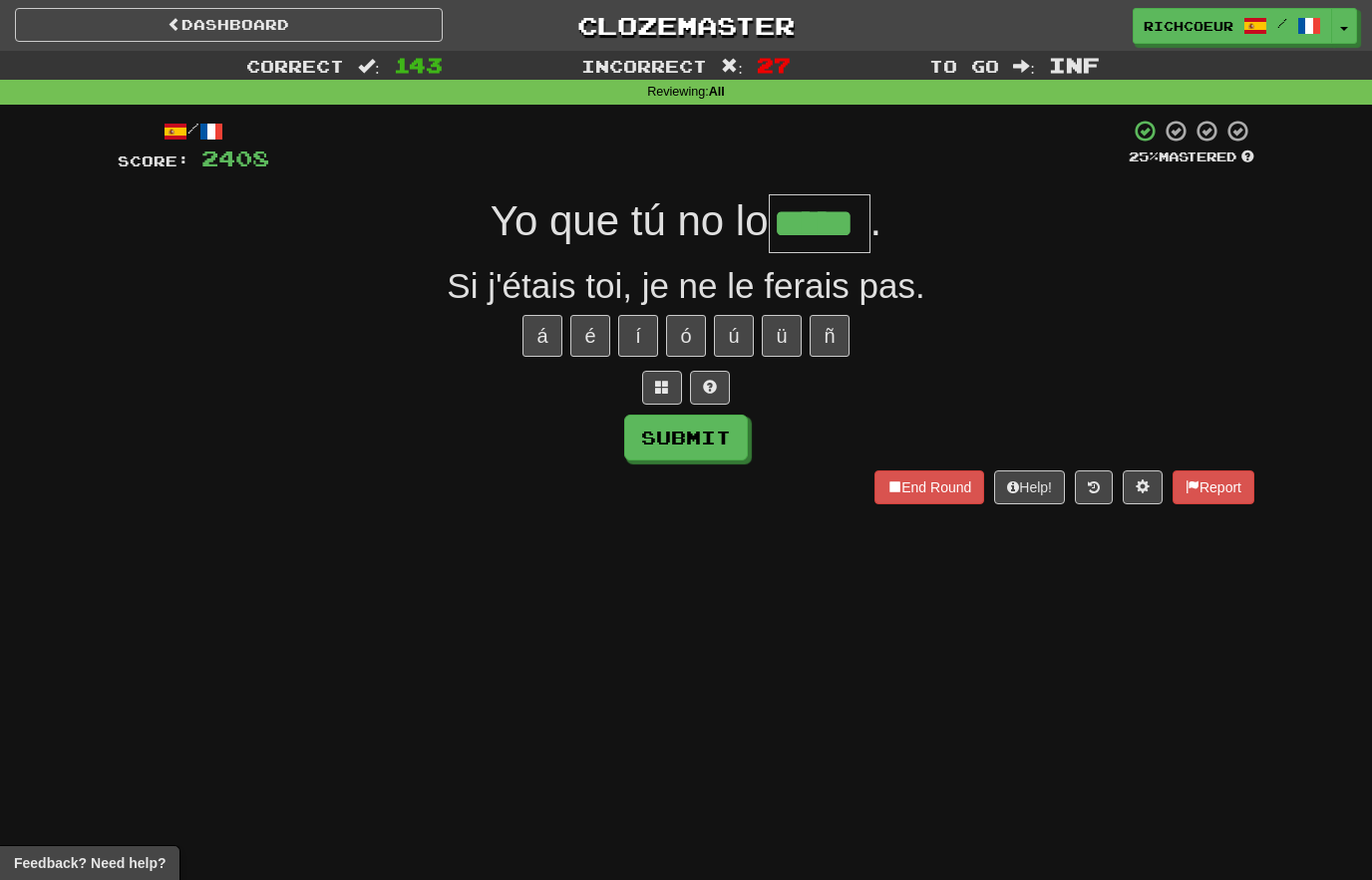 type on "*****" 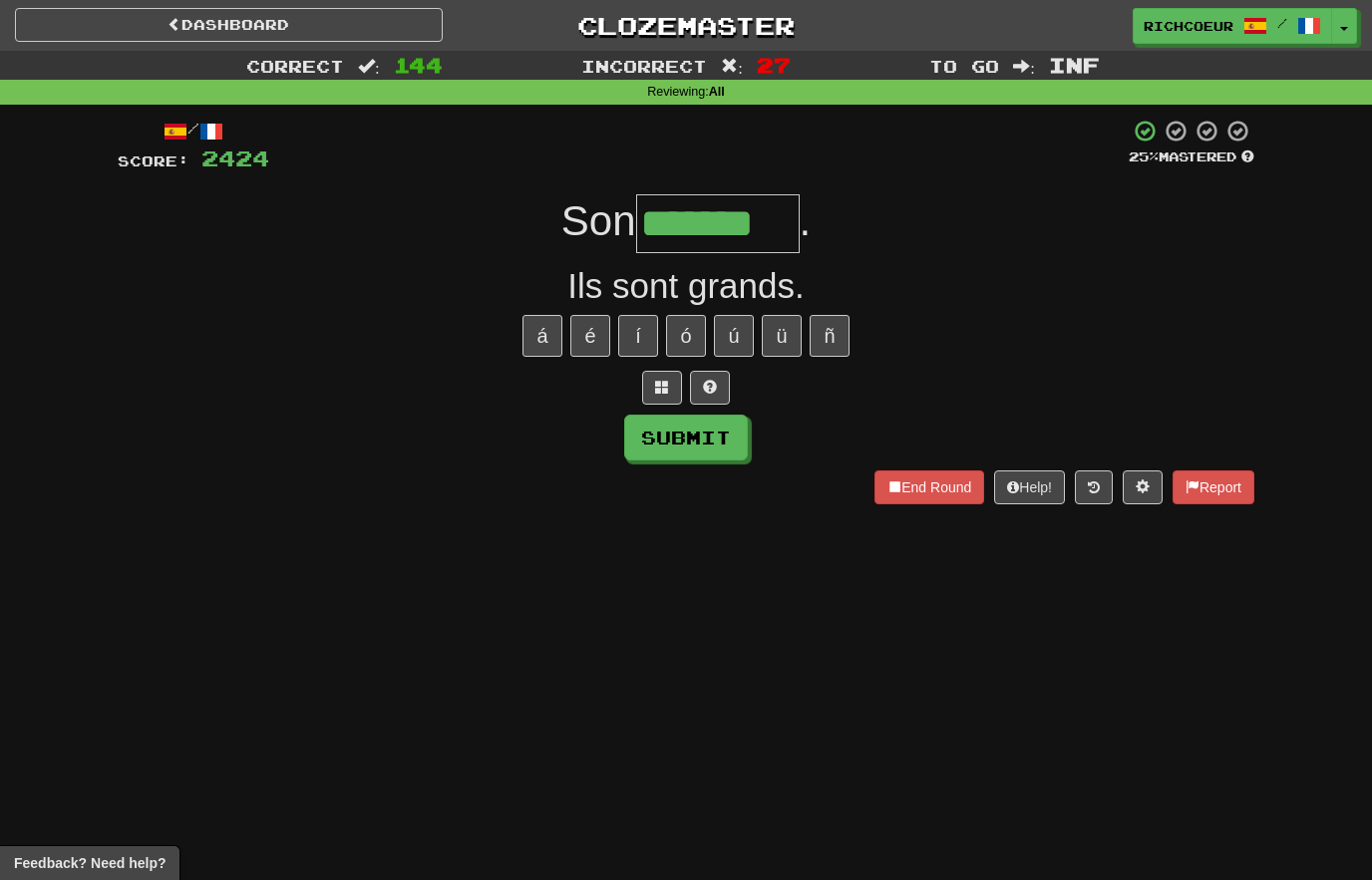 type on "*******" 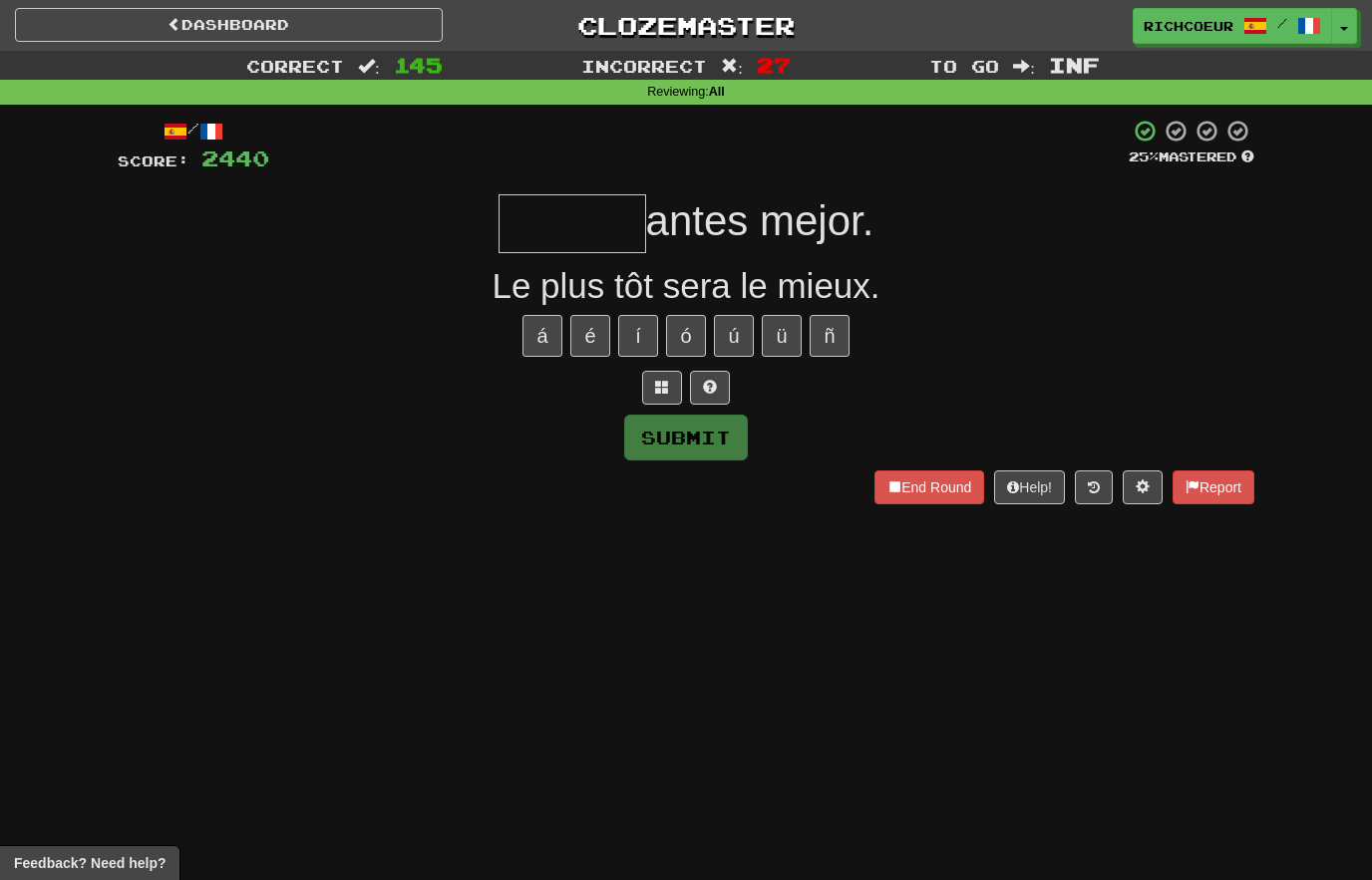type on "******" 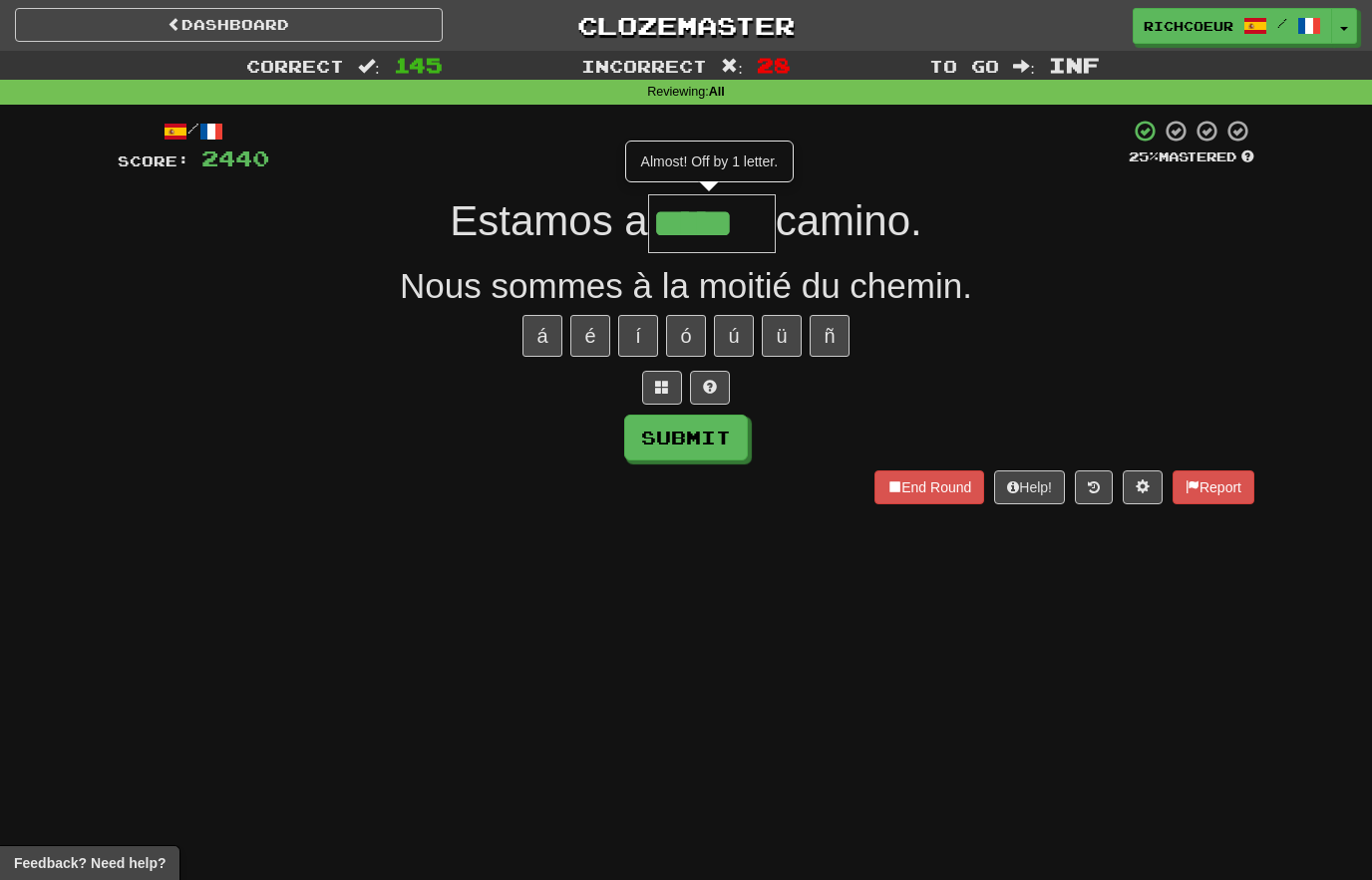 type on "*****" 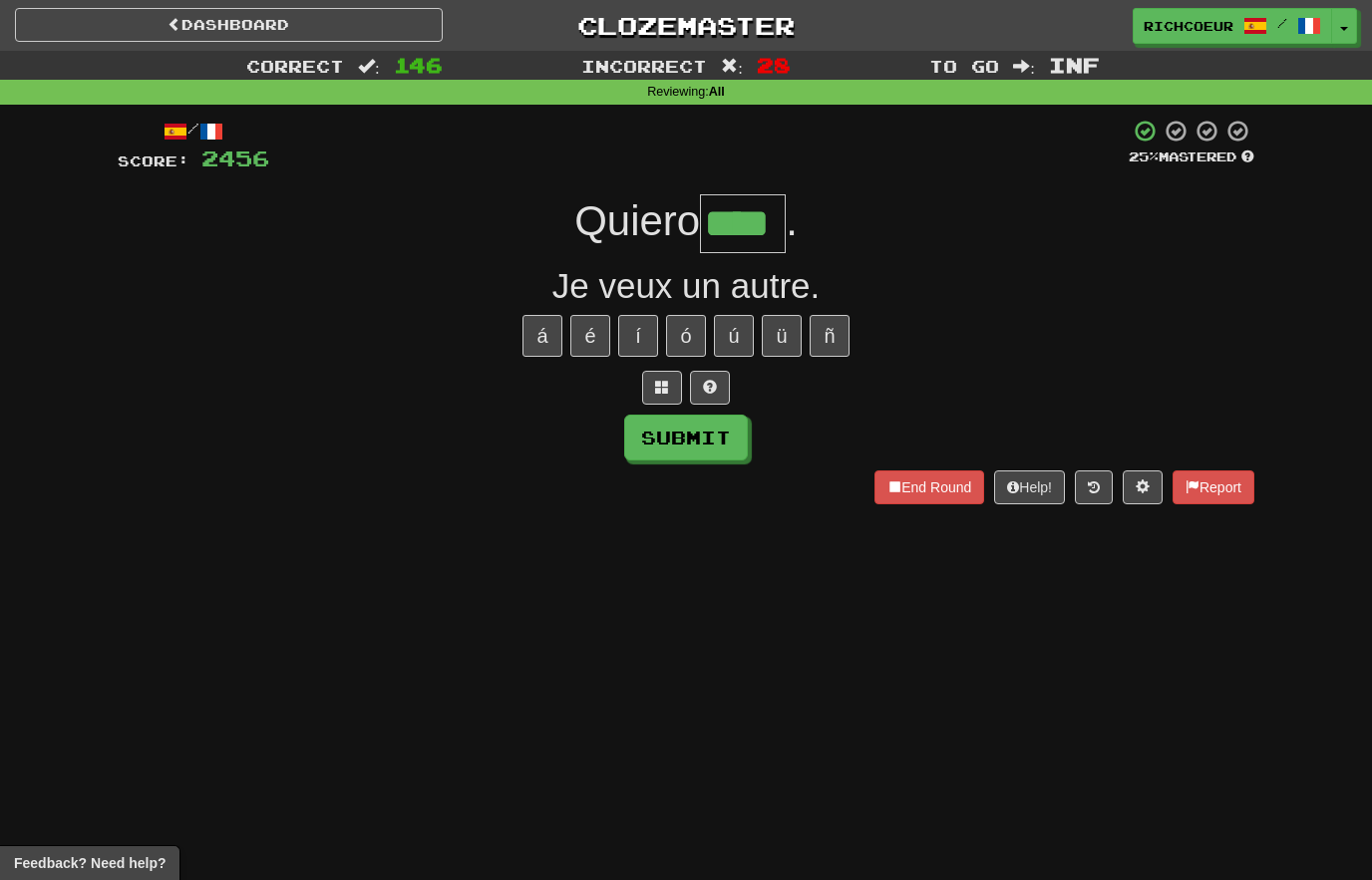 type on "****" 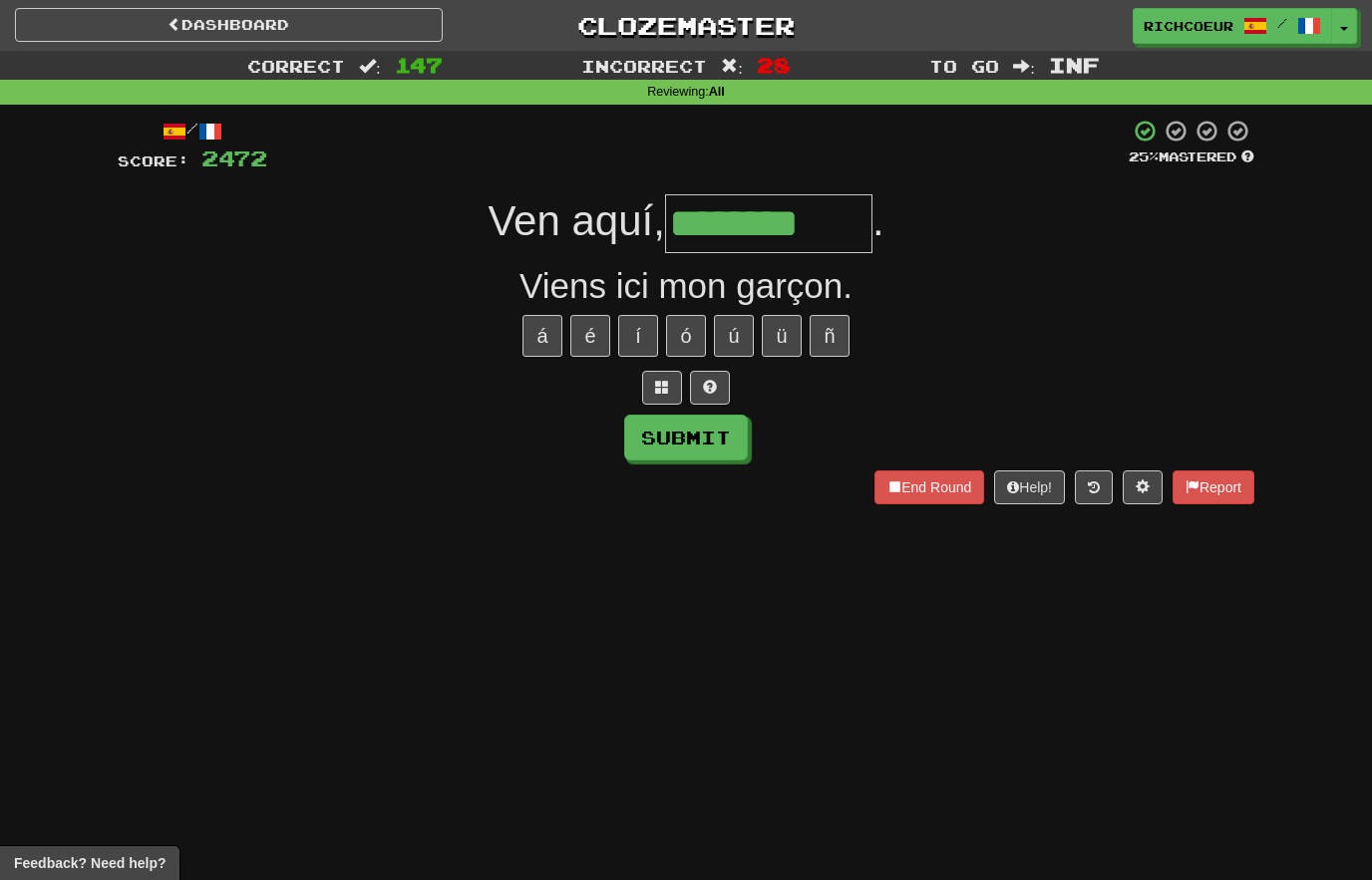 type 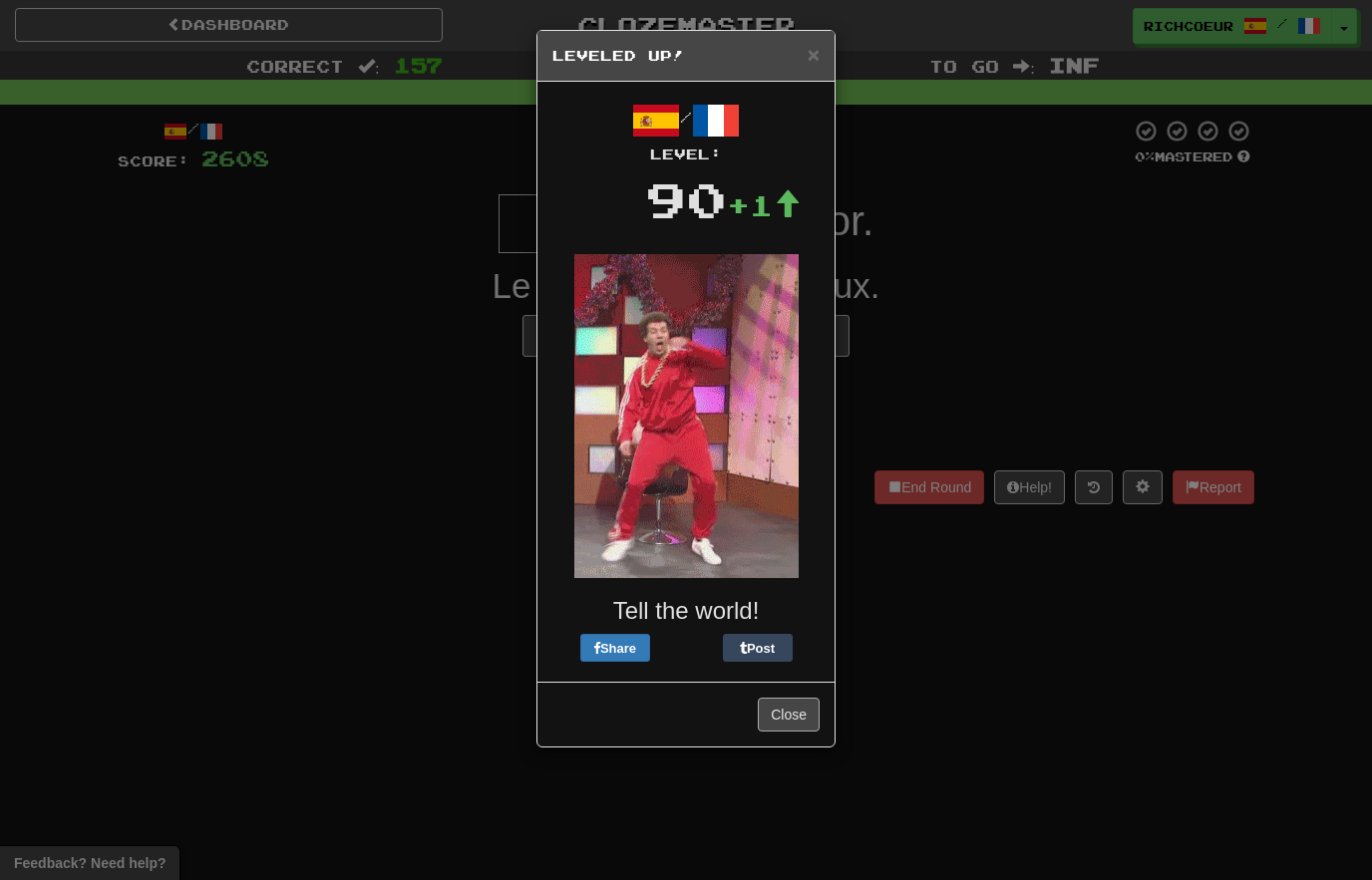 click on "Close" at bounding box center (789, 715) 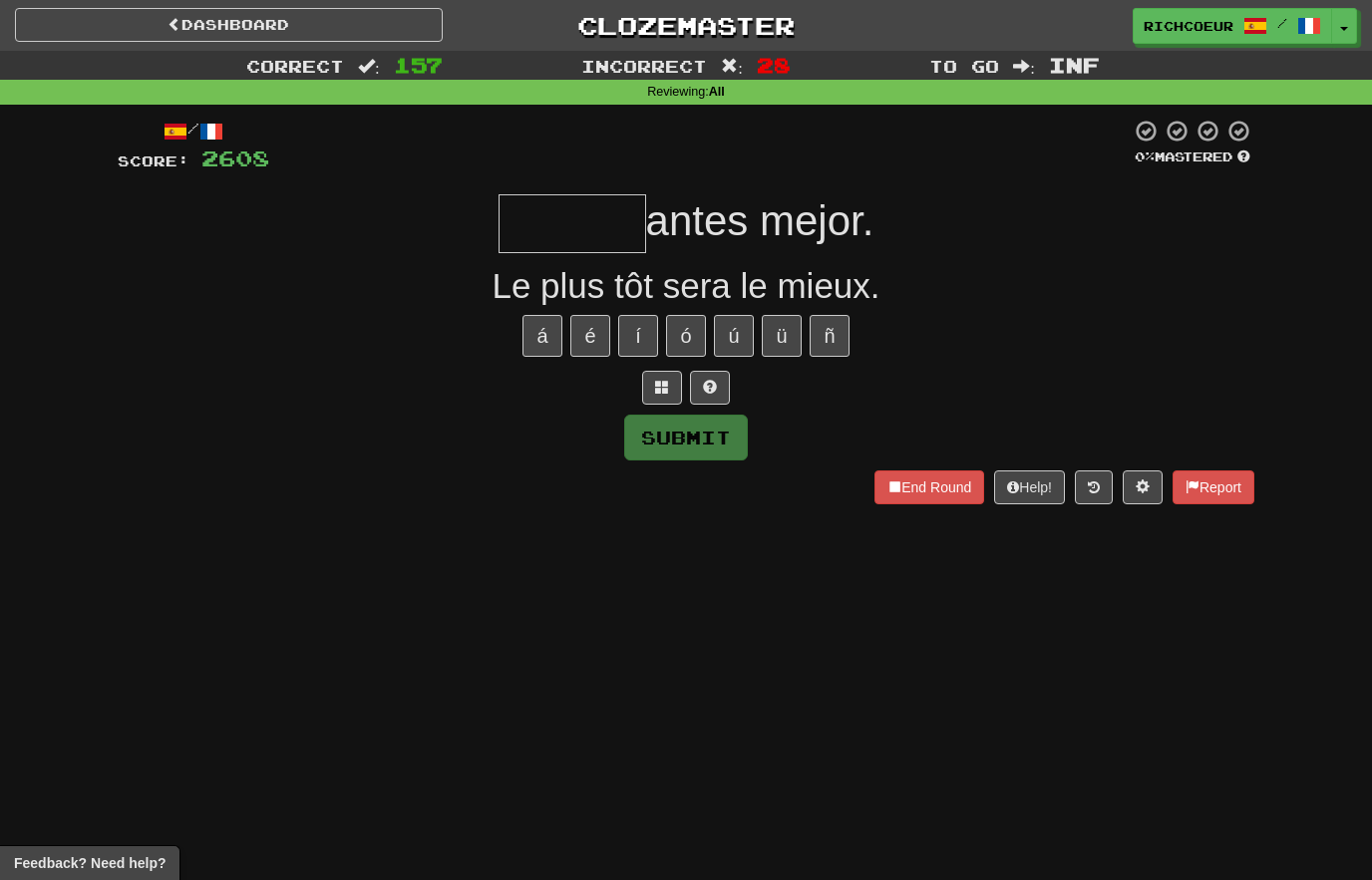 click at bounding box center (572, 223) 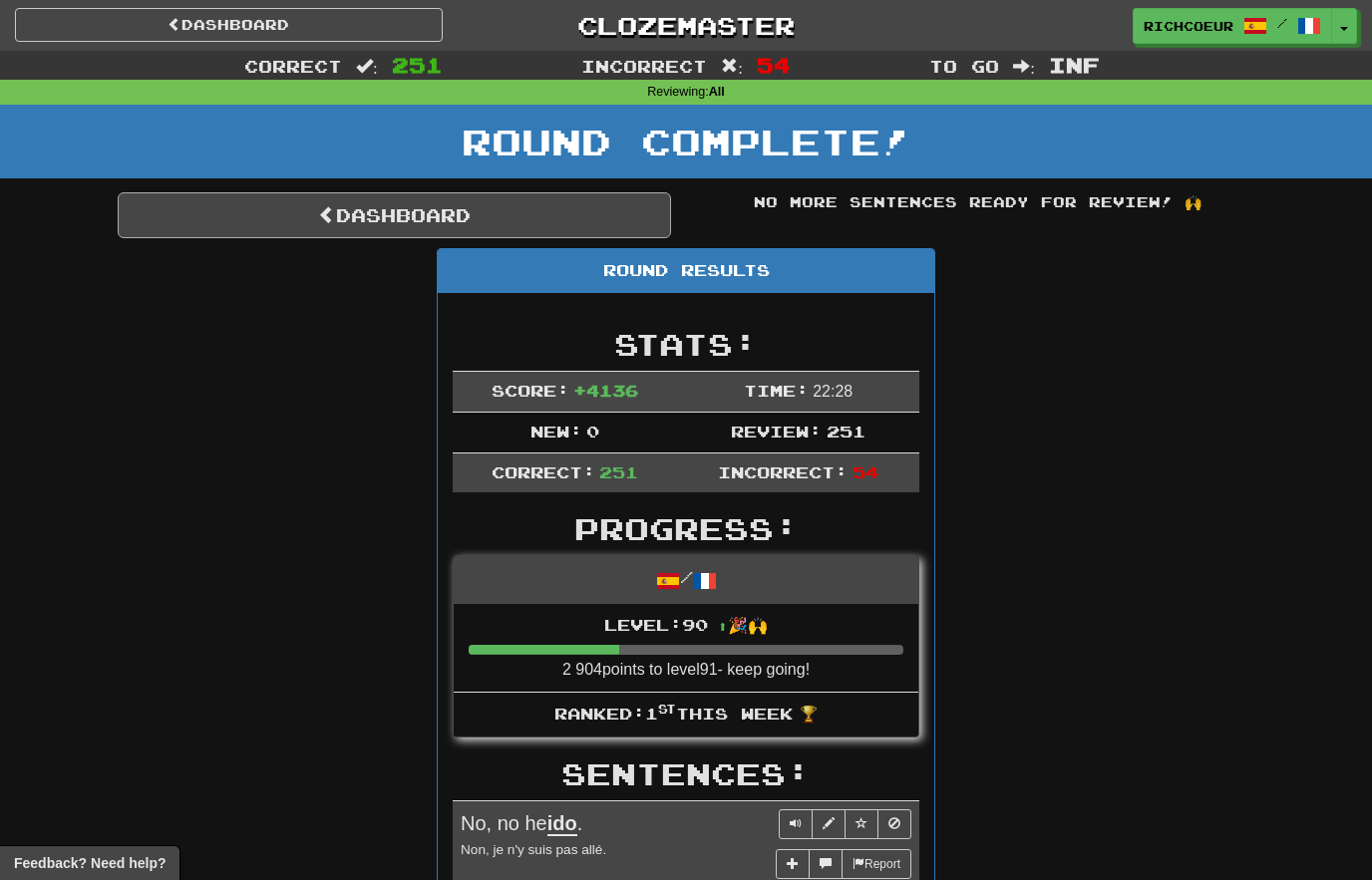 click on "Dashboard" at bounding box center [394, 215] 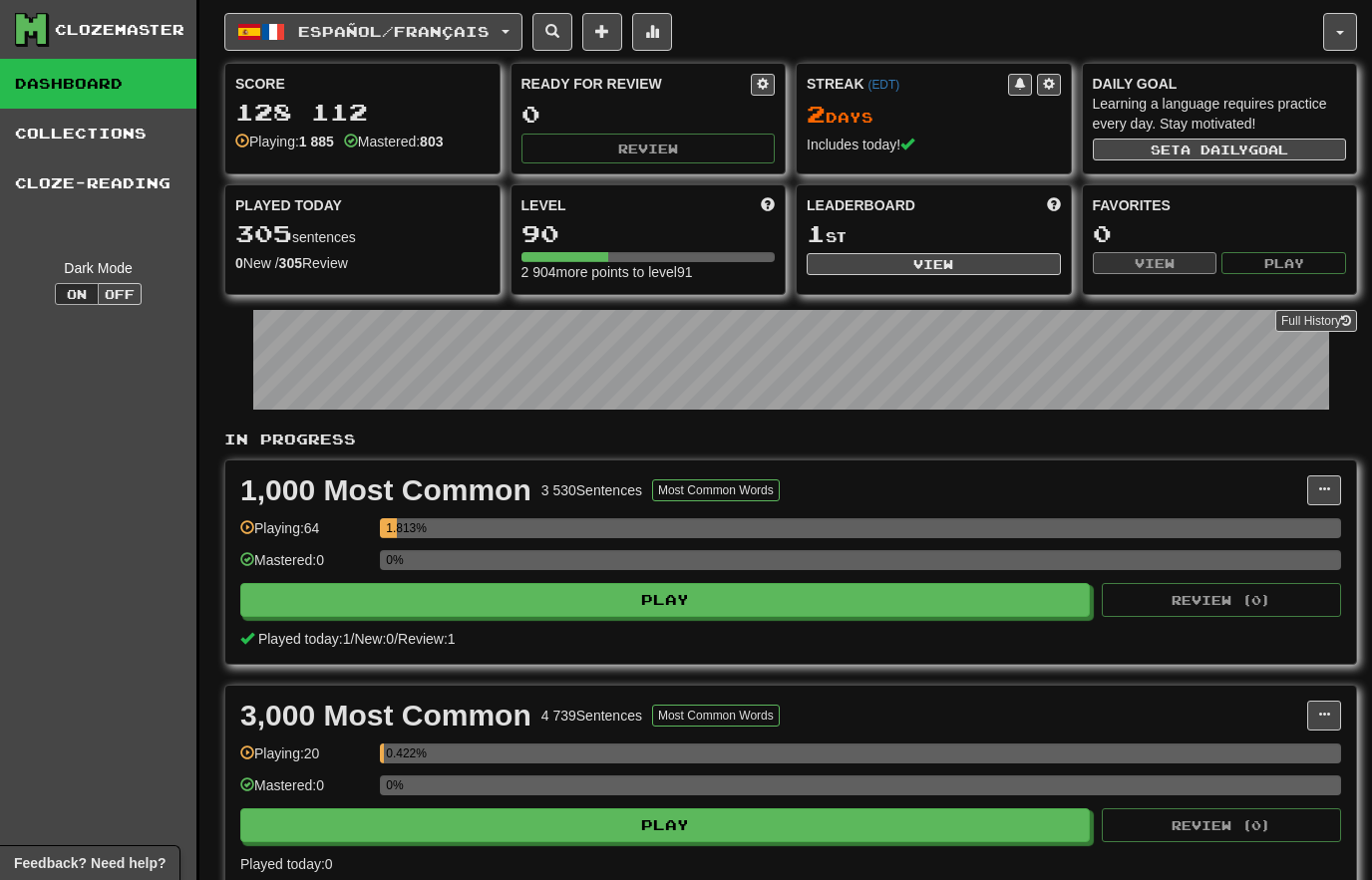 scroll, scrollTop: 0, scrollLeft: 0, axis: both 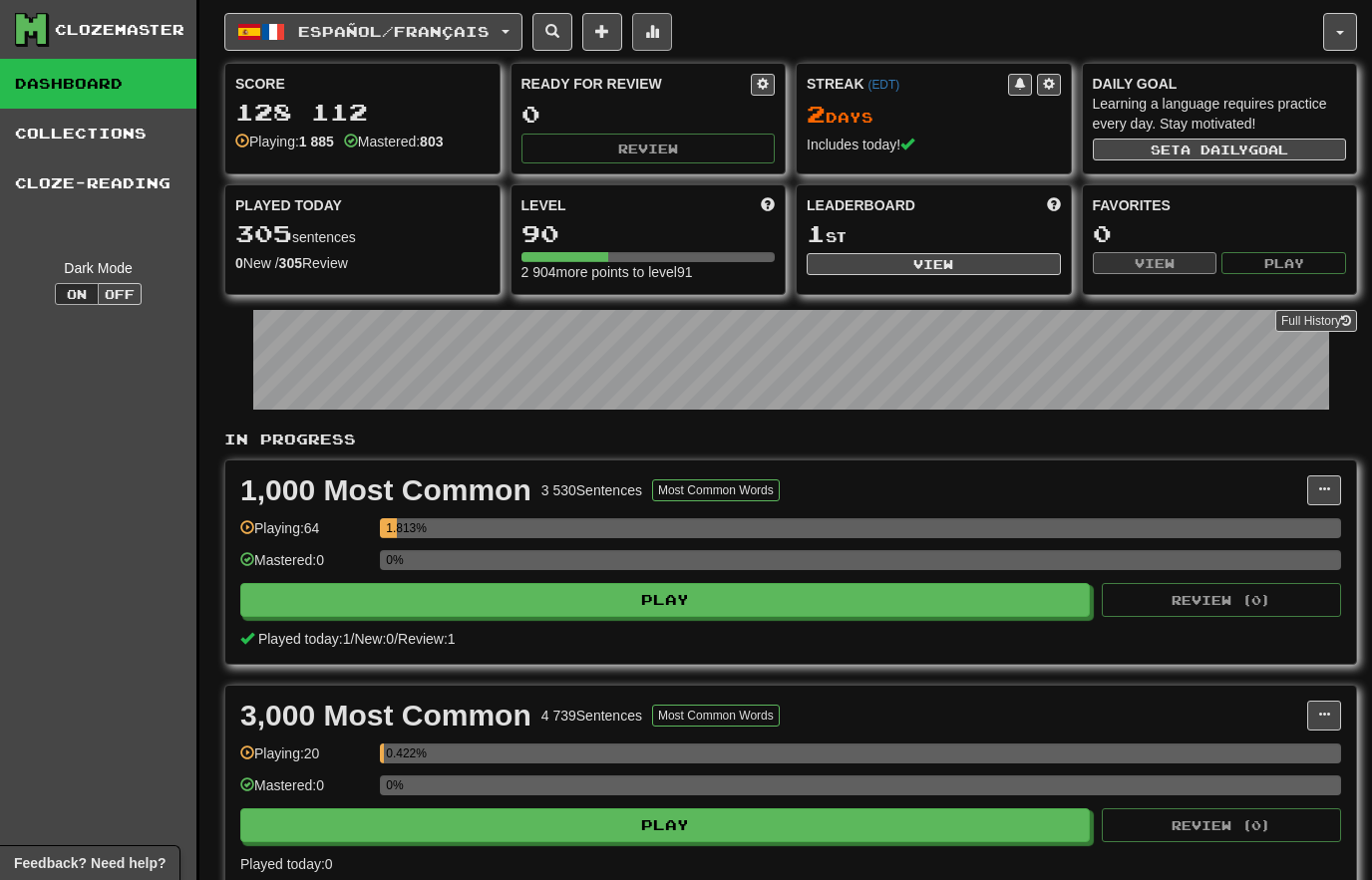 click at bounding box center (652, 32) 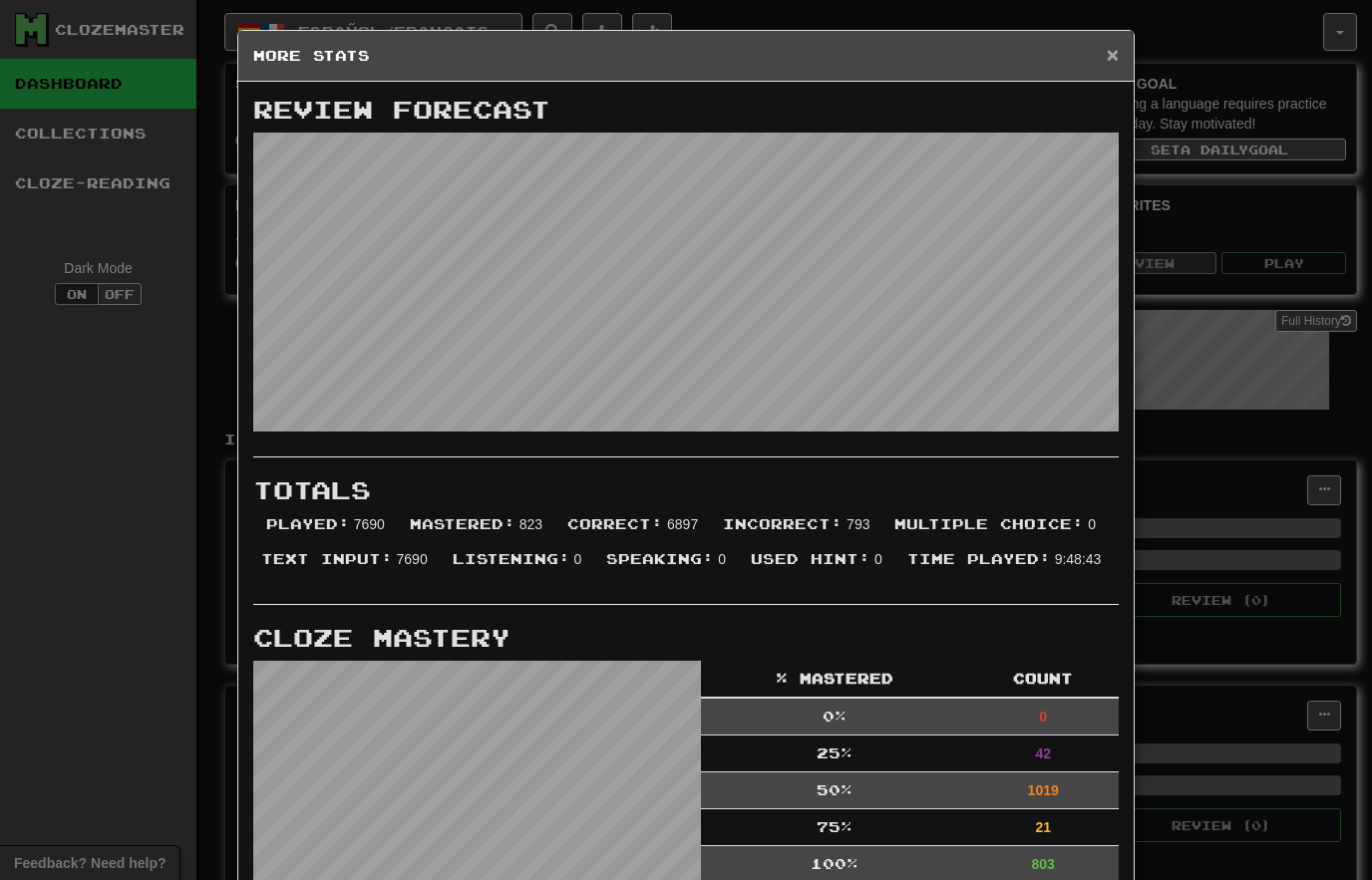 click on "×" at bounding box center (1113, 54) 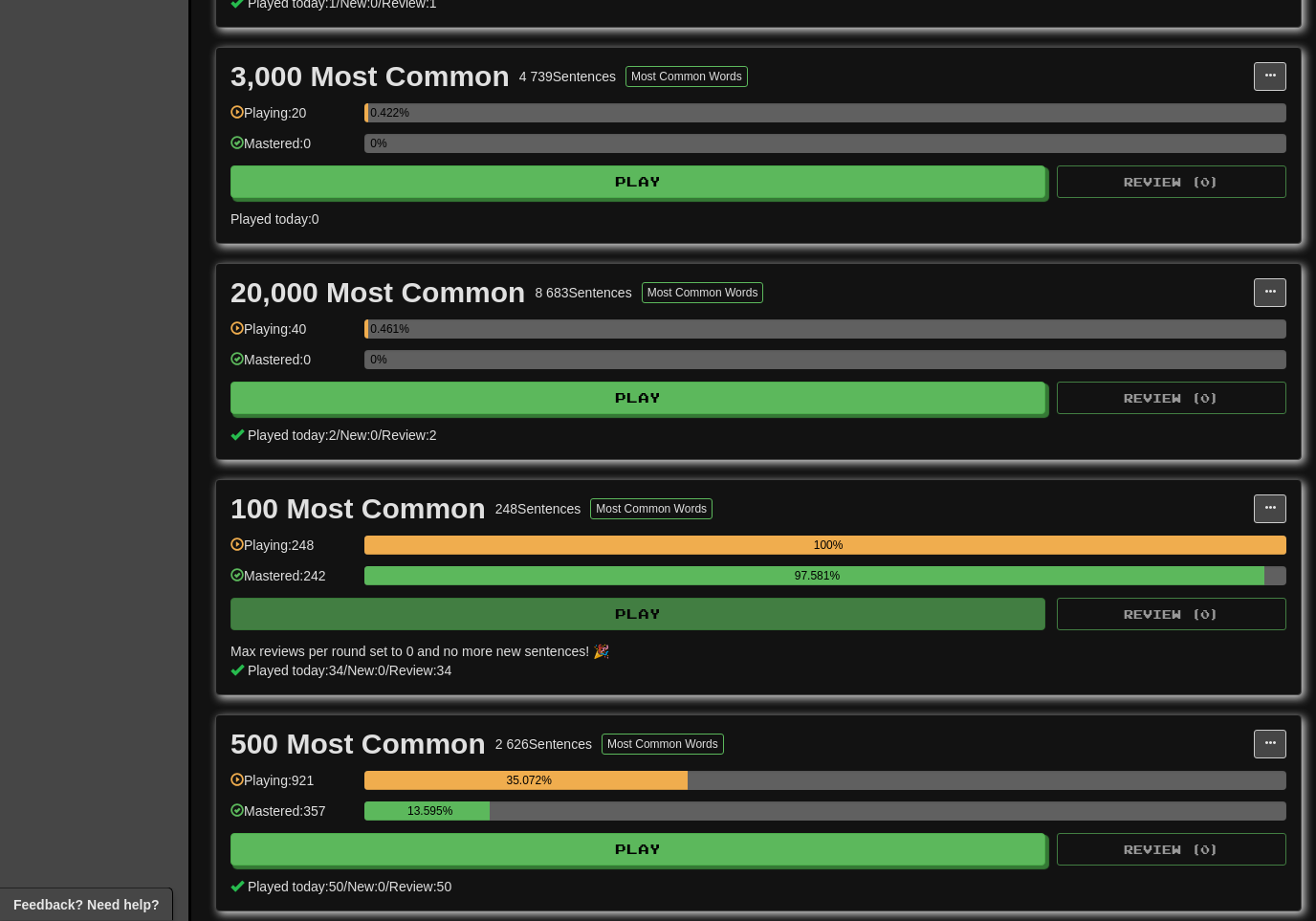 scroll, scrollTop: 621, scrollLeft: 0, axis: vertical 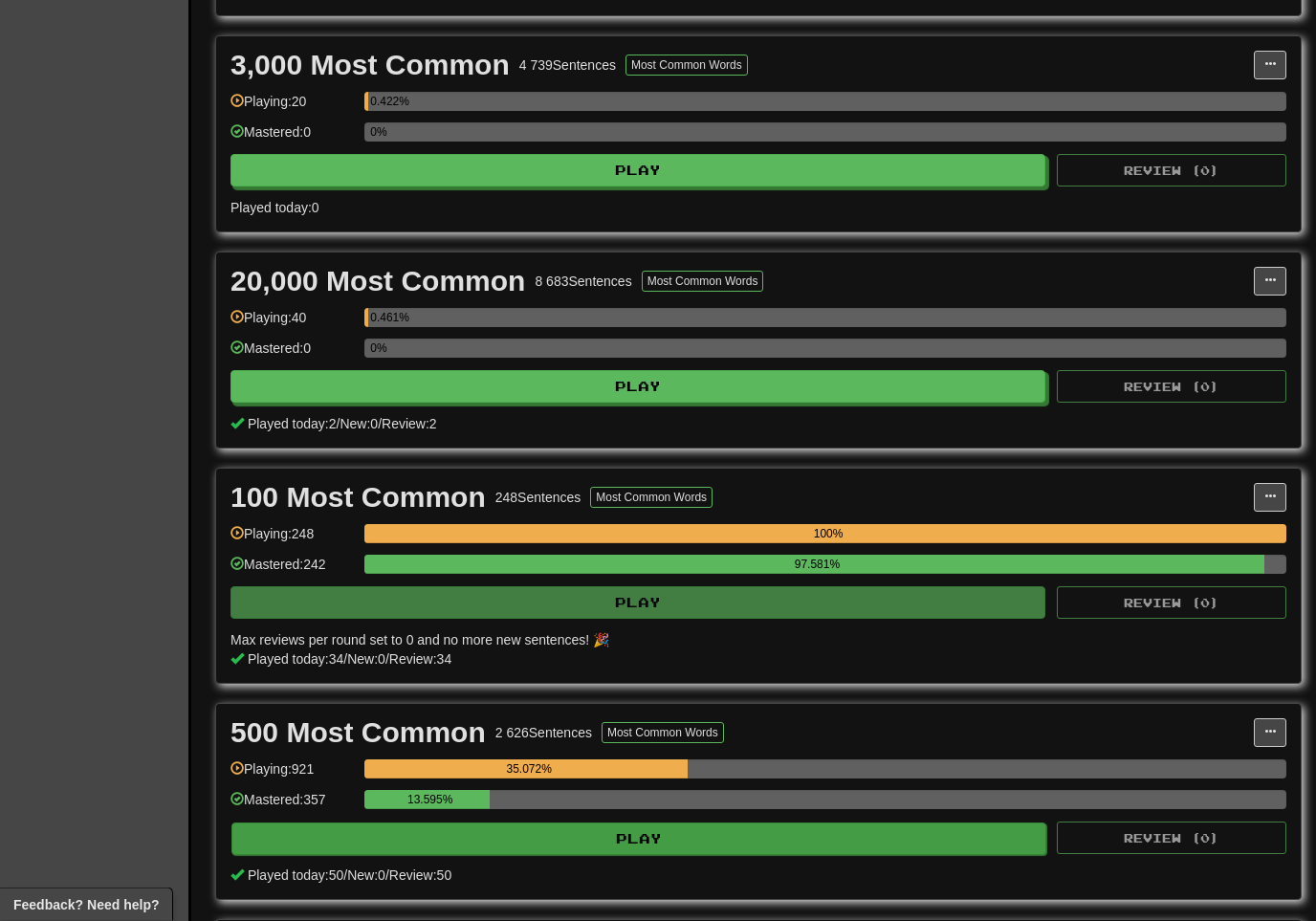 click on "Play" at bounding box center [639, 840] 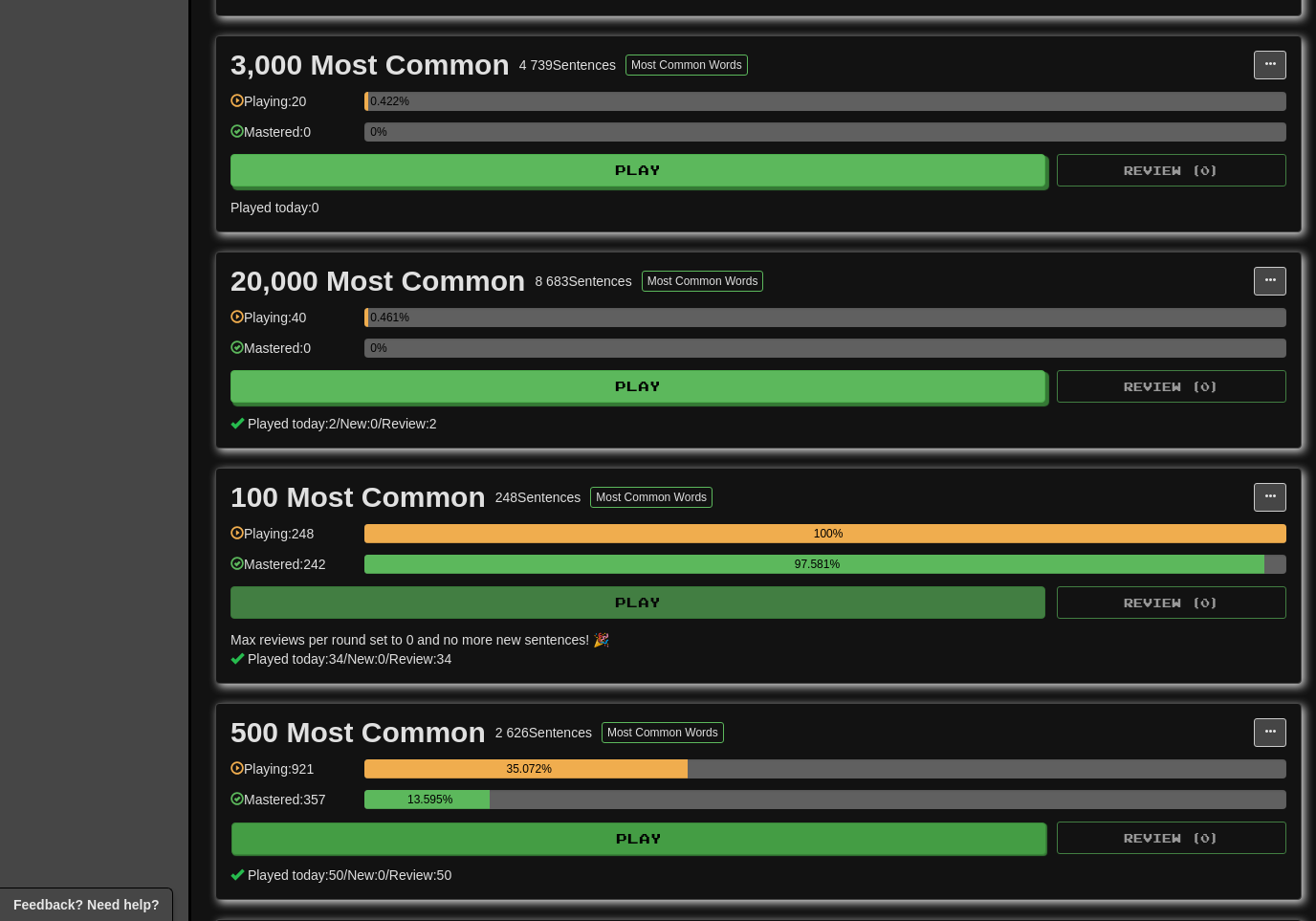 select on "********" 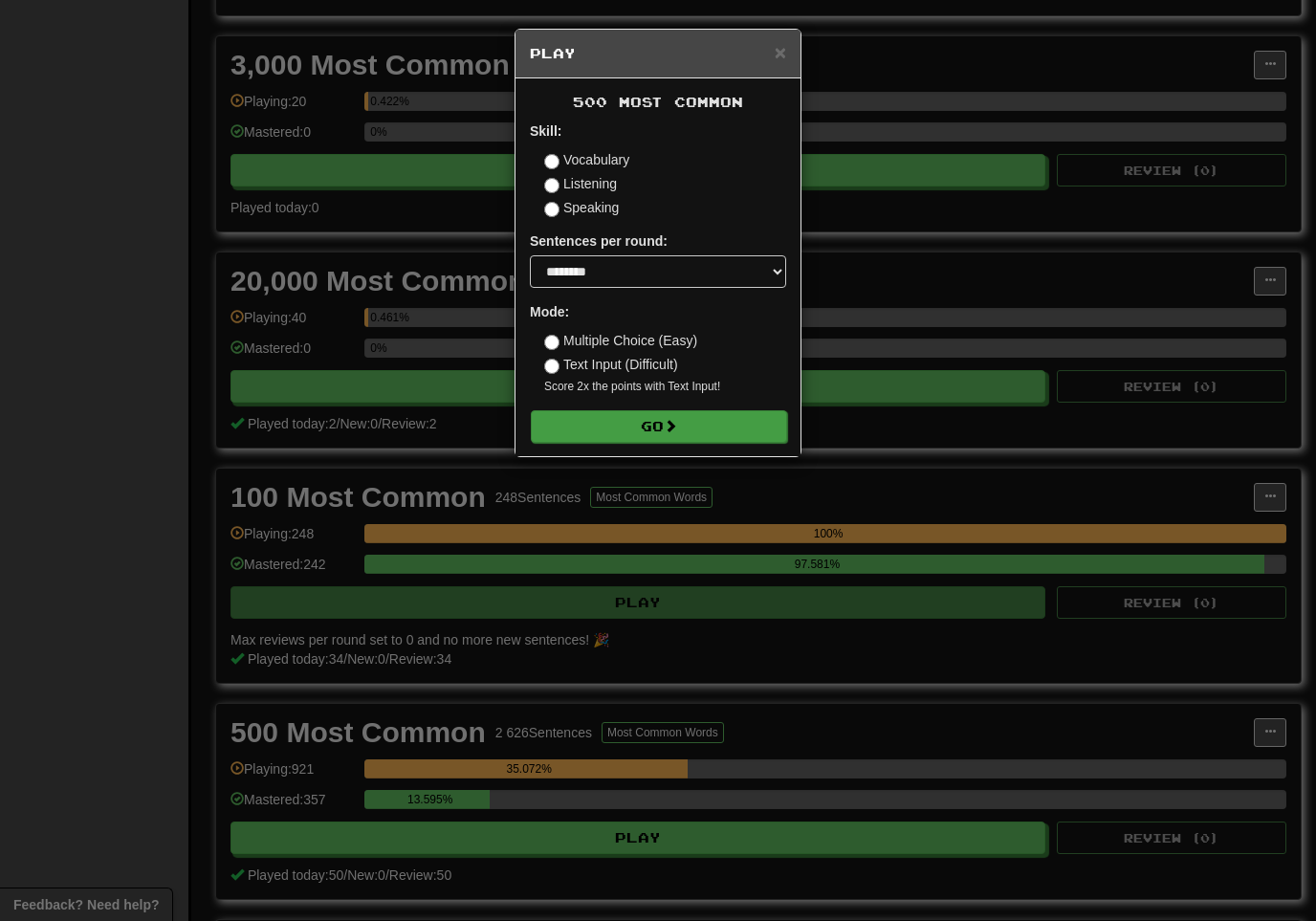 click on "Go" at bounding box center (659, 427) 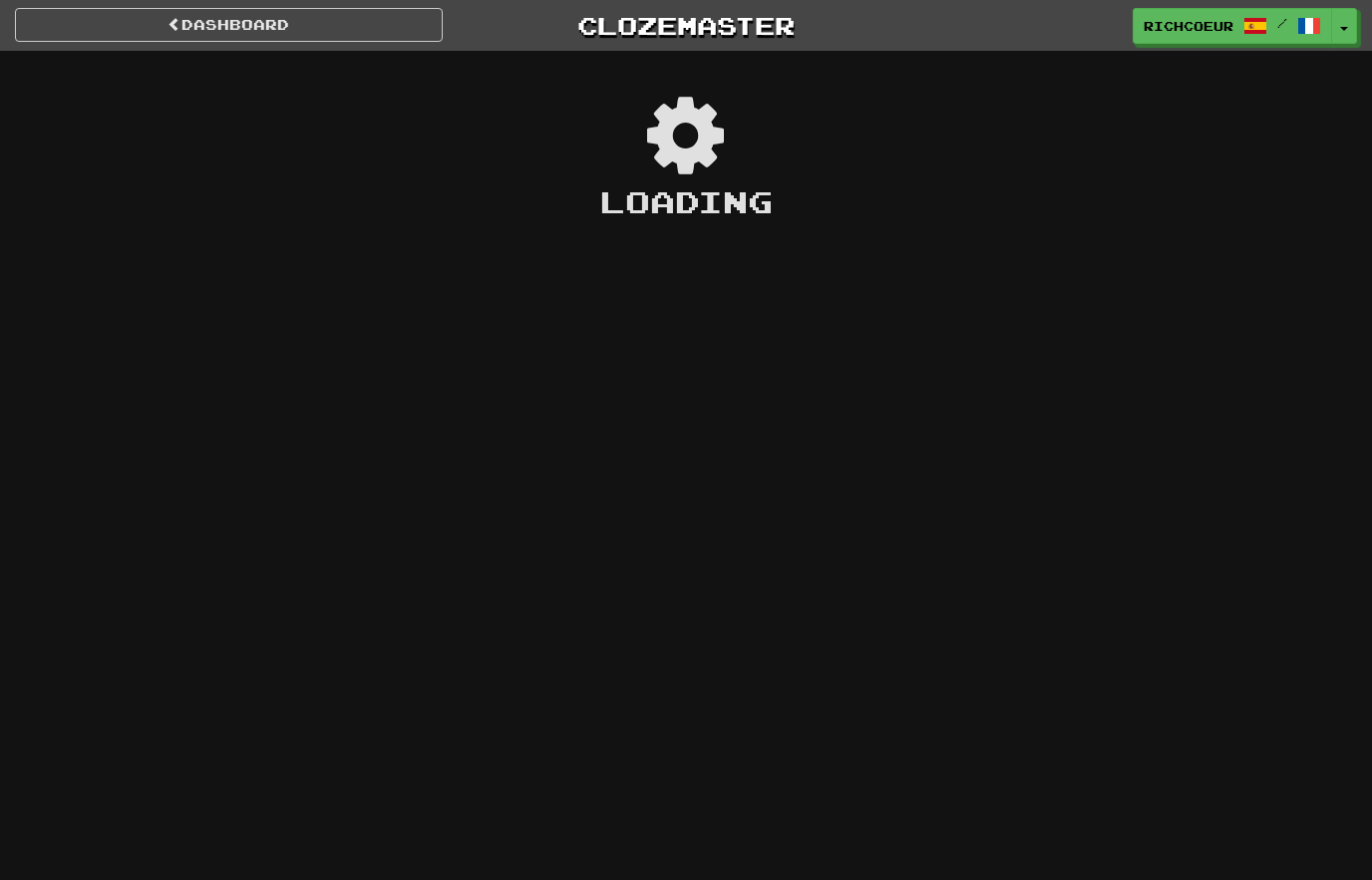 scroll, scrollTop: 0, scrollLeft: 0, axis: both 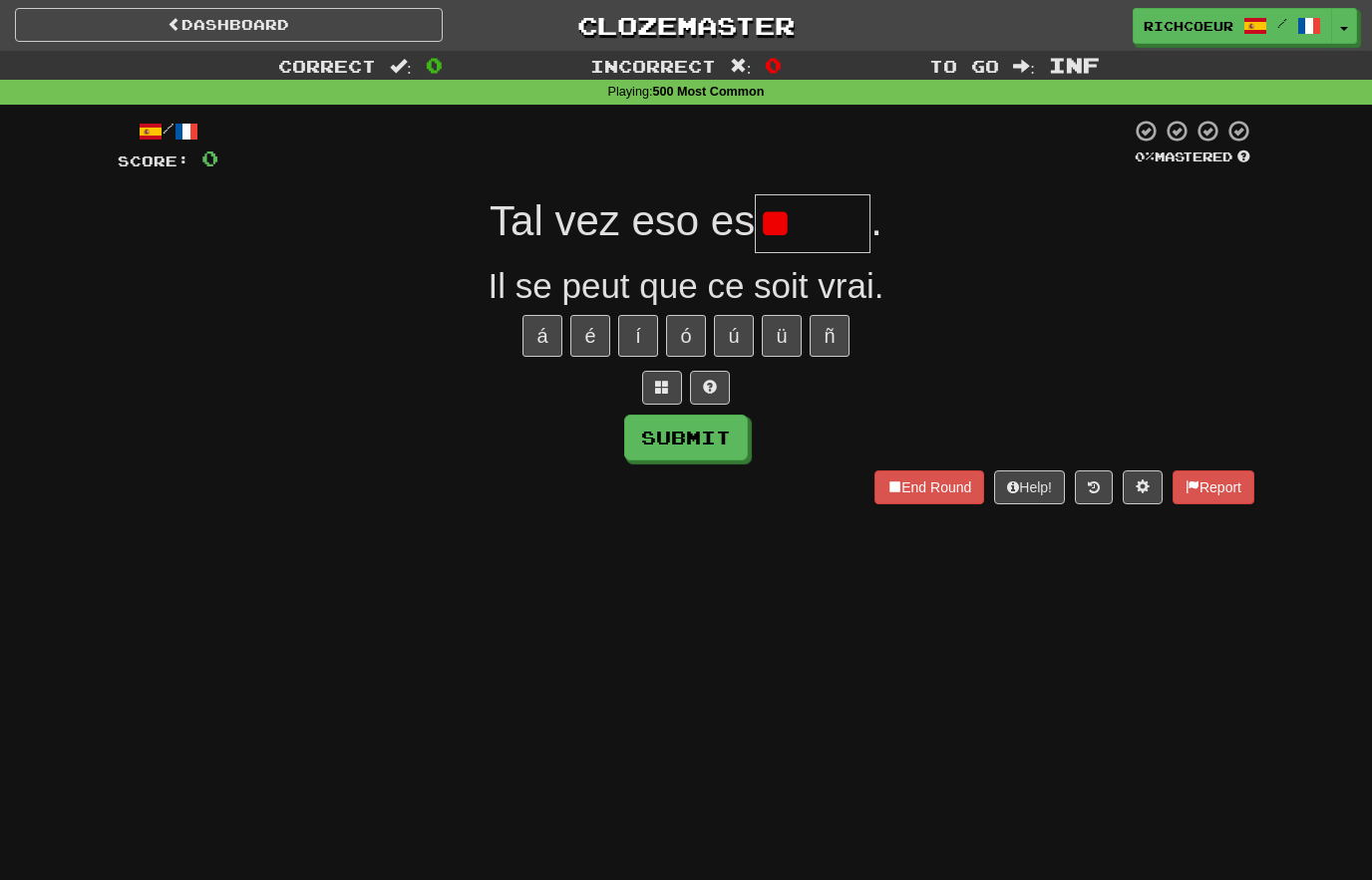 type on "*" 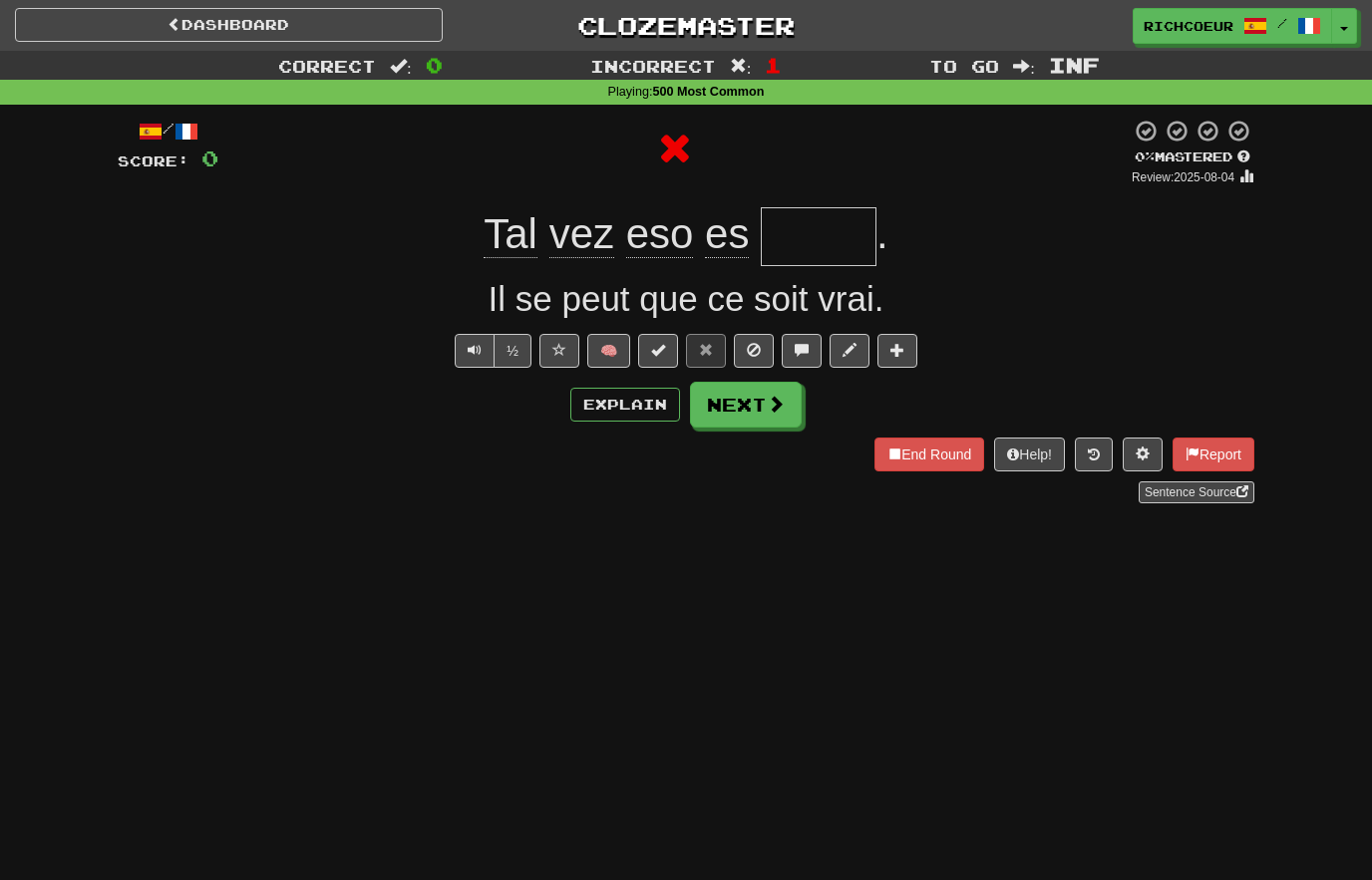 type on "******" 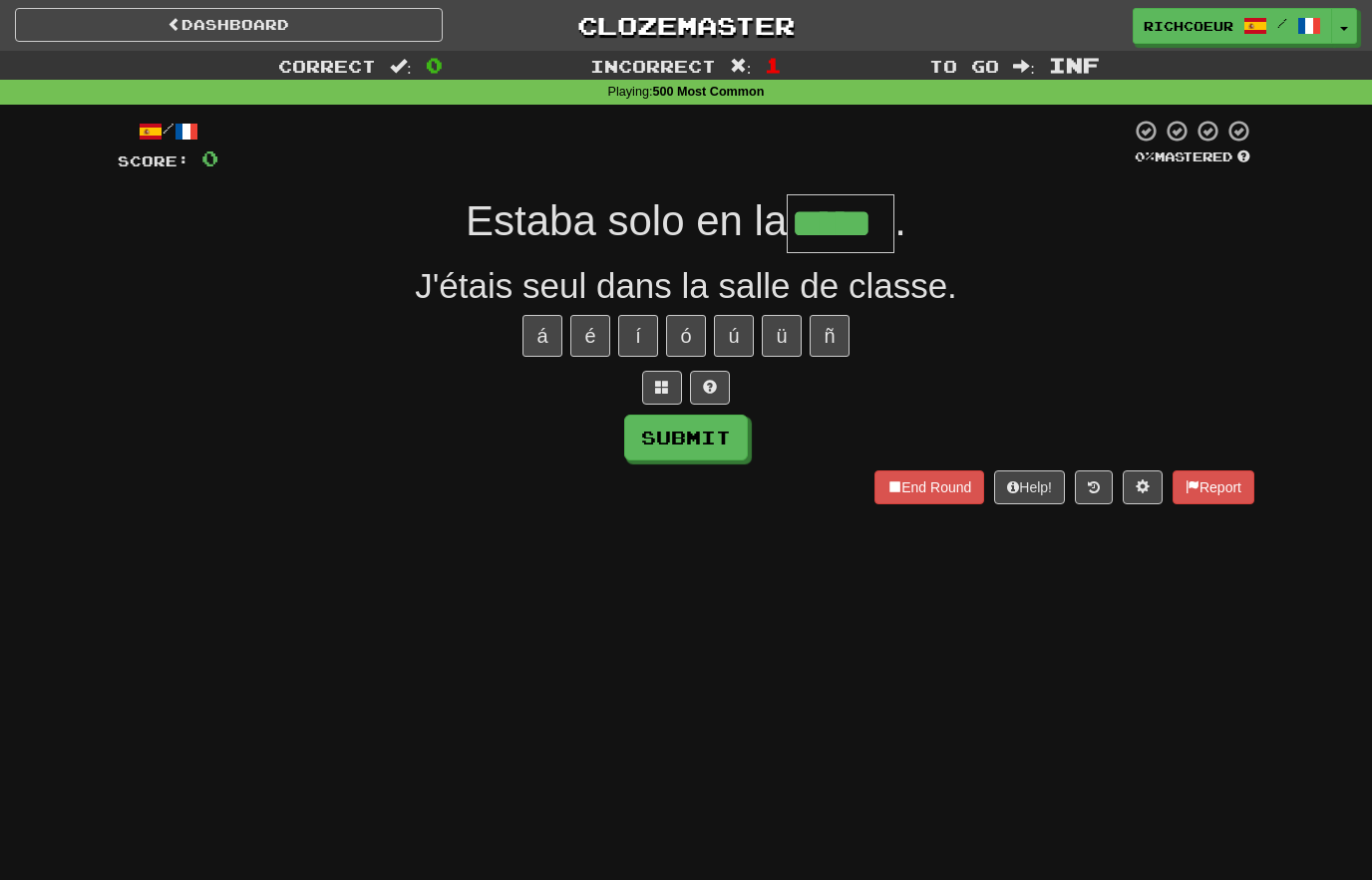type on "*****" 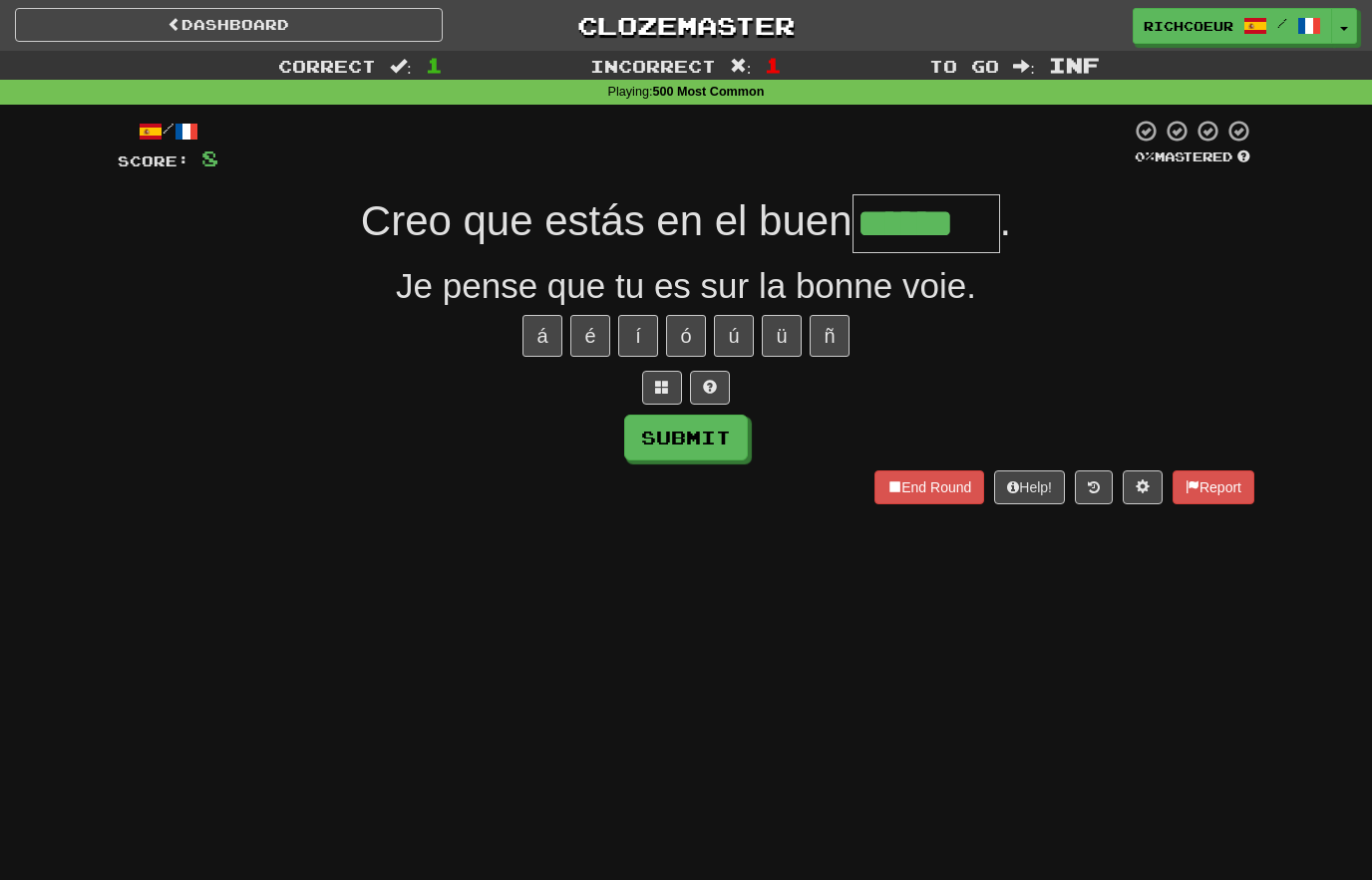 type on "******" 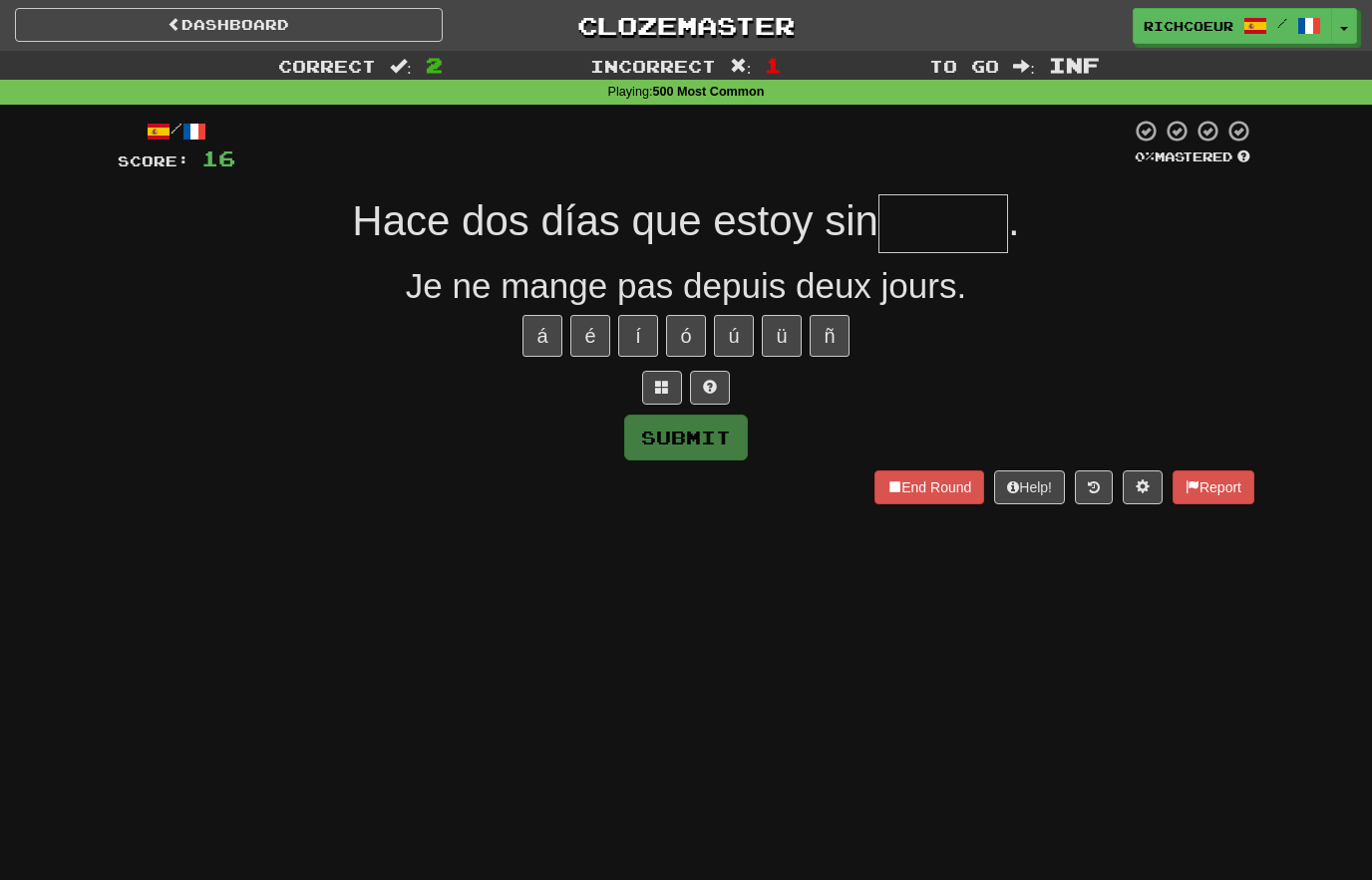 type on "*****" 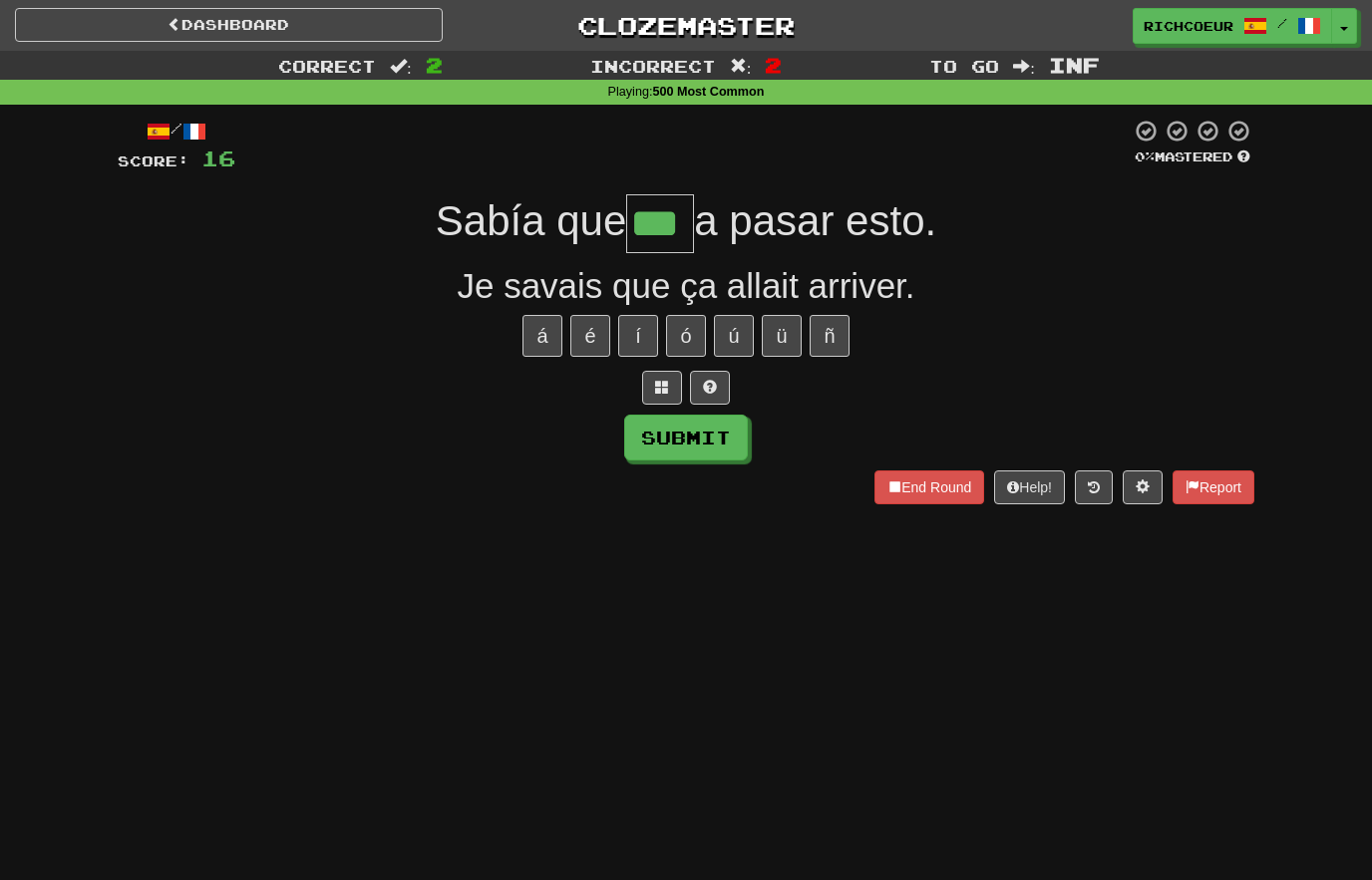 type on "***" 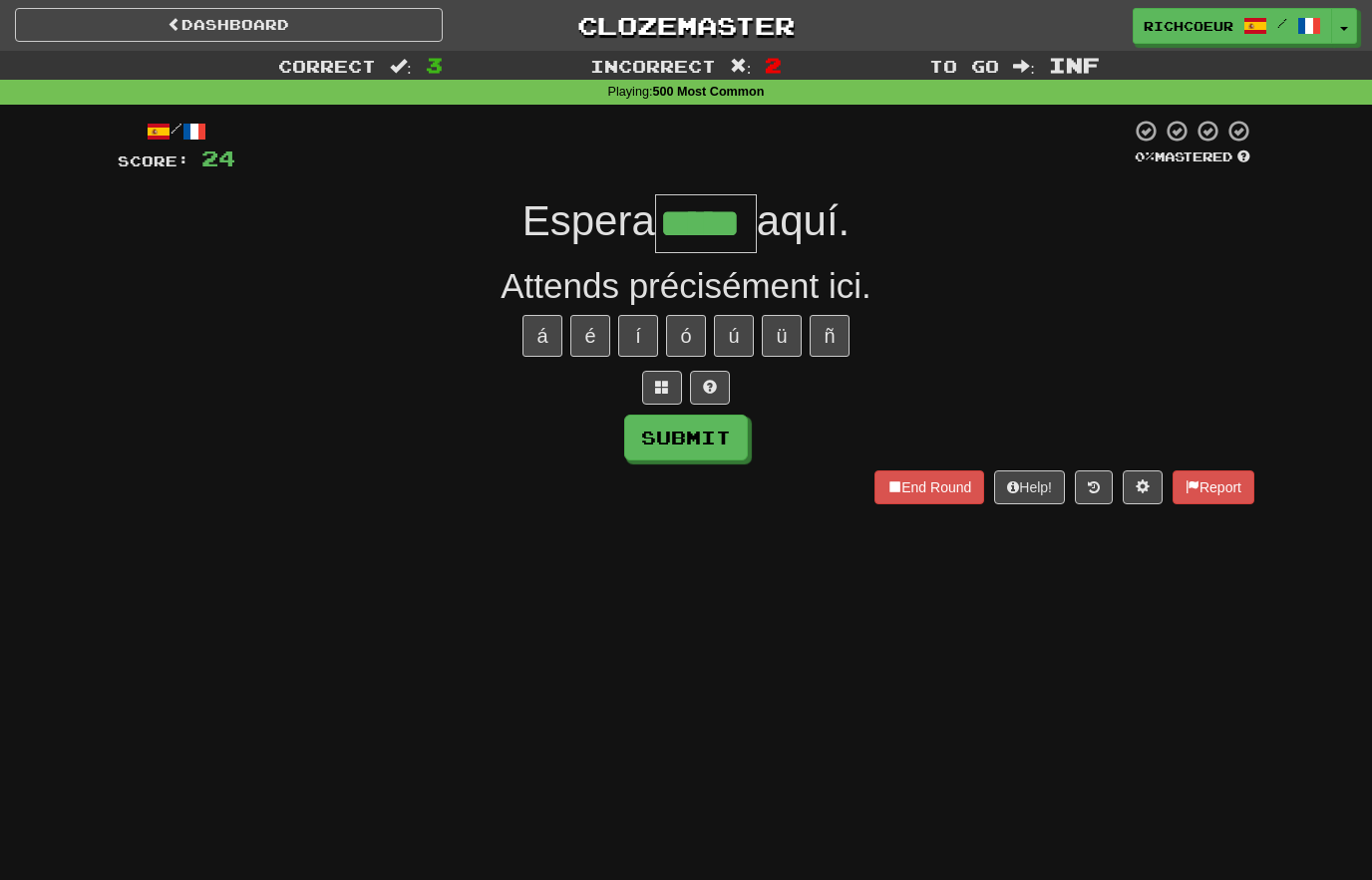 type on "*****" 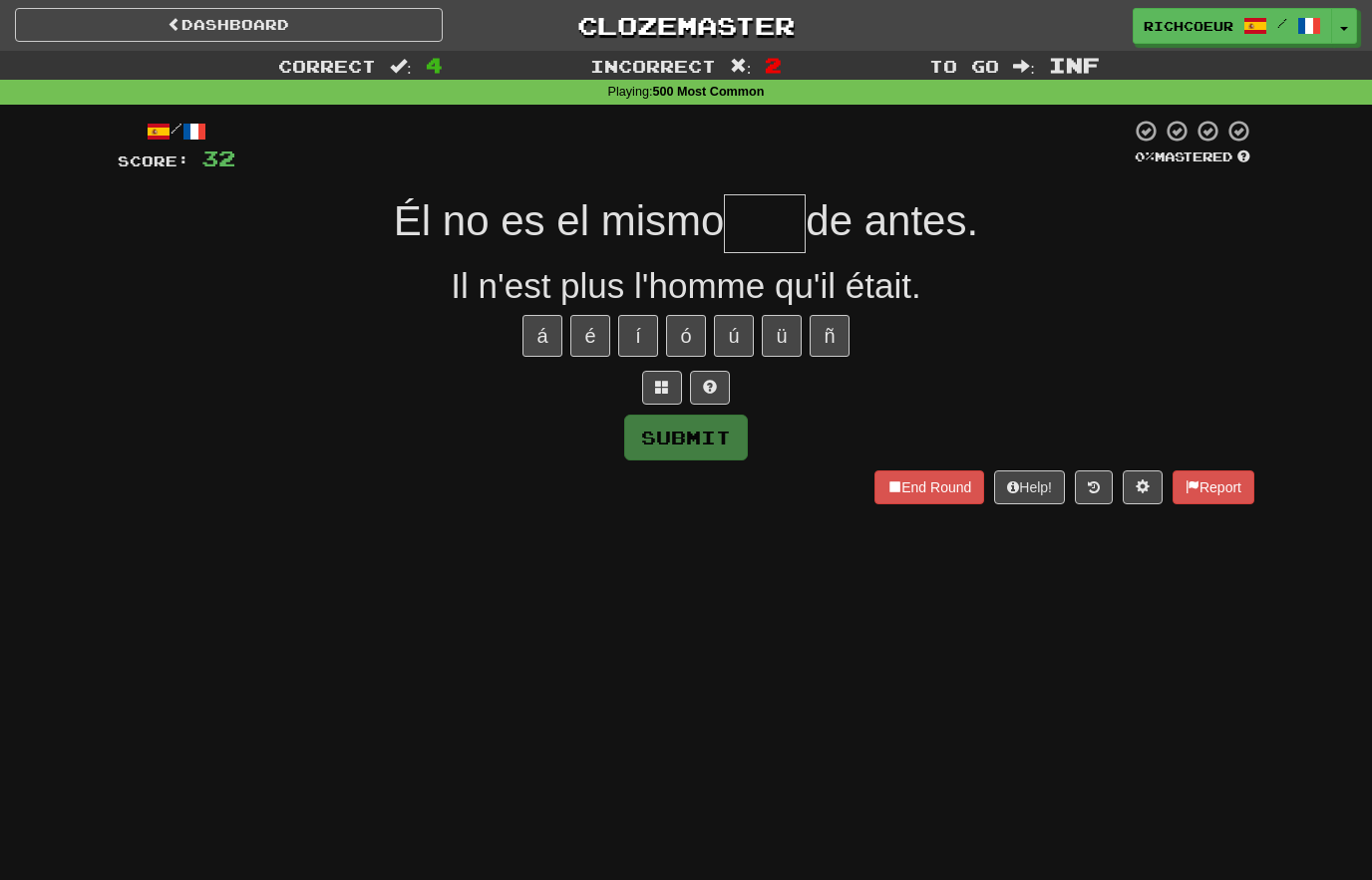 type on "****" 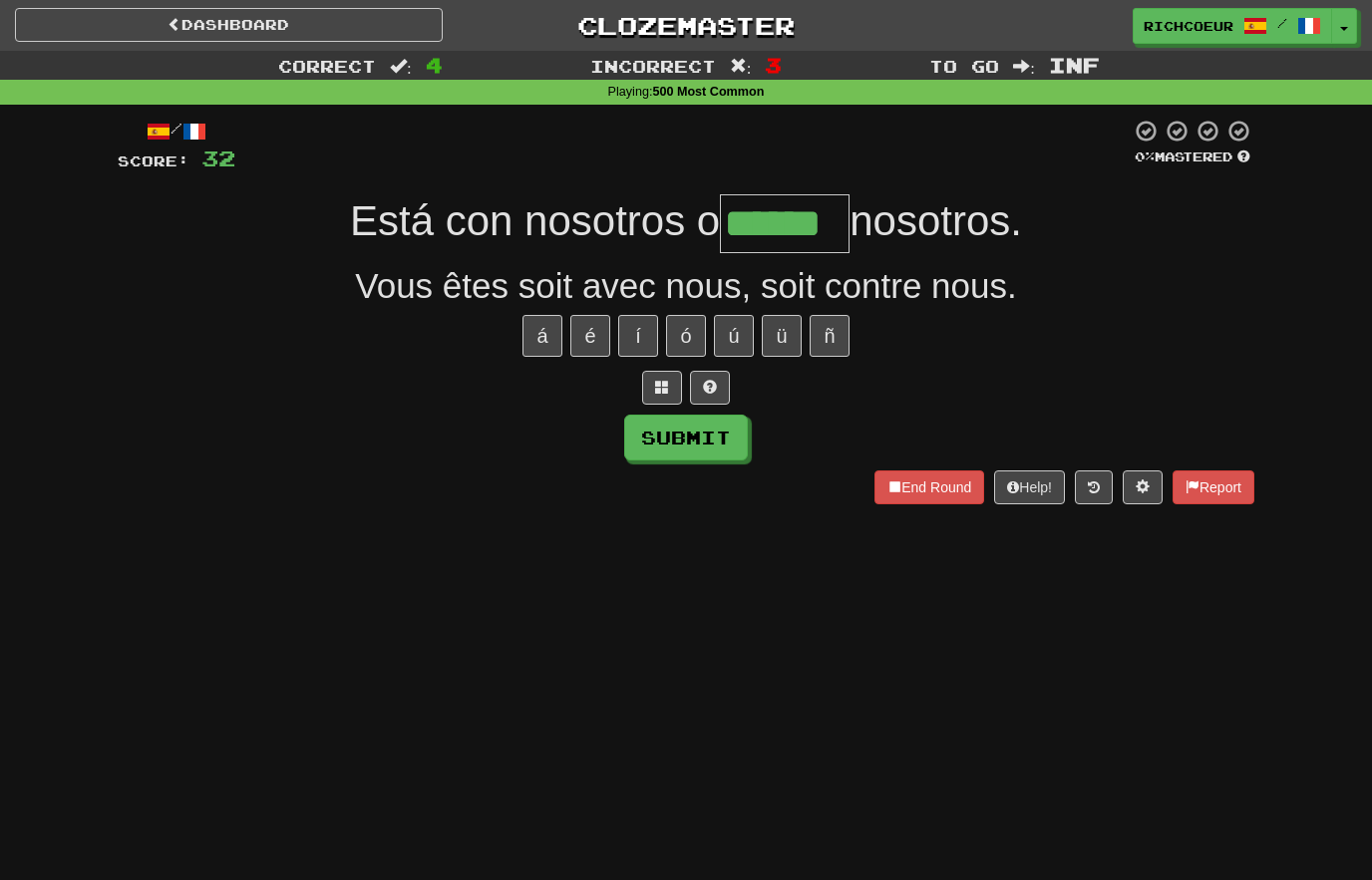 type on "******" 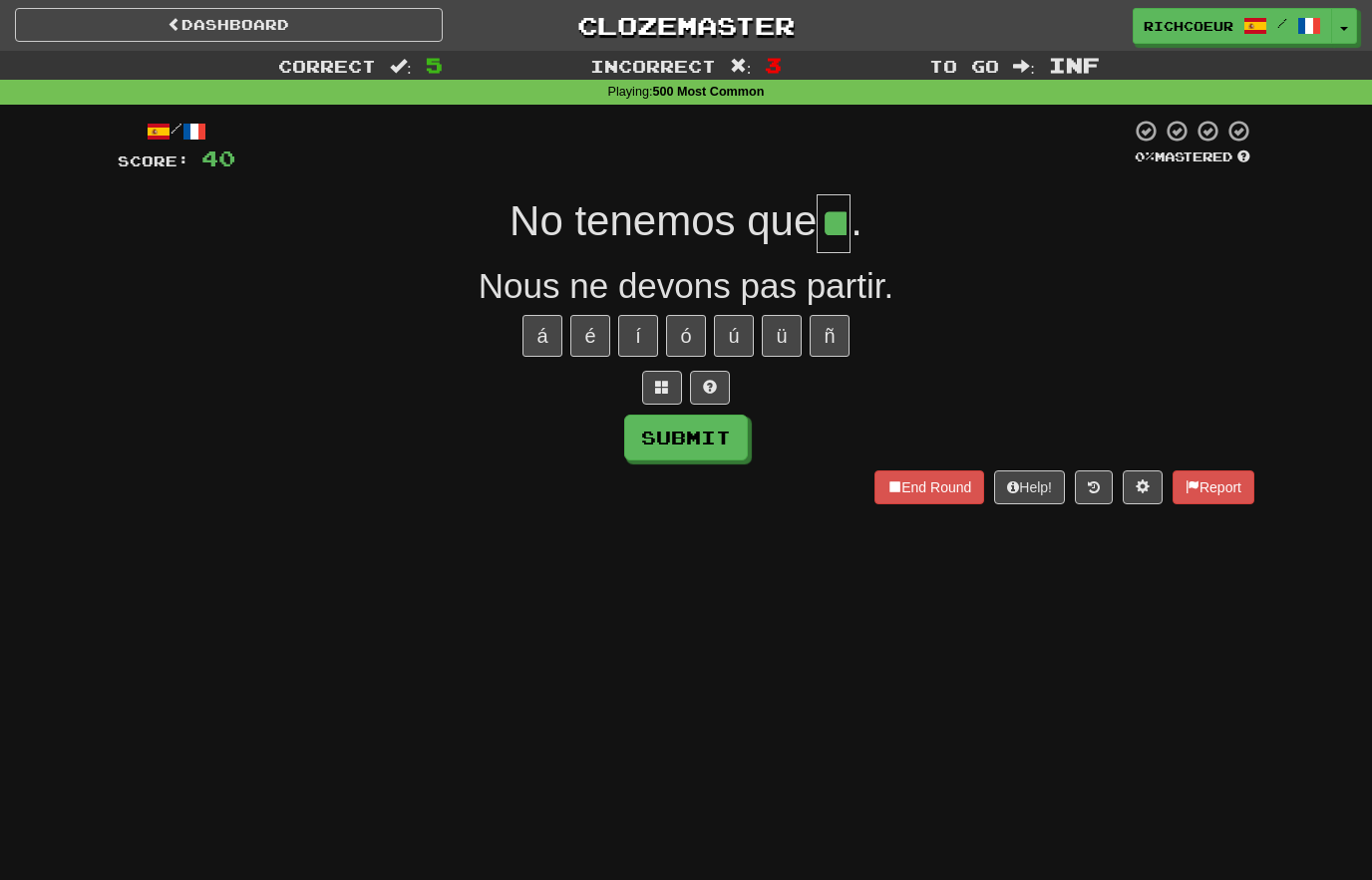 type on "**" 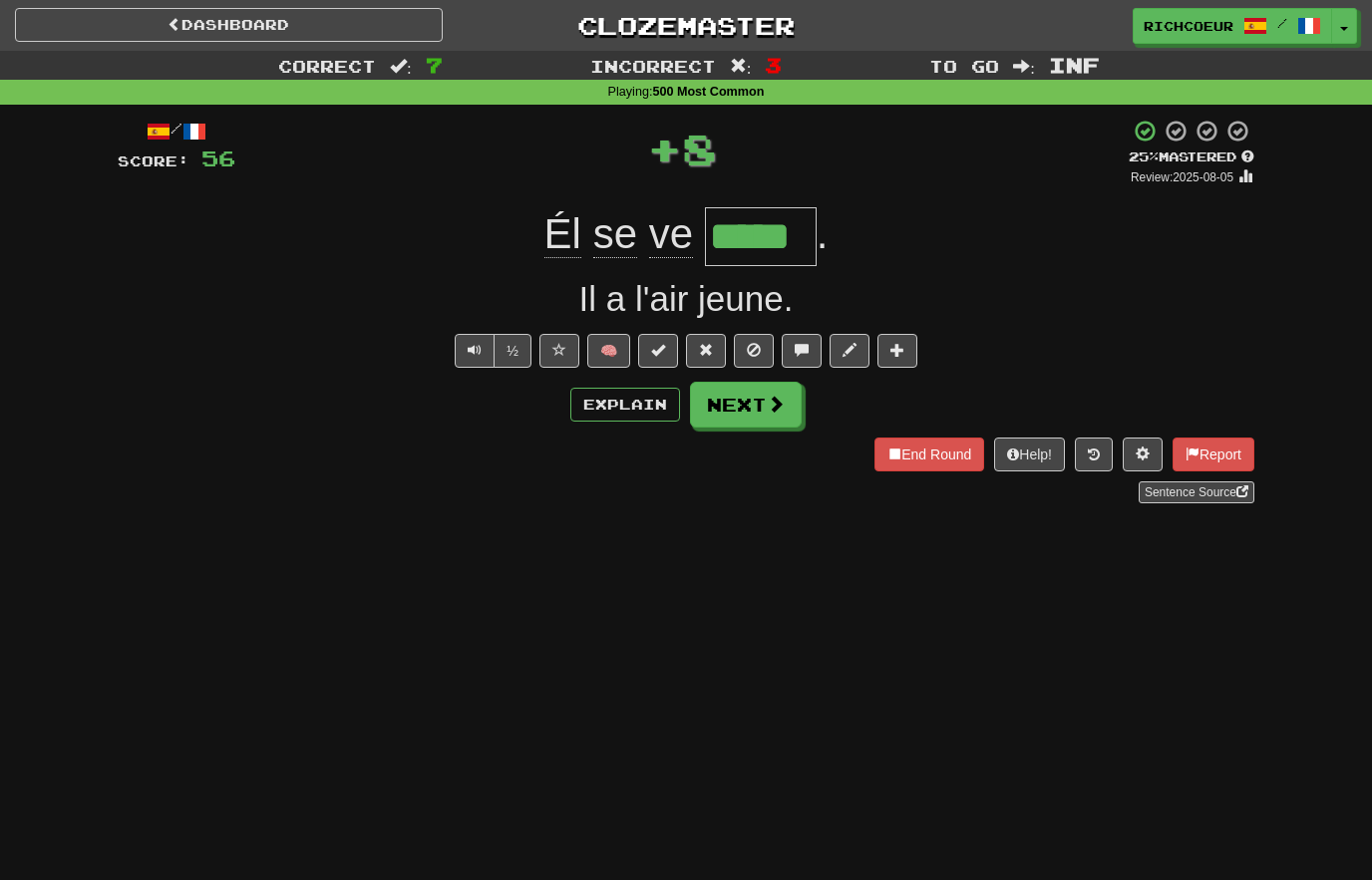 type on "*****" 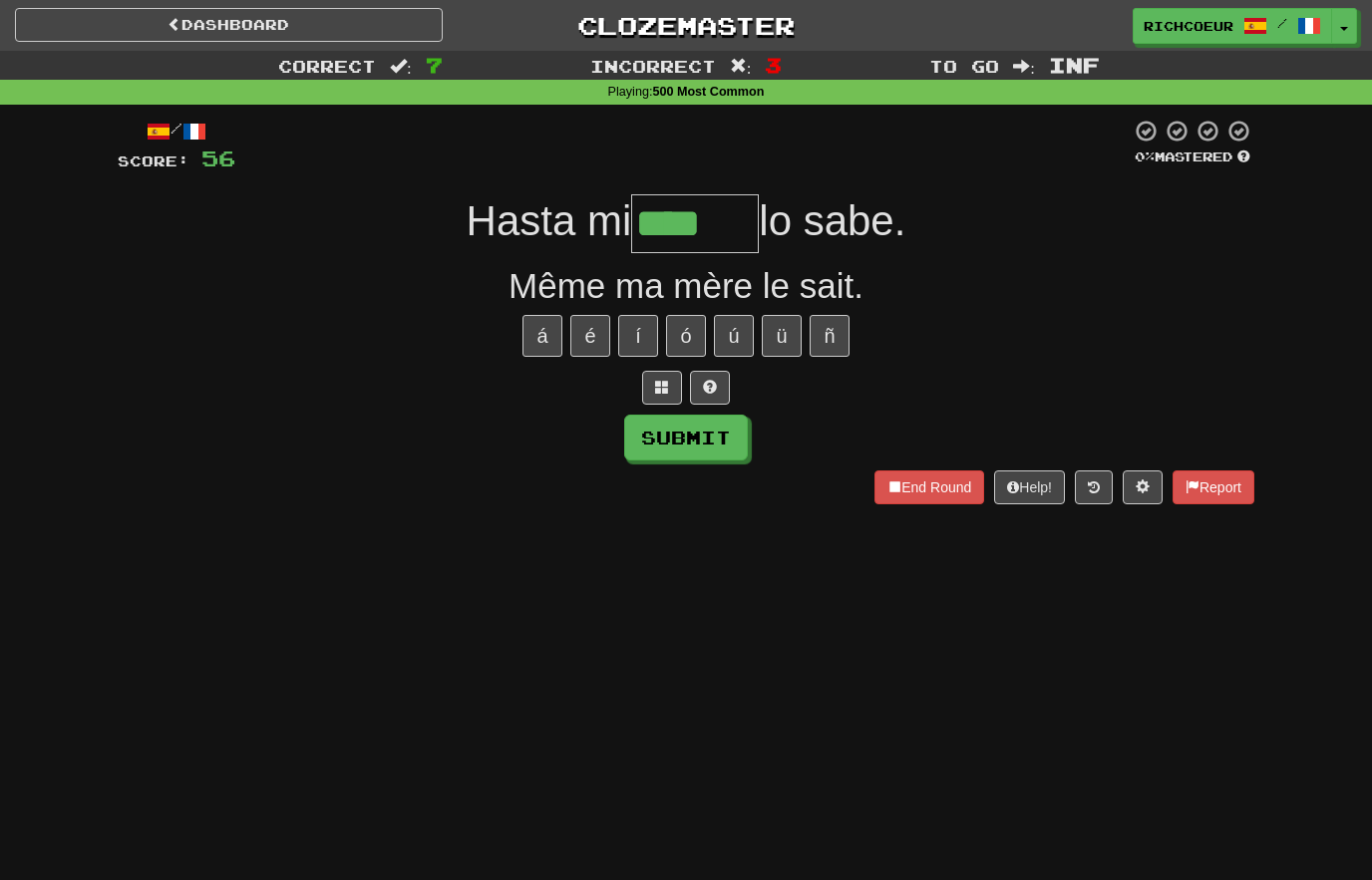 type on "****" 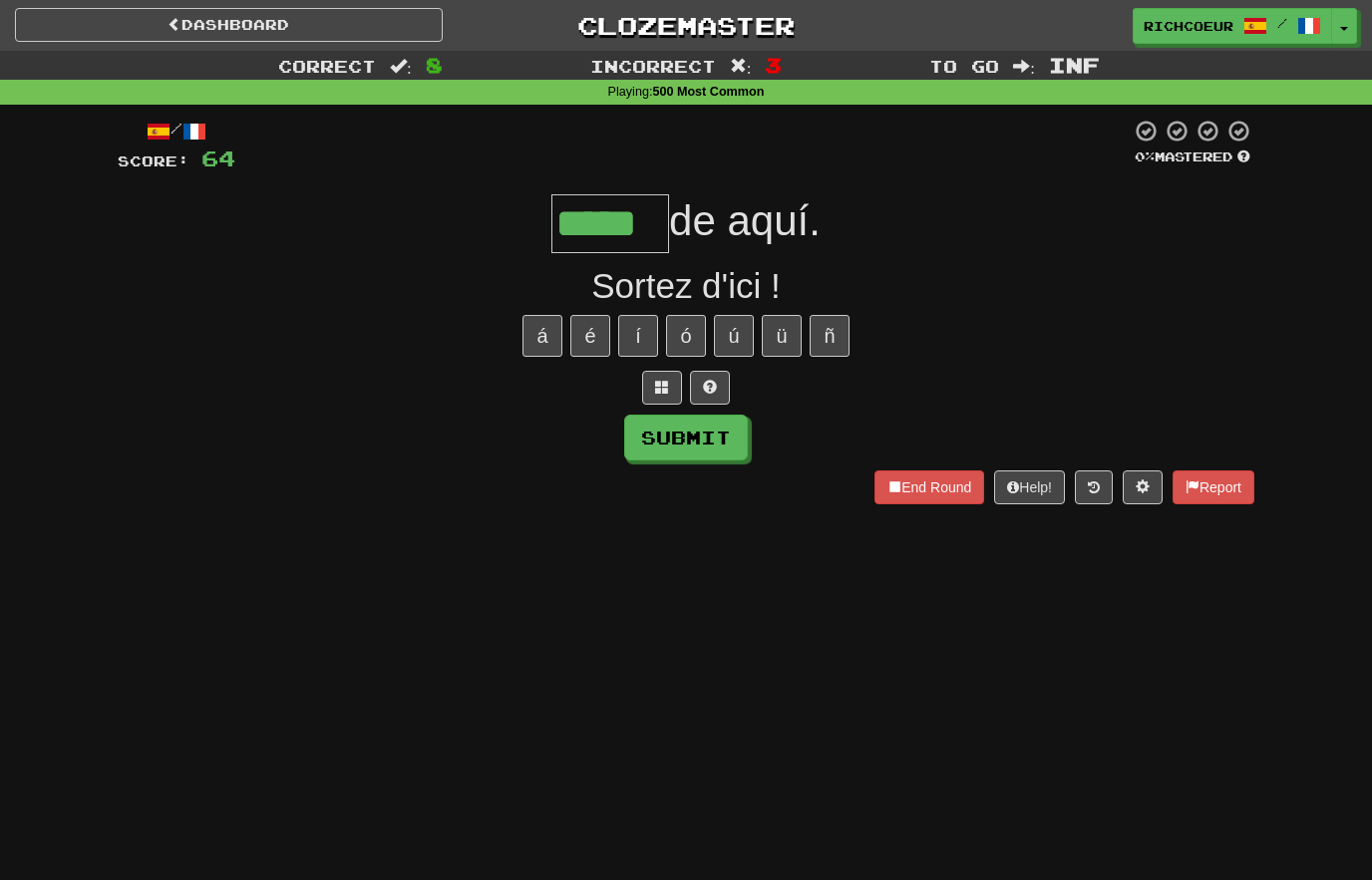 type on "*****" 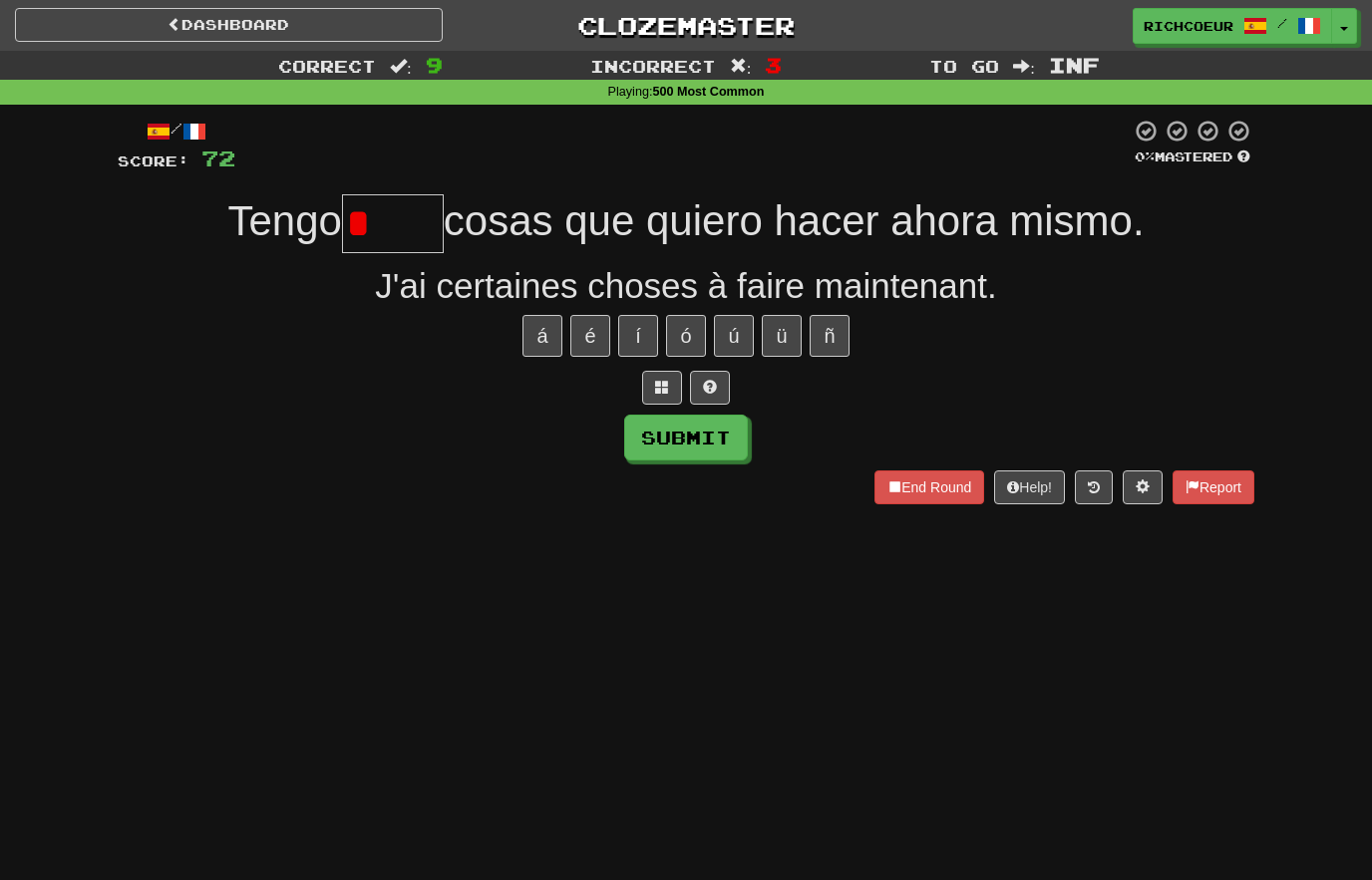 type on "****" 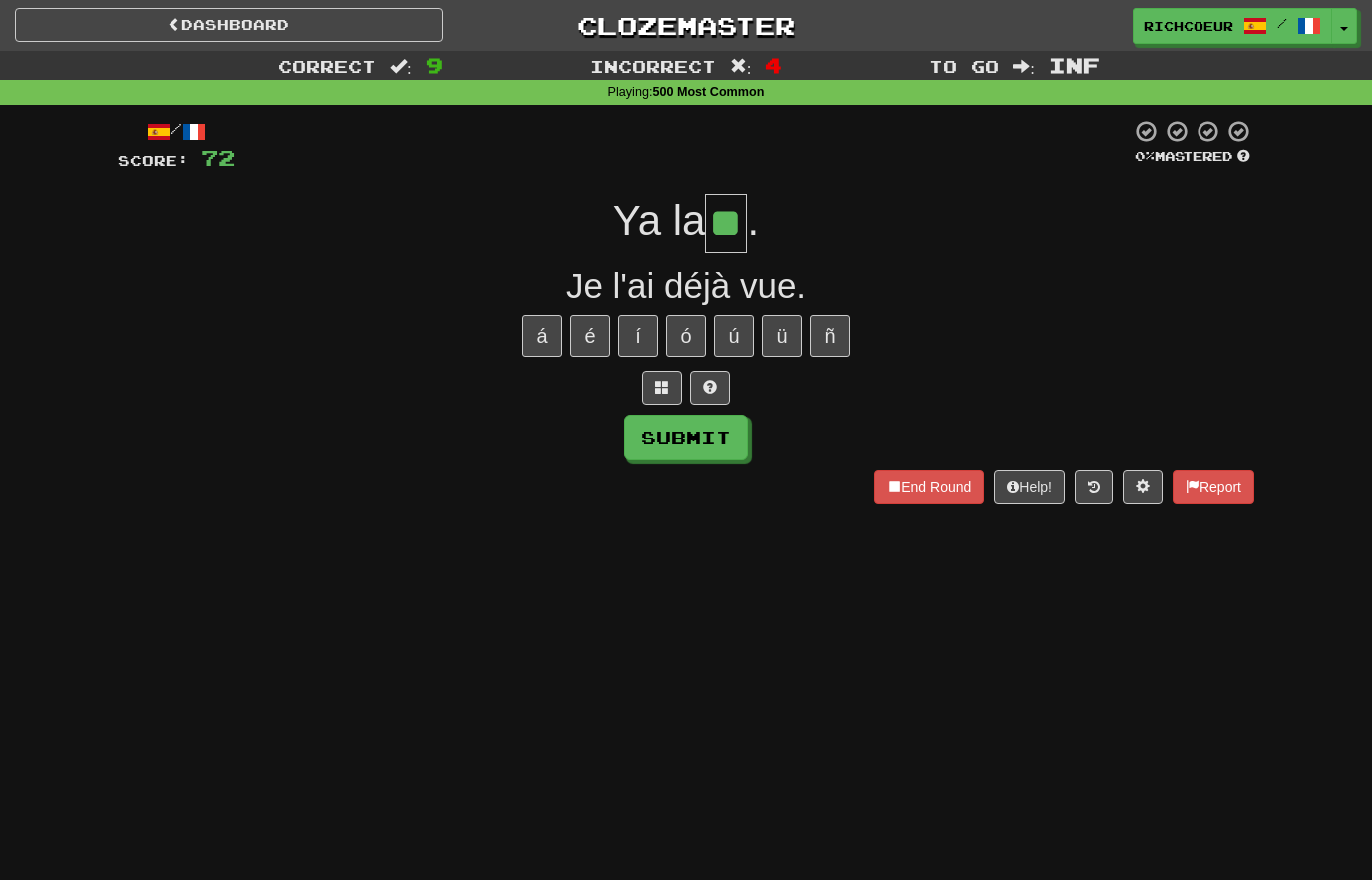 type on "**" 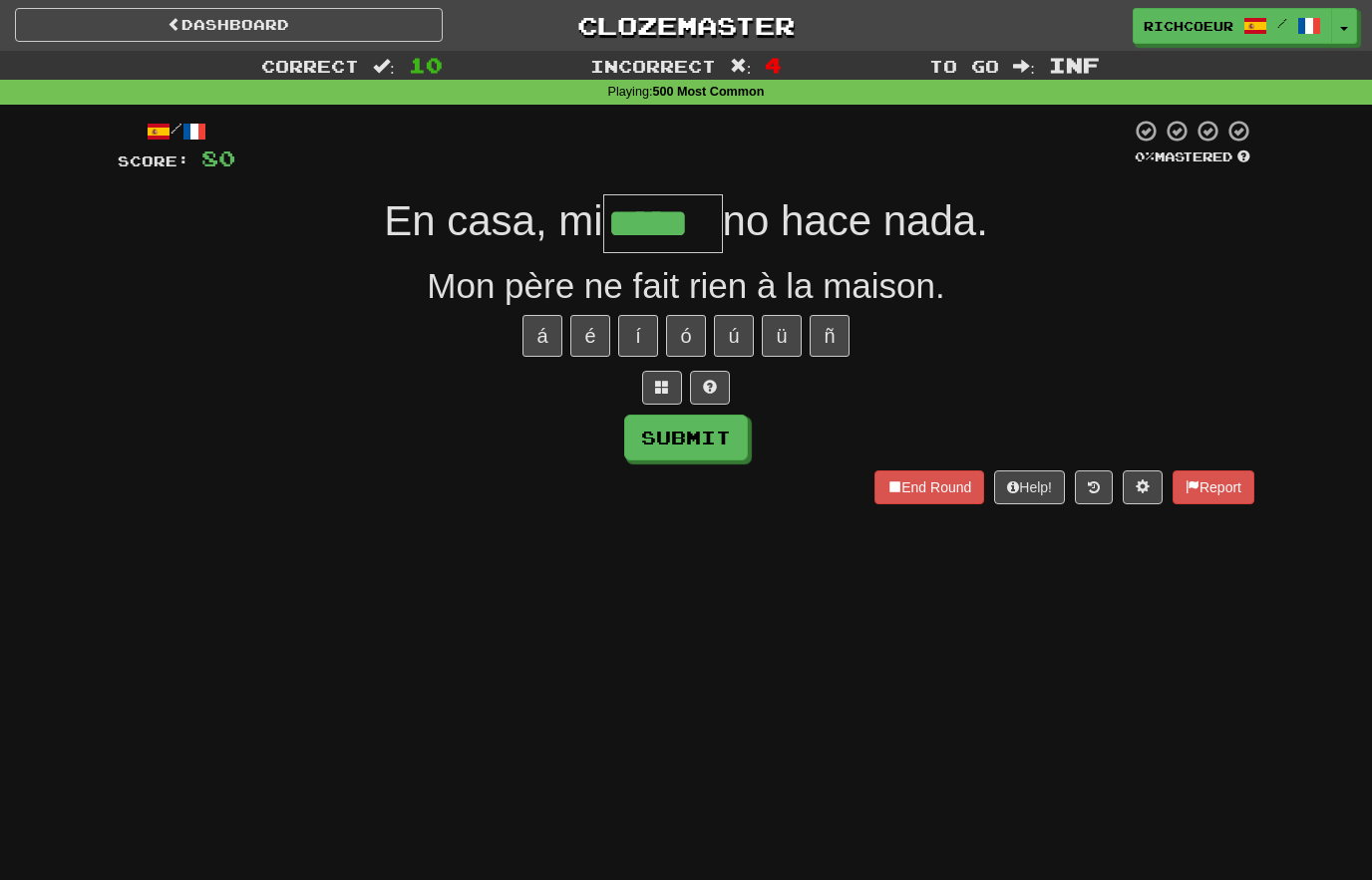 type on "*****" 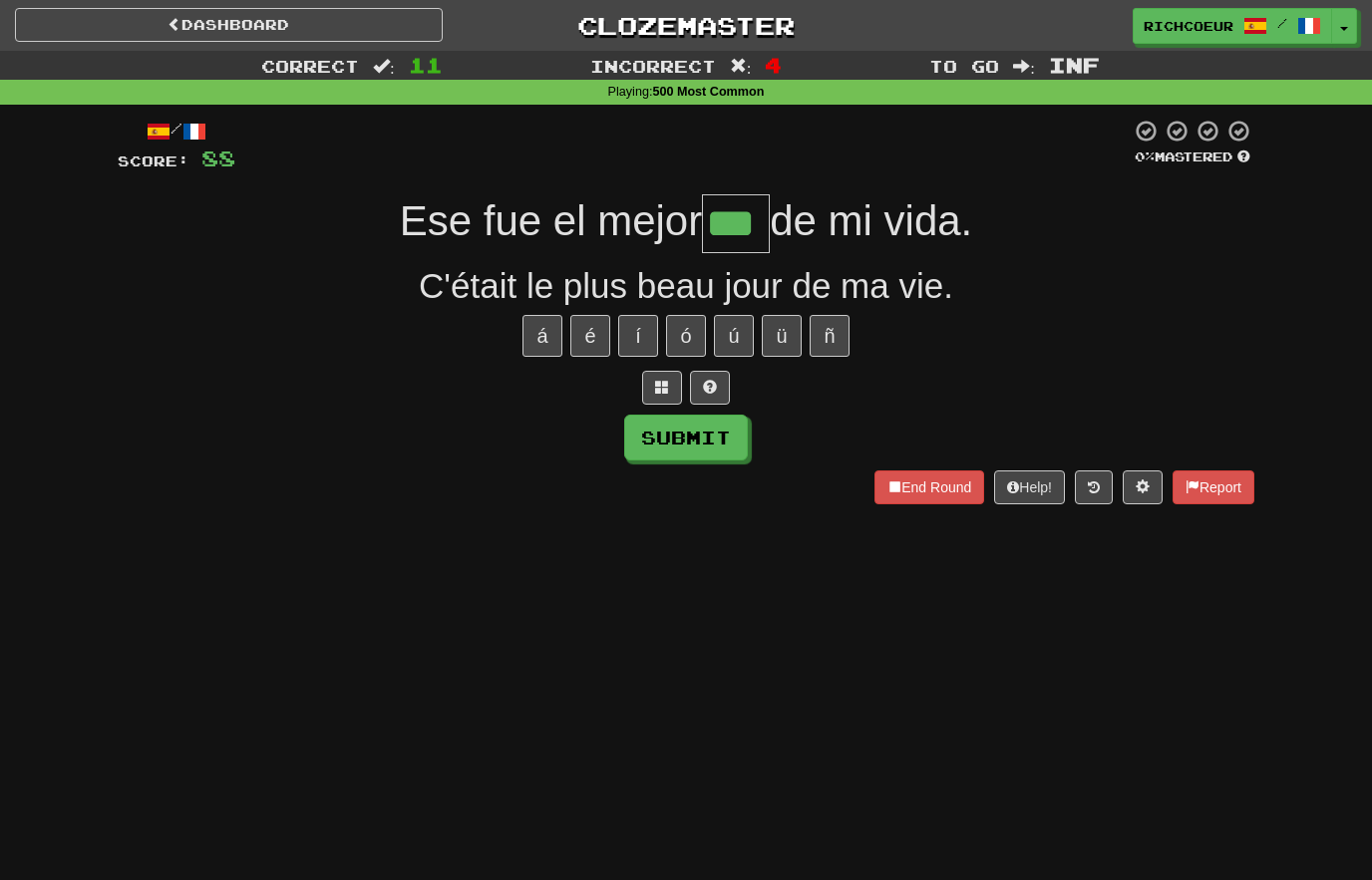 type on "***" 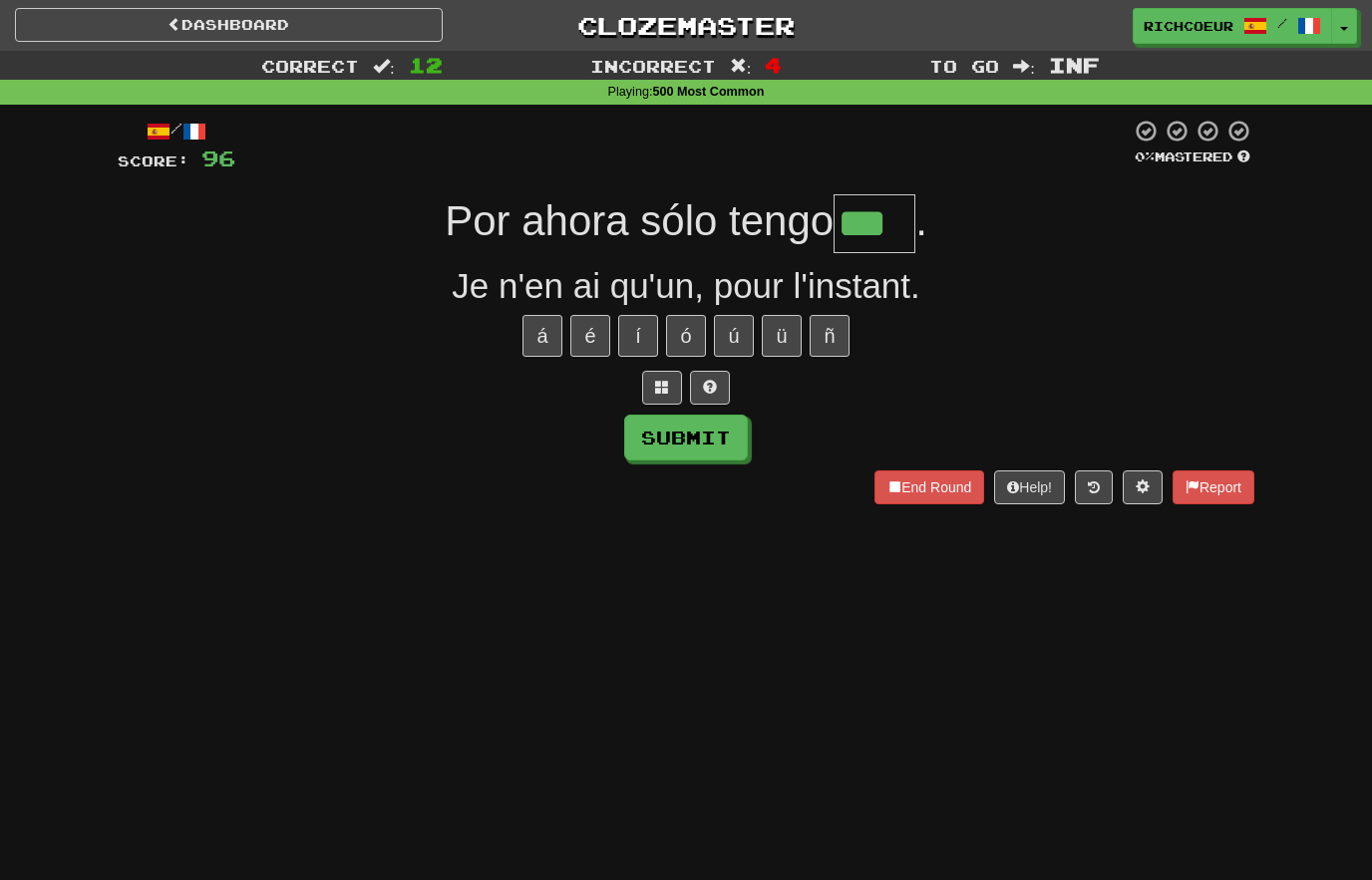 type on "***" 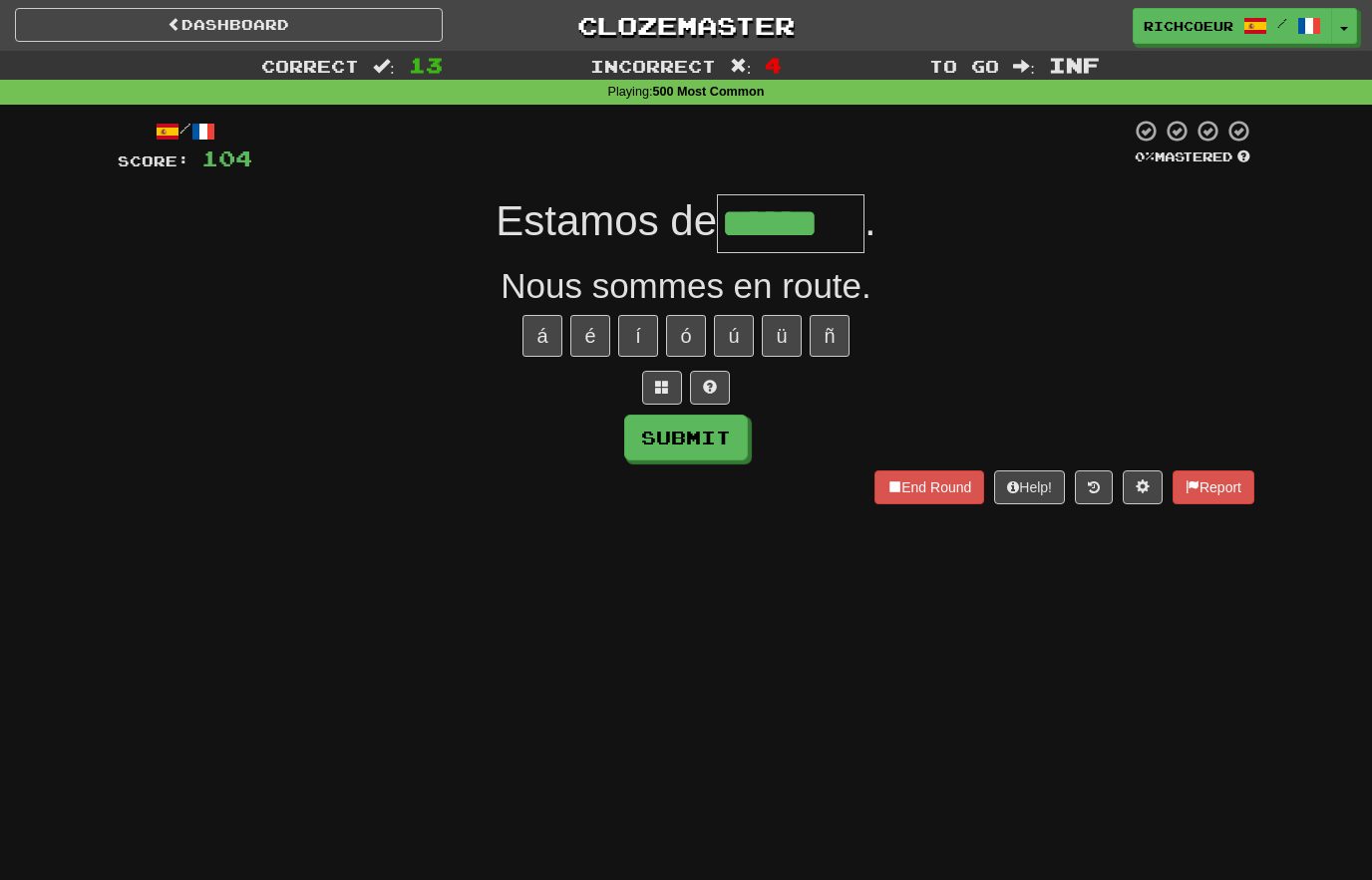 type on "******" 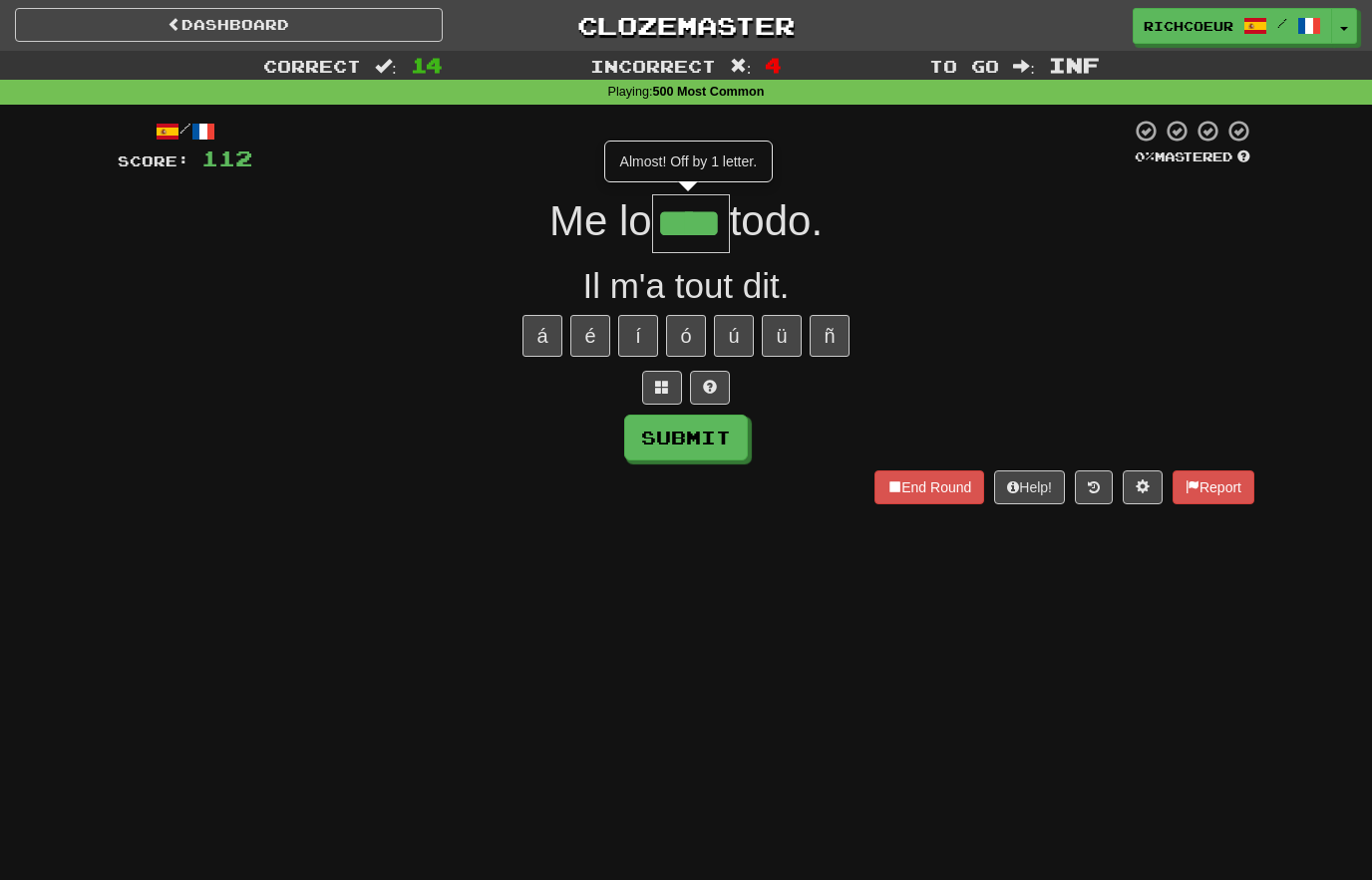 type on "****" 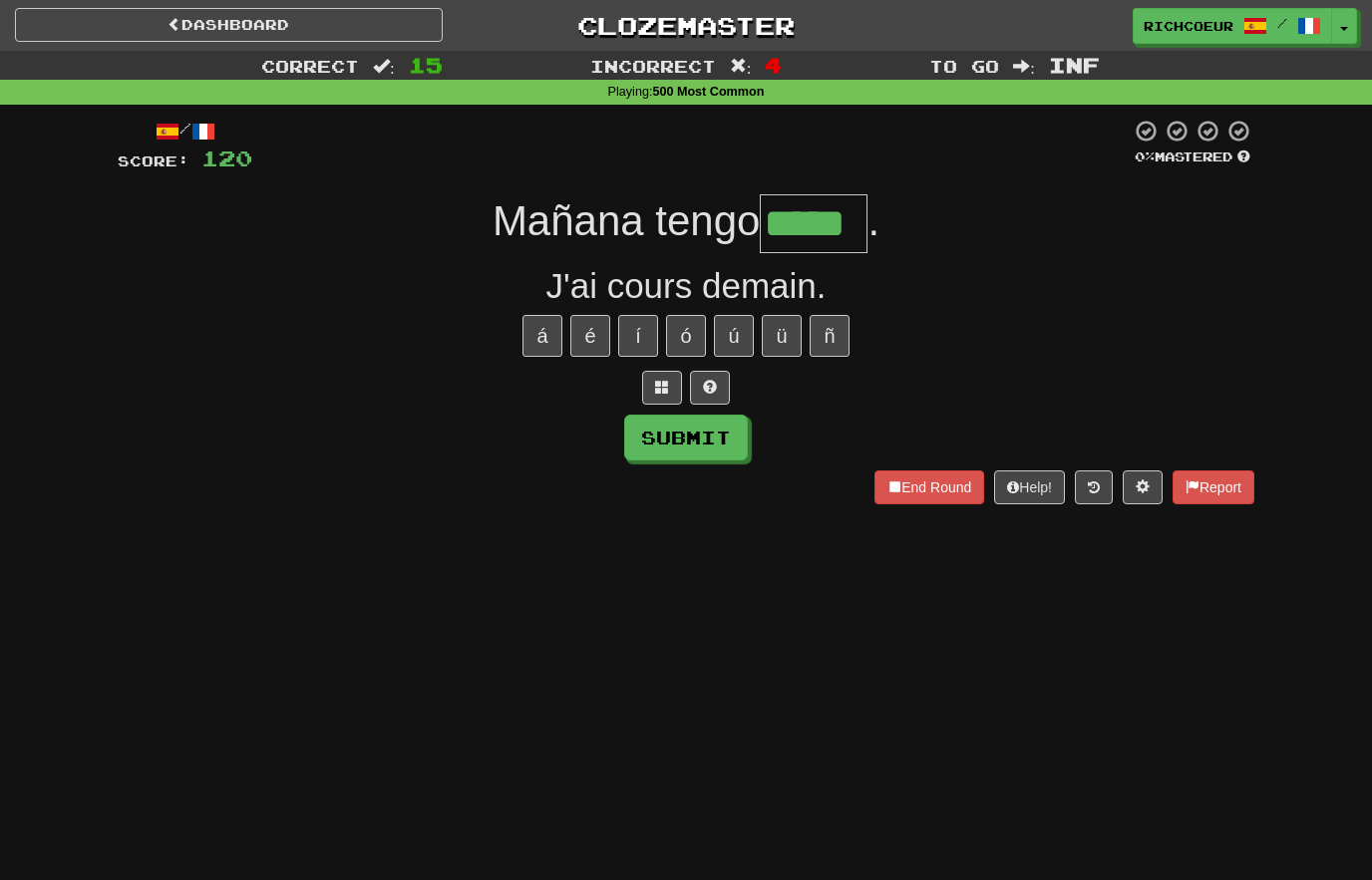 type on "*****" 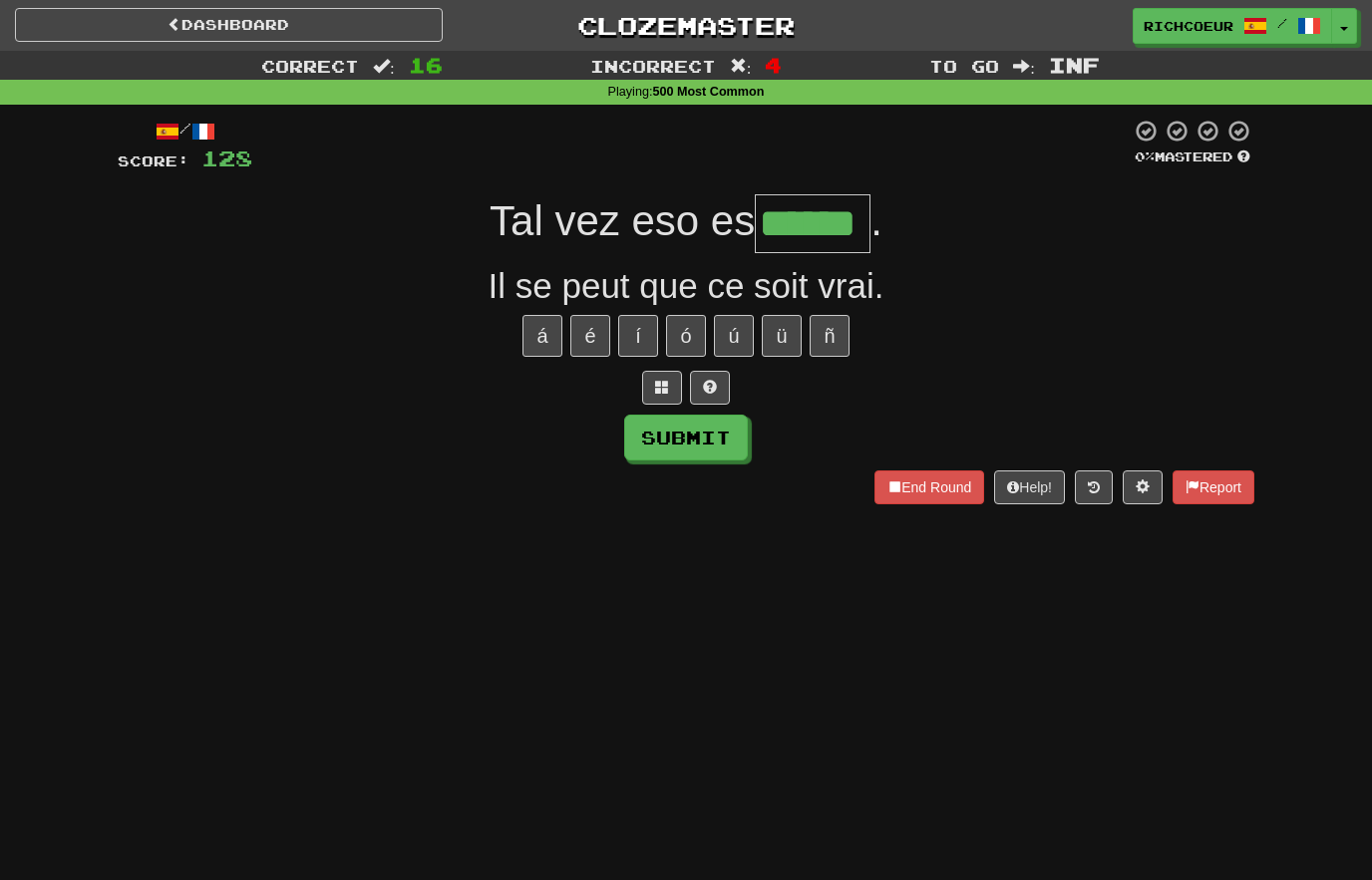 type on "******" 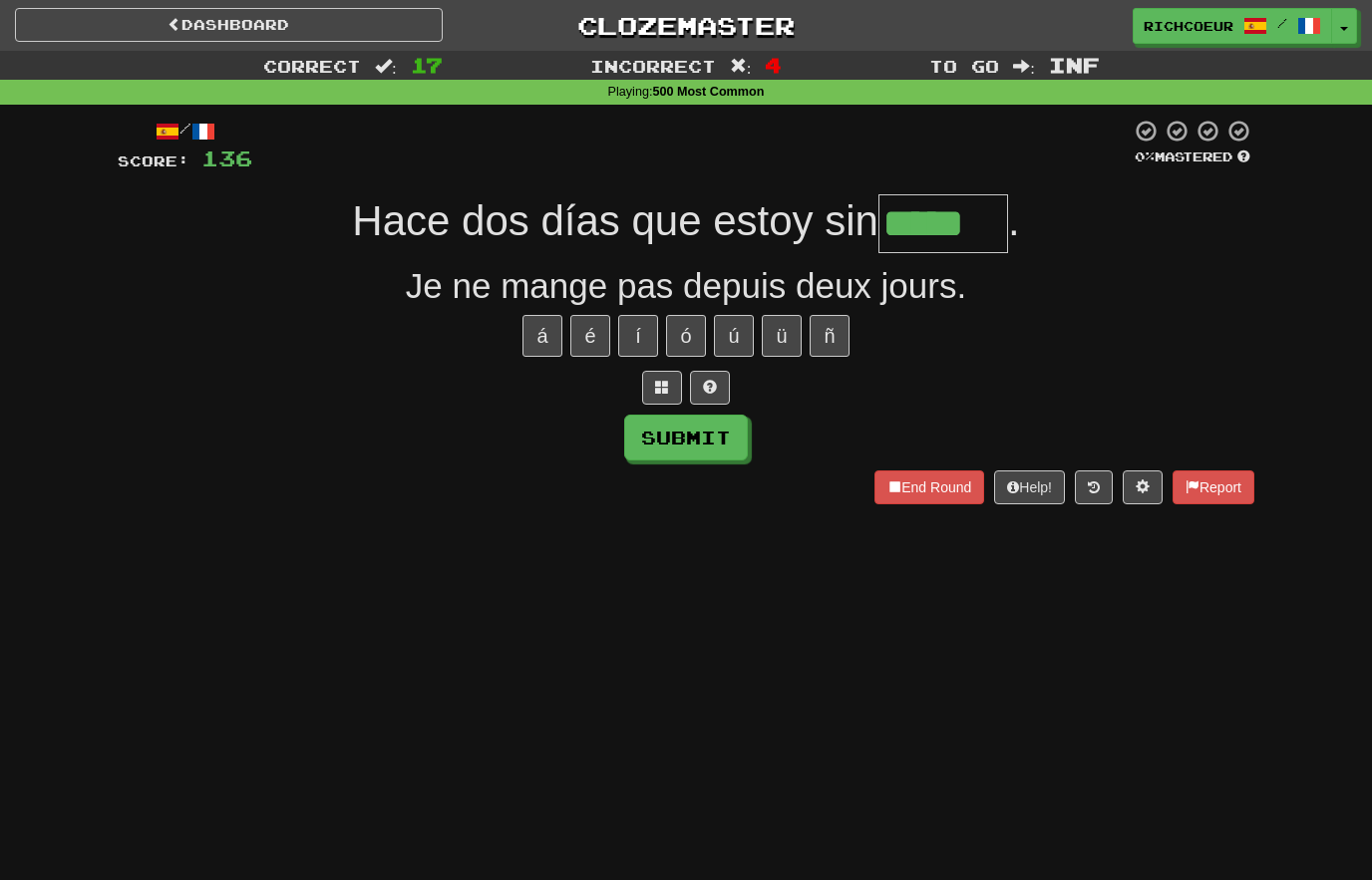 type on "*****" 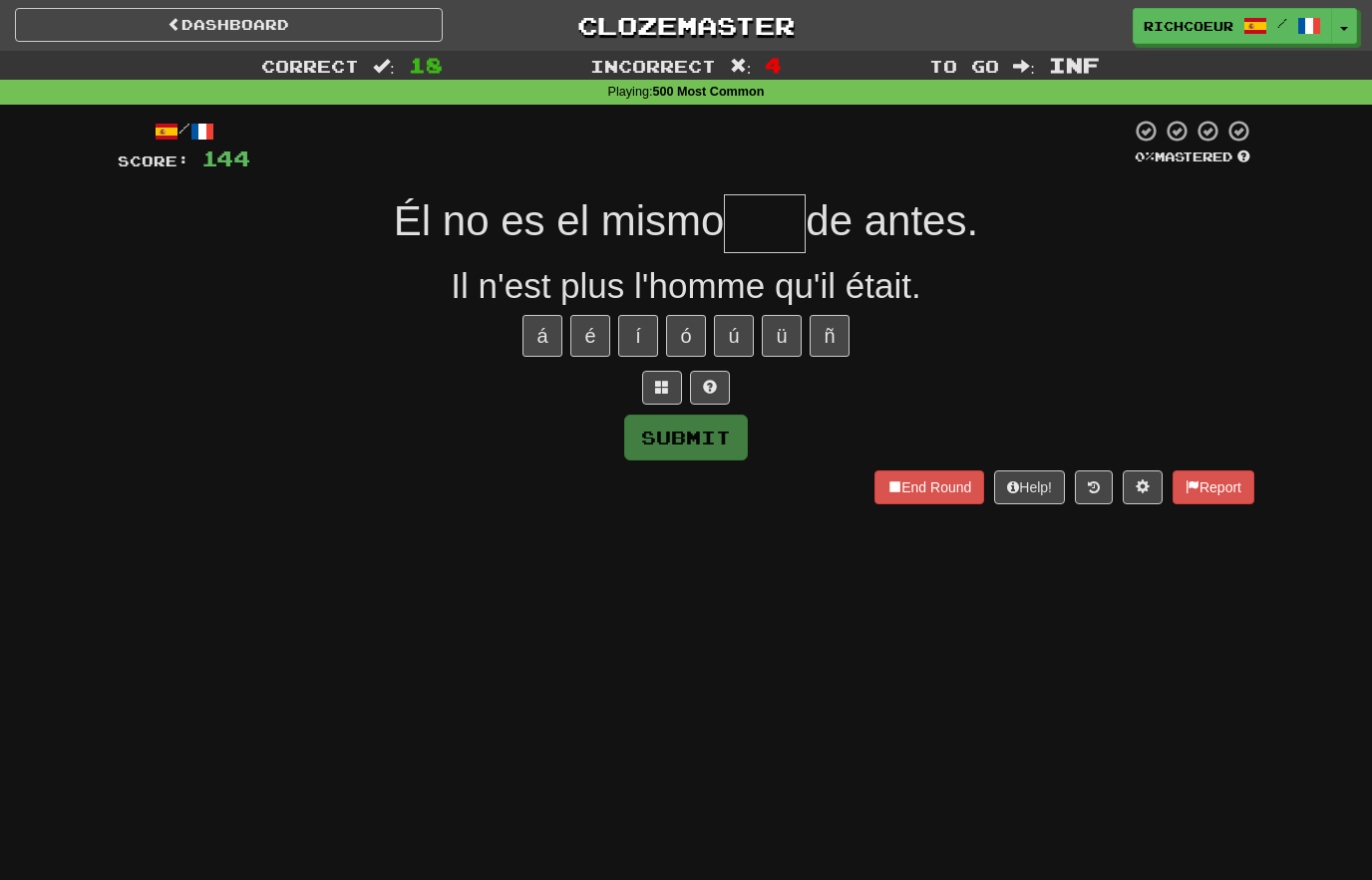 type on "*" 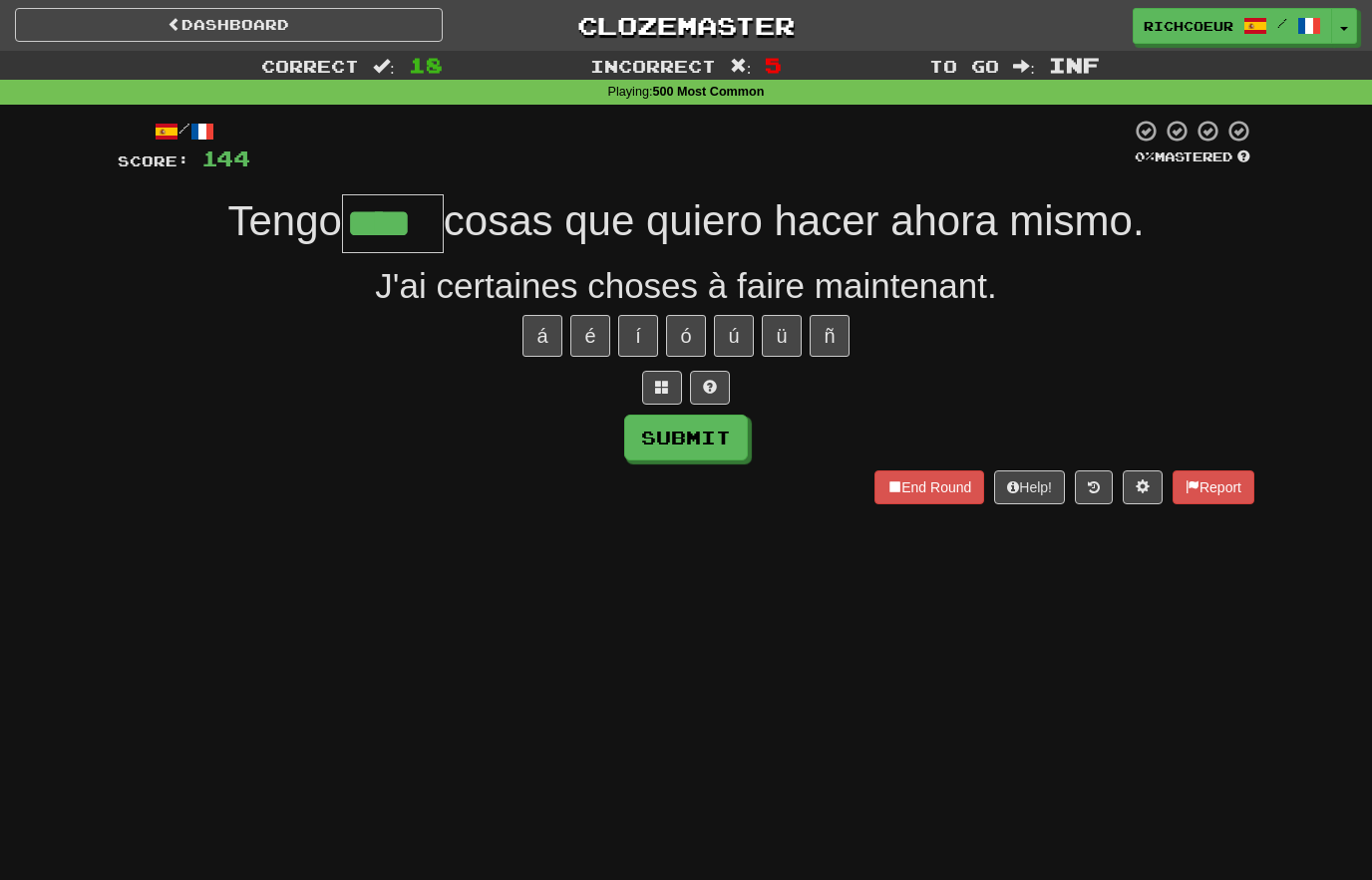 type on "****" 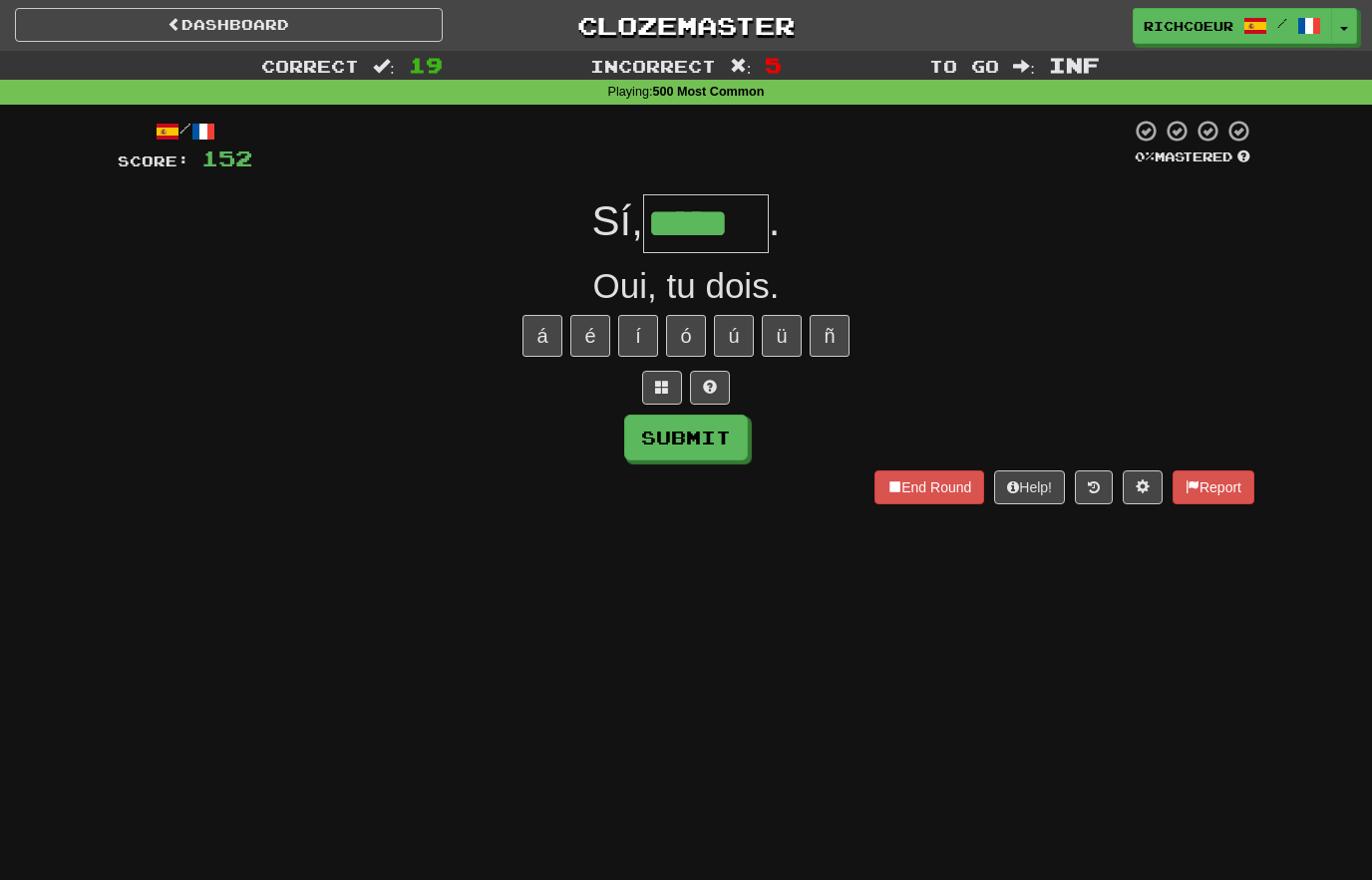 type on "*****" 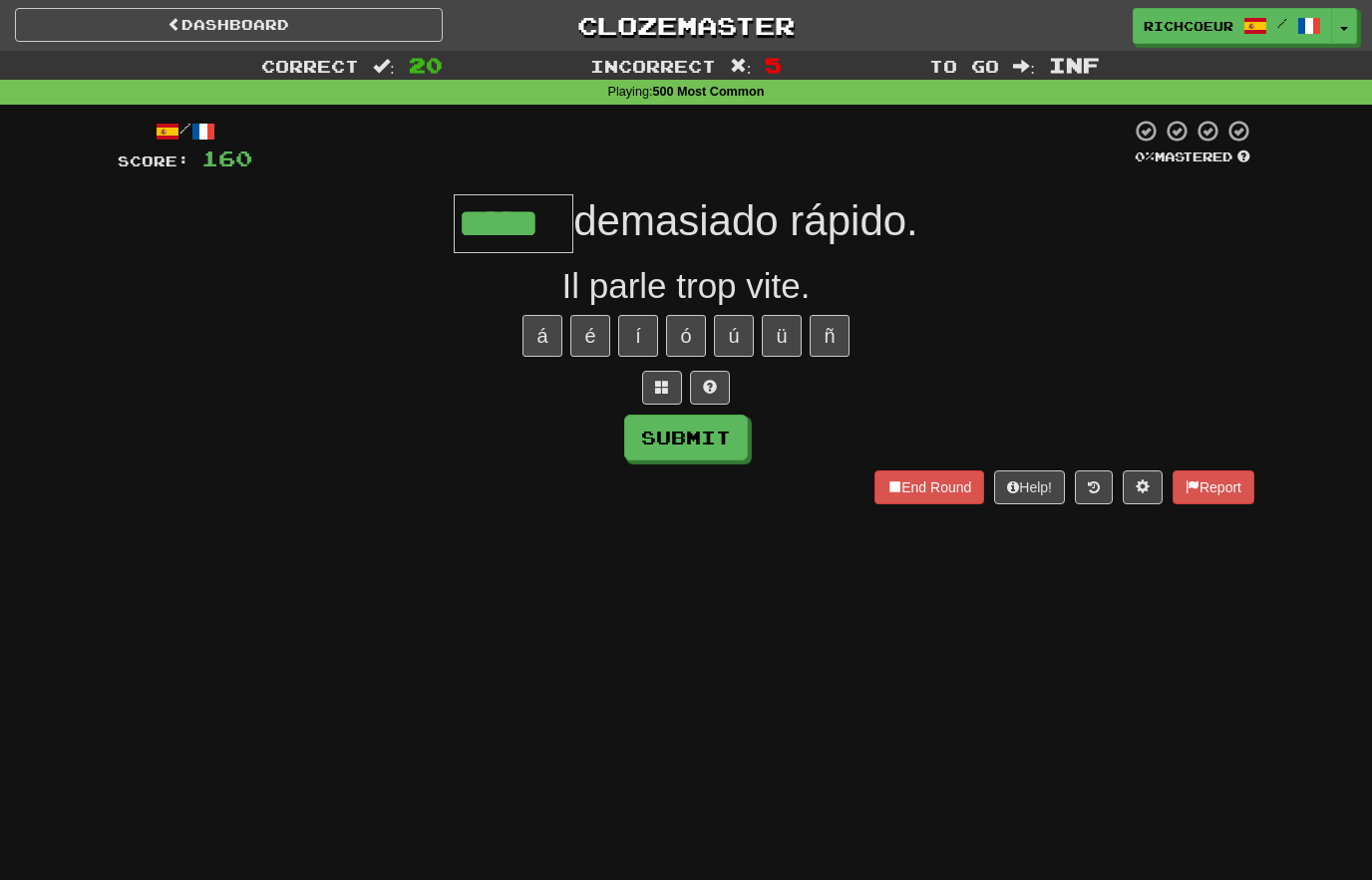 type on "*****" 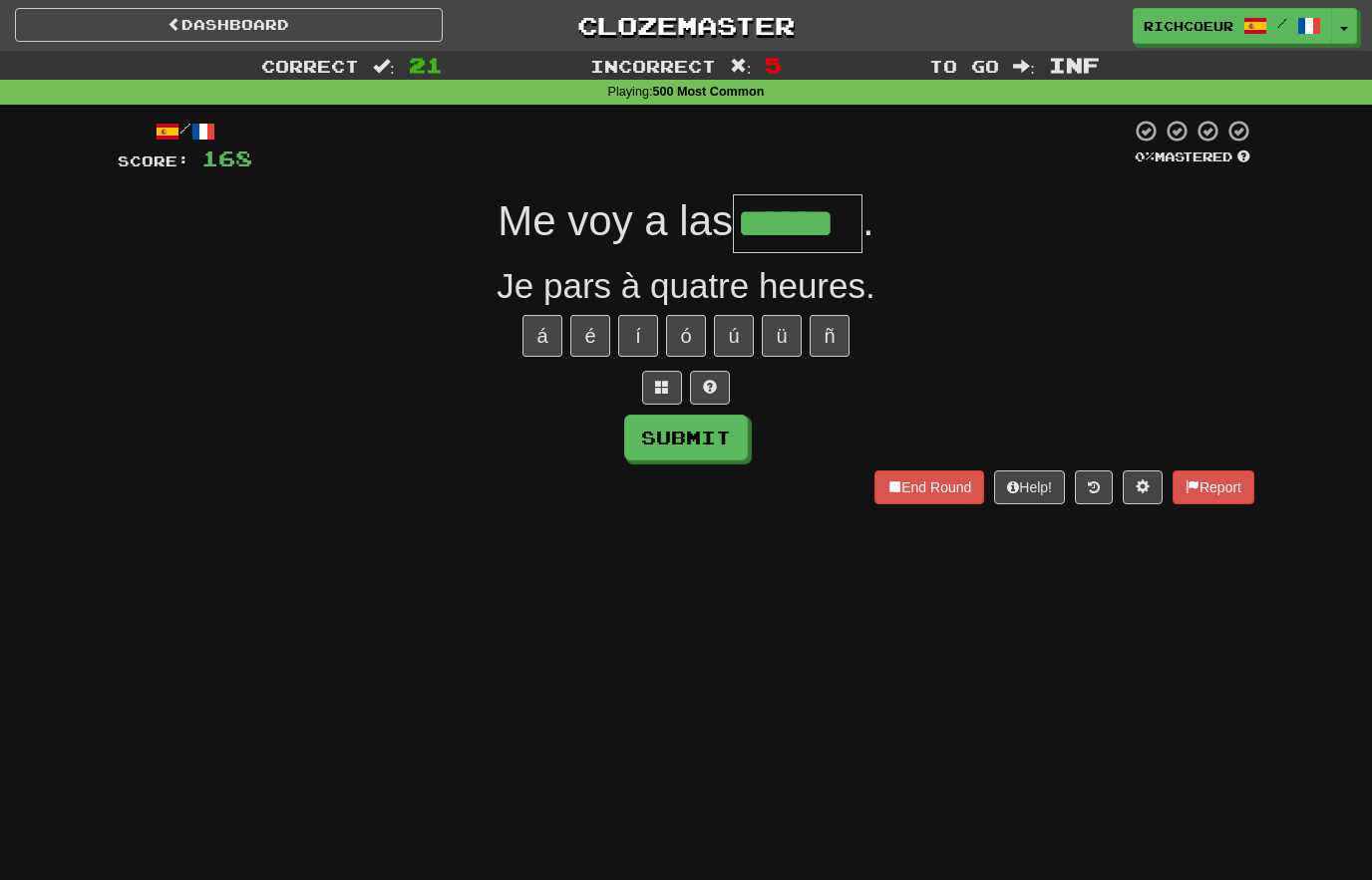 type on "******" 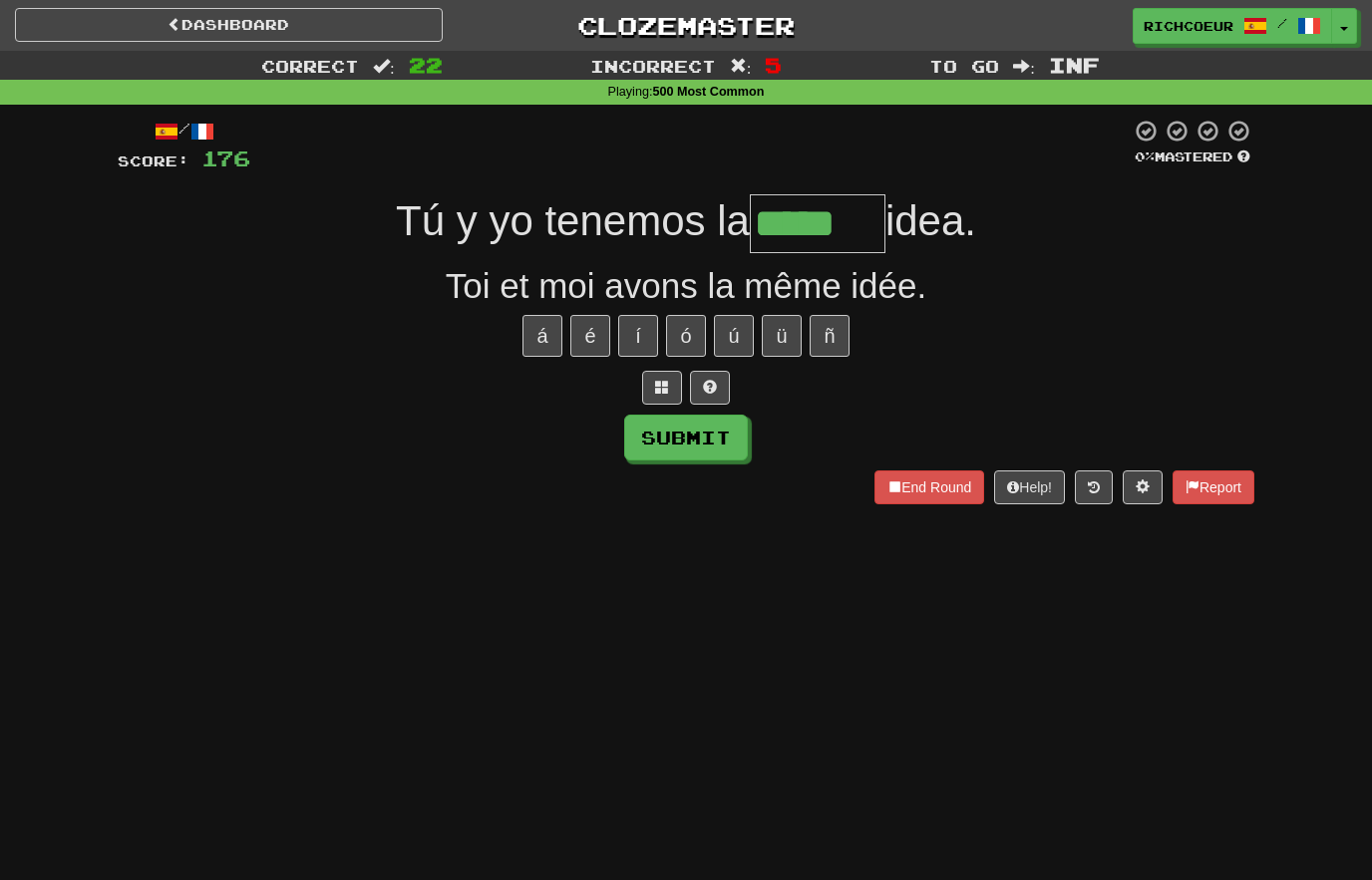 type on "*****" 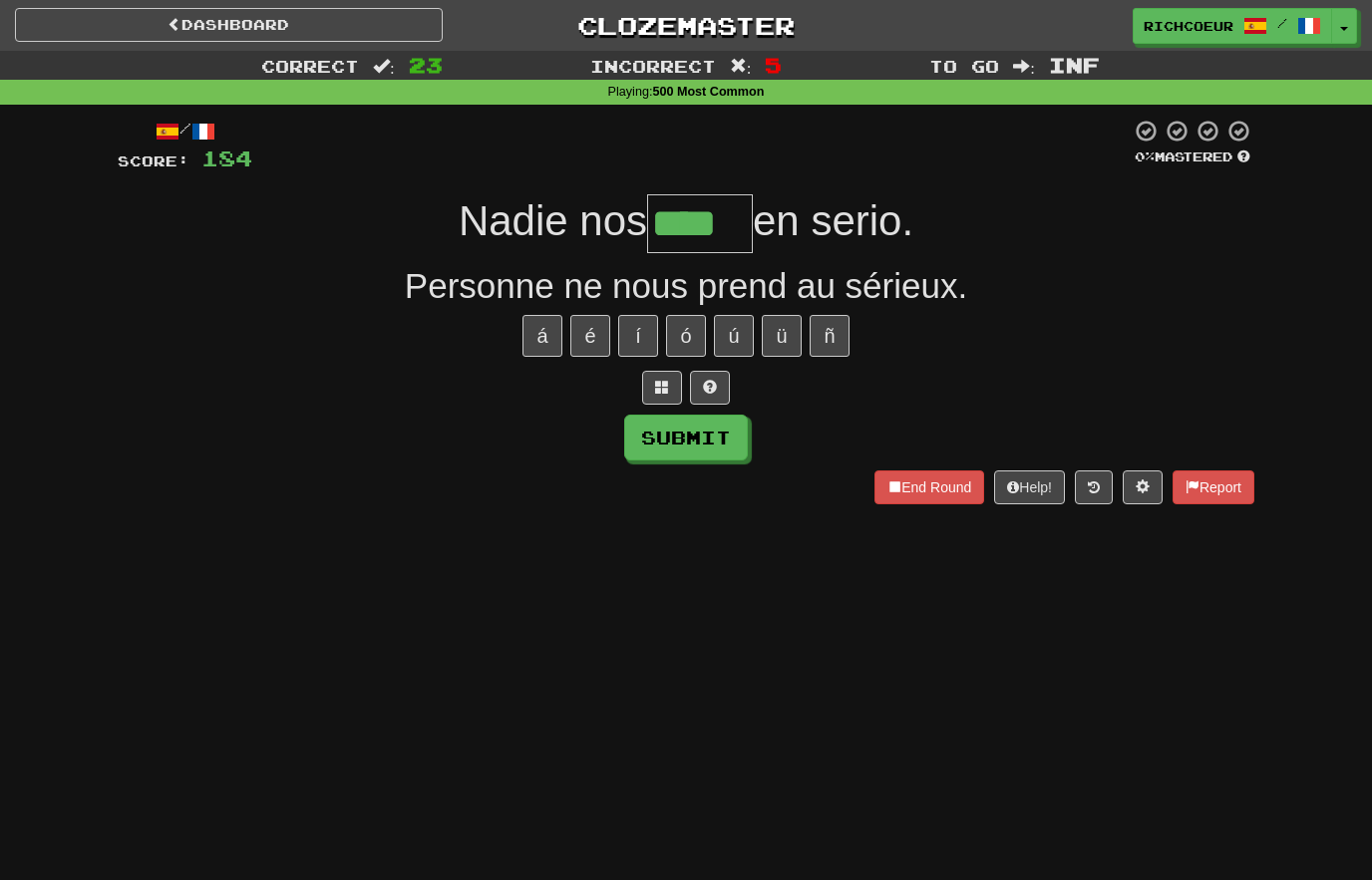 type on "****" 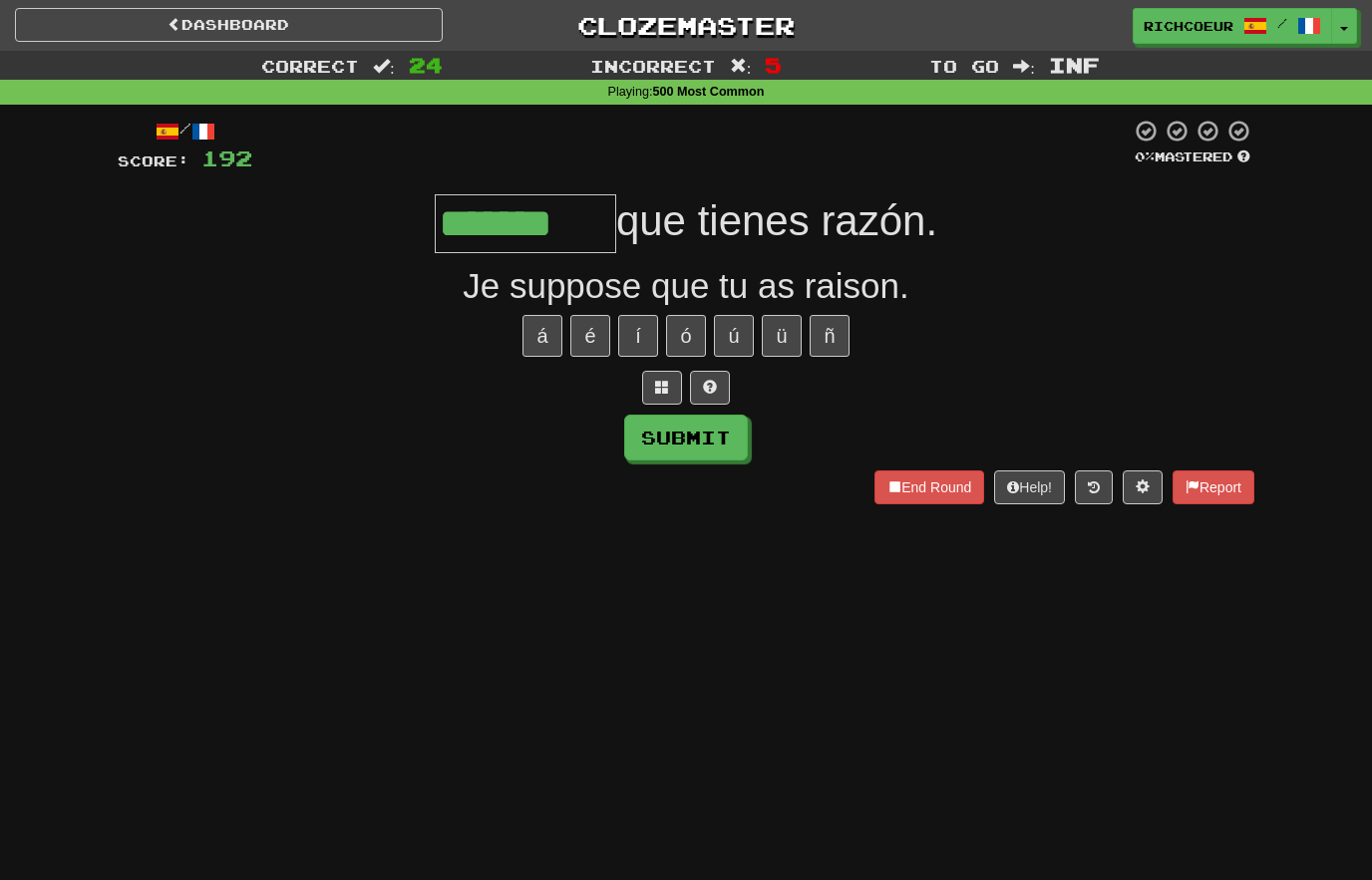 type on "*******" 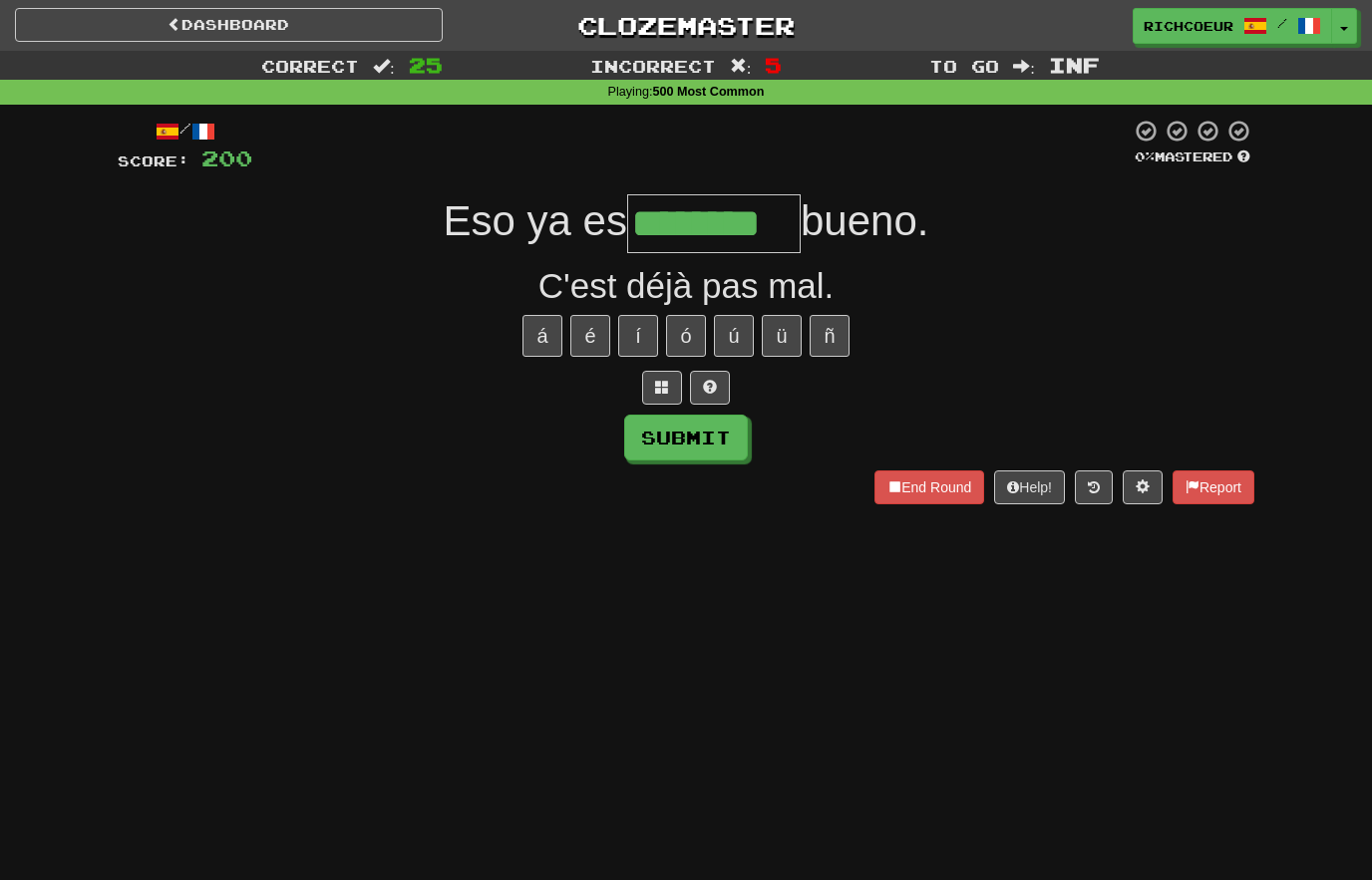 type on "********" 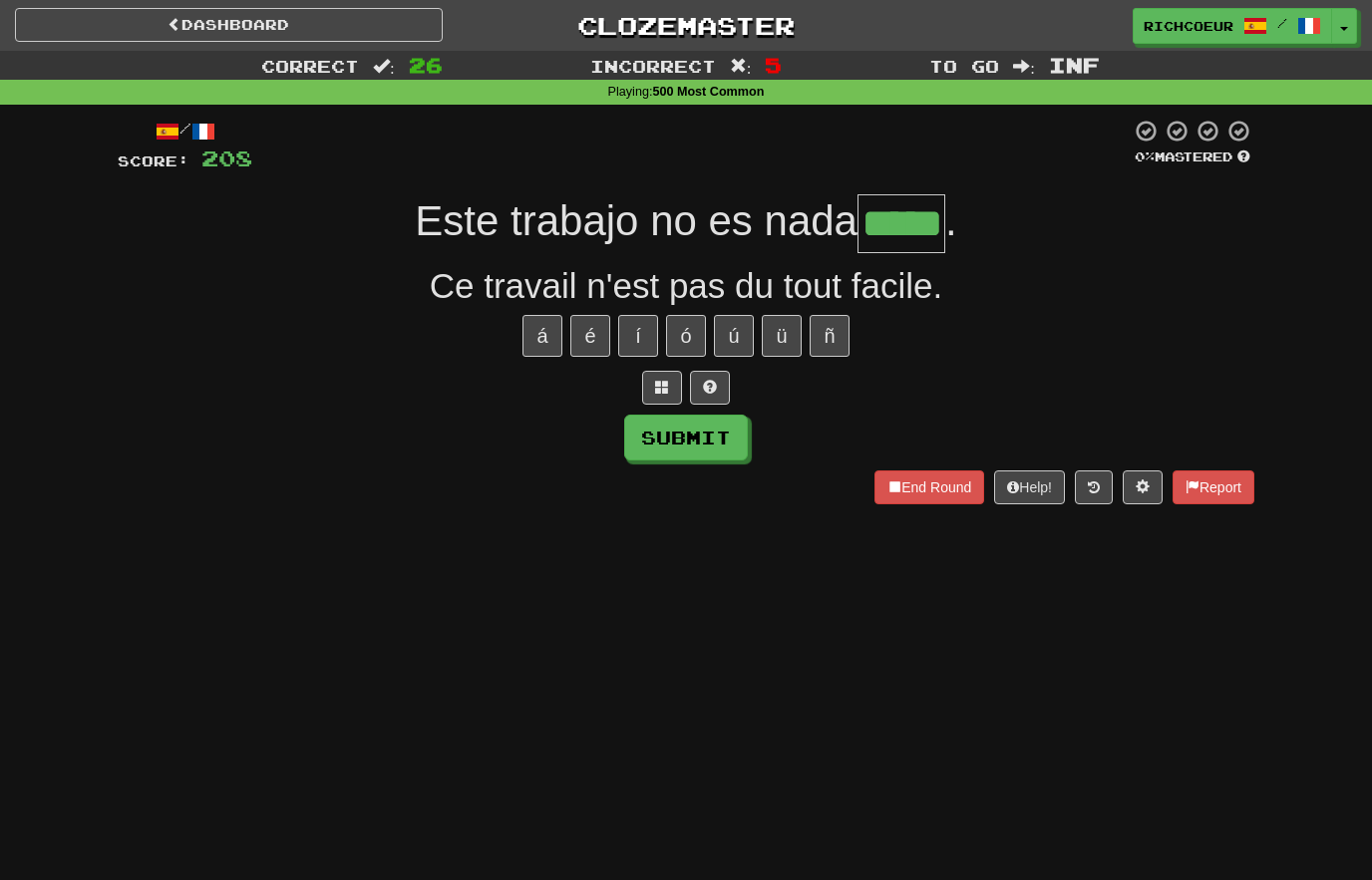 type on "*****" 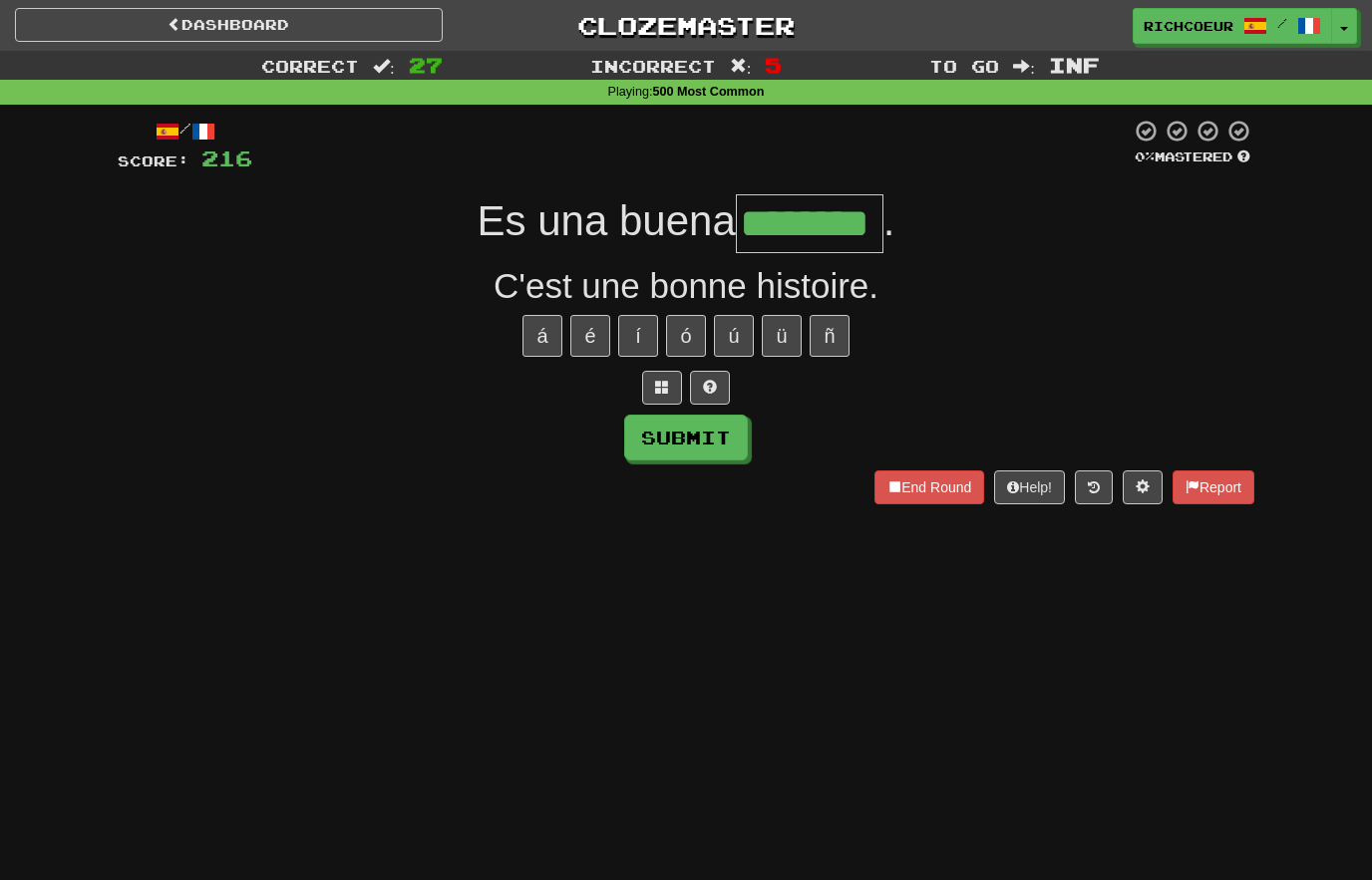 type on "********" 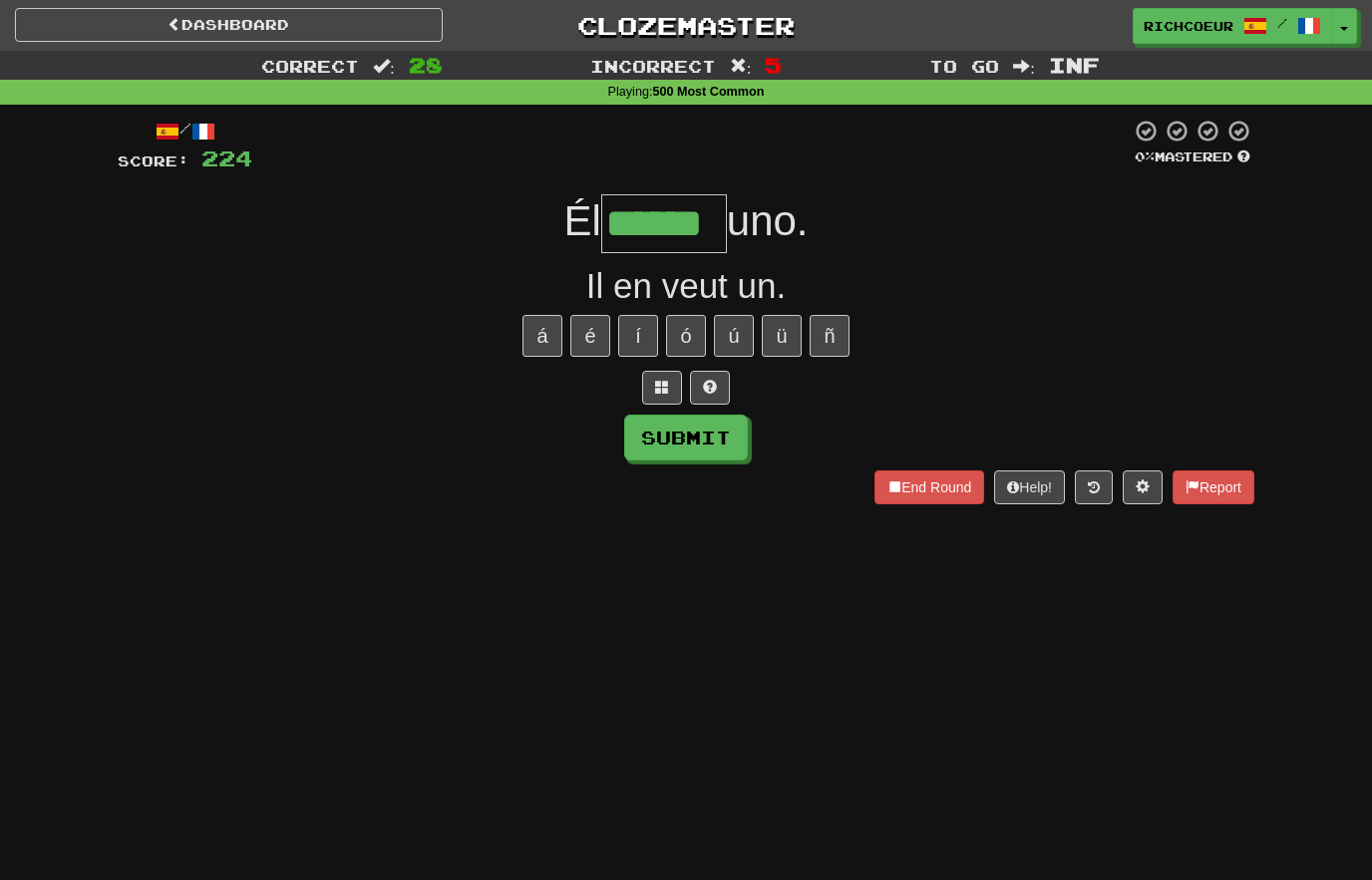 type on "******" 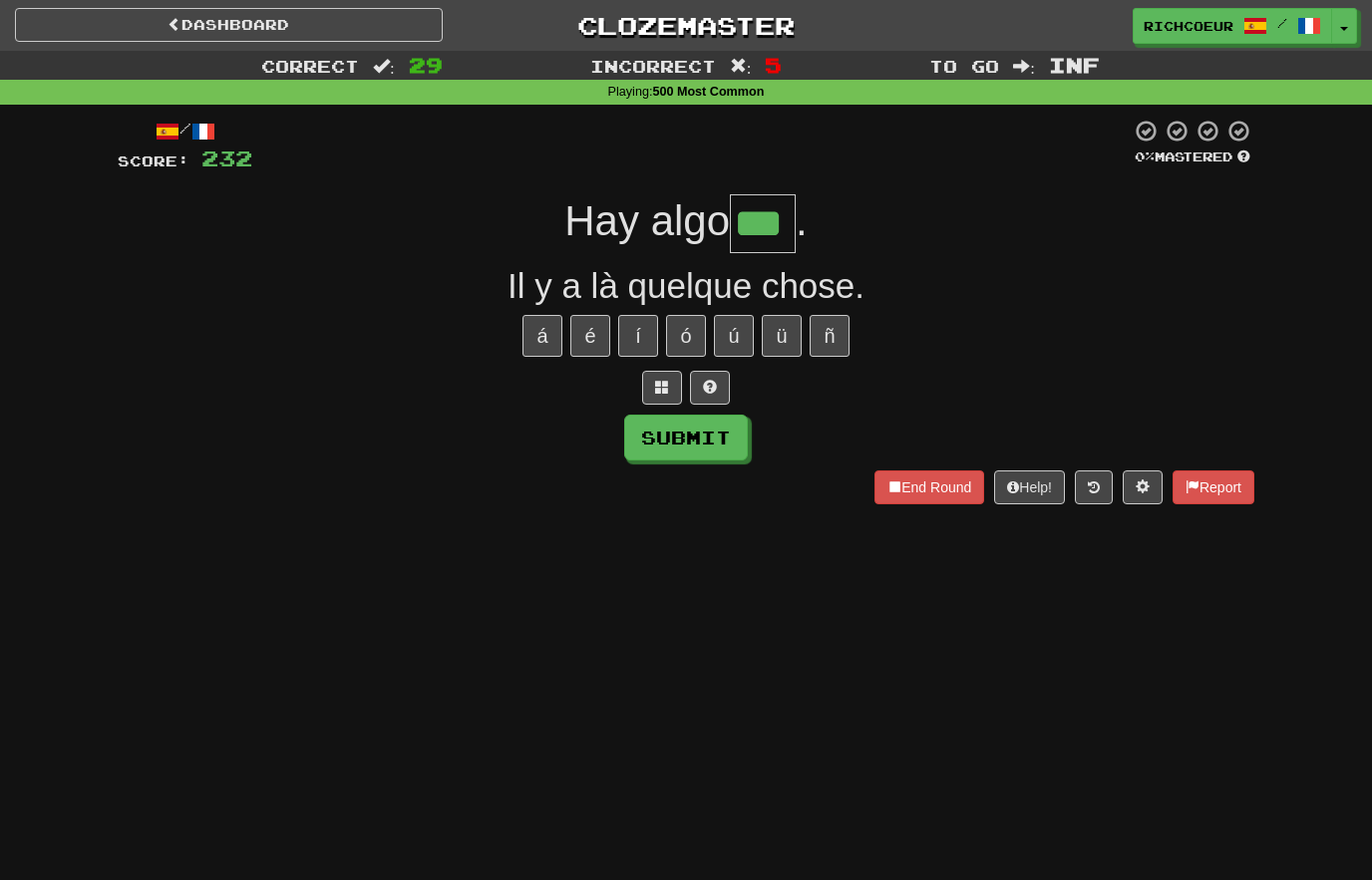 type on "***" 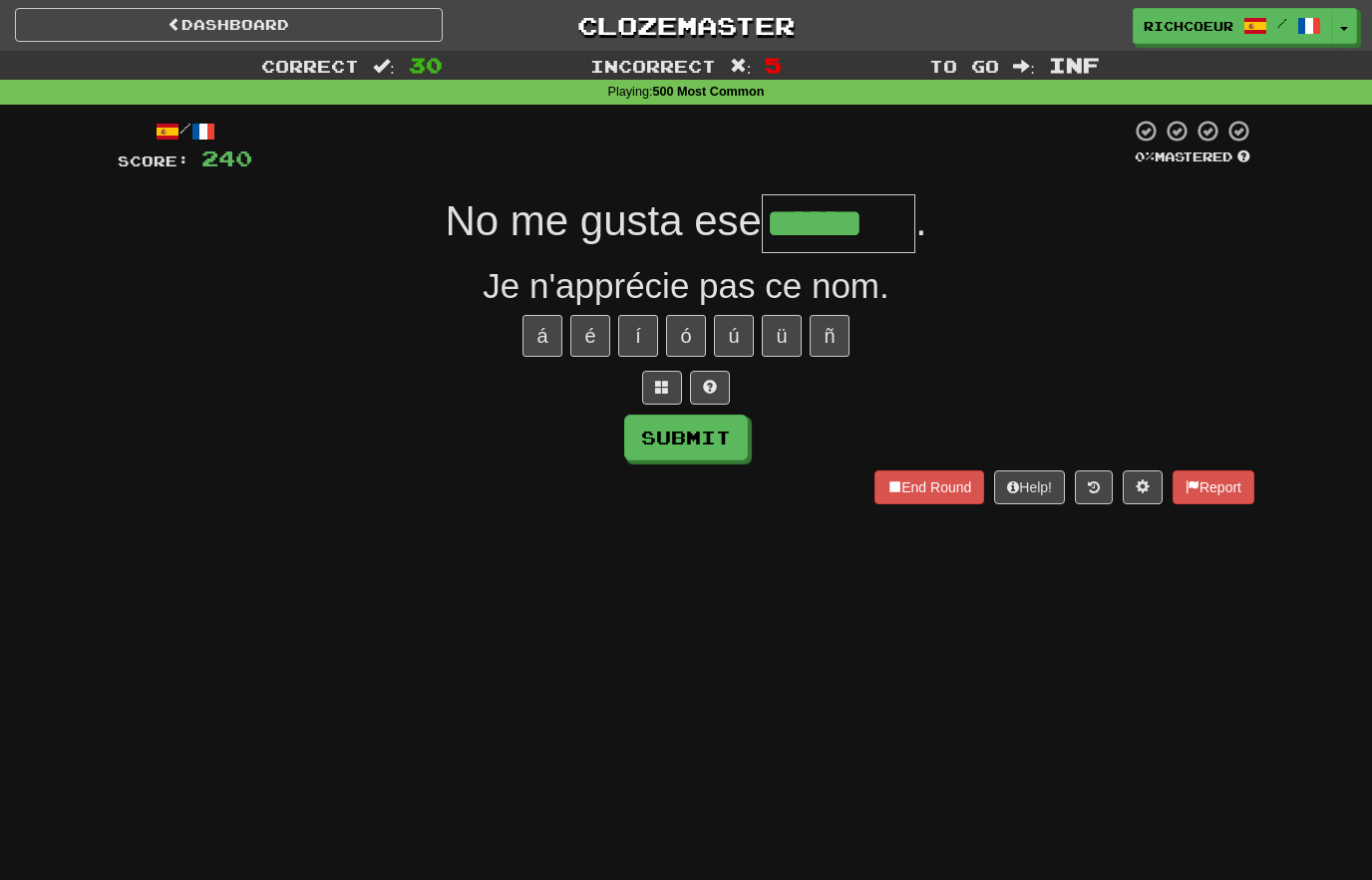 type on "******" 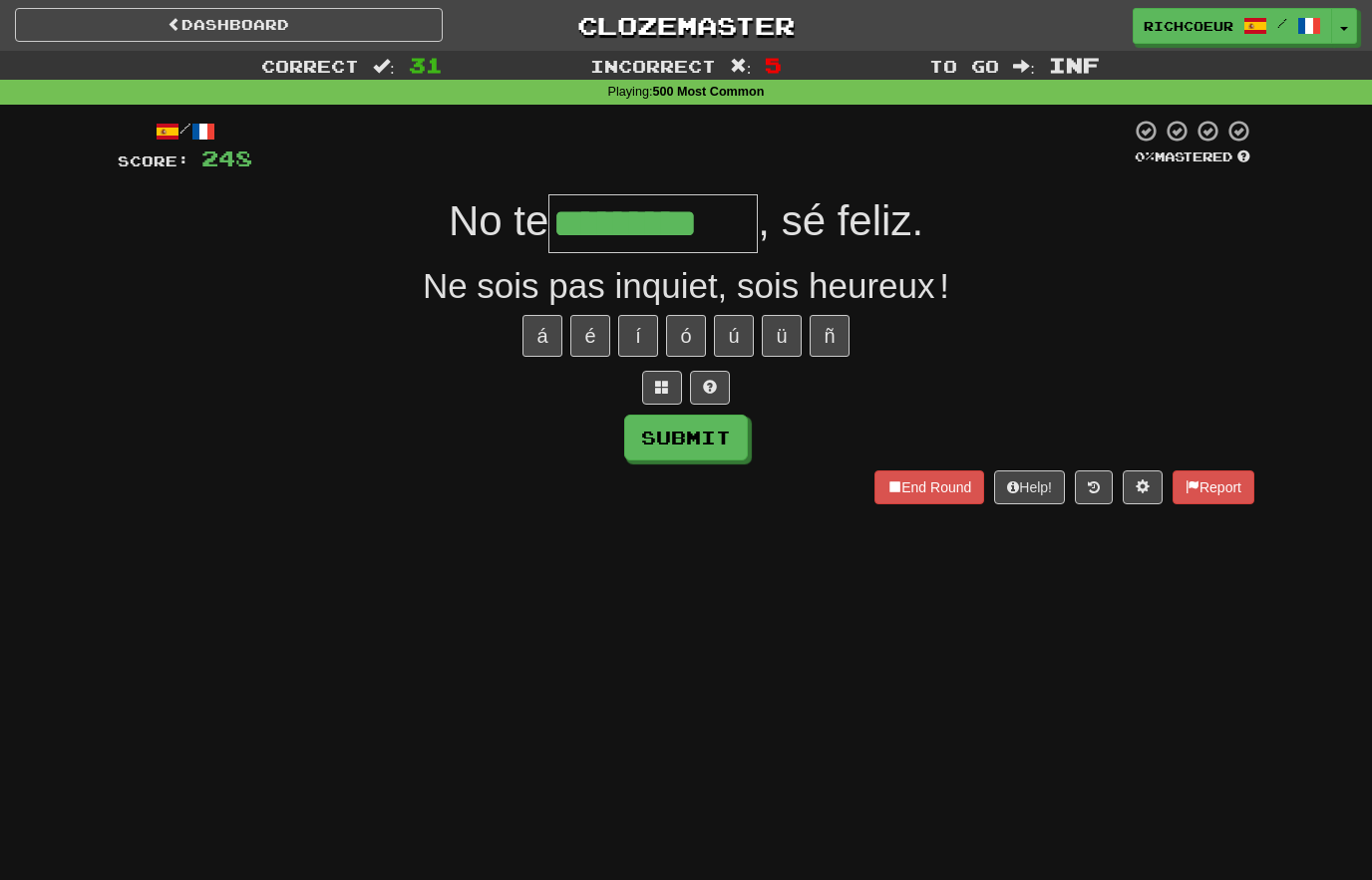 type on "*********" 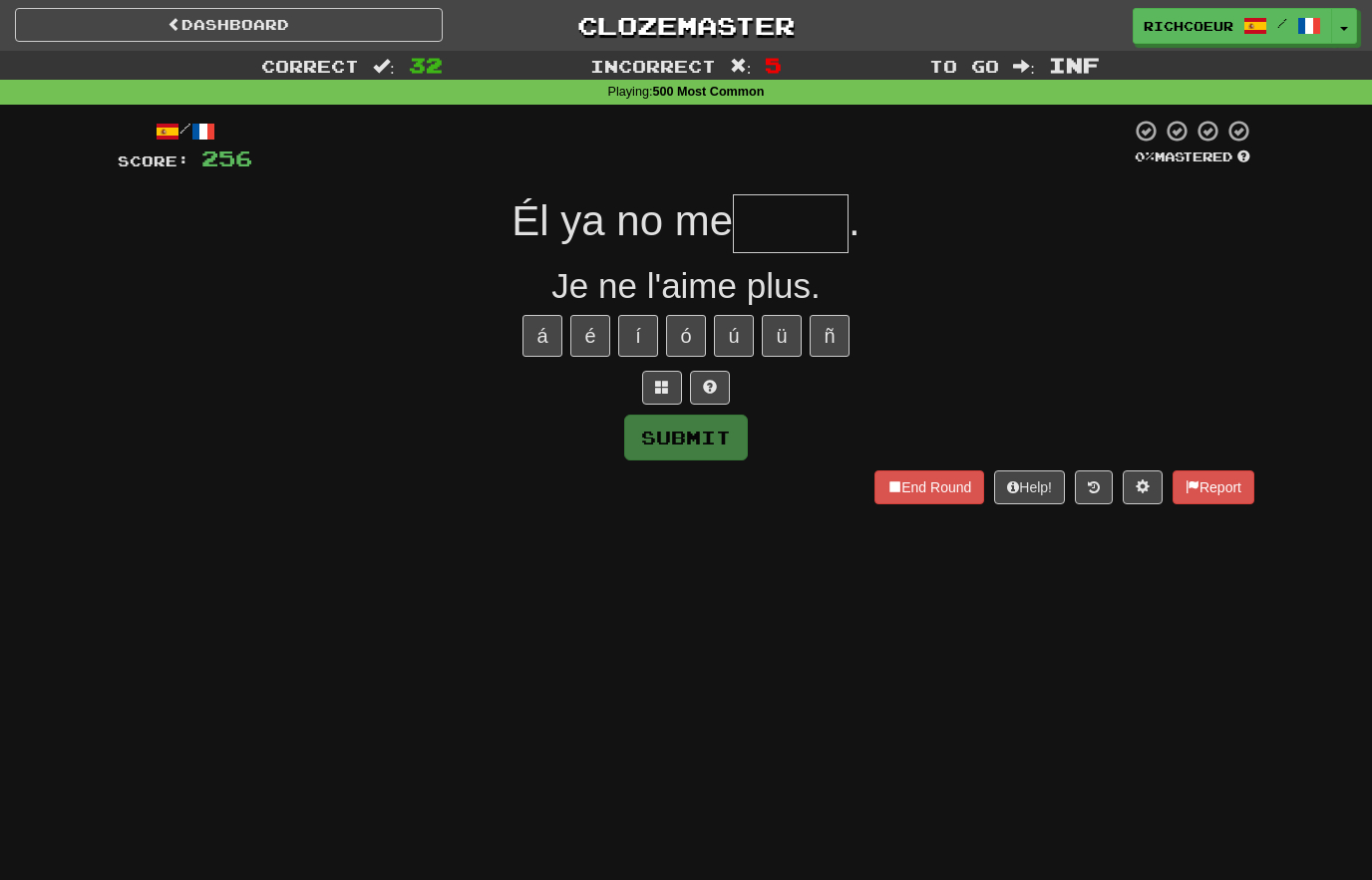 type on "*" 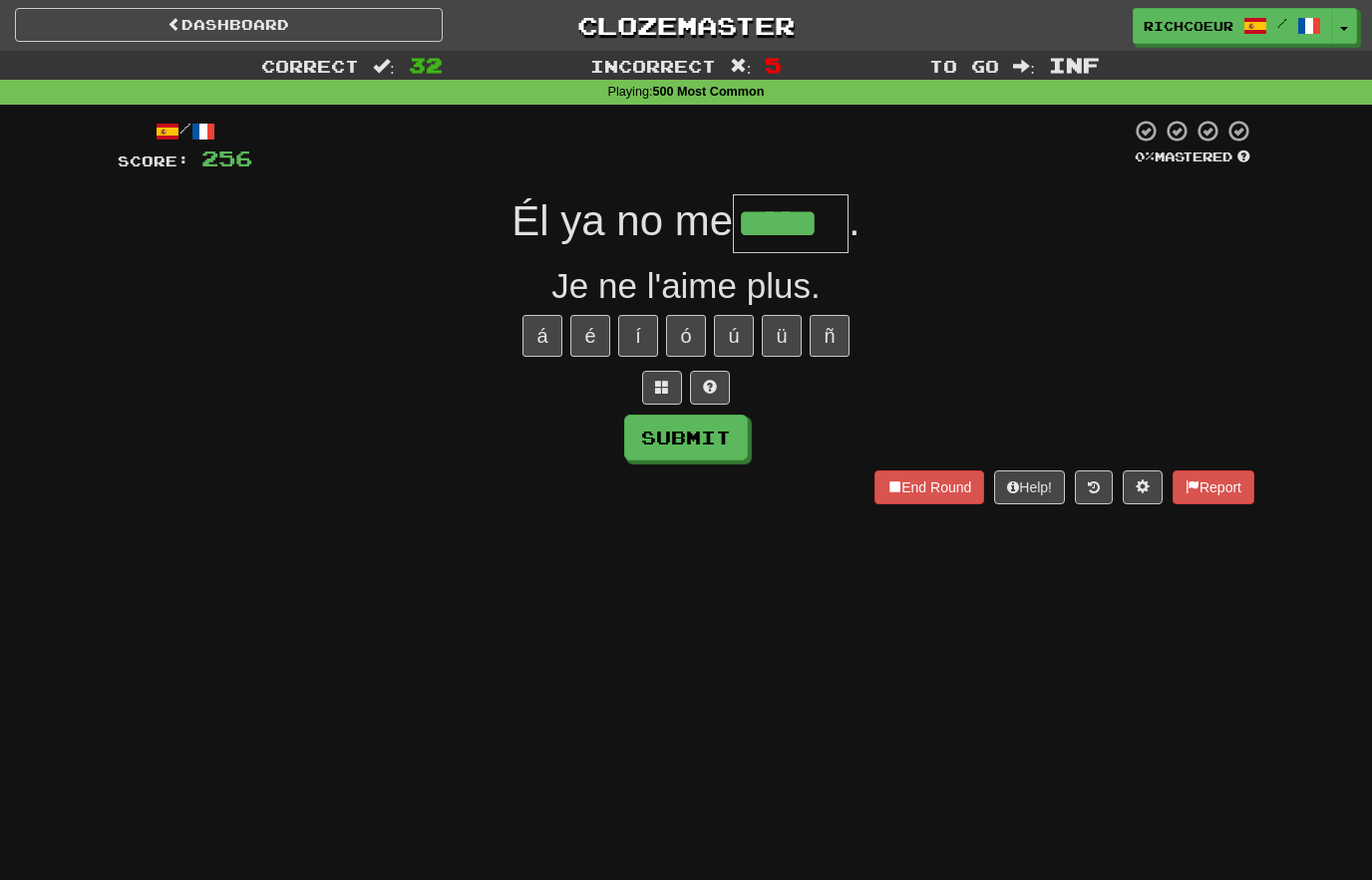 type on "*****" 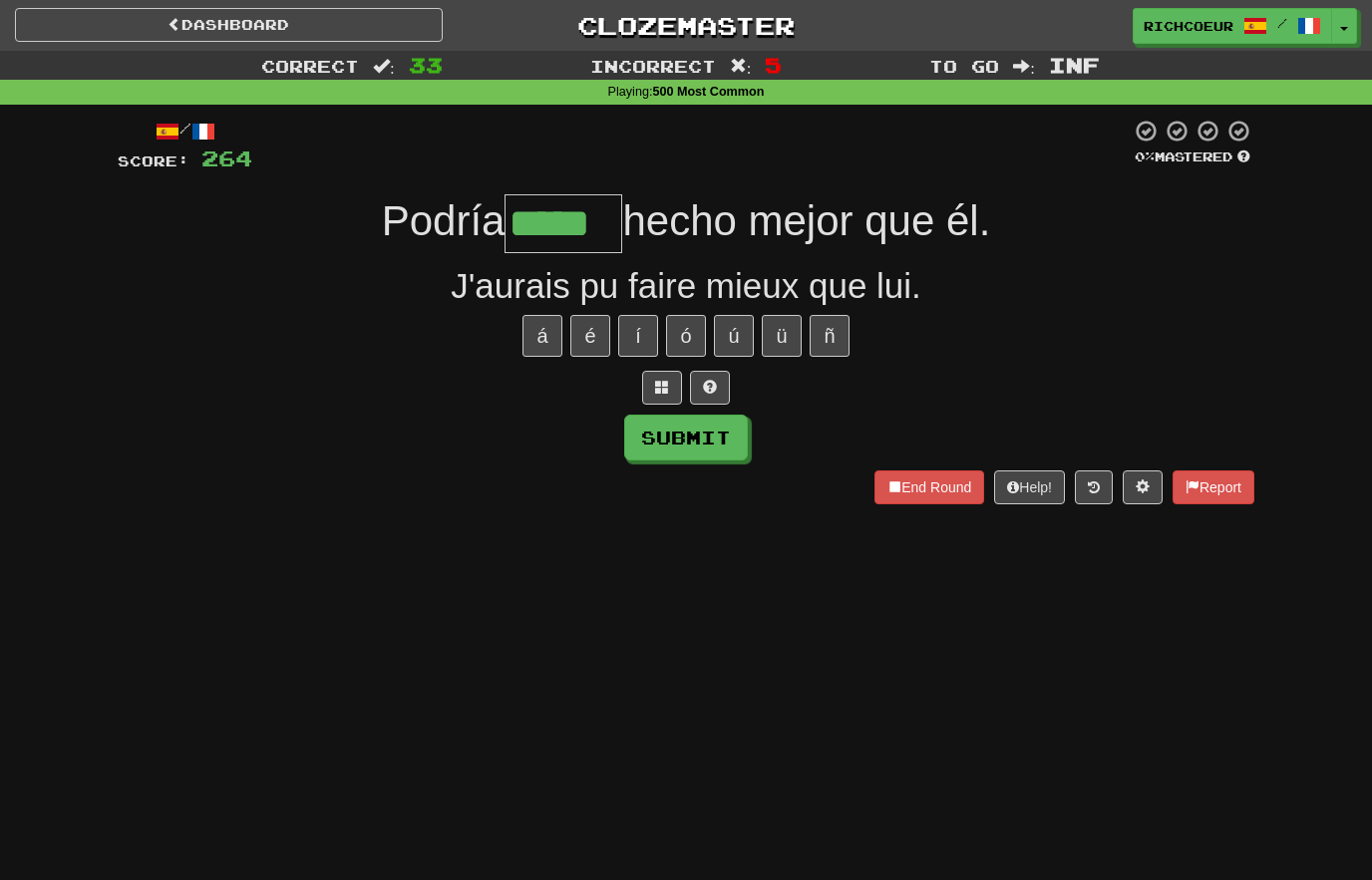 type on "*****" 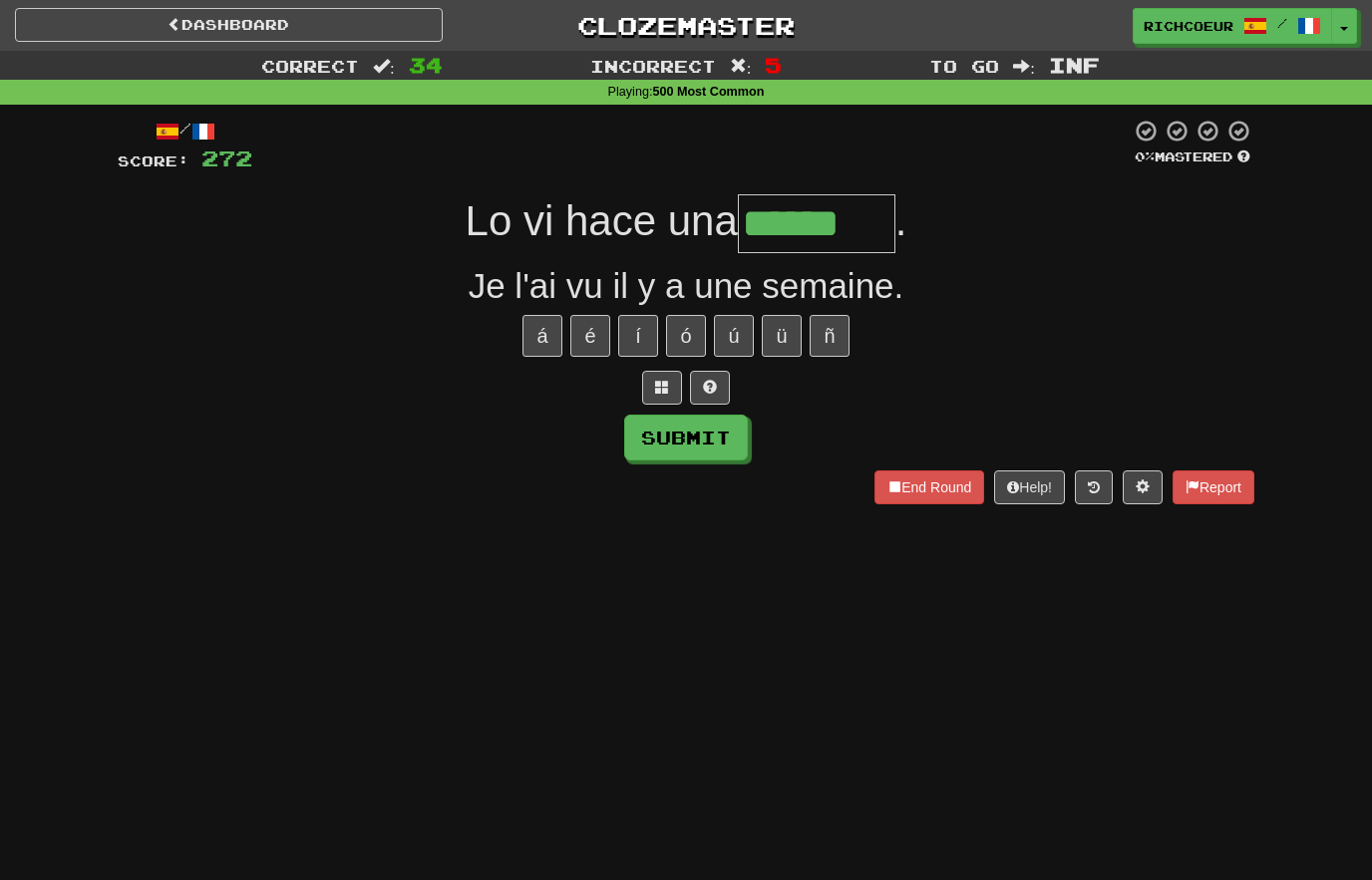 type on "******" 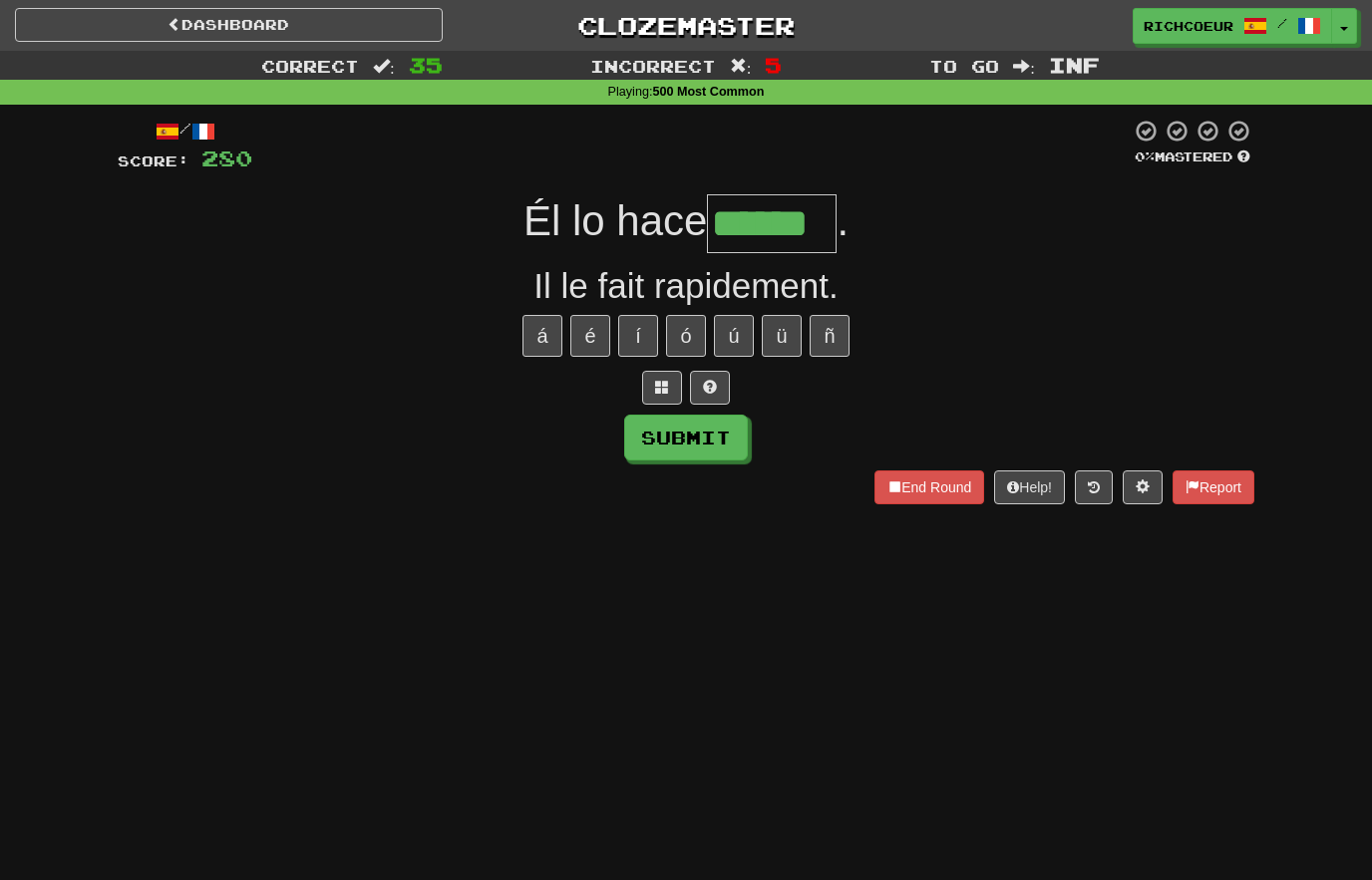 type on "******" 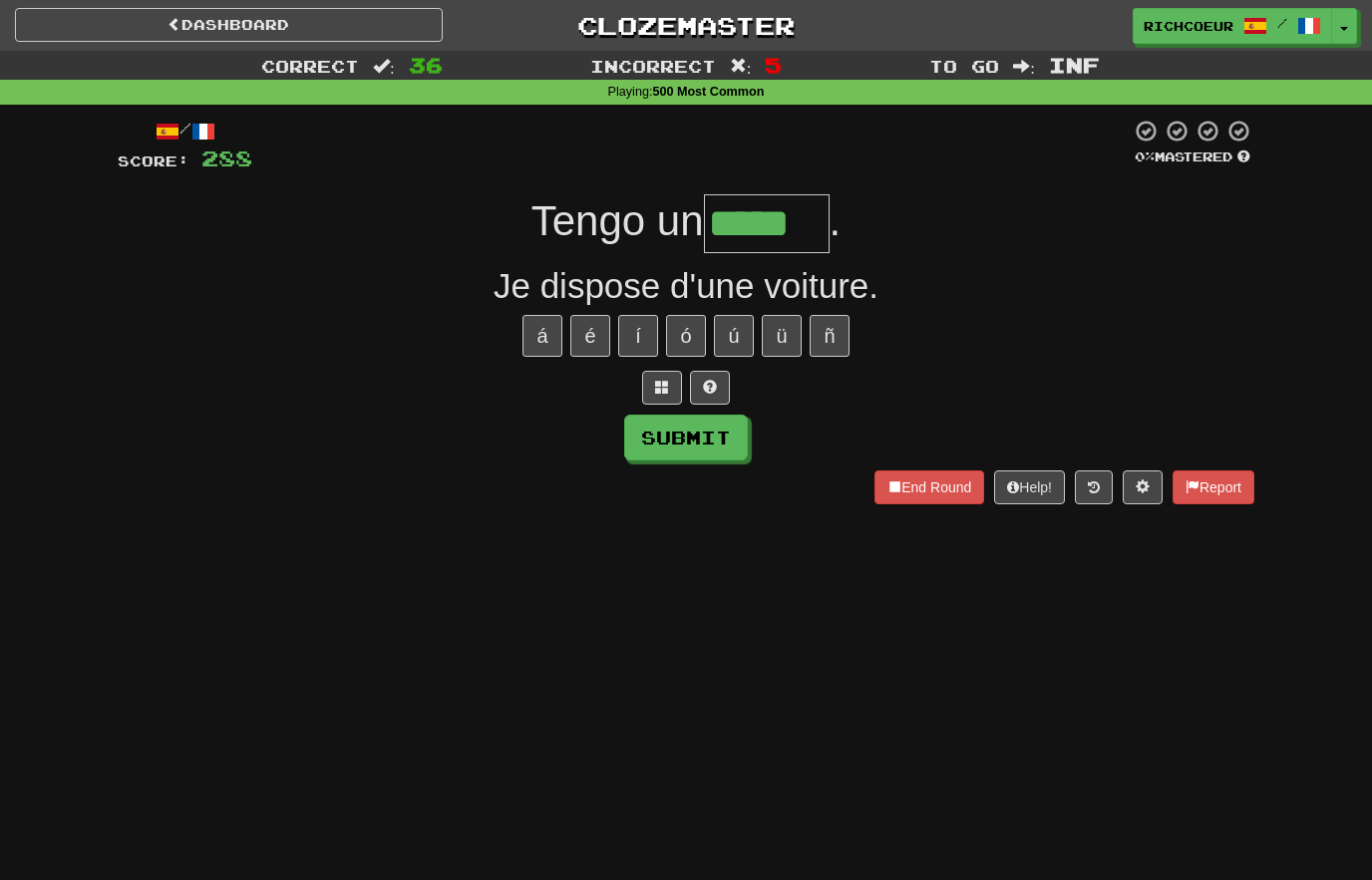 type on "*****" 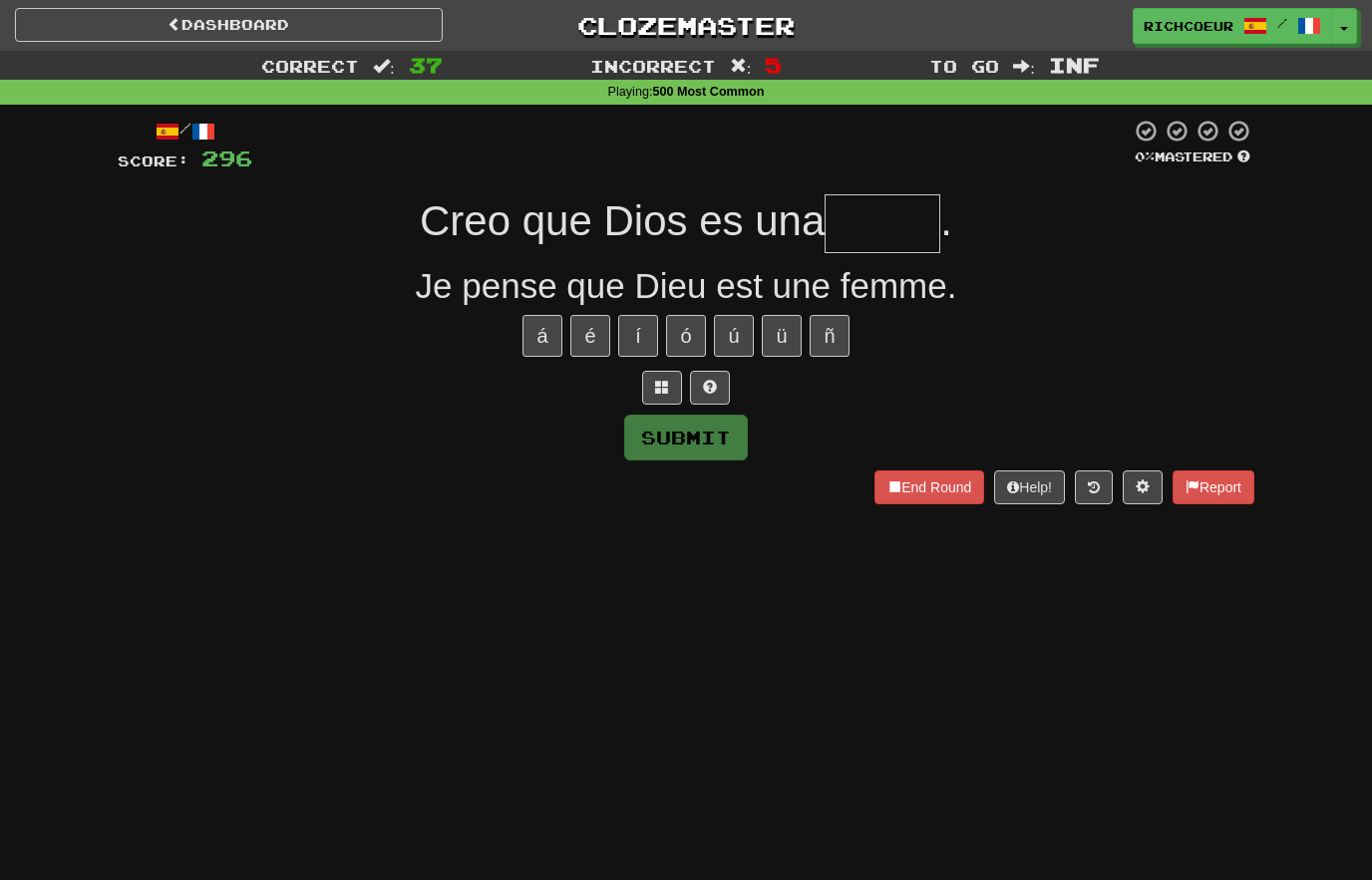 type on "*" 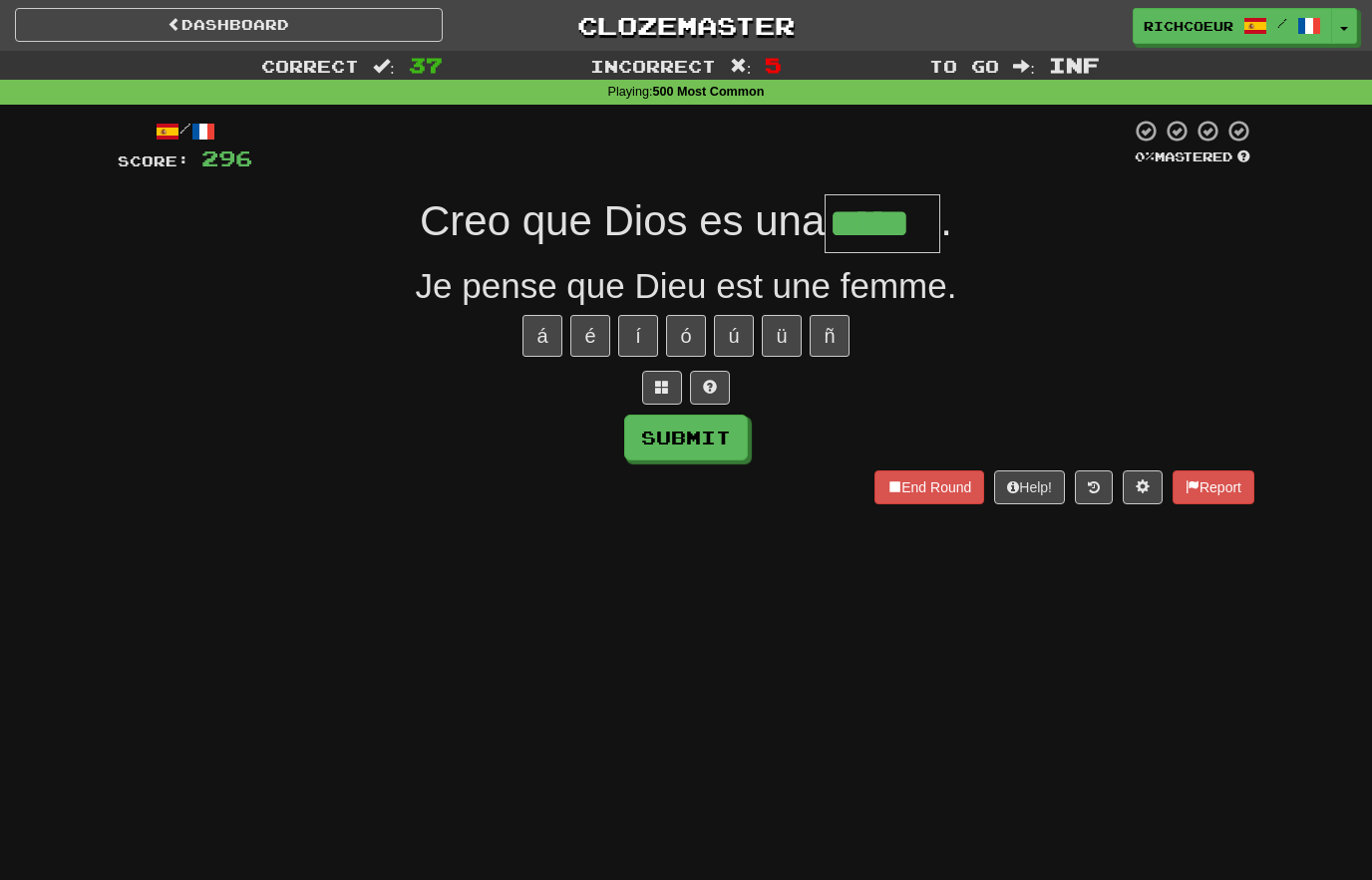 type on "*****" 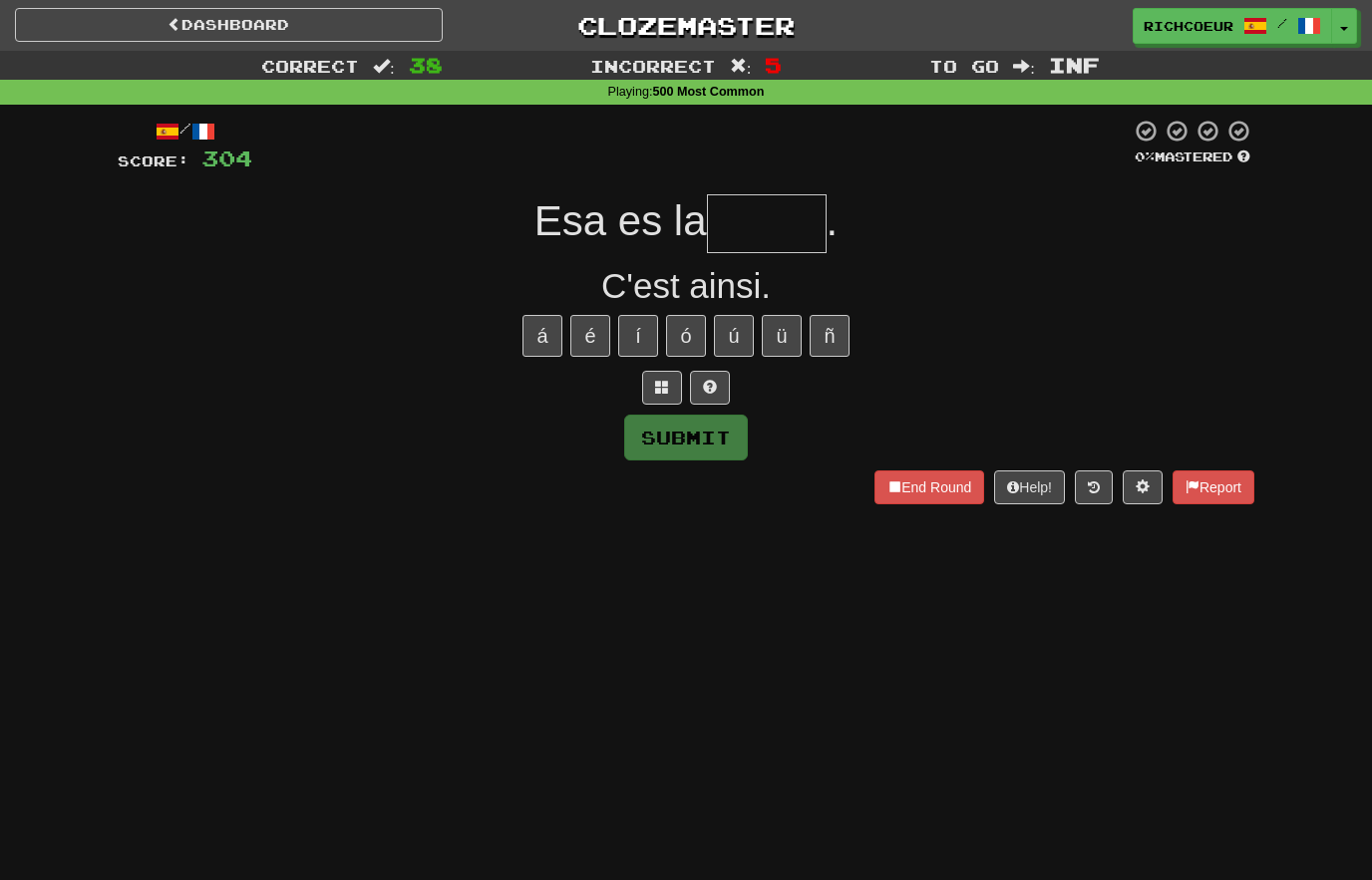 type on "*****" 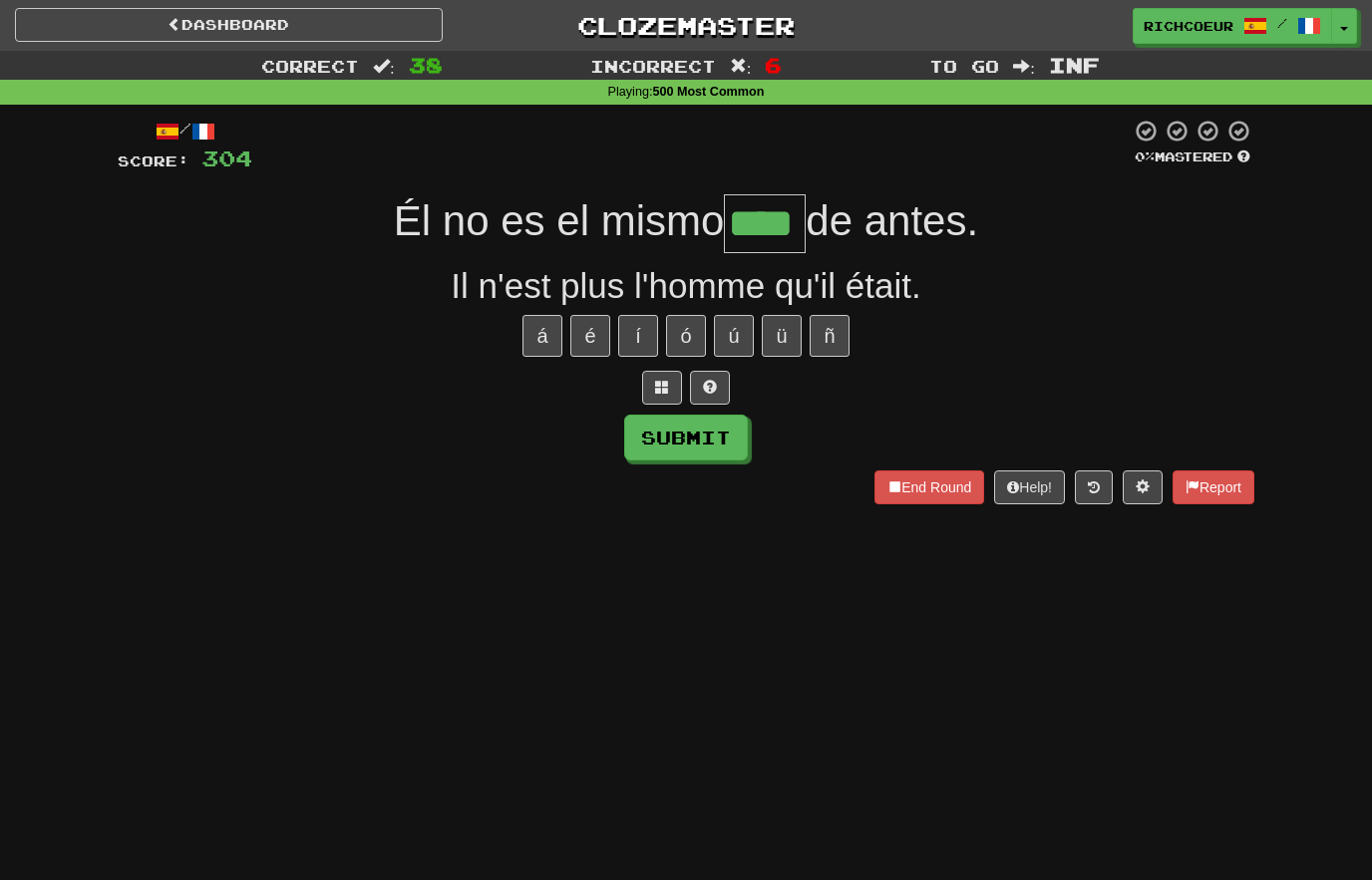 type on "****" 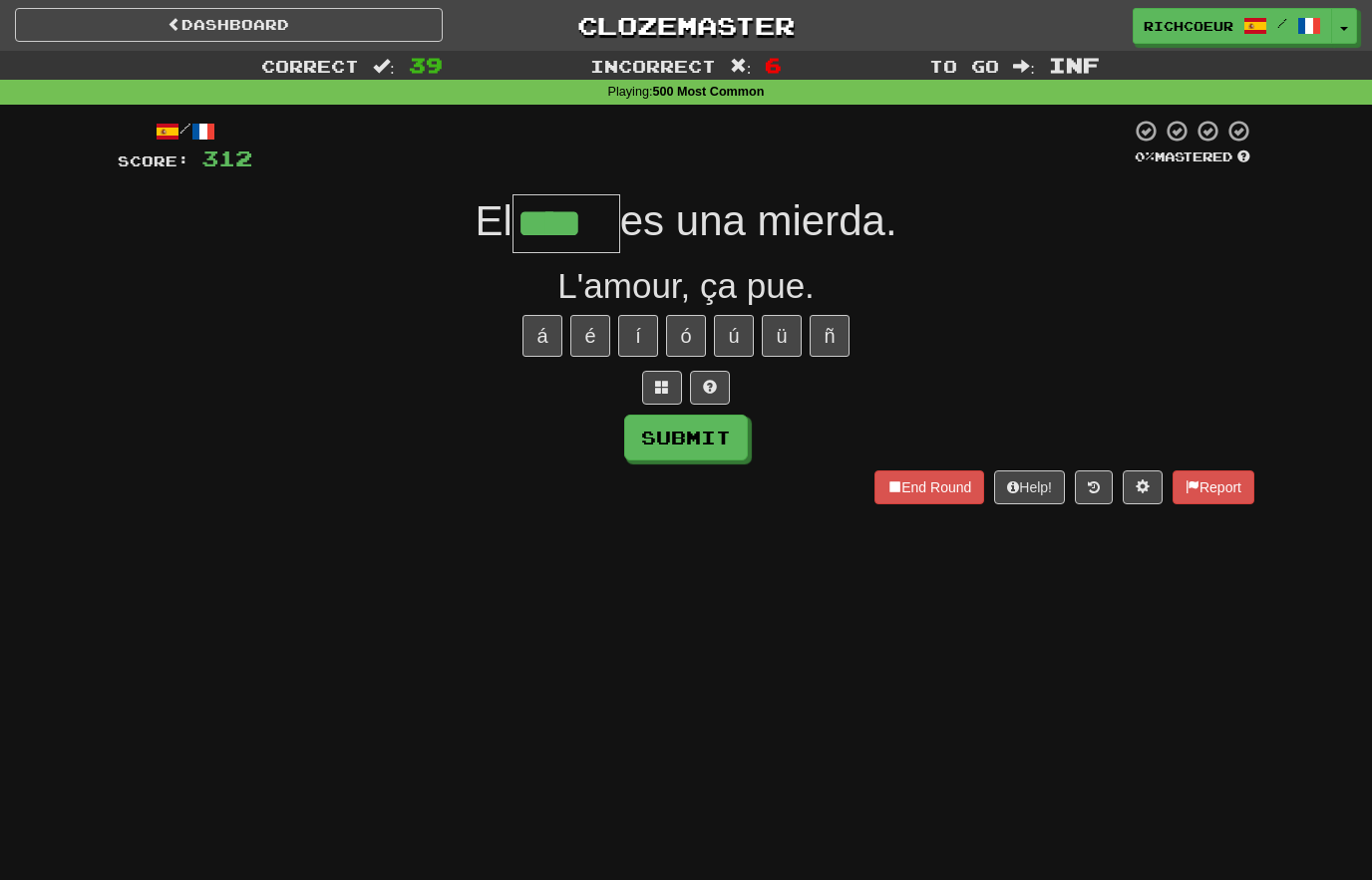 type on "****" 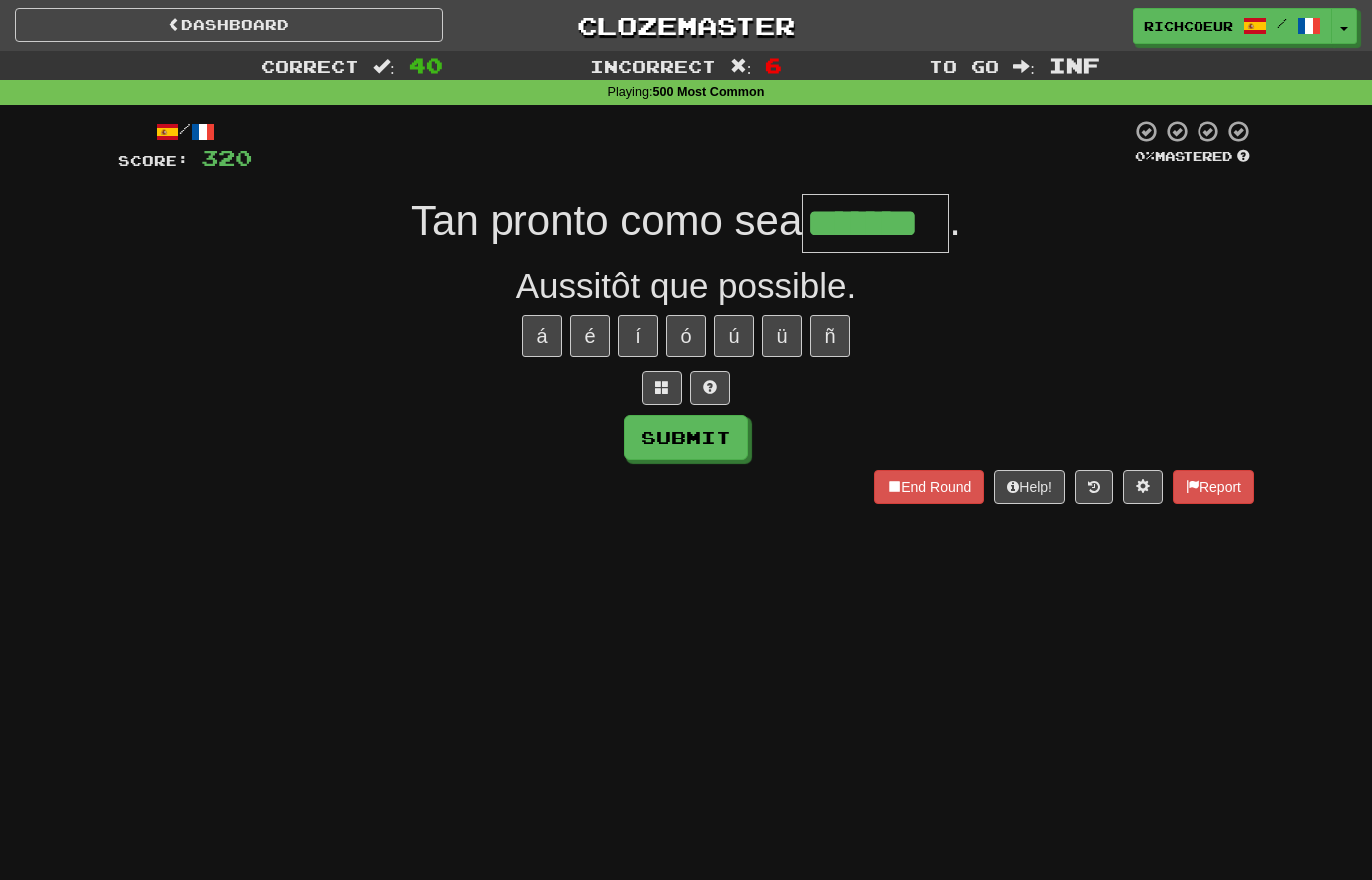 type on "*******" 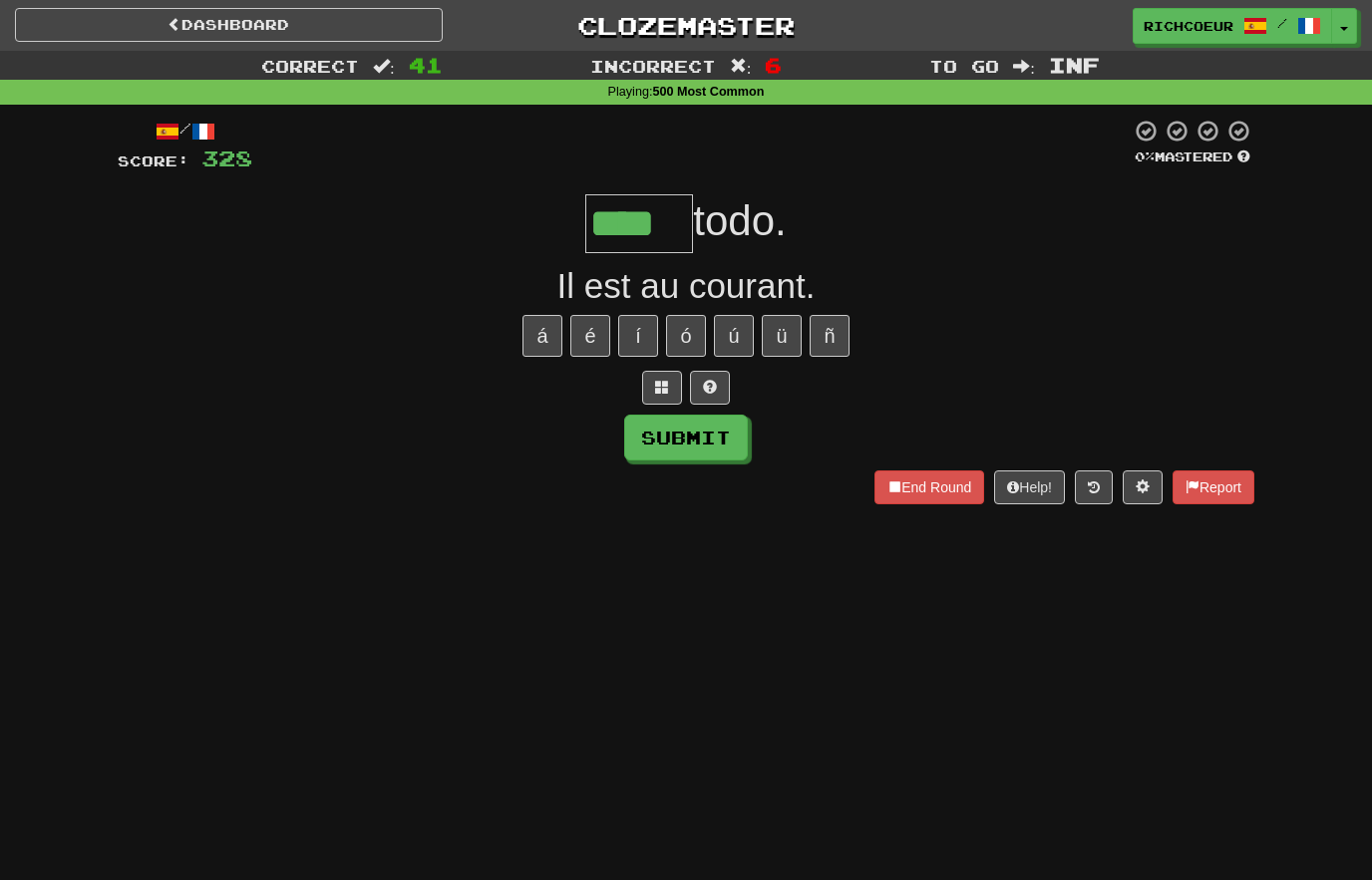 type on "****" 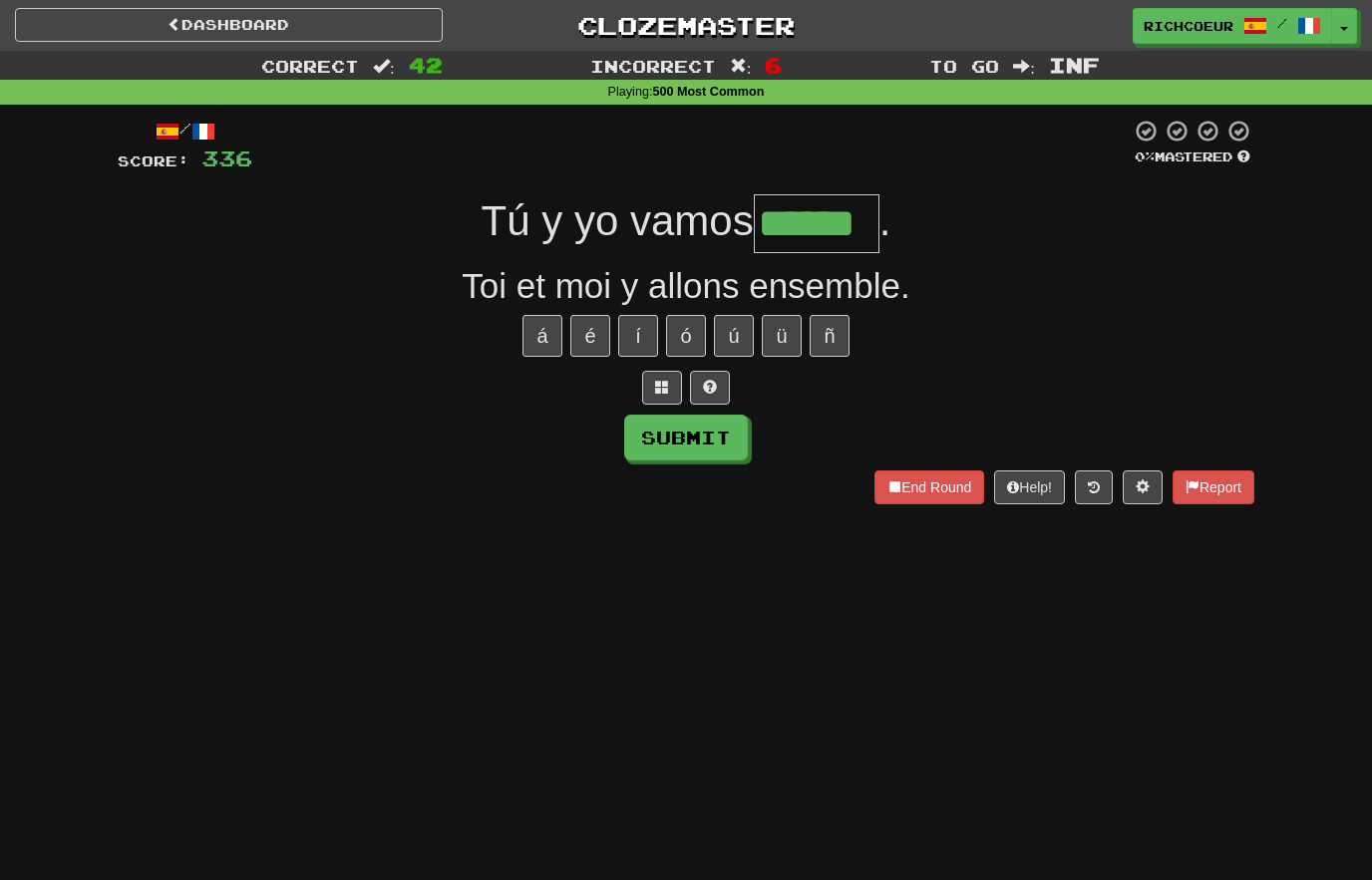 type on "******" 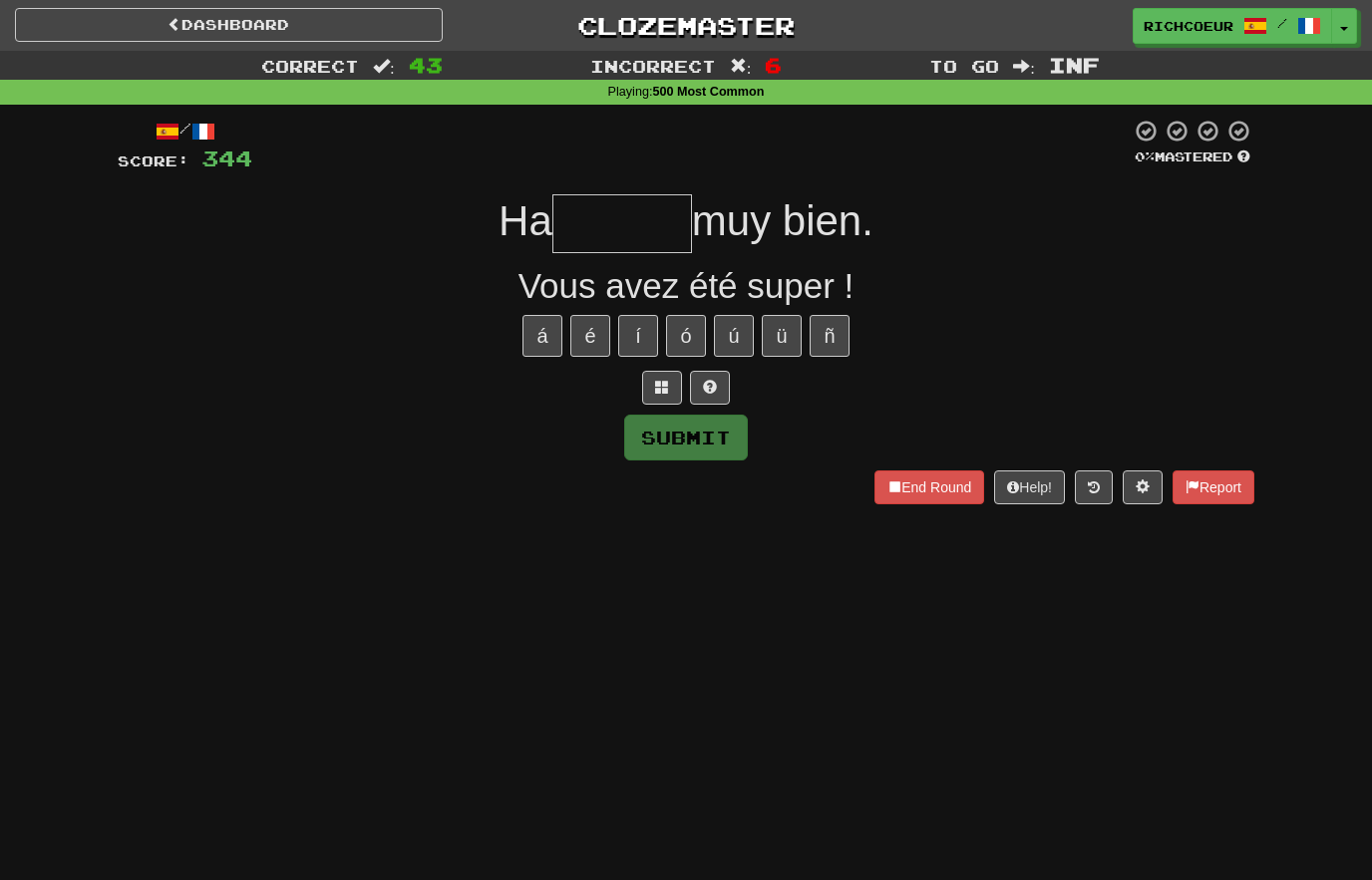 type on "*" 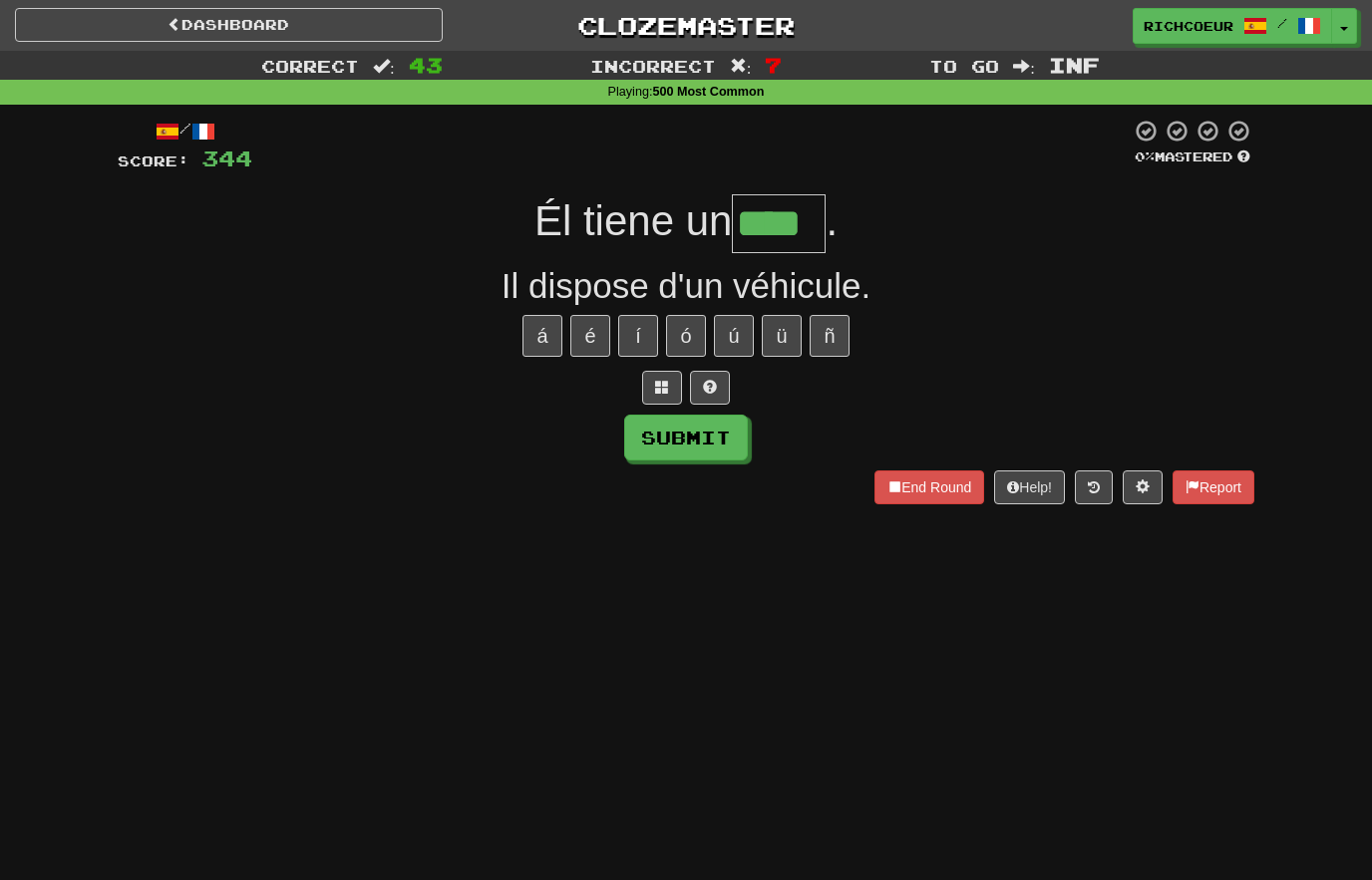 type on "****" 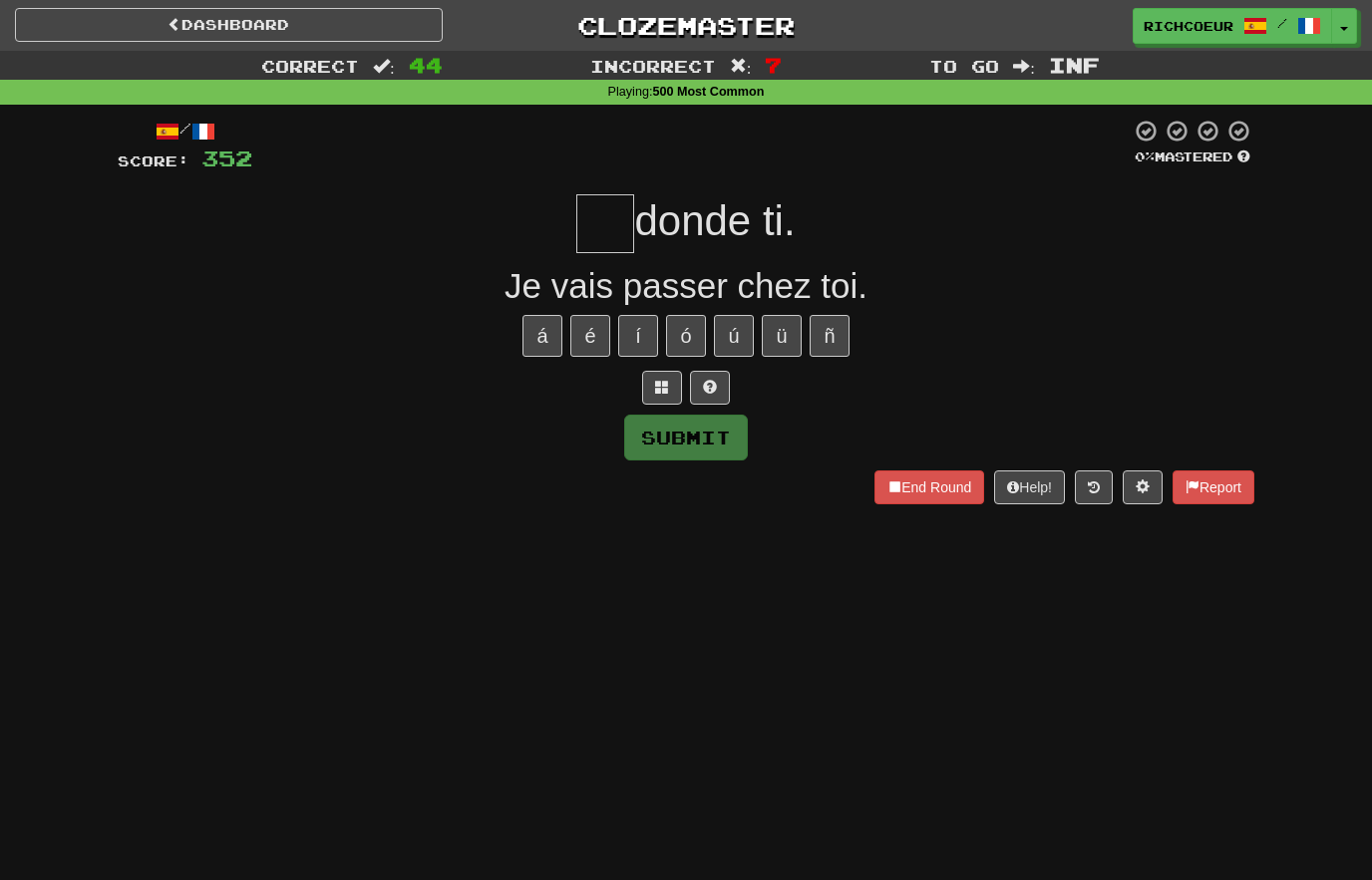 type on "*" 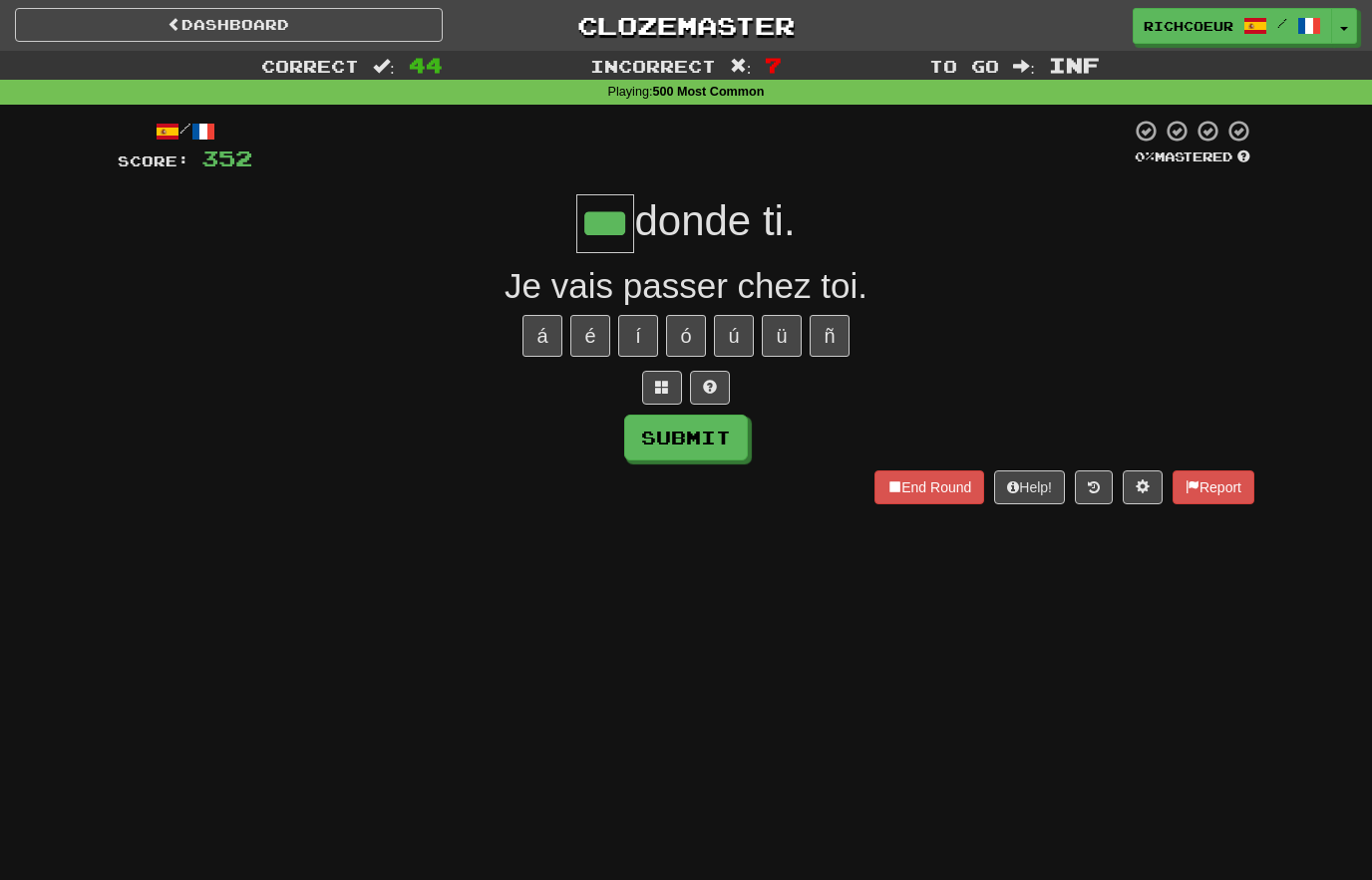 type on "***" 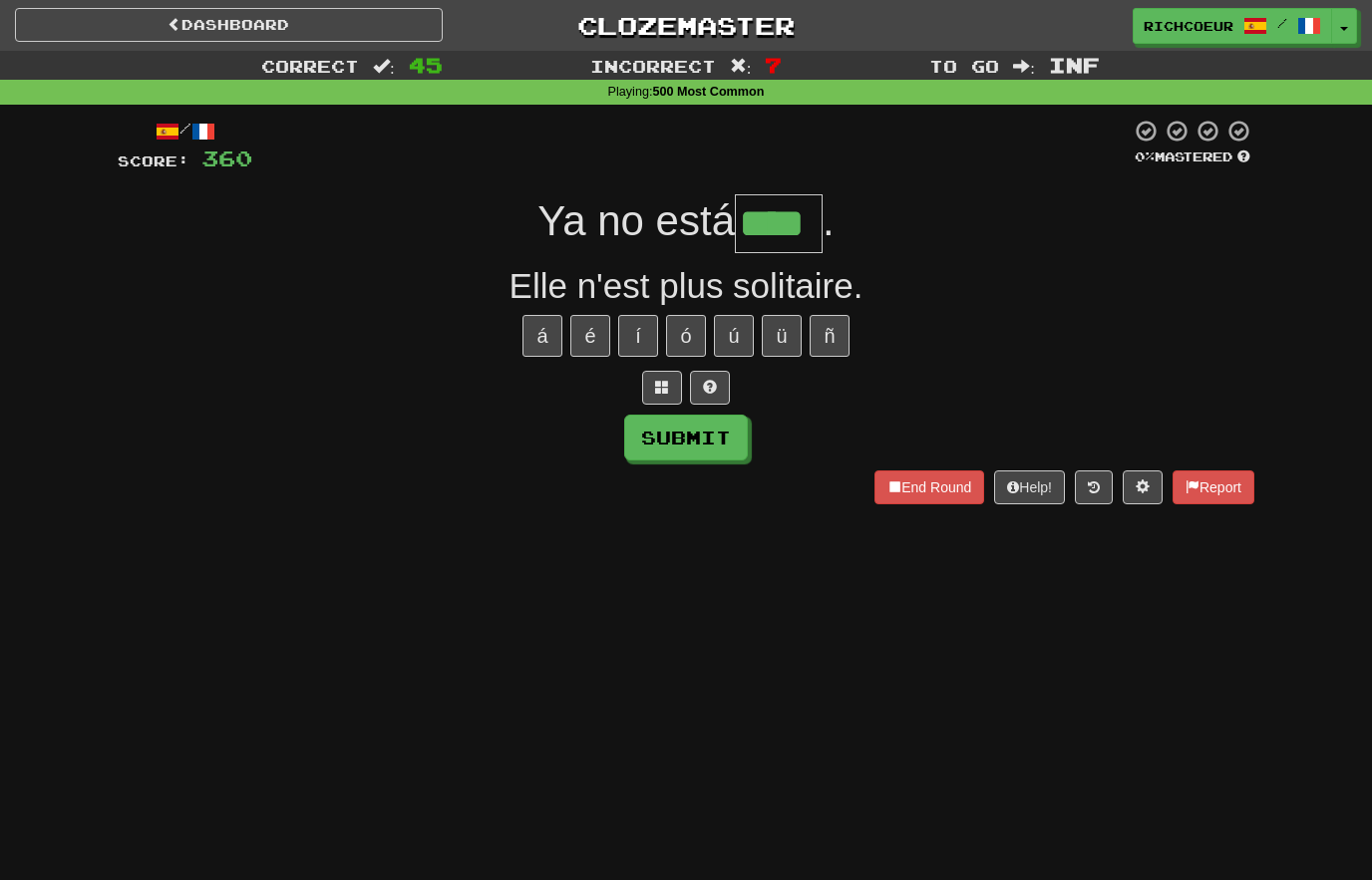 type on "****" 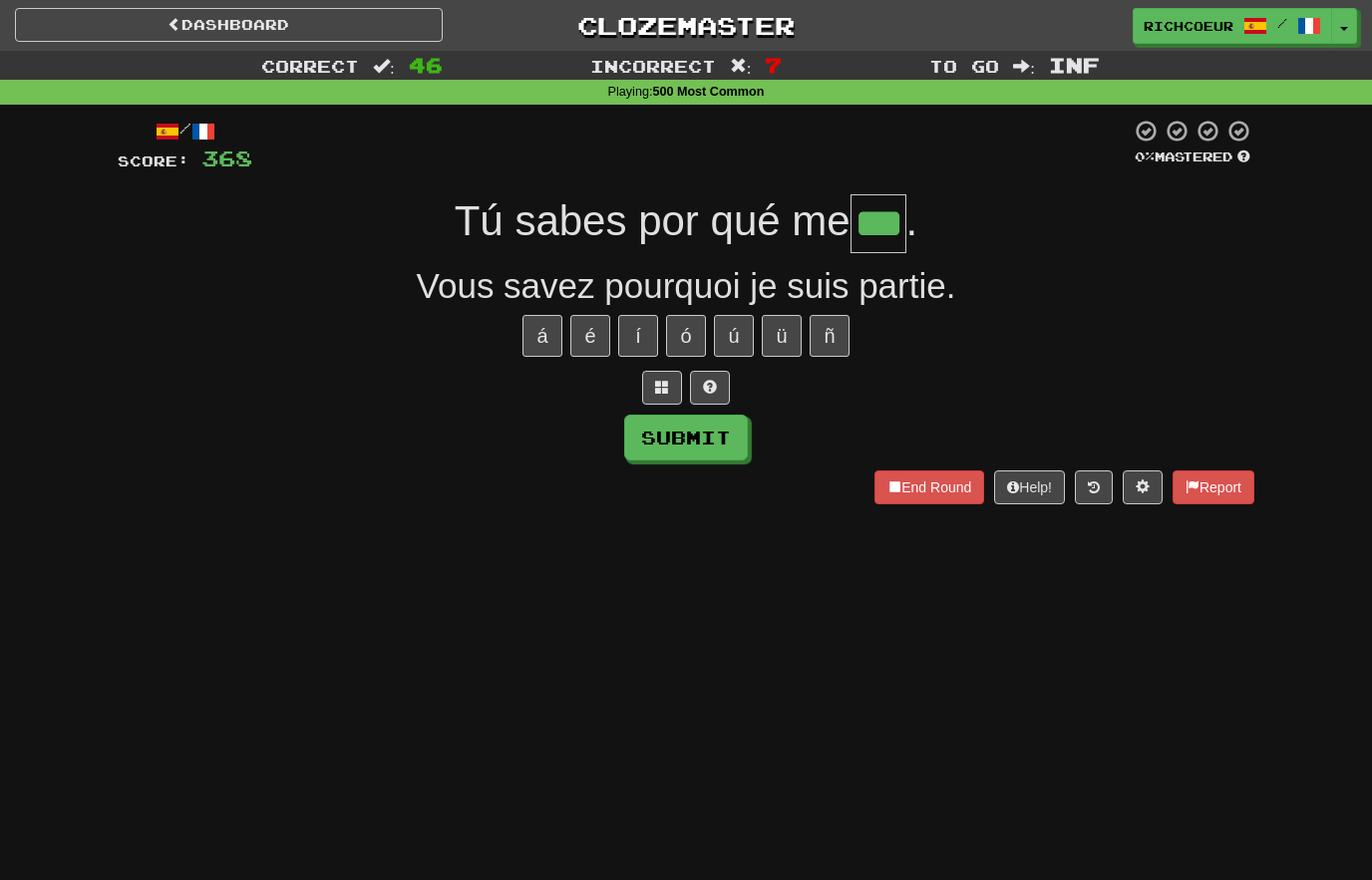 type on "***" 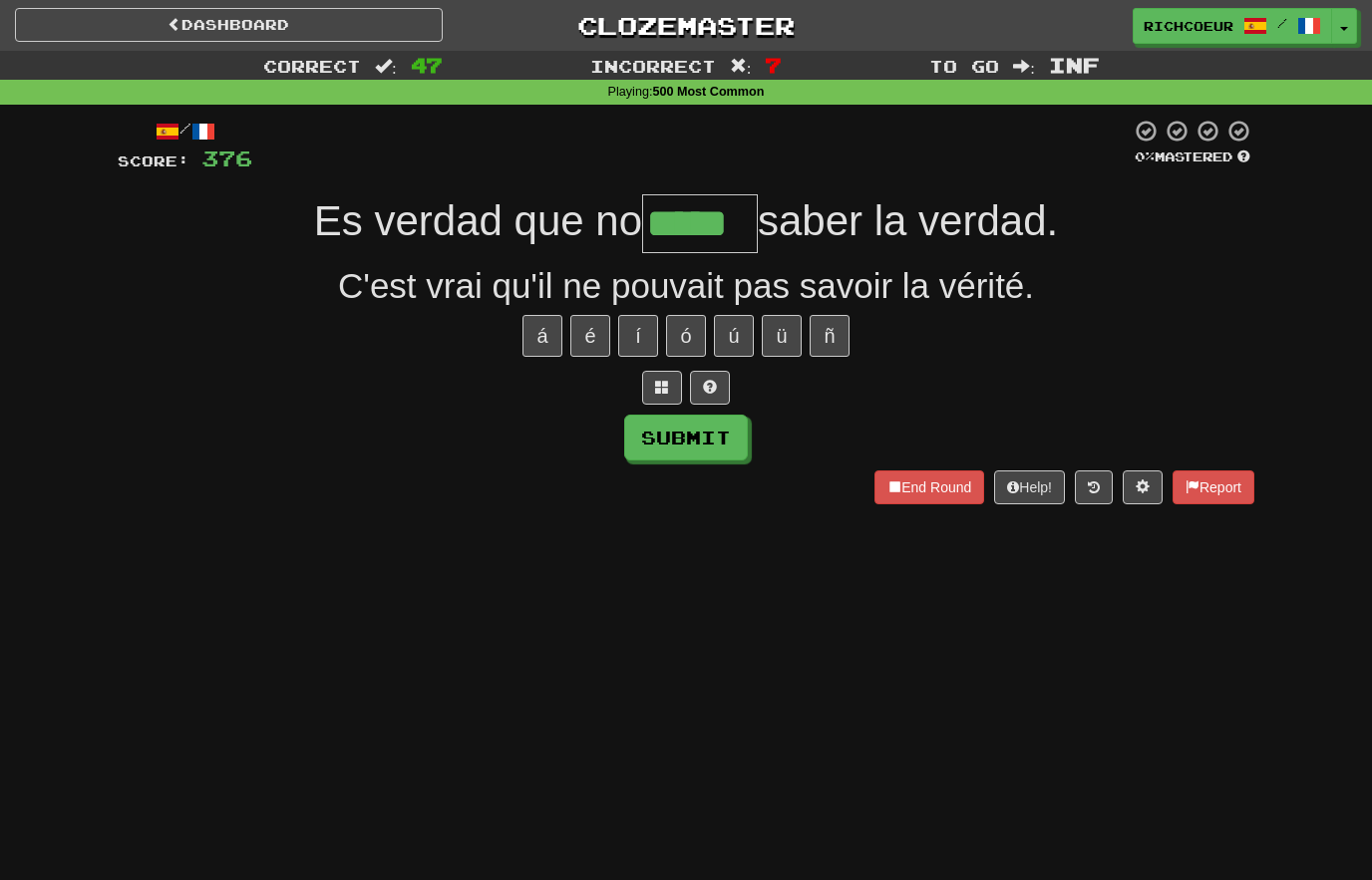 type on "*****" 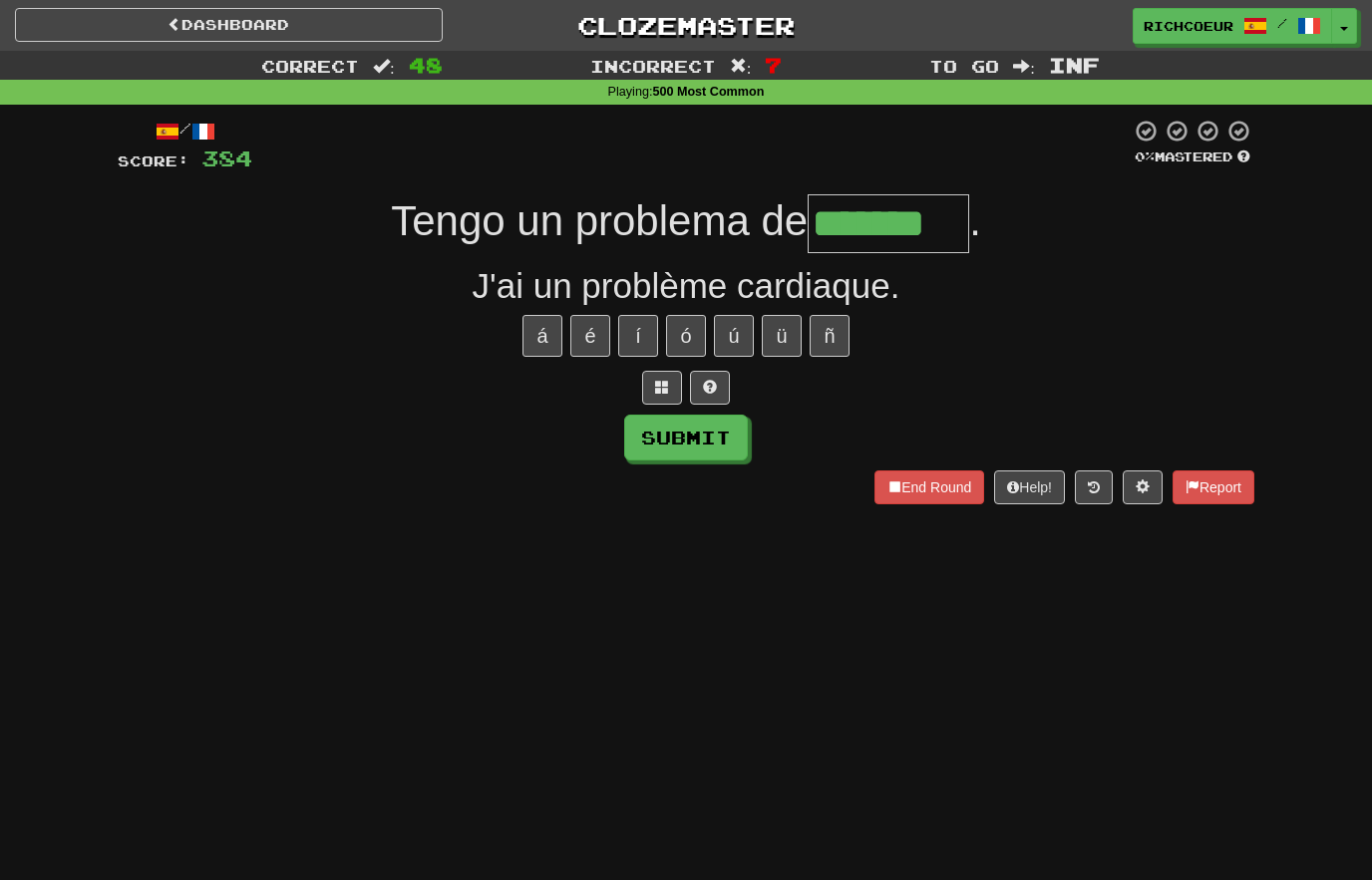 type on "*******" 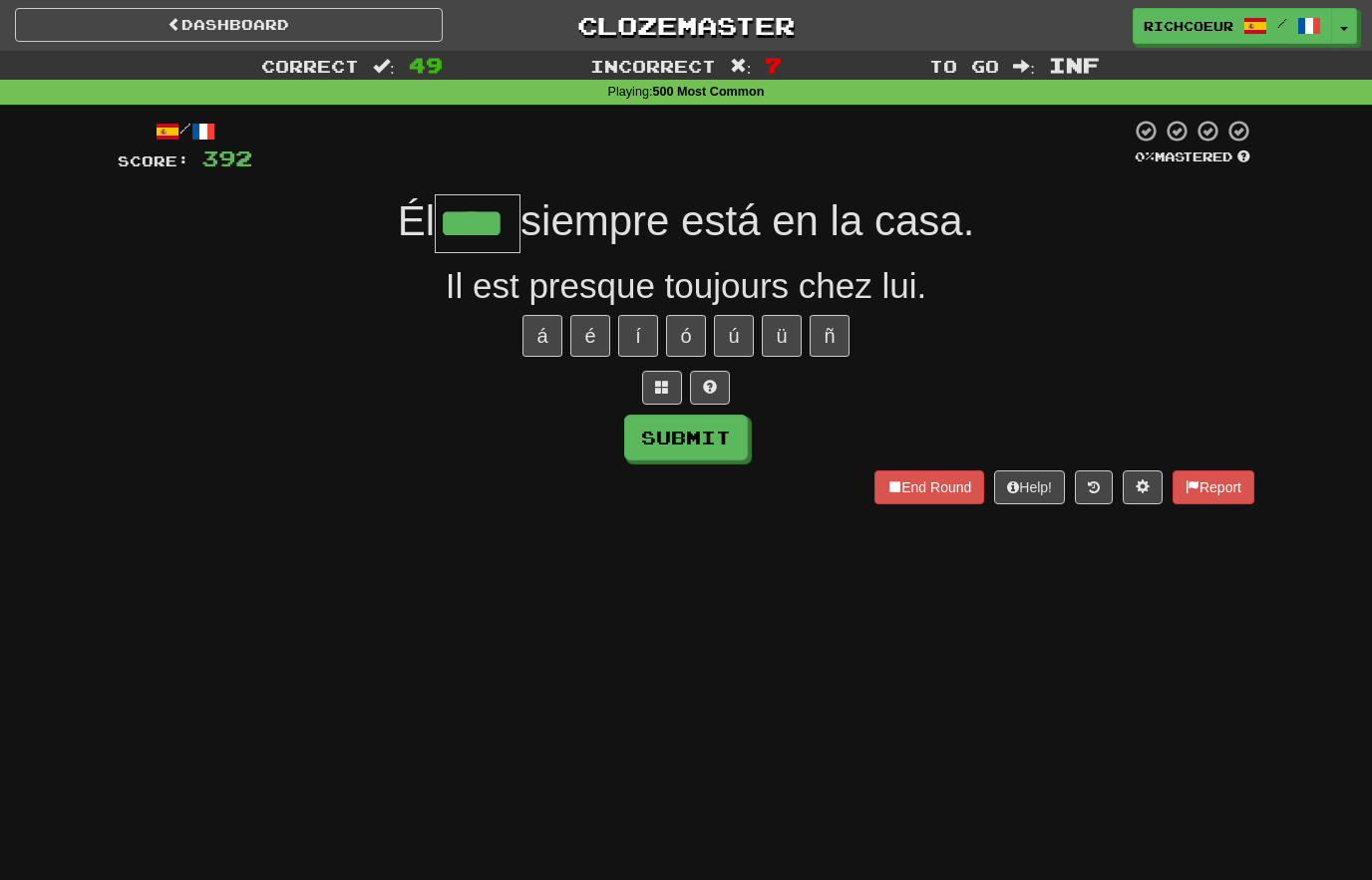 type on "****" 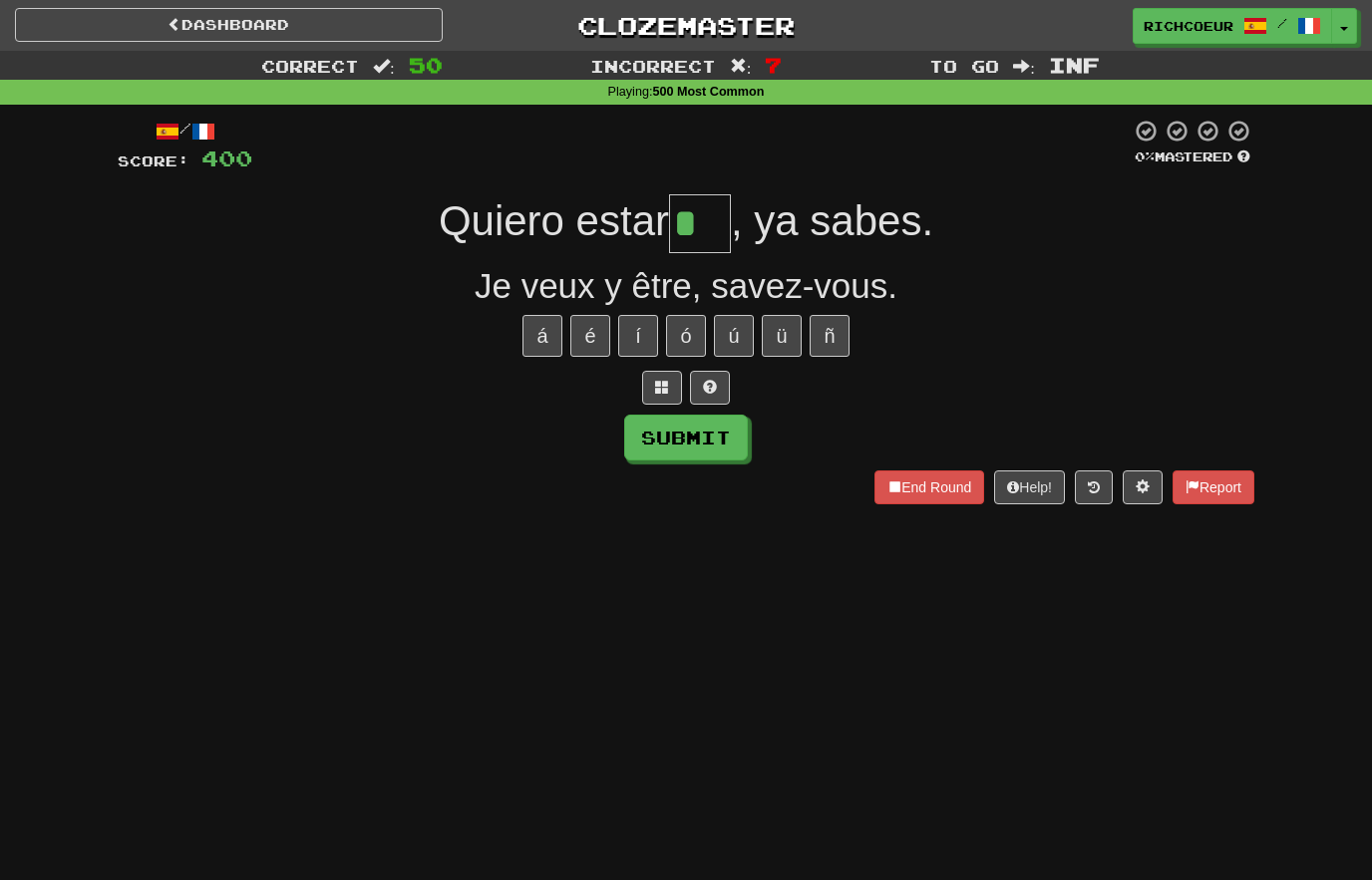 type on "****" 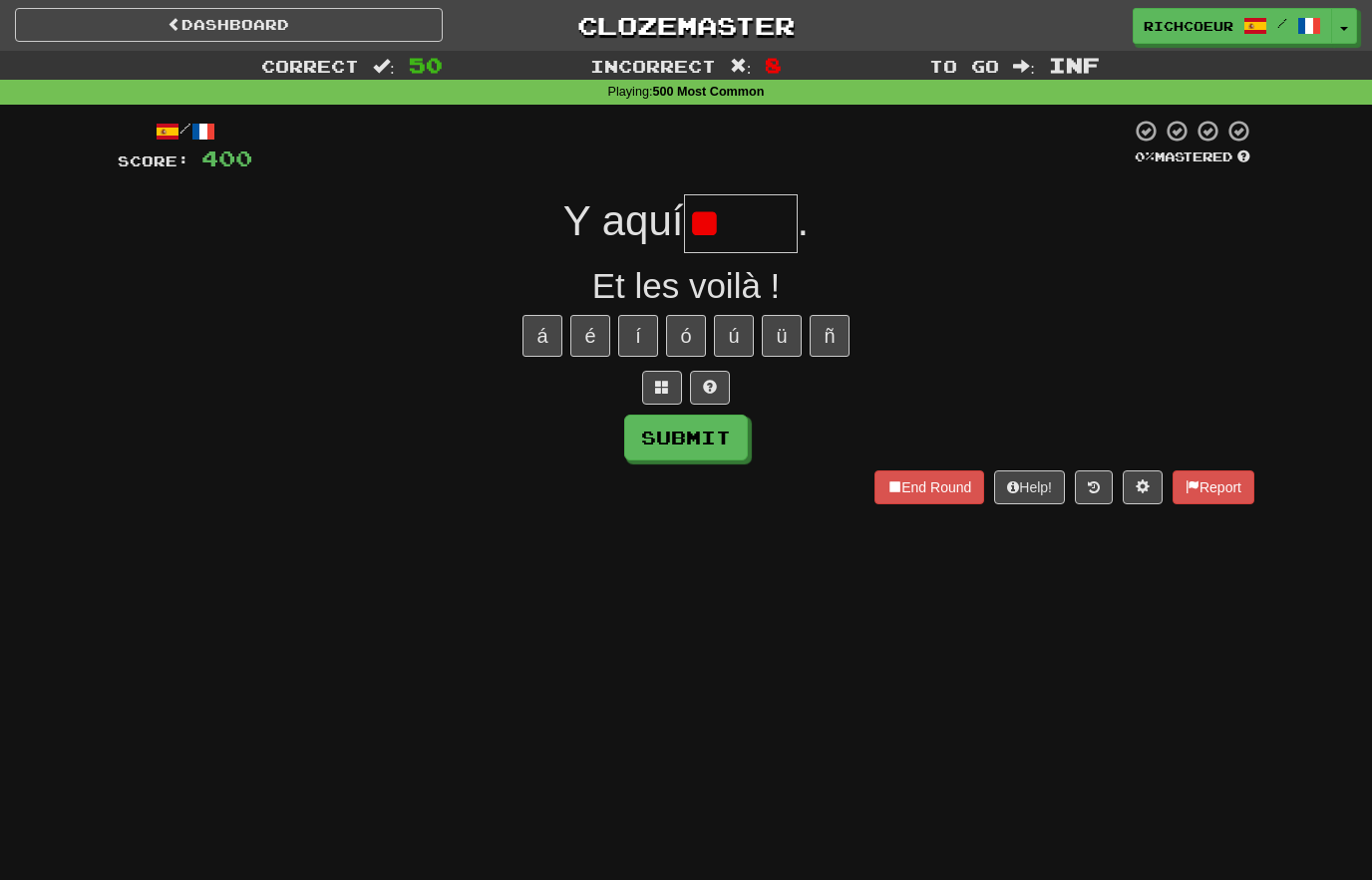 type on "*" 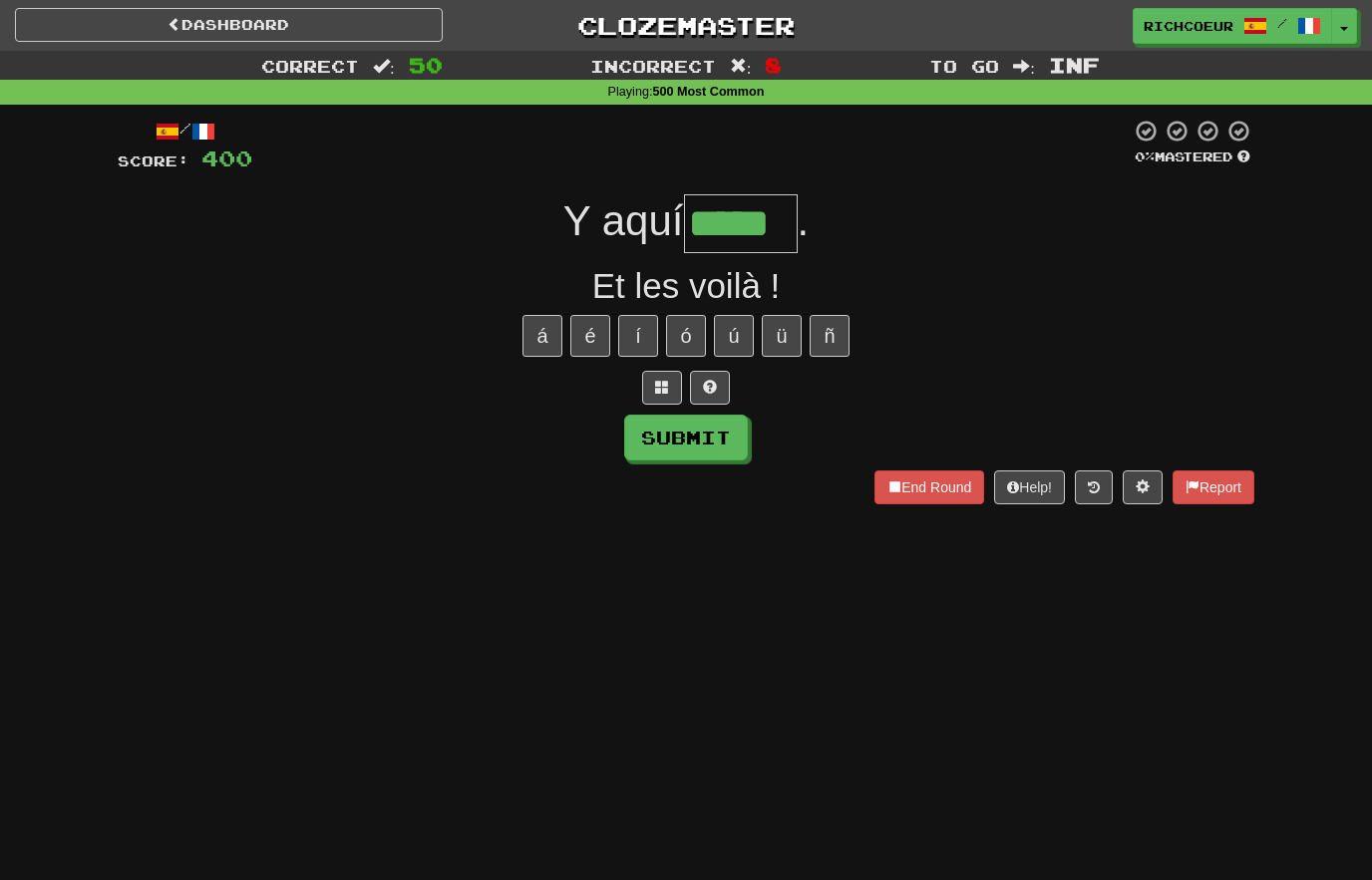 type on "*****" 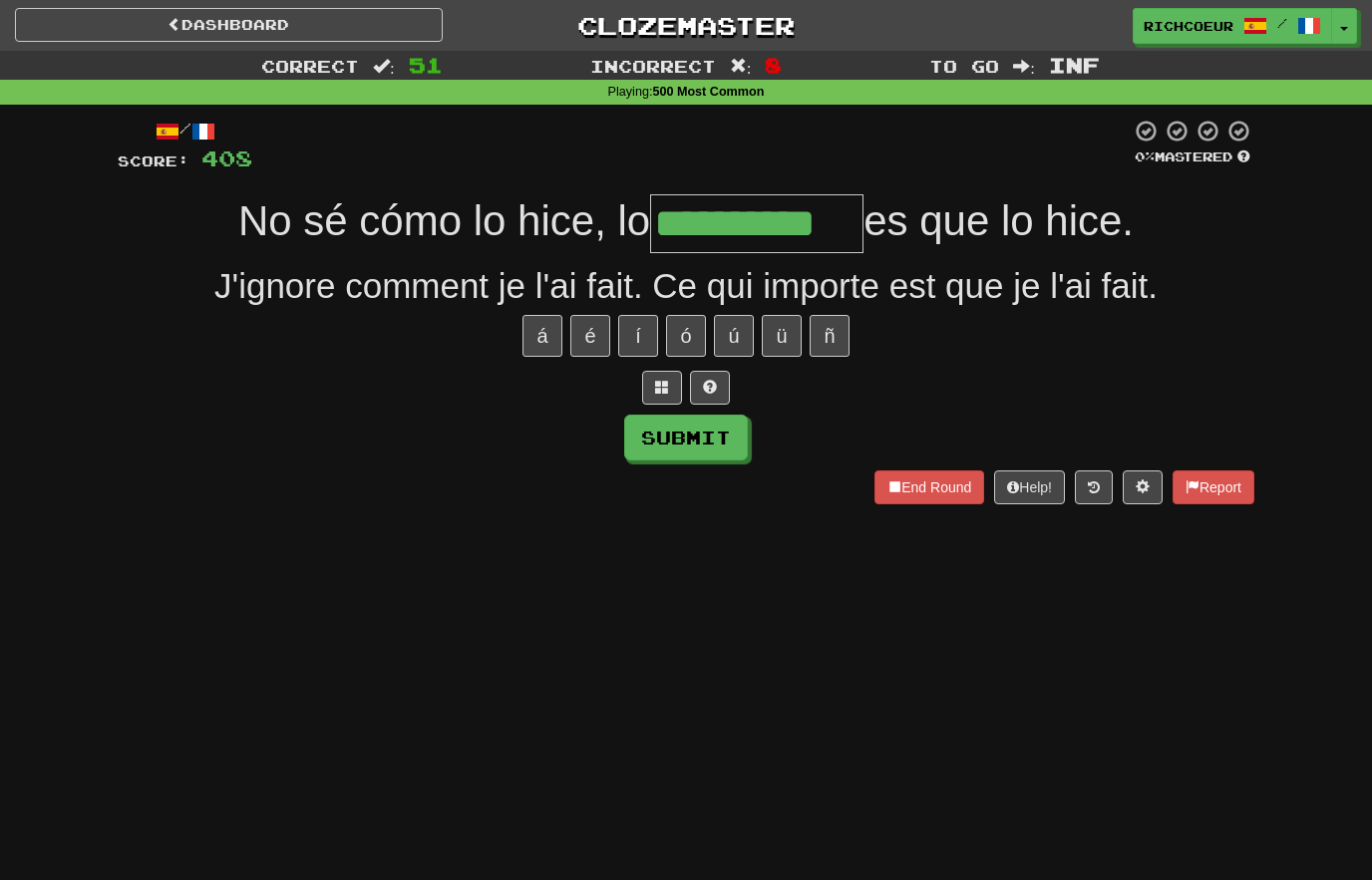 type on "**********" 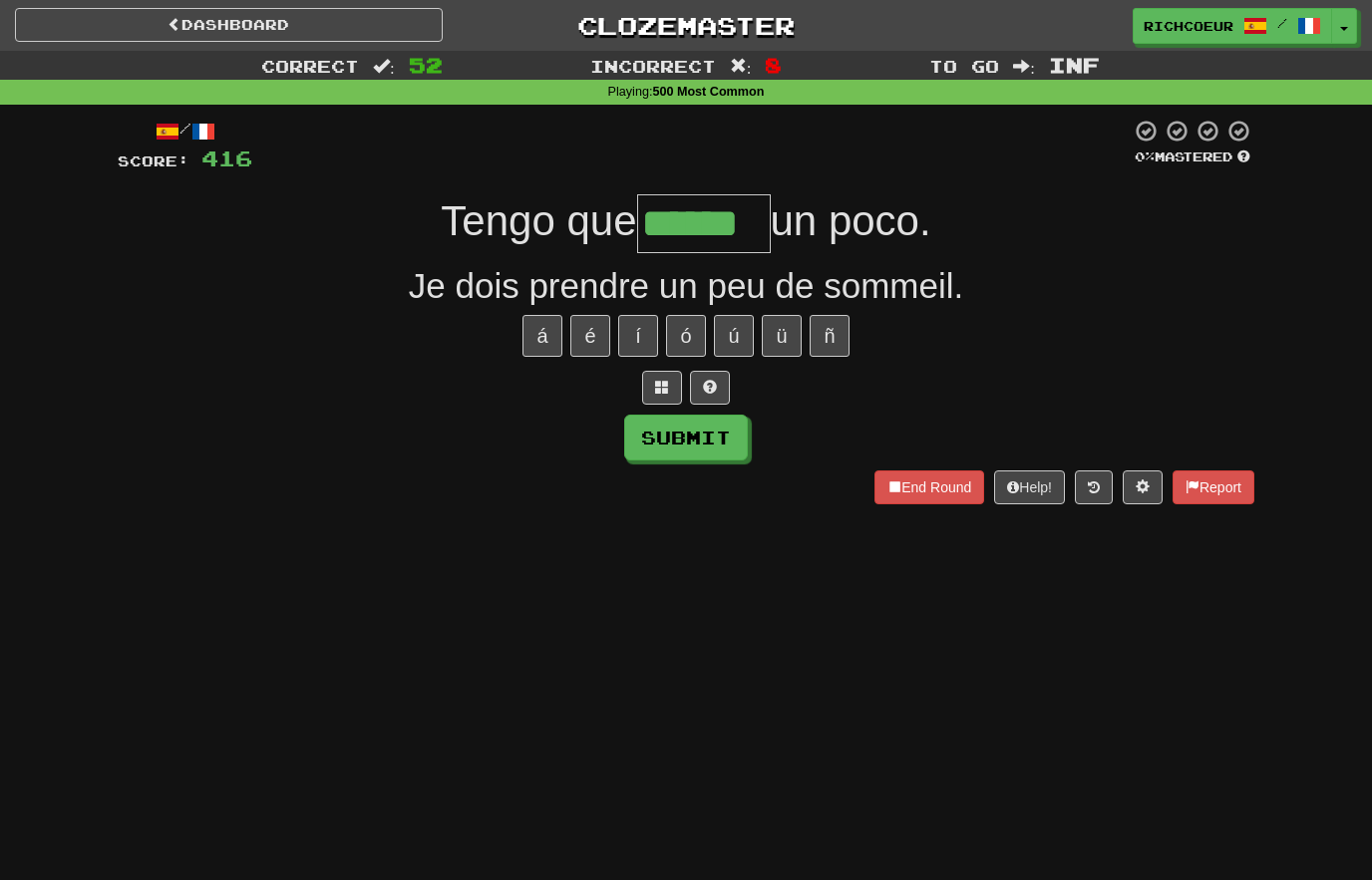type on "******" 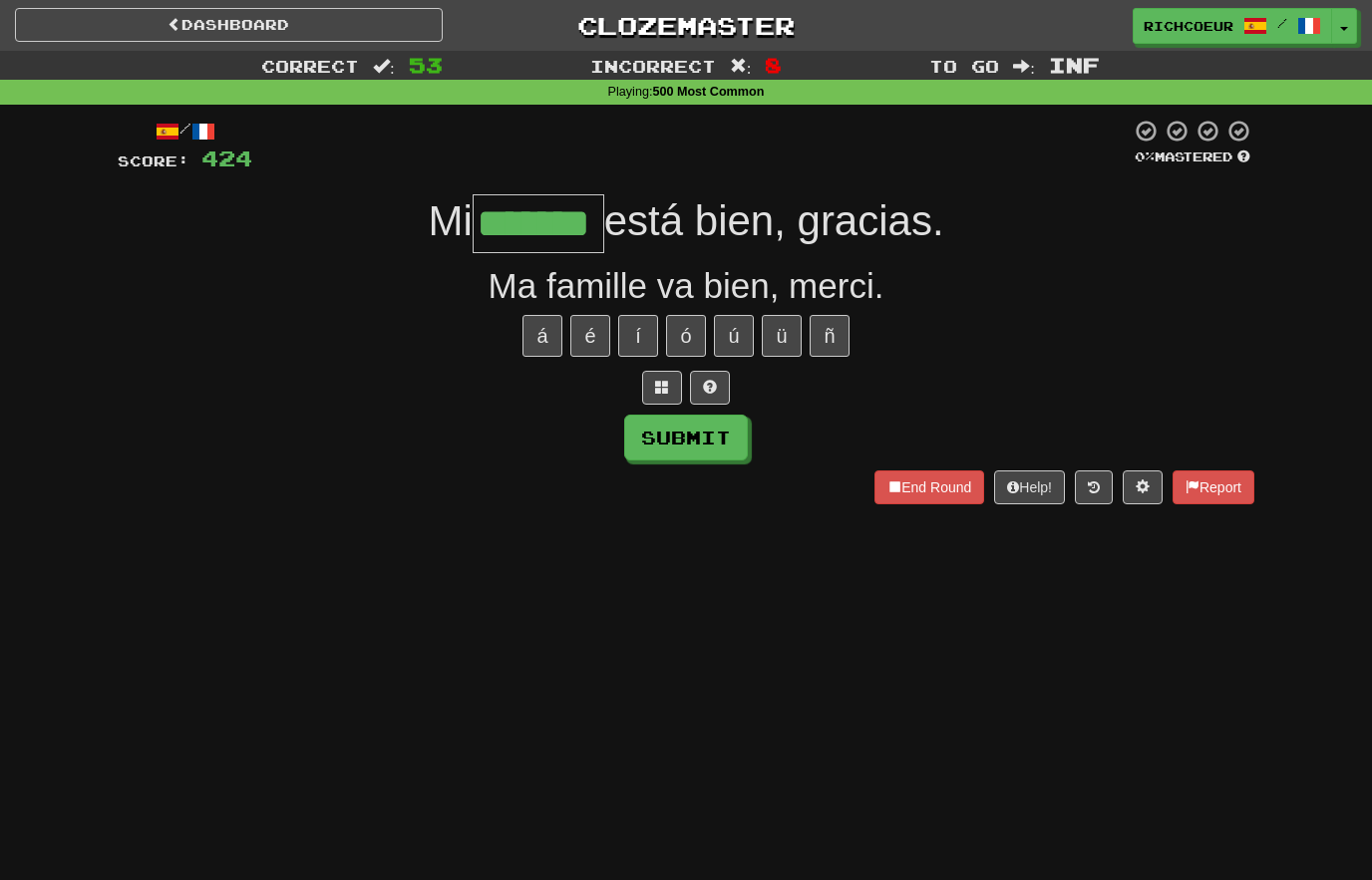type on "*******" 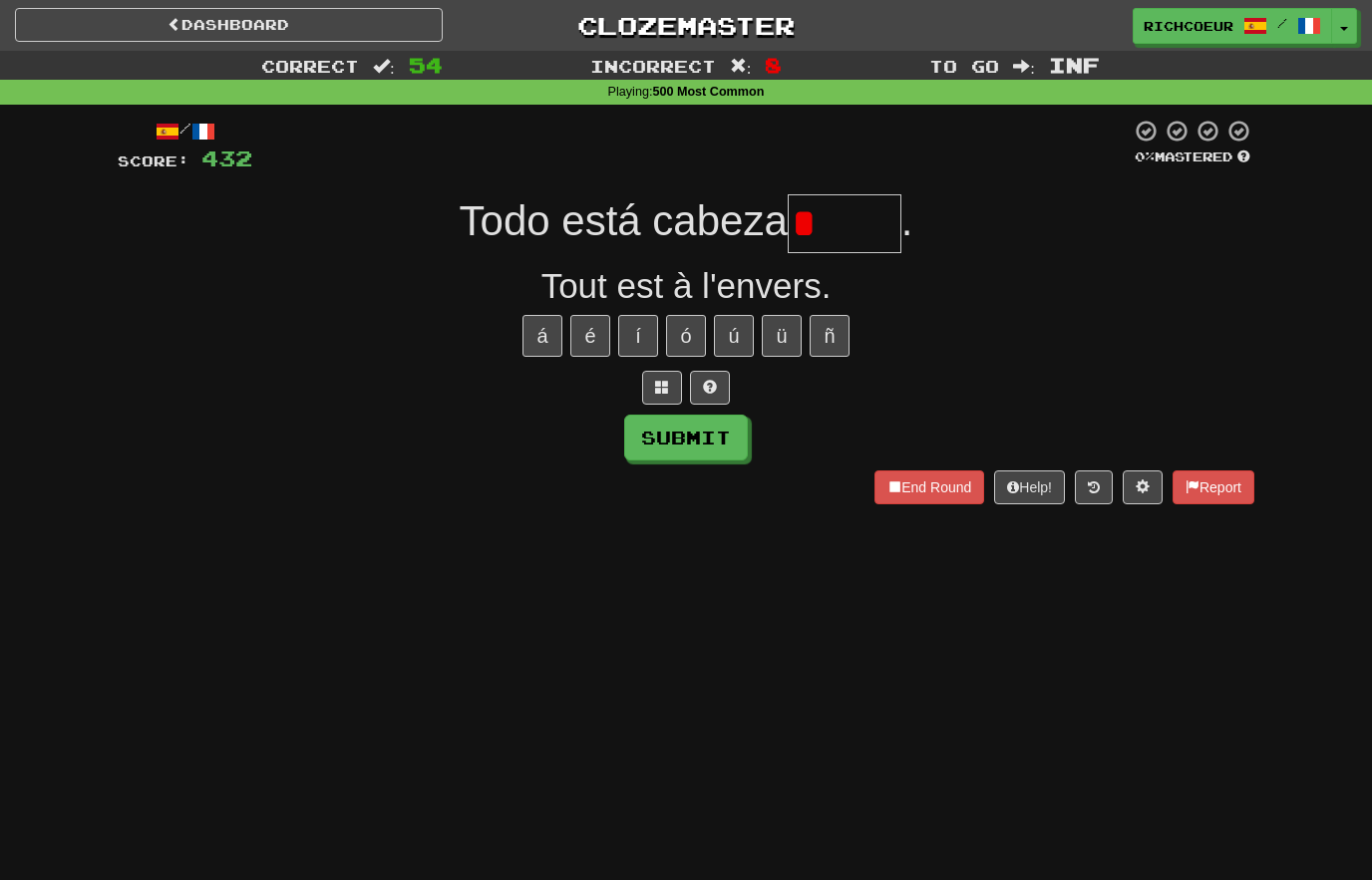 type on "*****" 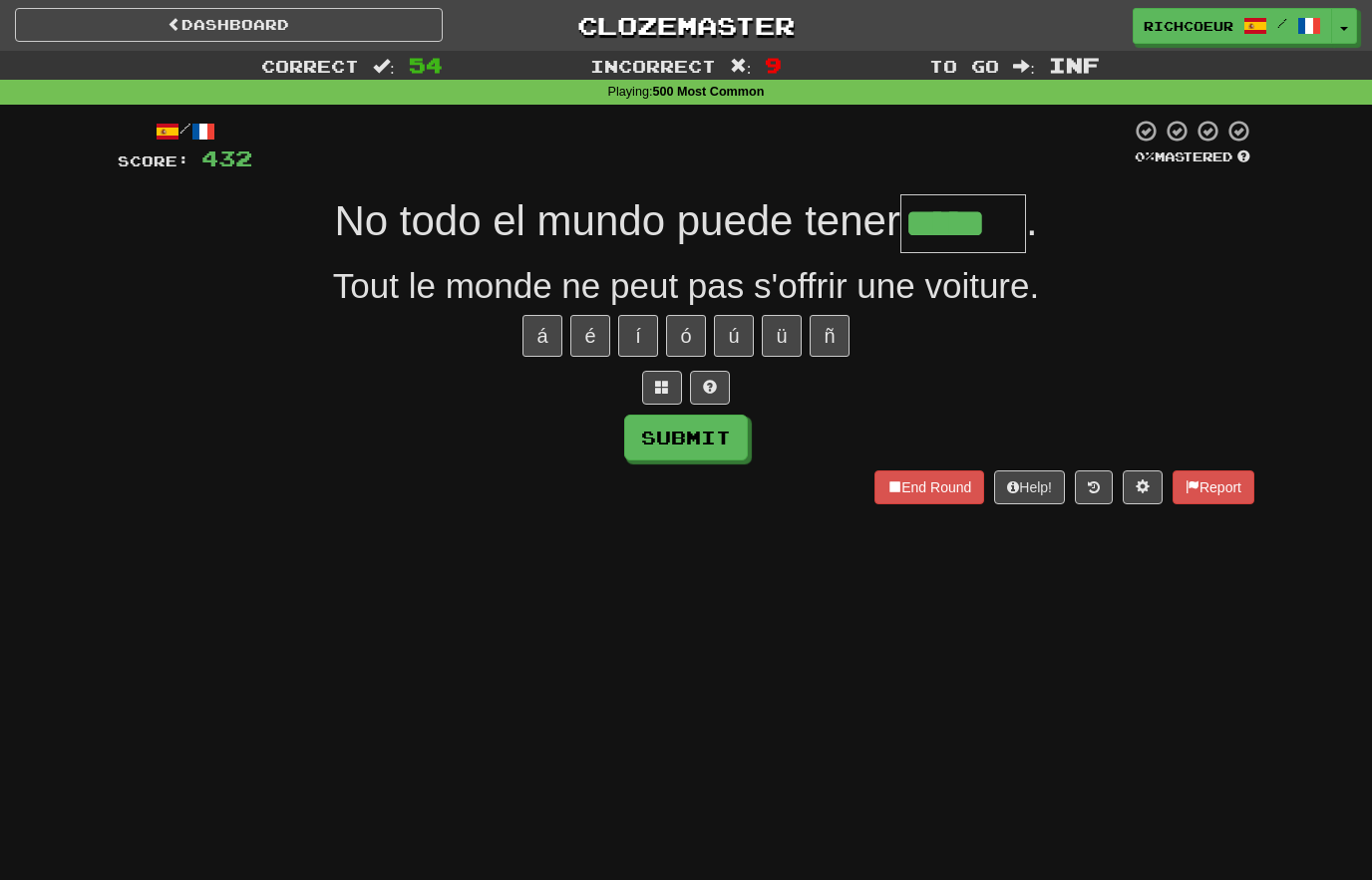 type on "*****" 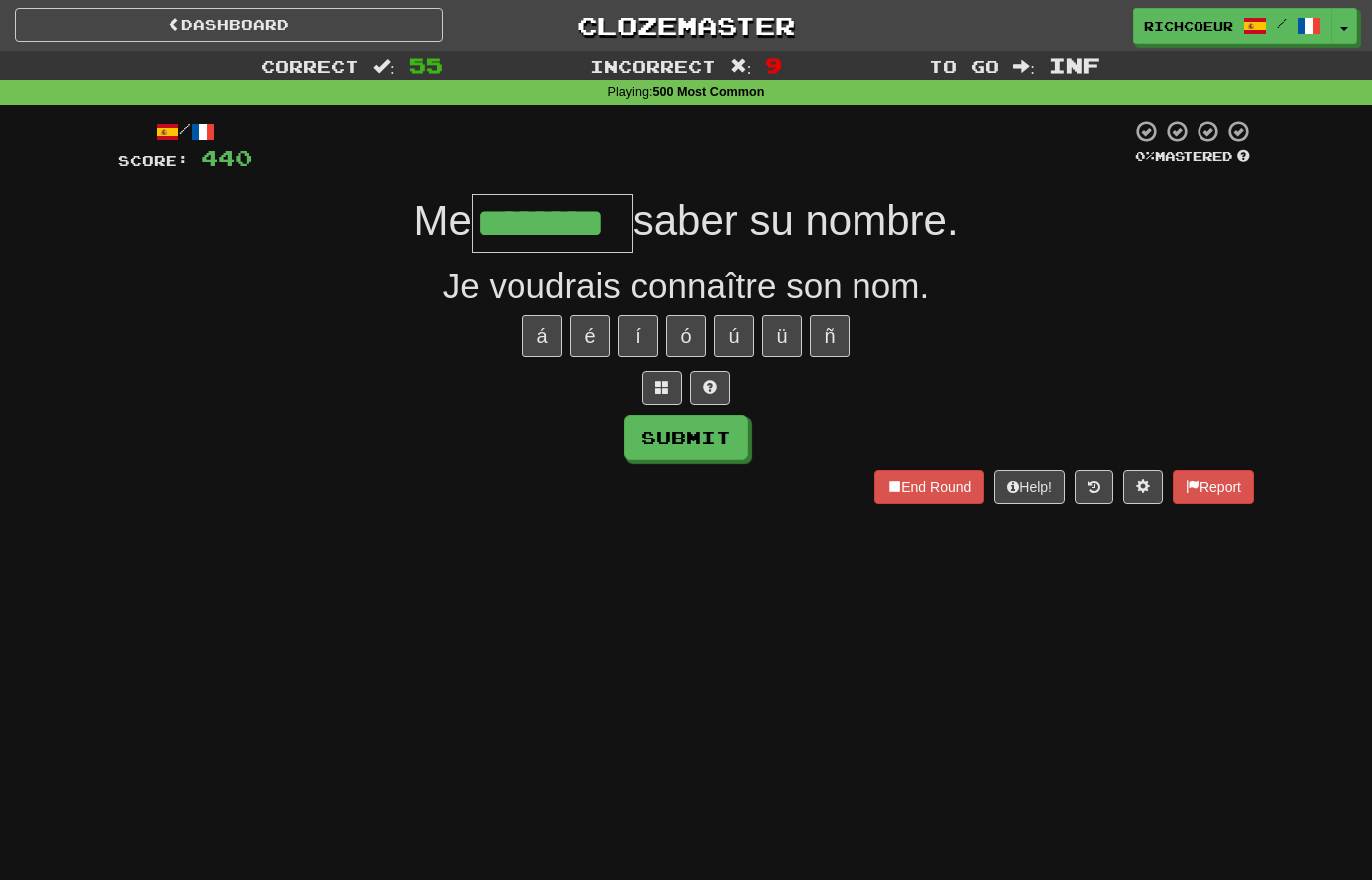 type on "********" 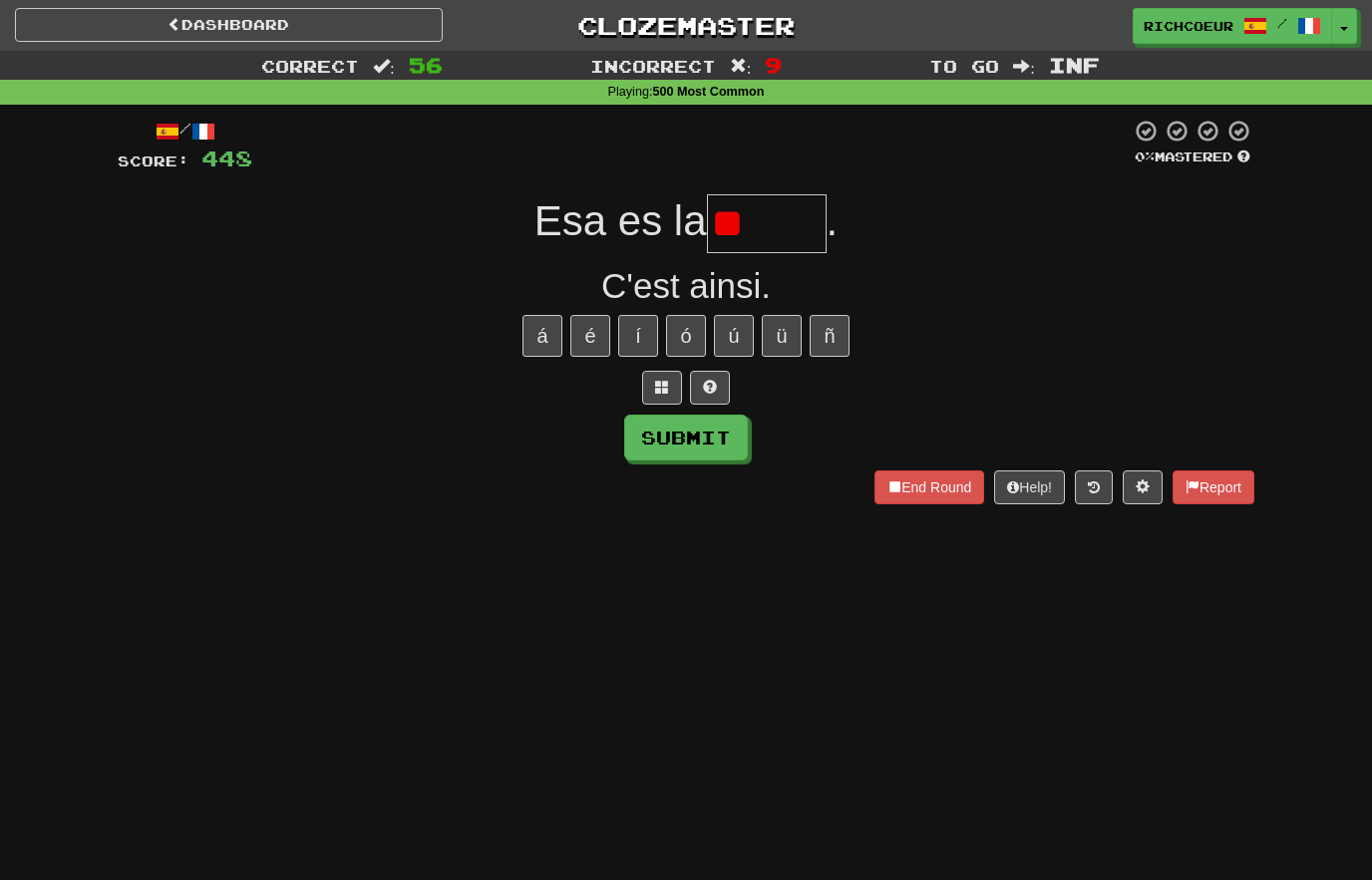 type on "*" 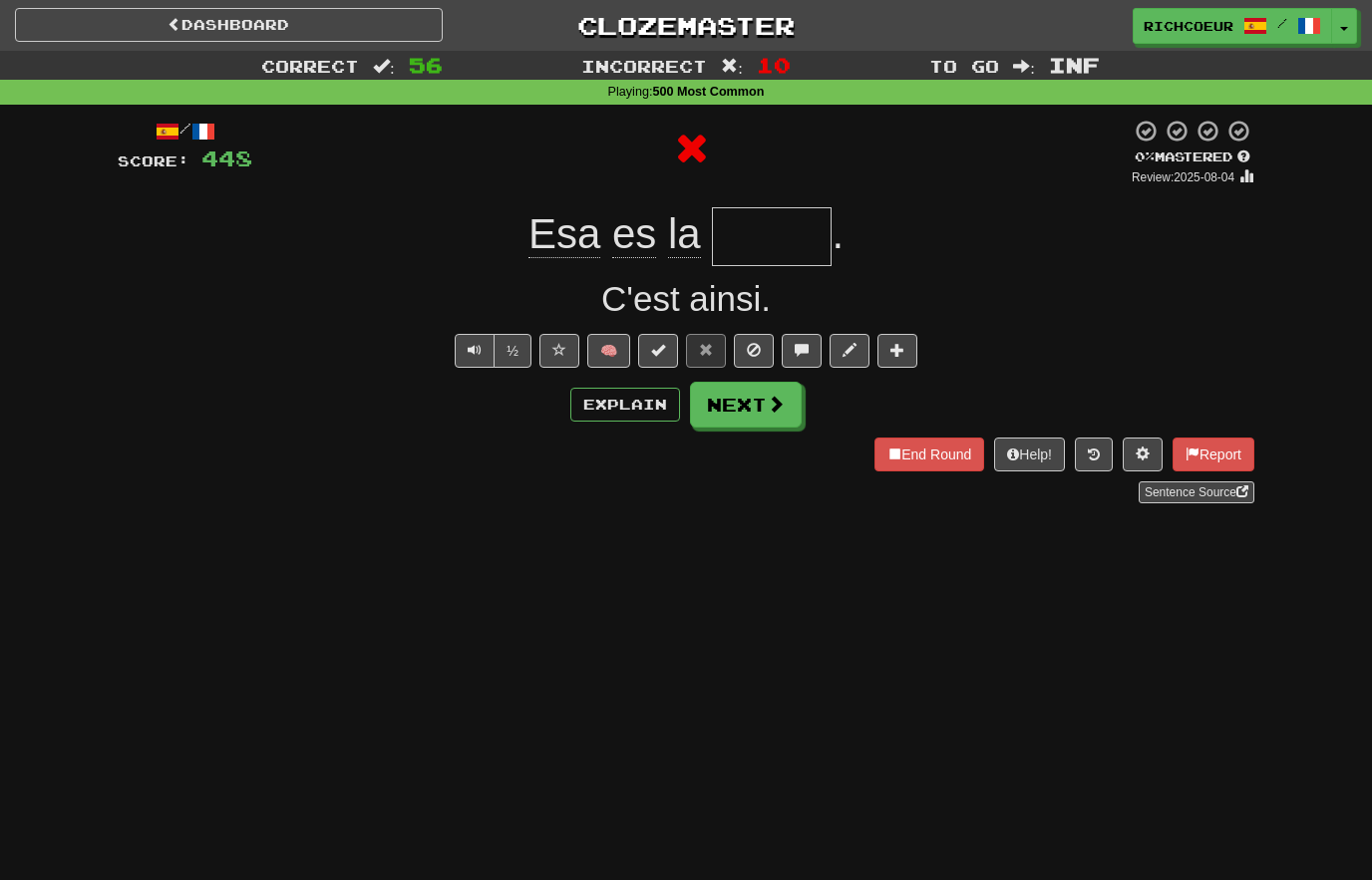 type on "*****" 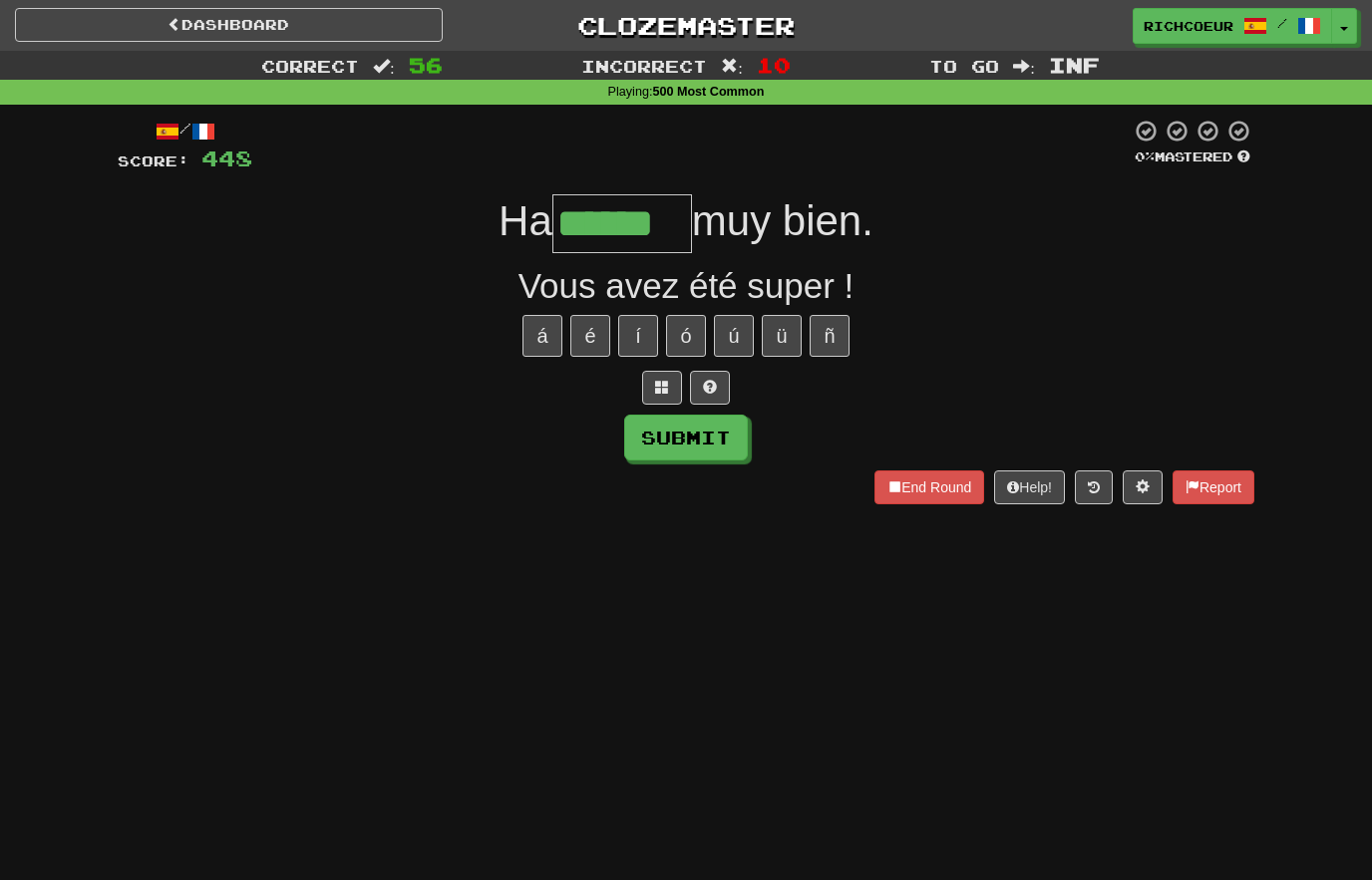 type on "******" 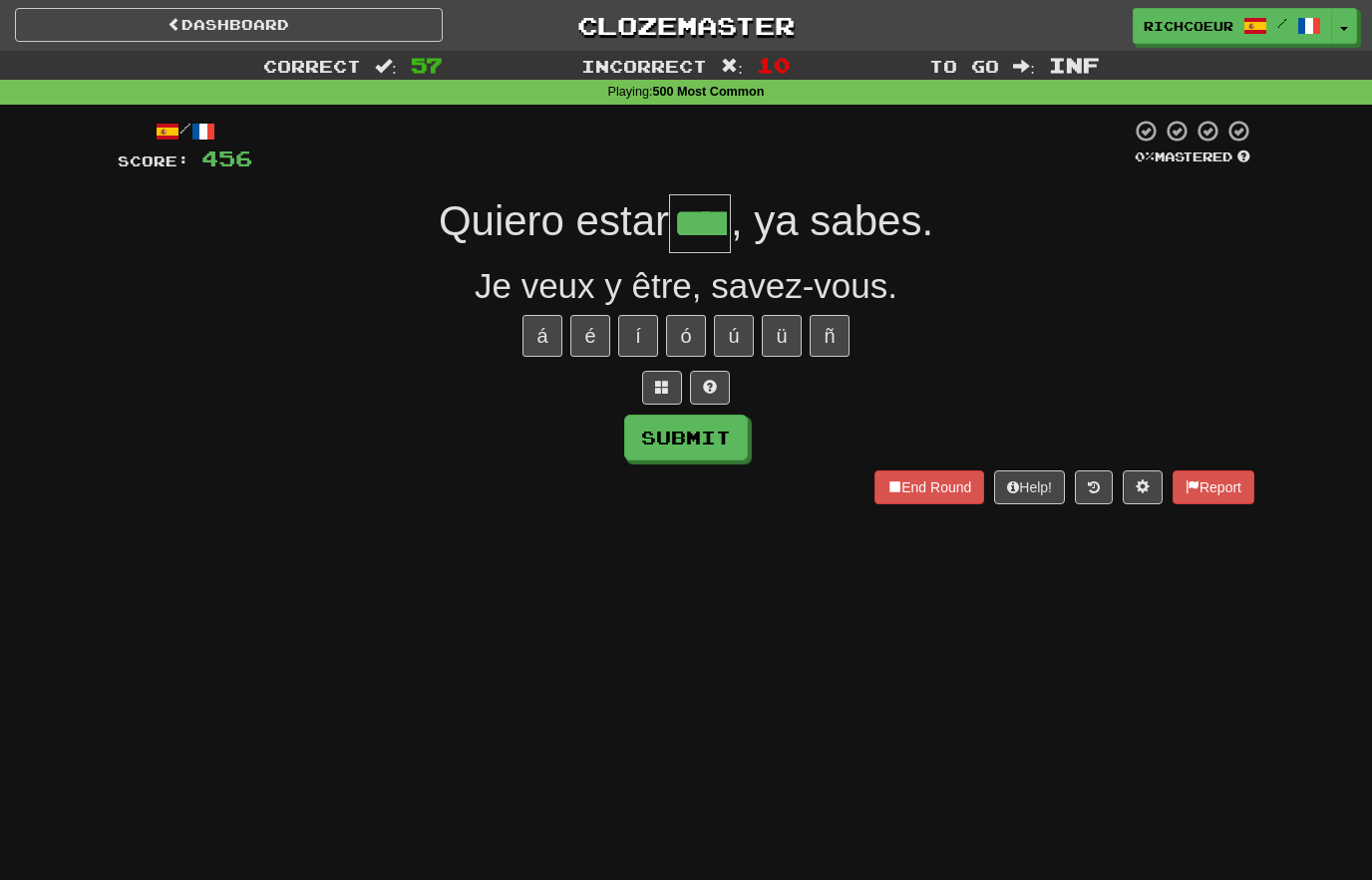 type on "****" 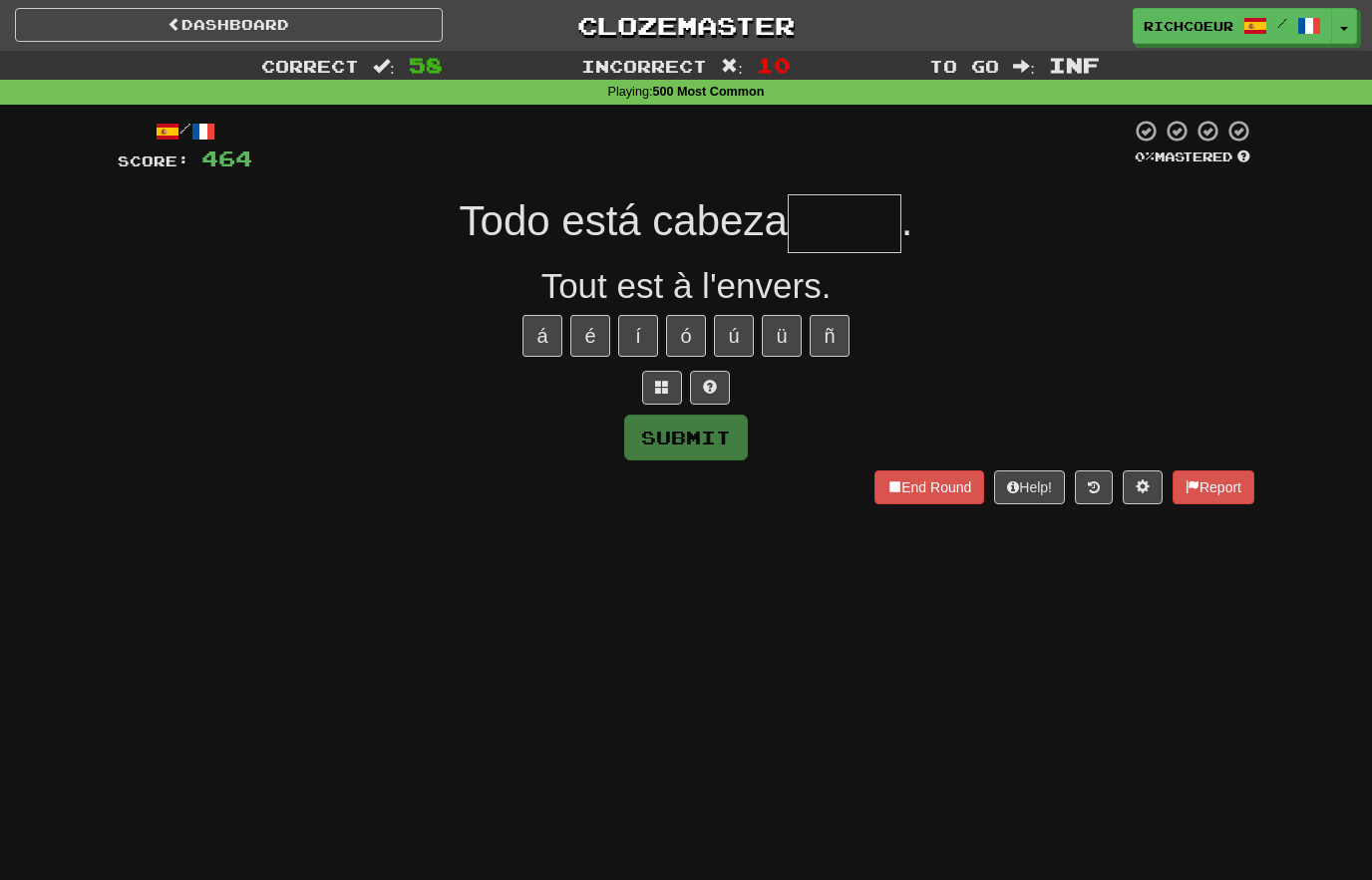type on "*****" 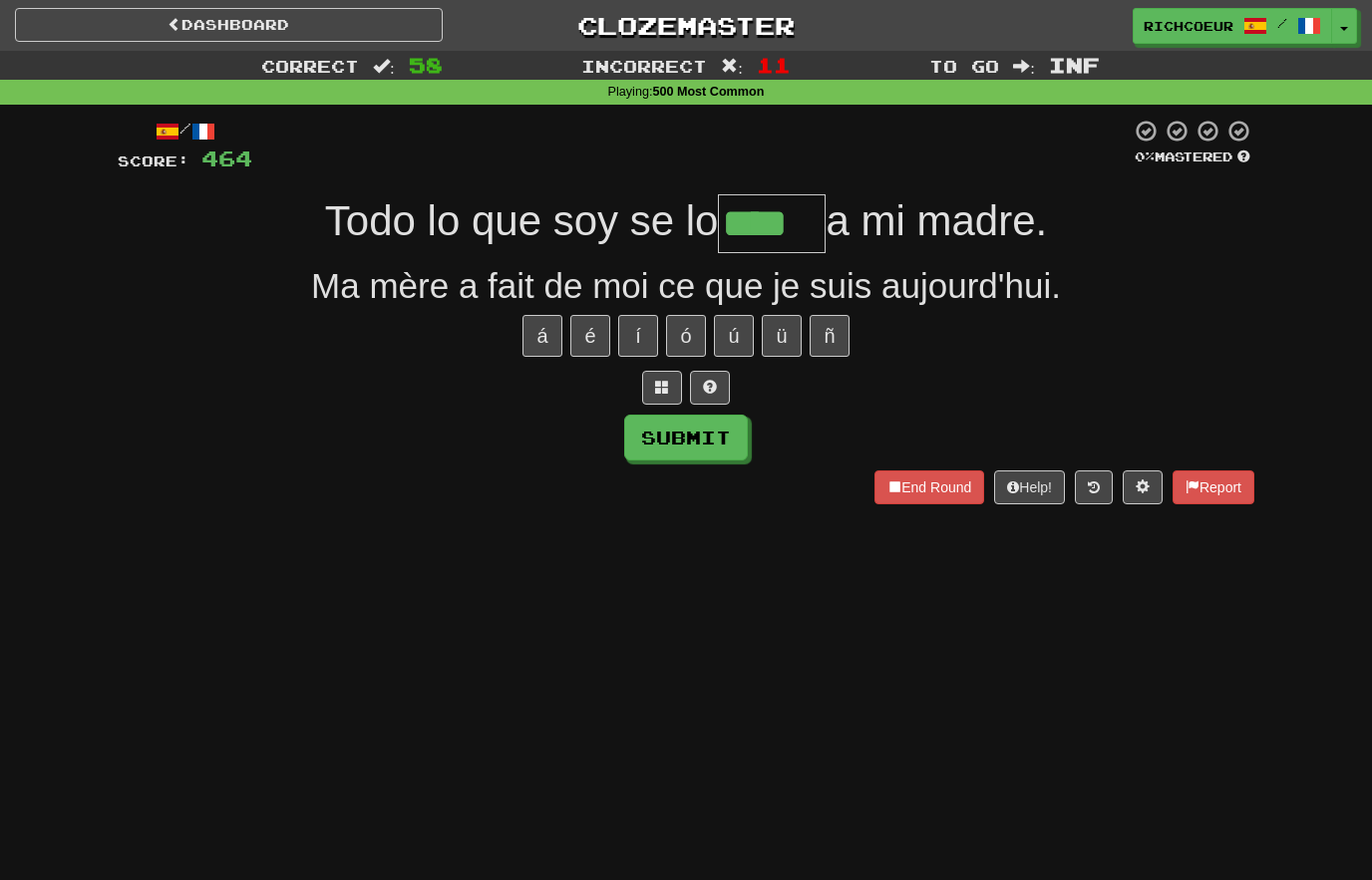 type on "****" 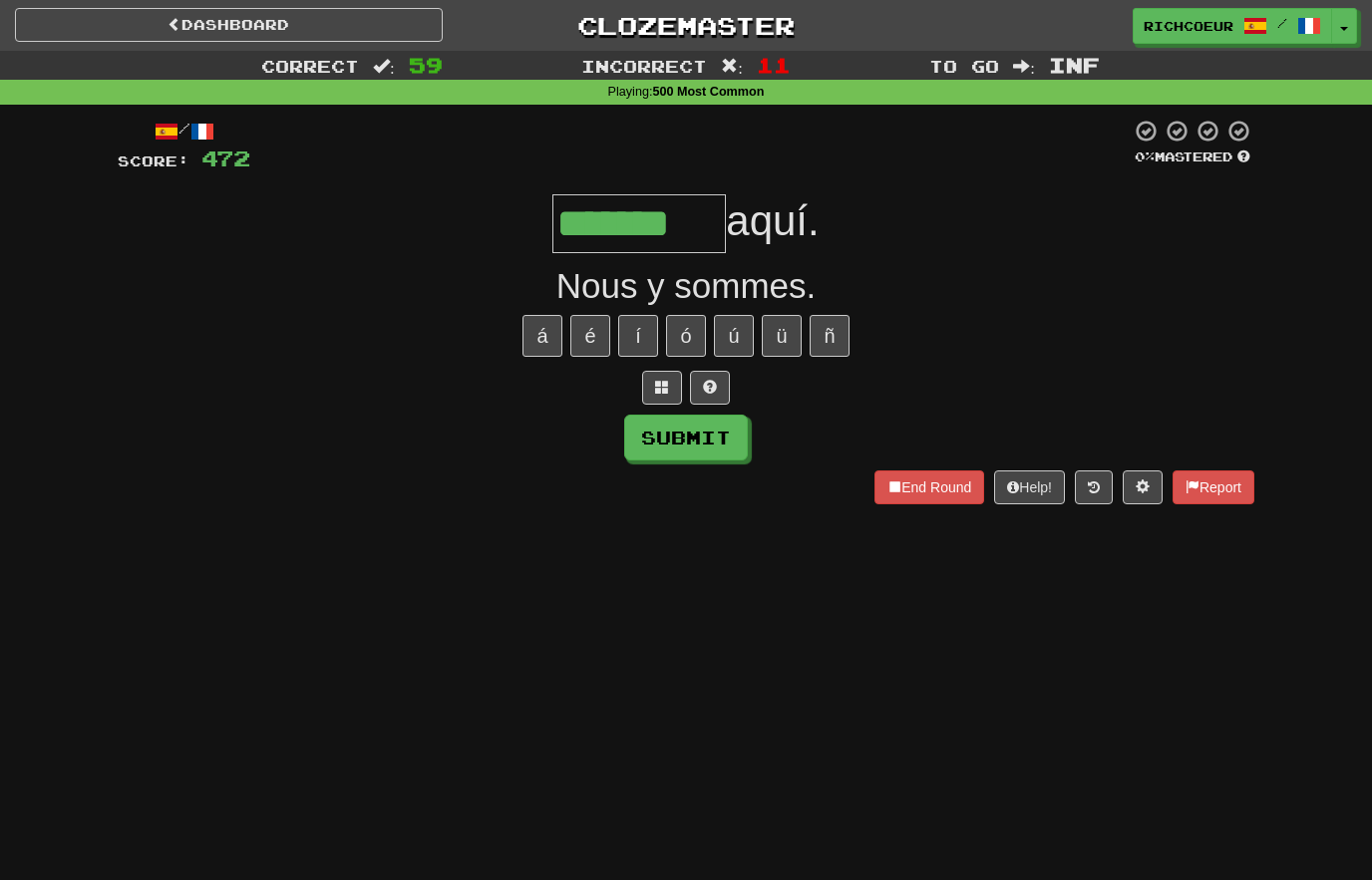 type on "*******" 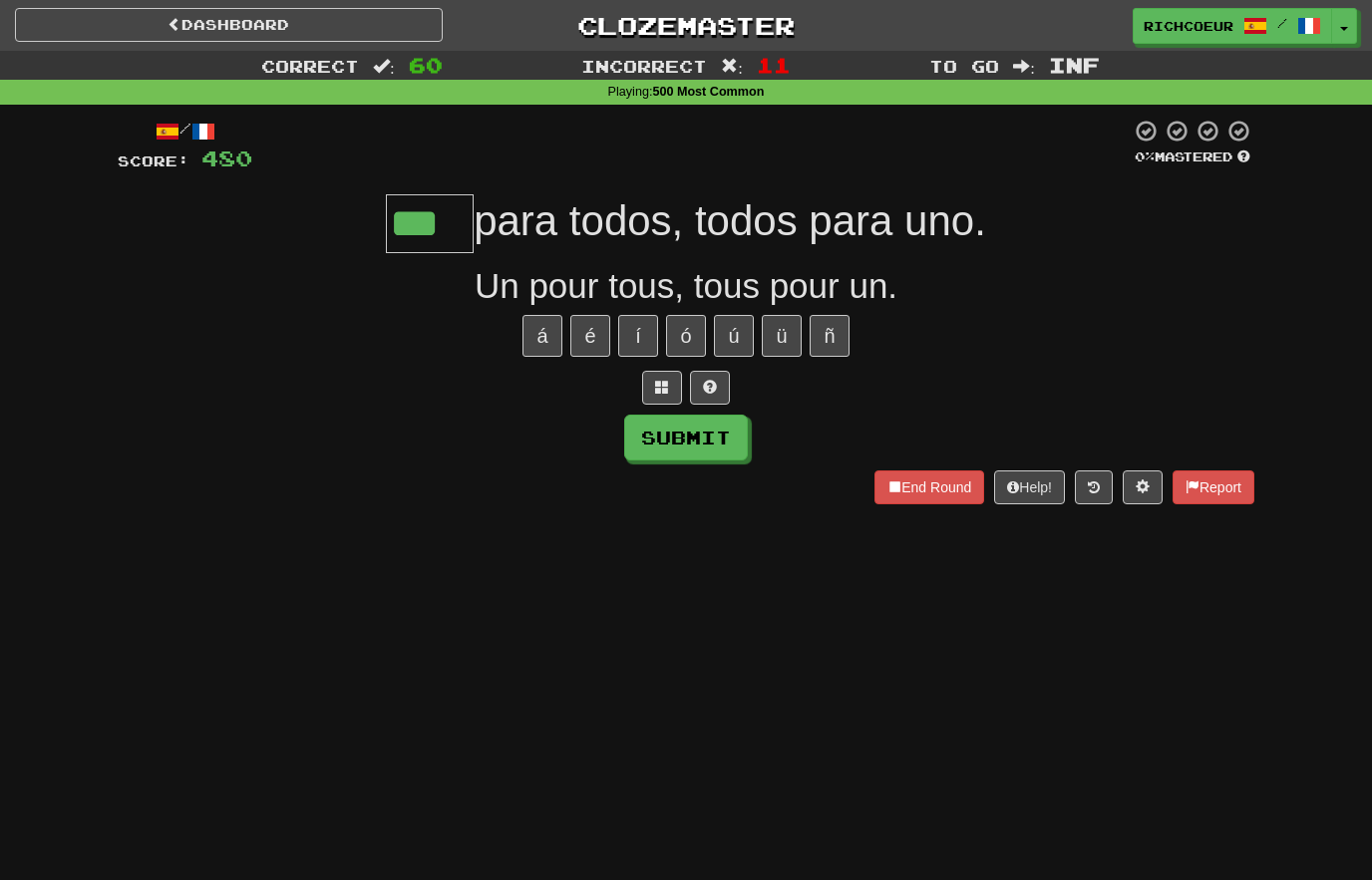 type on "***" 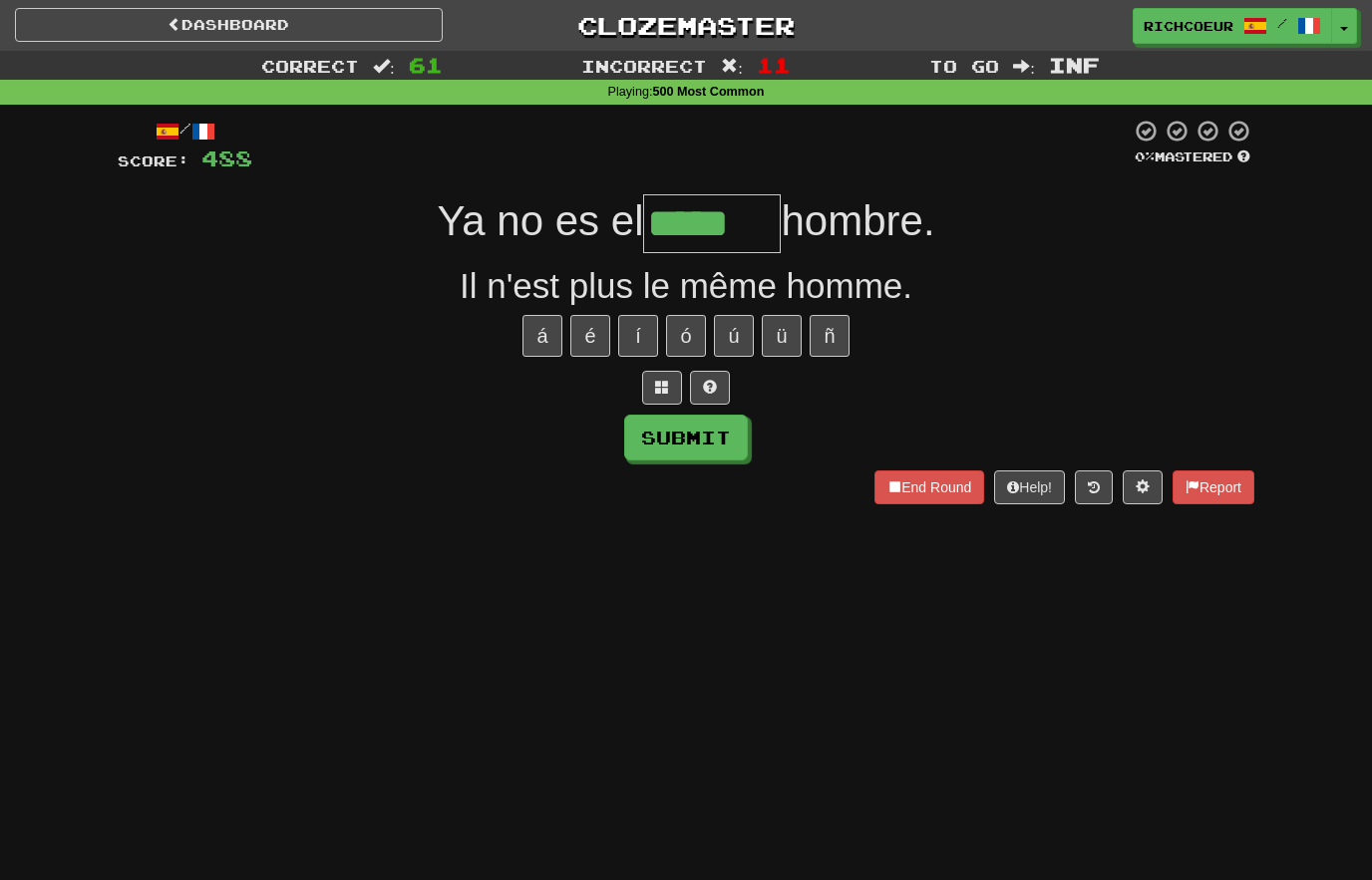 type on "*****" 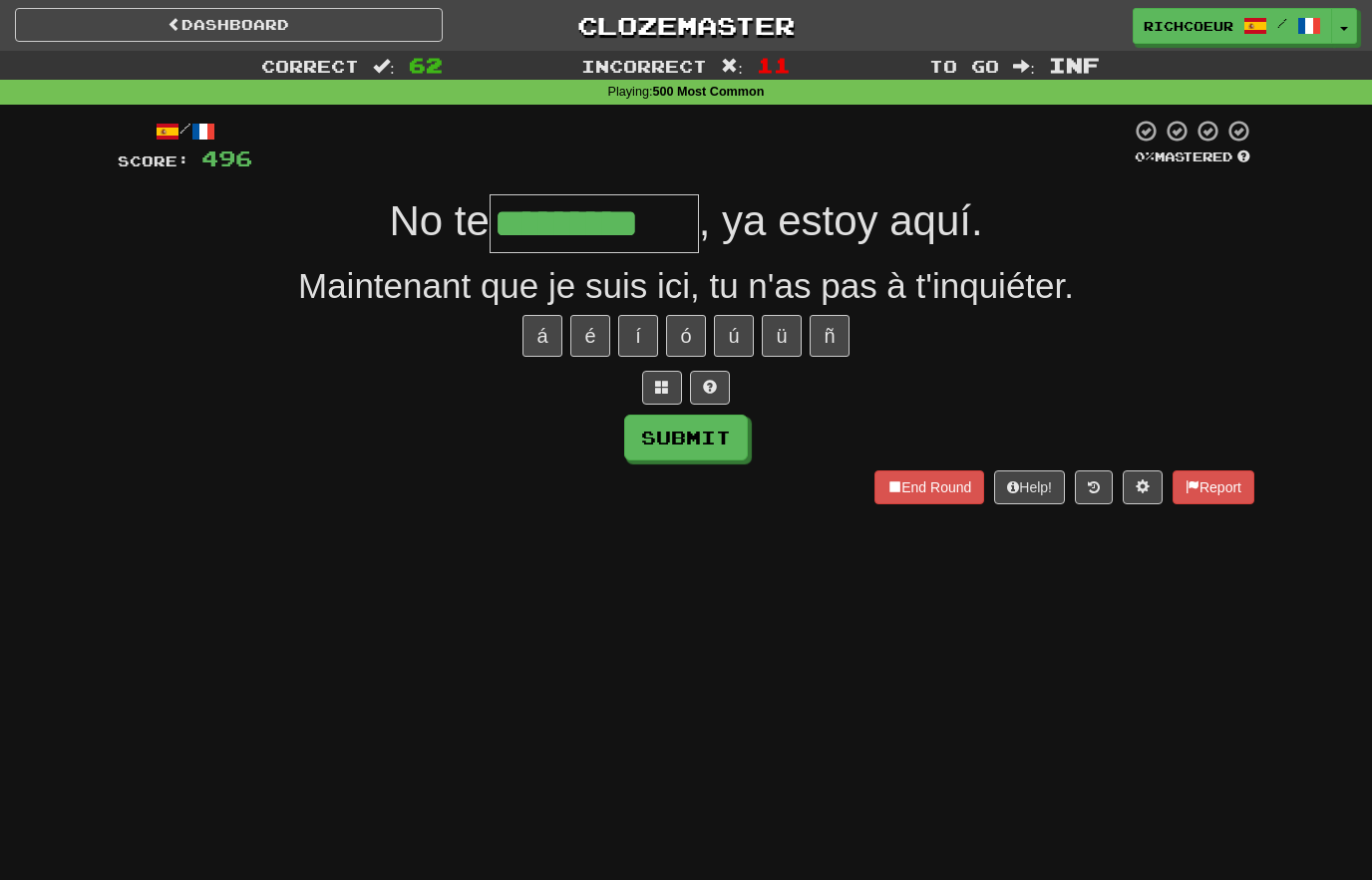 type on "*********" 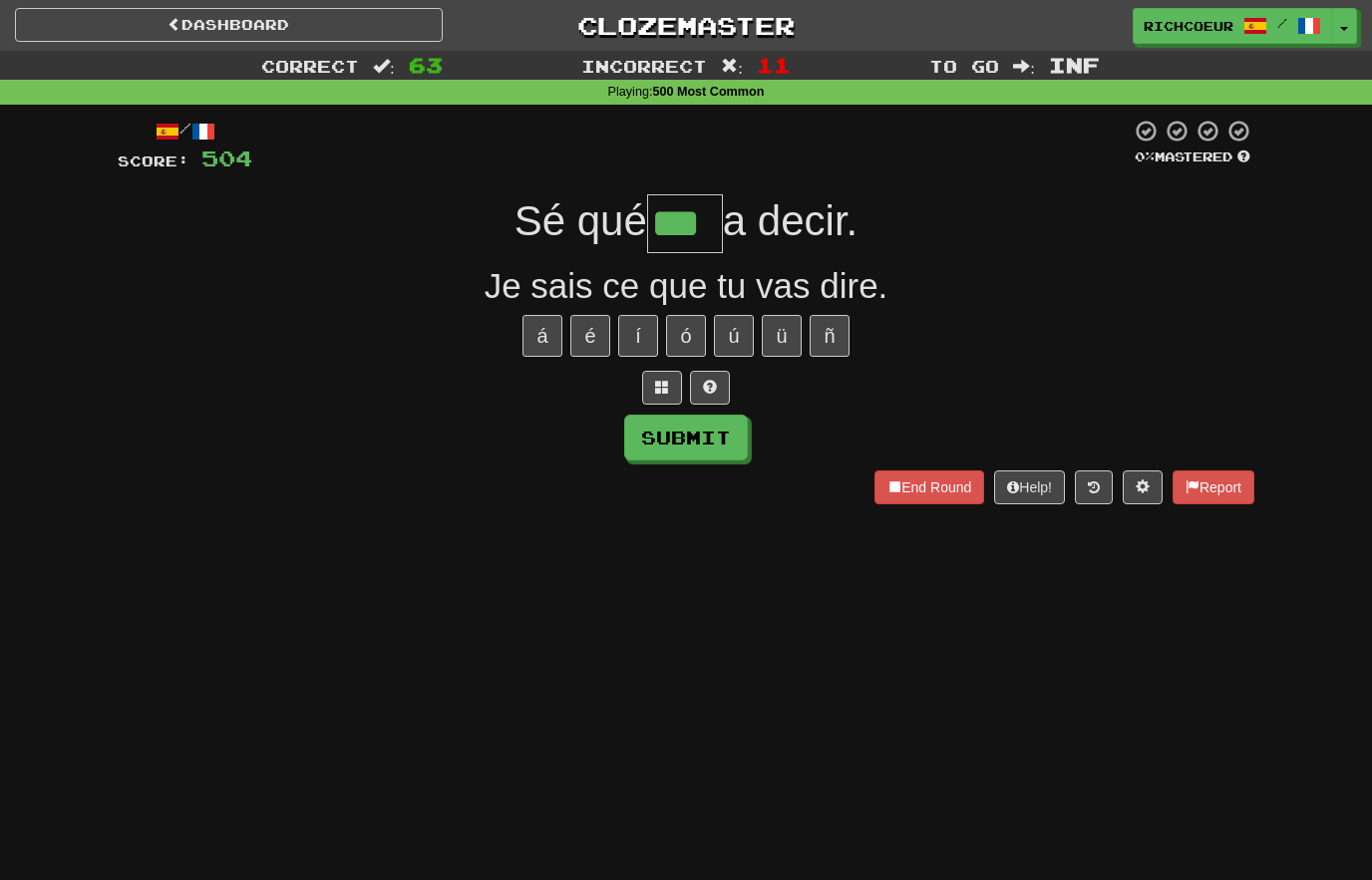type on "***" 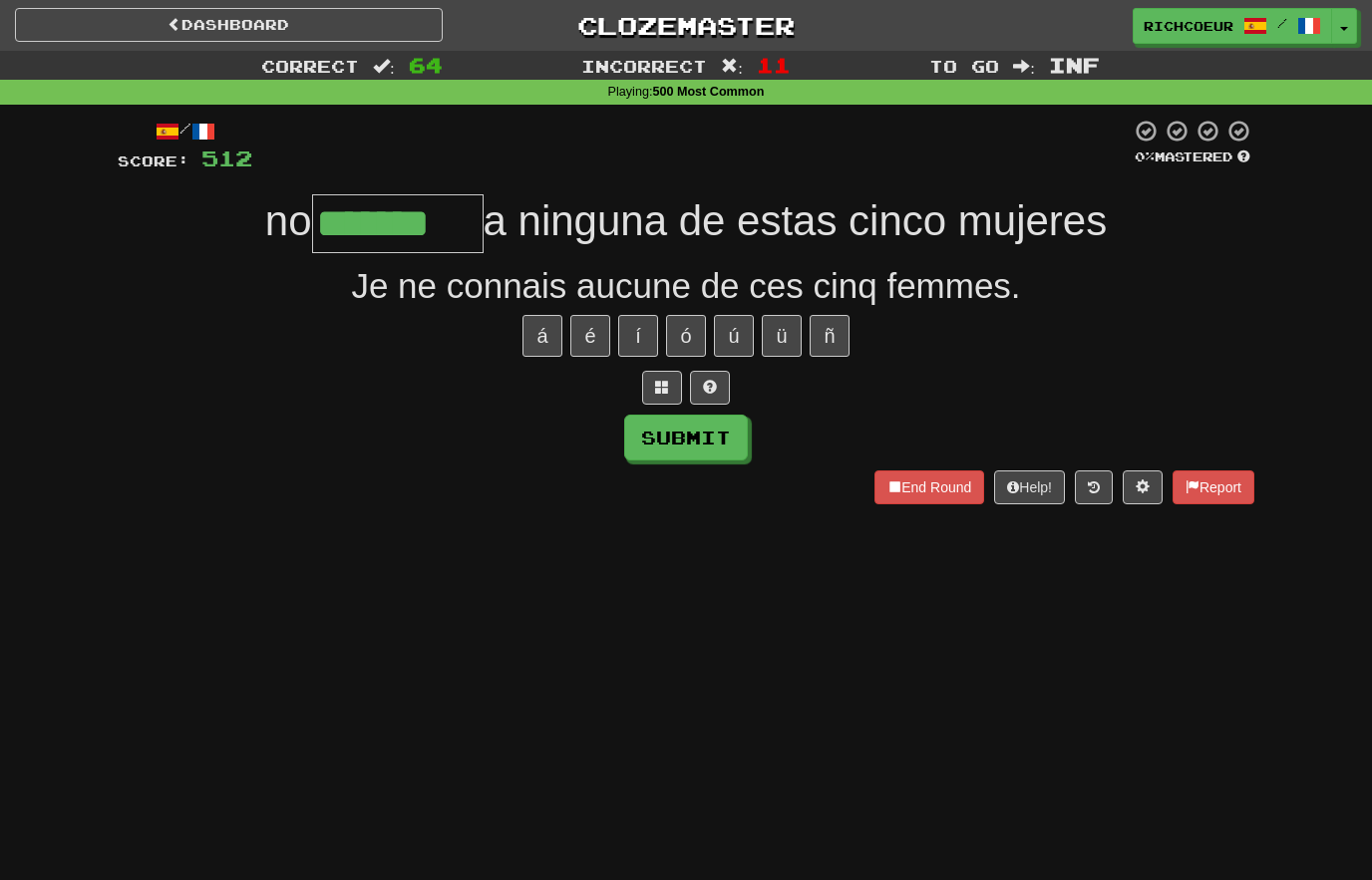 type on "*******" 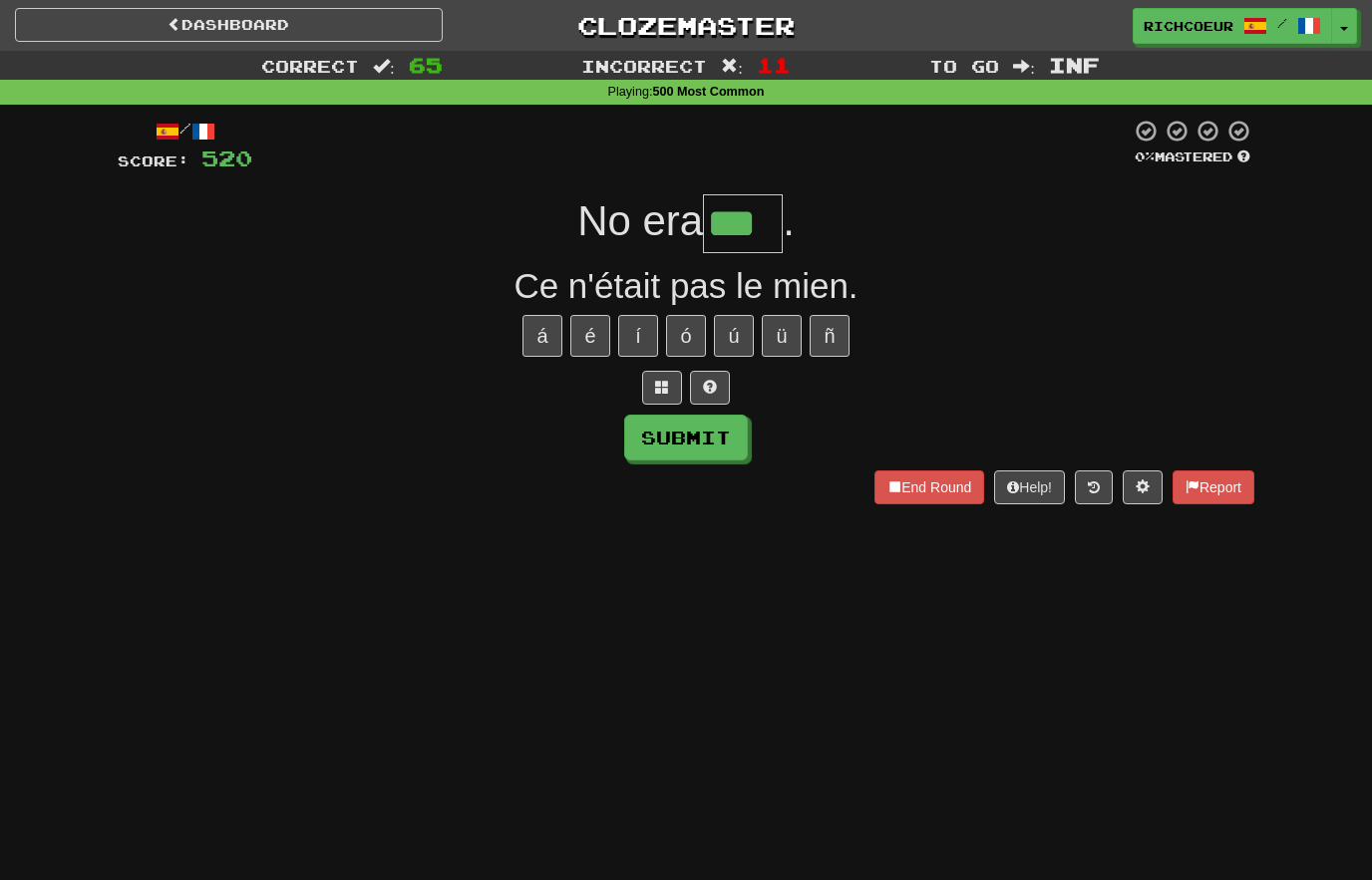 type on "***" 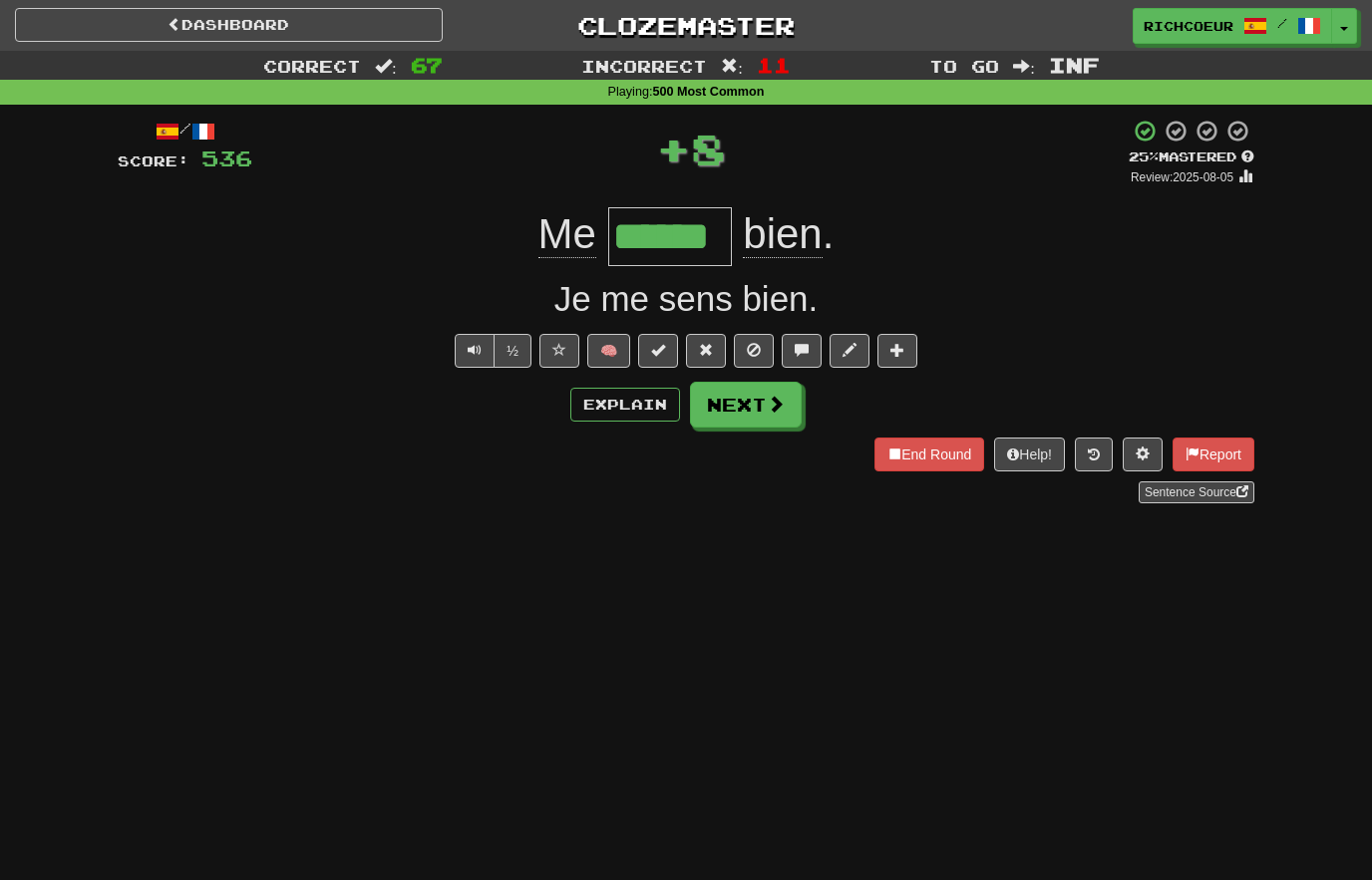 type on "******" 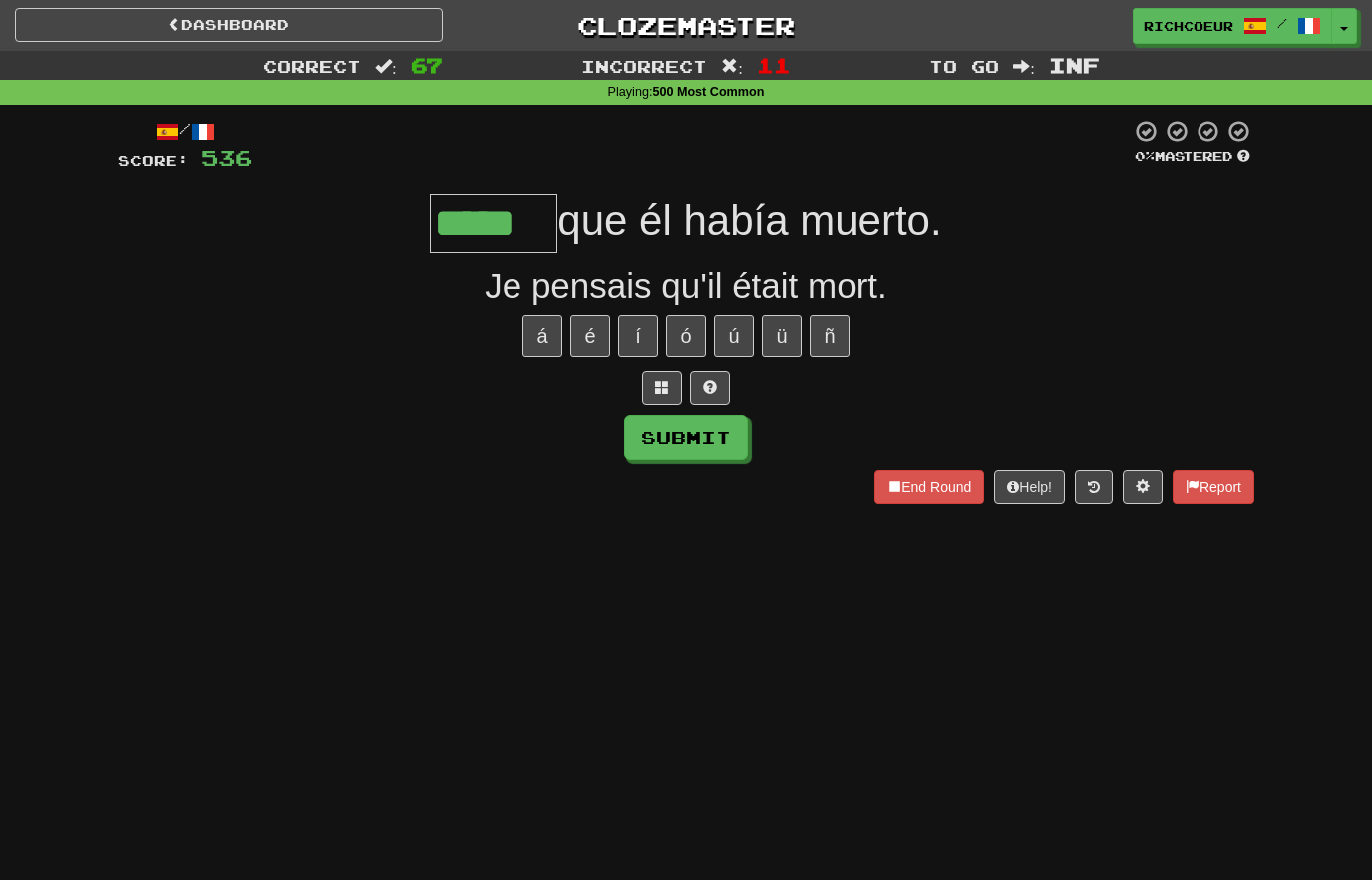 type on "*****" 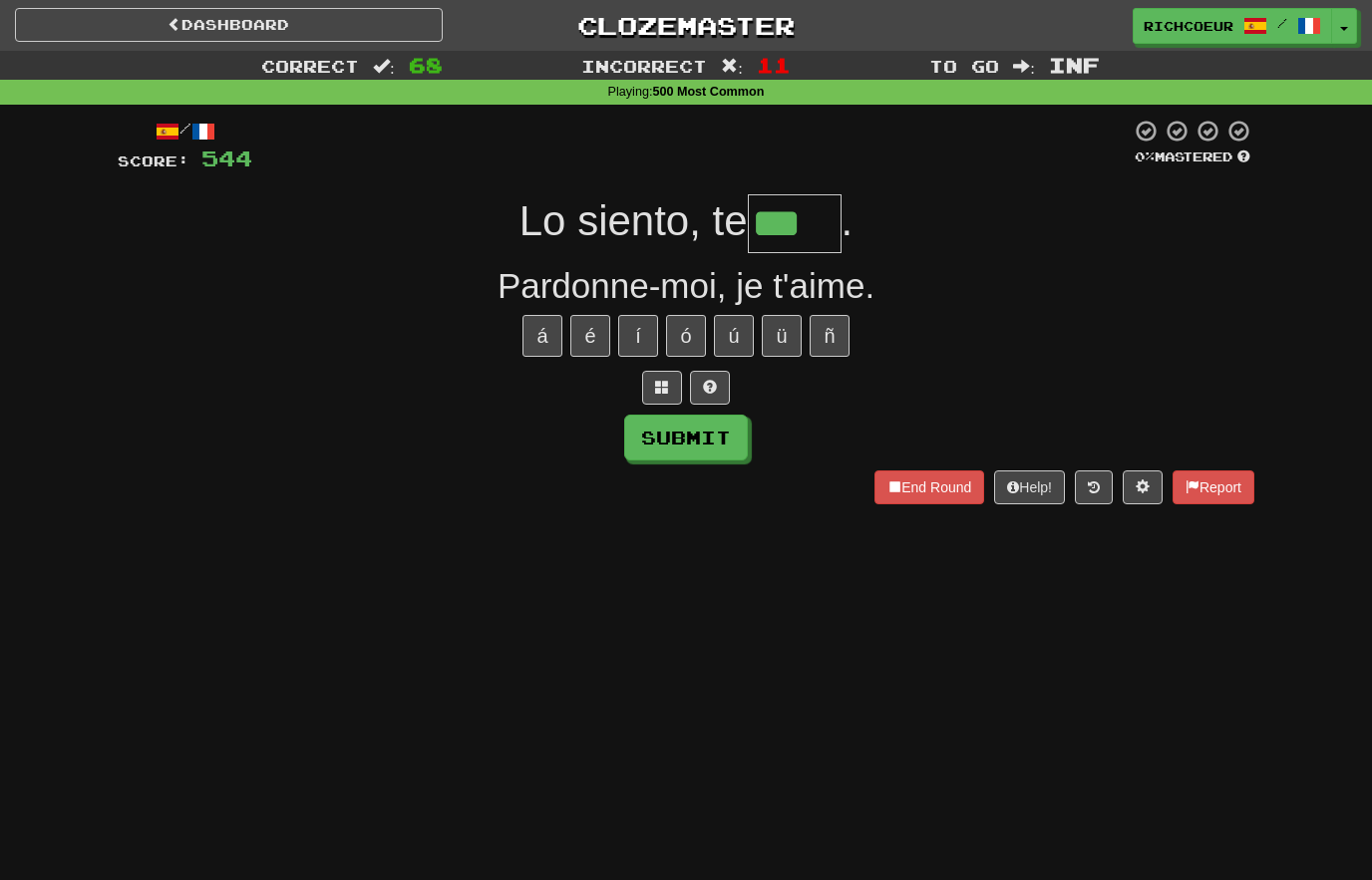 type on "***" 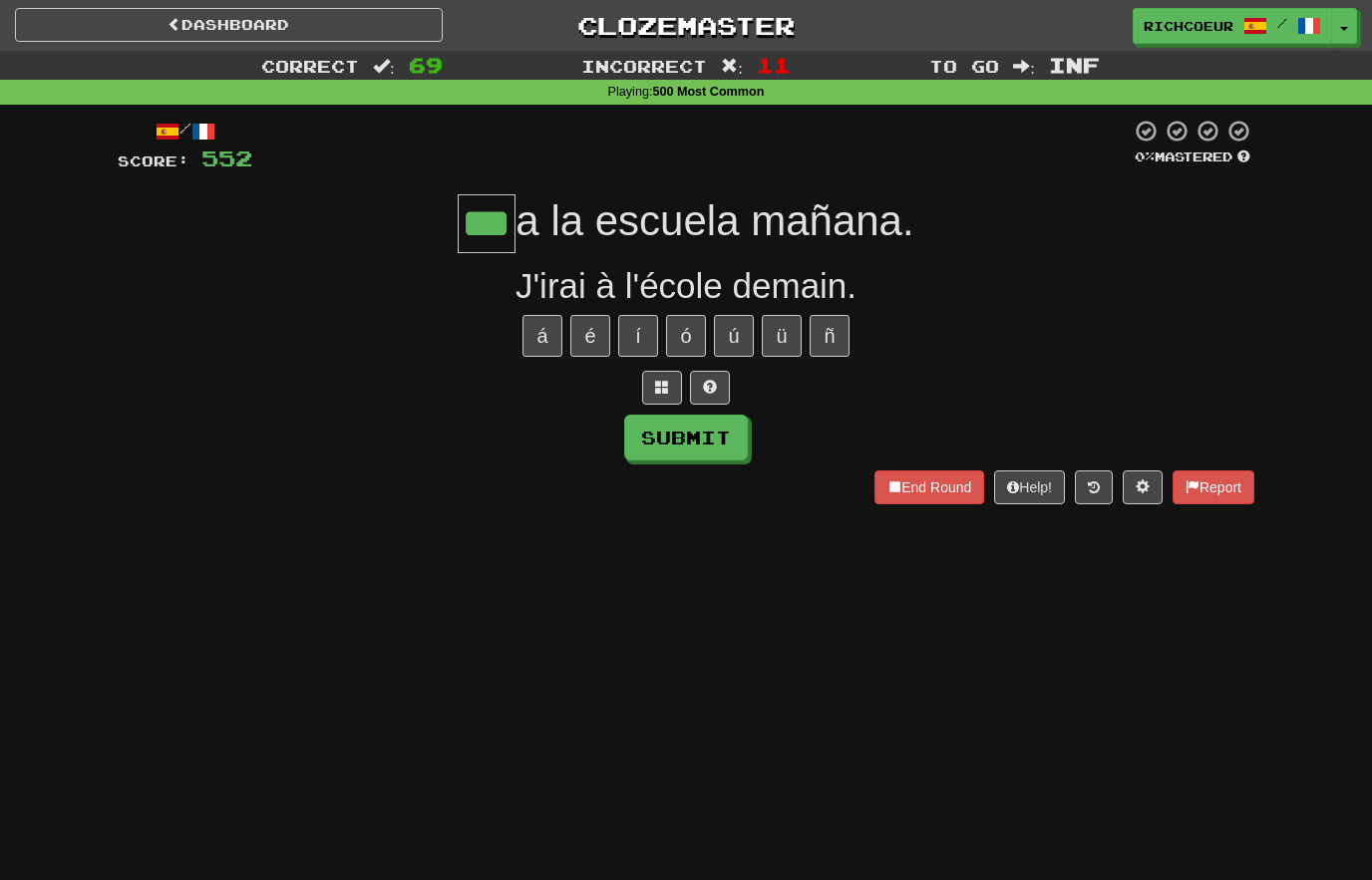 type on "***" 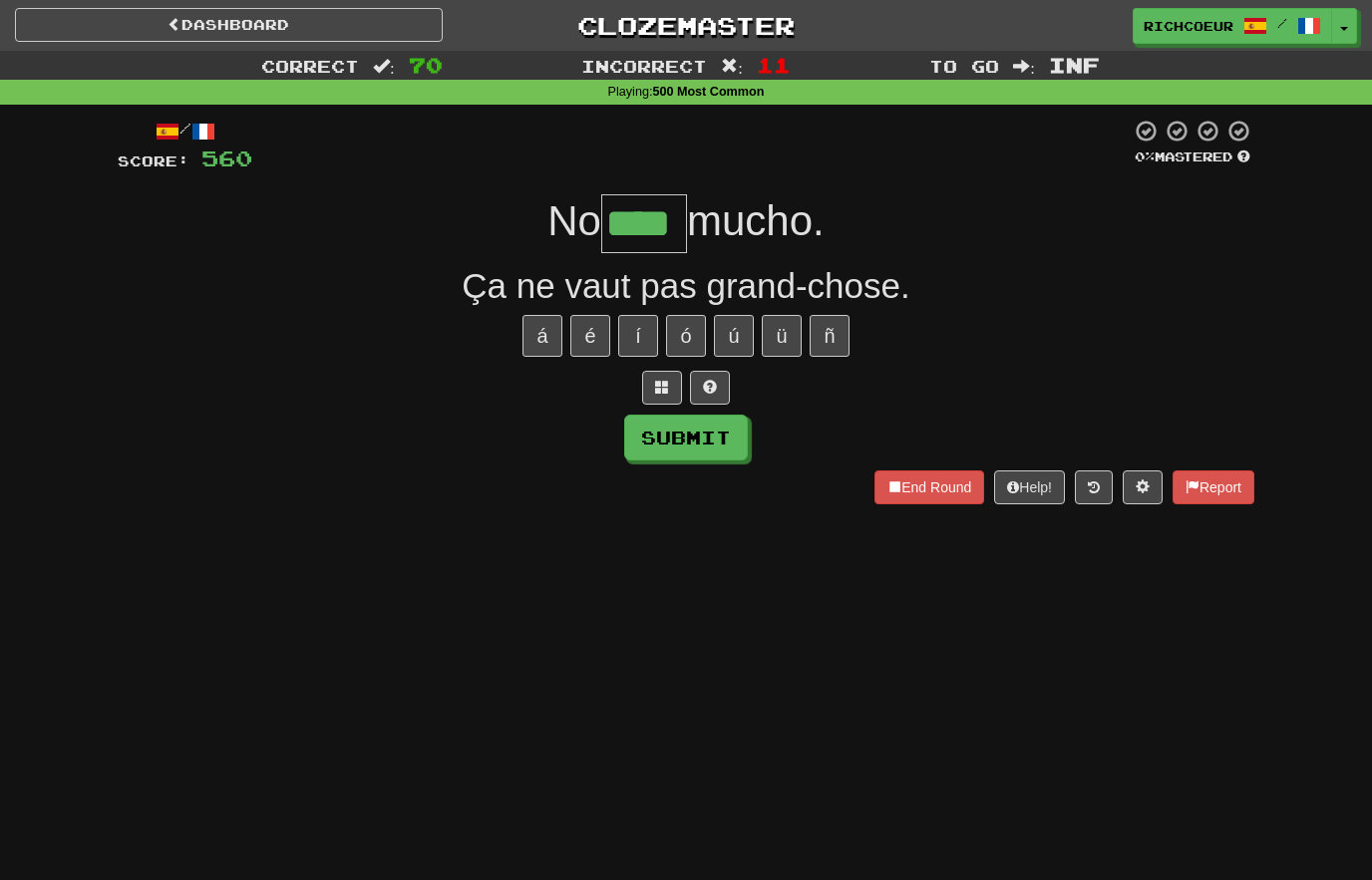 type on "****" 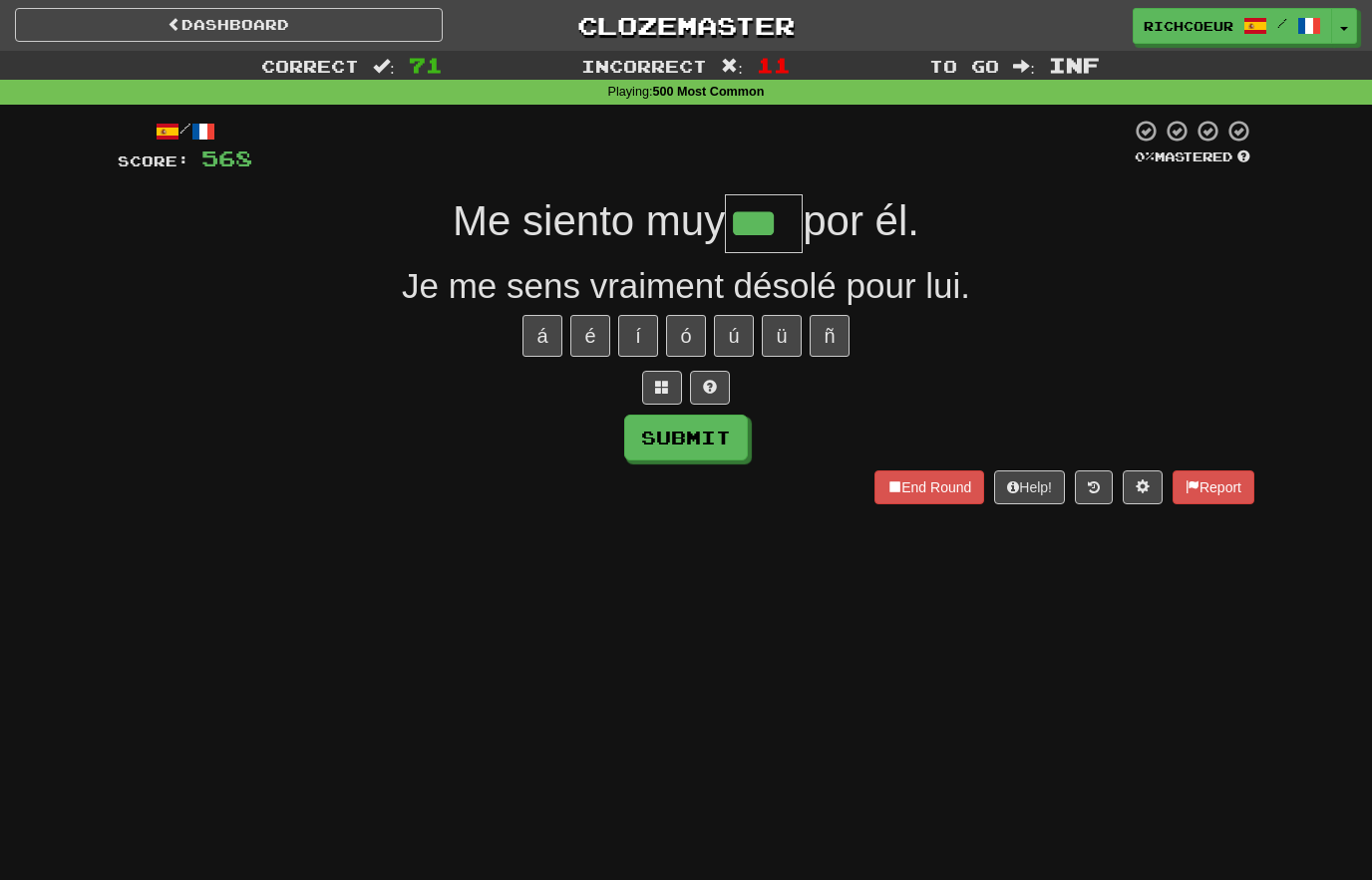type on "***" 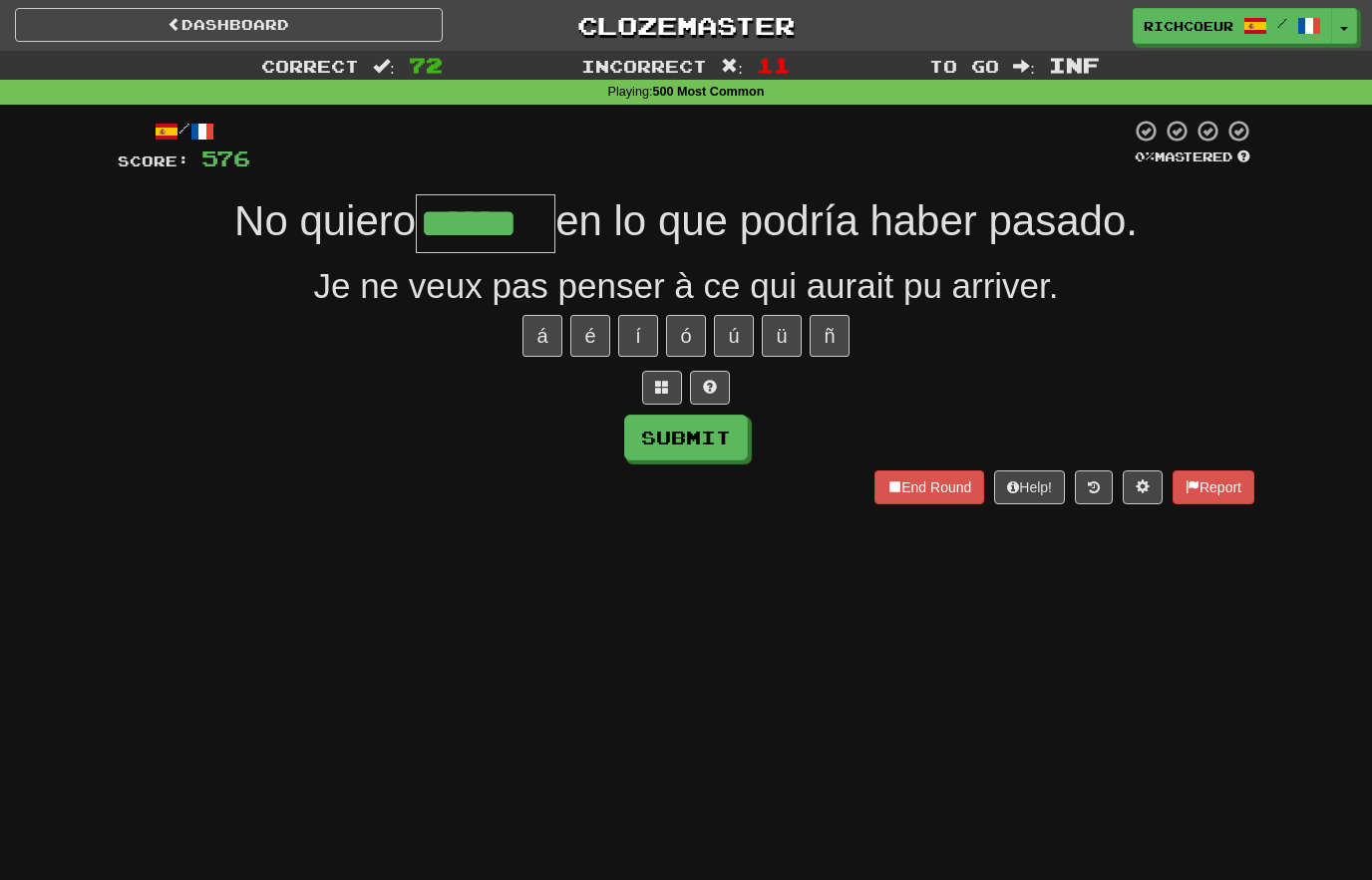 type on "******" 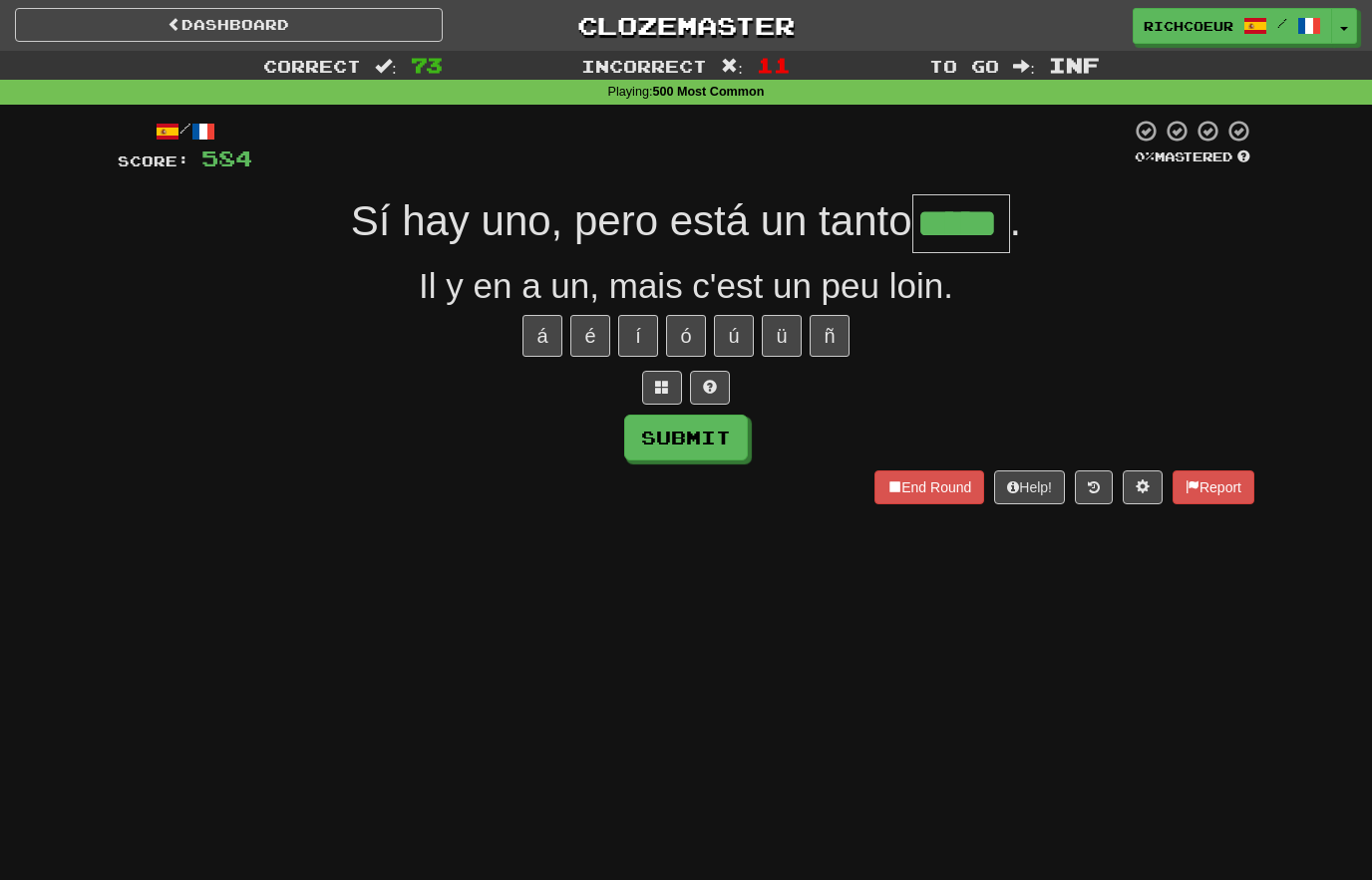 type on "*****" 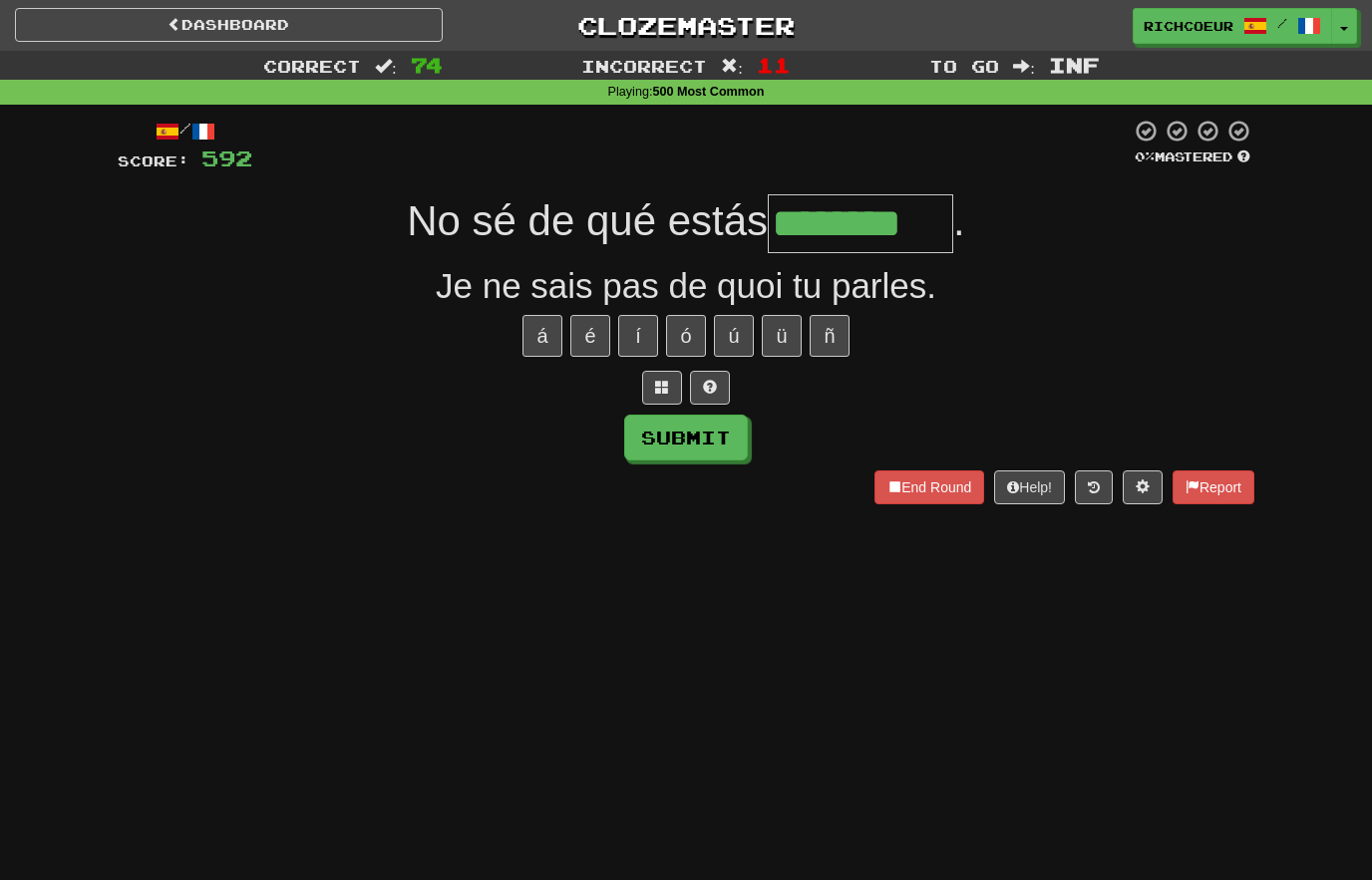type on "********" 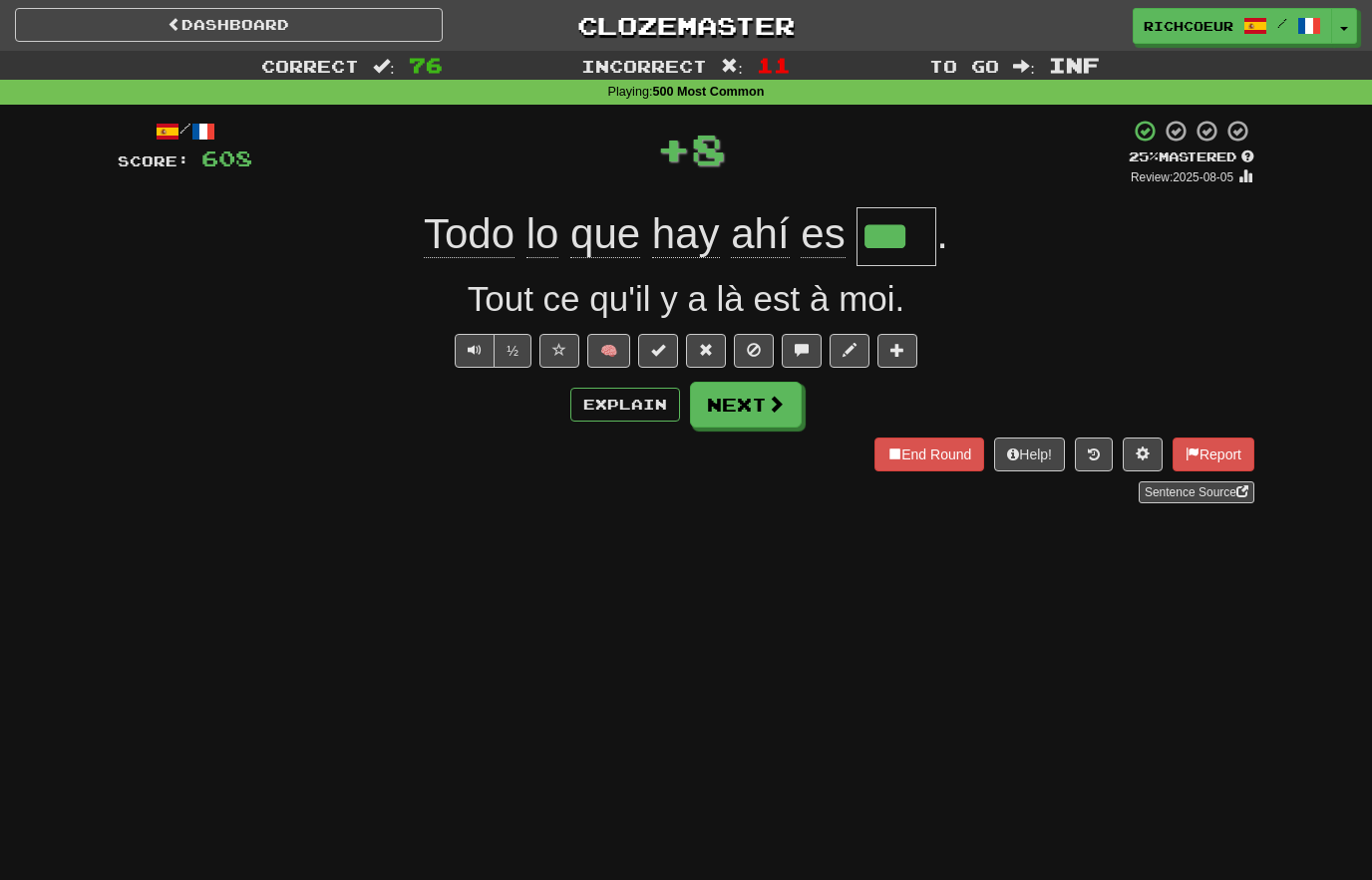 type on "***" 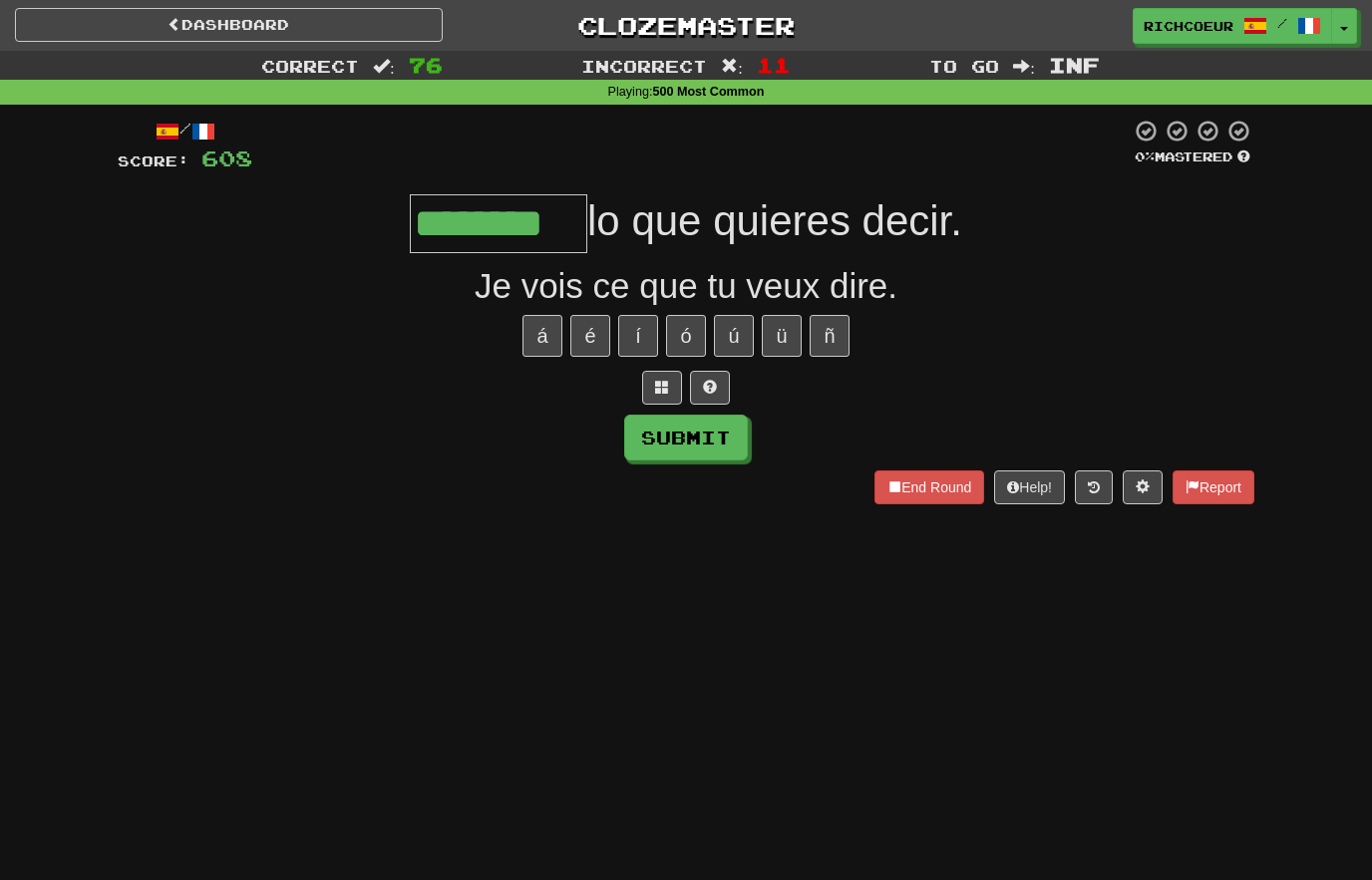 type on "********" 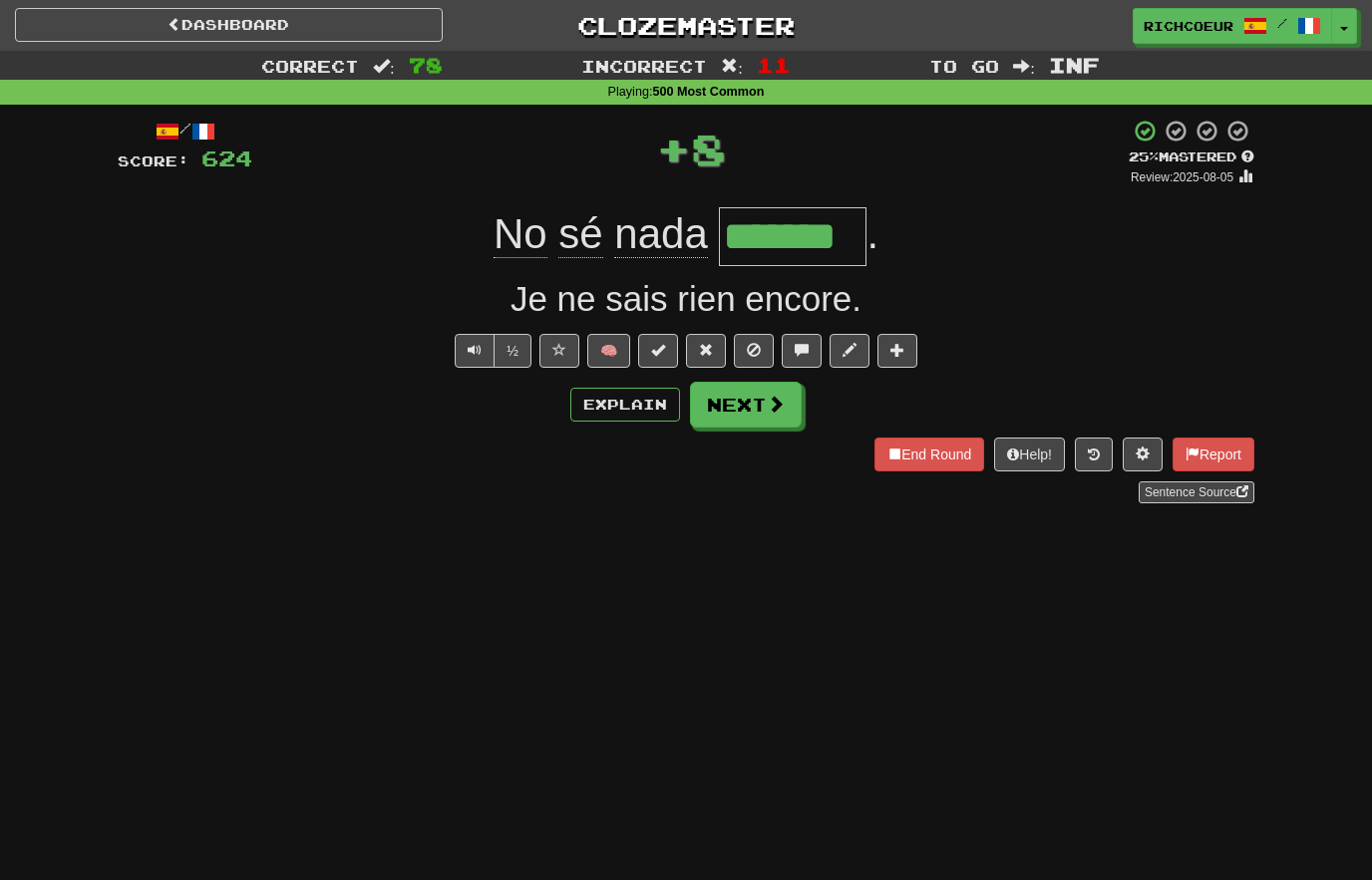 type on "*******" 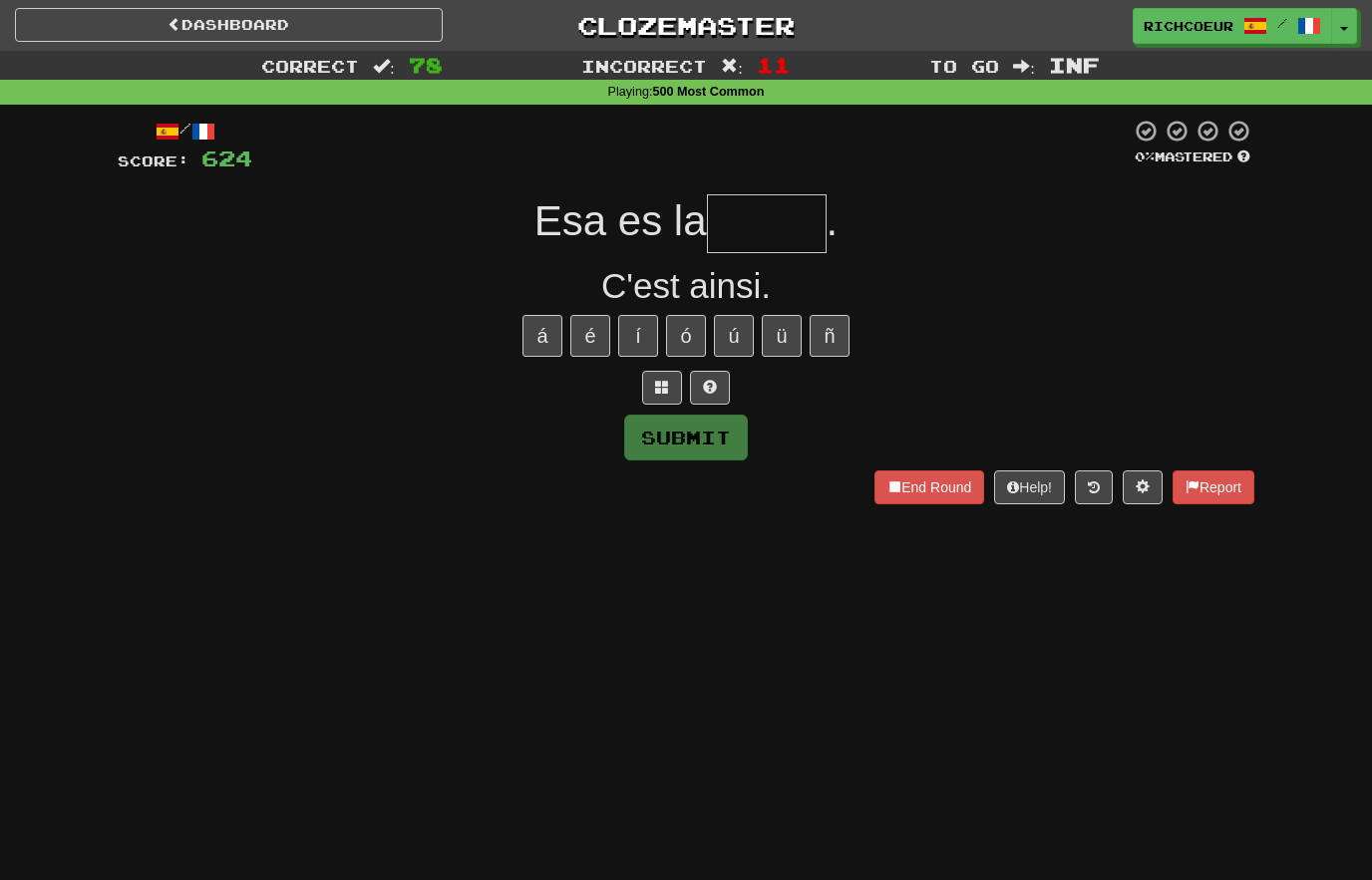 type on "*" 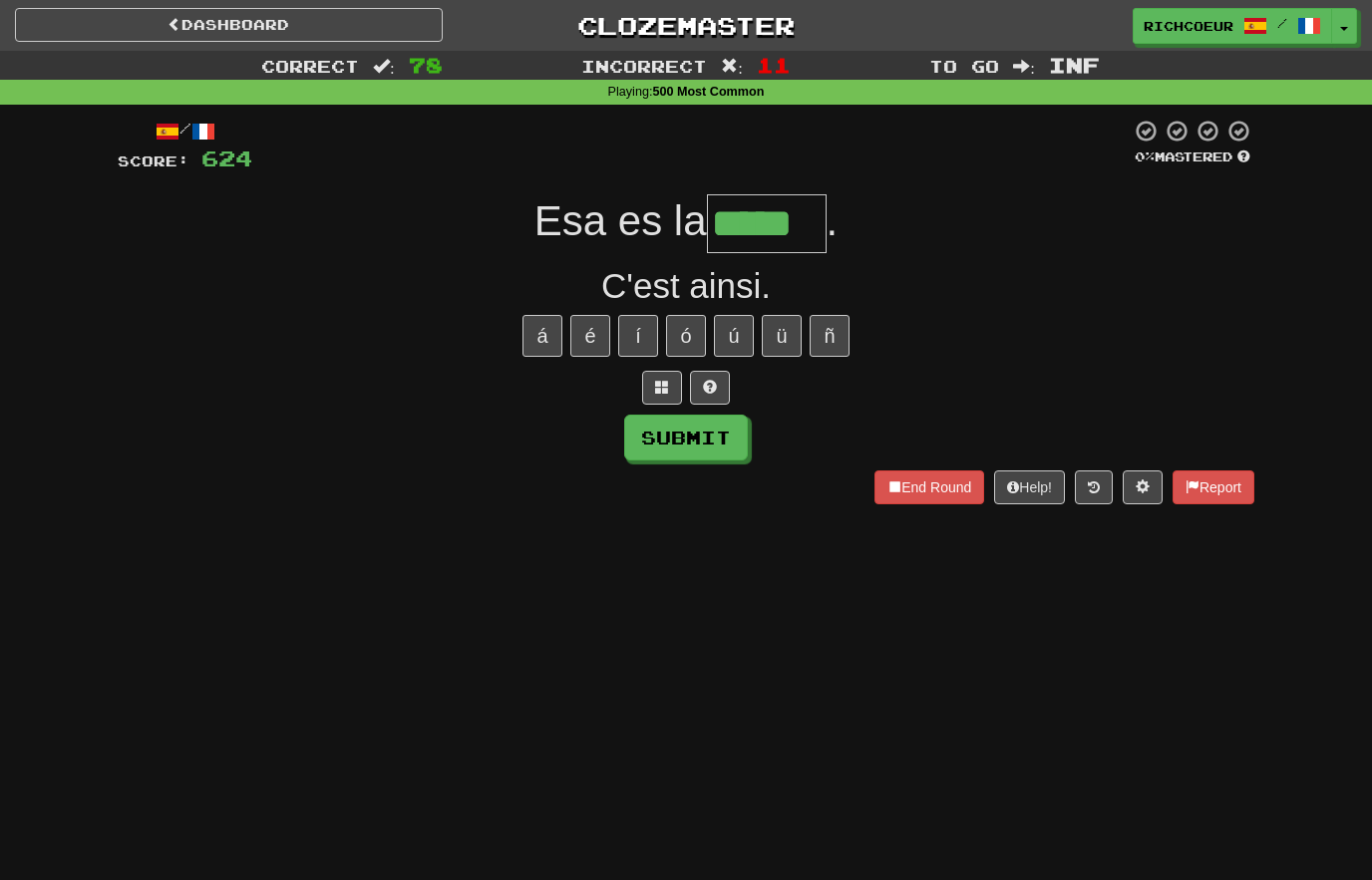 type on "*****" 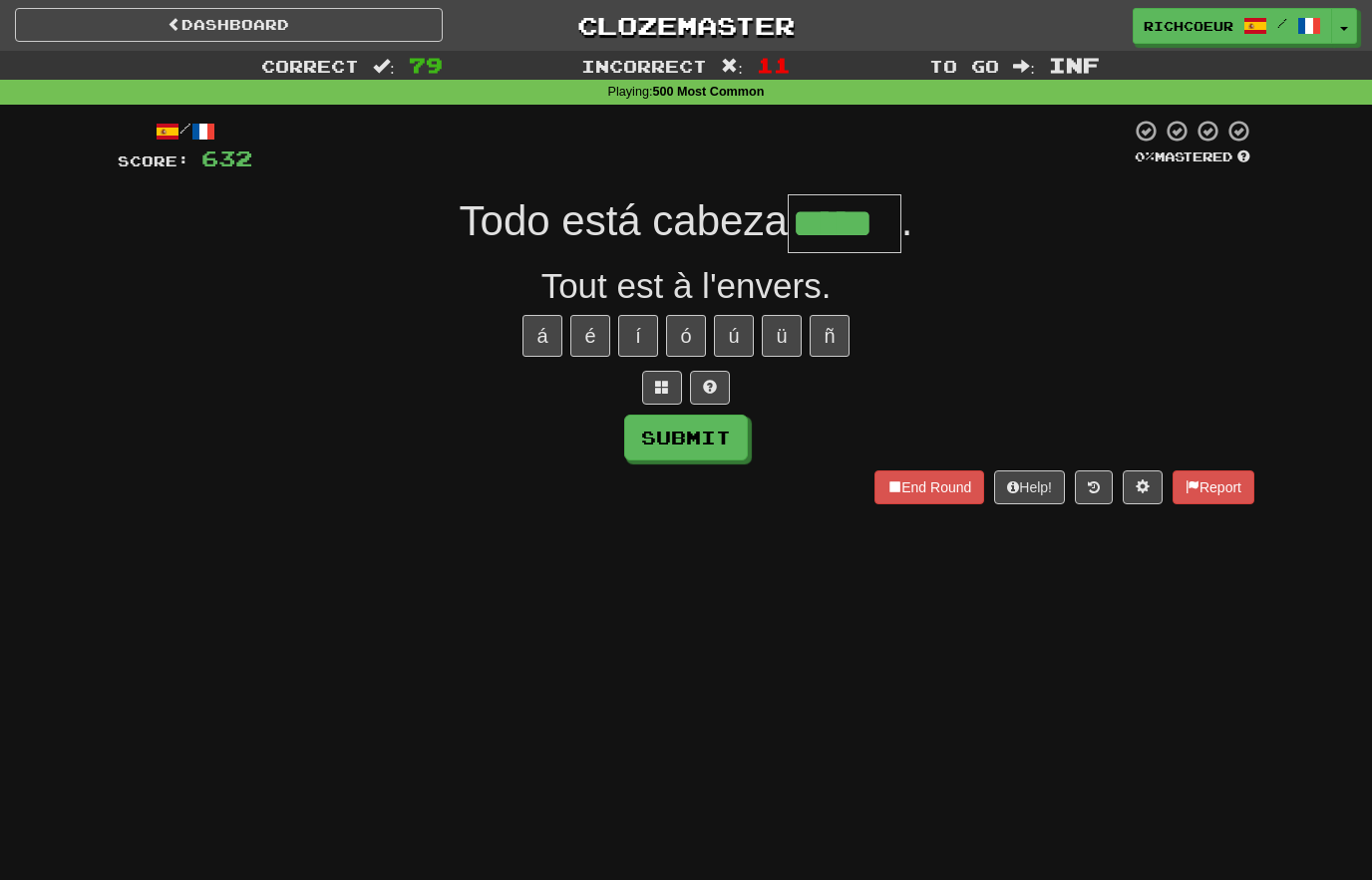 type on "*****" 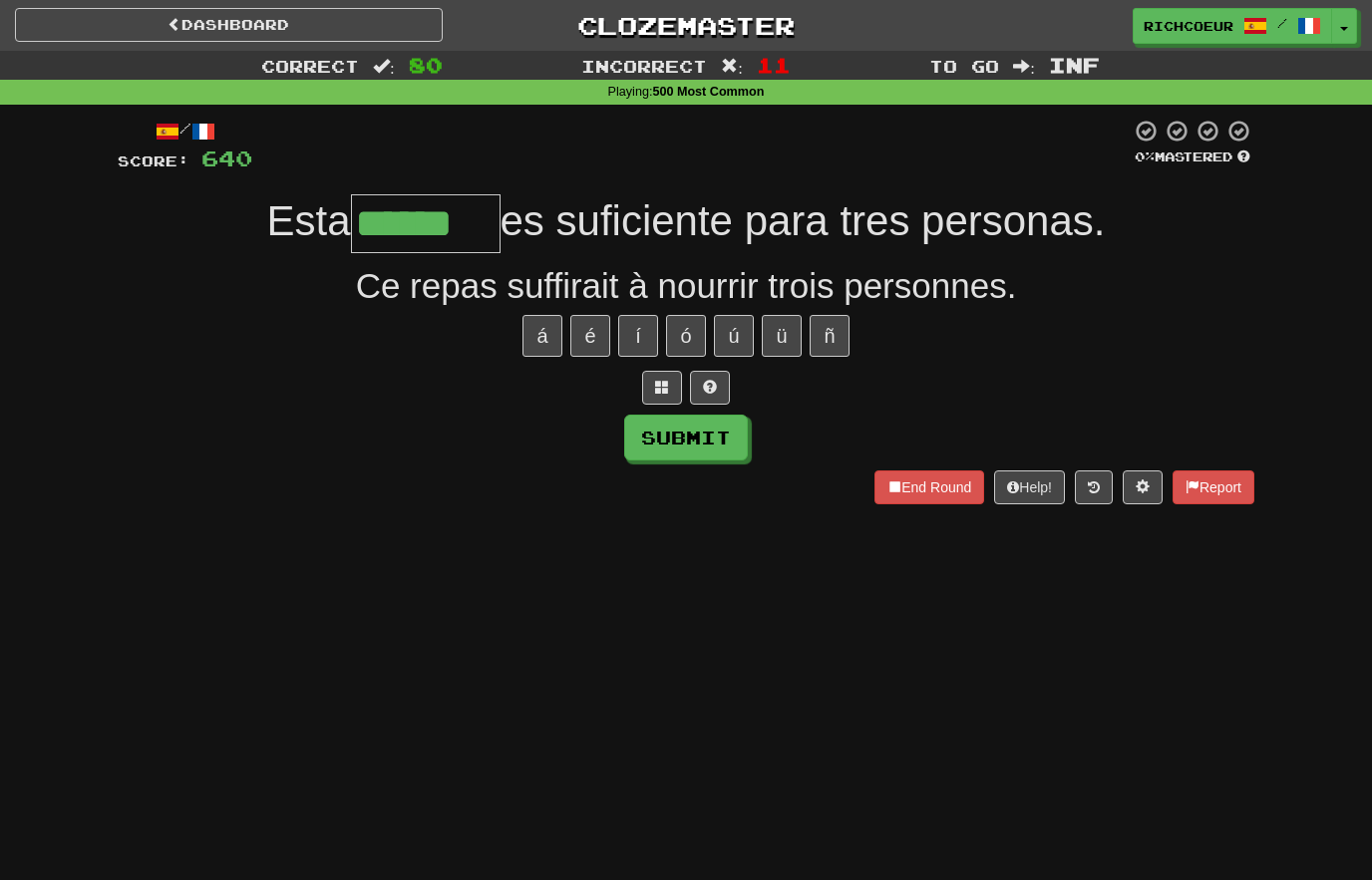type on "******" 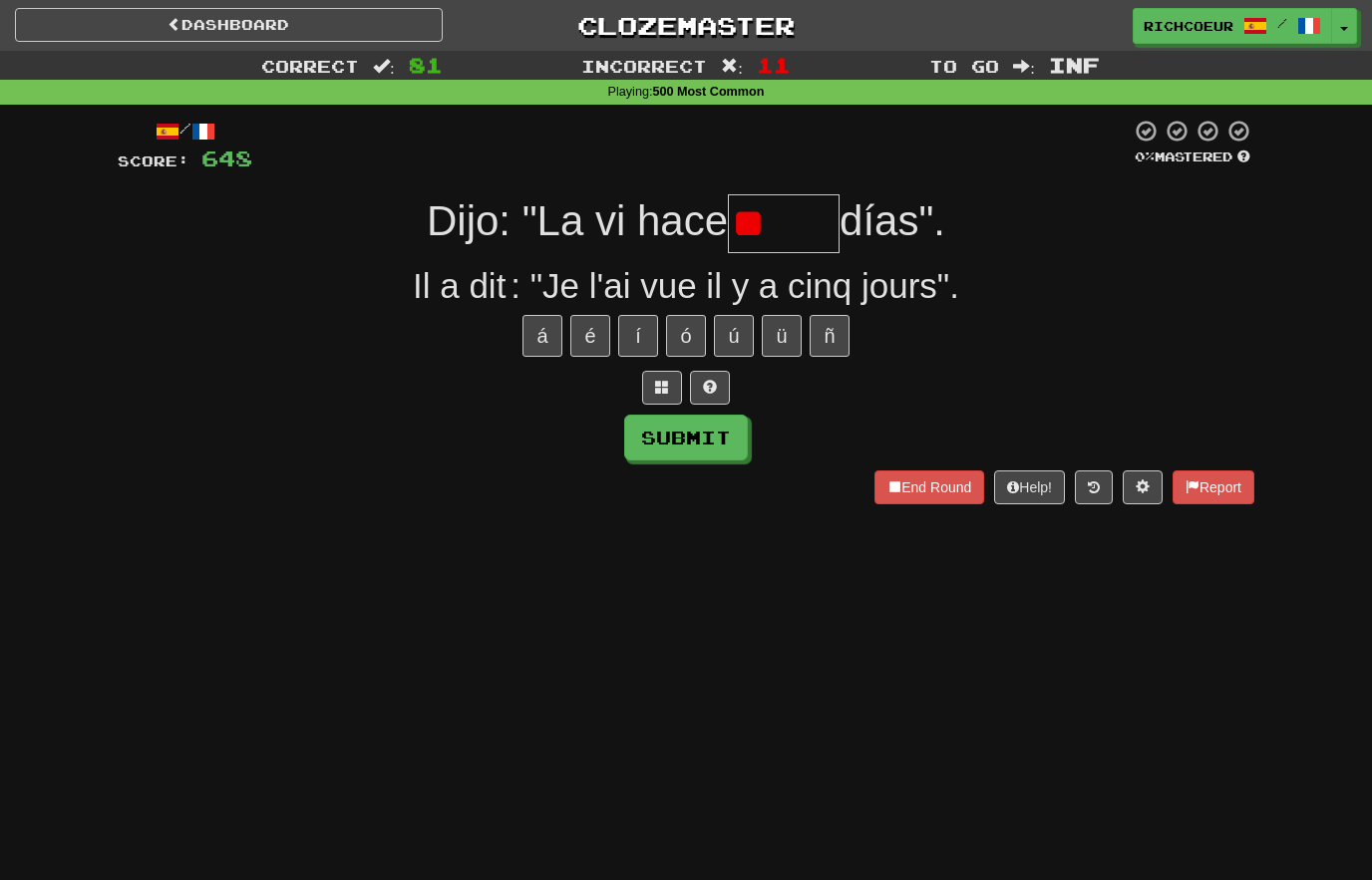 type on "*" 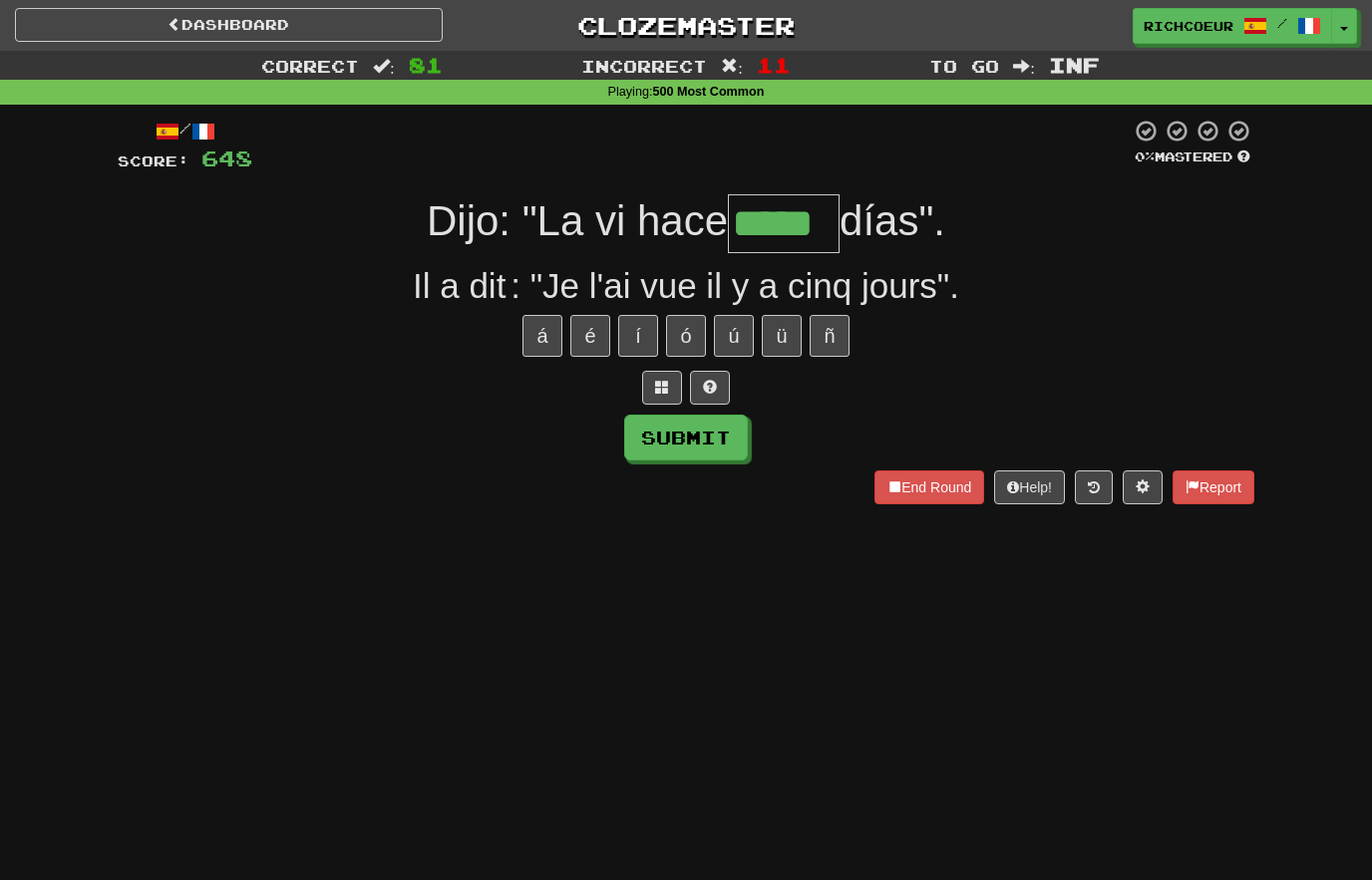 type on "*****" 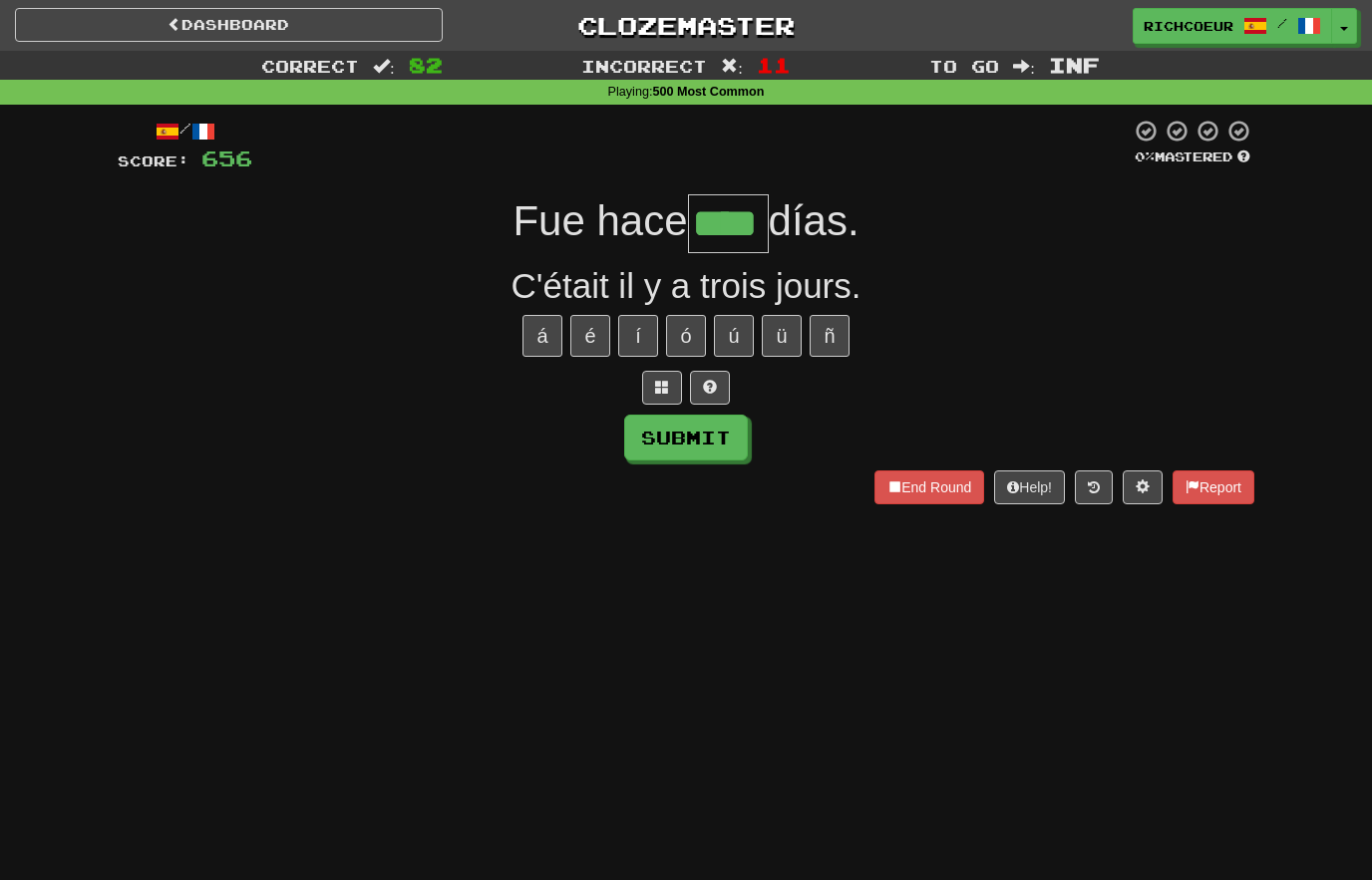type on "****" 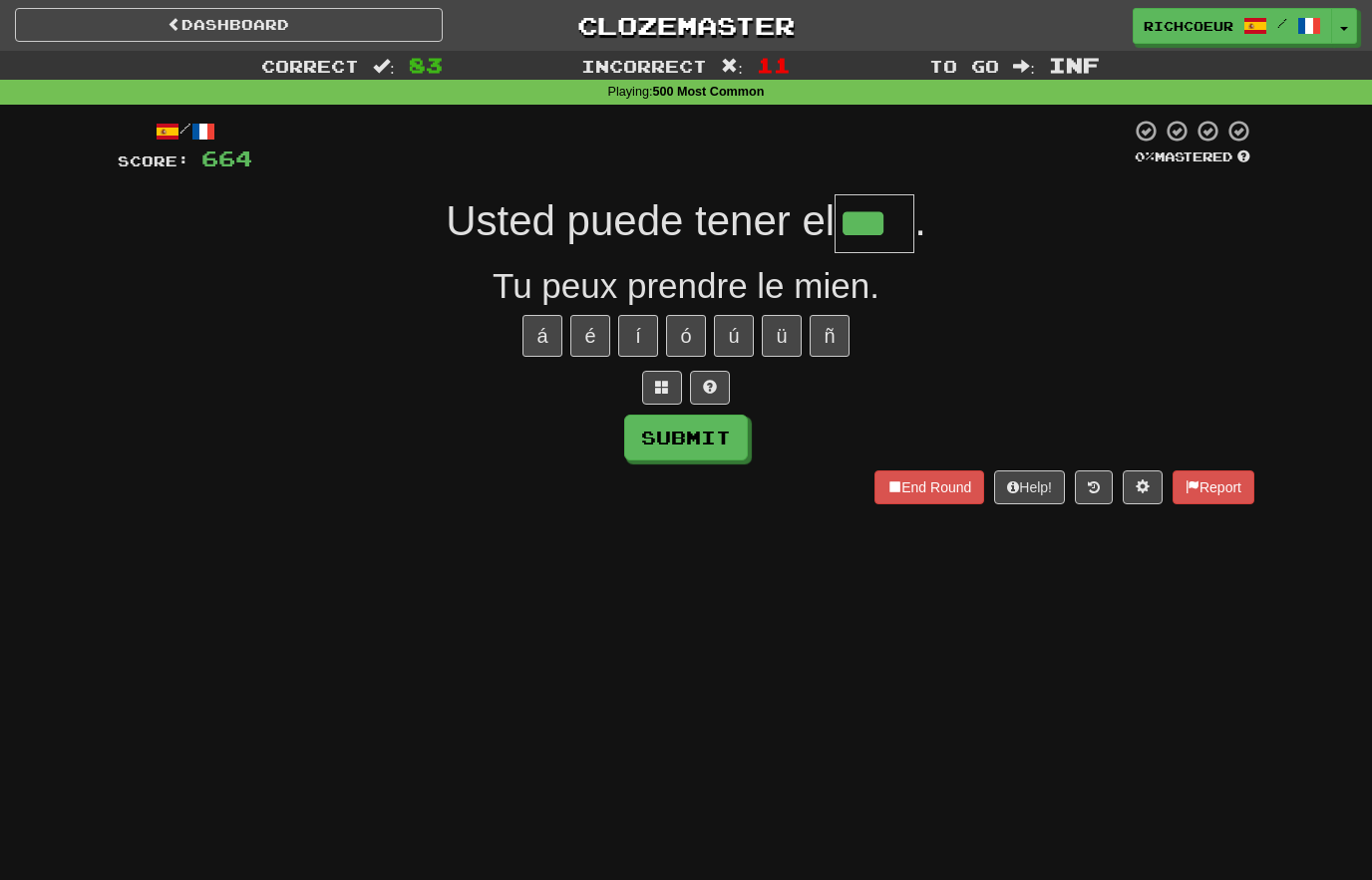 type on "***" 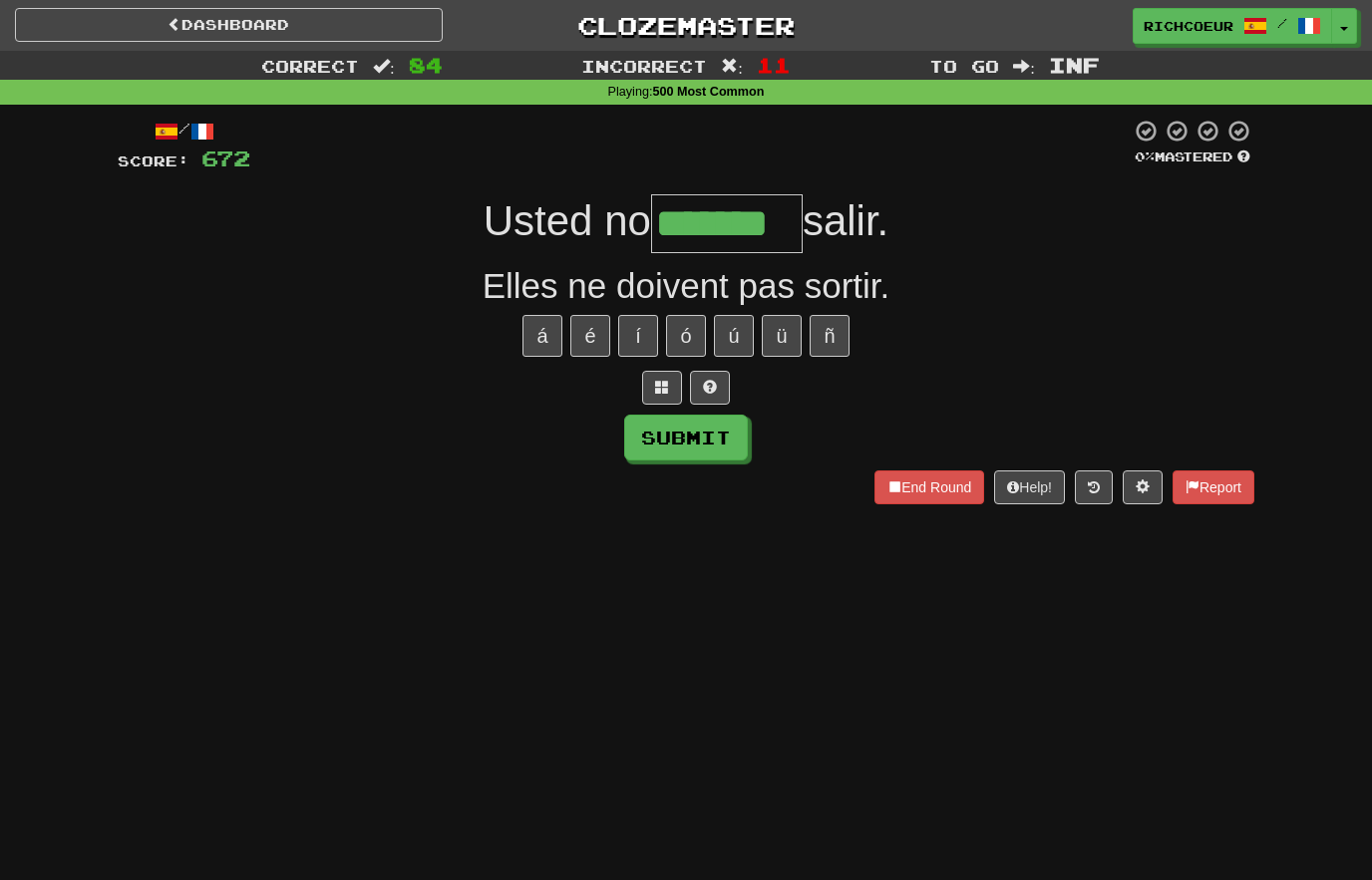 type on "*******" 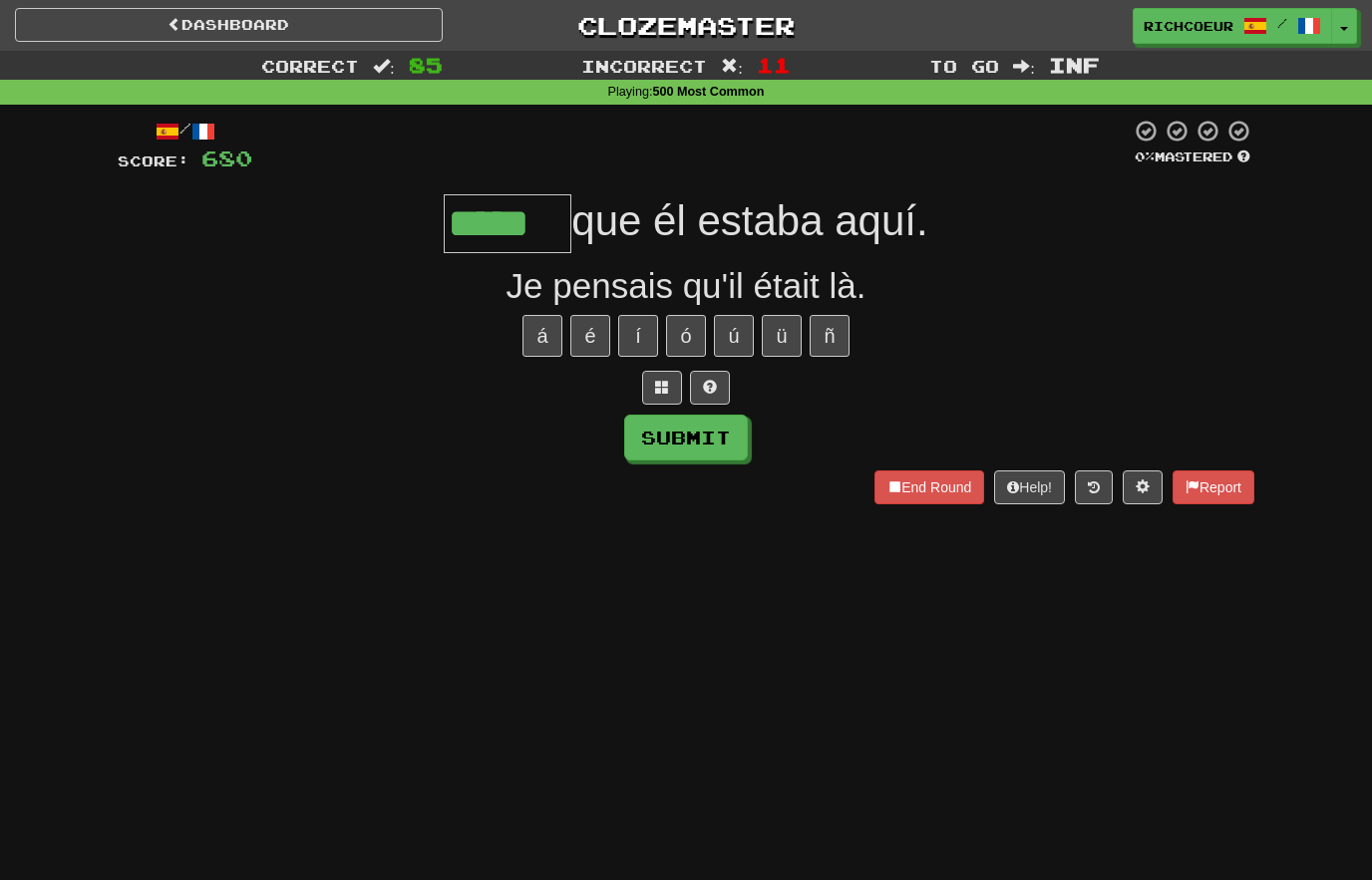 type on "*****" 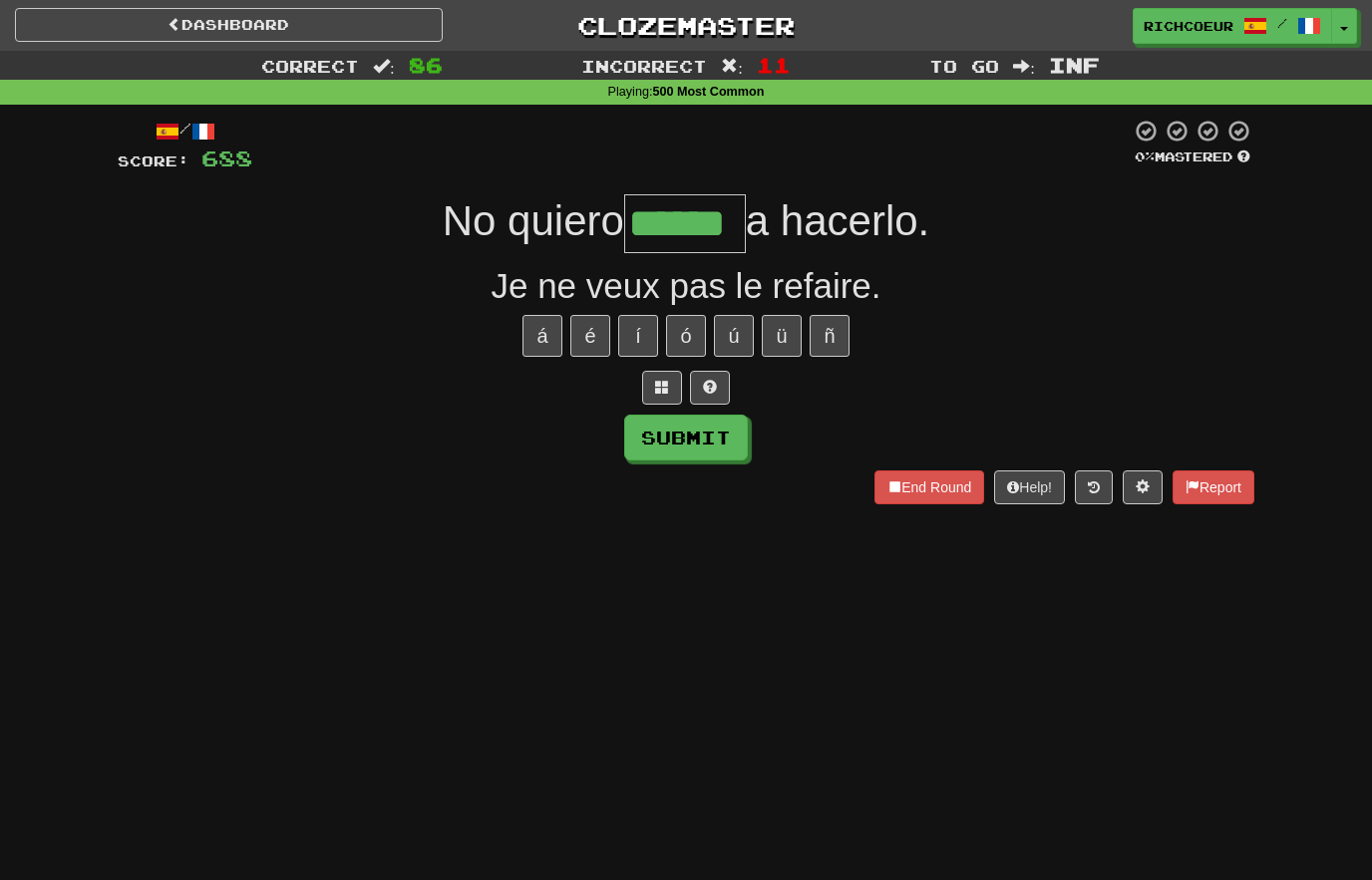 type on "******" 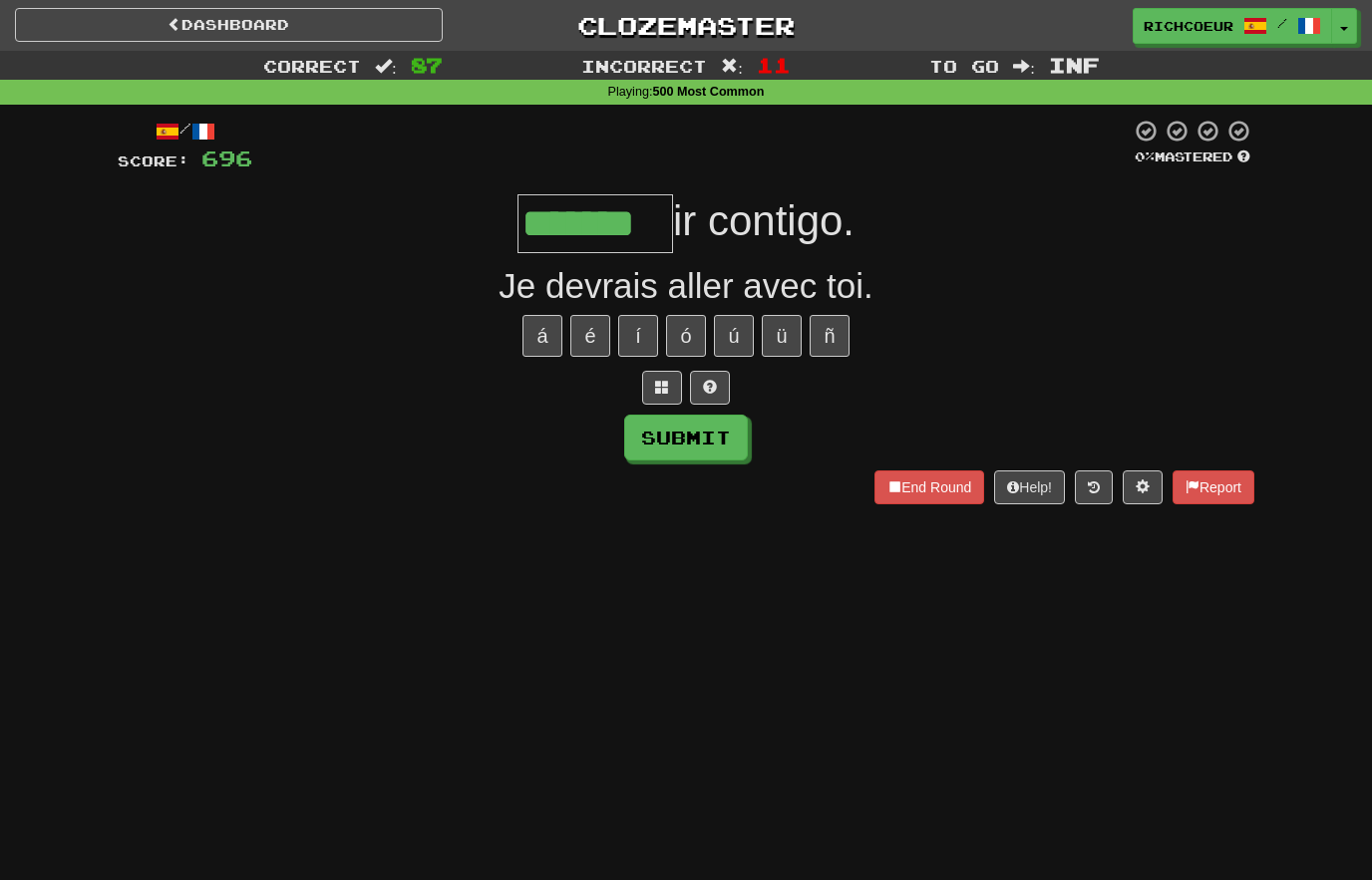 type on "*******" 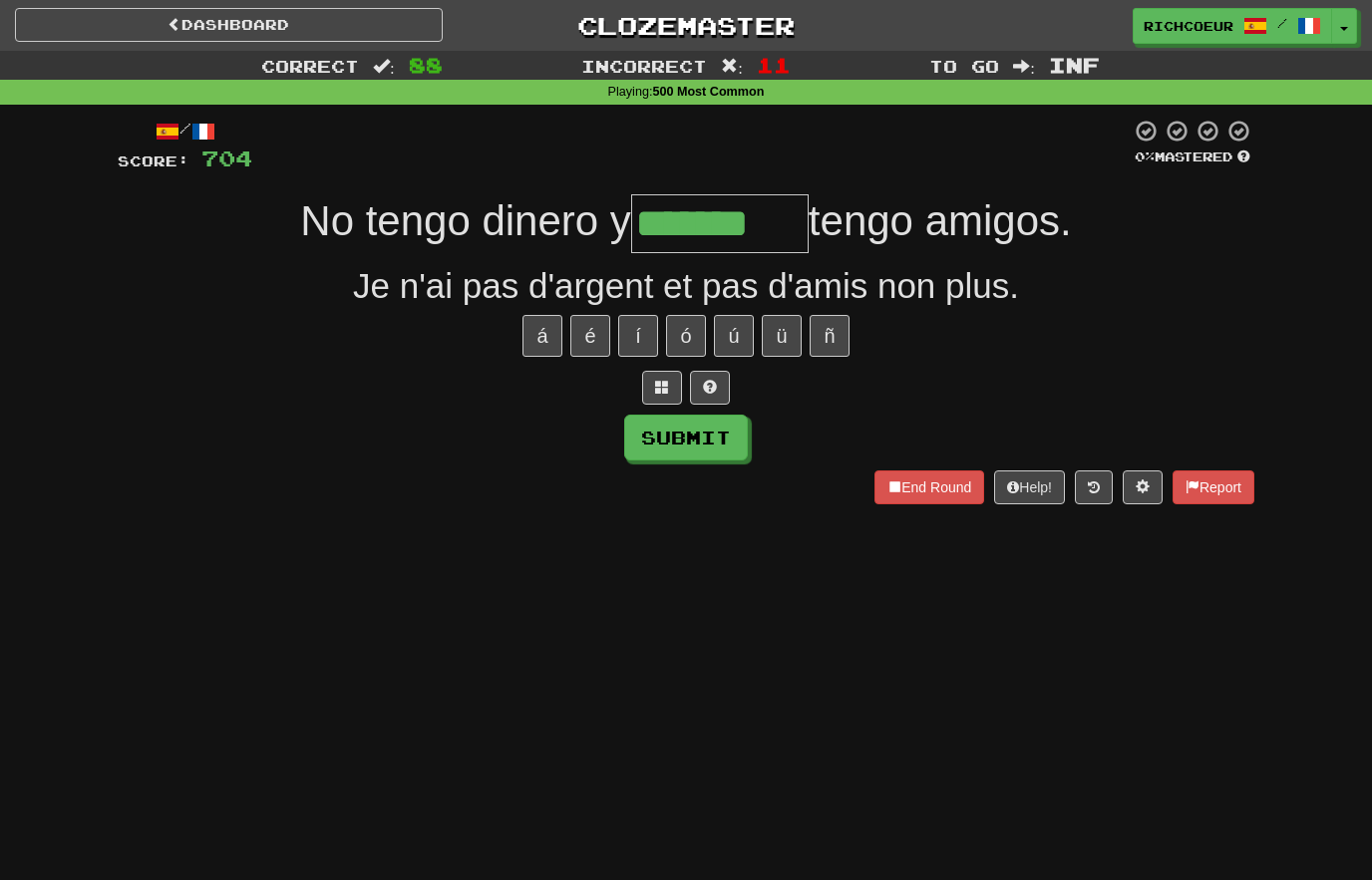 type on "*******" 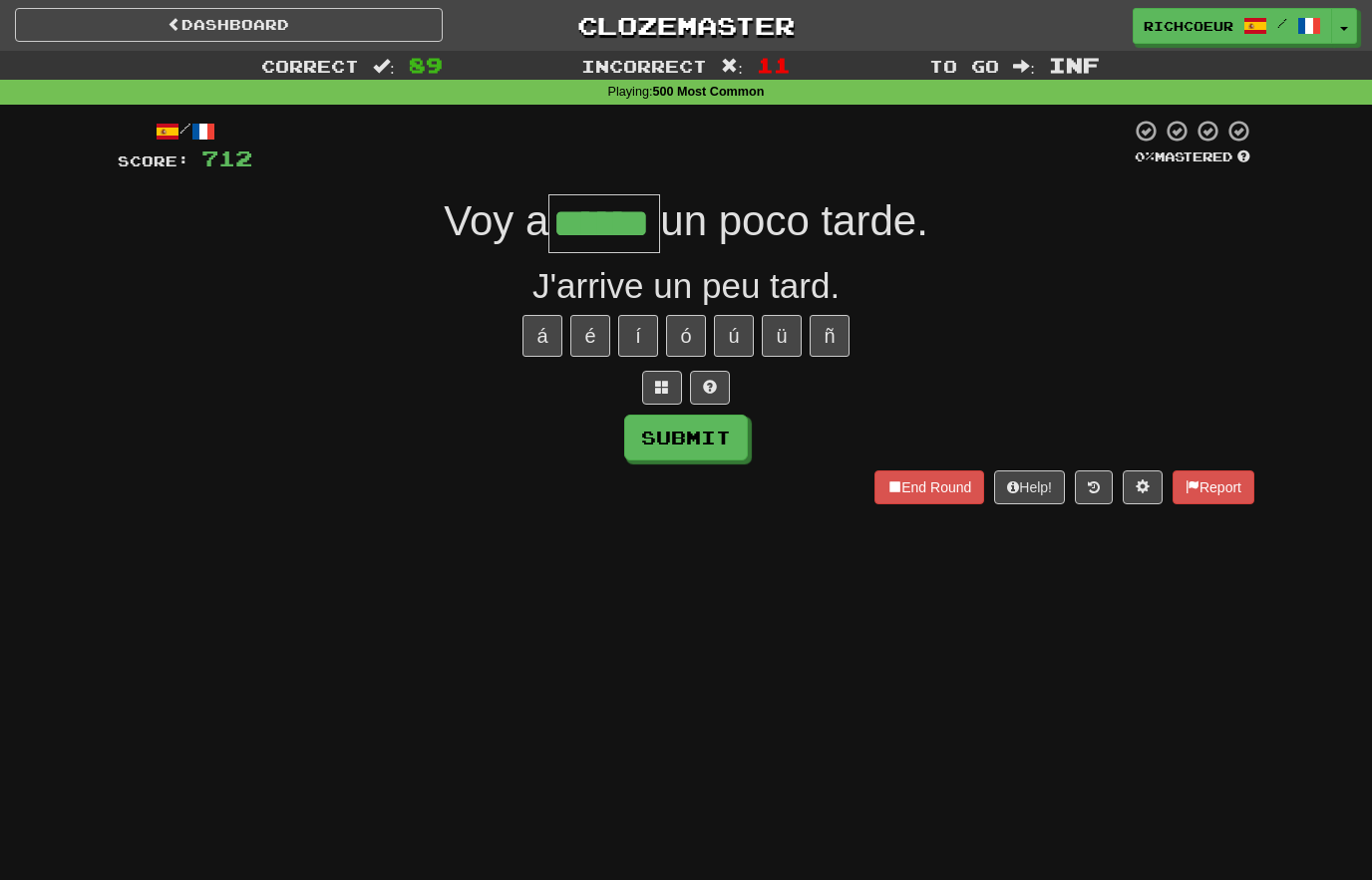type on "******" 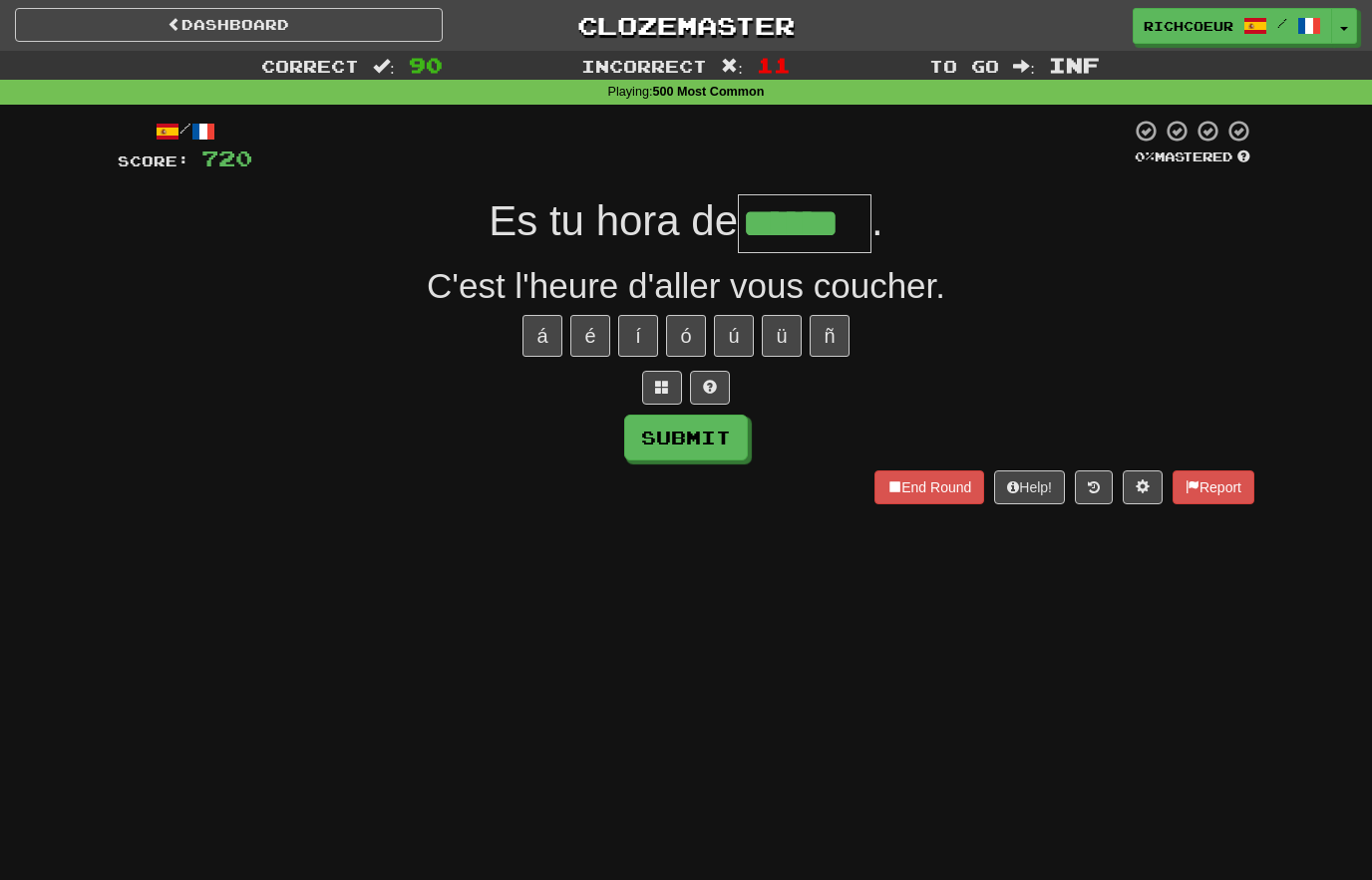 type on "******" 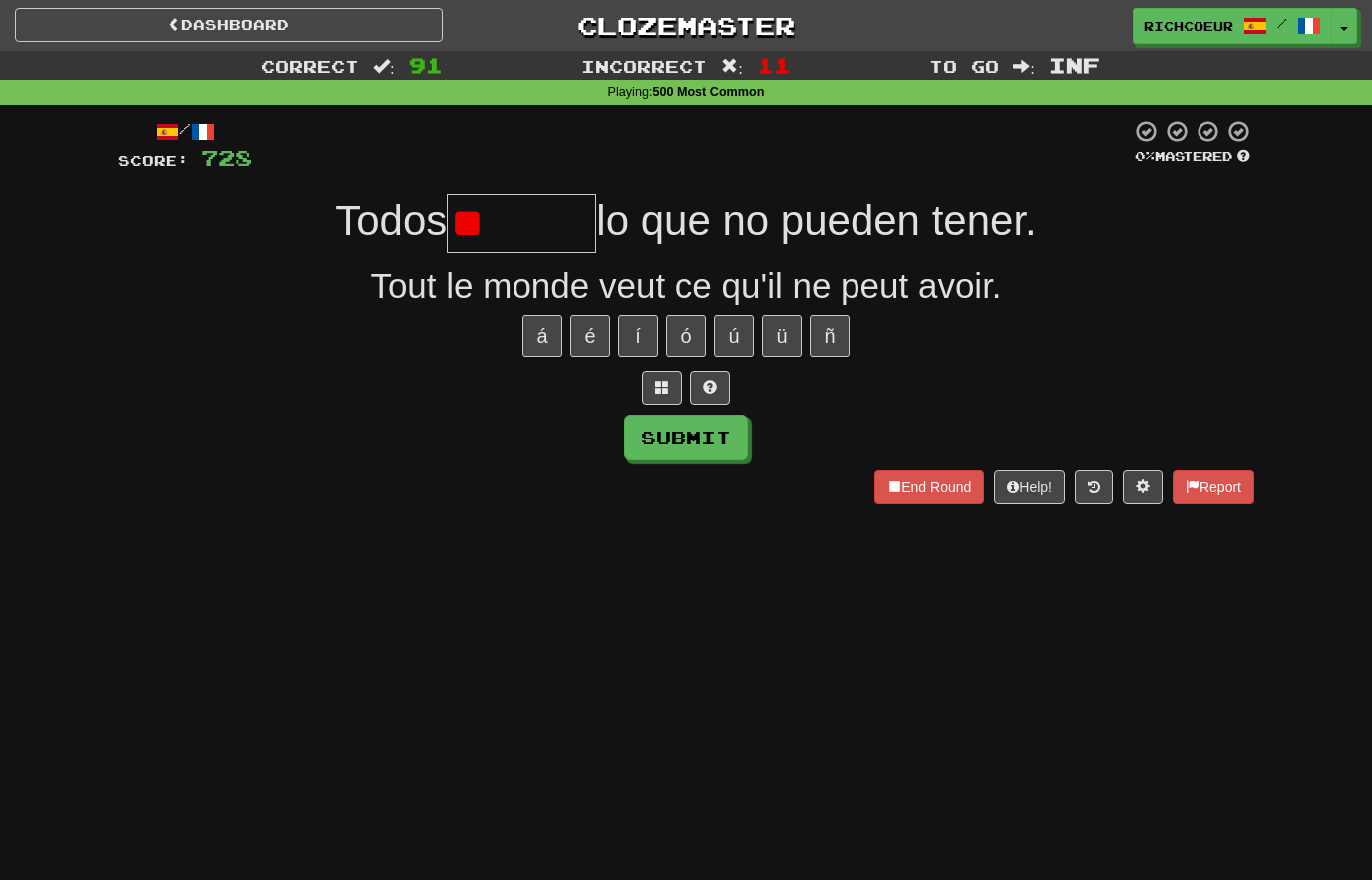 type on "*" 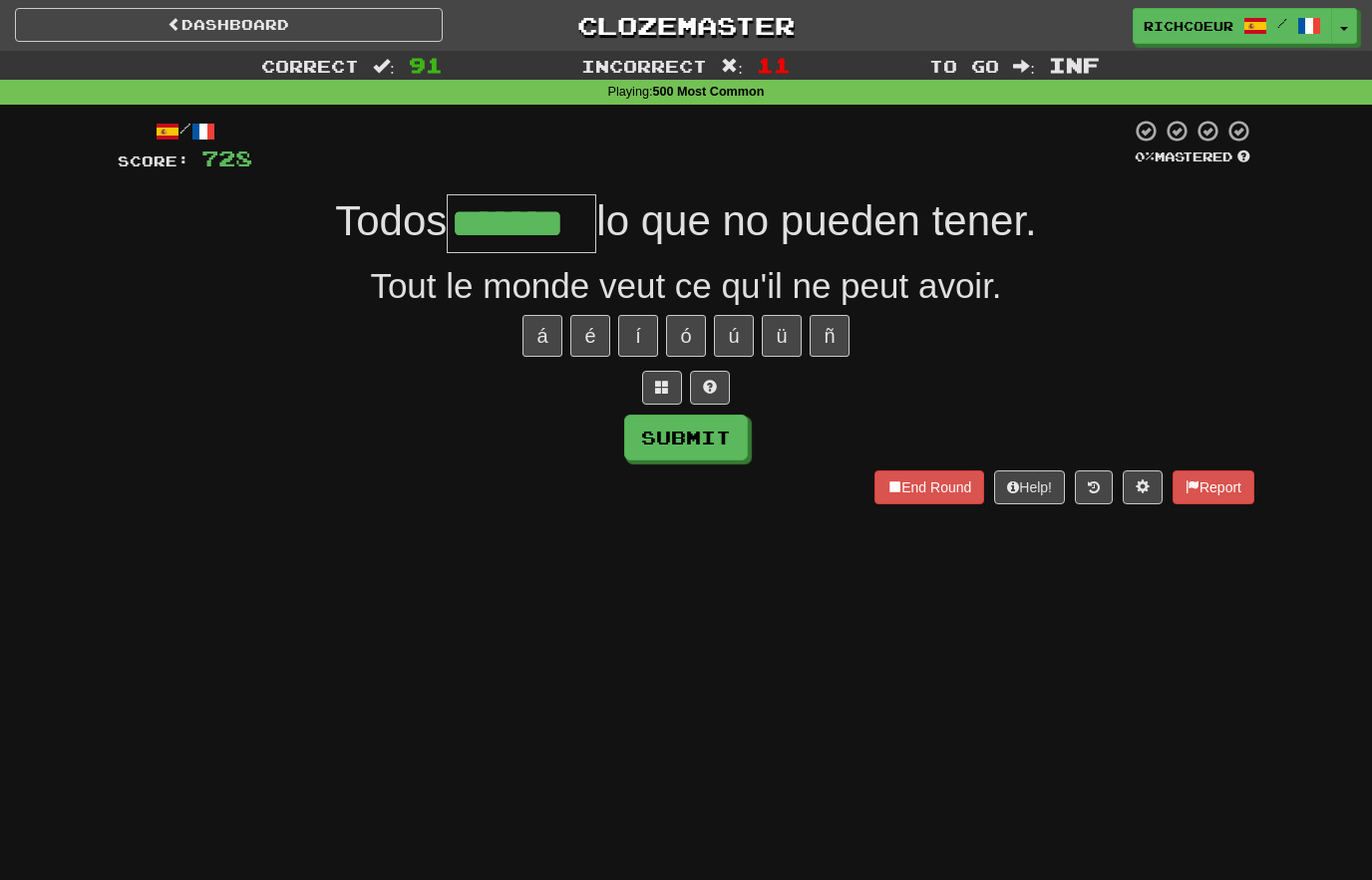 type on "*******" 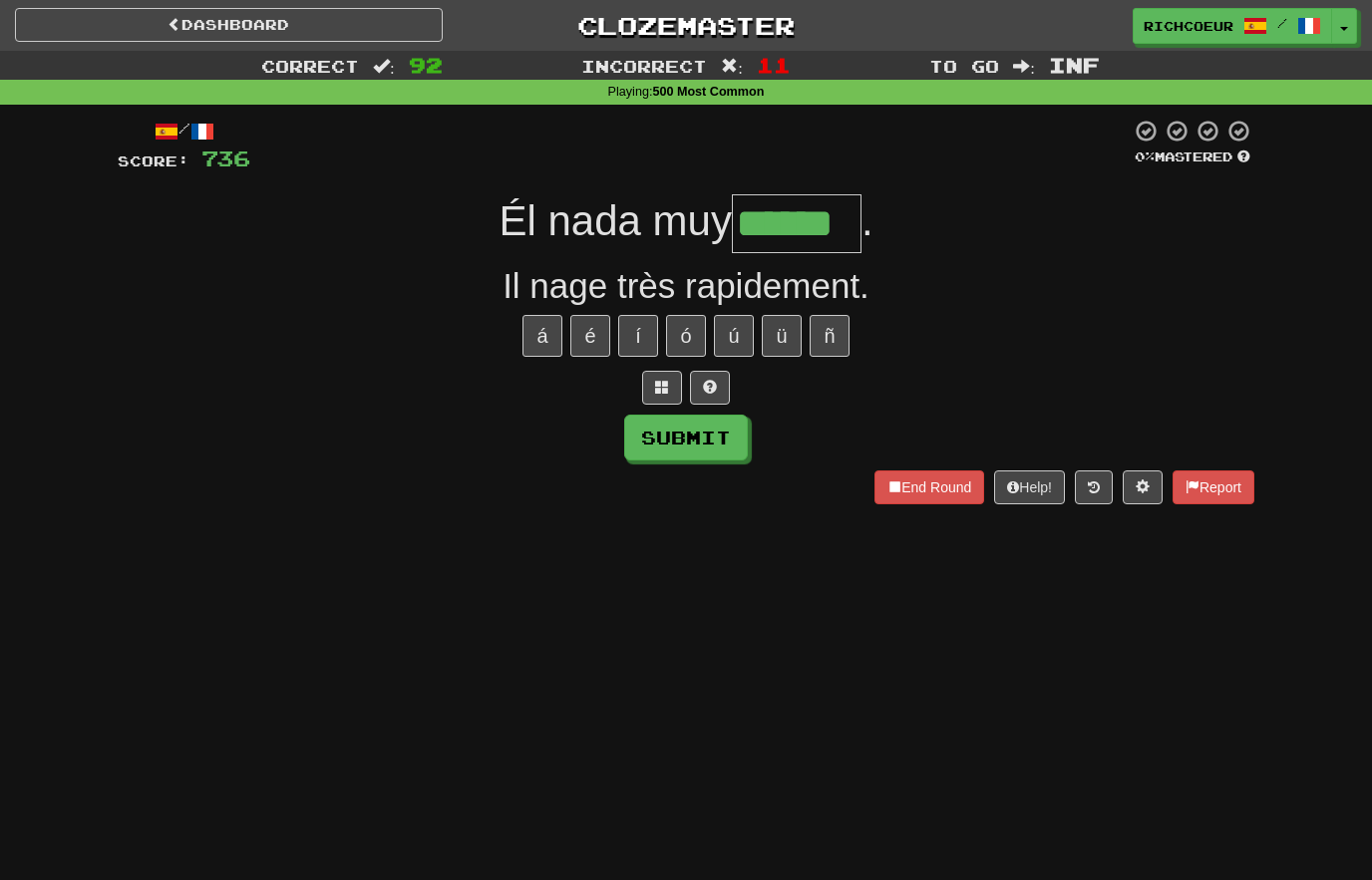 type on "******" 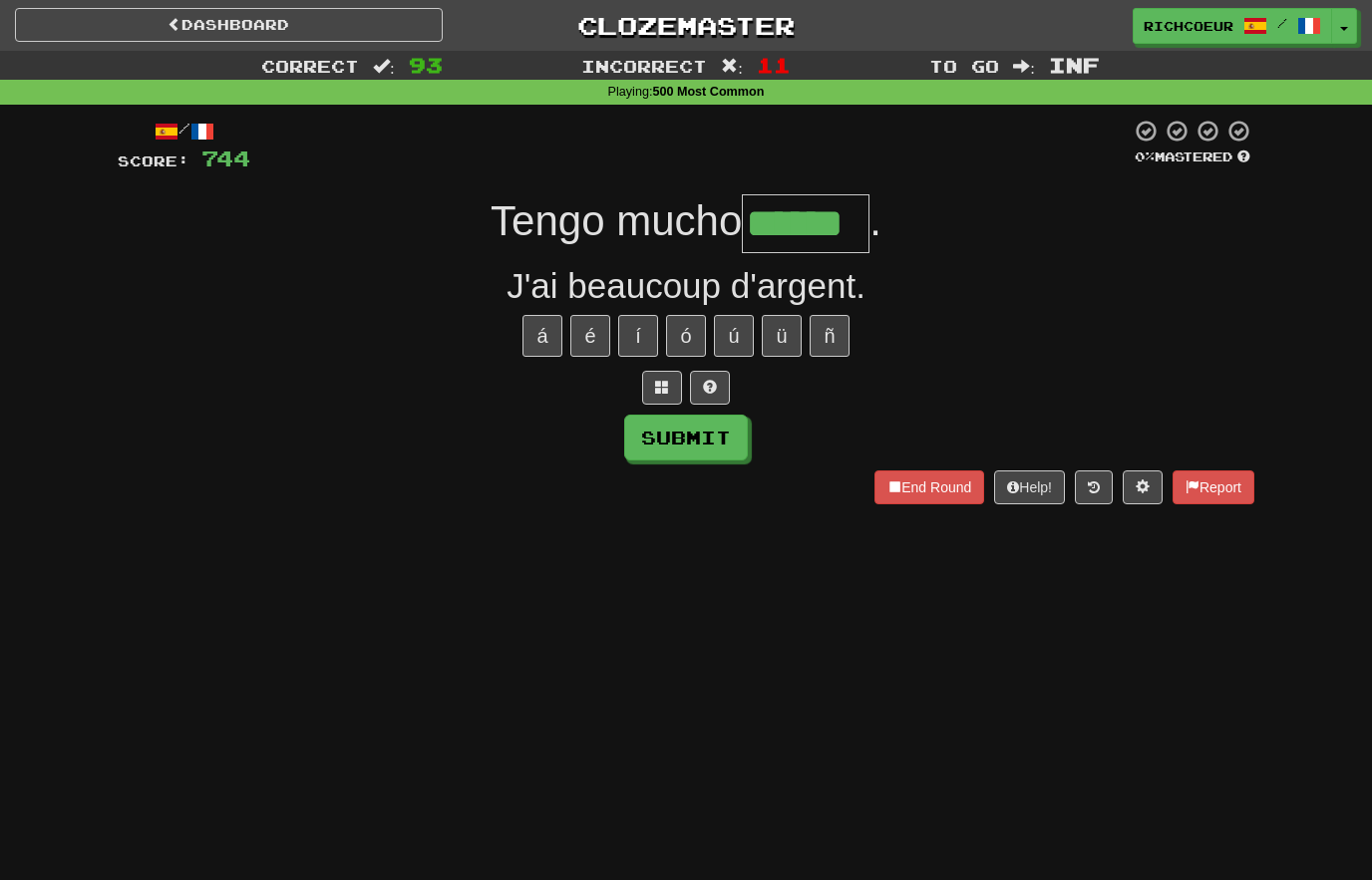 type on "******" 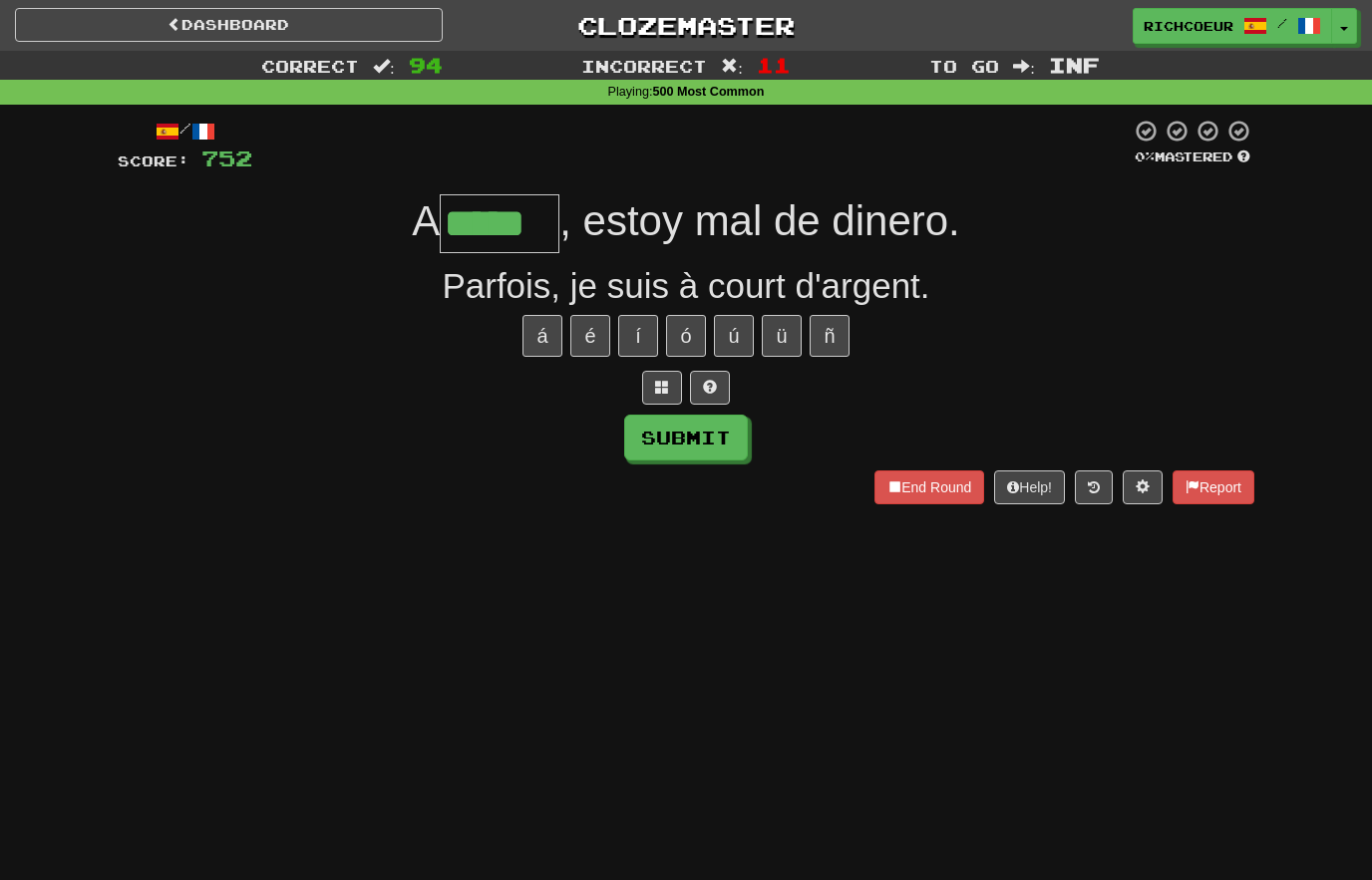 type on "*****" 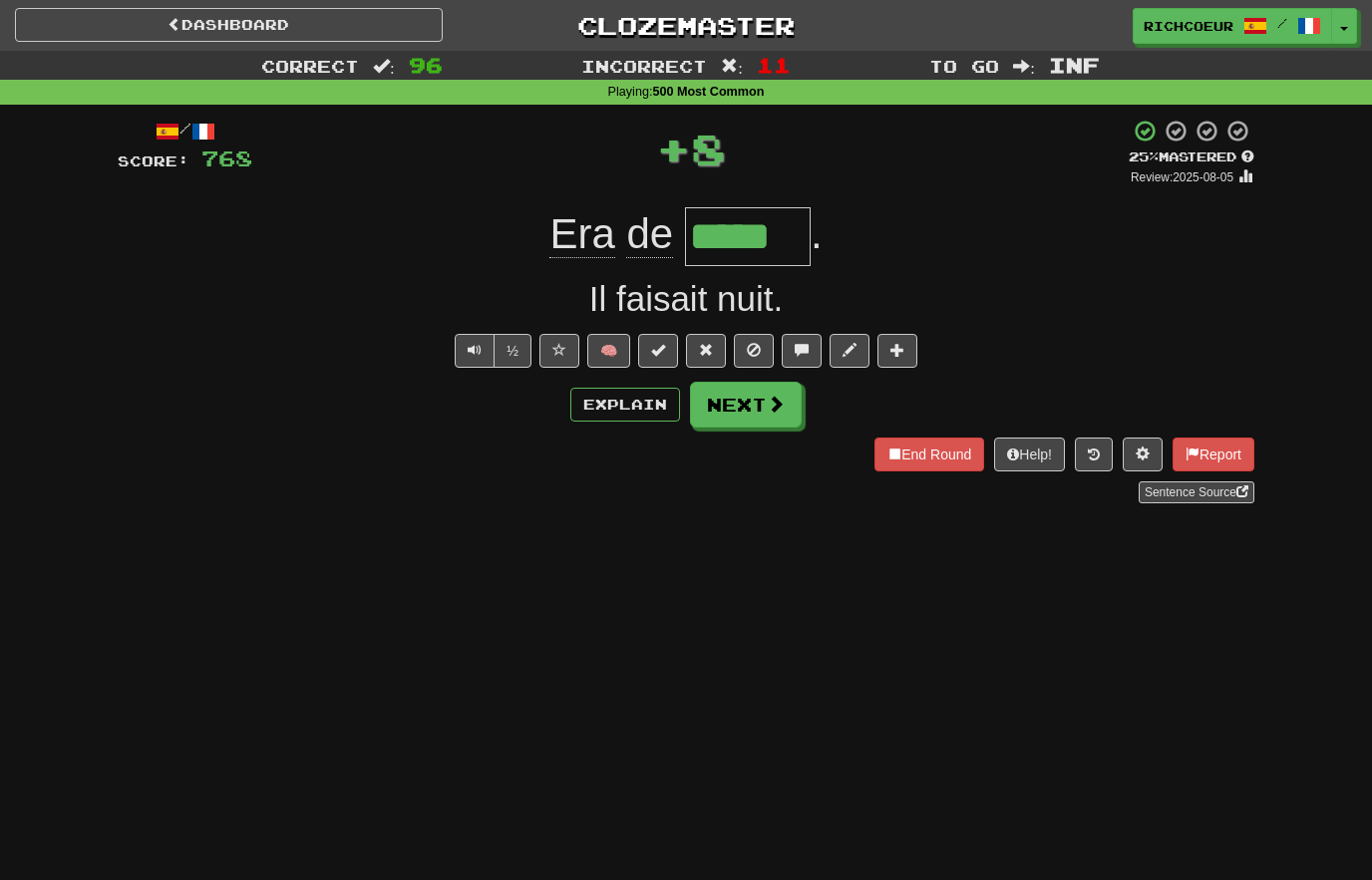 type on "*****" 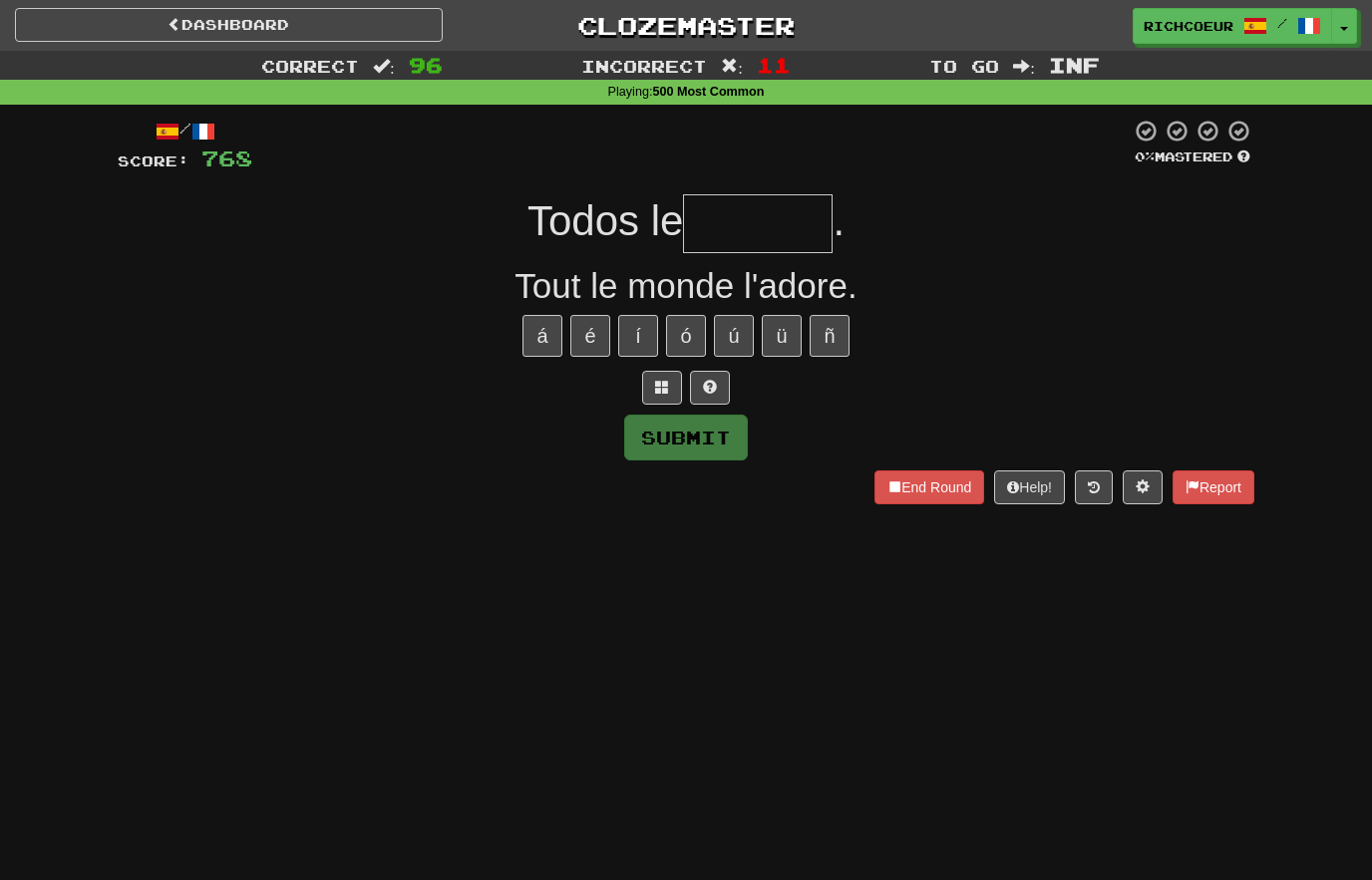 type on "*" 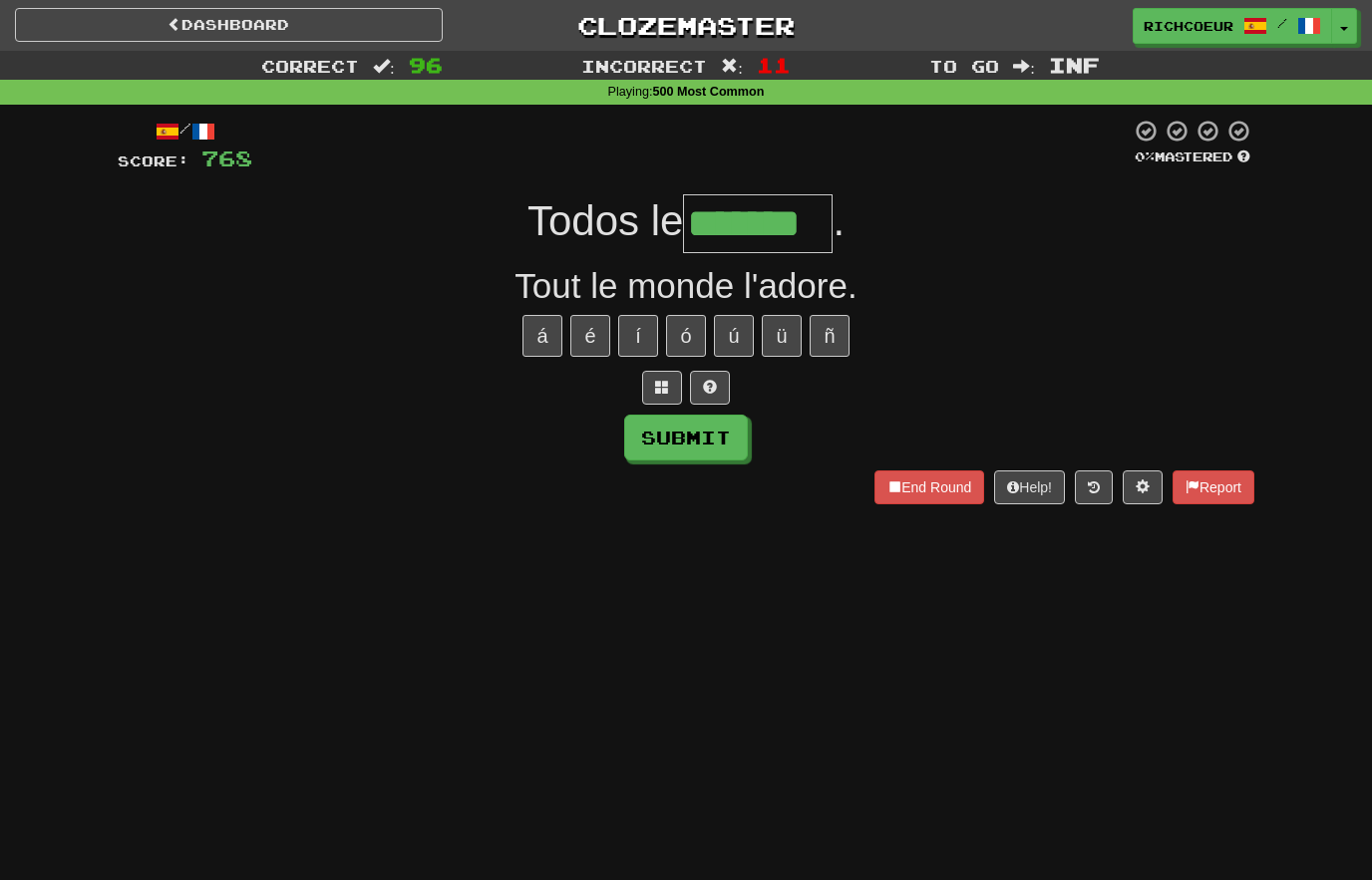 type on "*******" 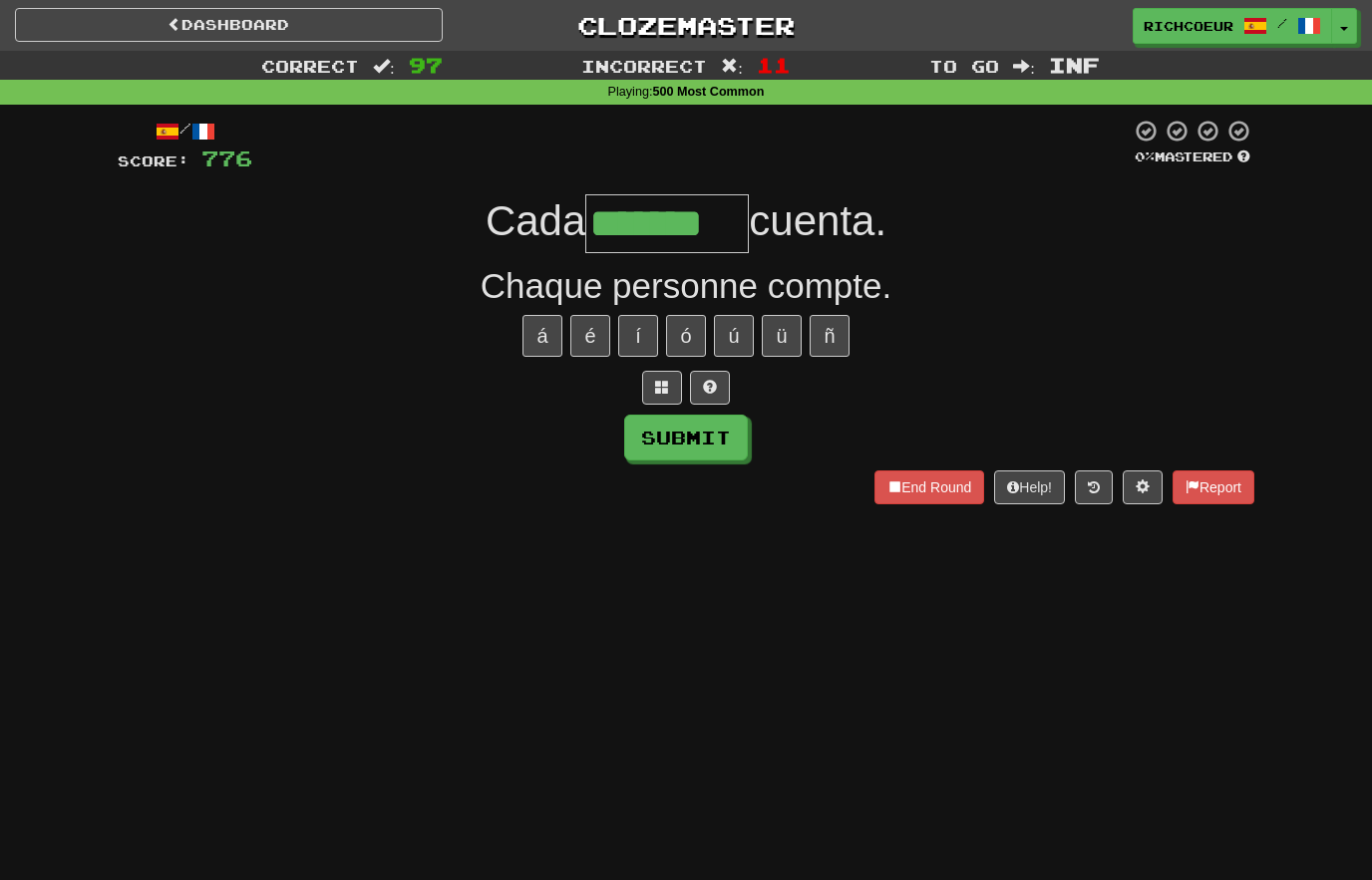 type on "*******" 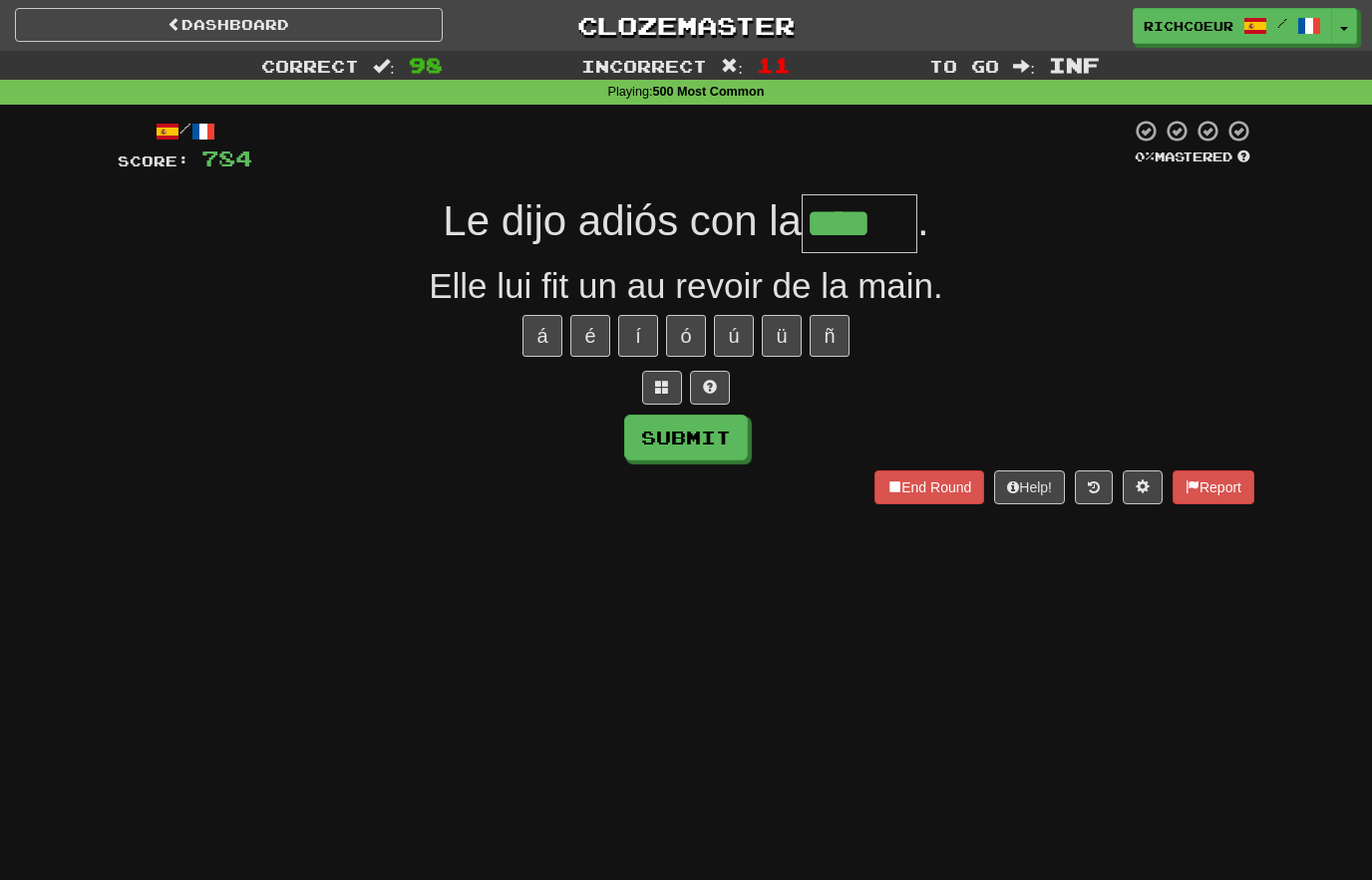 type on "****" 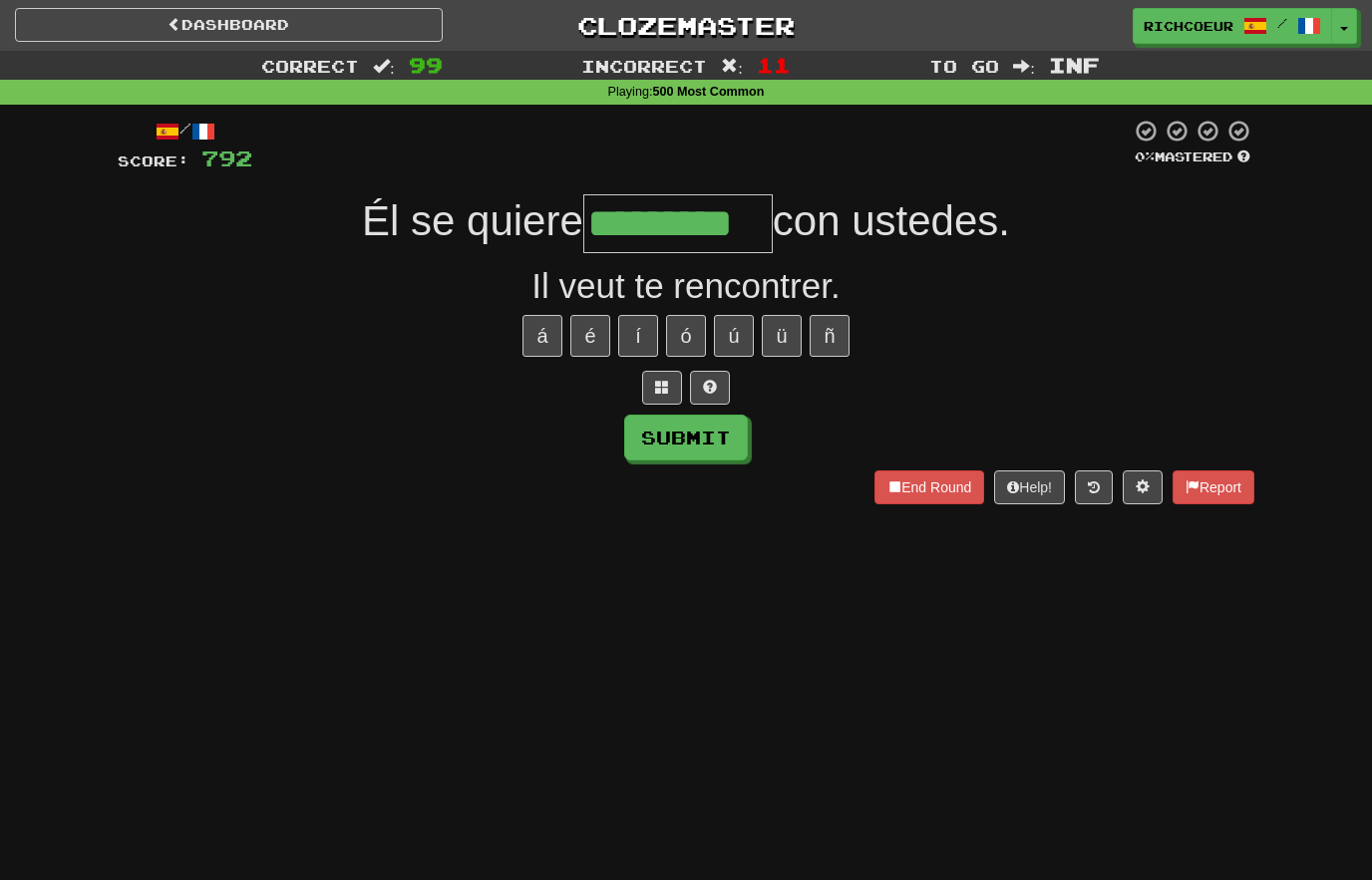 type on "*********" 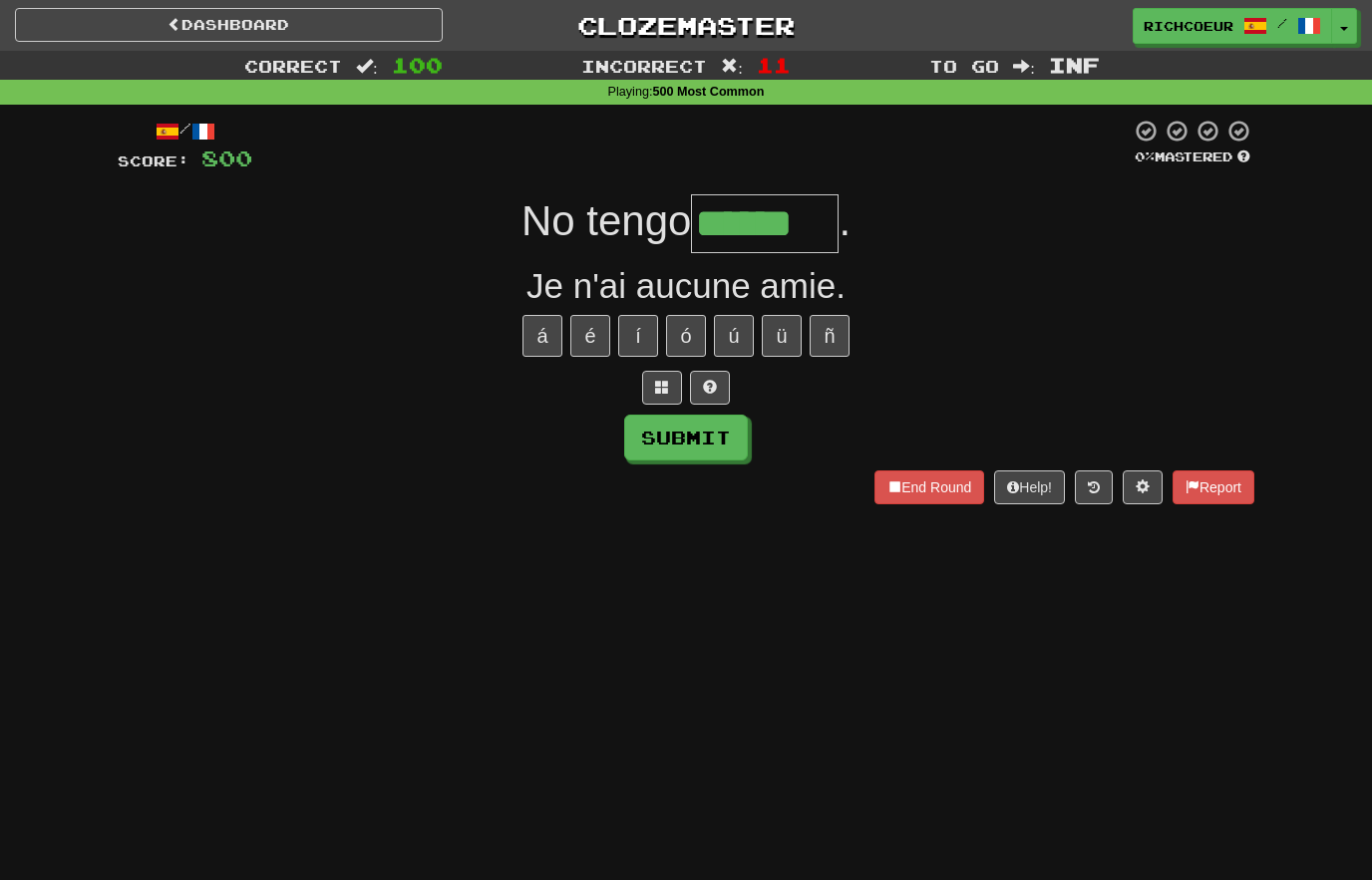 type on "******" 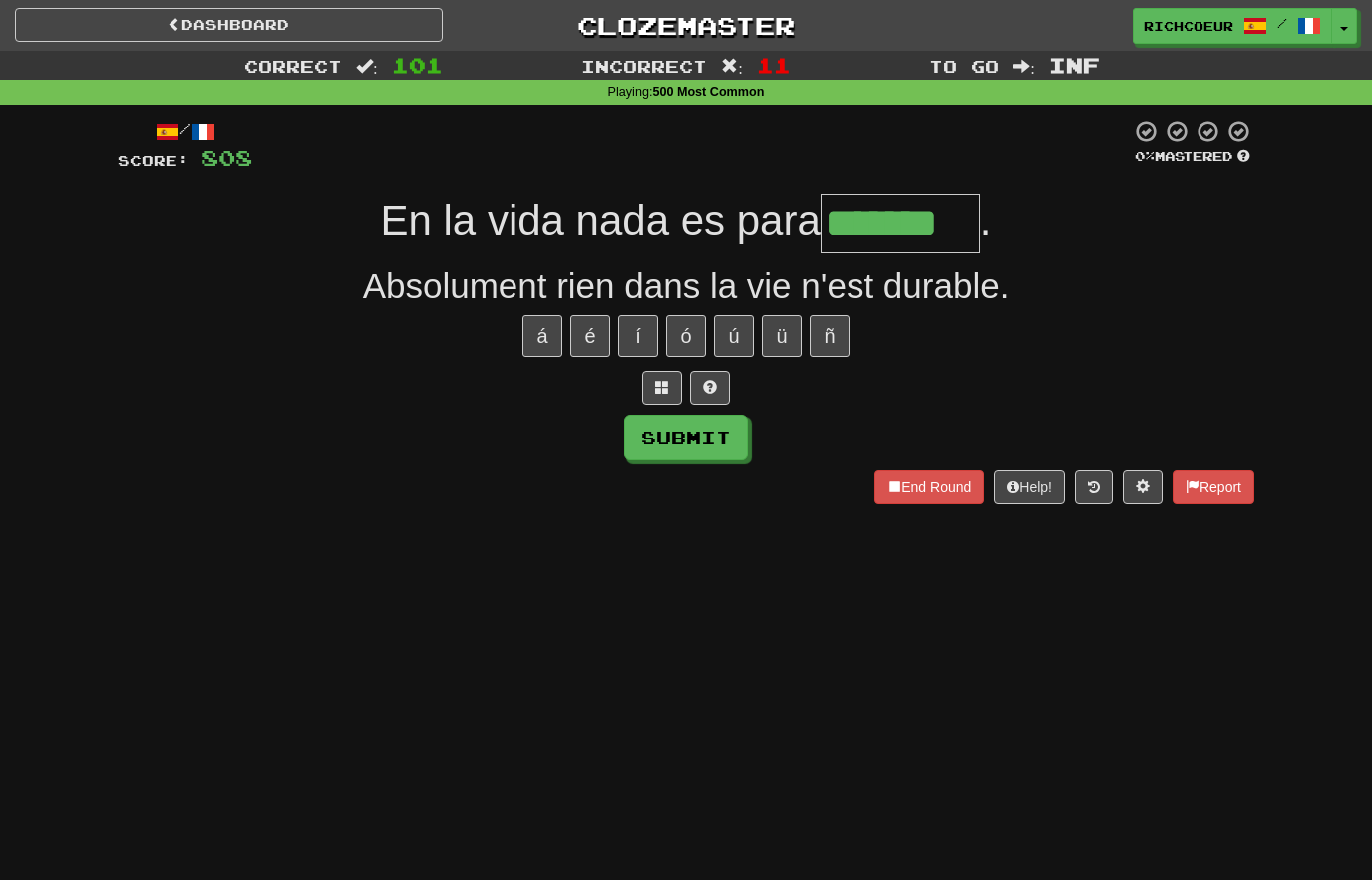 type on "*******" 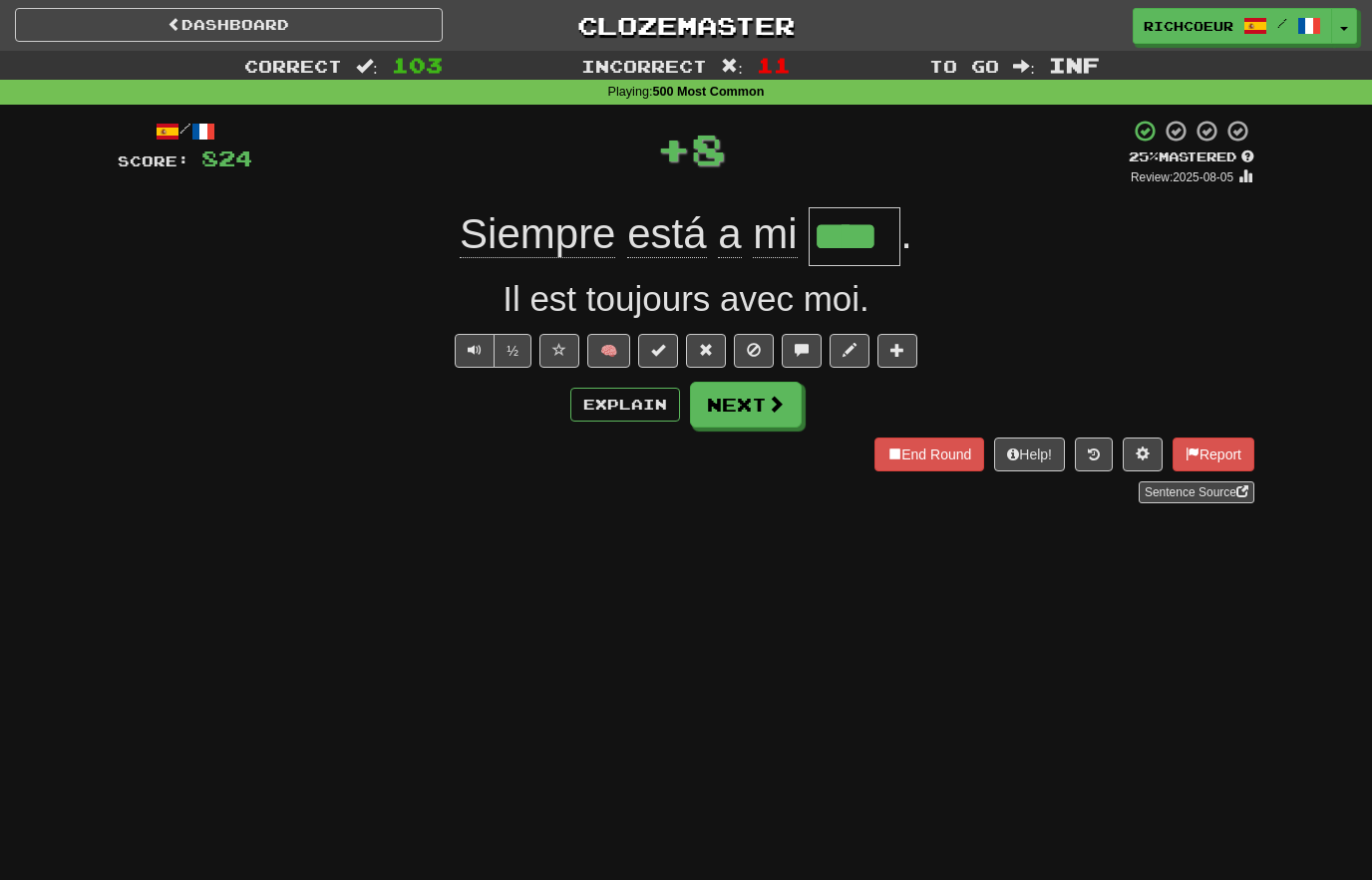 type on "****" 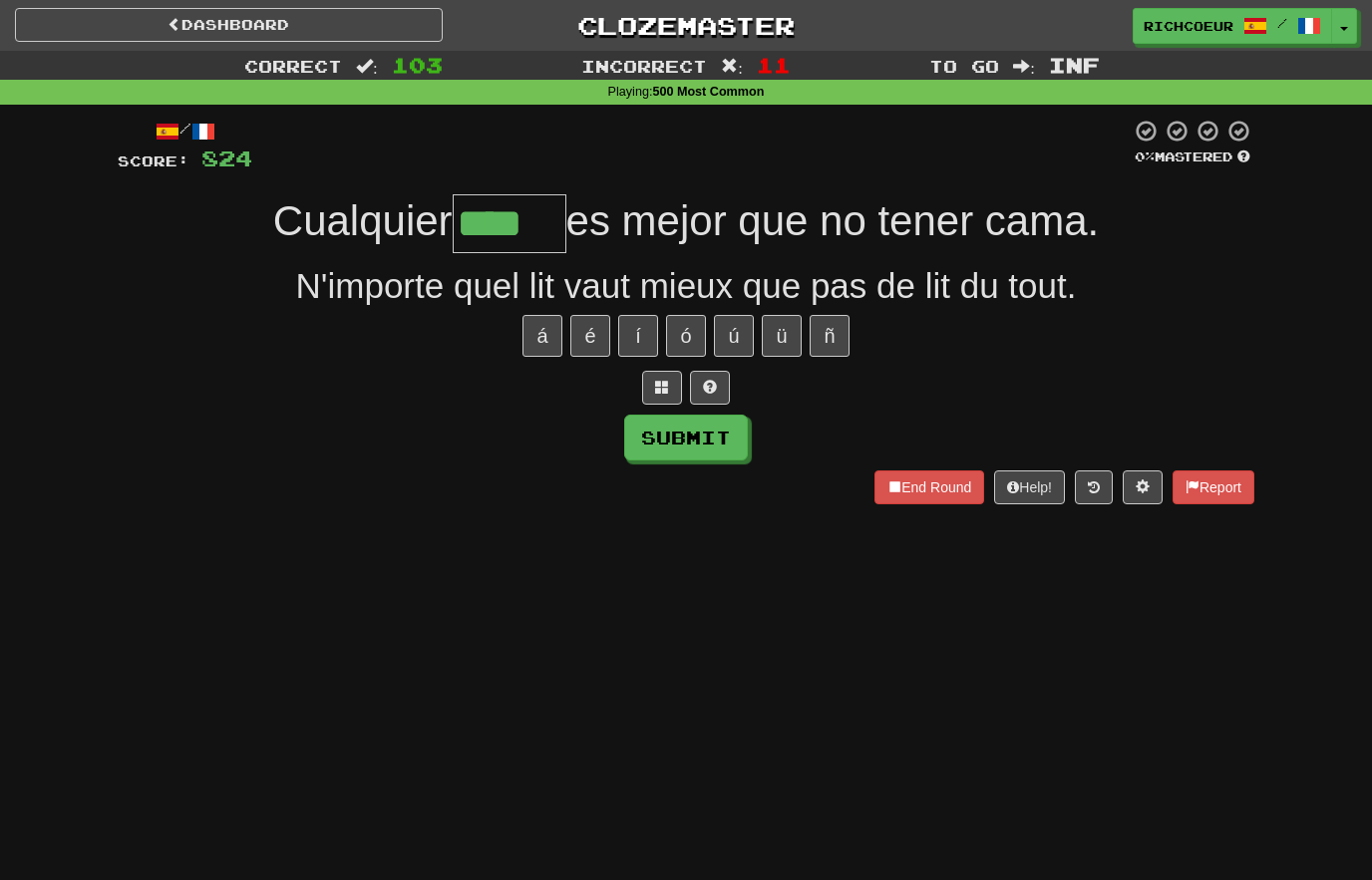 type on "****" 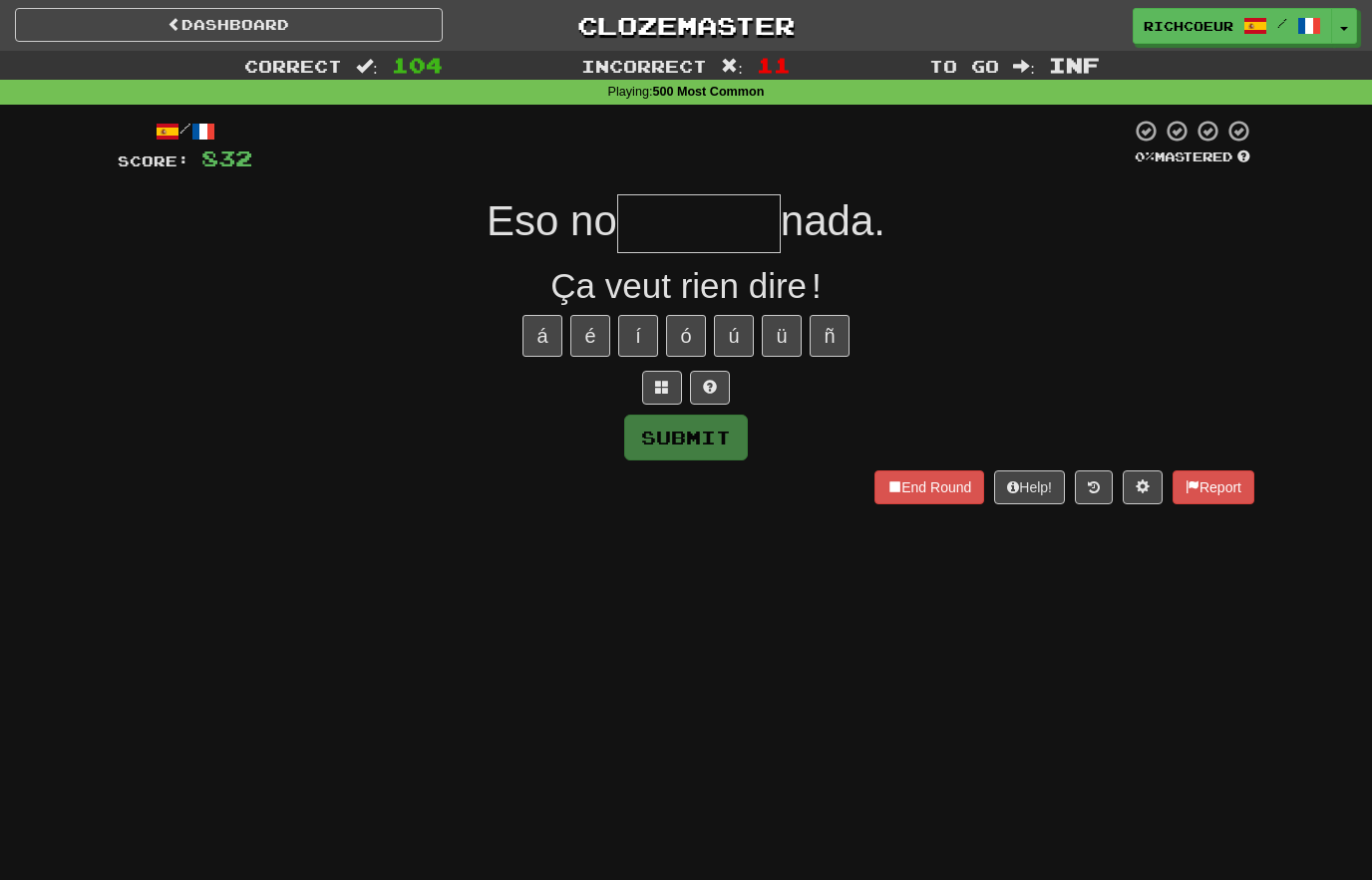 type on "*********" 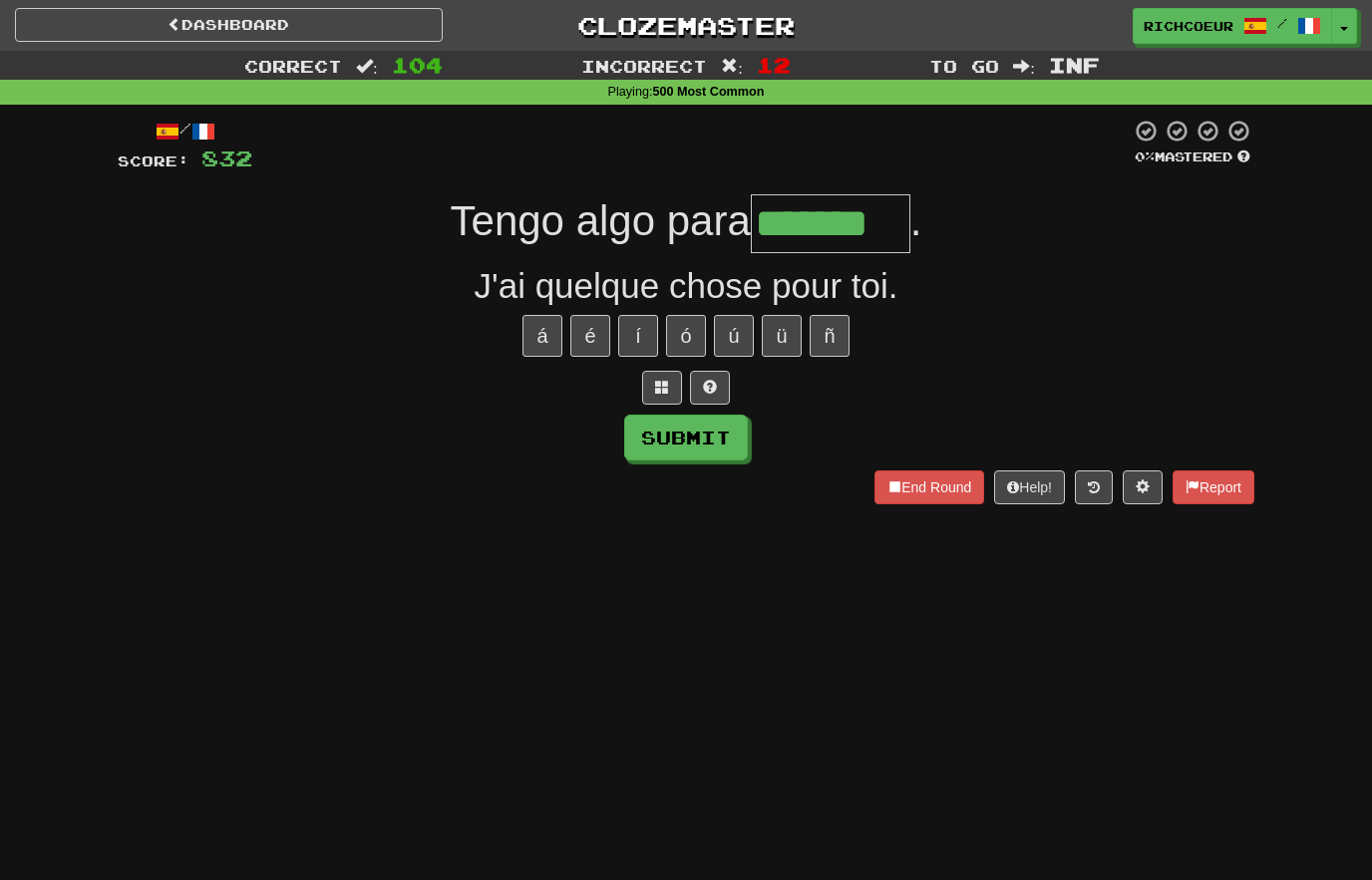 type on "*******" 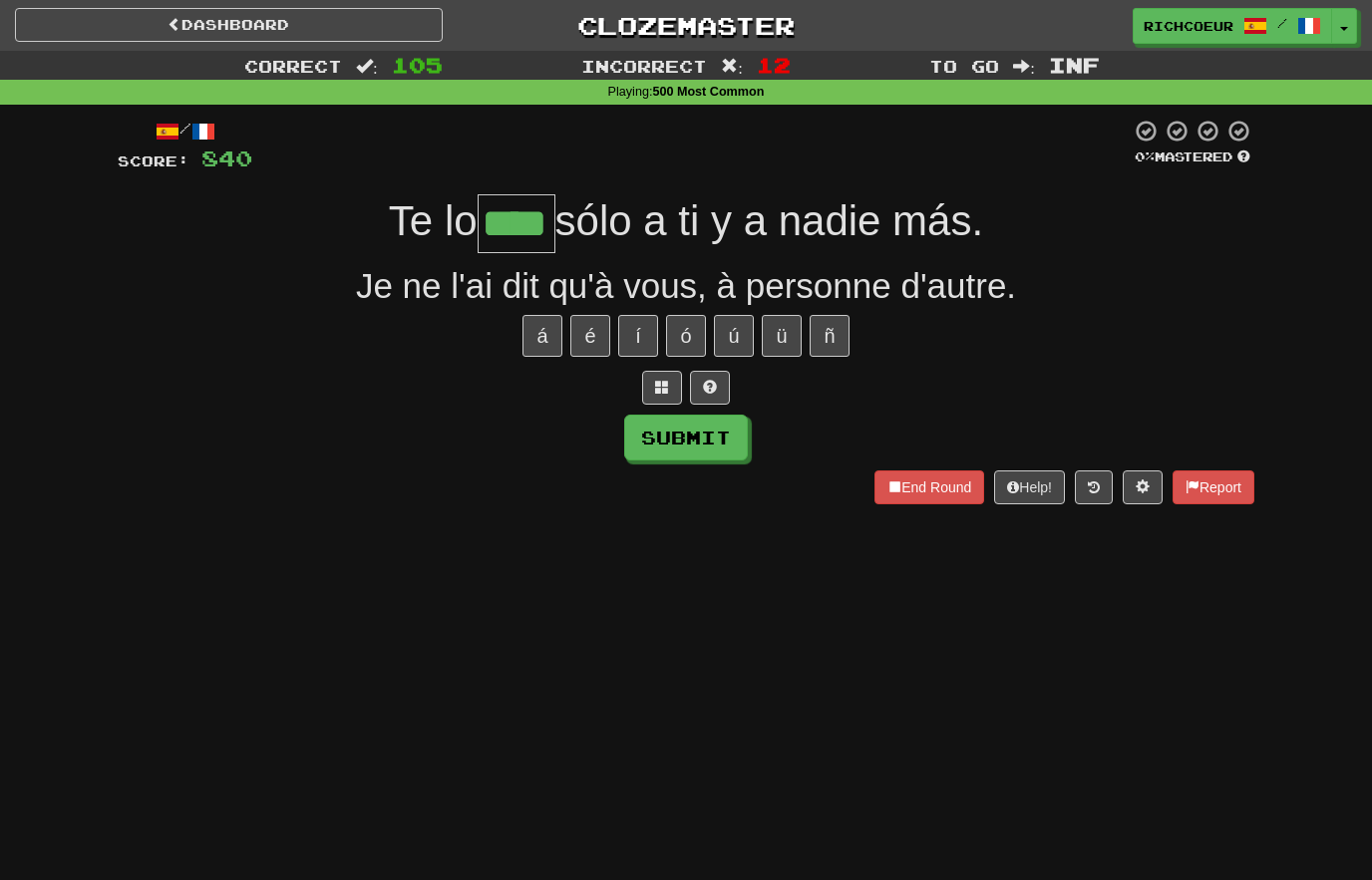 type on "****" 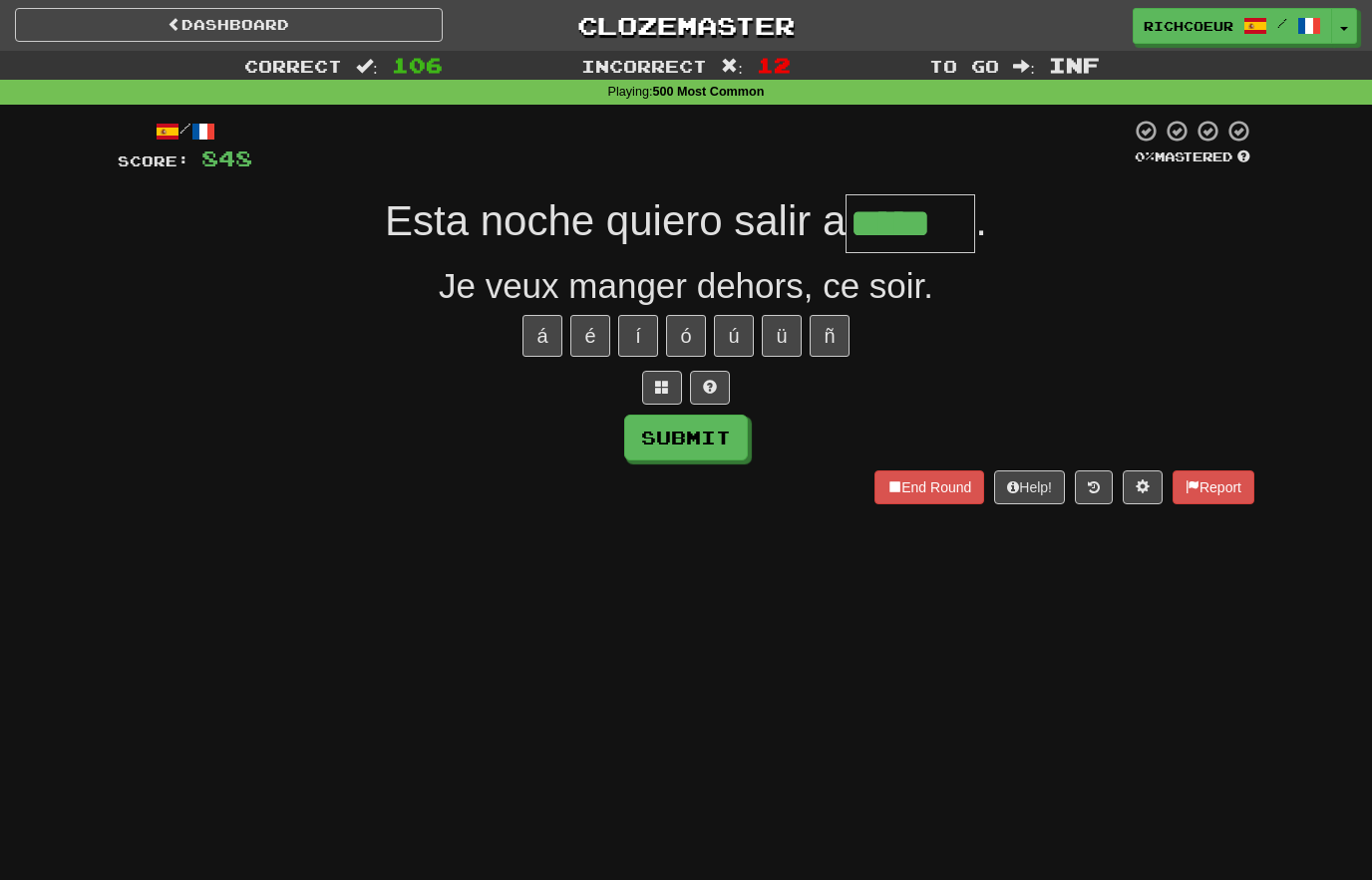 type on "*****" 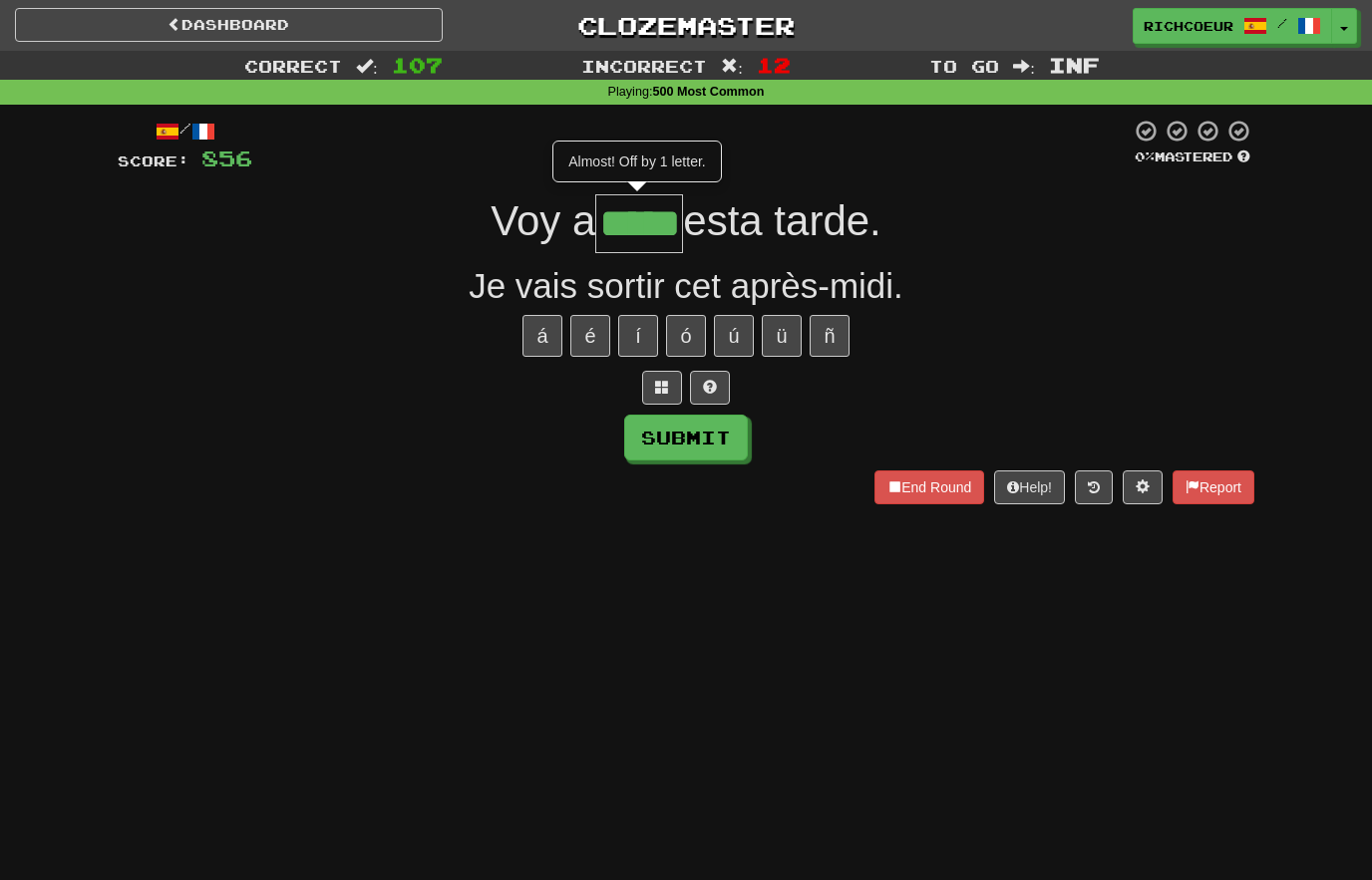 type on "*****" 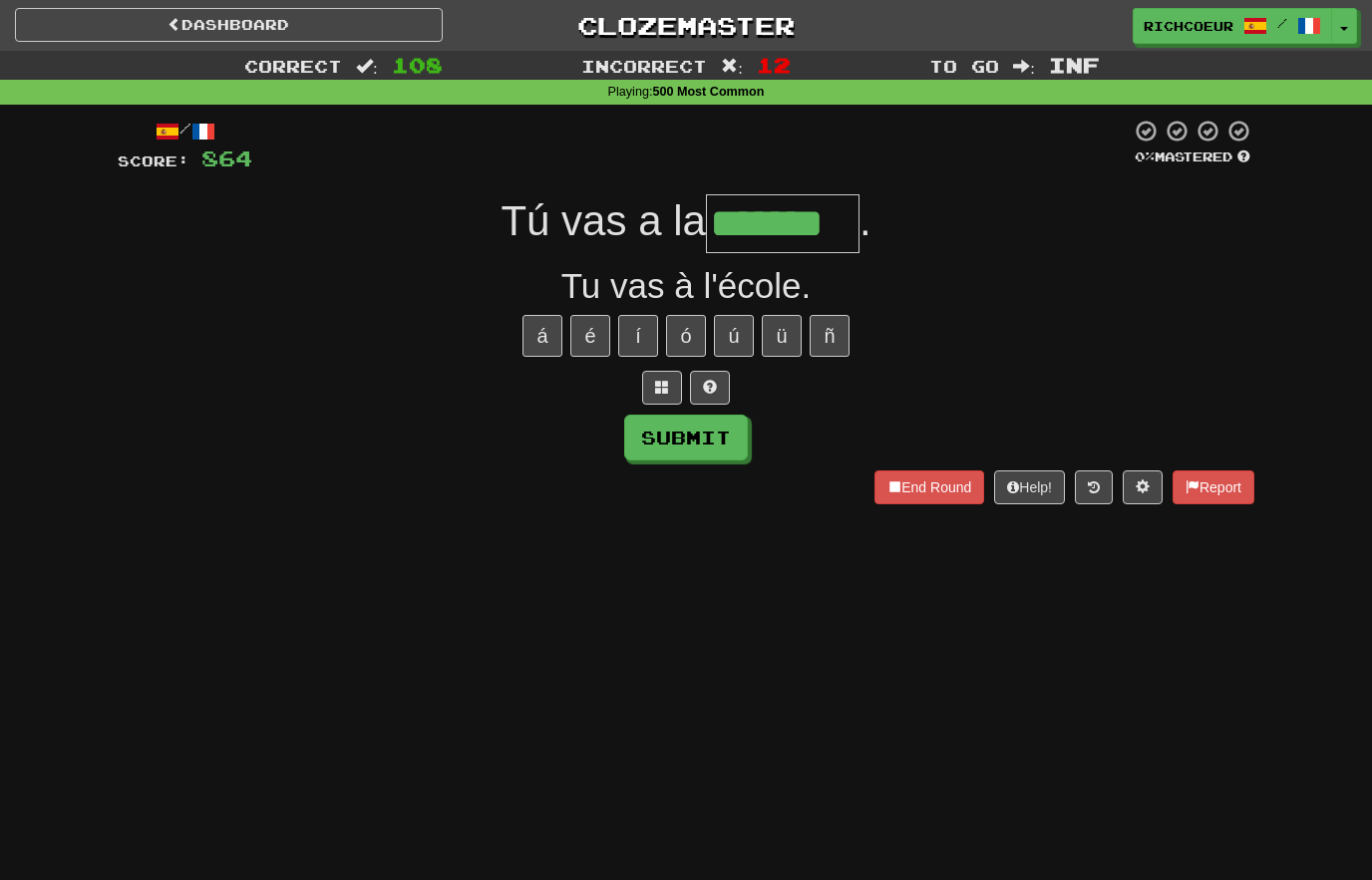 type on "*******" 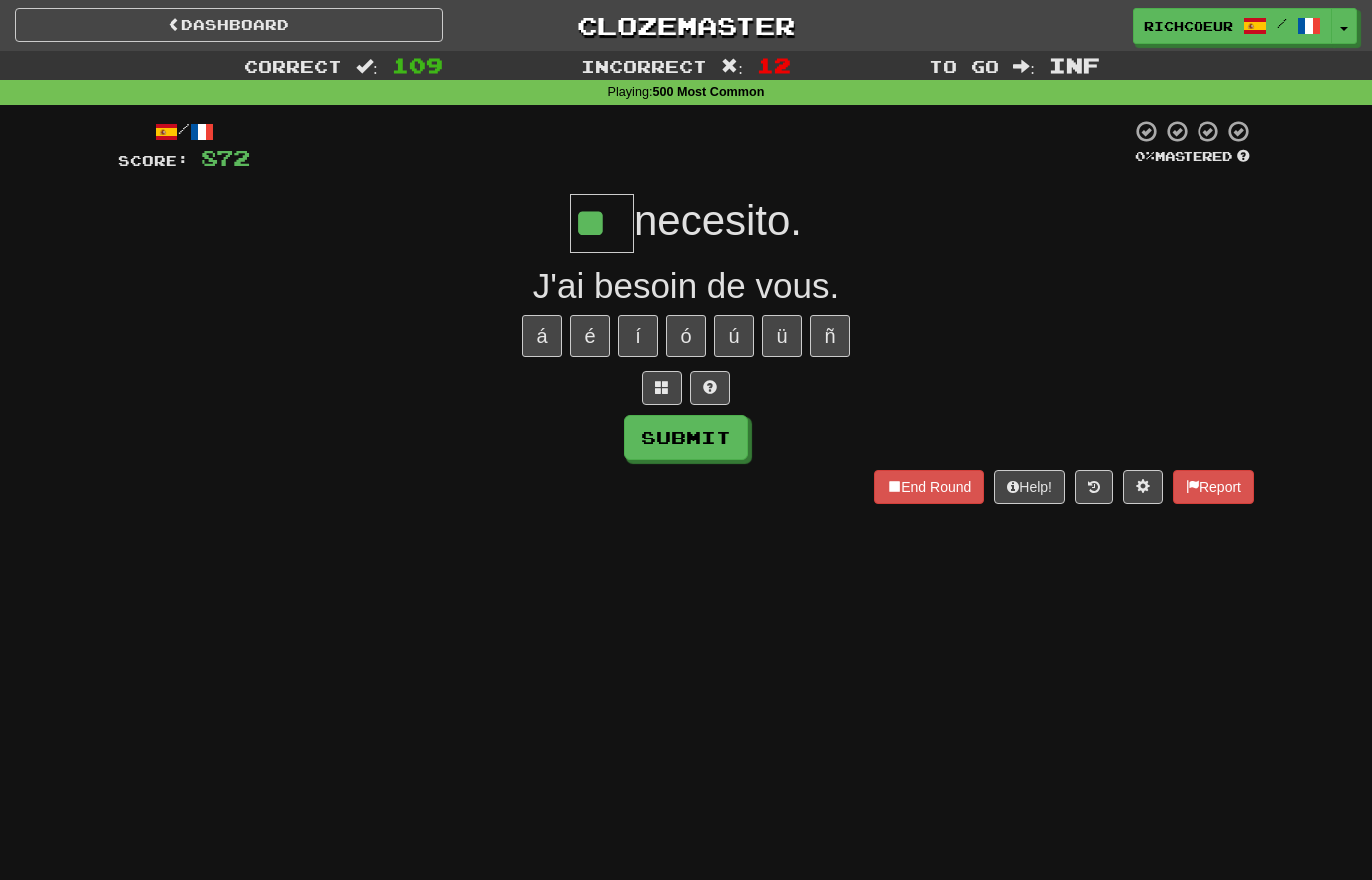 type on "**" 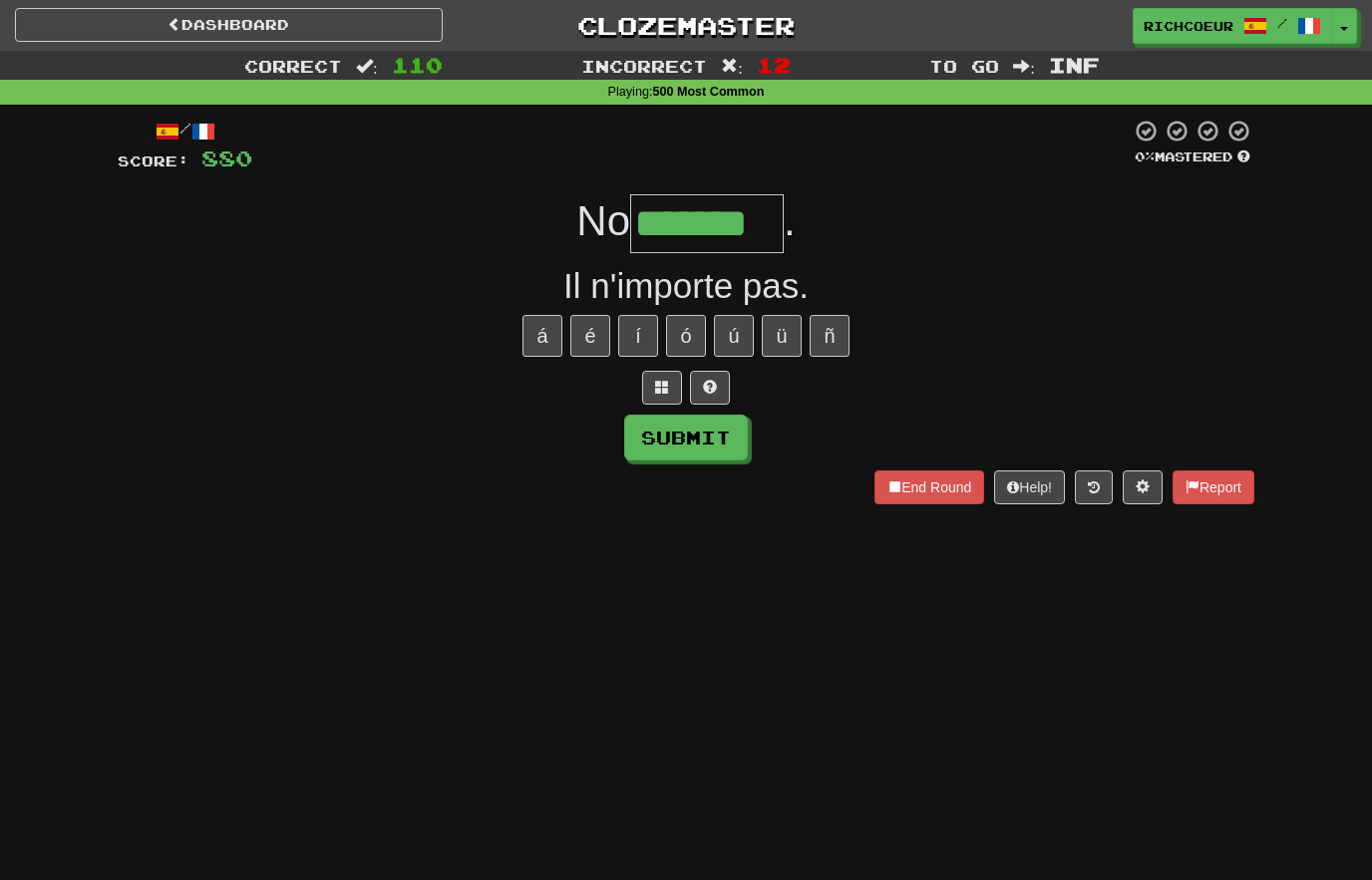 type on "*******" 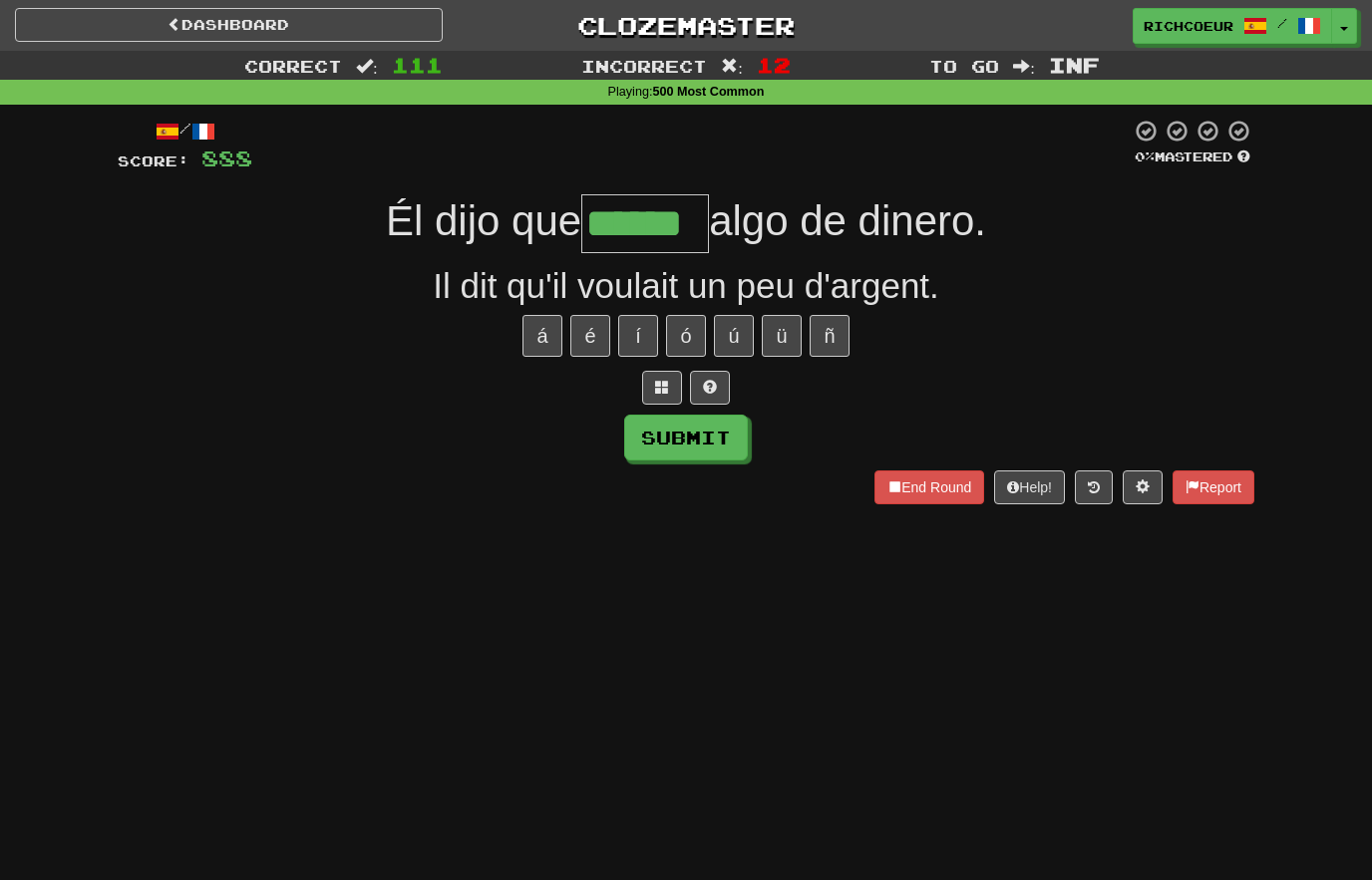 type on "******" 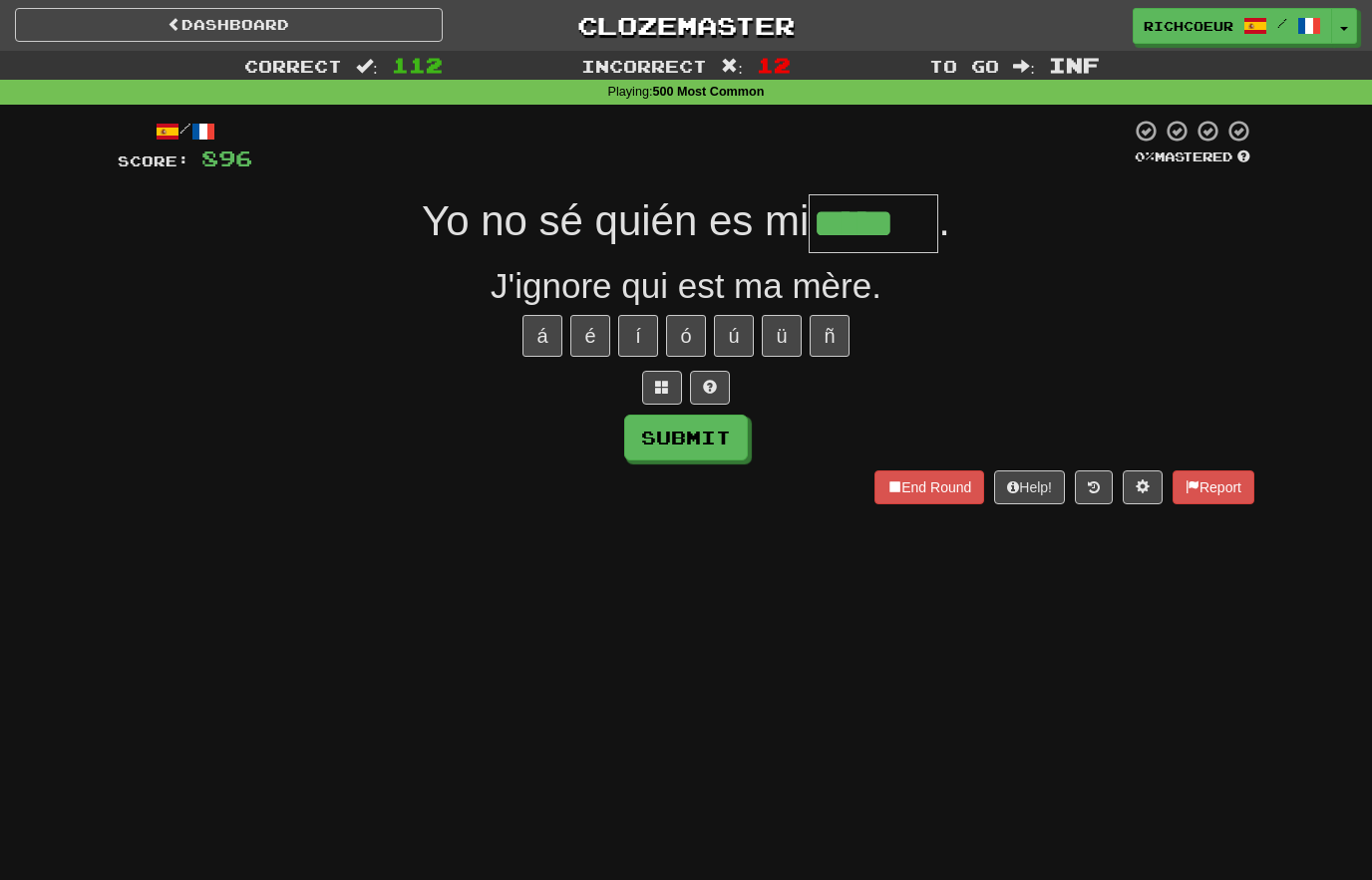 type on "*****" 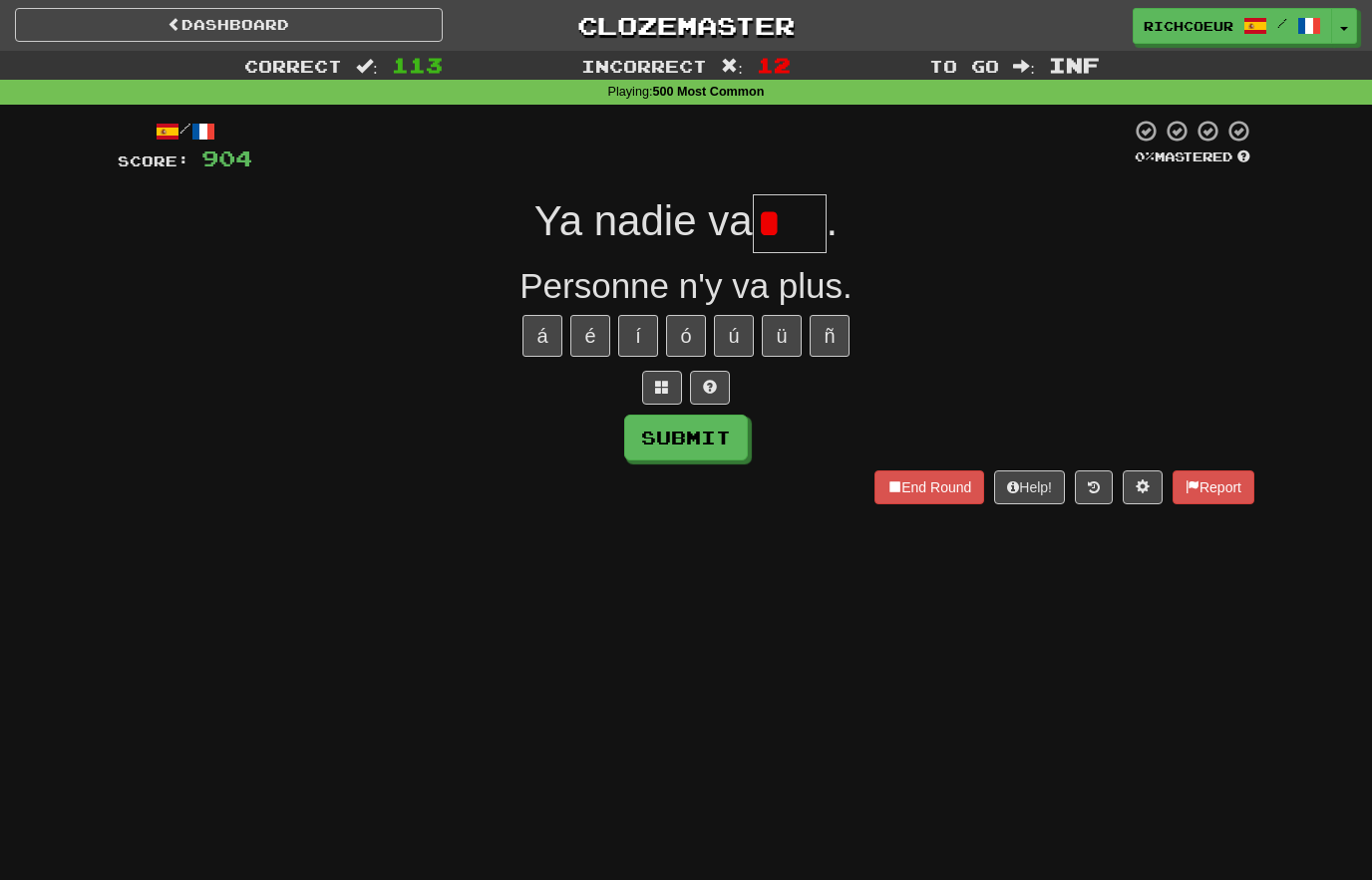 type on "****" 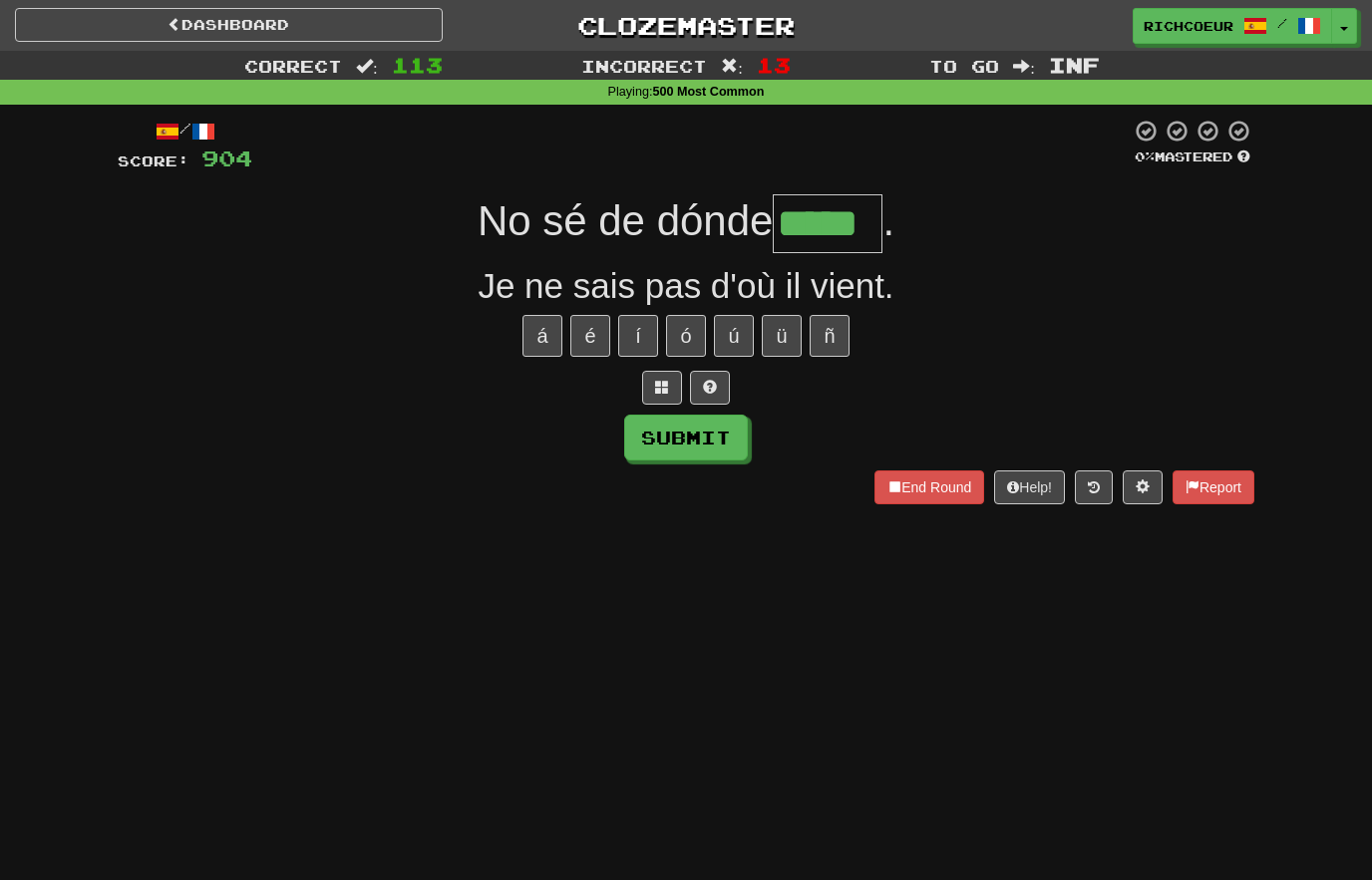 type on "*****" 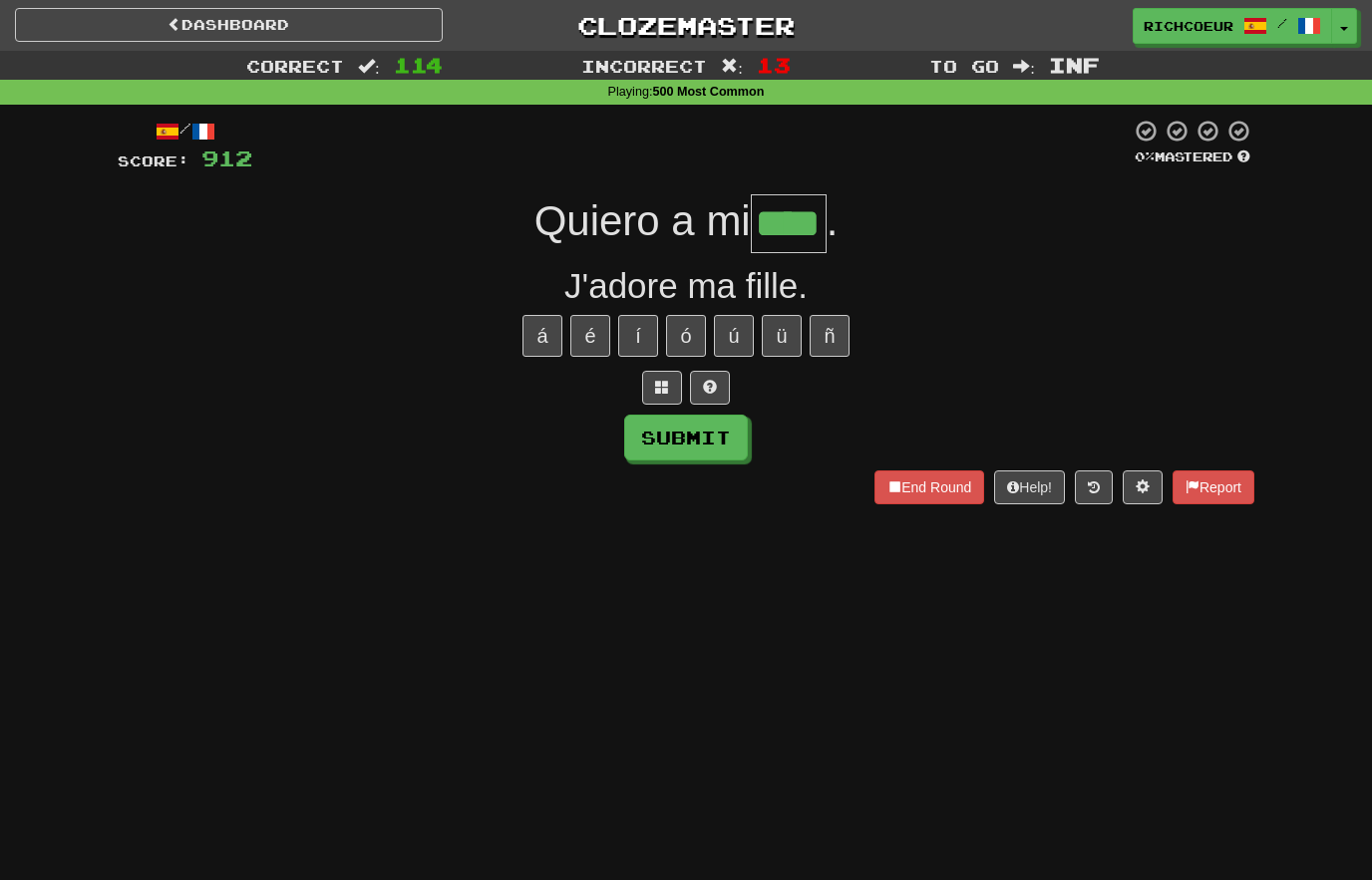 type on "****" 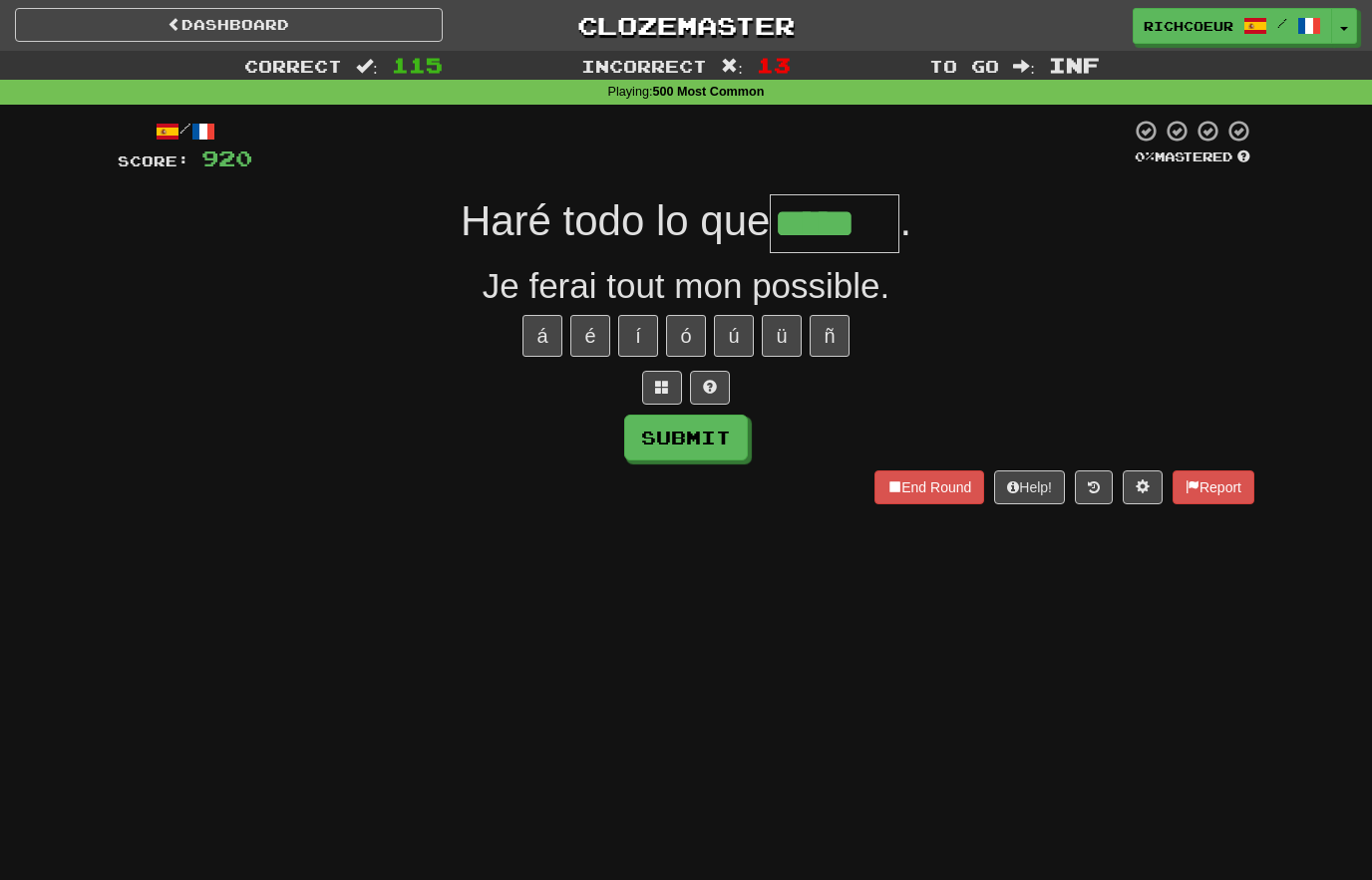 type on "*****" 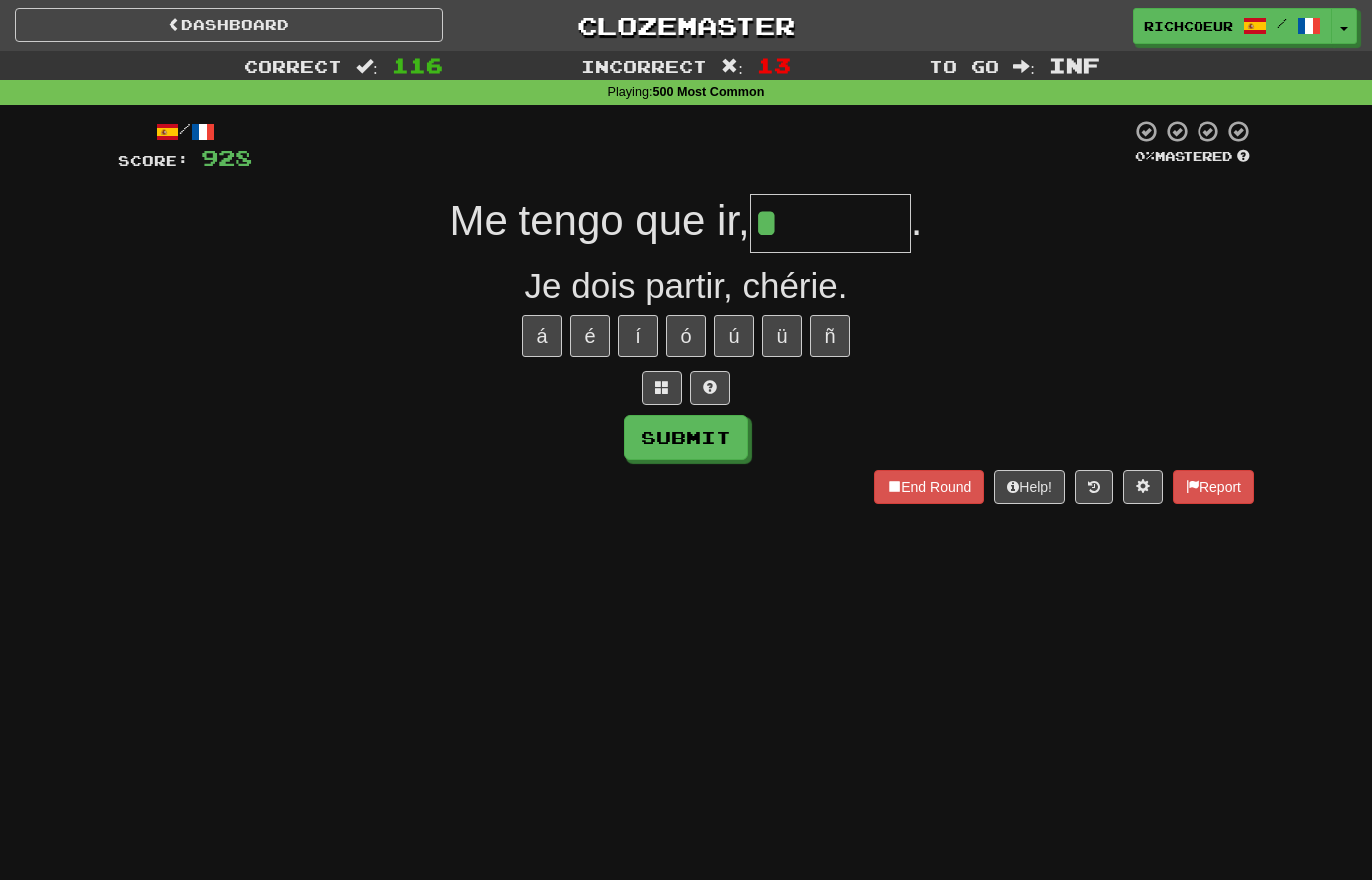 type on "*******" 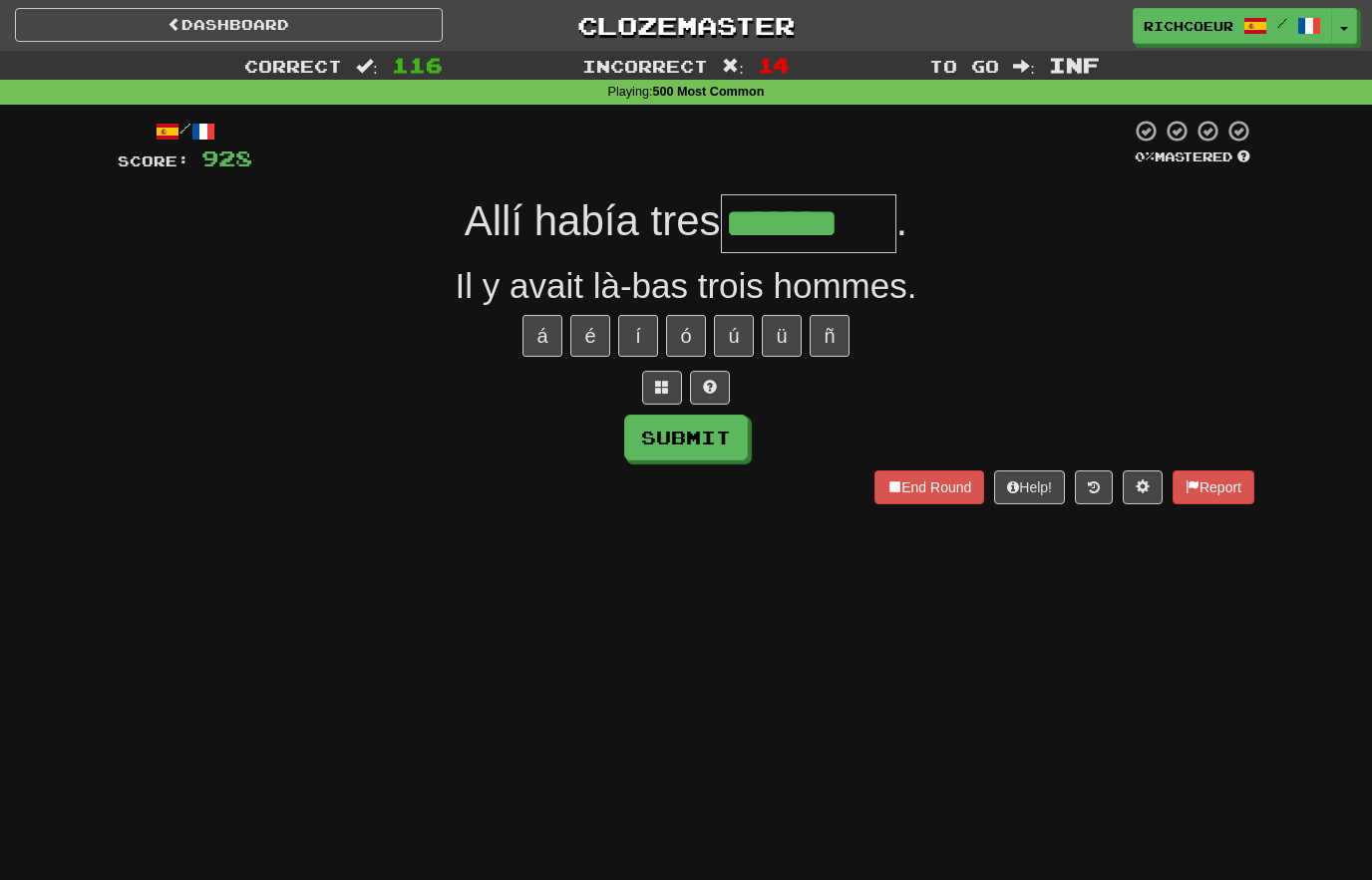 type on "*******" 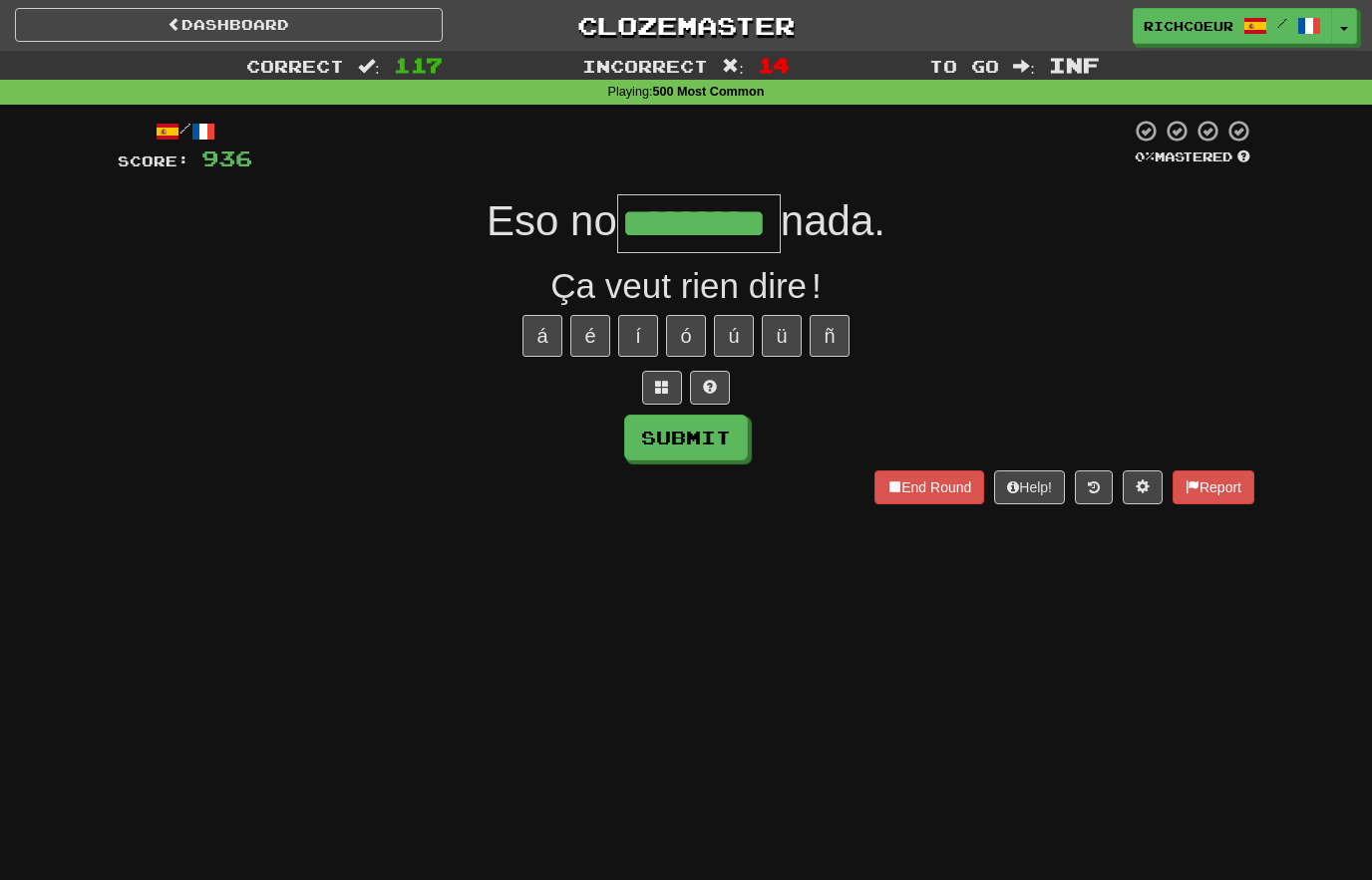 type on "*********" 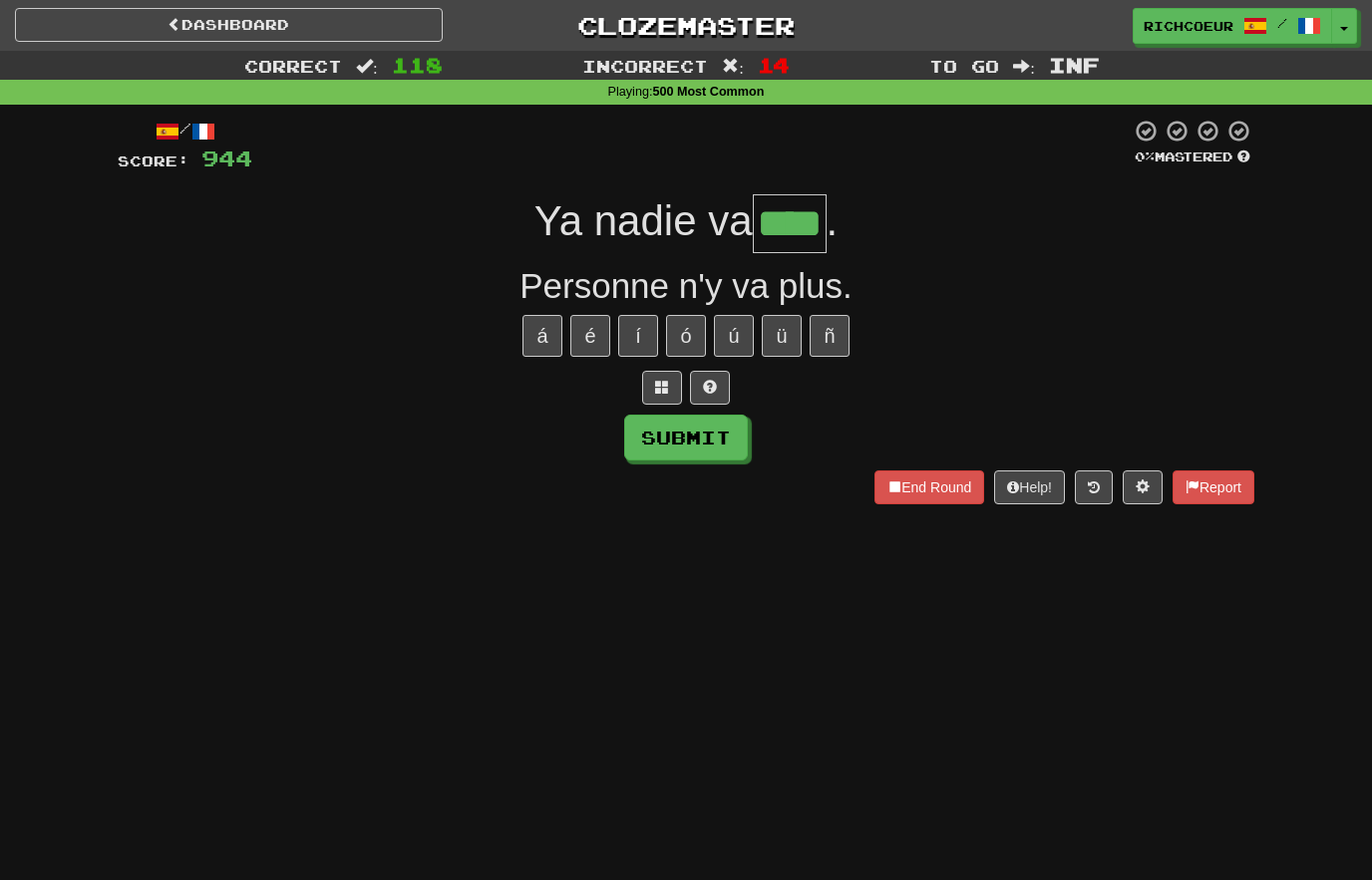 type on "****" 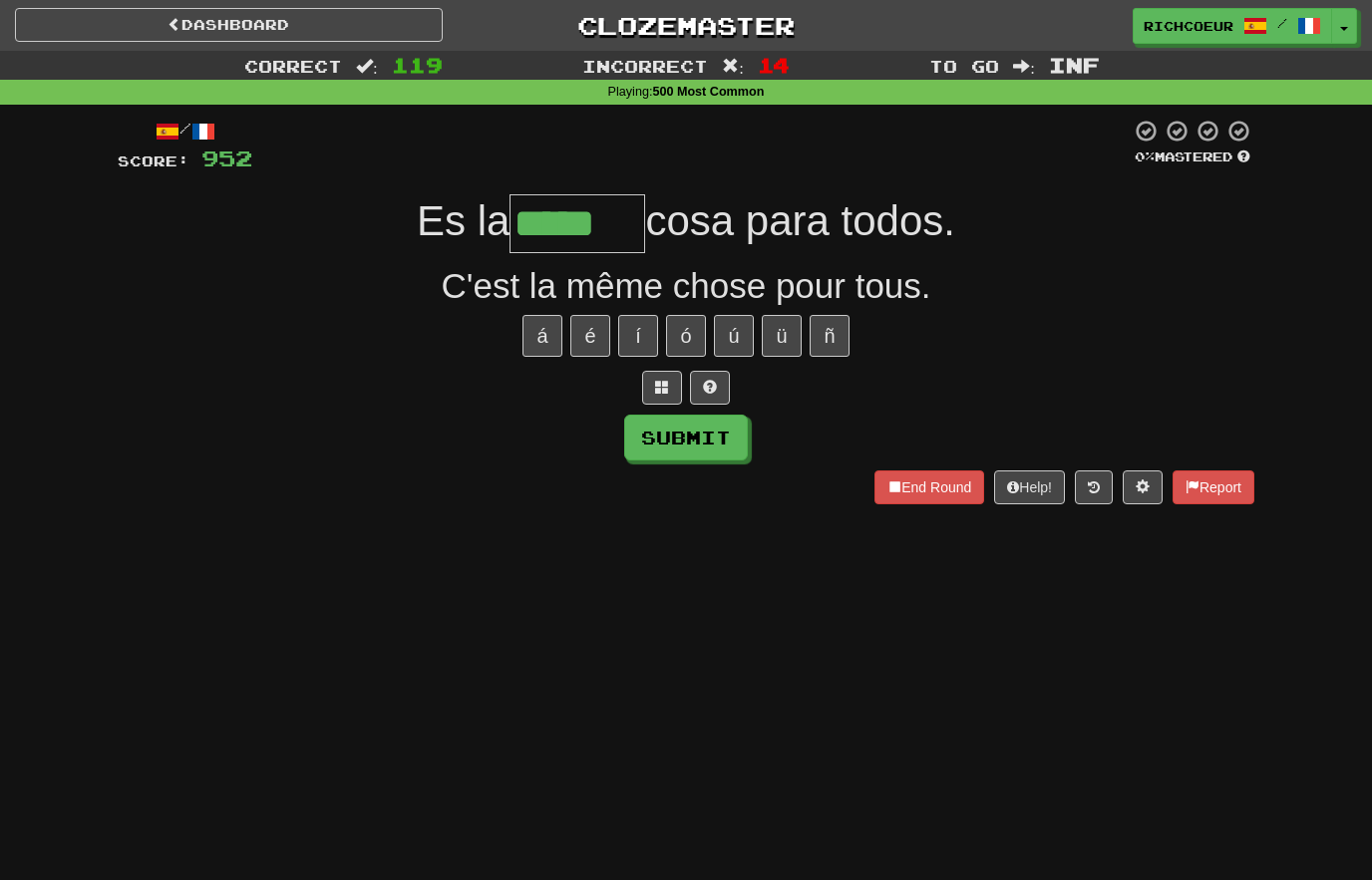 type on "*****" 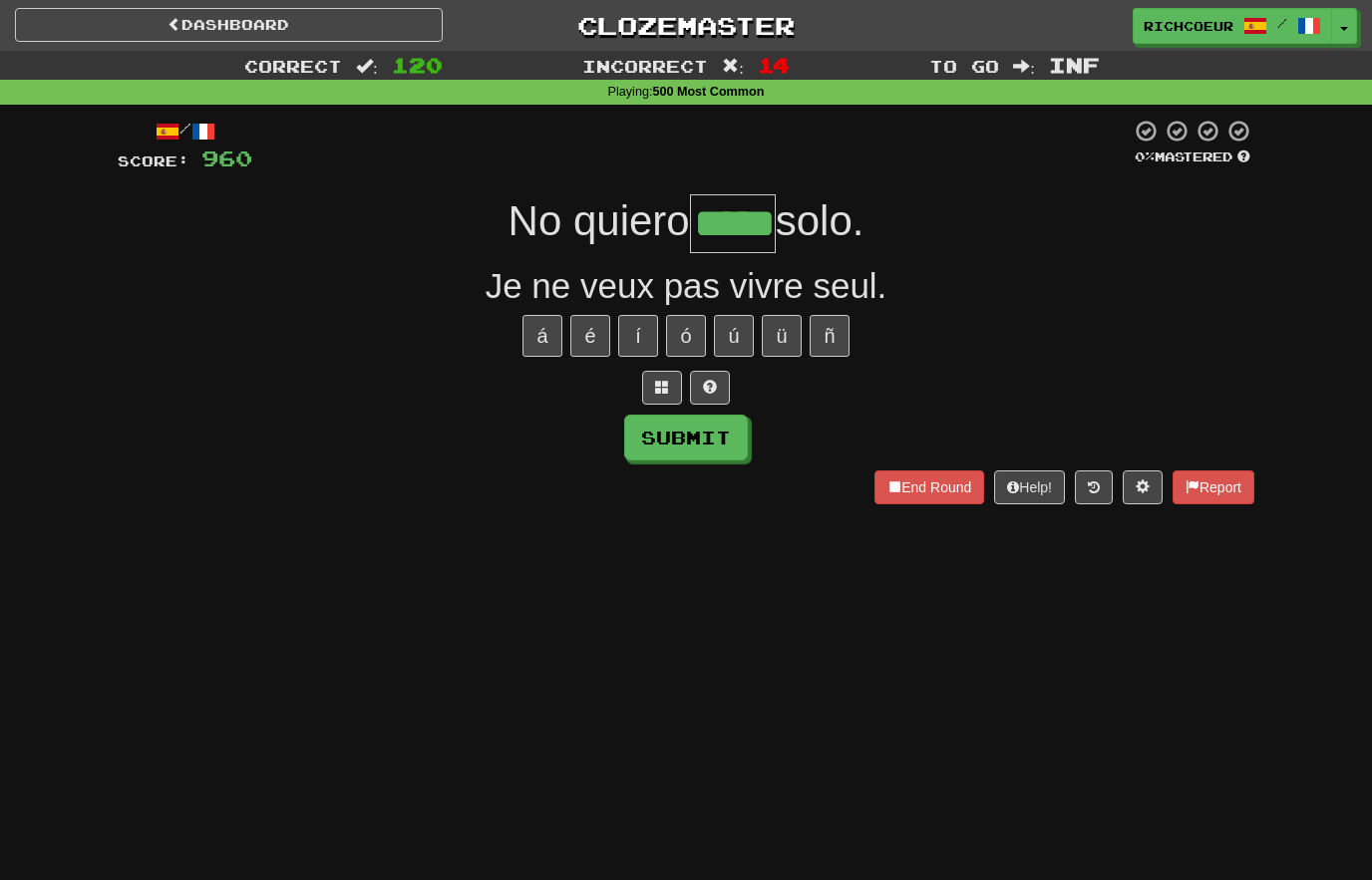 type on "*****" 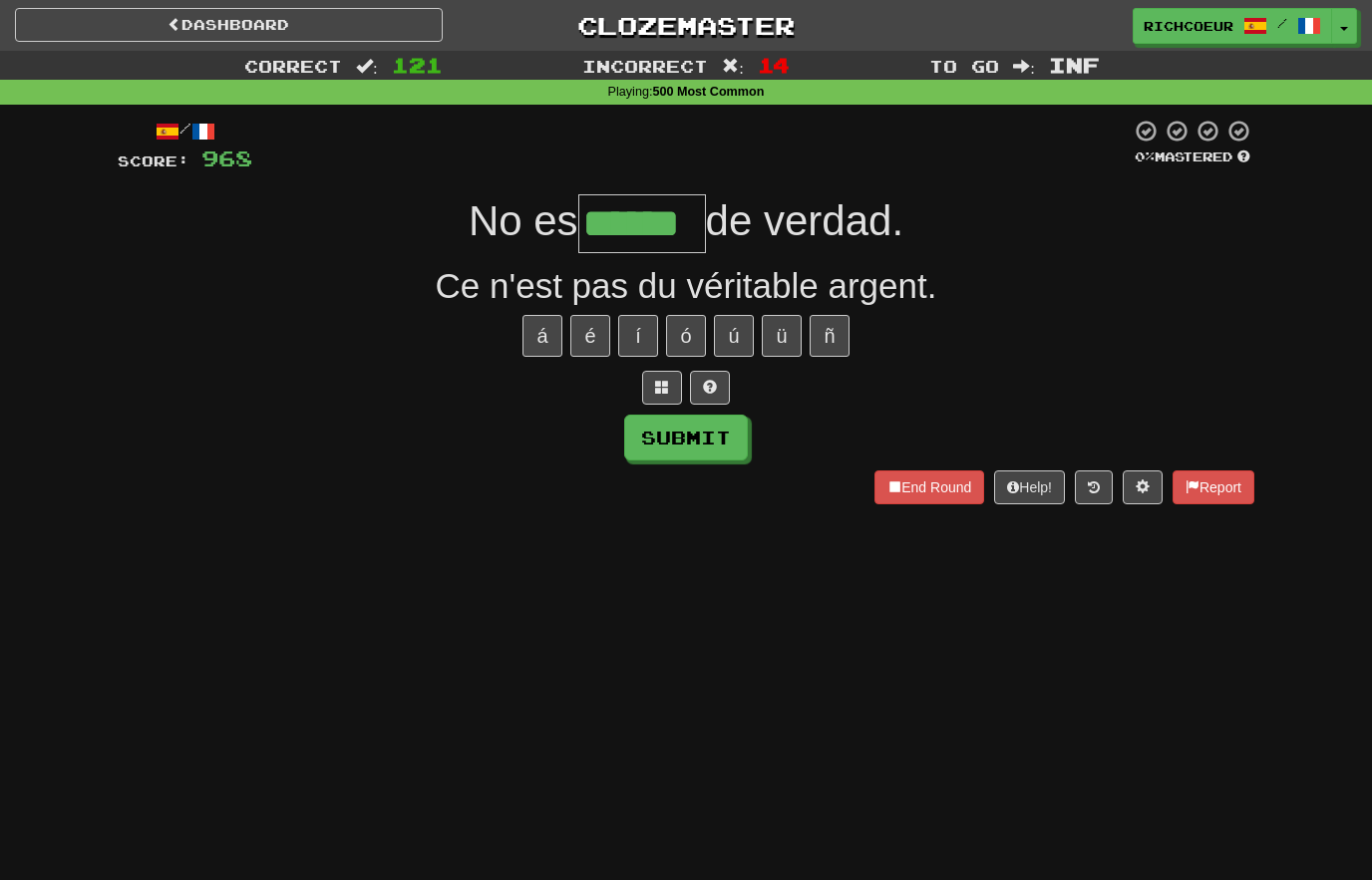 type on "******" 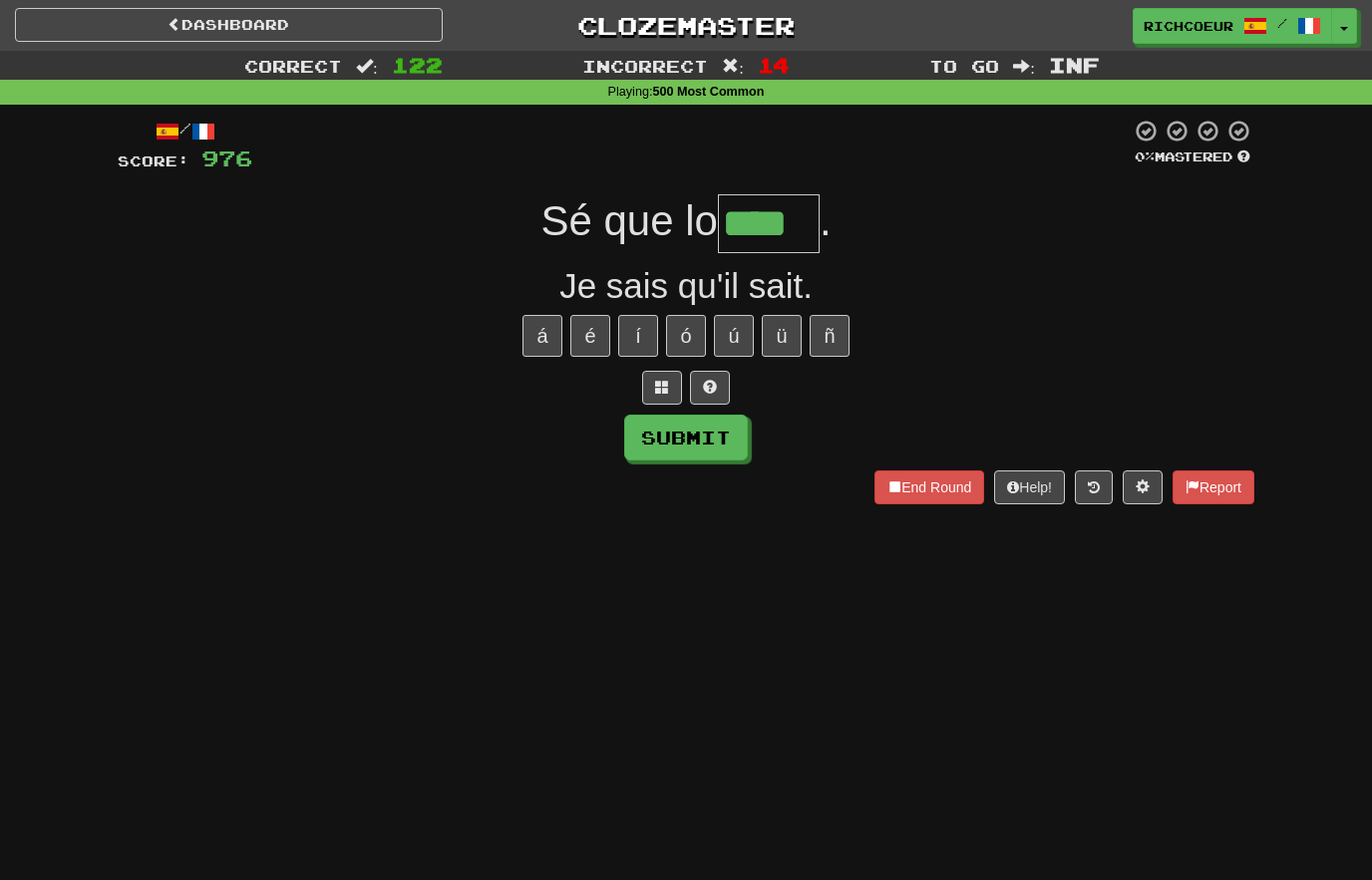 type on "****" 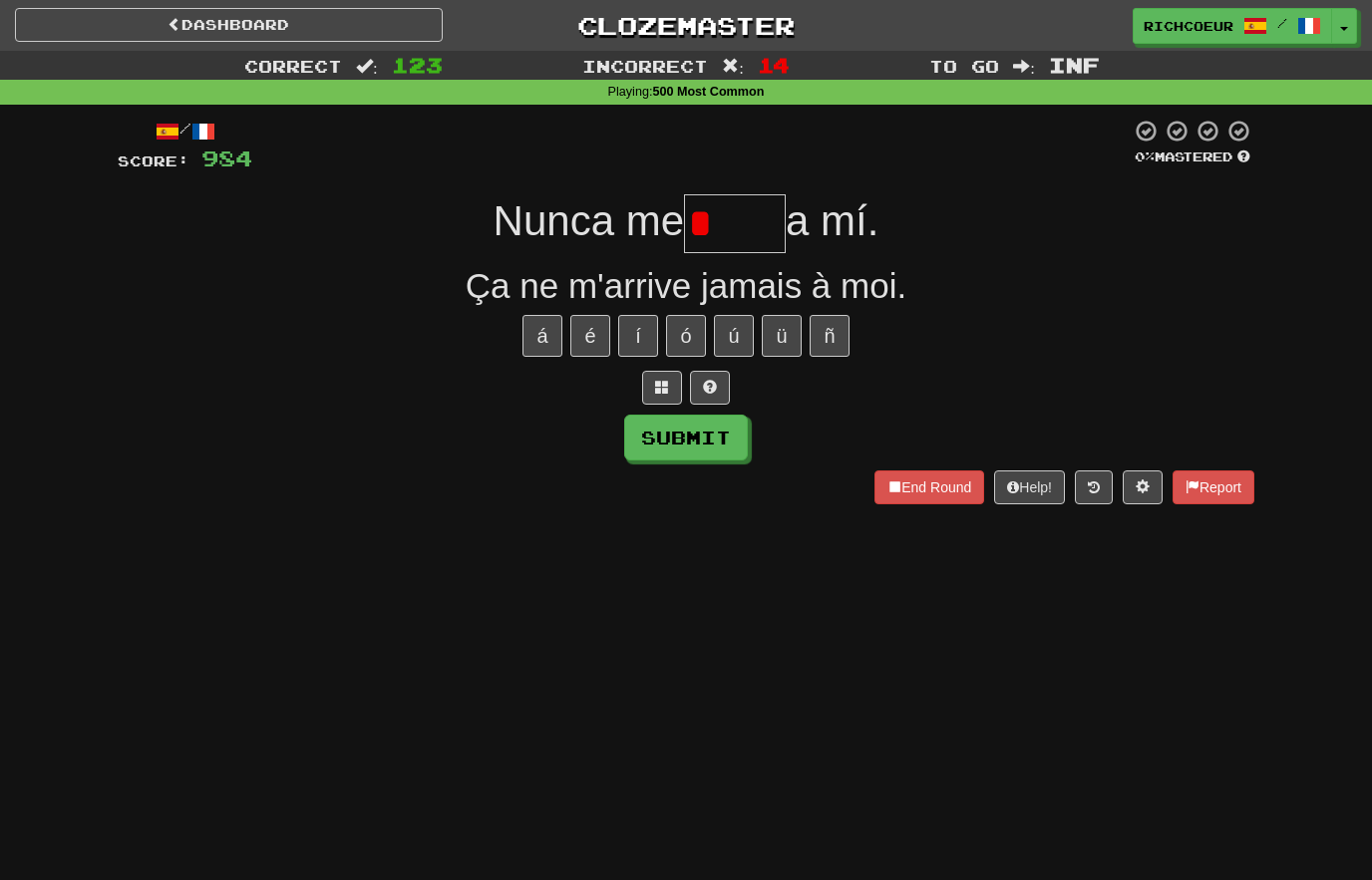 type on "****" 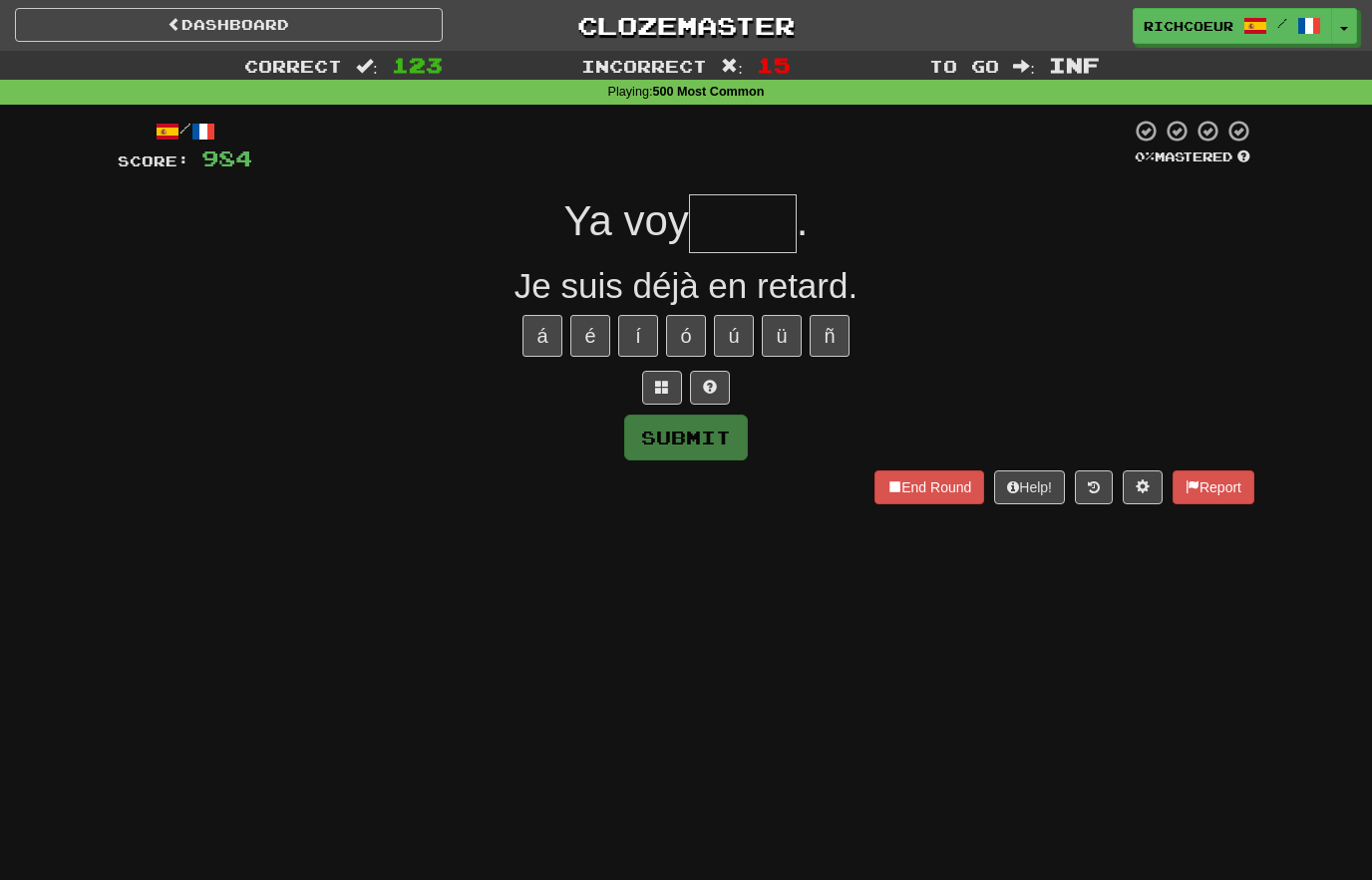 type on "*****" 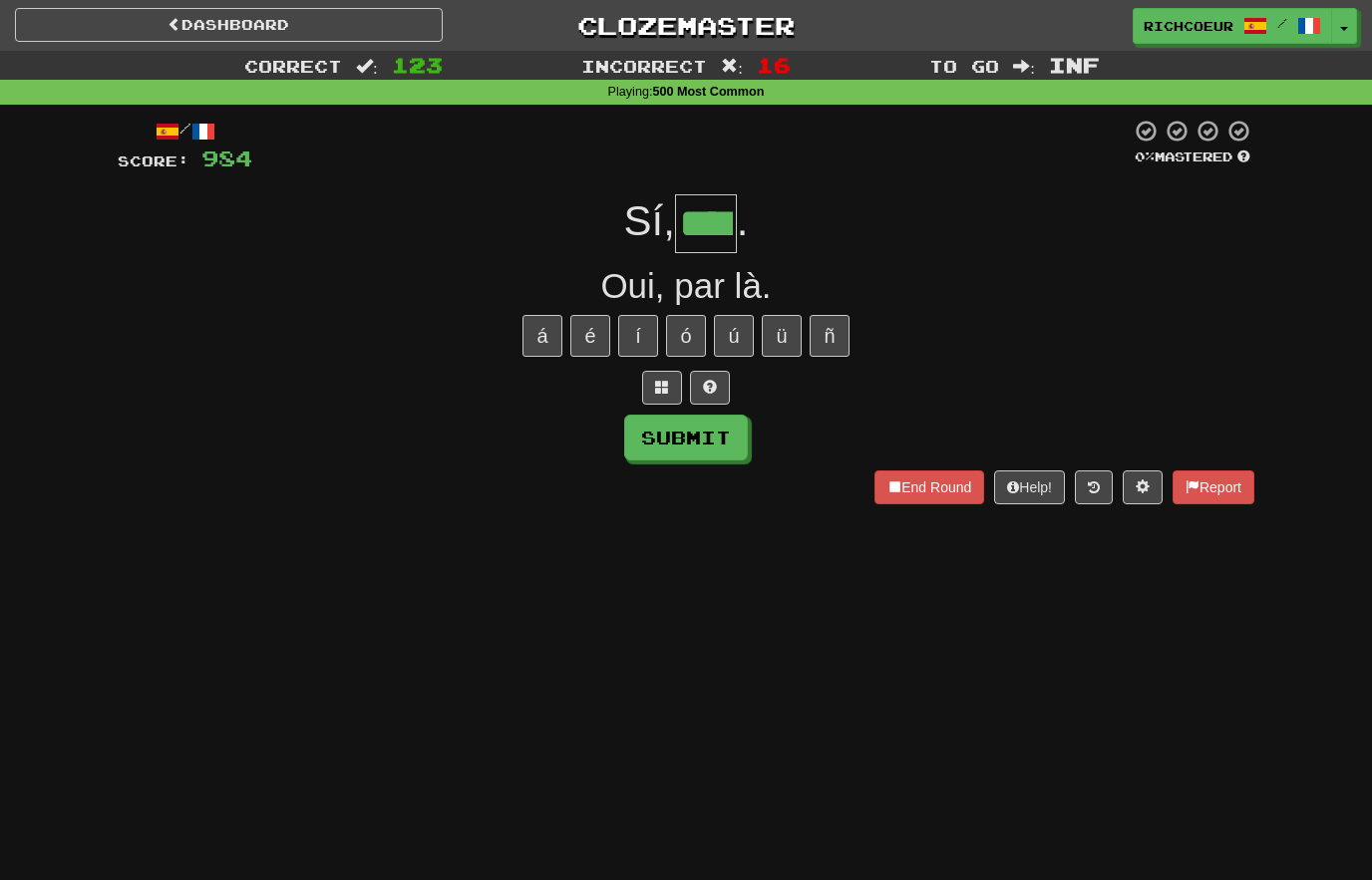 type on "****" 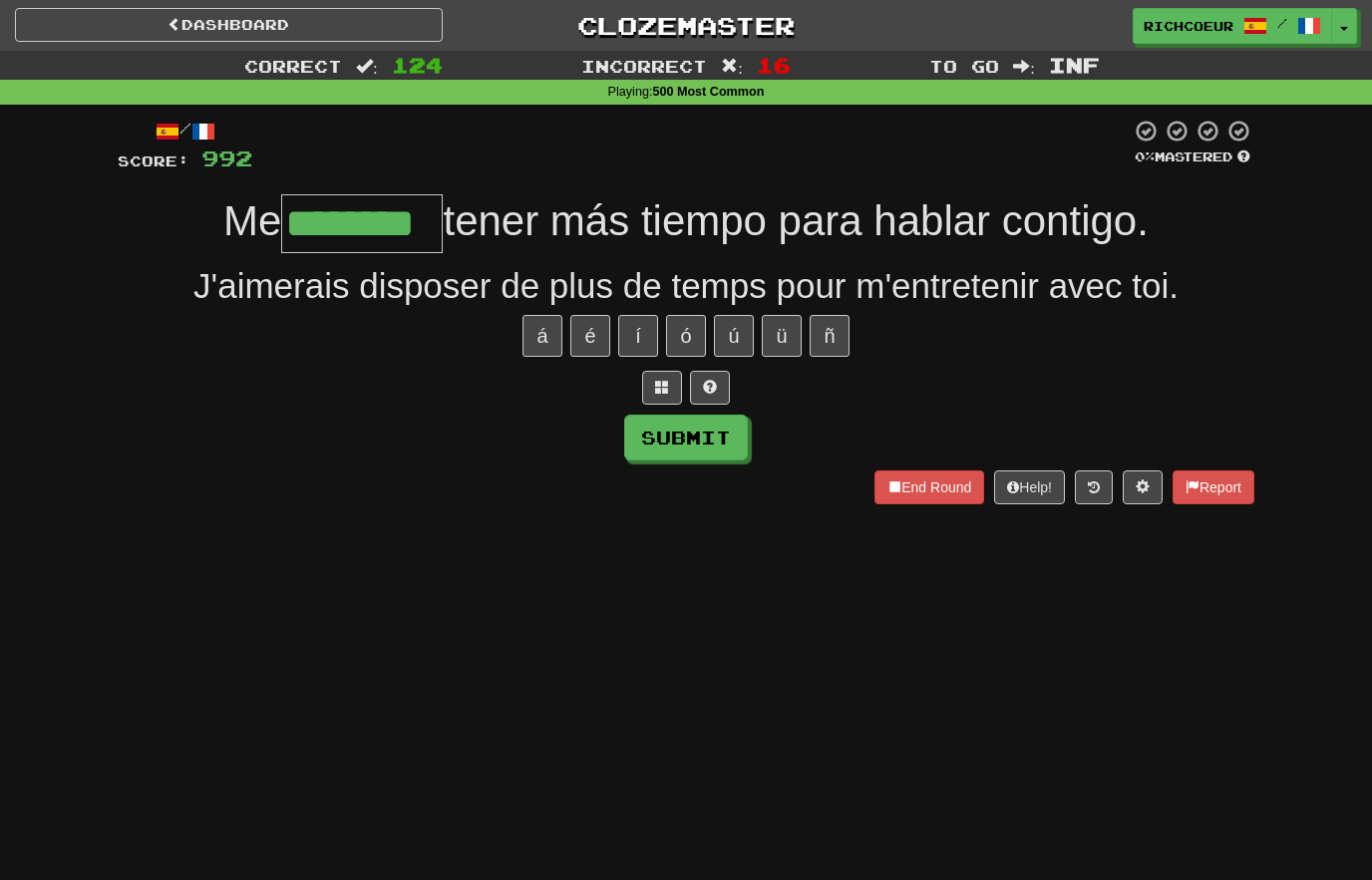 type on "********" 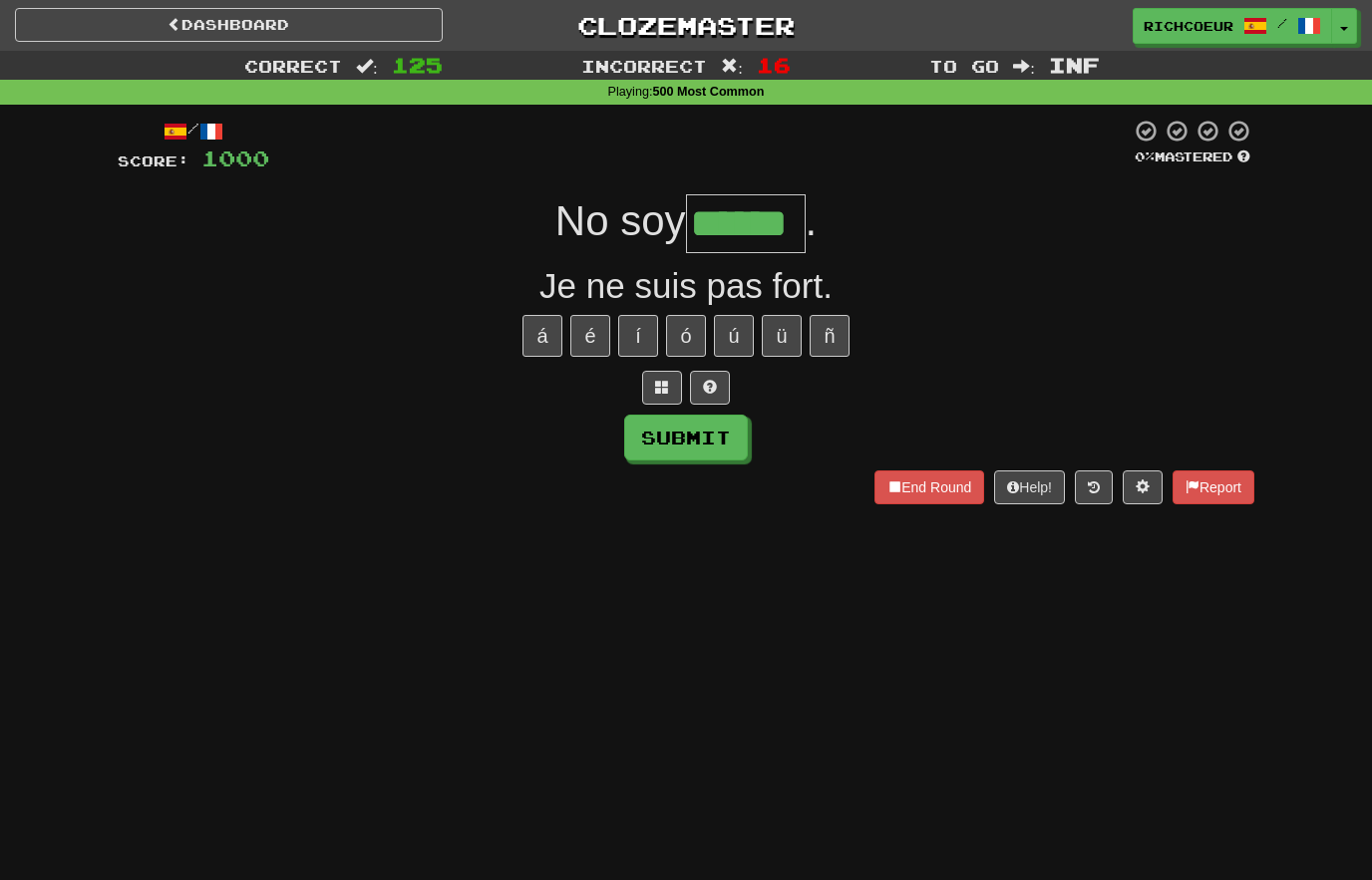 type on "******" 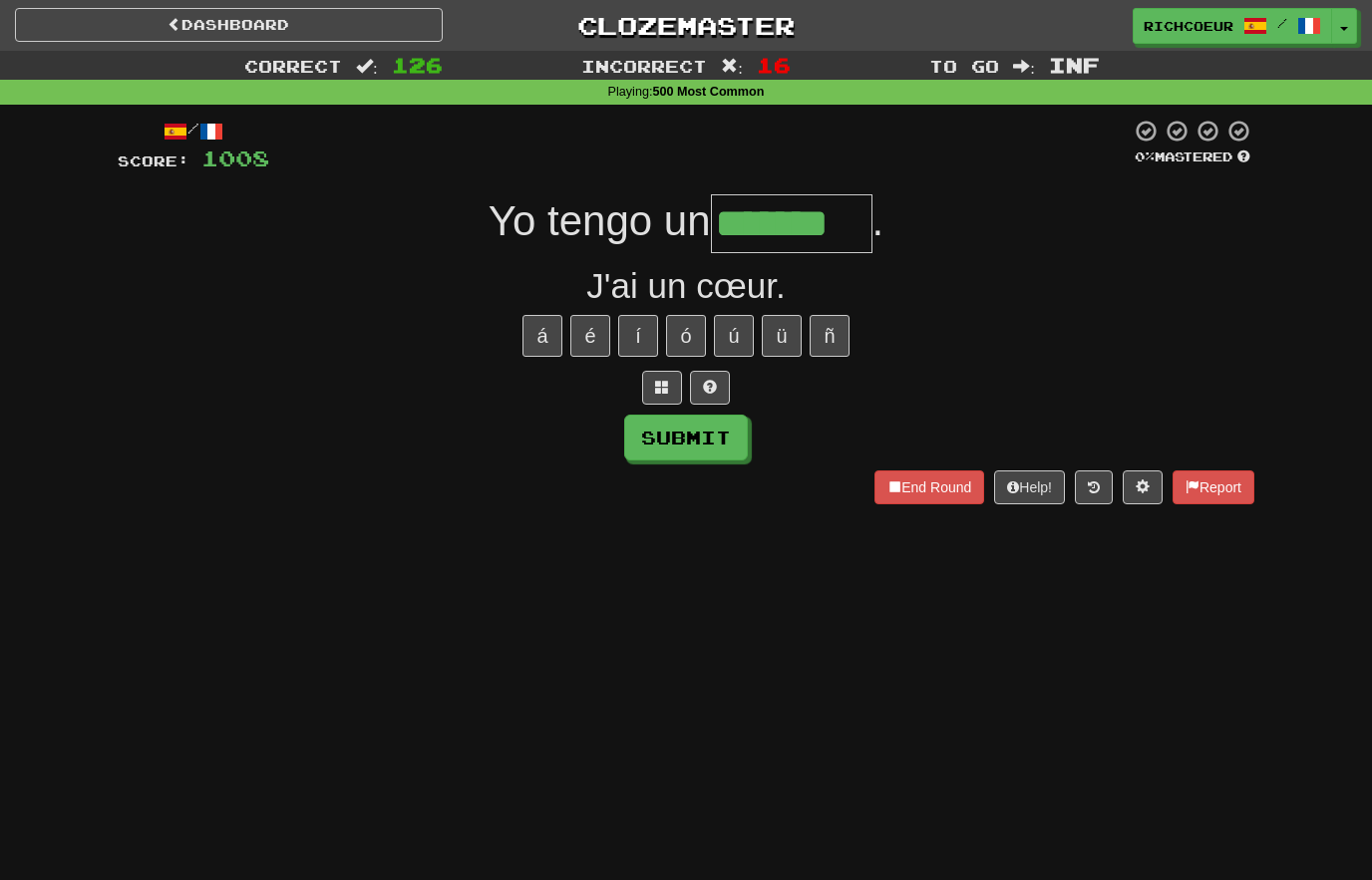 type on "*******" 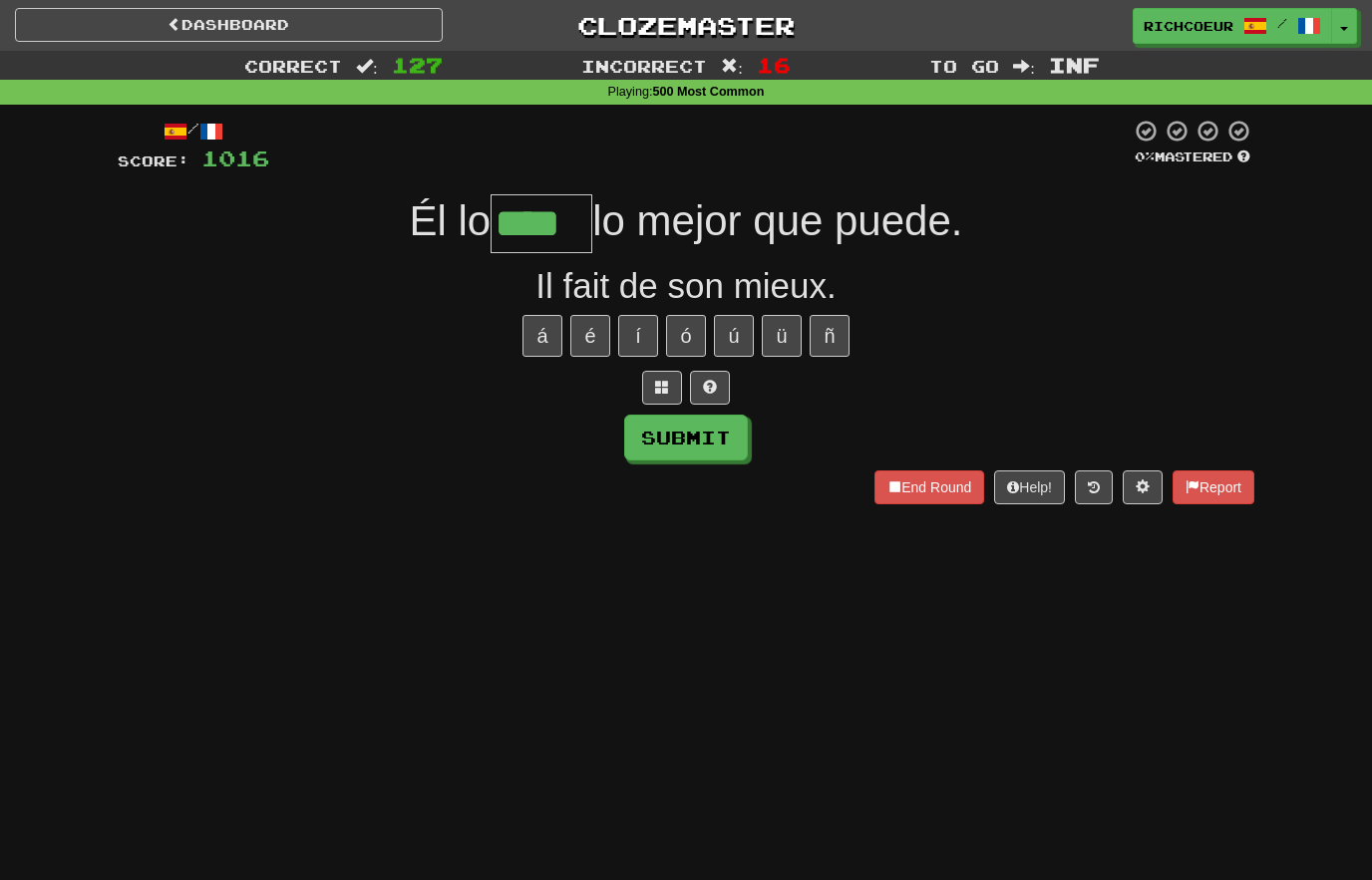 type on "****" 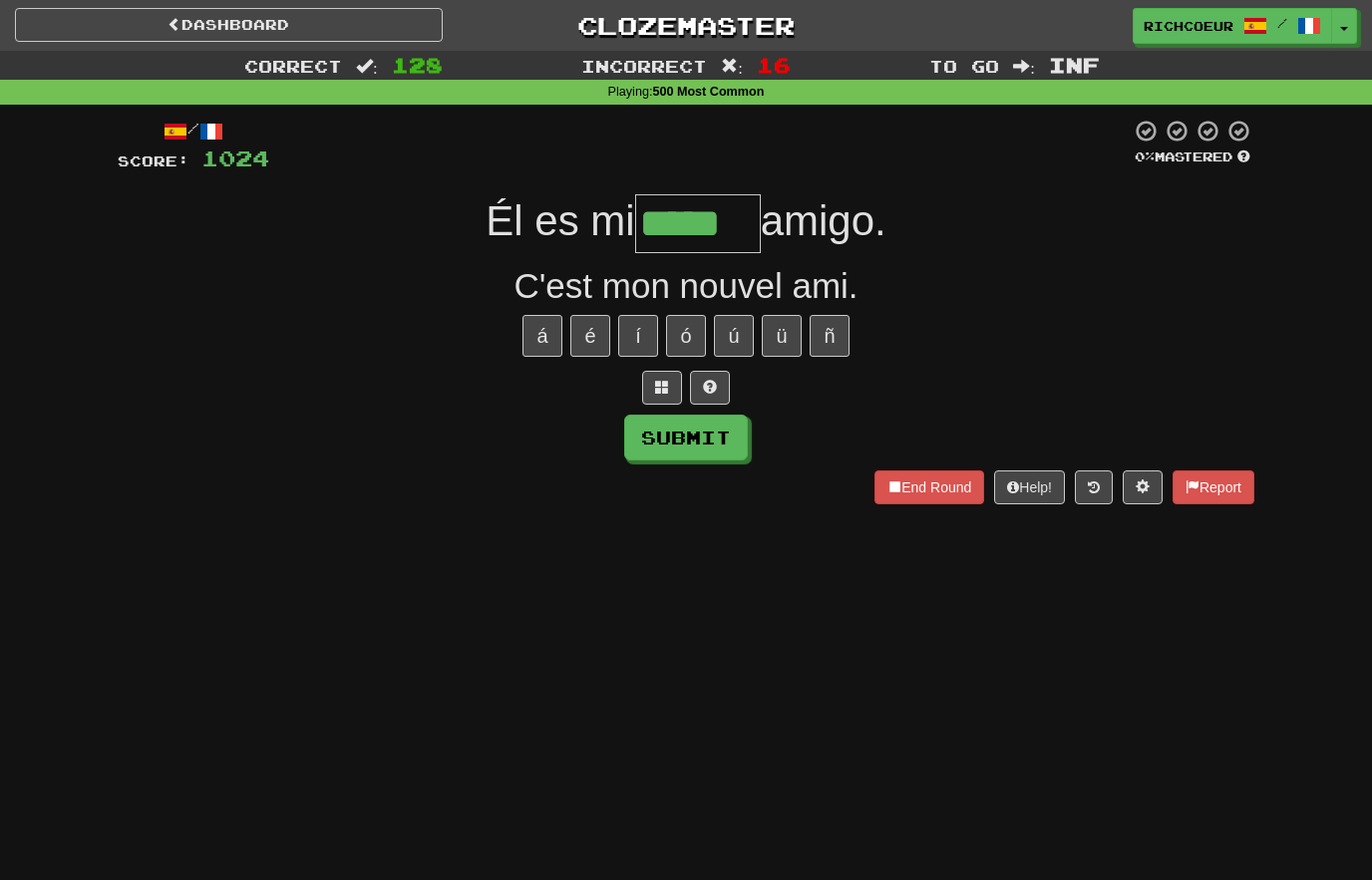 type on "*****" 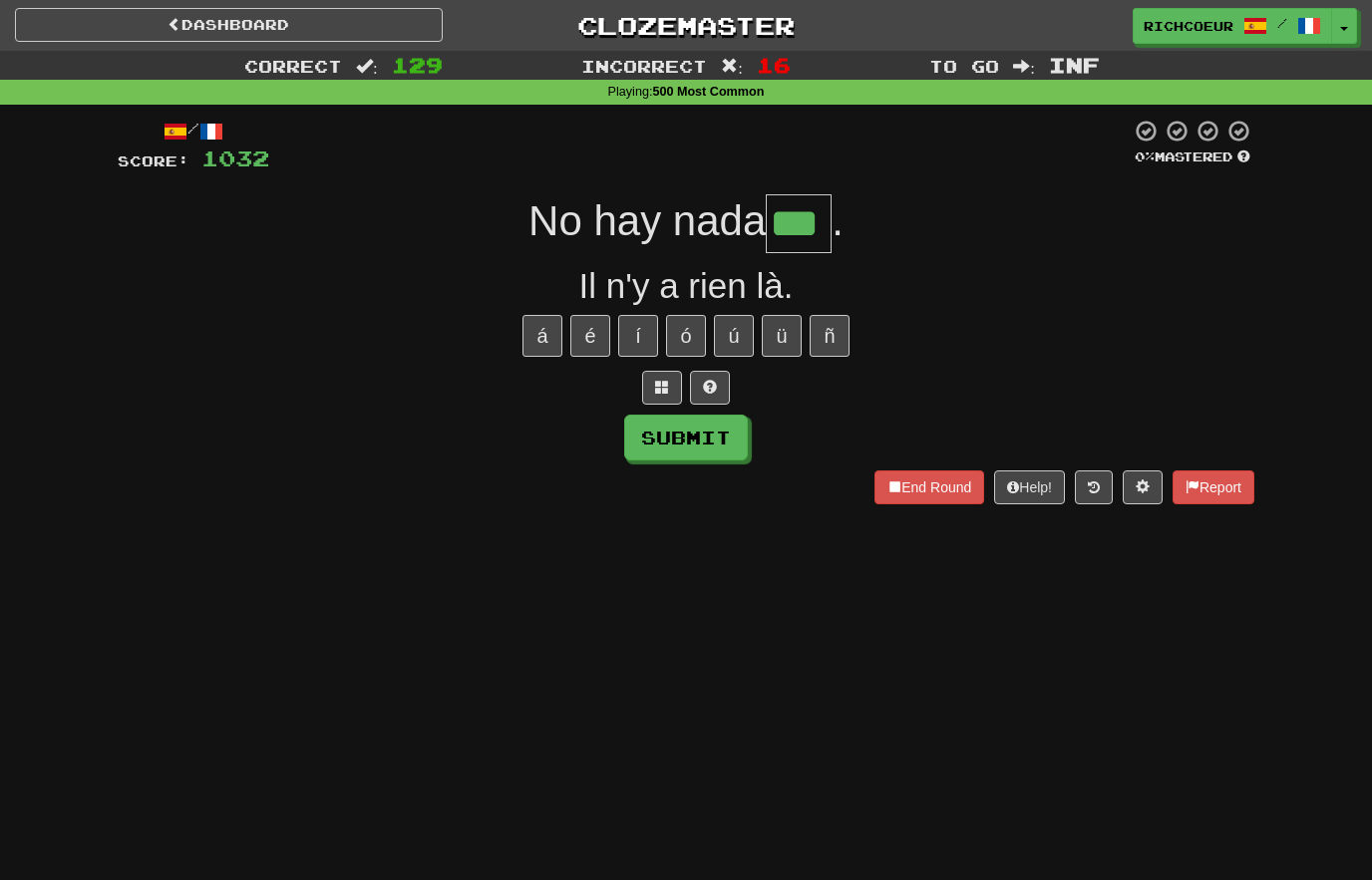 type on "***" 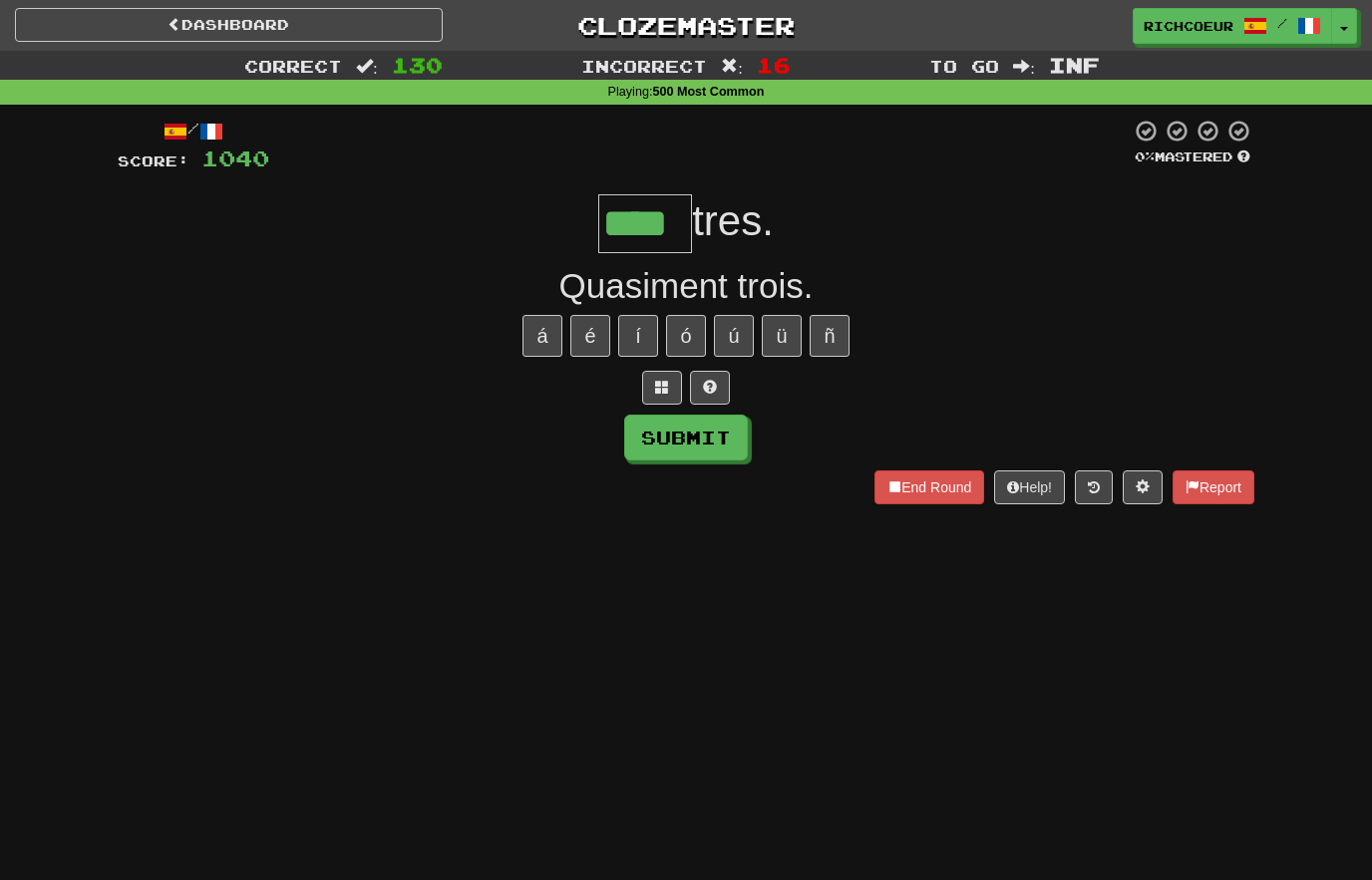 type on "****" 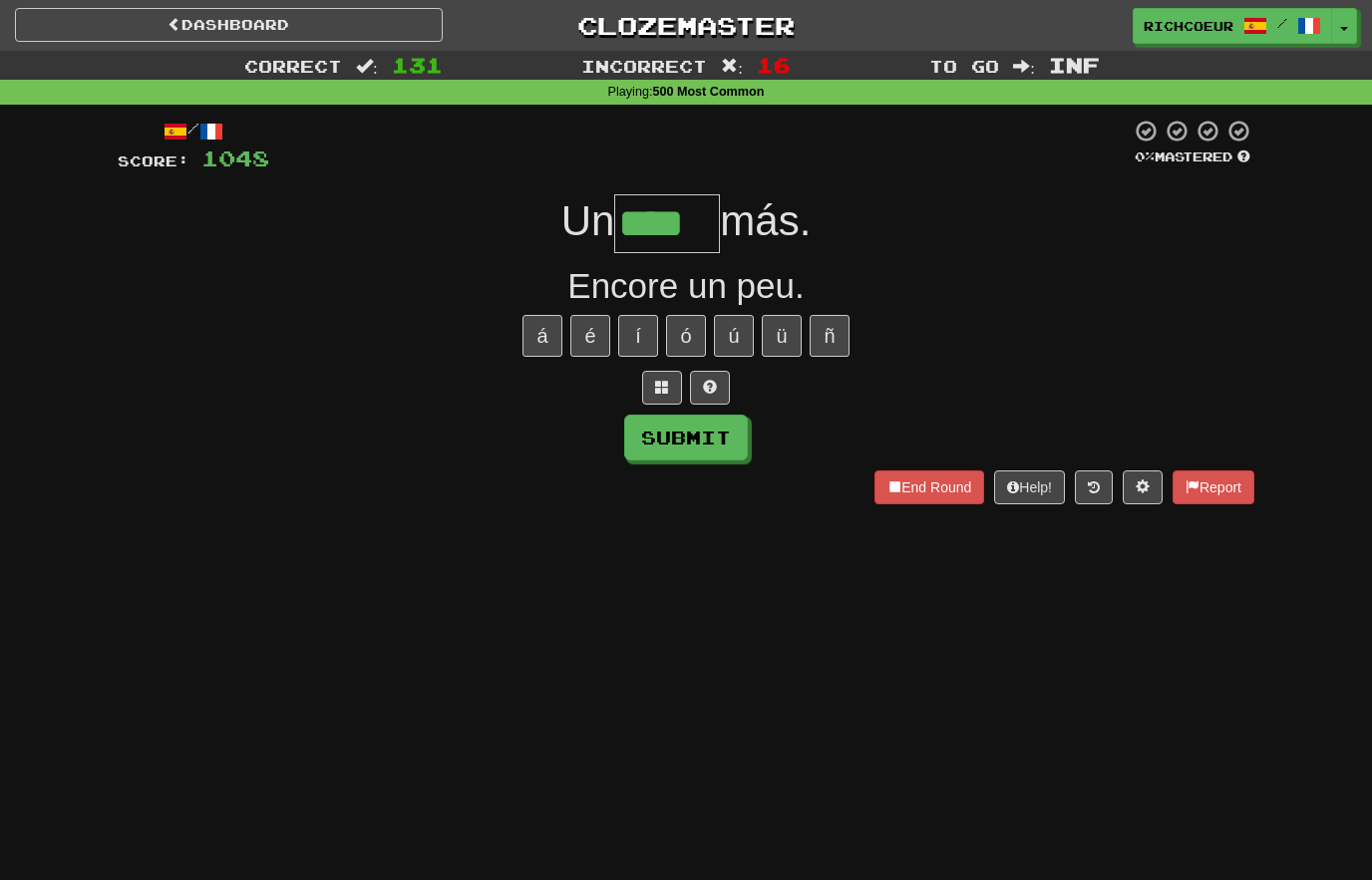 type on "****" 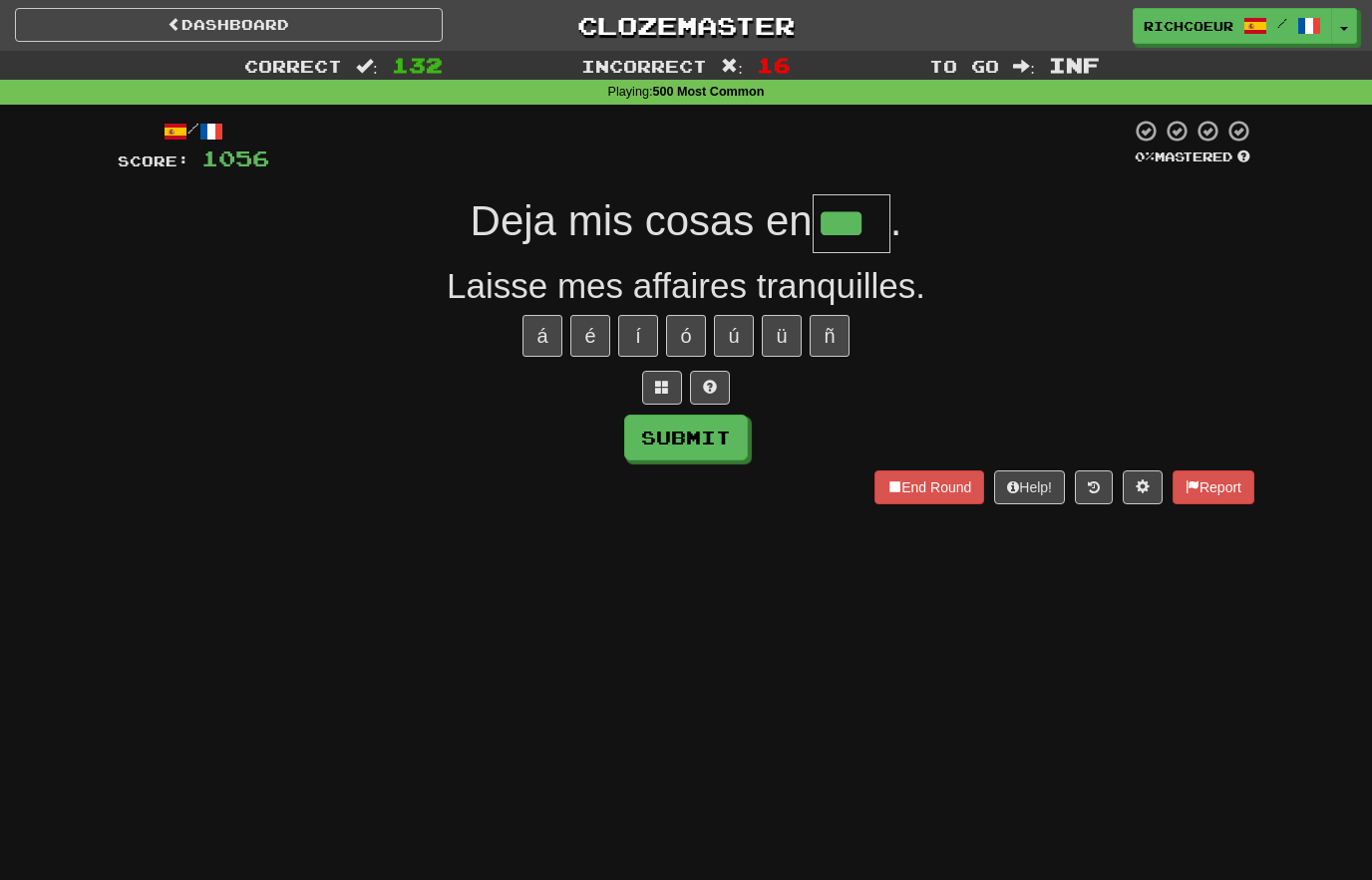type on "***" 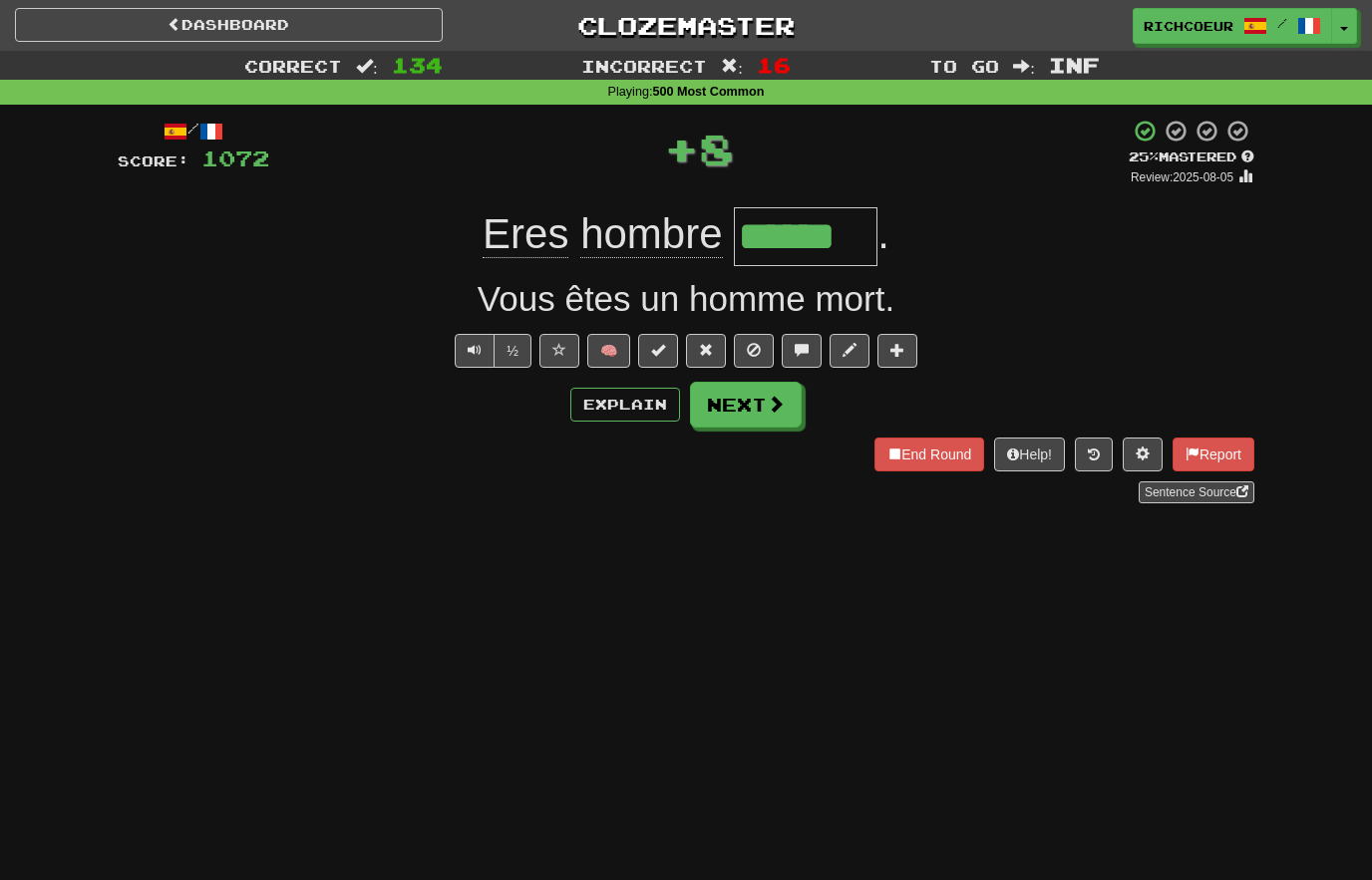 type on "******" 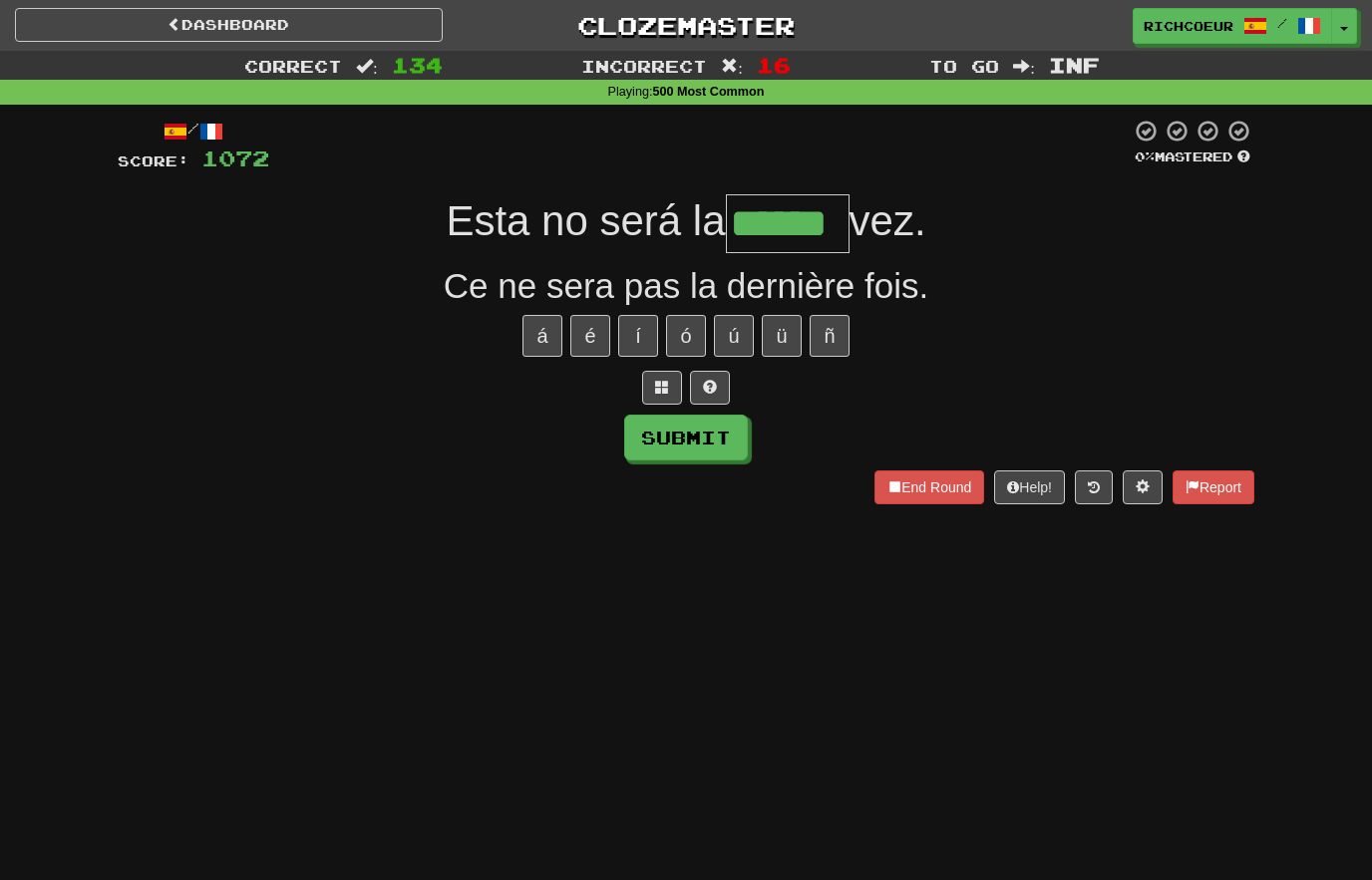 type on "******" 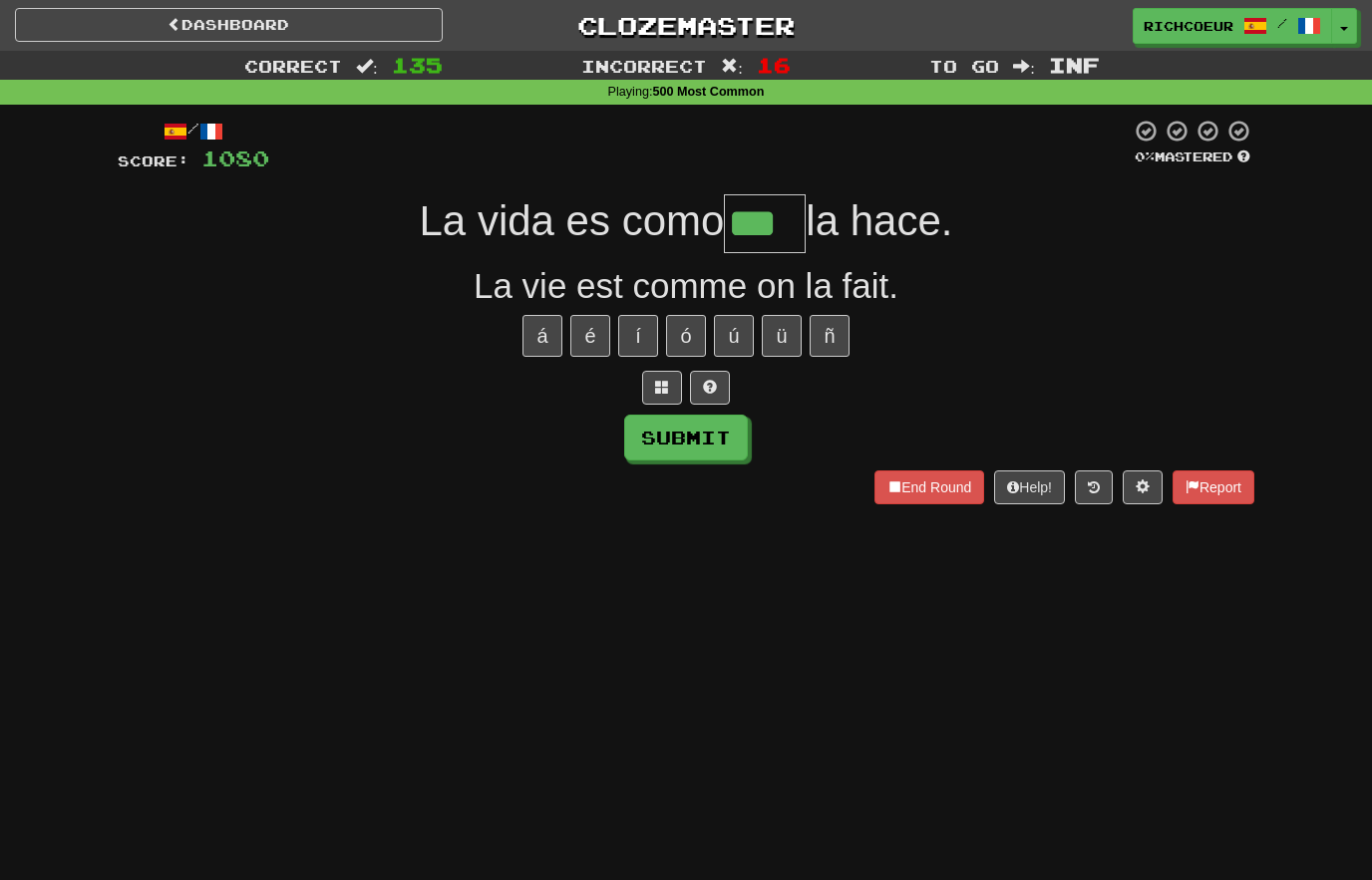 type on "***" 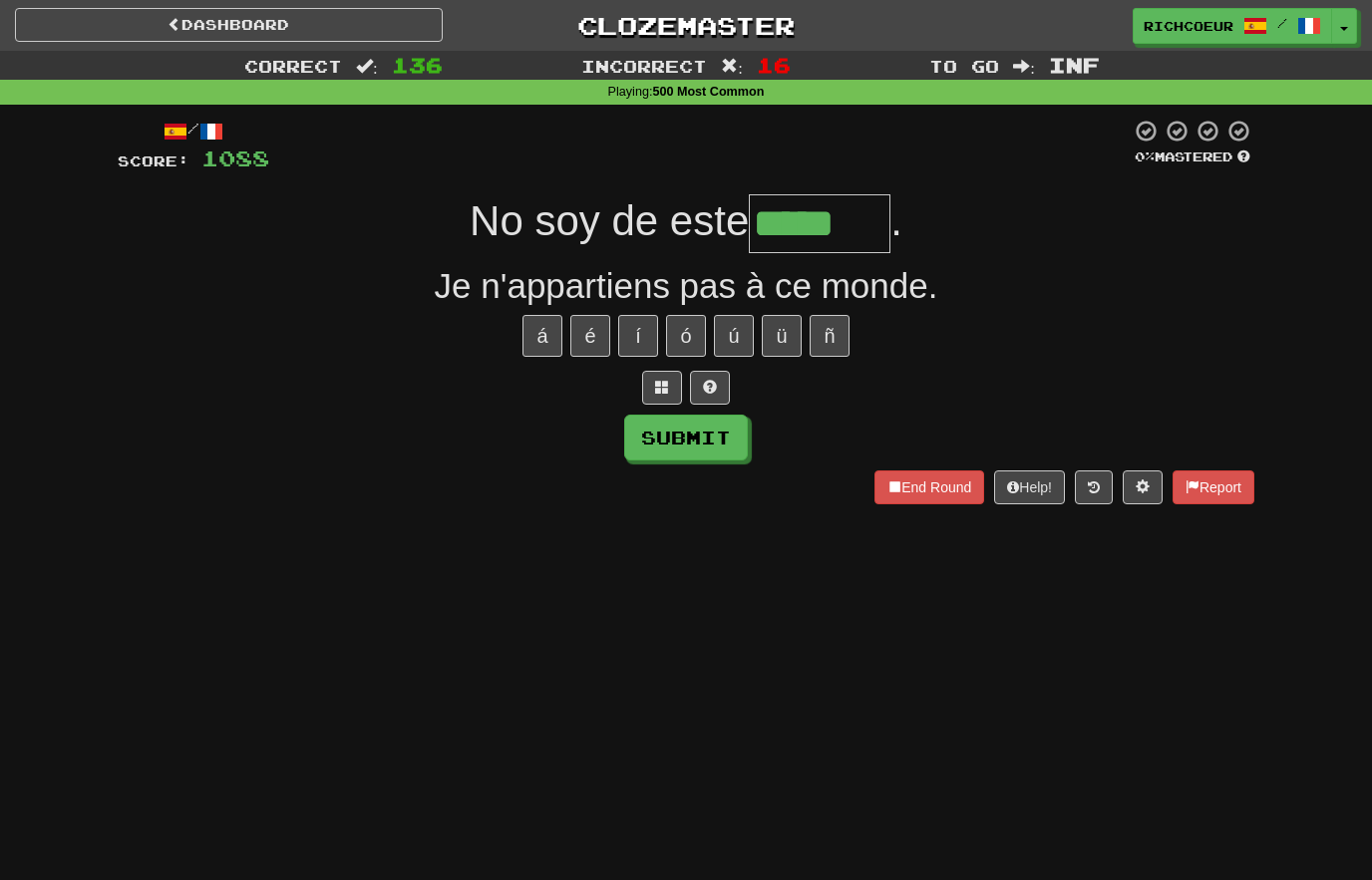 type on "*****" 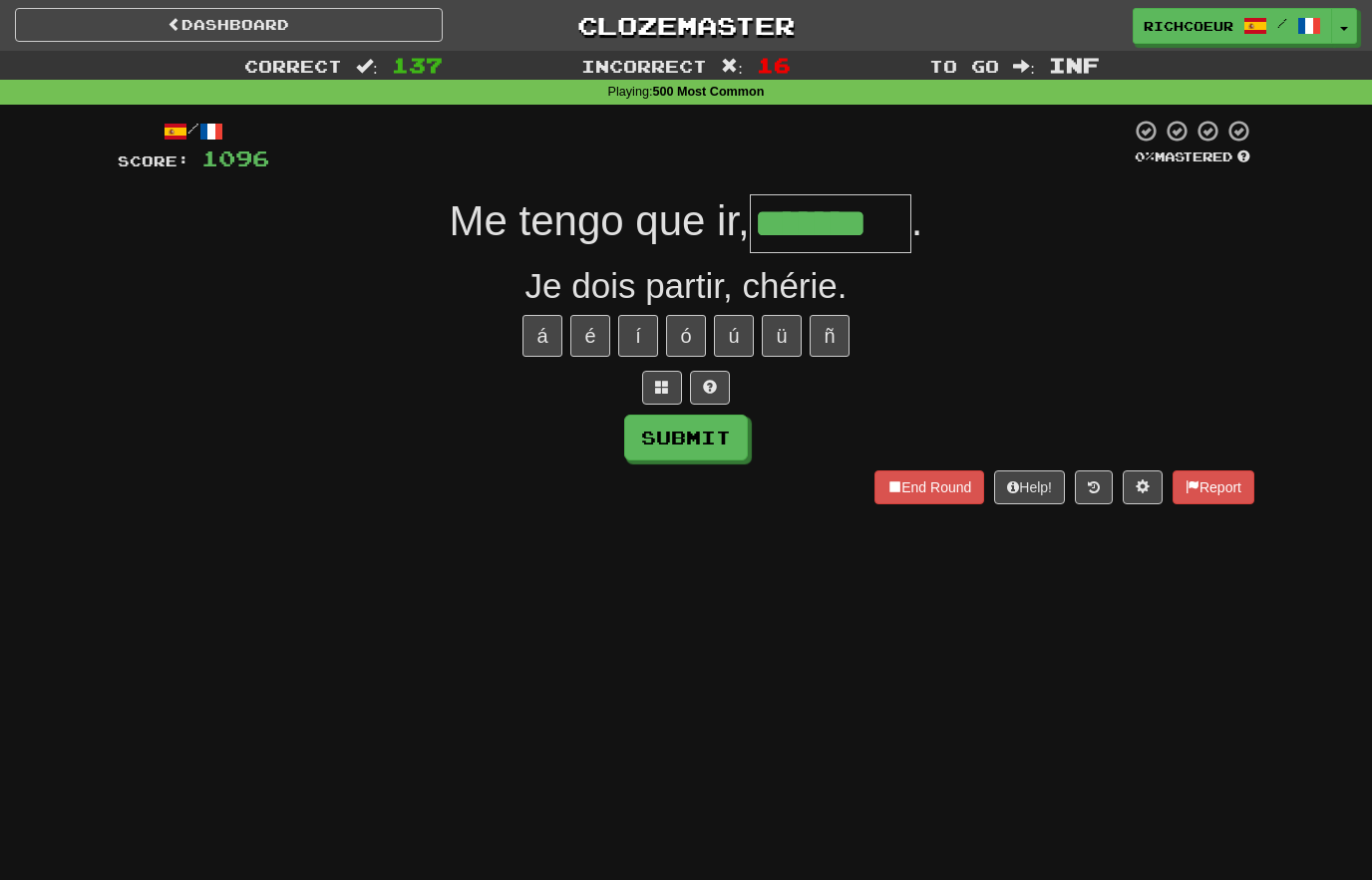 type on "*******" 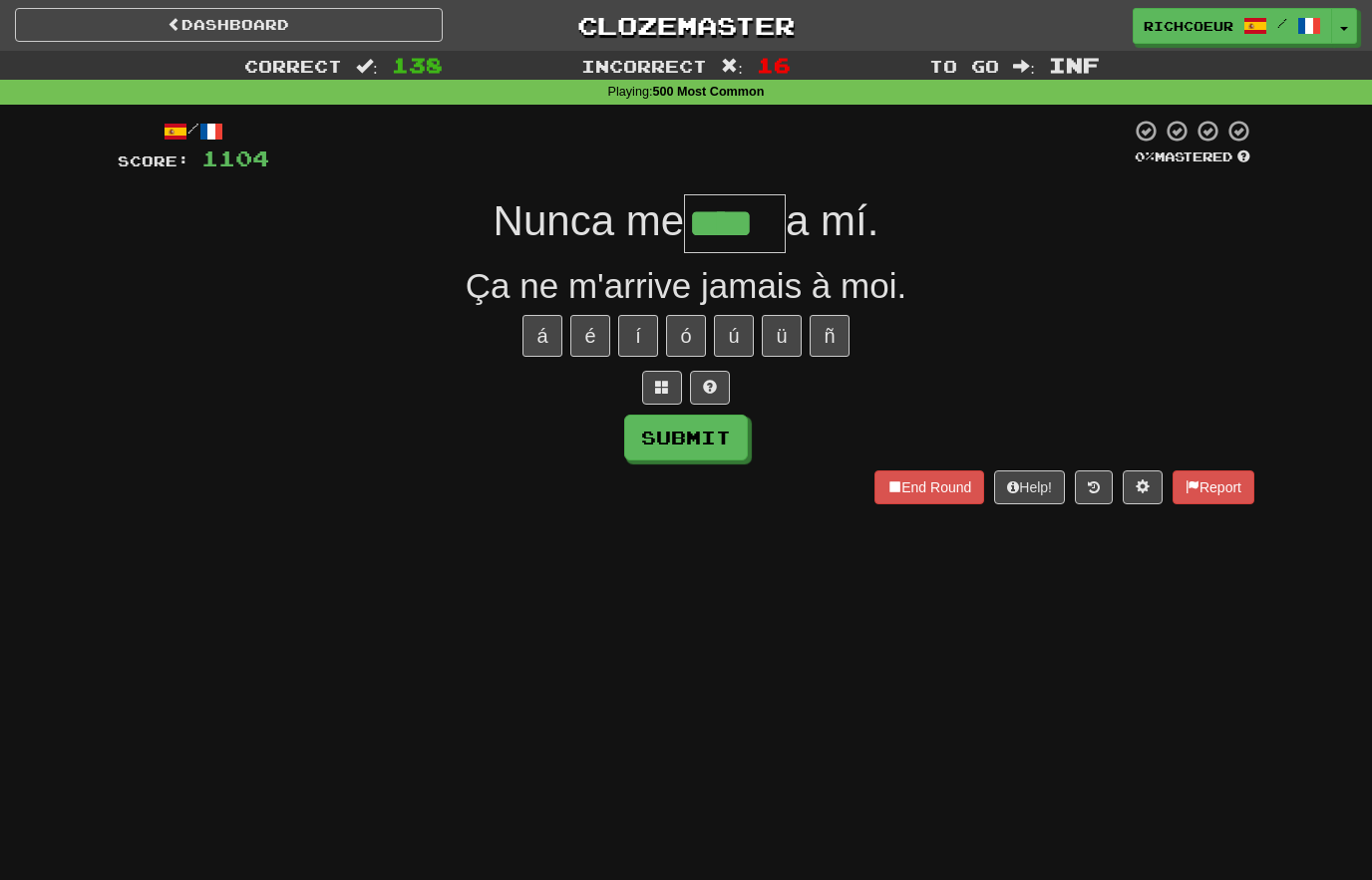 type on "****" 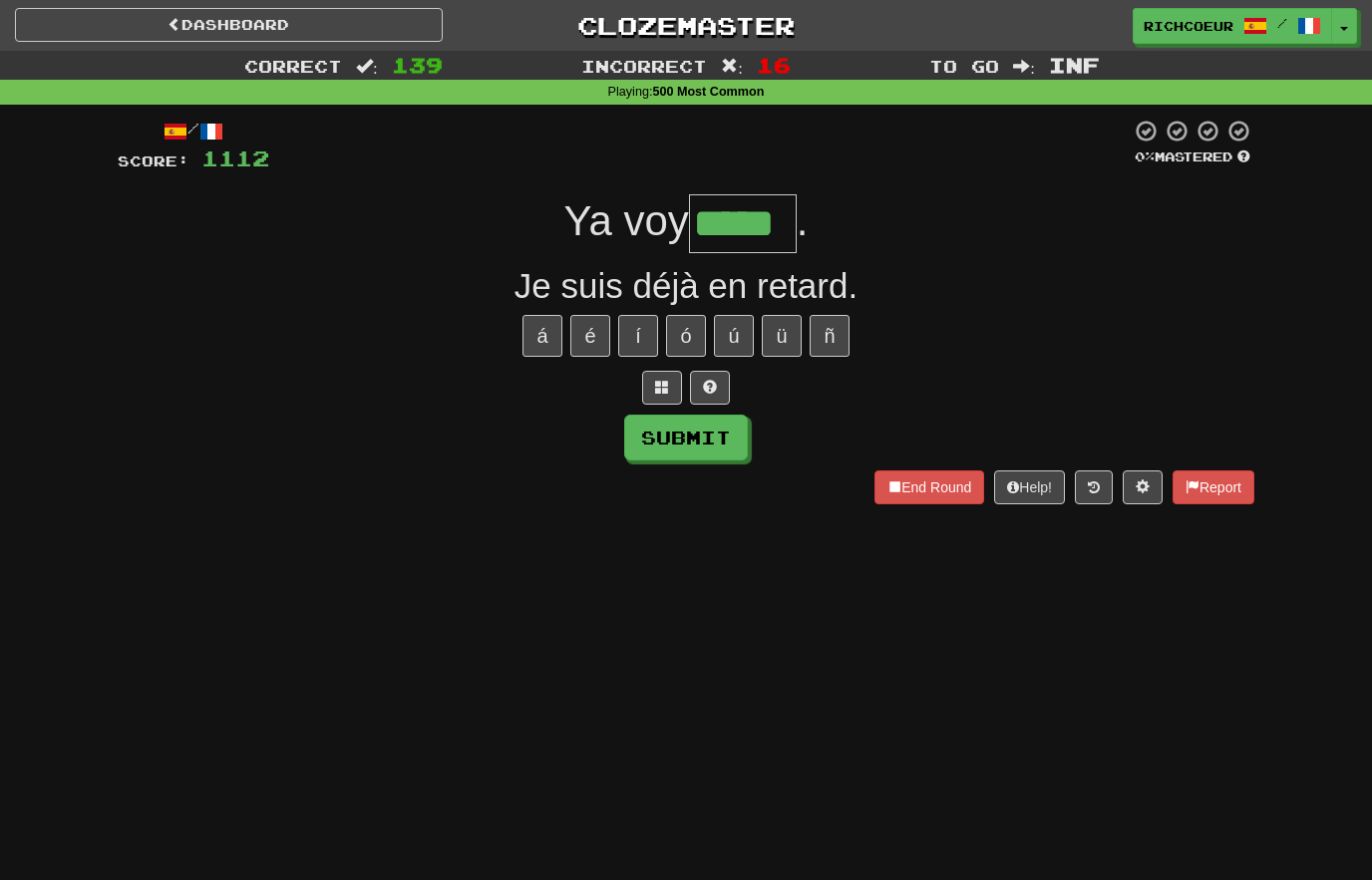 type on "*****" 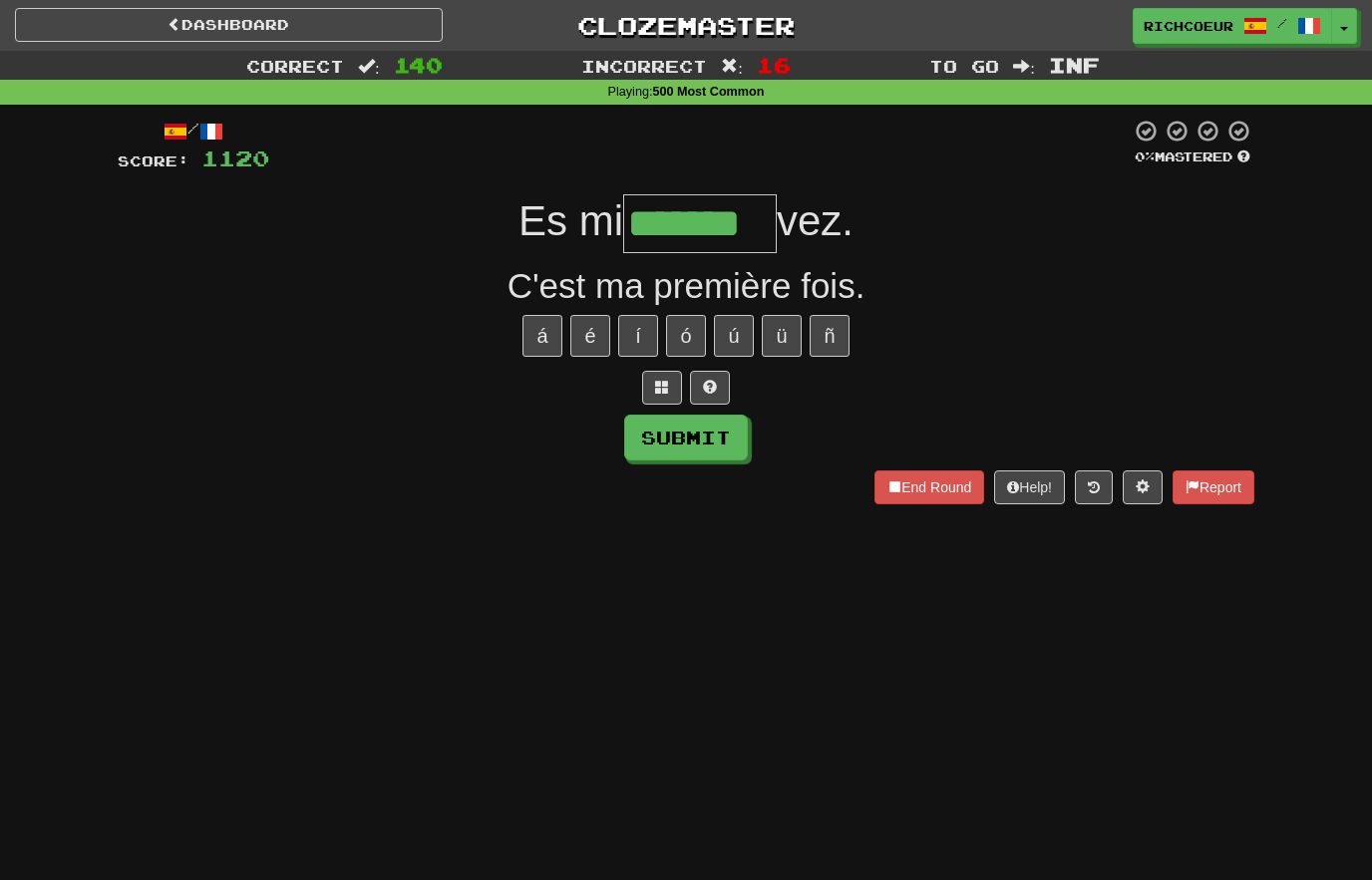 type on "*******" 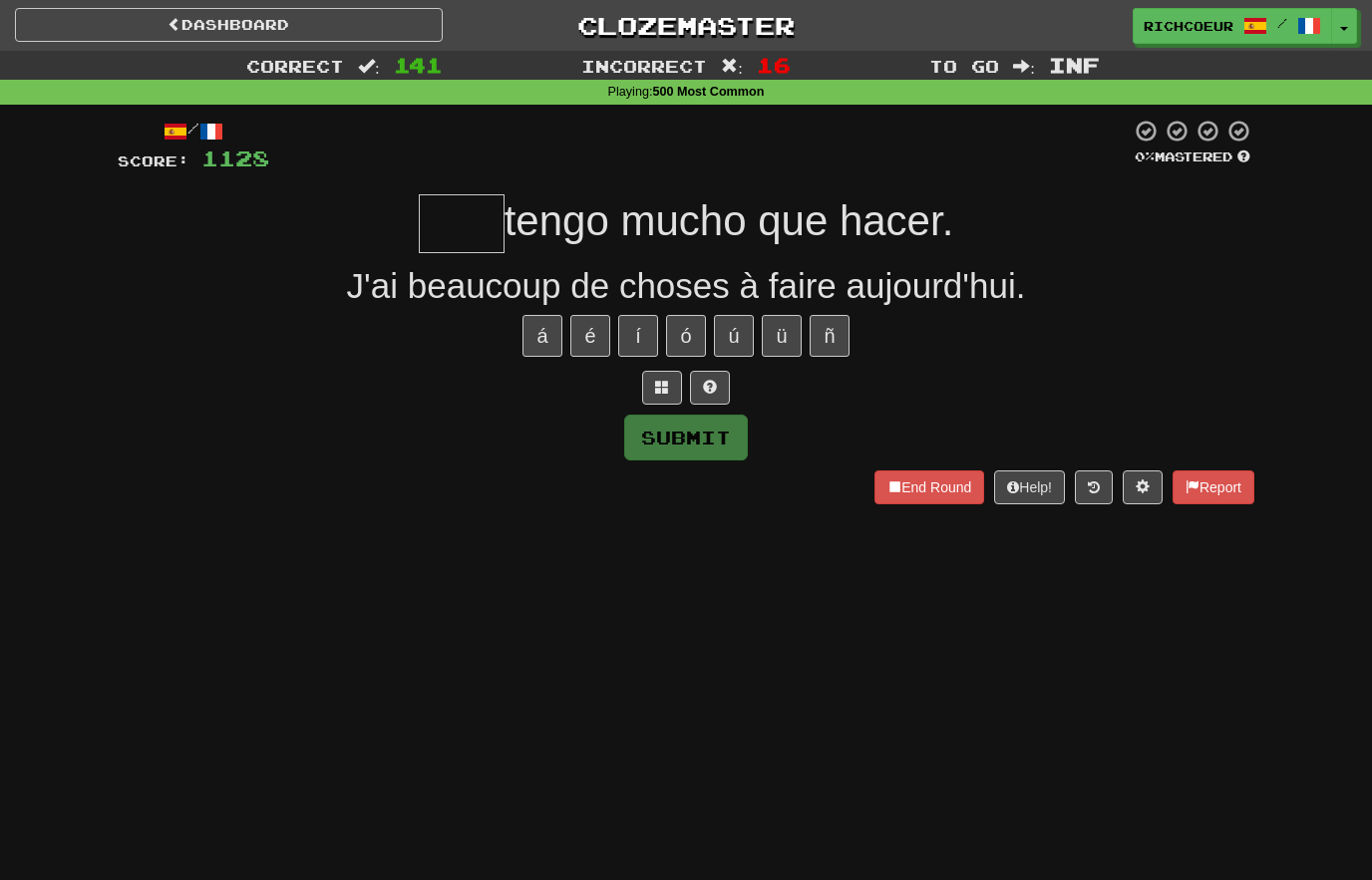 type on "*" 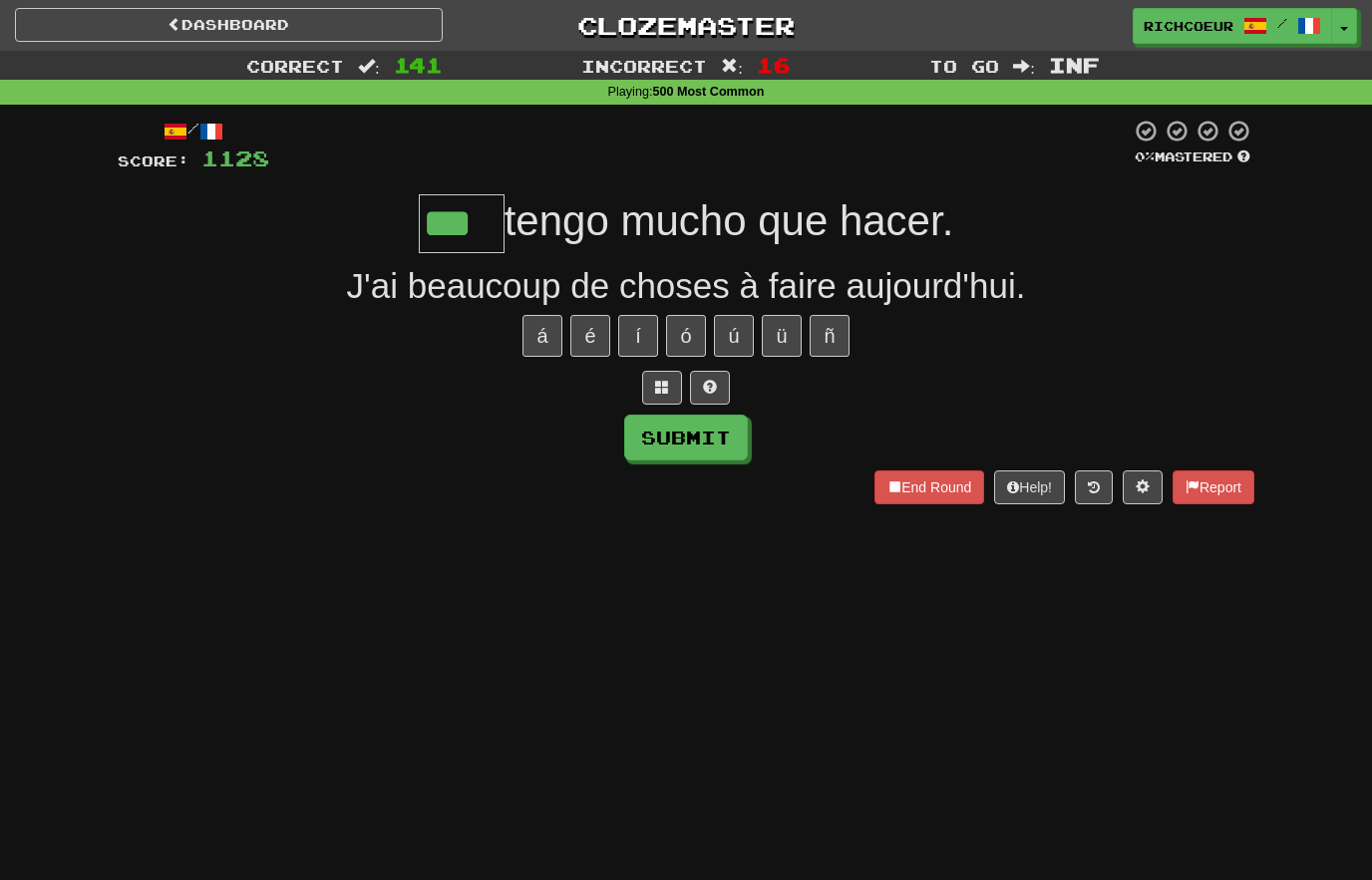 type on "***" 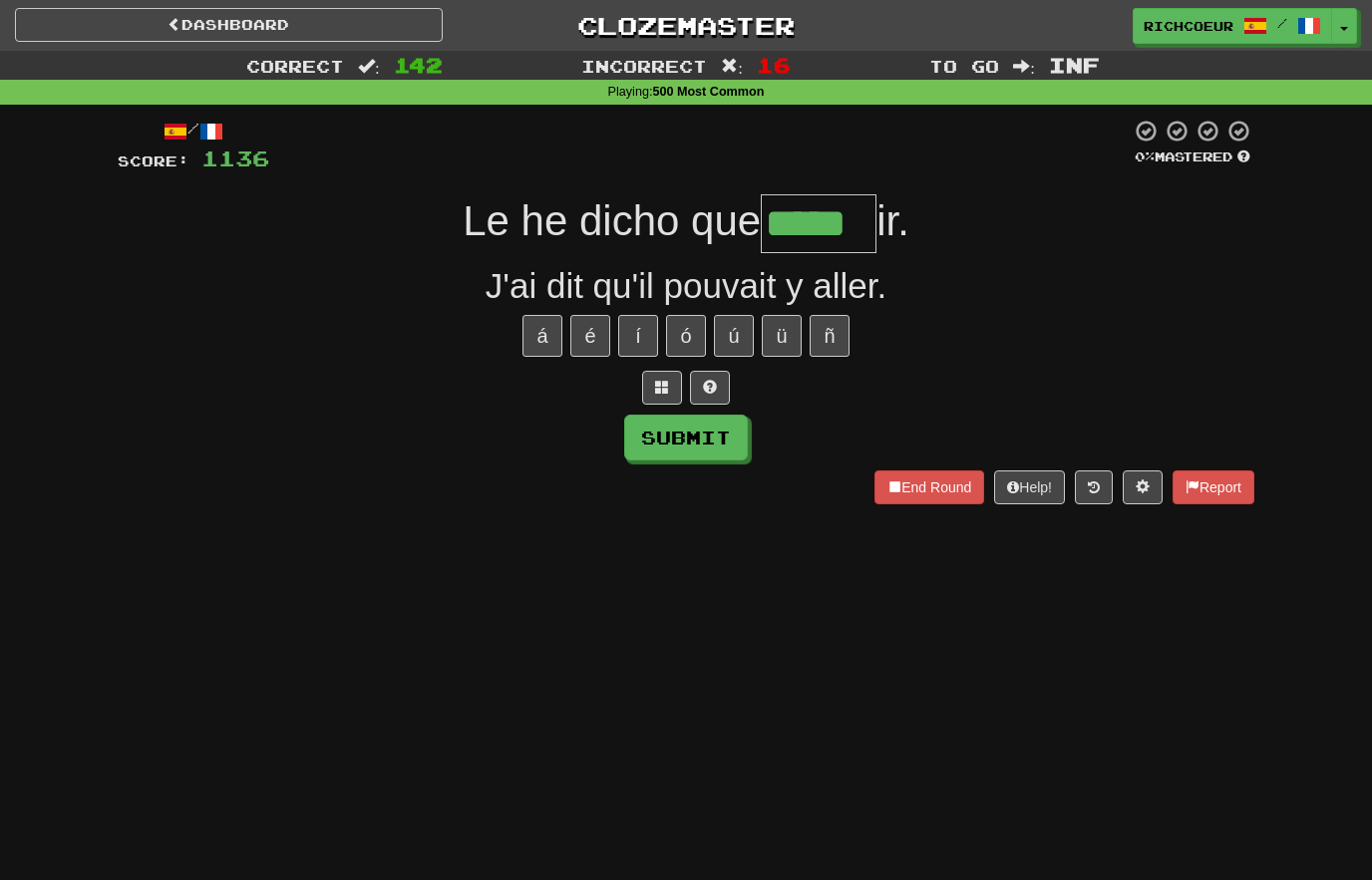 type on "*****" 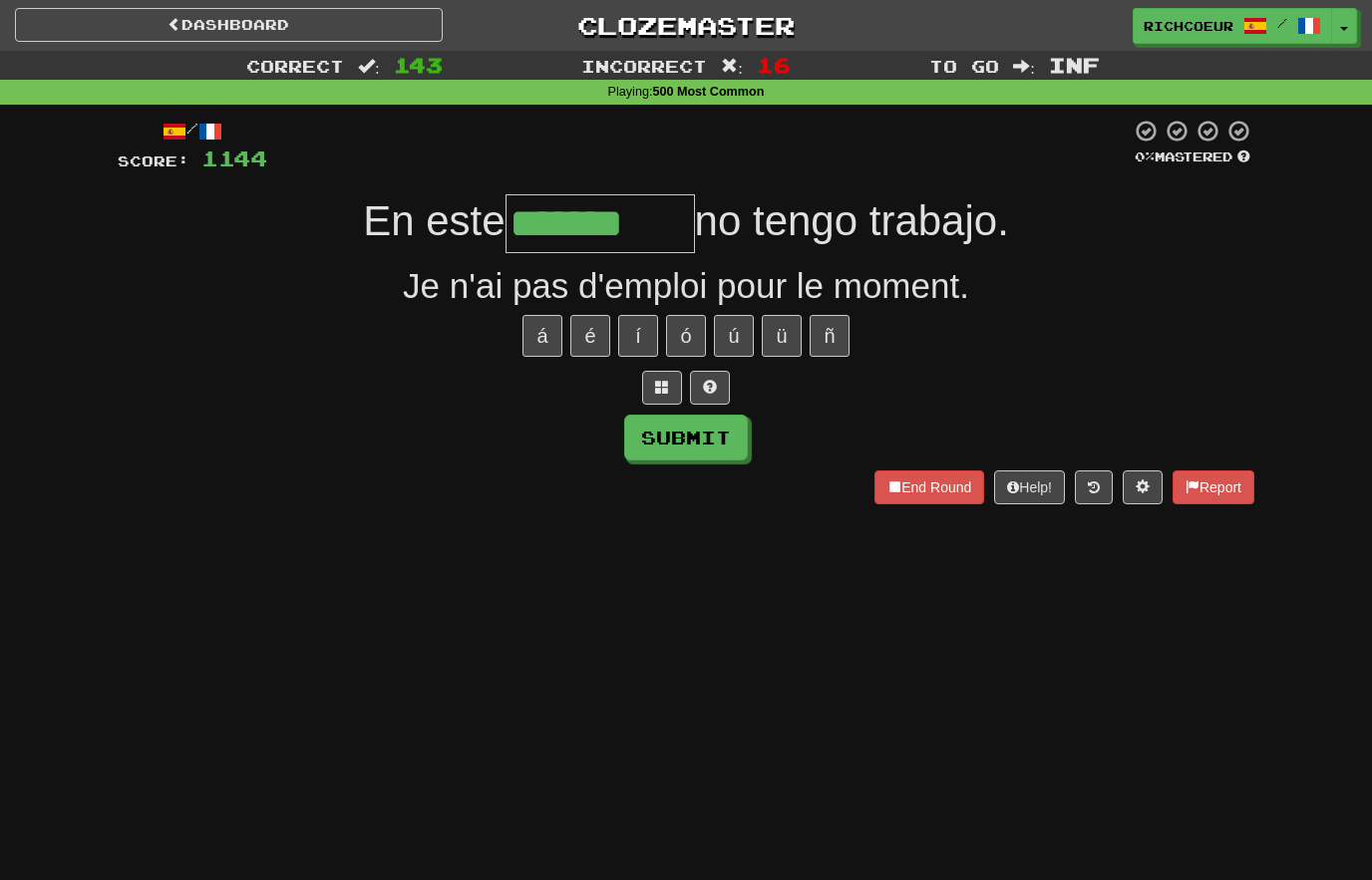 type on "*******" 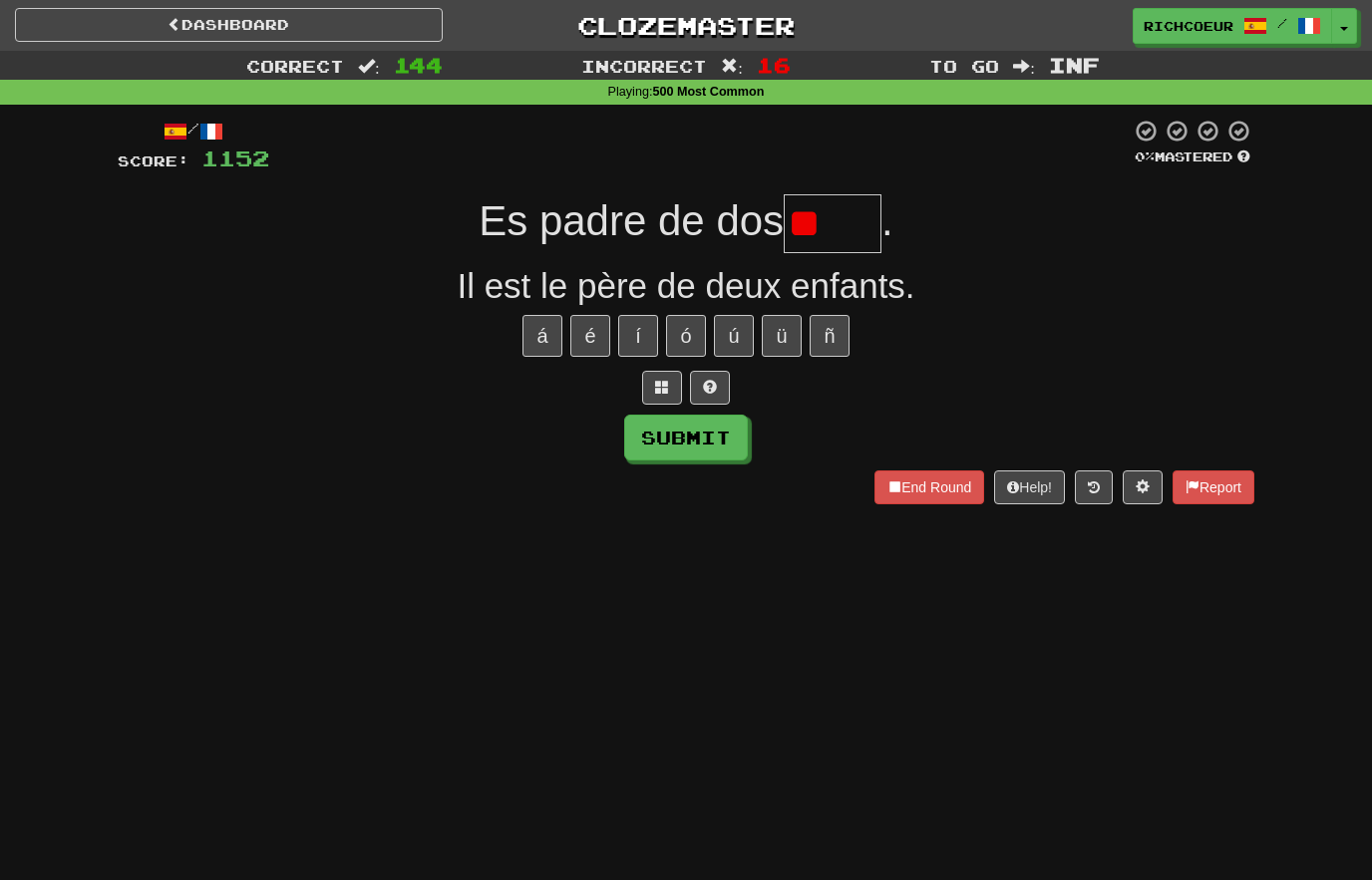 type on "*" 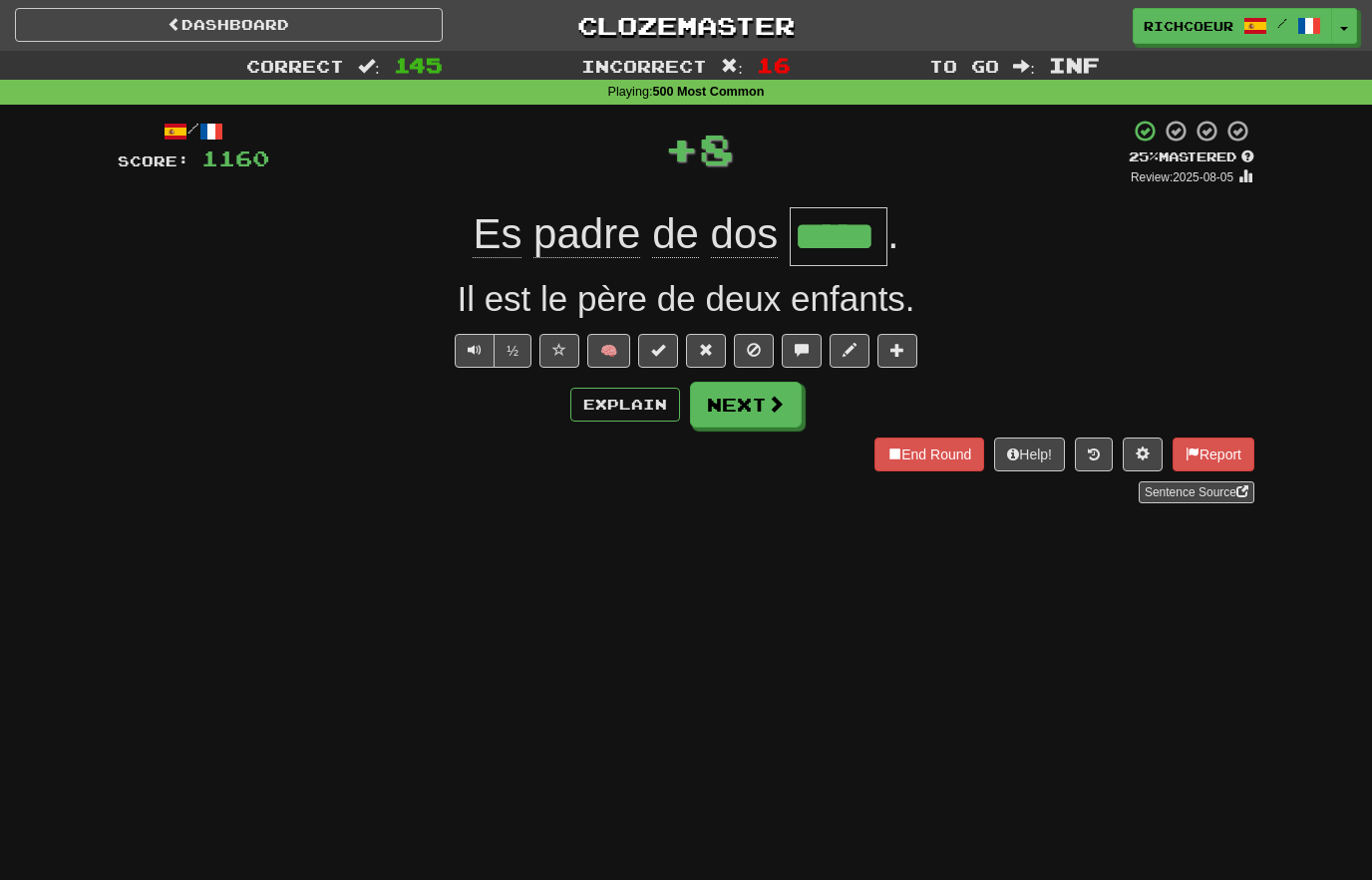 type on "*****" 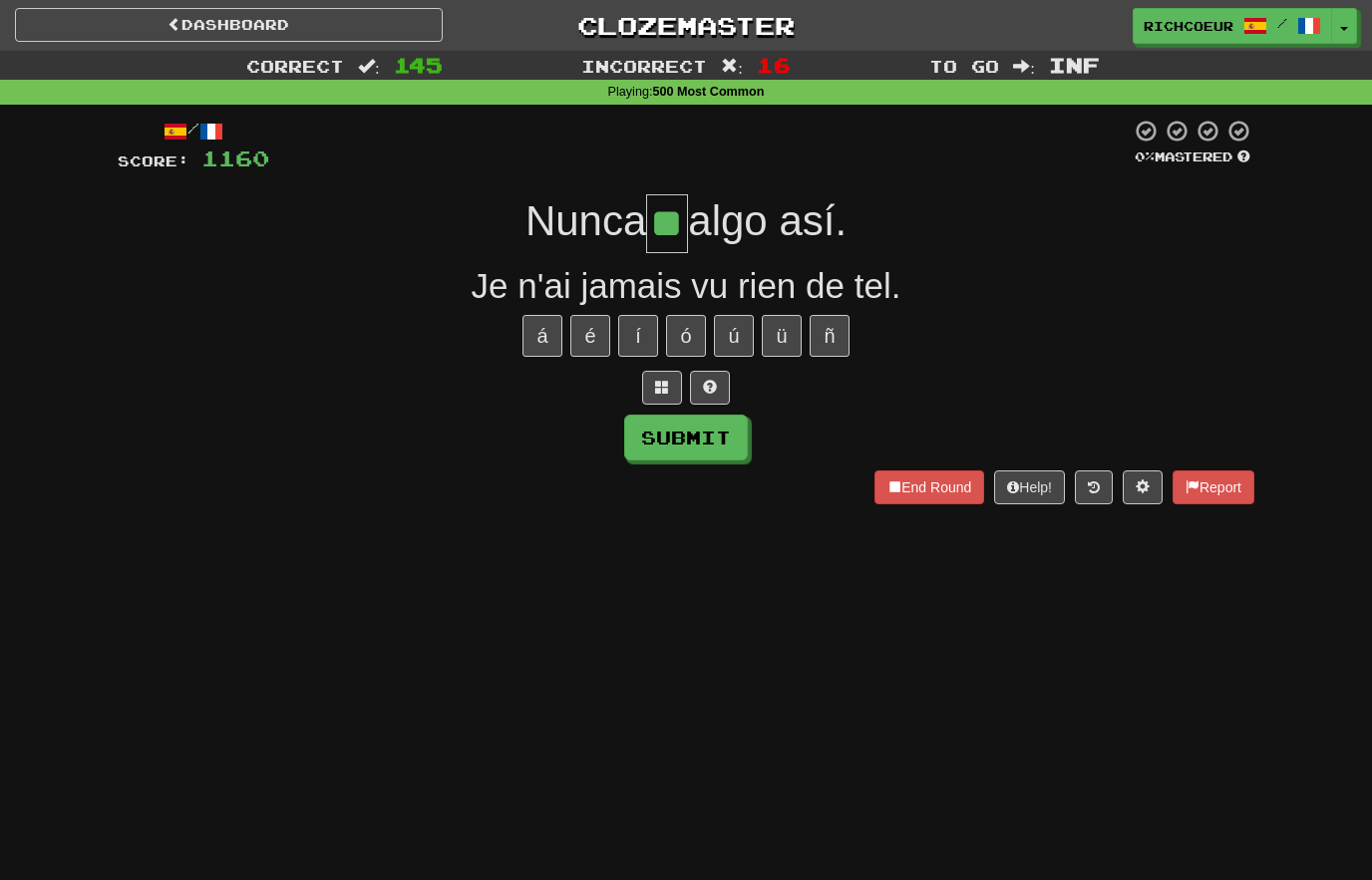 type on "**" 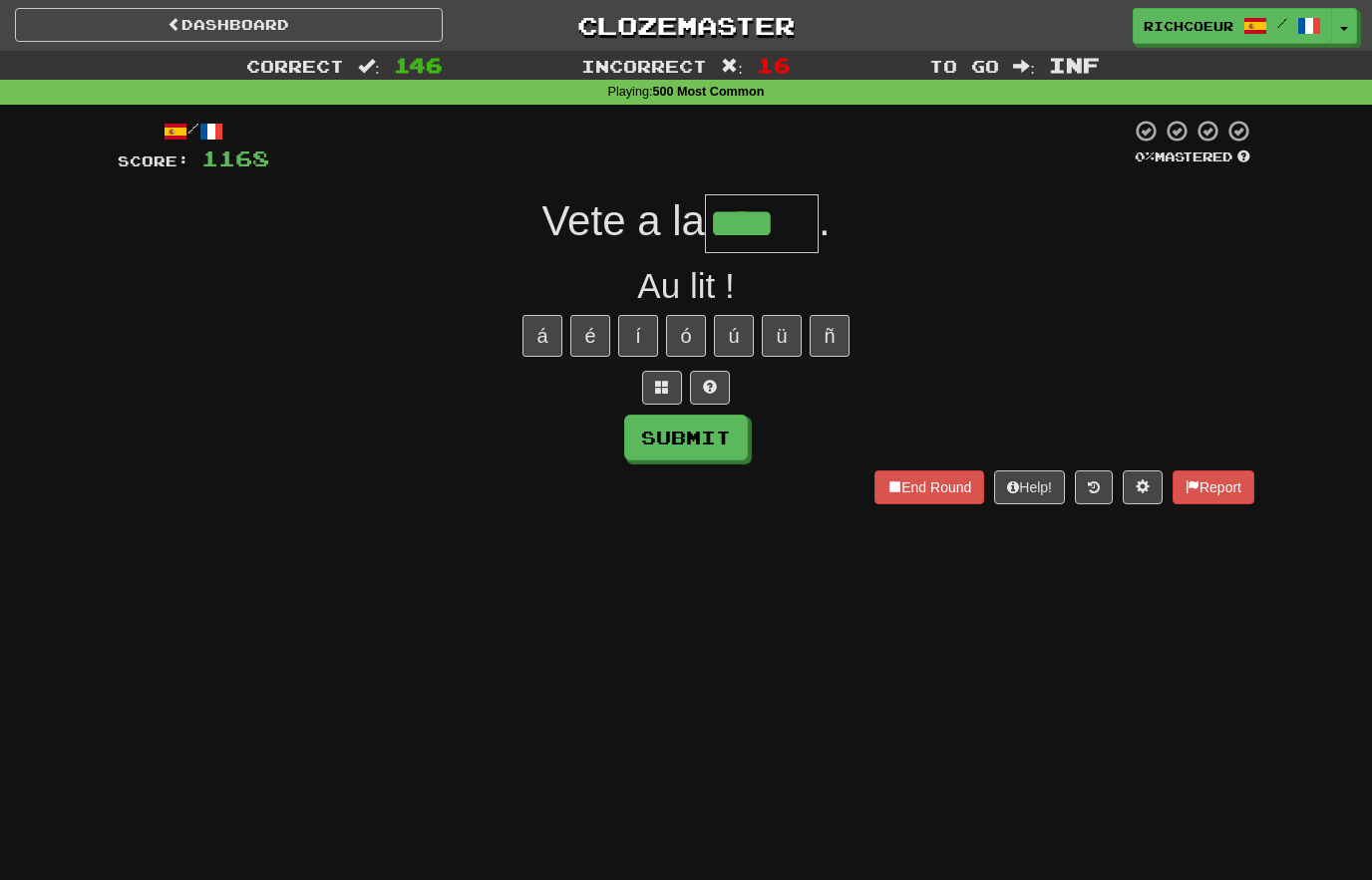 type on "****" 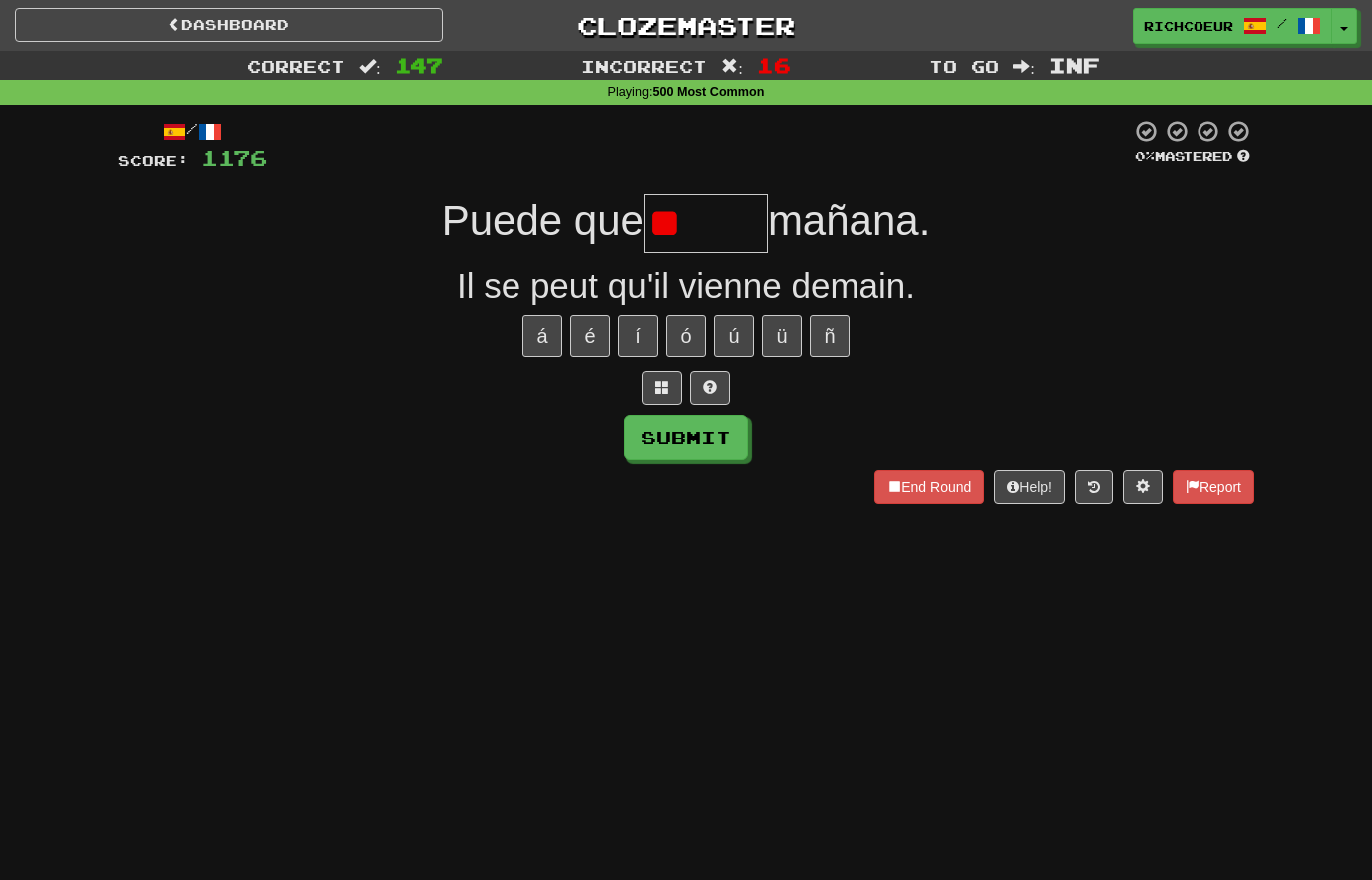 type on "*" 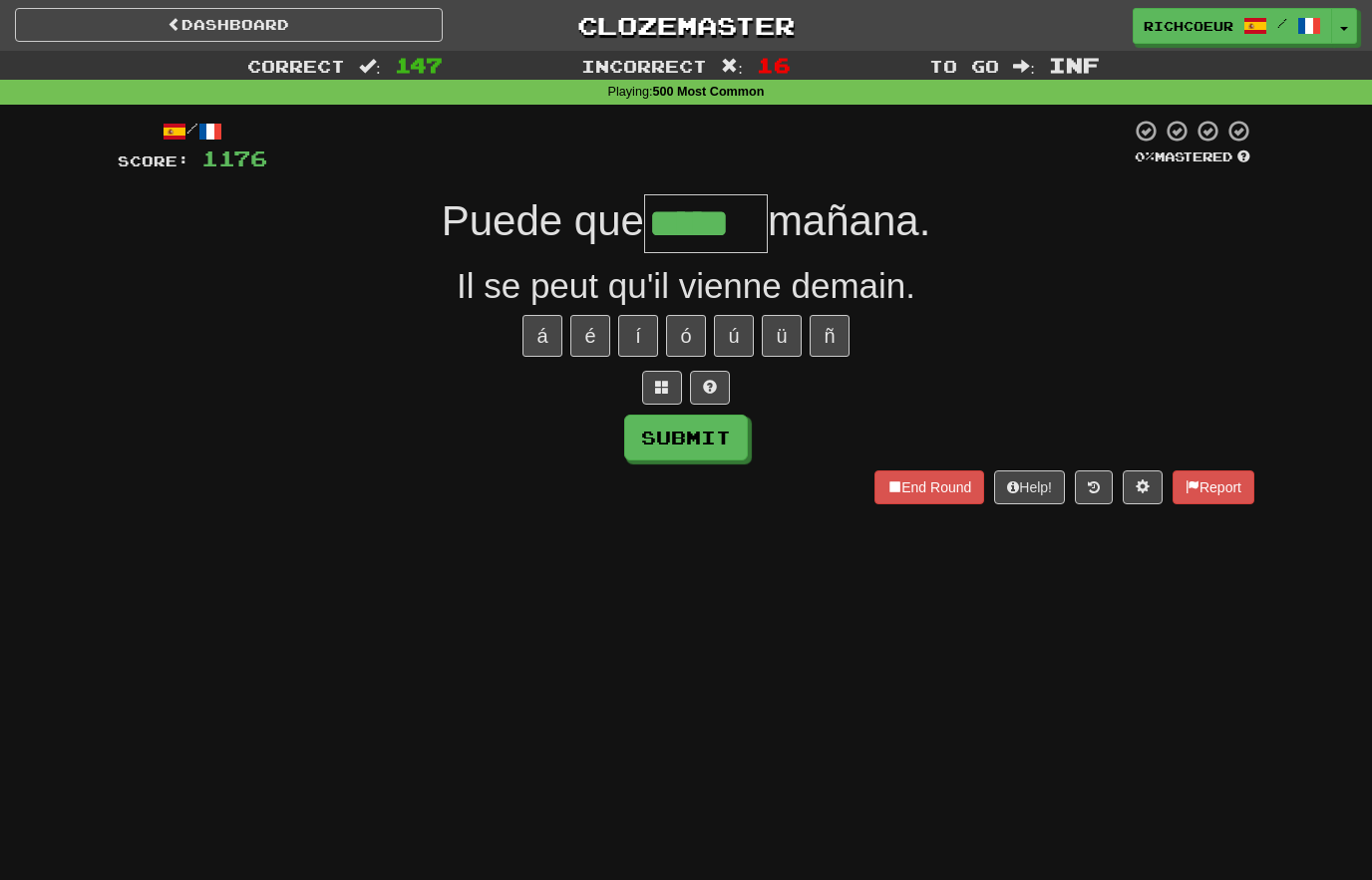 type on "*****" 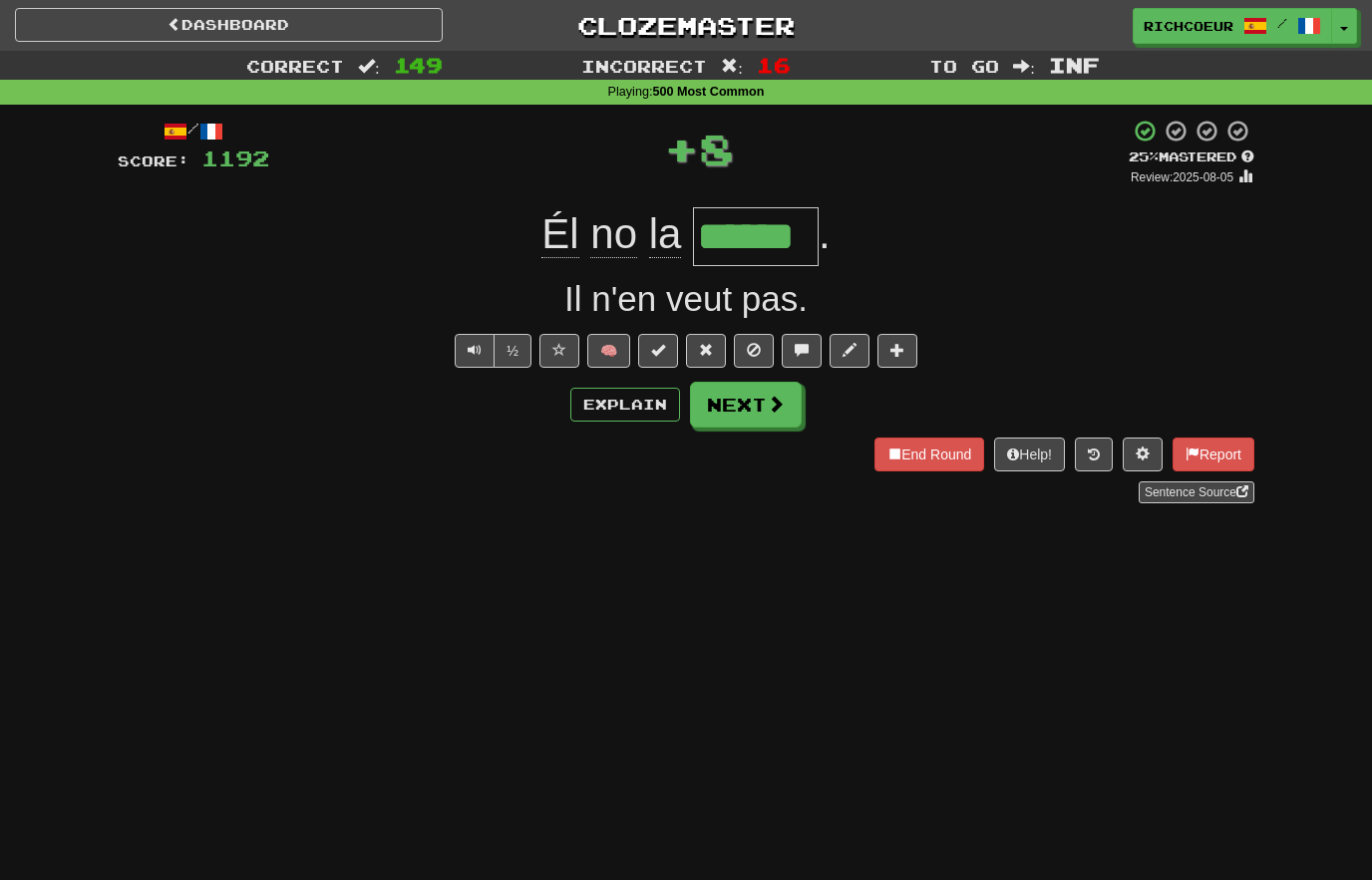 type on "******" 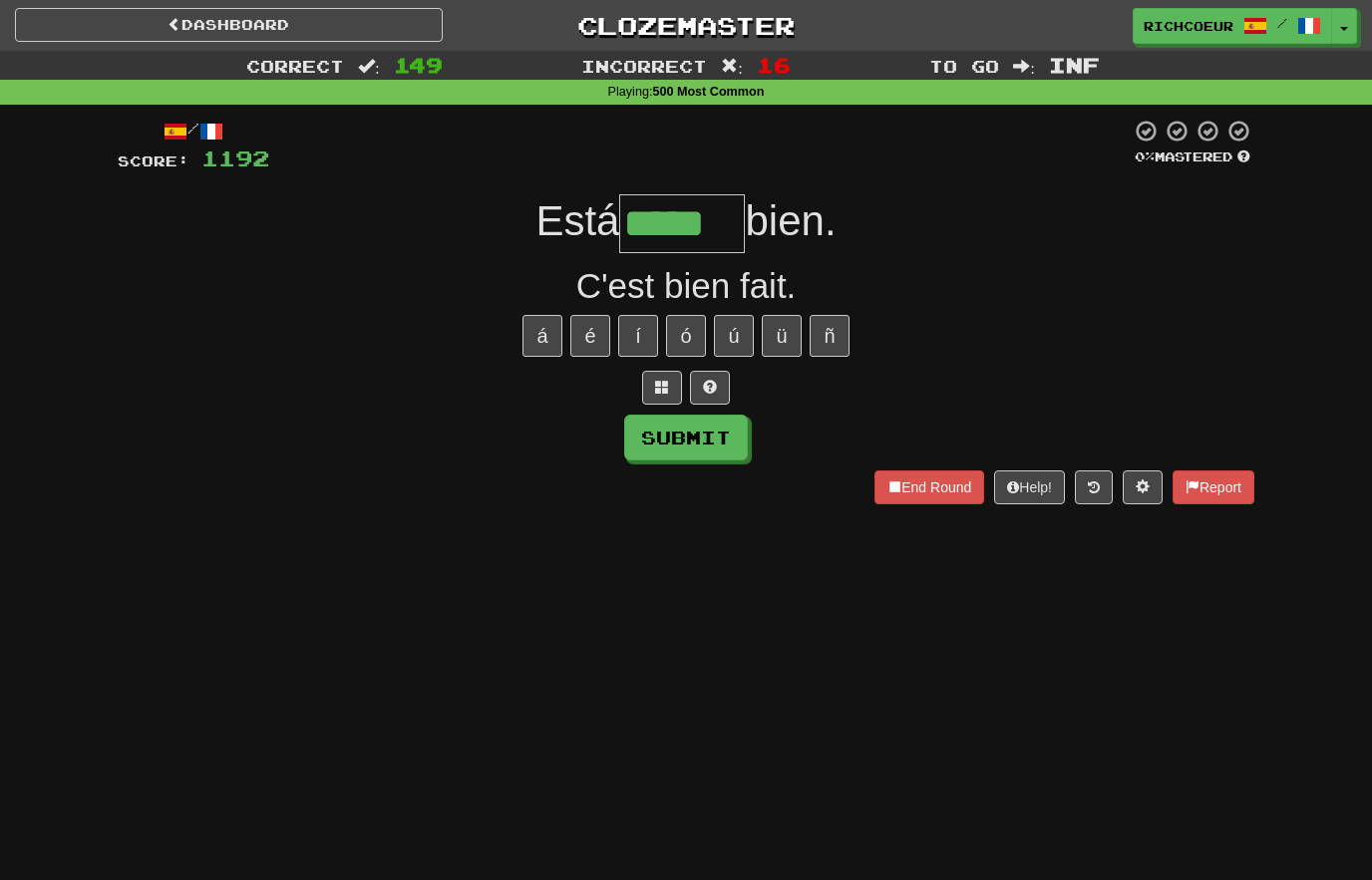 type on "*****" 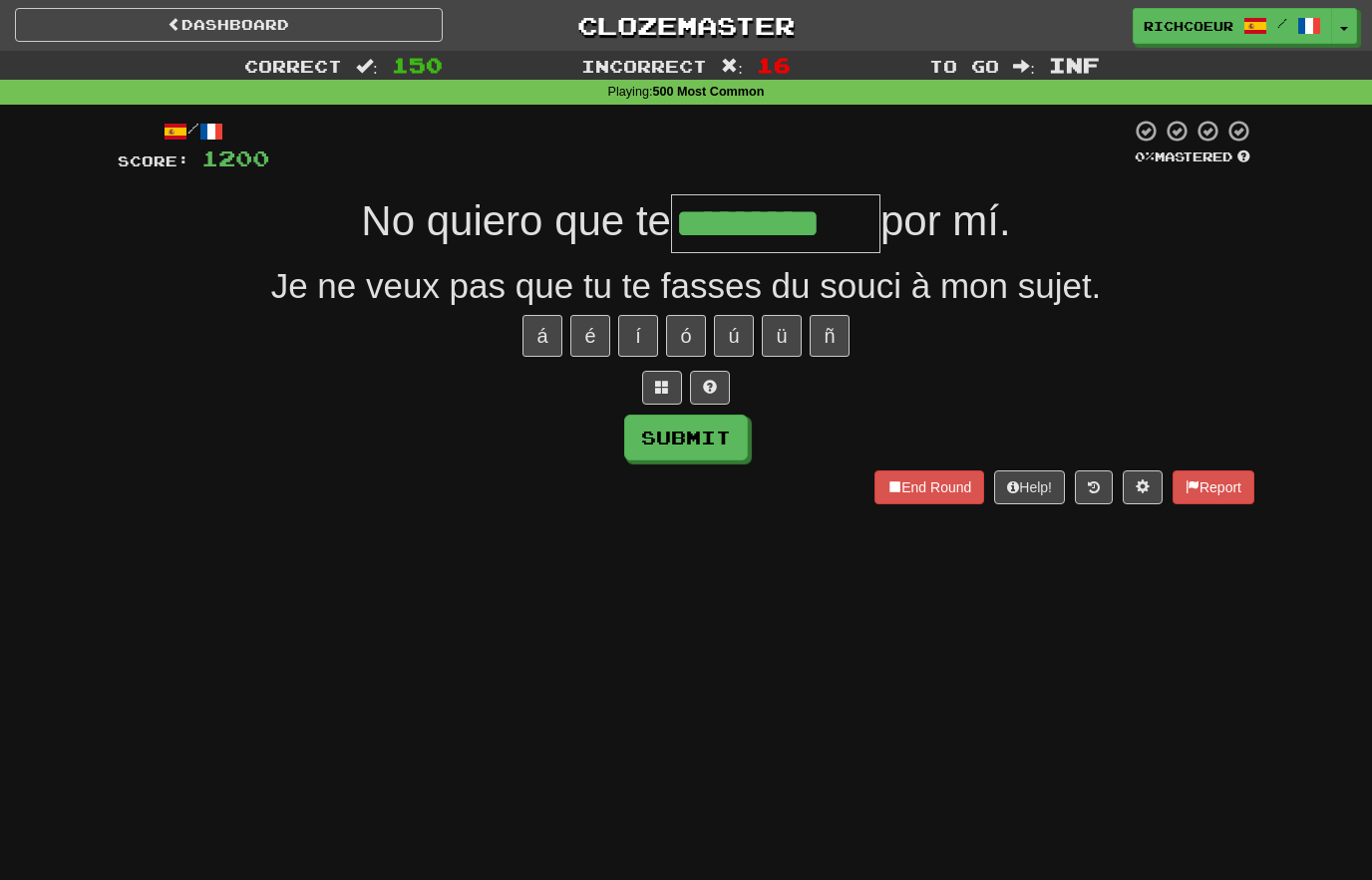 type on "*********" 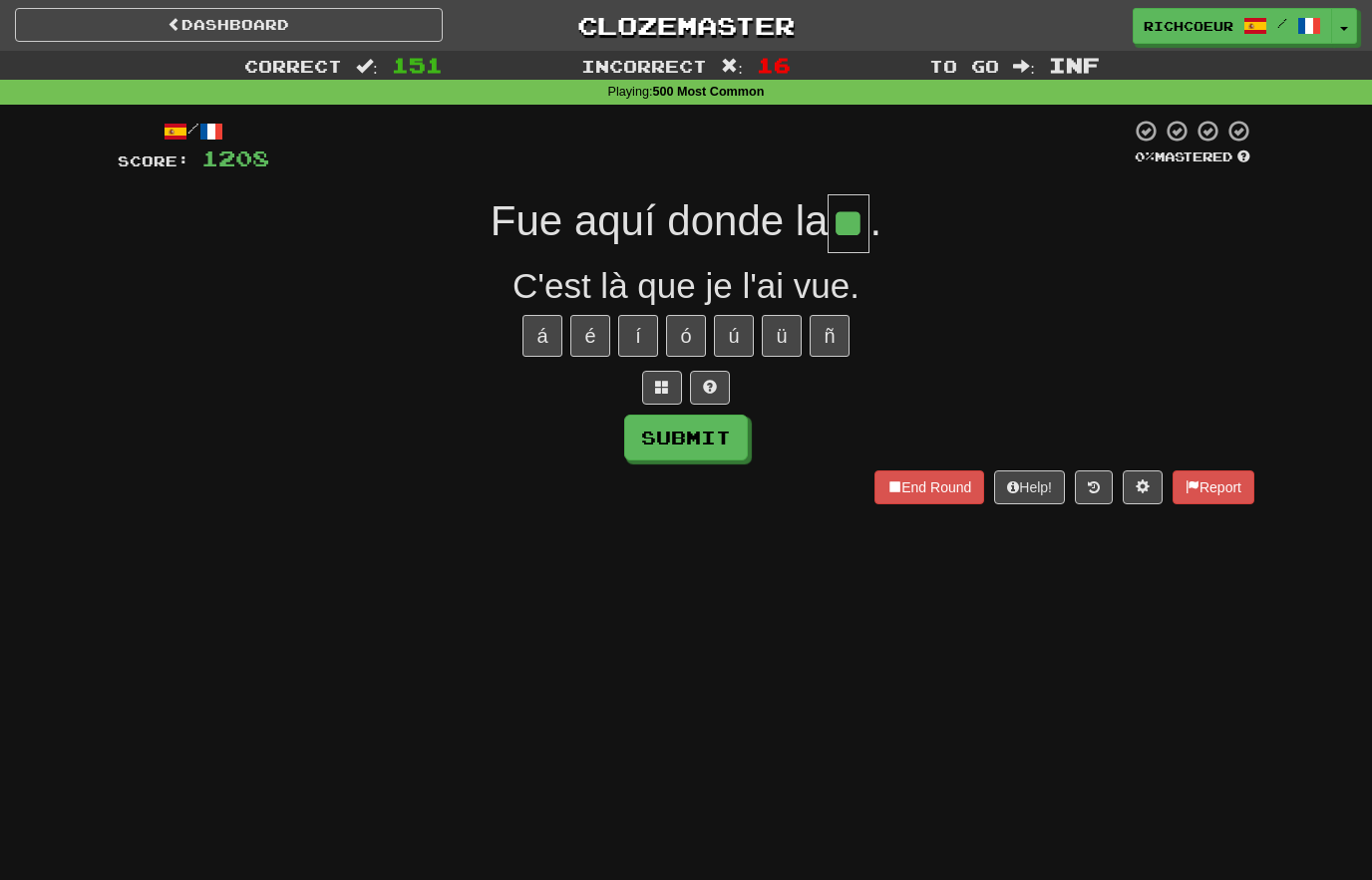 type on "**" 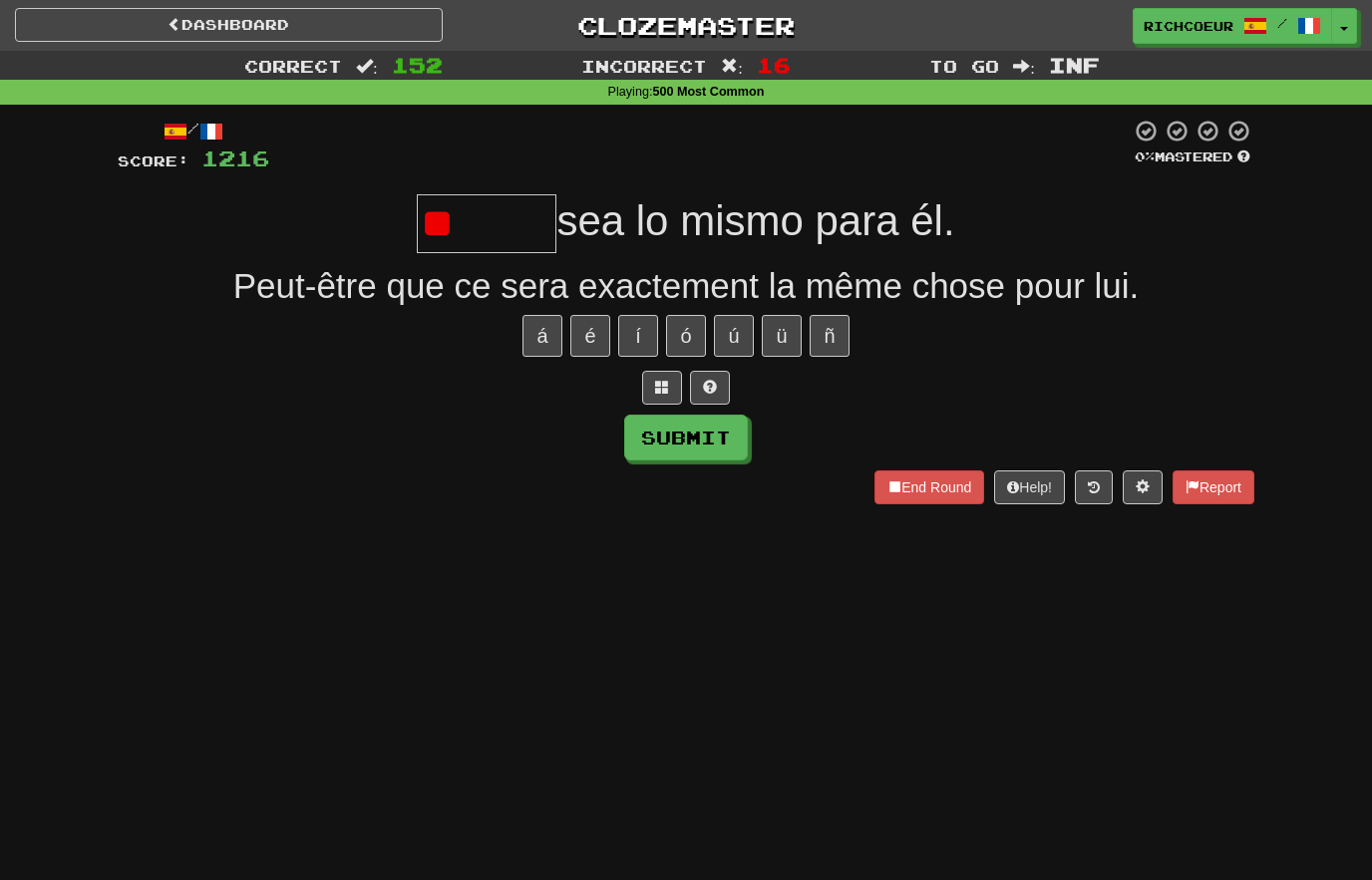 type on "*" 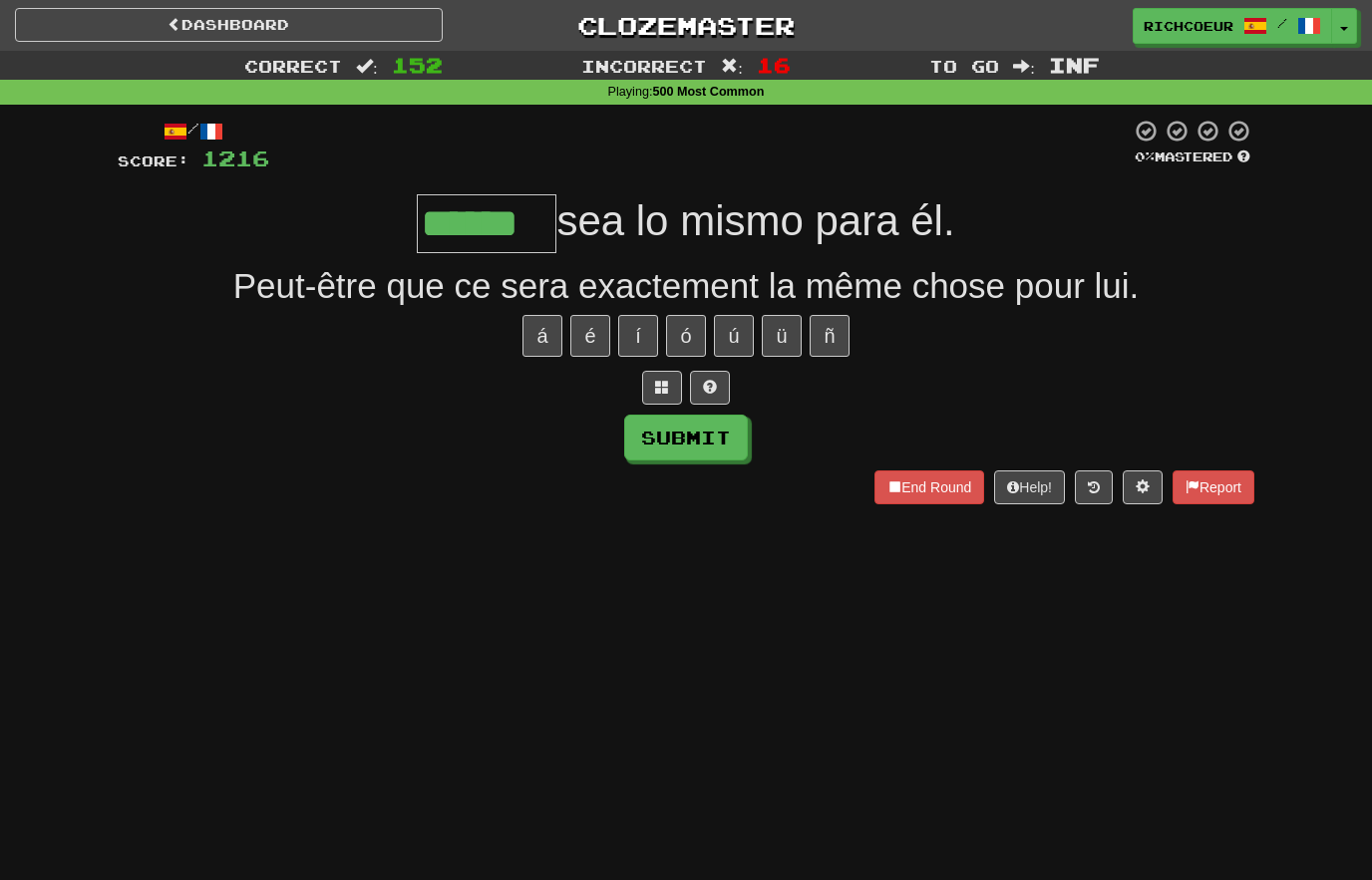 type on "******" 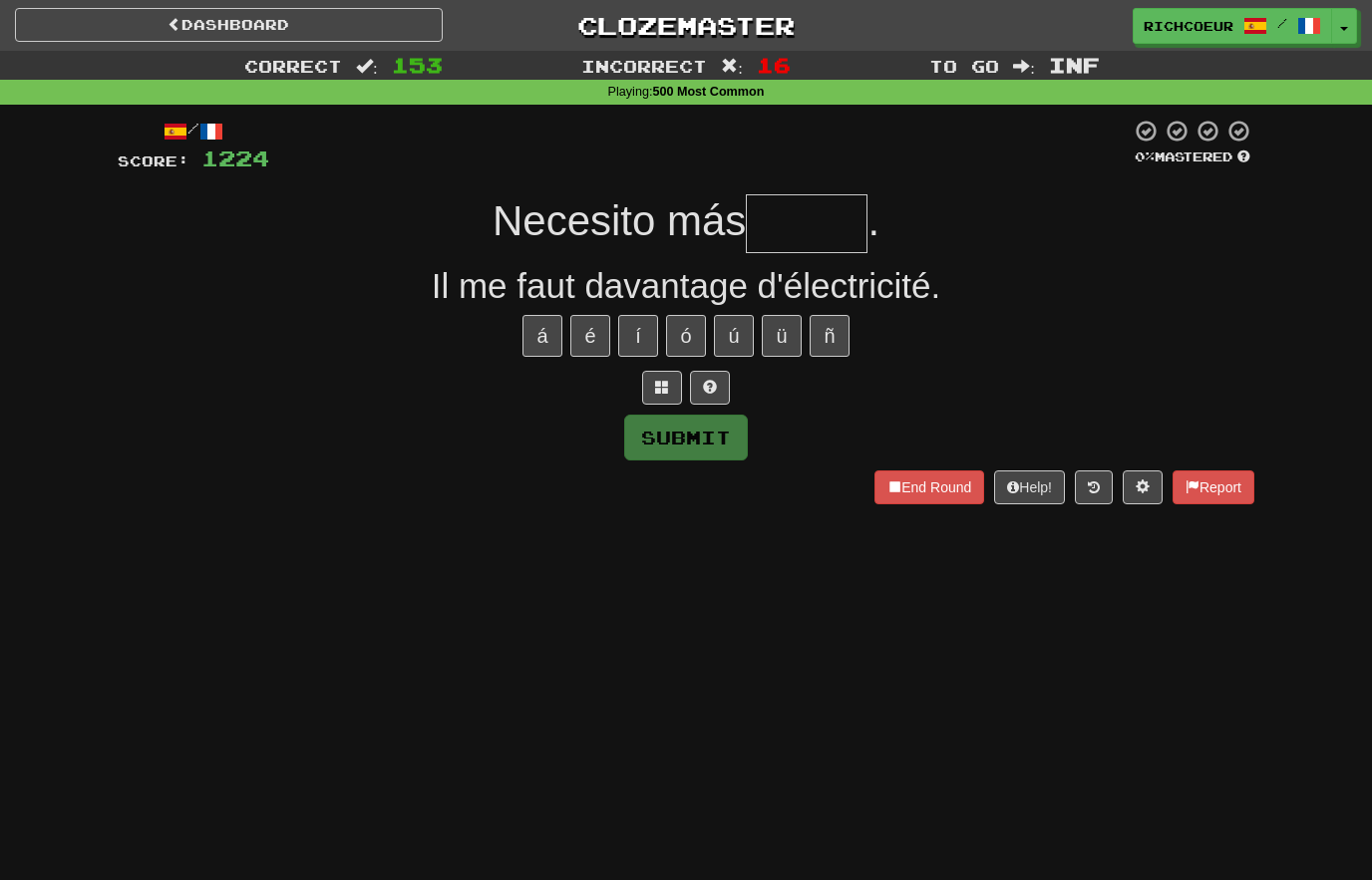 type on "*" 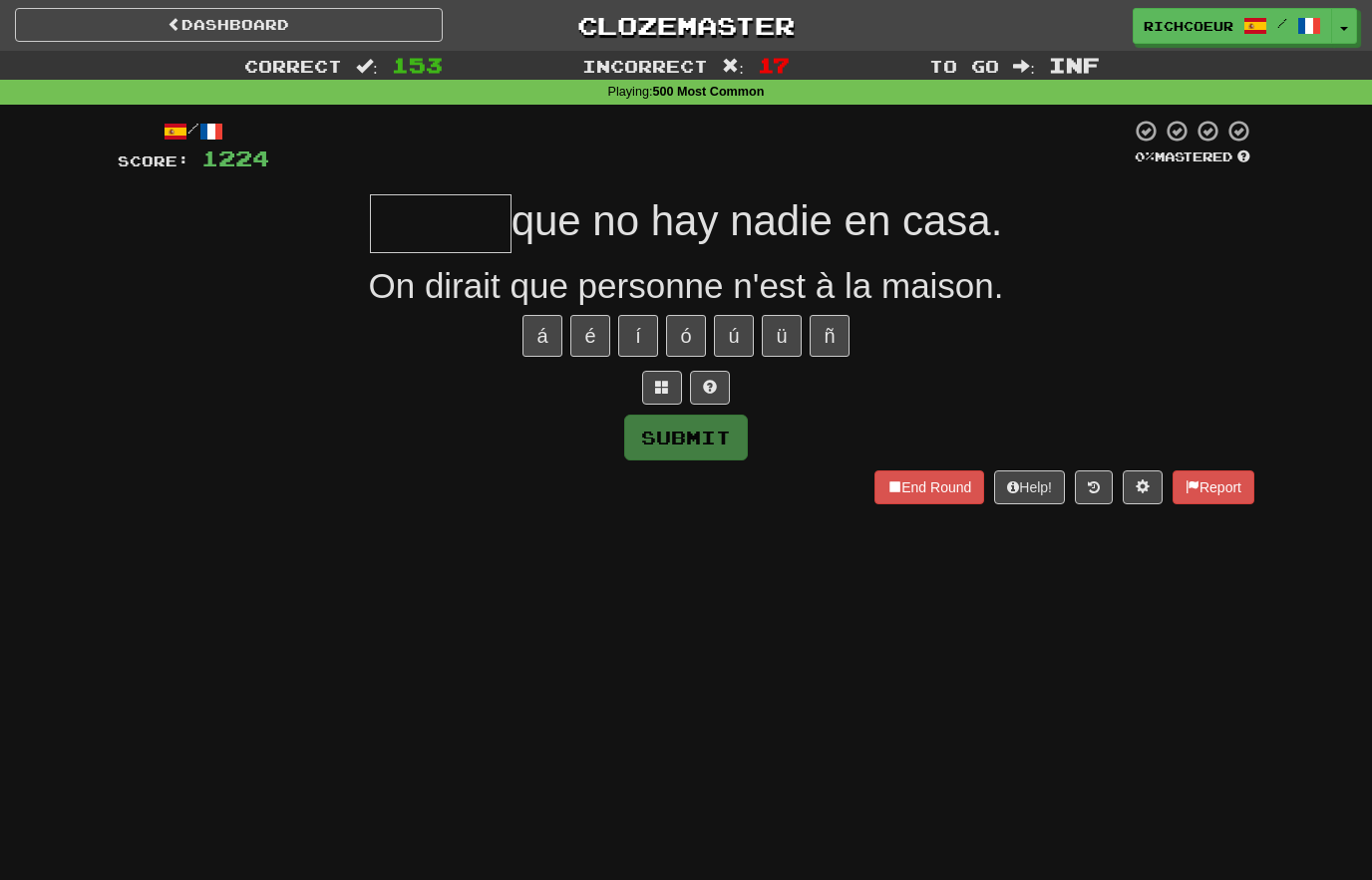 type on "******" 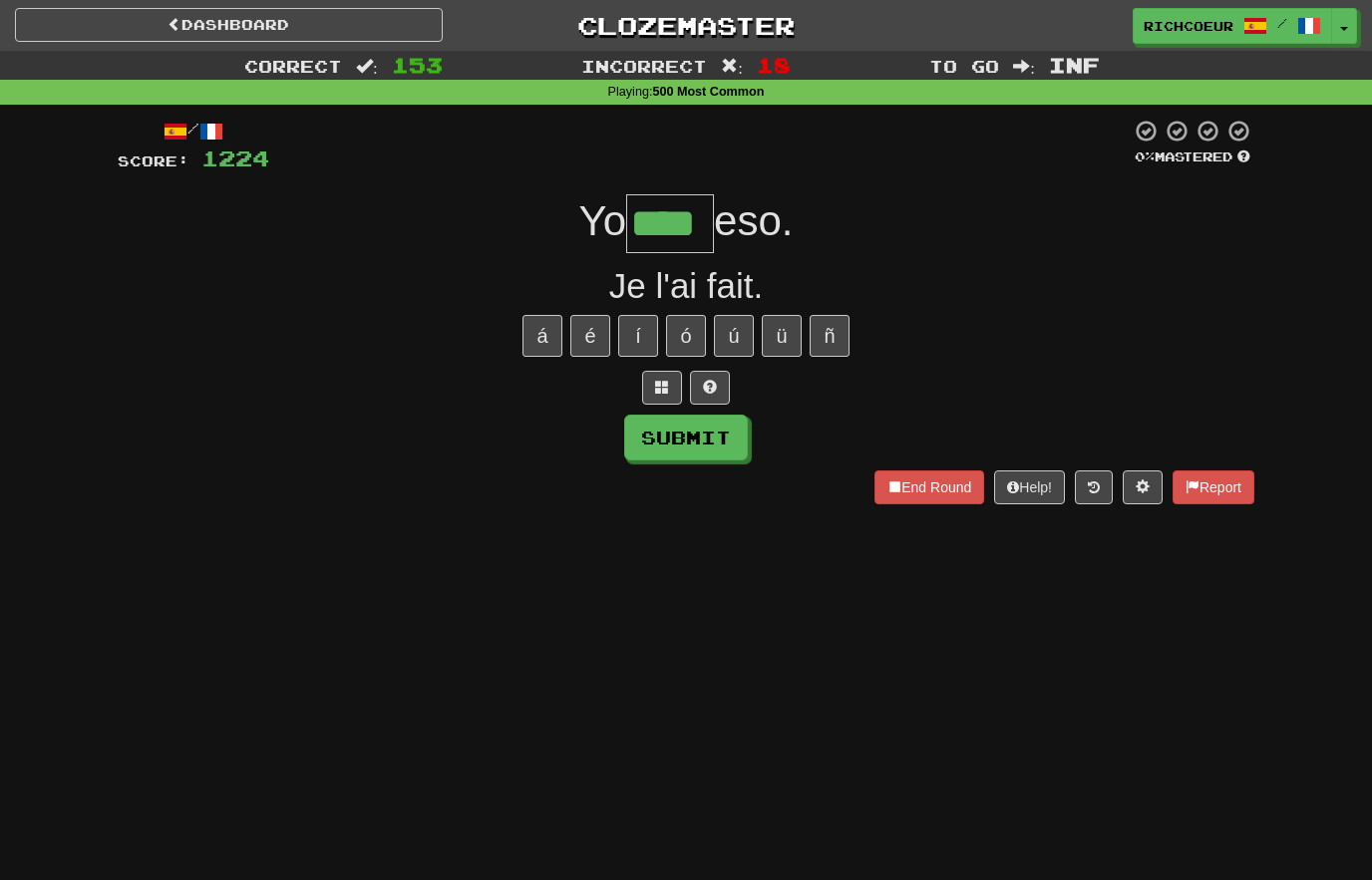 type on "****" 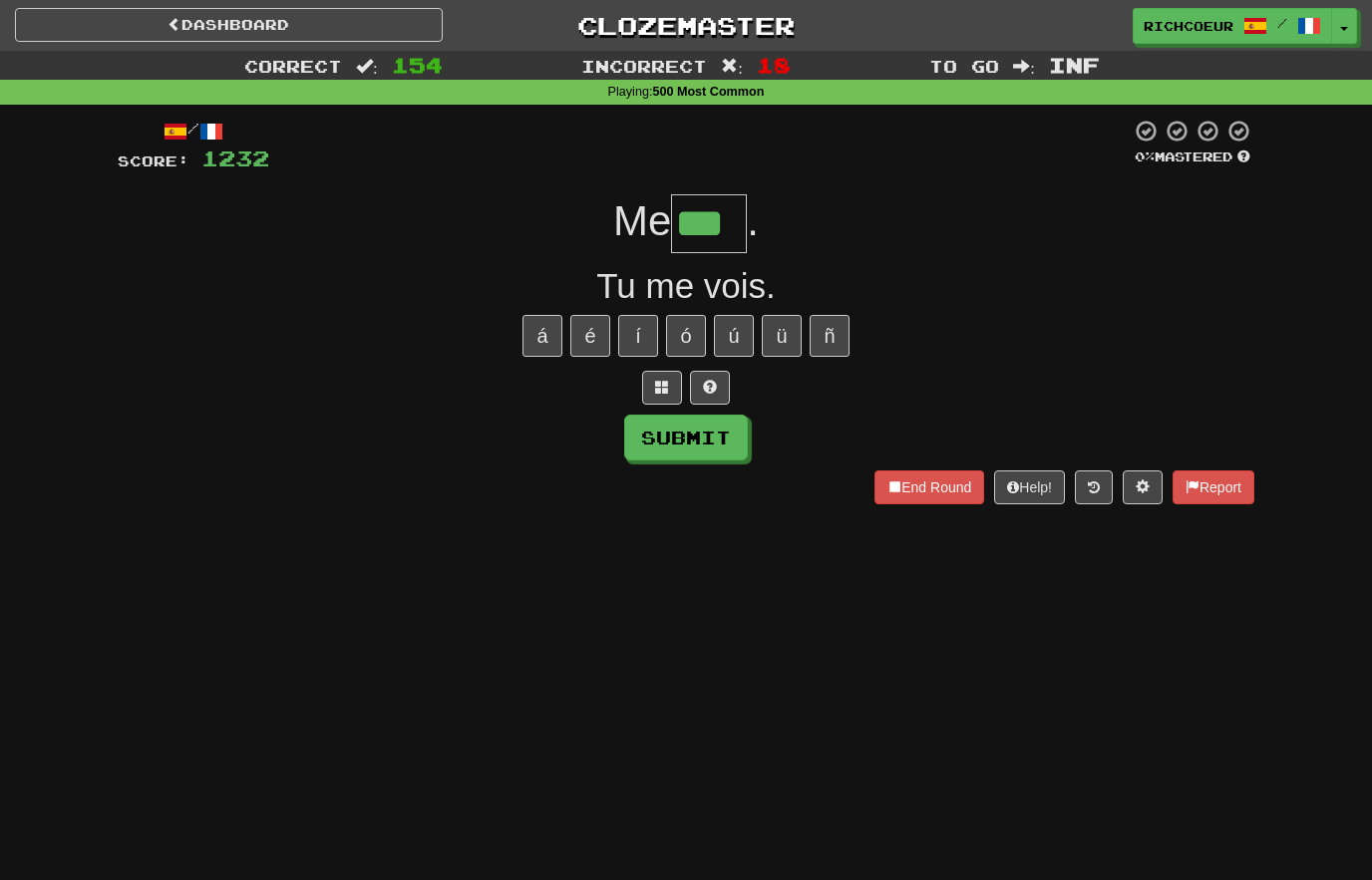type on "***" 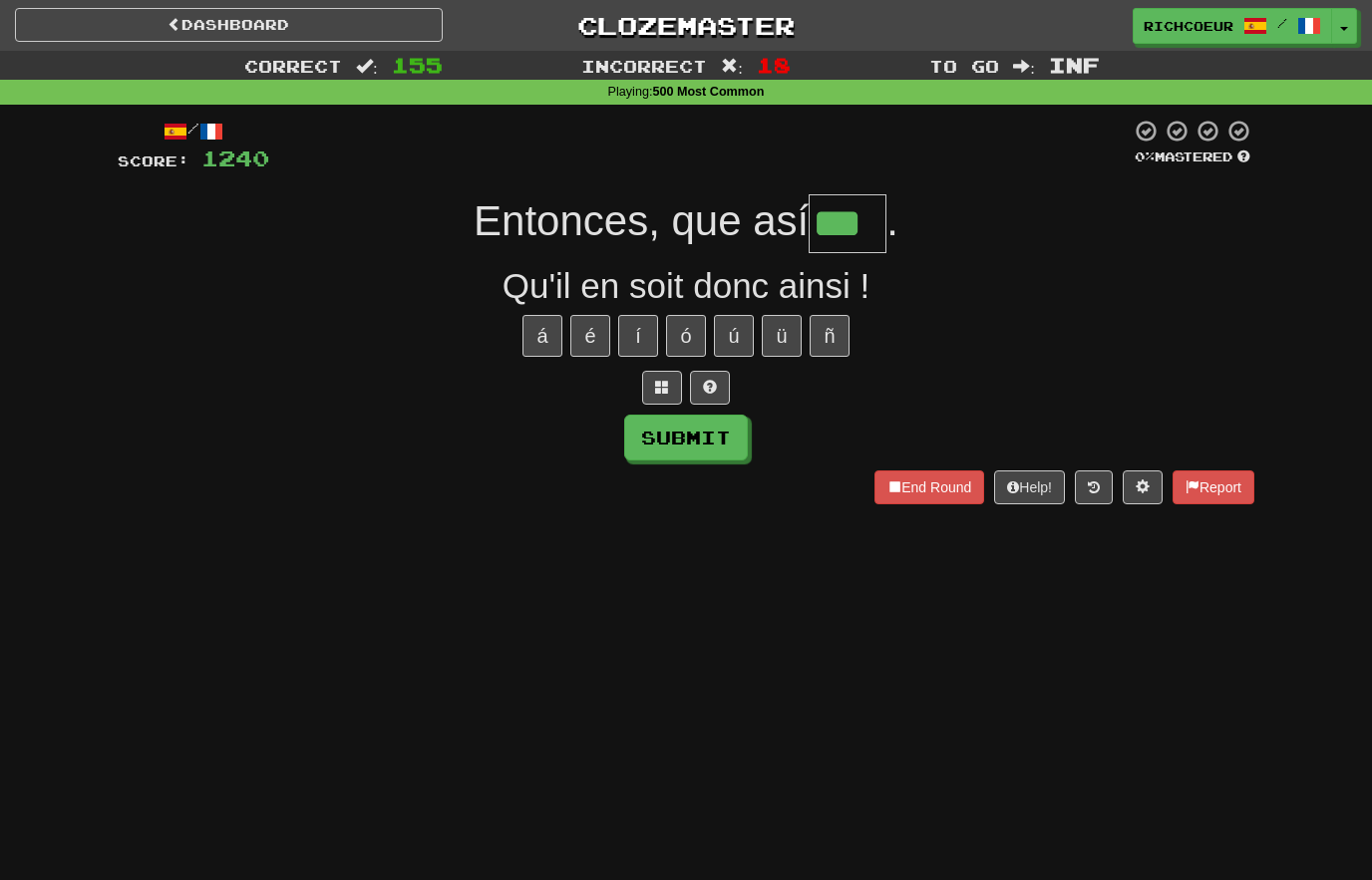 type on "***" 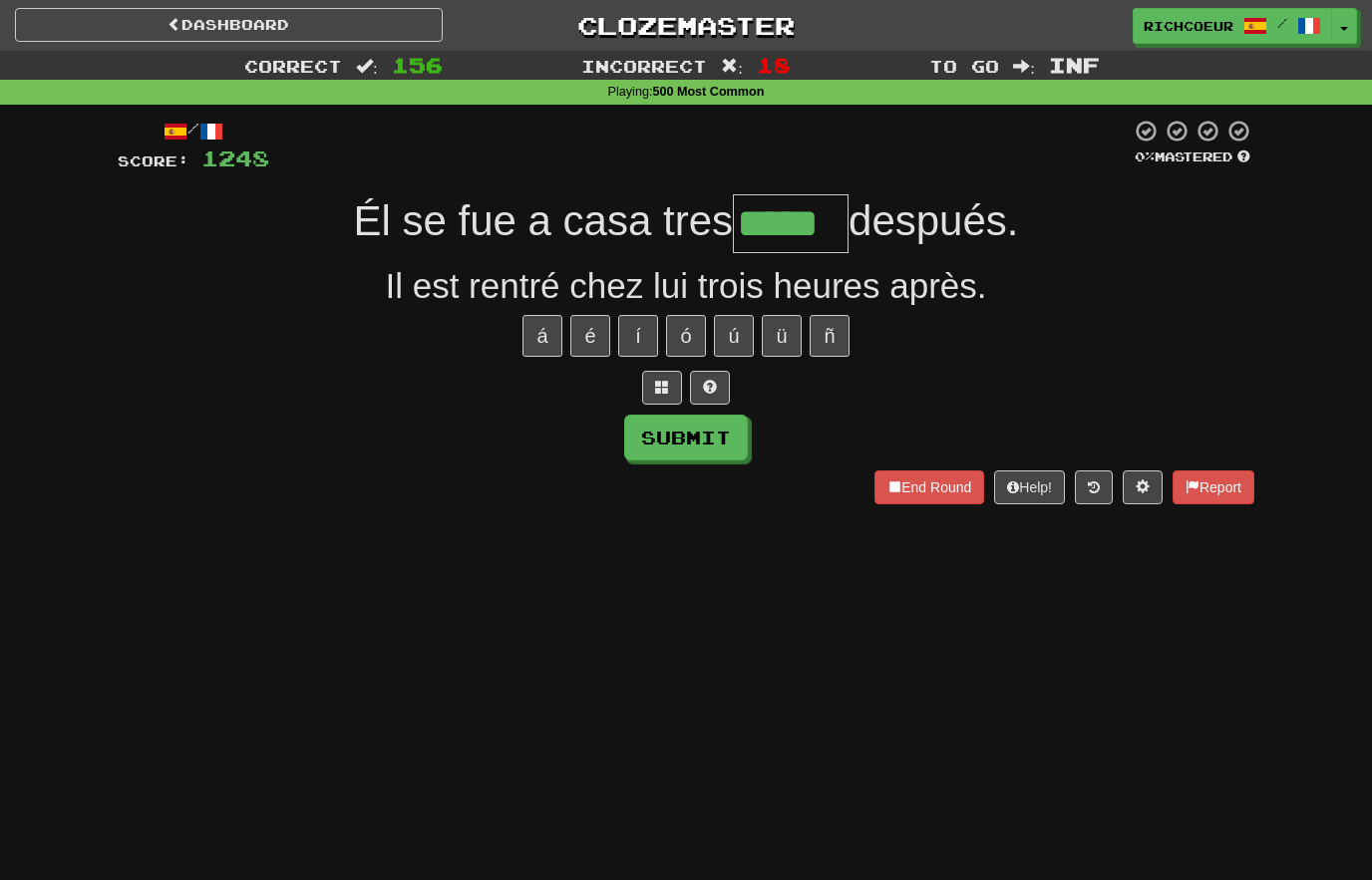 type on "*****" 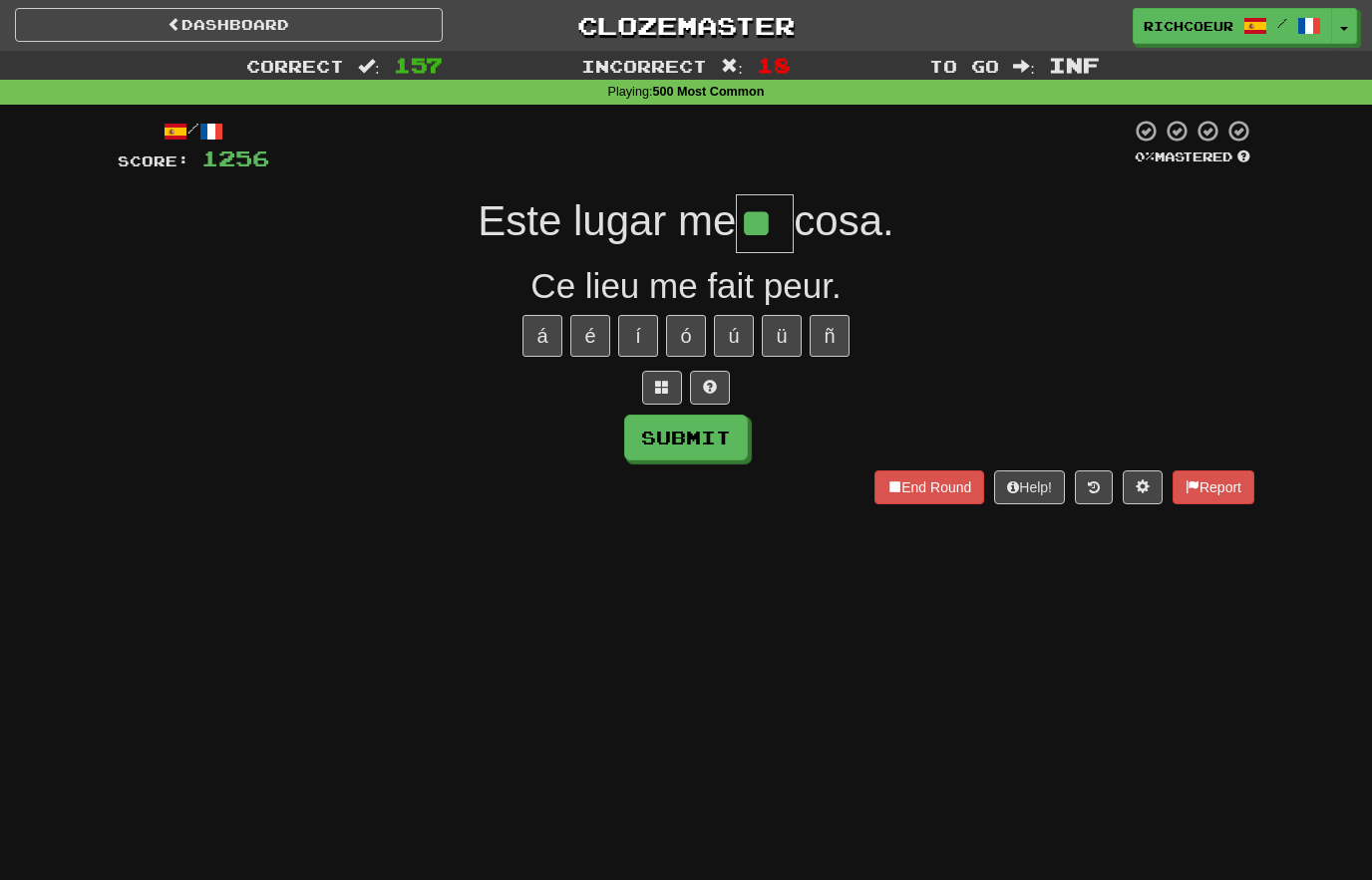 type on "**" 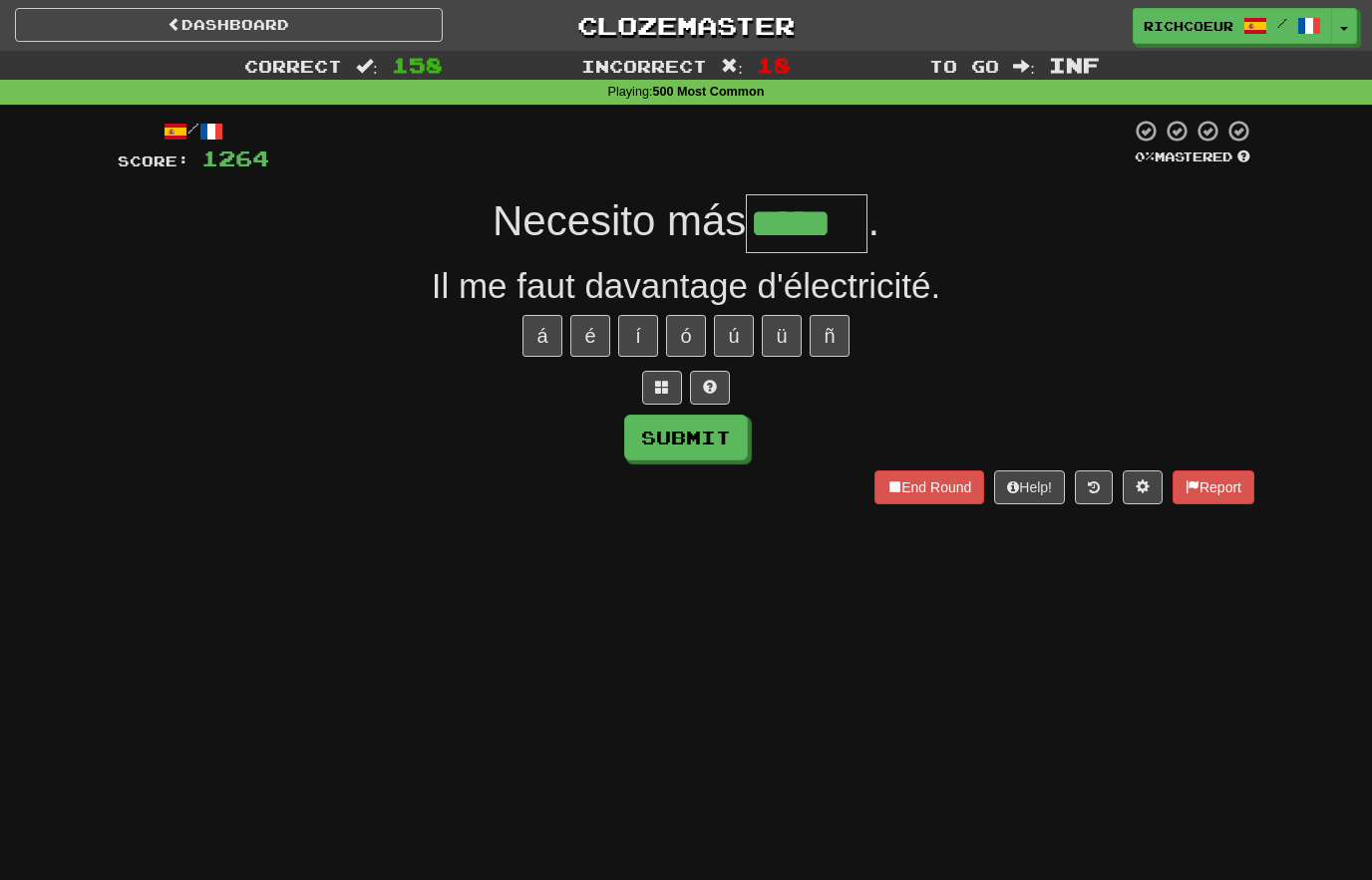 type on "*****" 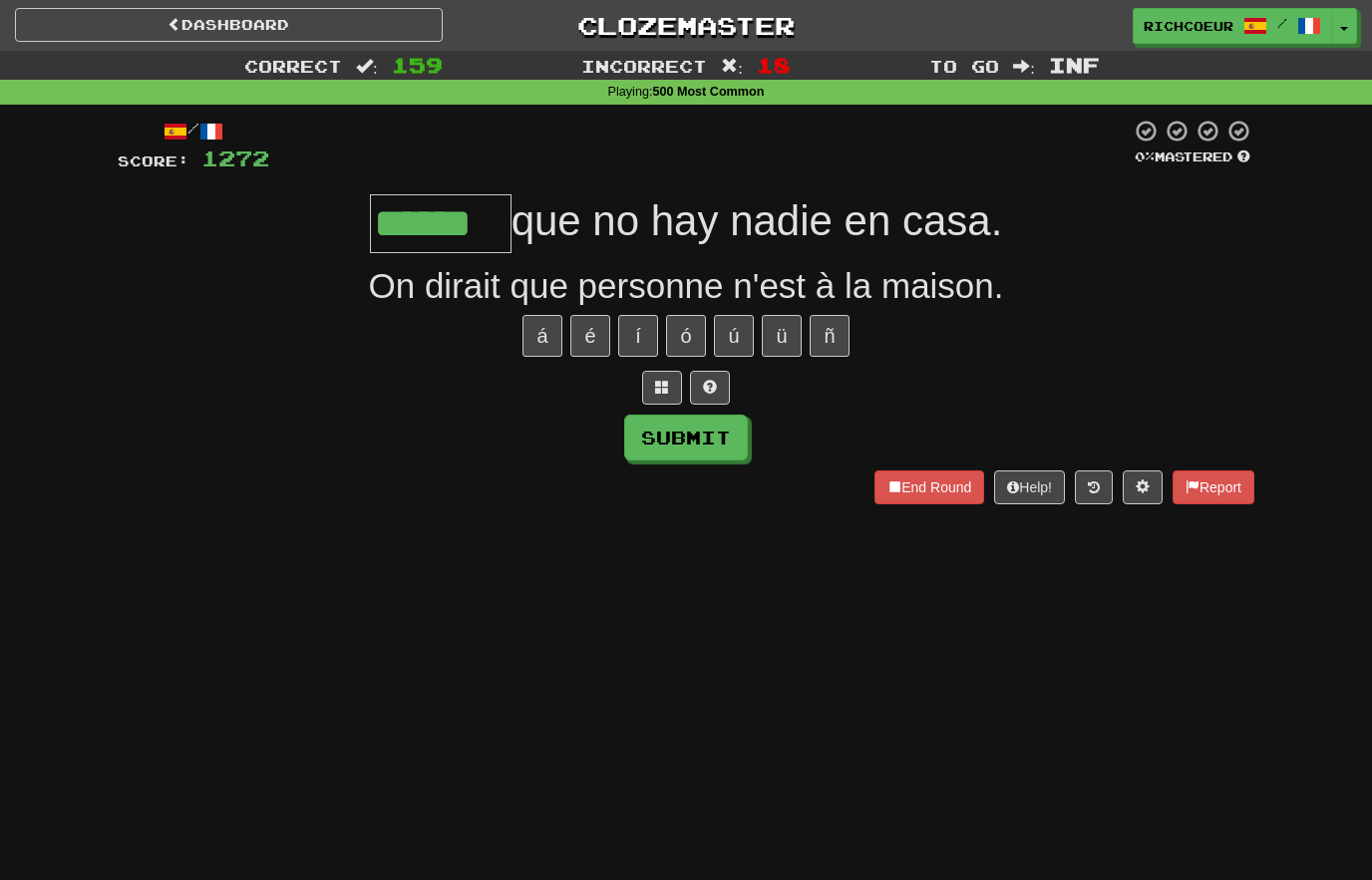 type on "******" 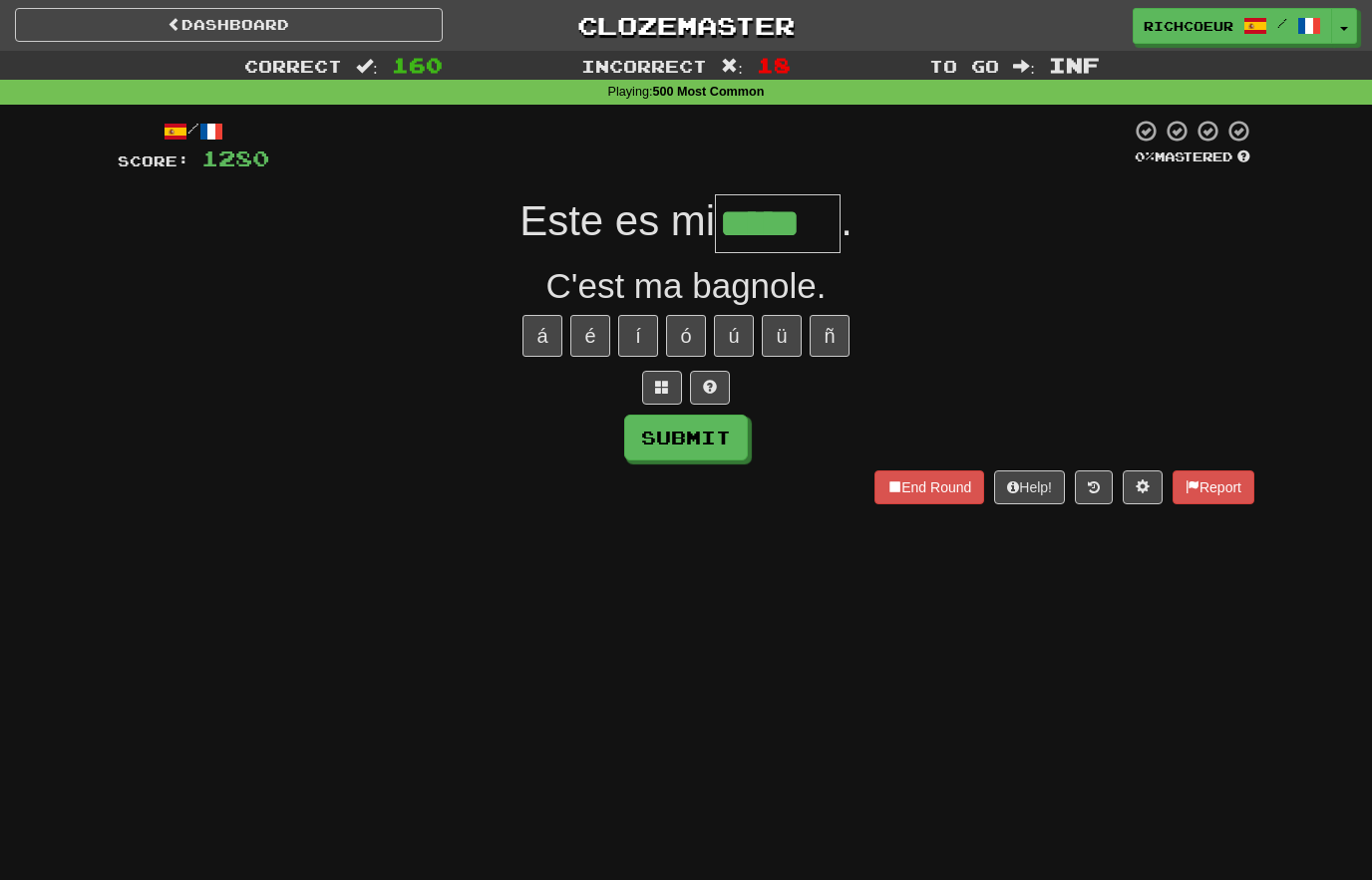 type on "*****" 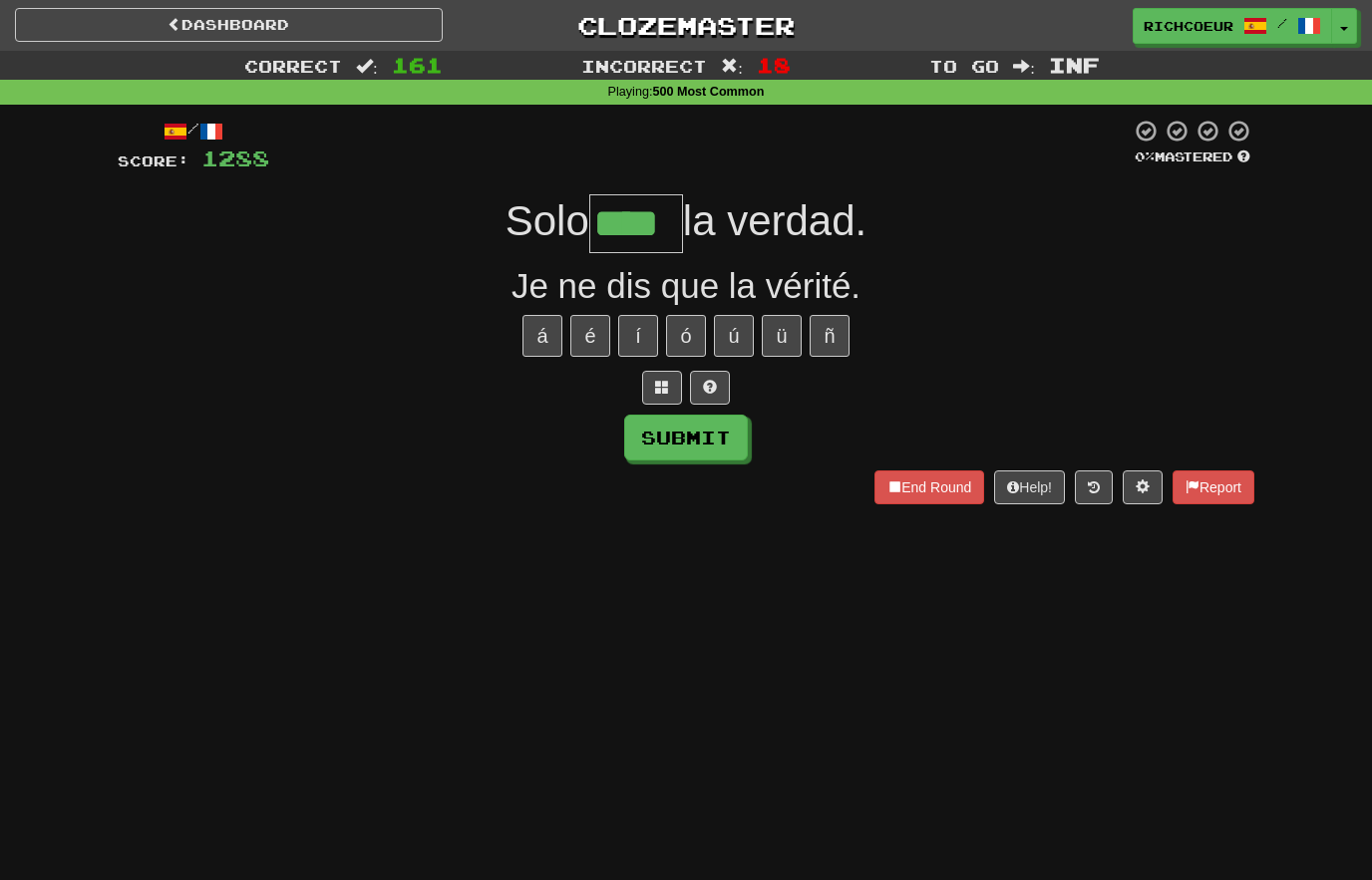 type on "****" 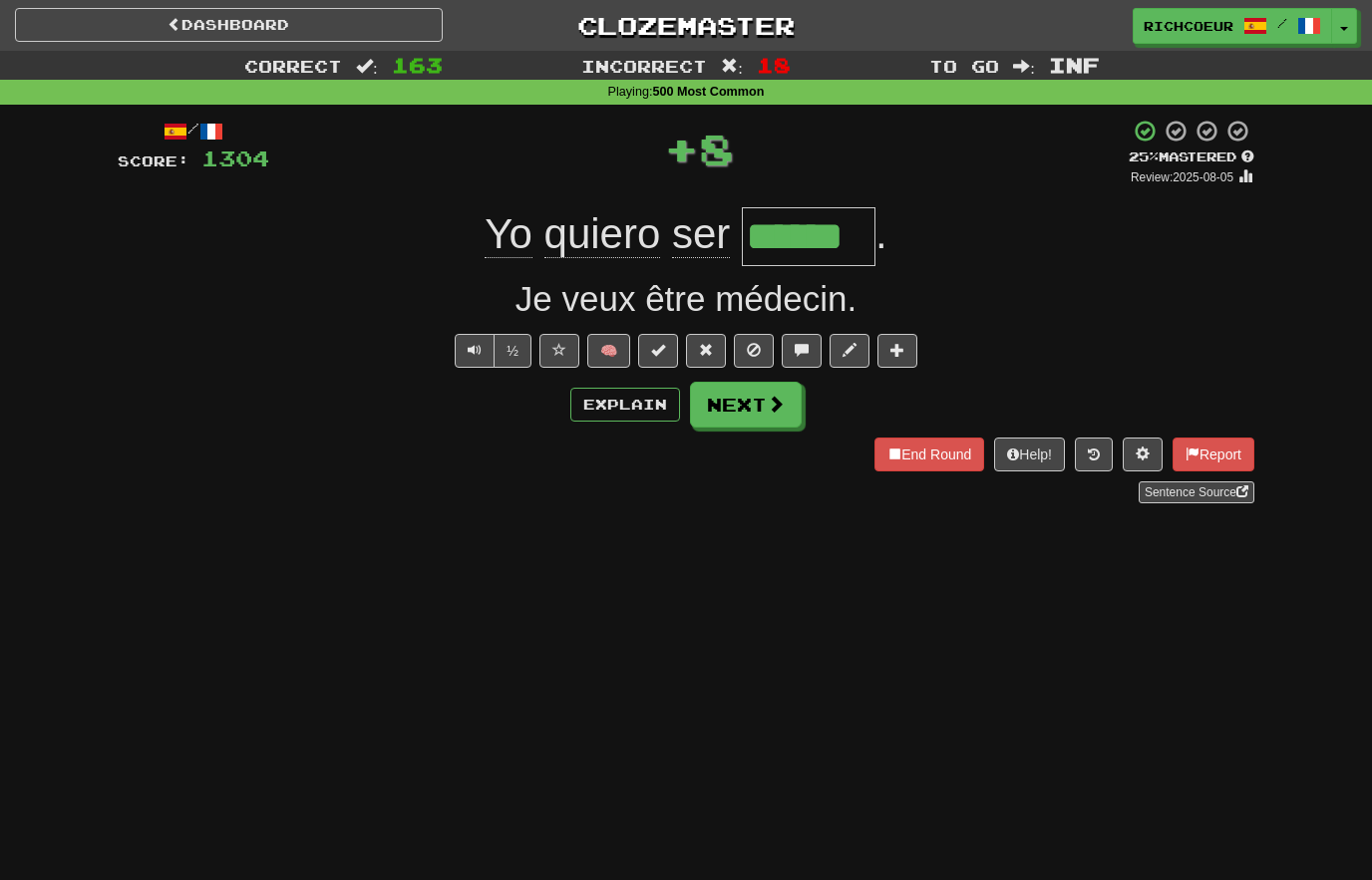 type on "******" 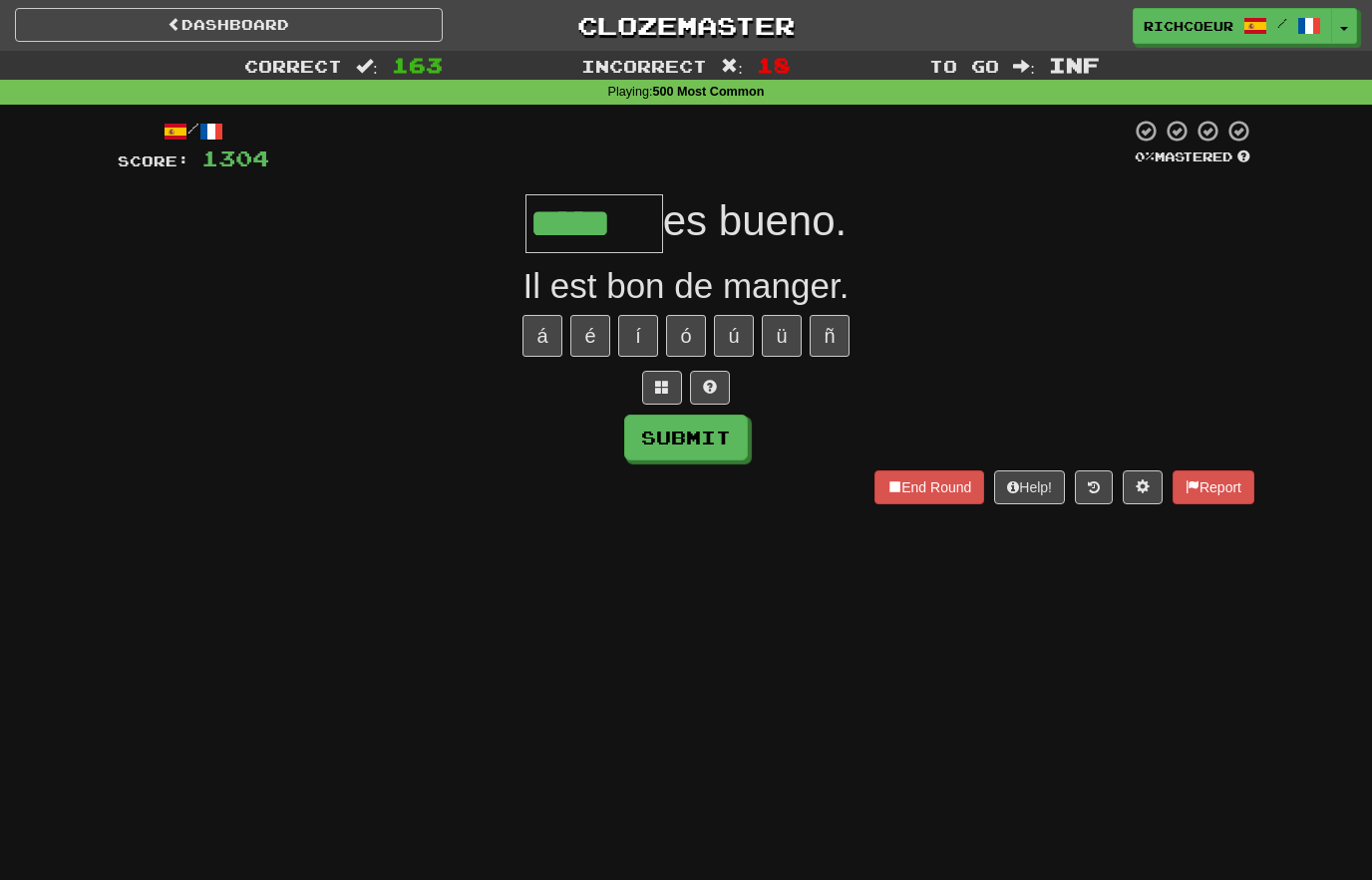 type 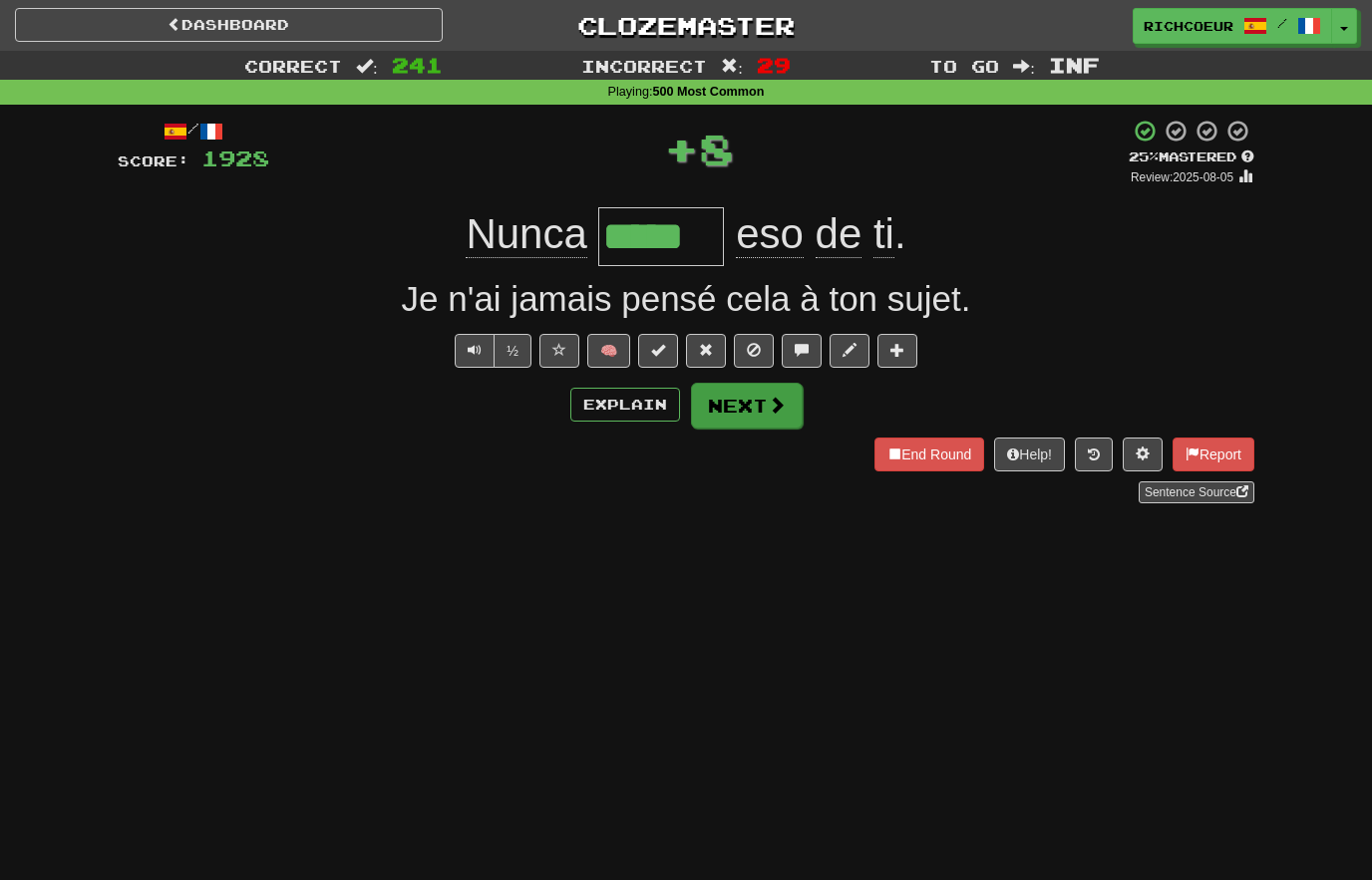 click on "Next" at bounding box center [747, 406] 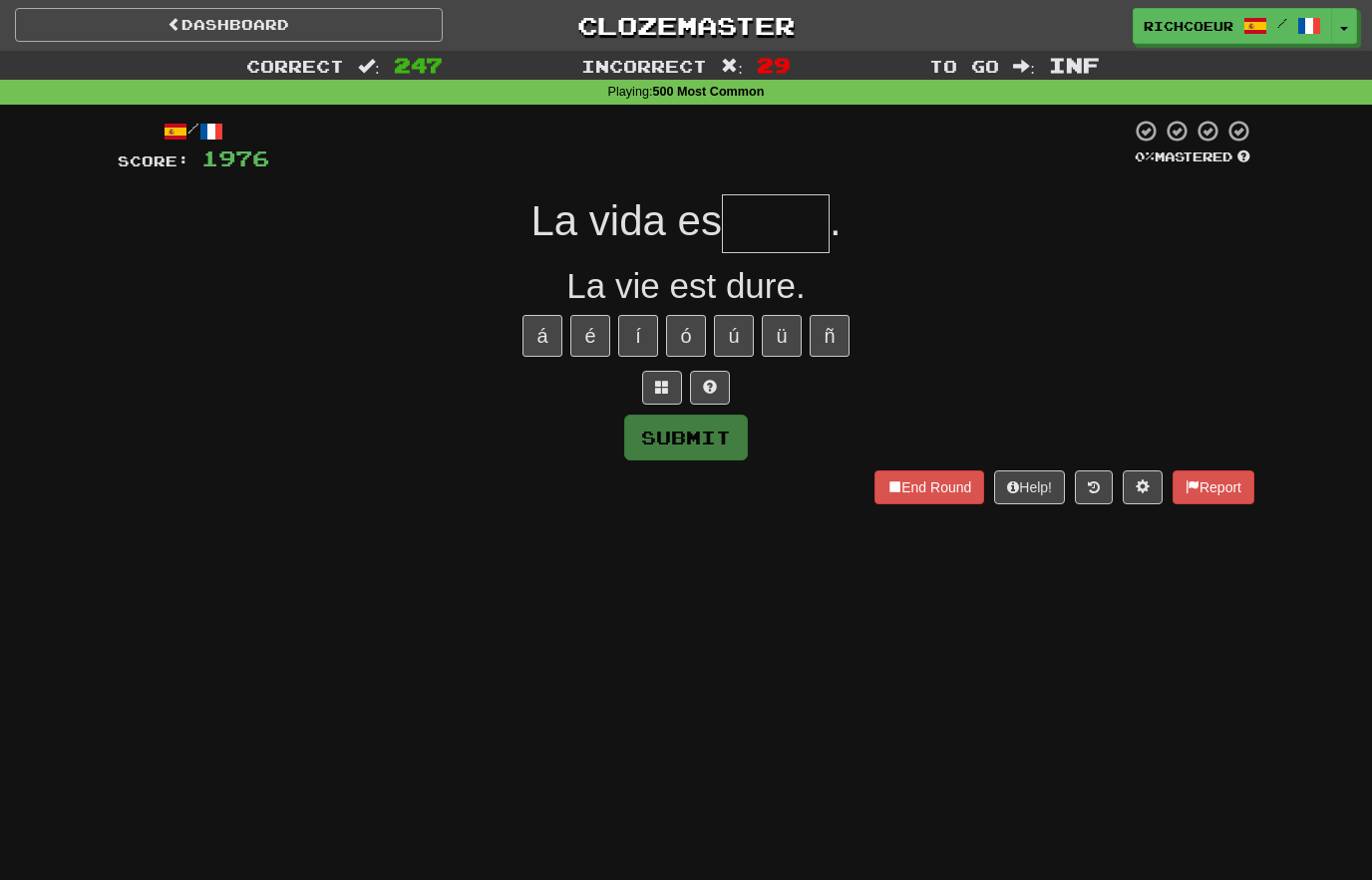 click on "Dashboard" at bounding box center (228, 25) 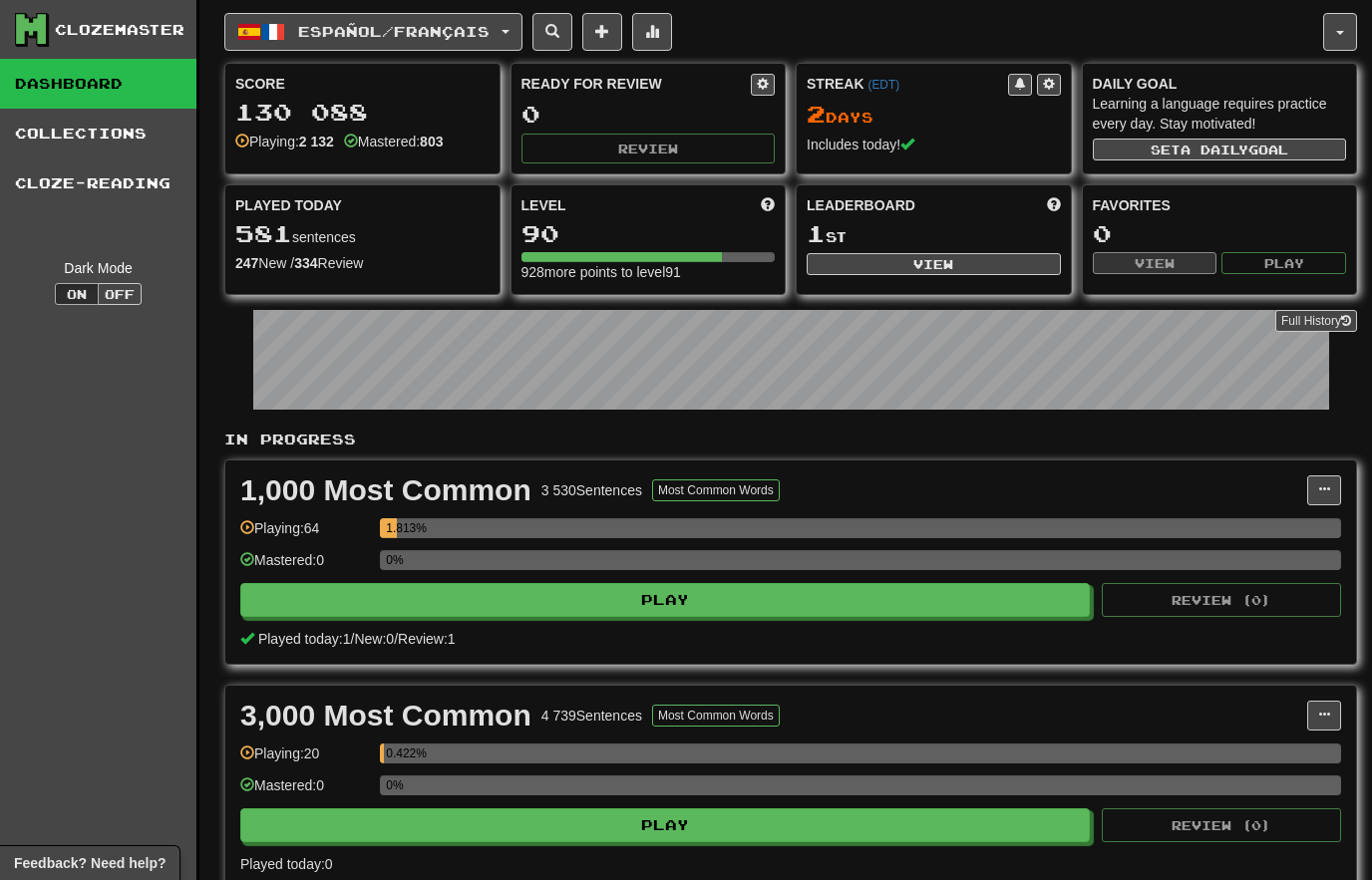 scroll, scrollTop: 0, scrollLeft: 0, axis: both 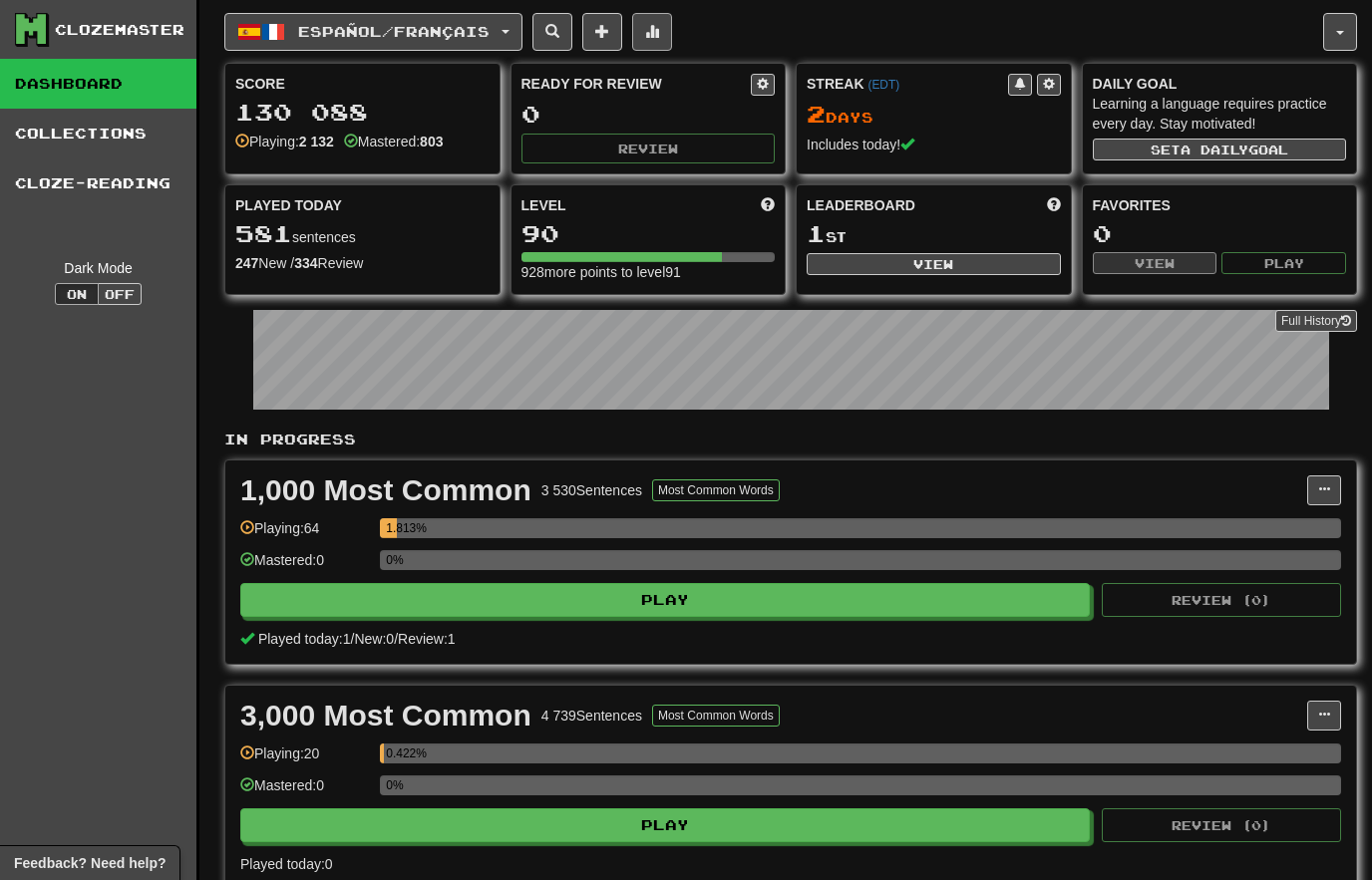 click at bounding box center [652, 32] 